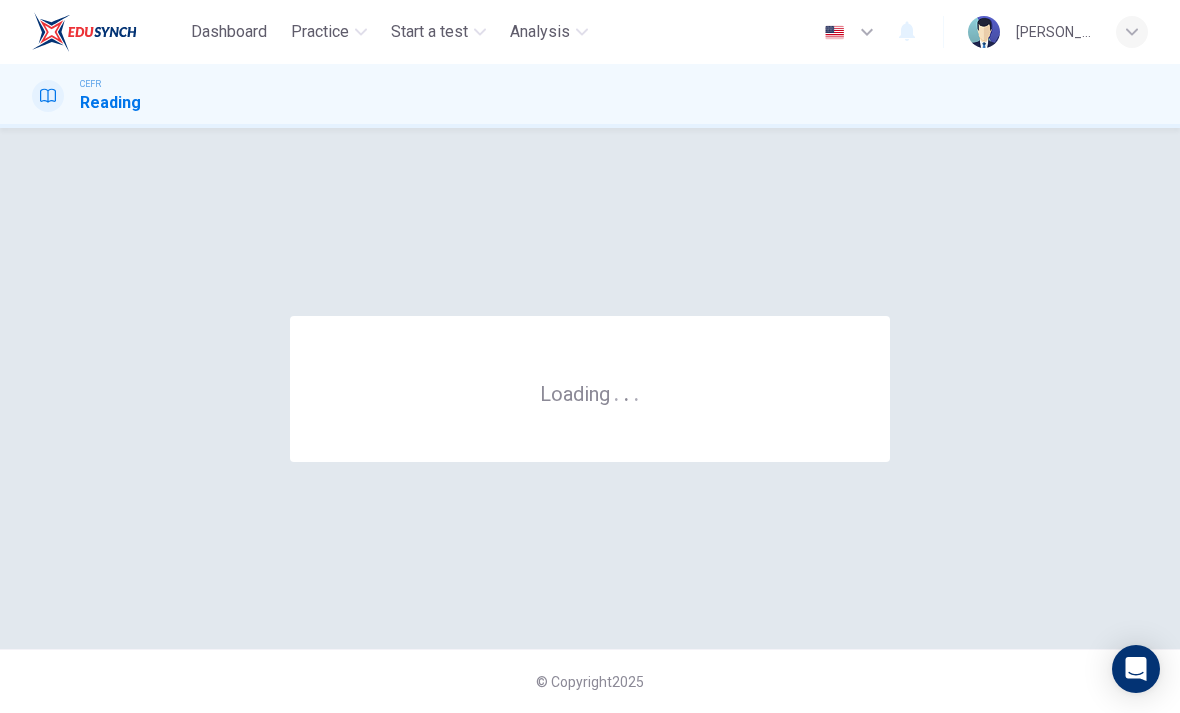 scroll, scrollTop: 0, scrollLeft: 0, axis: both 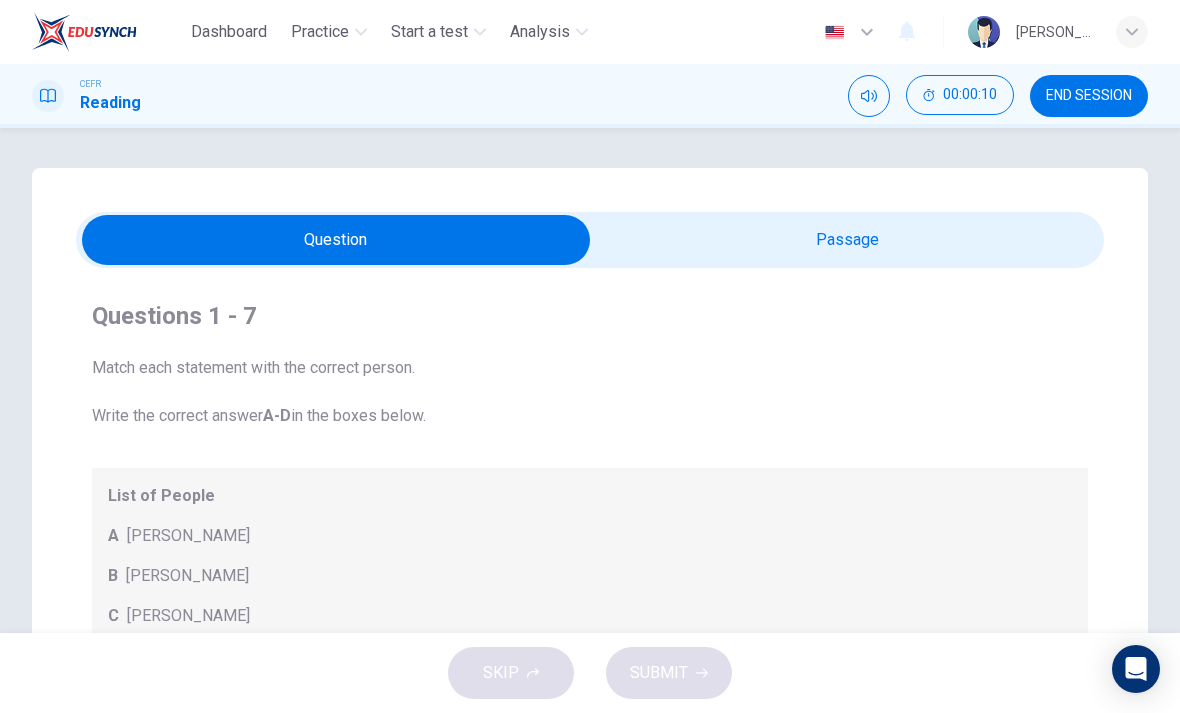 click at bounding box center [336, 240] 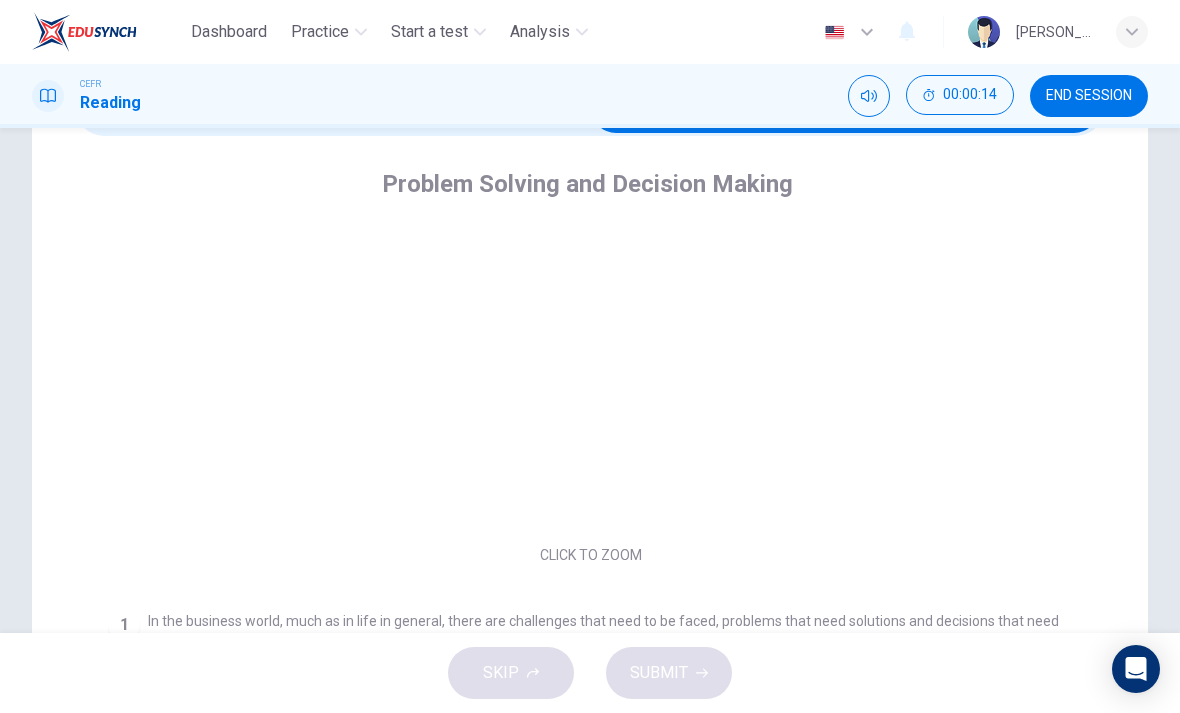 scroll, scrollTop: 179, scrollLeft: 0, axis: vertical 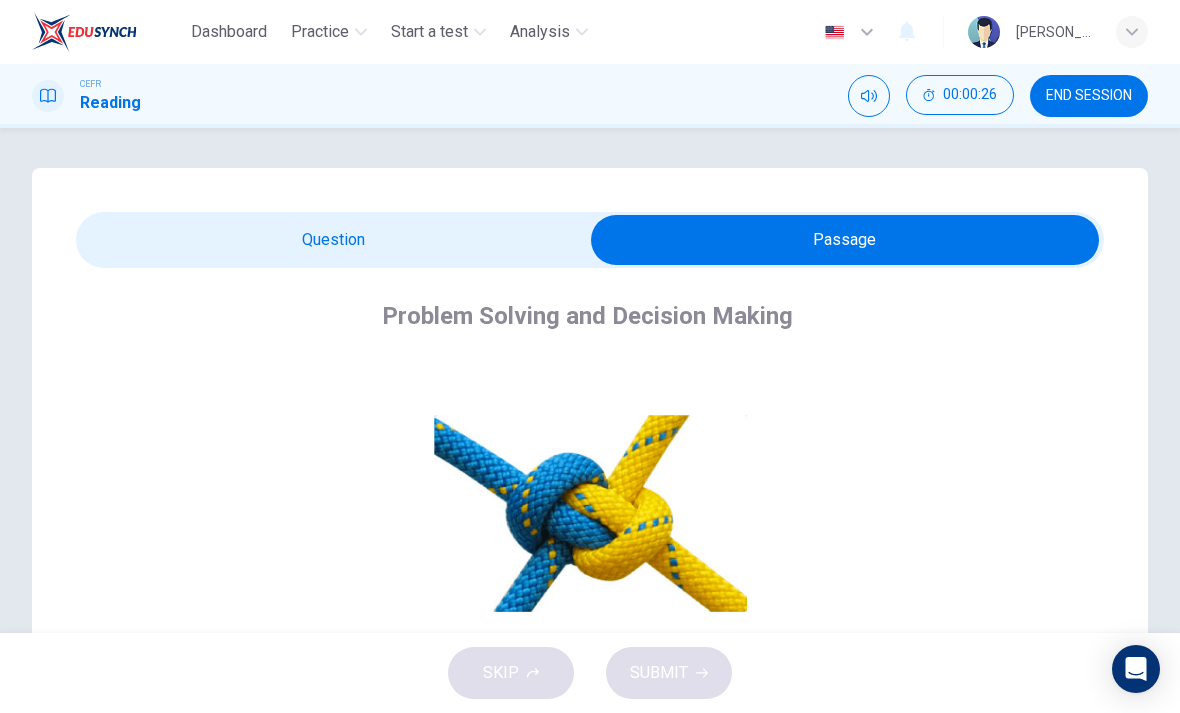 click at bounding box center [845, 240] 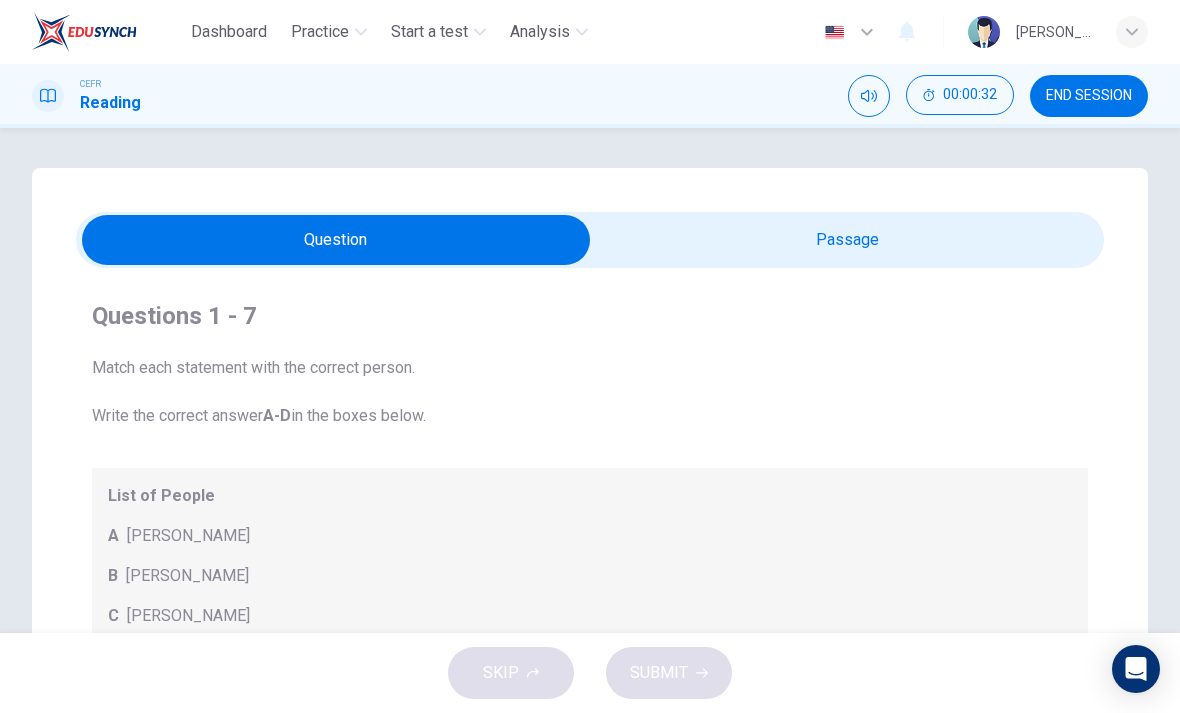 click on "Dashboard" at bounding box center (229, 32) 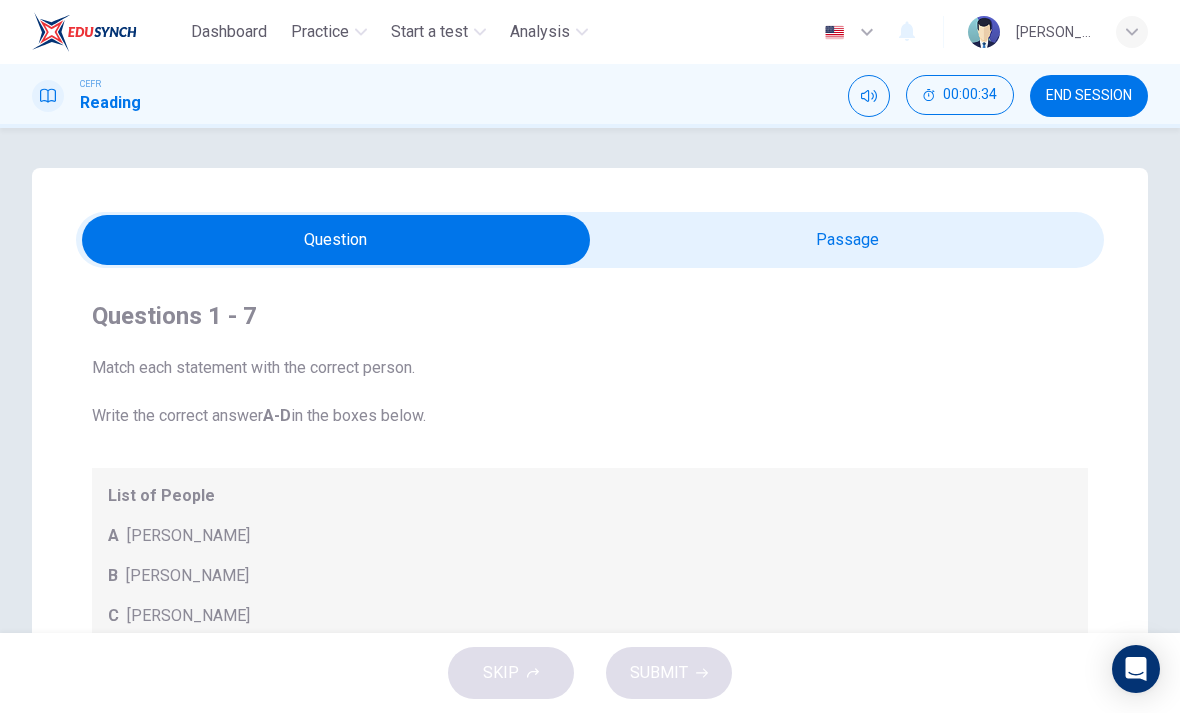 click on "Dashboard" at bounding box center (229, 32) 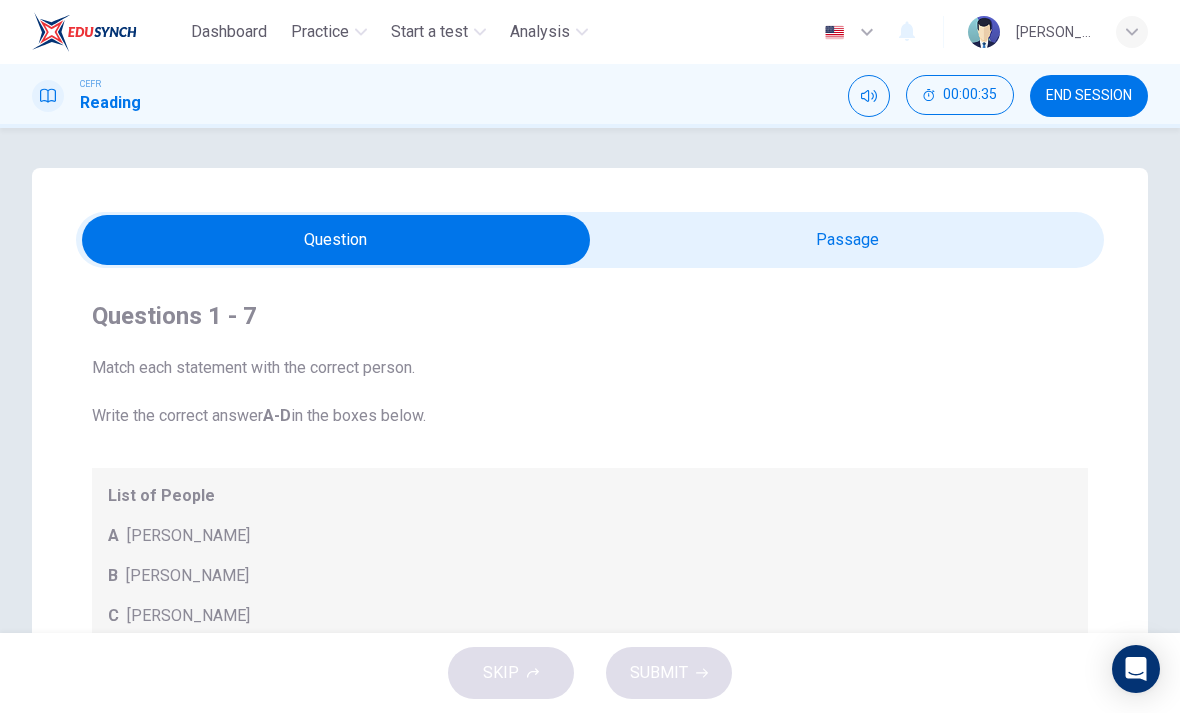click on "Practice" at bounding box center (320, 32) 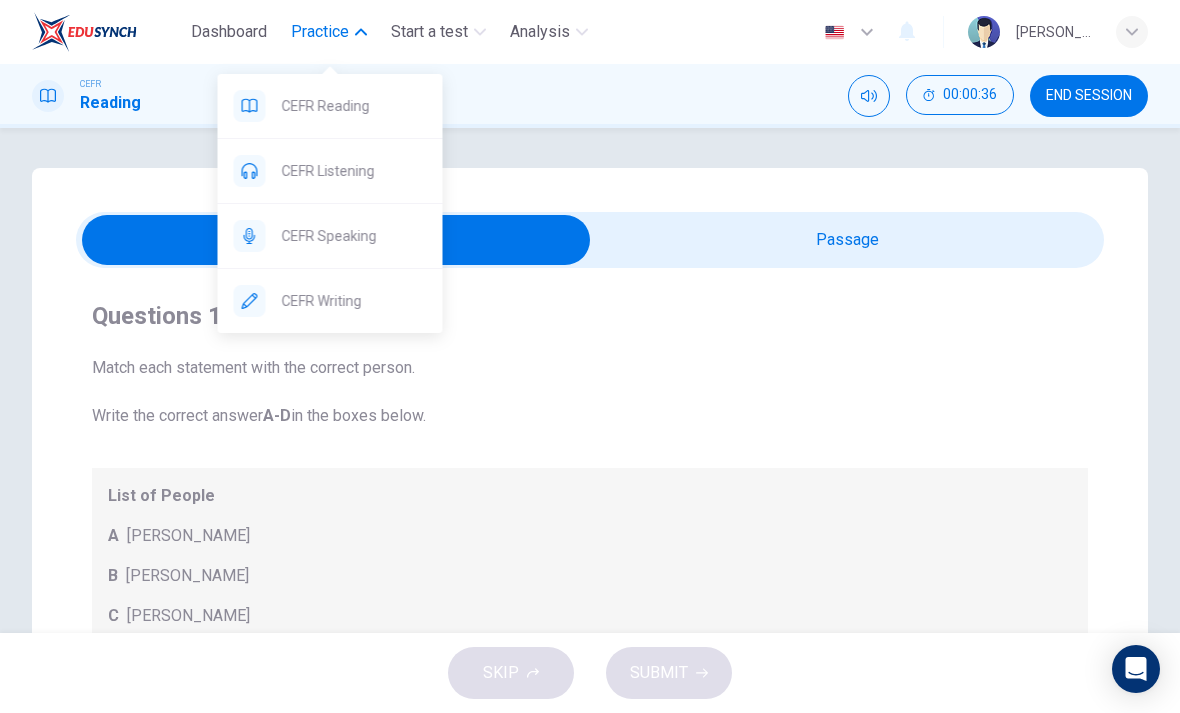 click on "CEFR Listening" at bounding box center [354, 171] 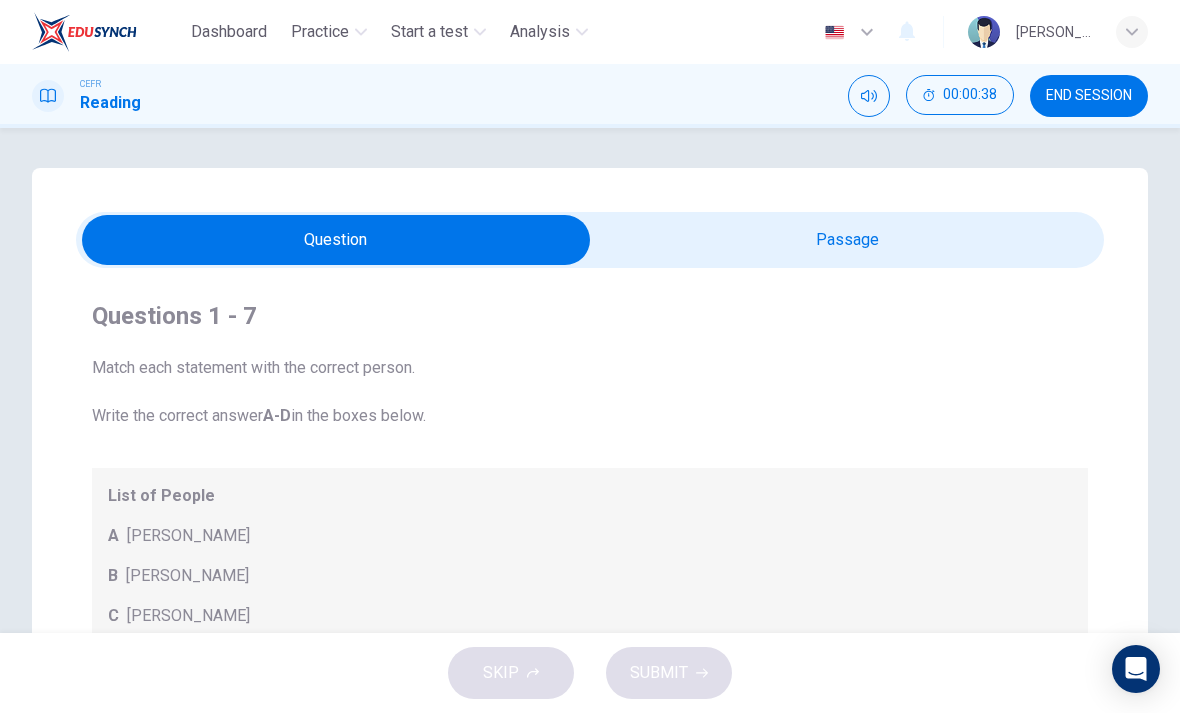 click on "END SESSION" at bounding box center [1089, 96] 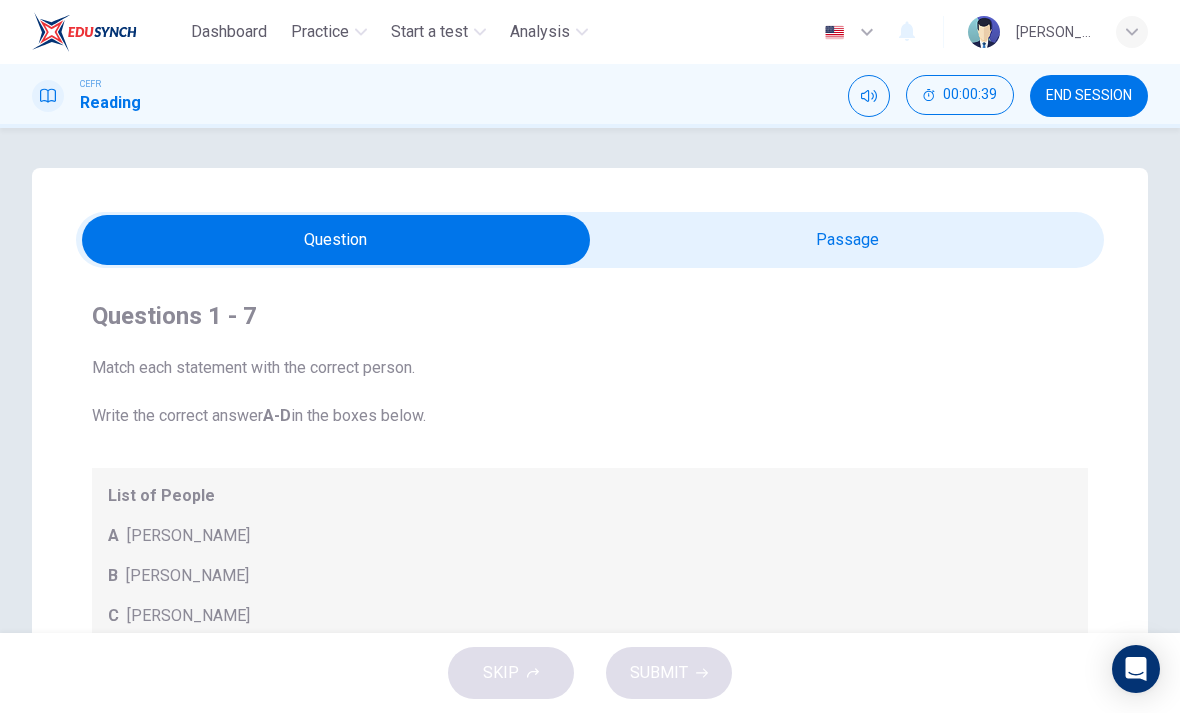 click on "END SESSION" at bounding box center [1089, 96] 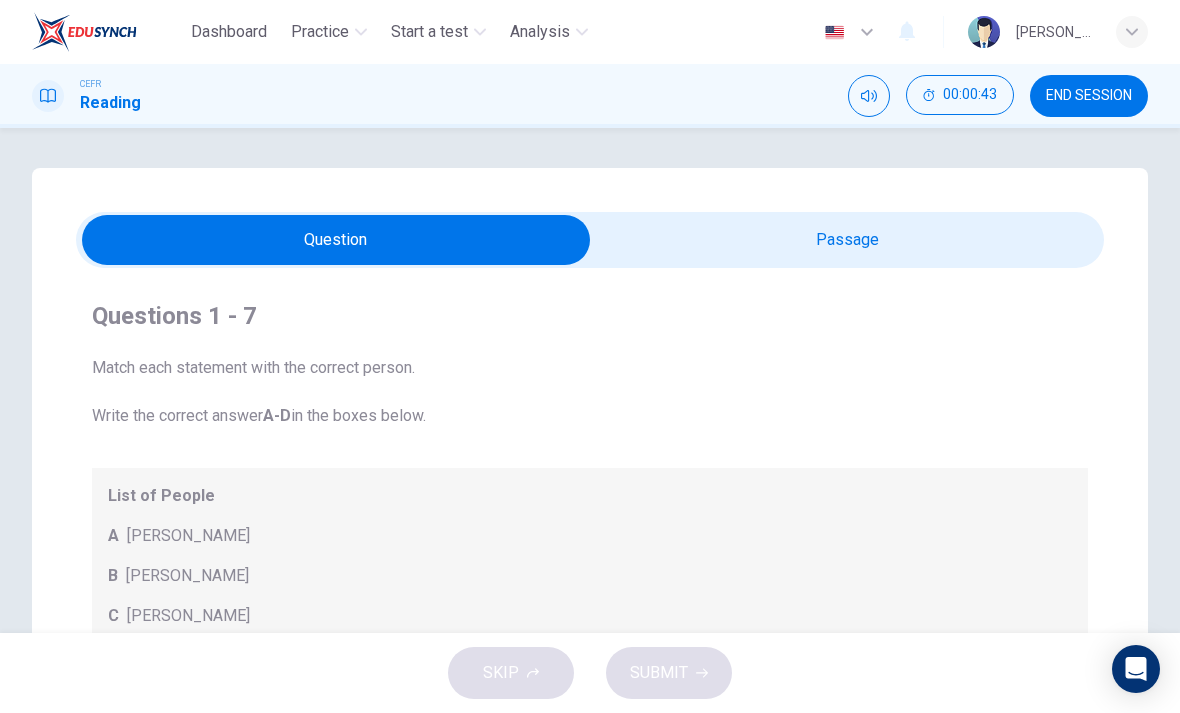 click on "END SESSION" at bounding box center [1089, 96] 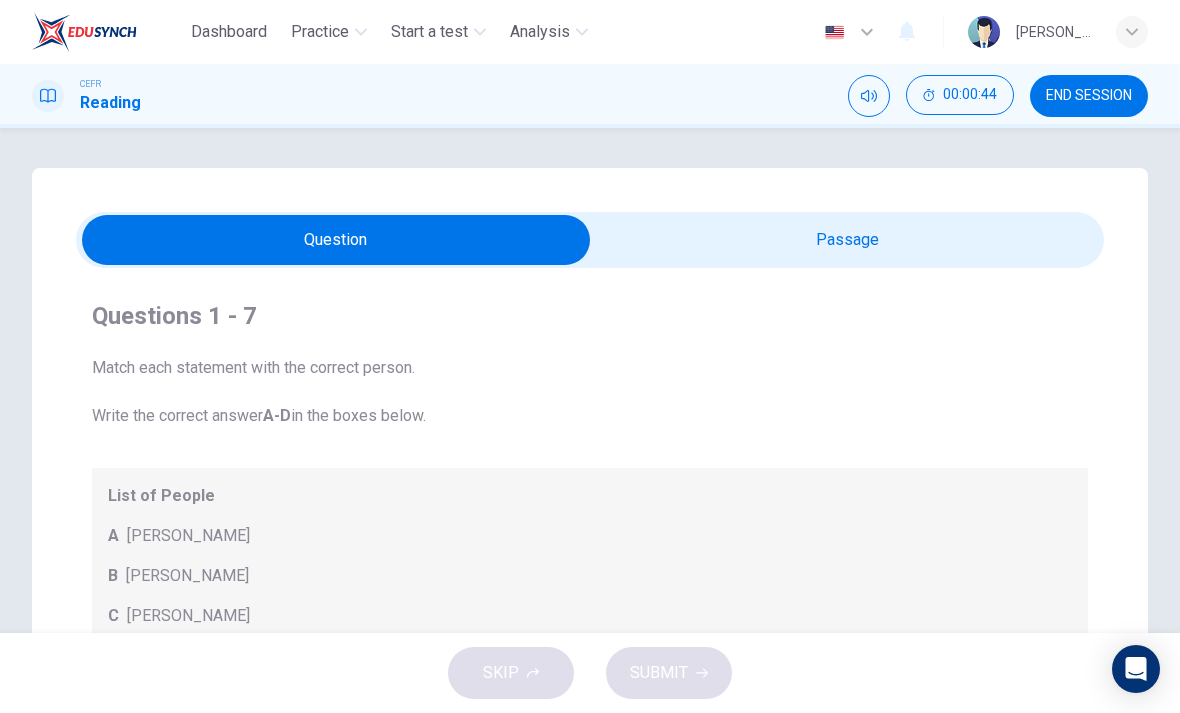 click on "Practice" at bounding box center (320, 32) 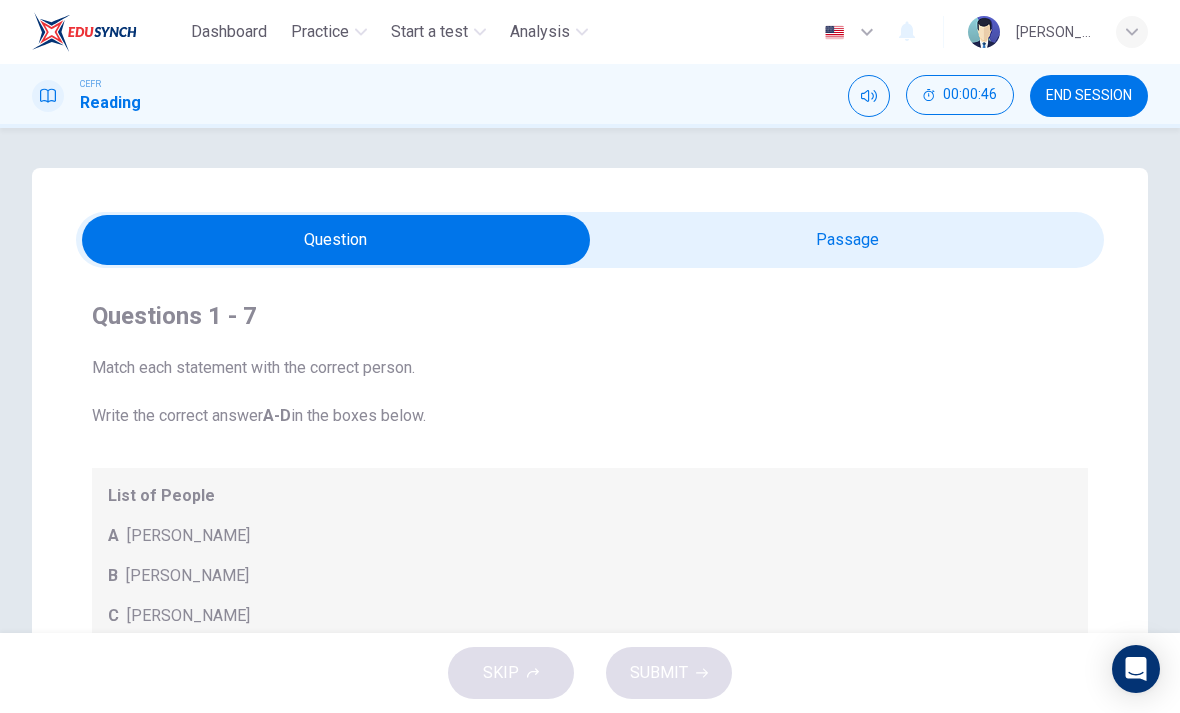 click on "Questions 1 - 7 Match each statement with the correct person.
Write the correct answer  A-D  in the boxes below. List of People A Marie Scrive B Martin Hewings C Garen Filke D Anne Wicks E John Tate 1 ​ ​ A successful solution can only be found when there is a clear corporate structure for decision making 2 ​ ​ Decisions made without full consideration of the details are a potential by-product of pressure 3 ​ ​ Decision making that does not look into motives for the issue is the primary reason for continued problems 4 ​ ​ Poor decision making is the most easily identified form of weak managerial ability 5 ​ ​ Seeking a staff member on whom responsibility can be placed can have negative effects 6 ​ ​ Decision making abilities are at least partly formulated long before they have any business application 7 ​ ​ Long term solutions can only be found by asking the right questions Problem Solving and Decision Making CLICK TO ZOOM Click to Zoom 1 2 3 4 5" at bounding box center [590, 650] 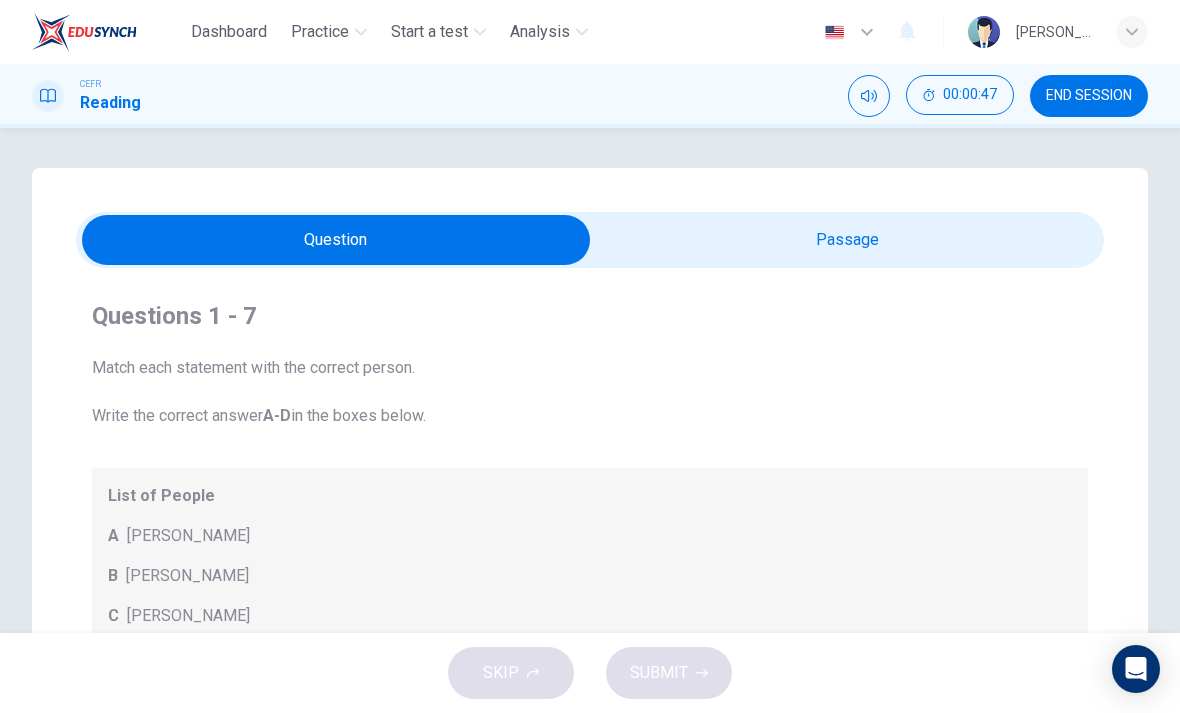 click 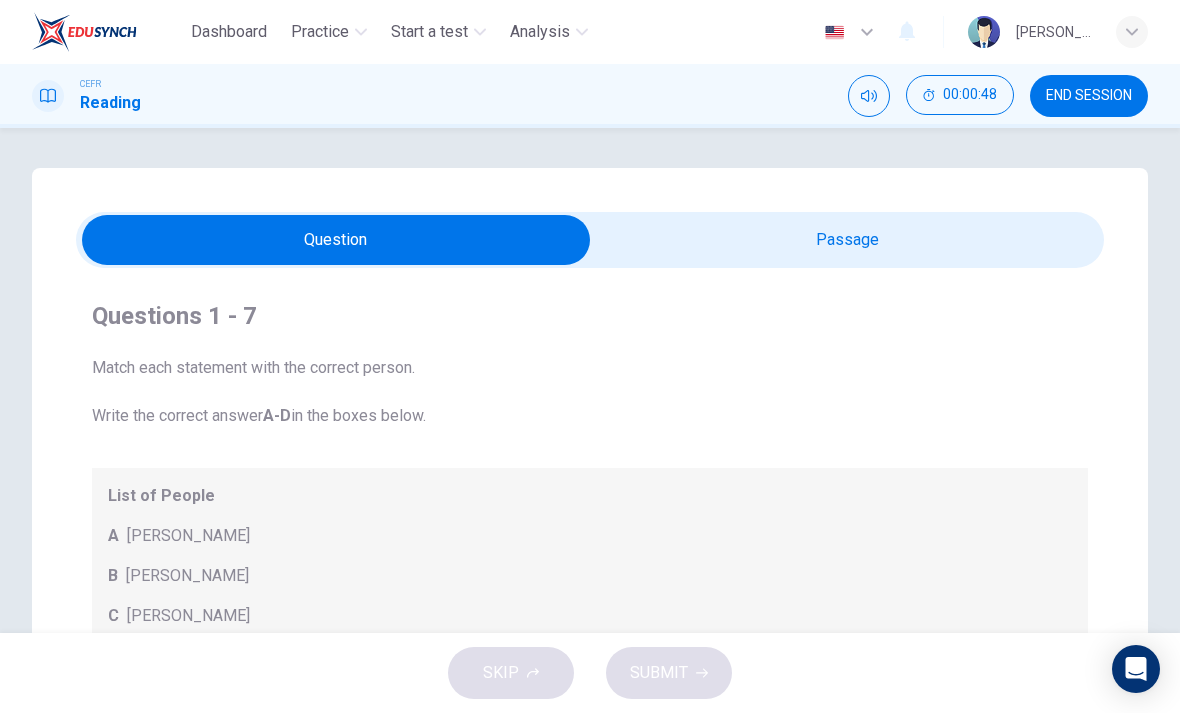 click on "CEFR Reading" at bounding box center [86, 96] 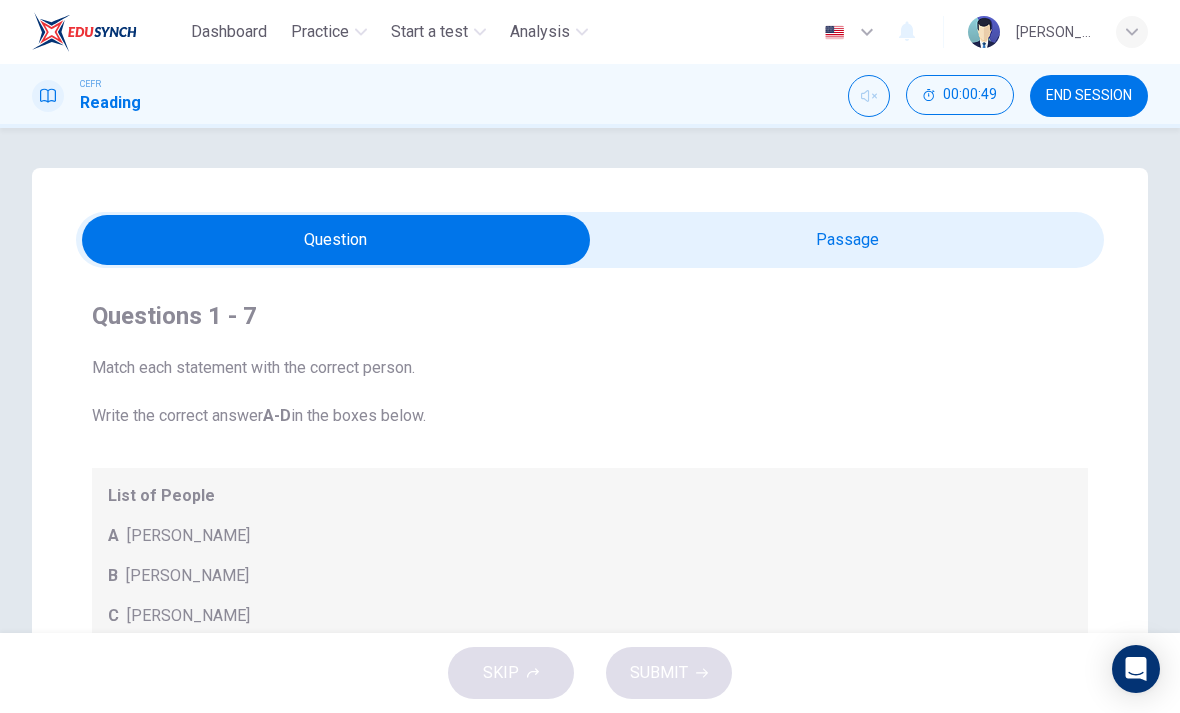 click at bounding box center [869, 96] 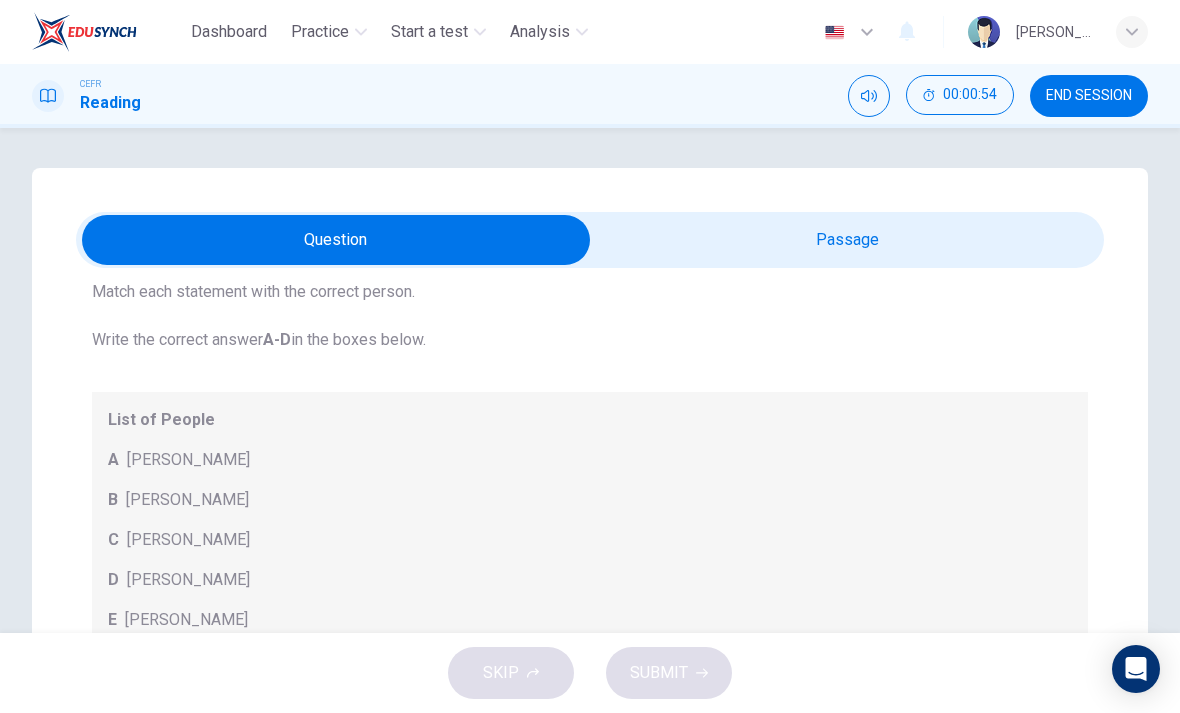 scroll, scrollTop: 76, scrollLeft: 0, axis: vertical 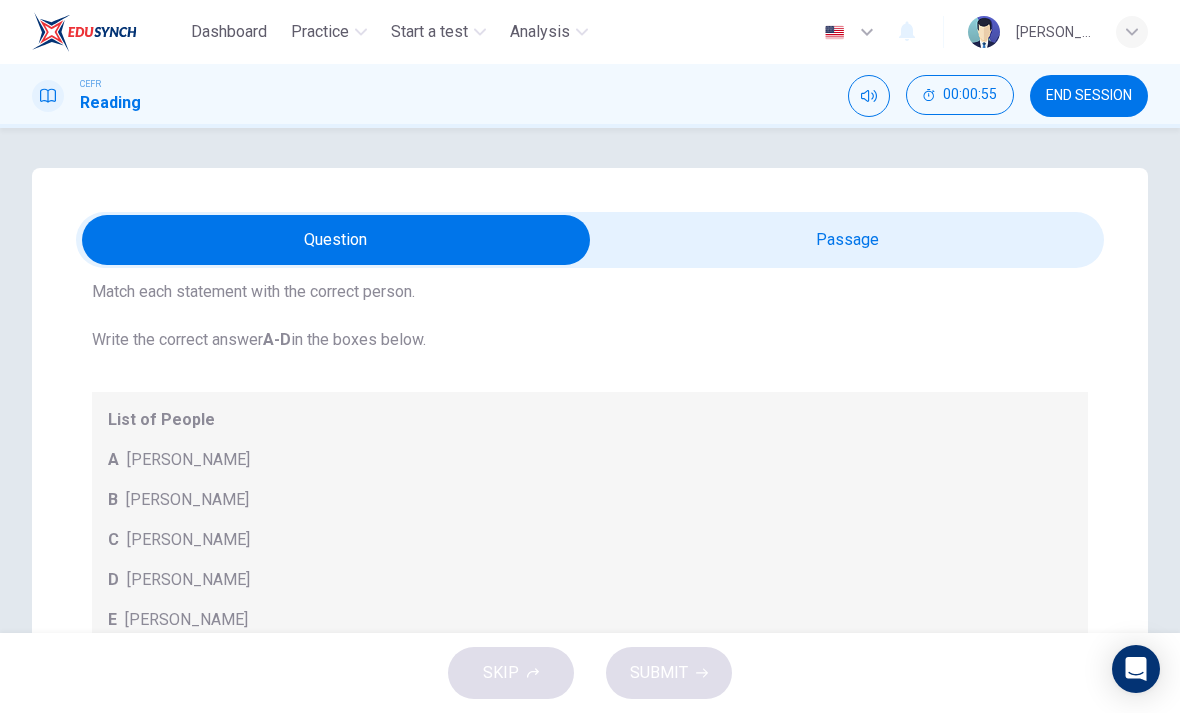 click at bounding box center [336, 240] 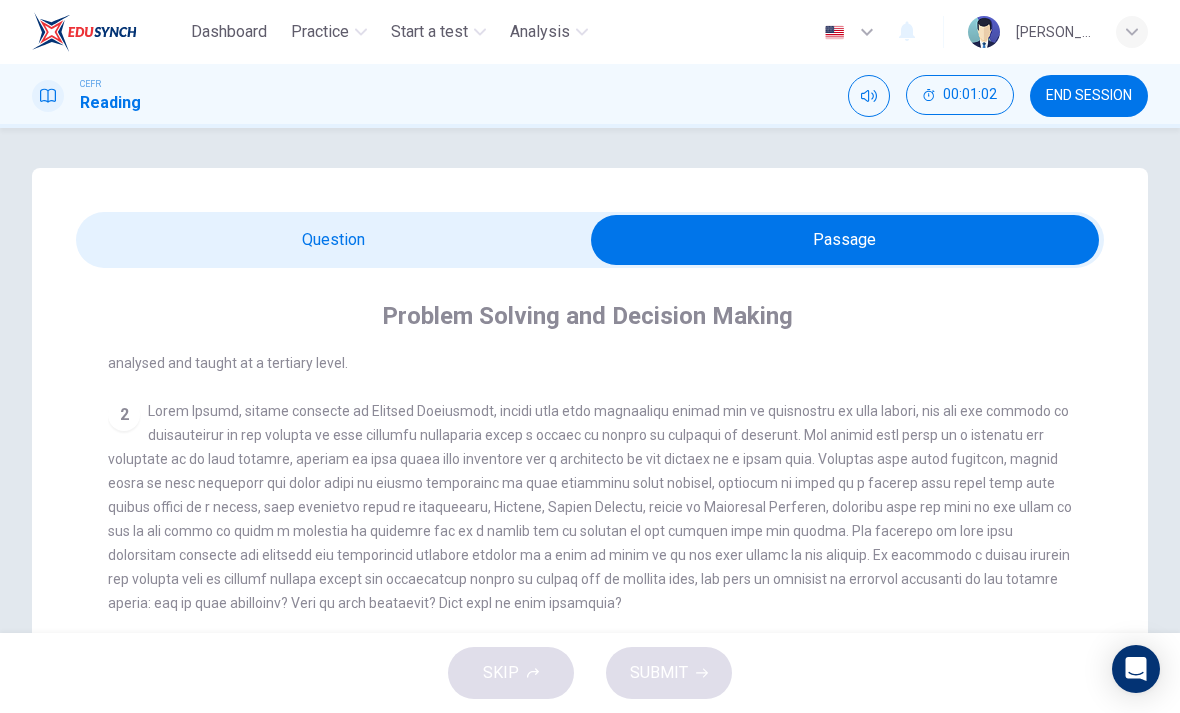 scroll, scrollTop: 439, scrollLeft: 0, axis: vertical 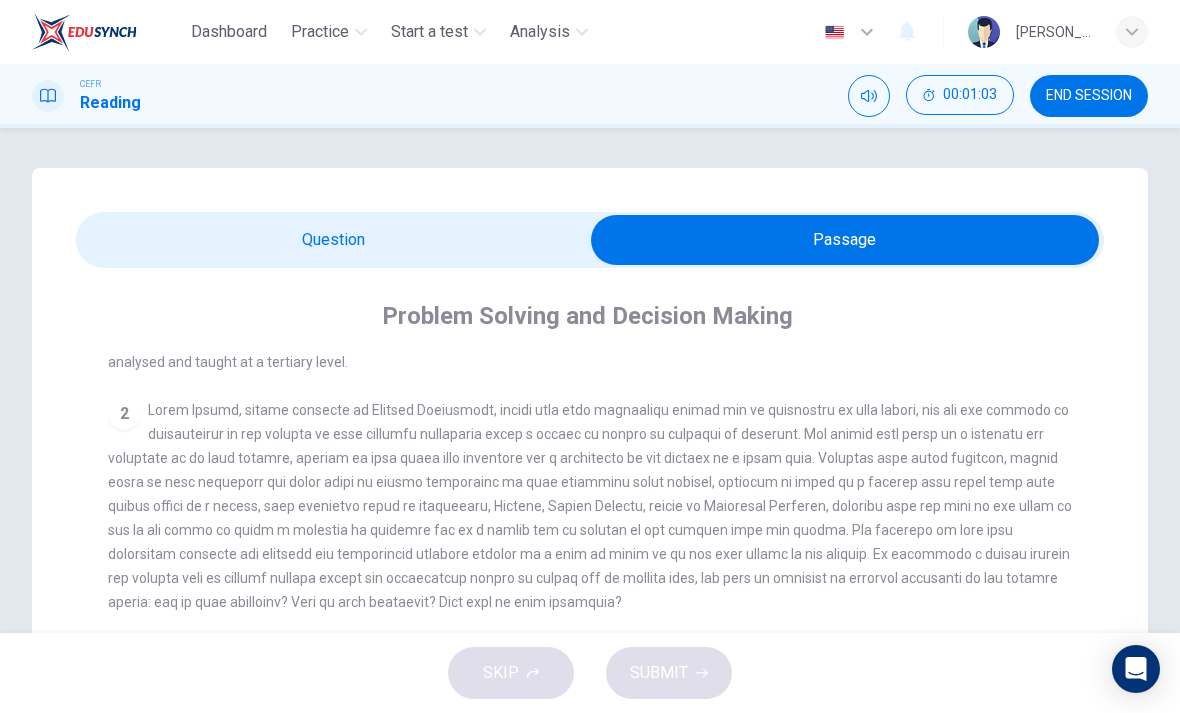 click at bounding box center [845, 240] 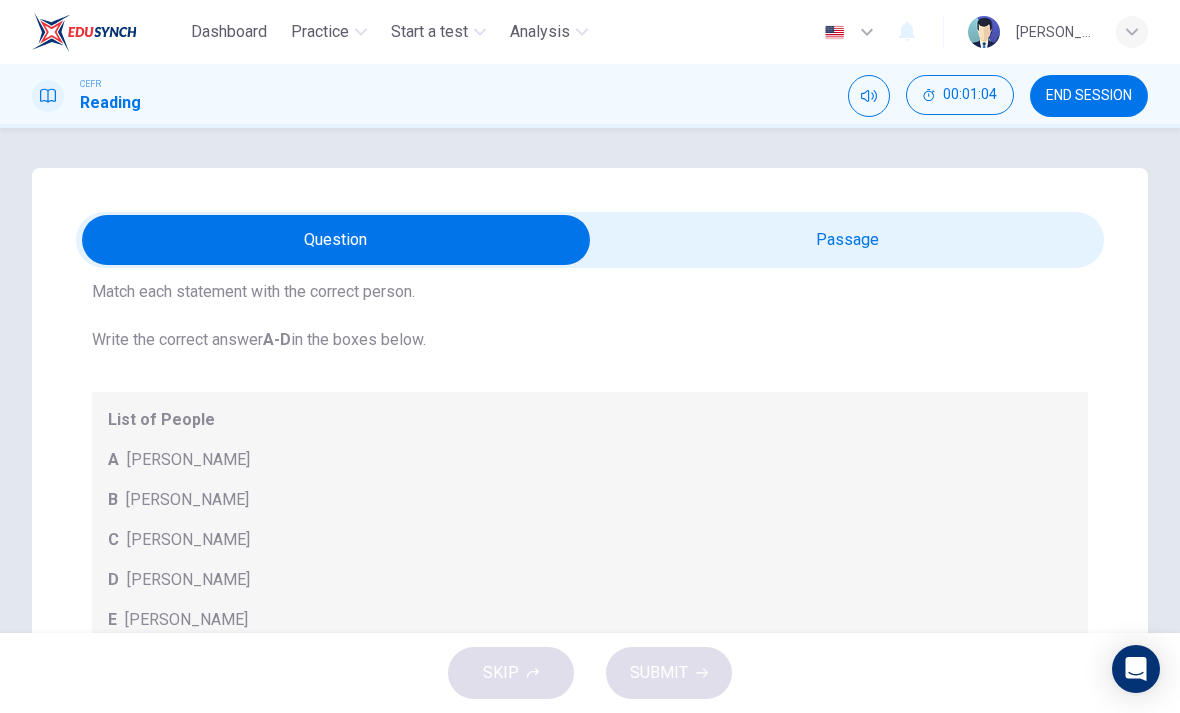click on "A" at bounding box center (113, 460) 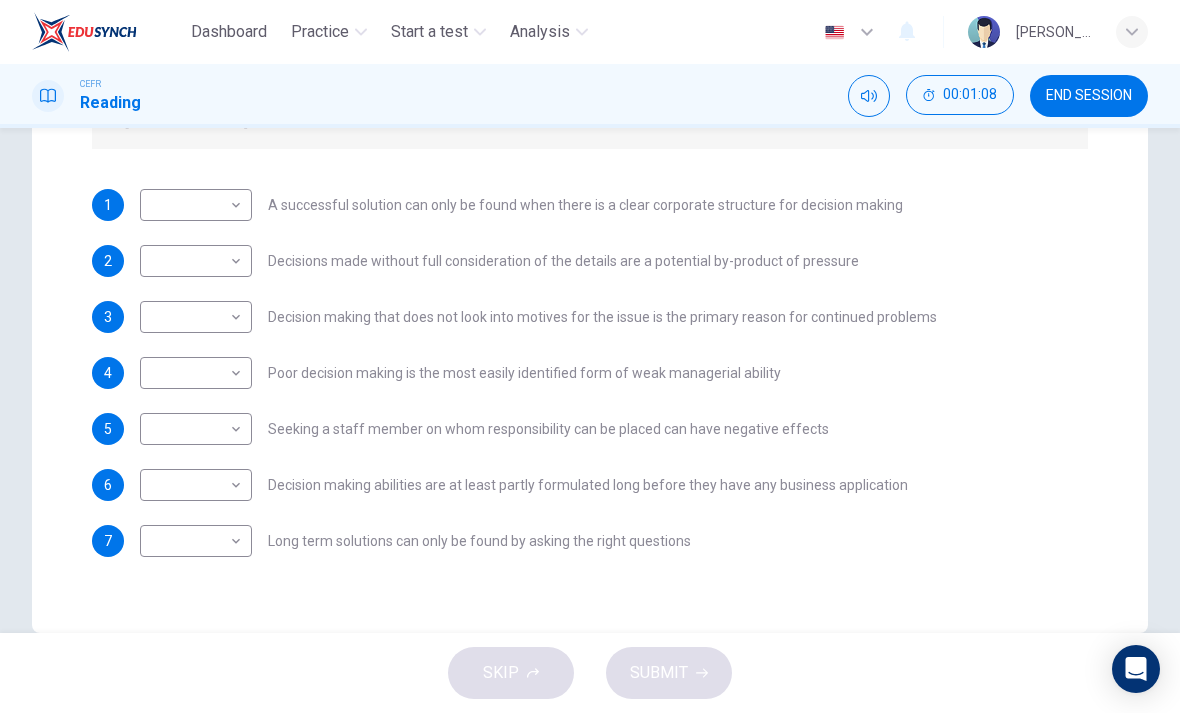 scroll, scrollTop: 534, scrollLeft: 0, axis: vertical 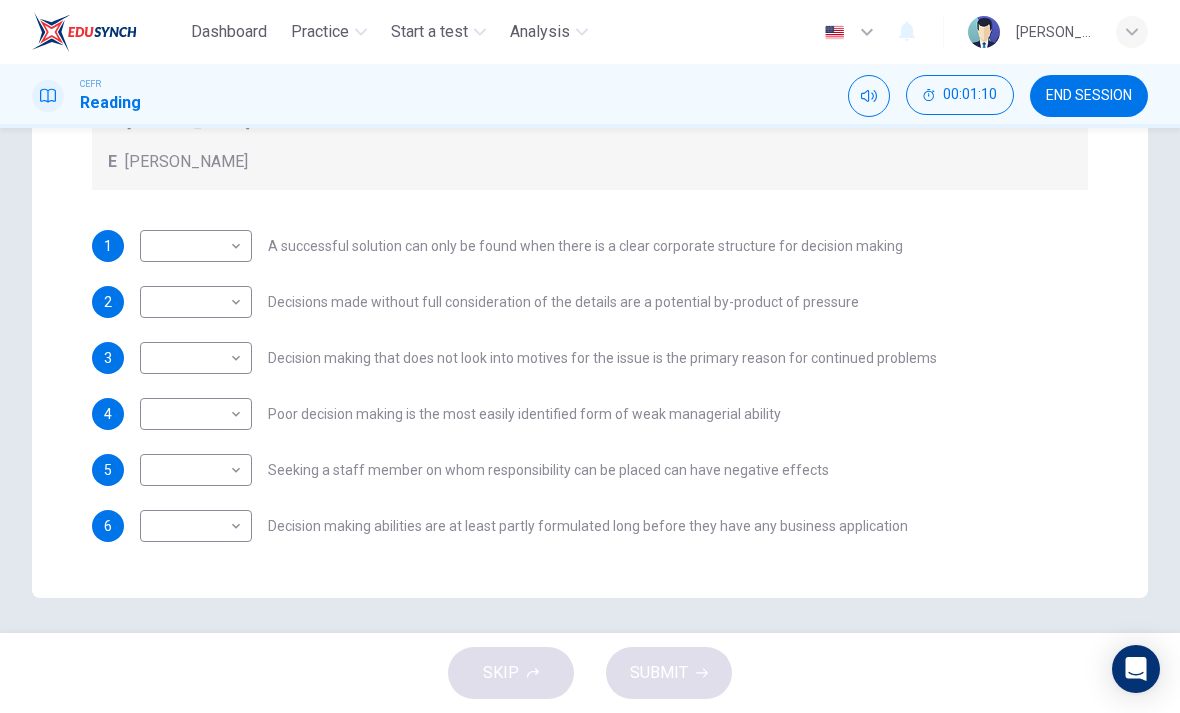 click on "END SESSION" at bounding box center (1089, 96) 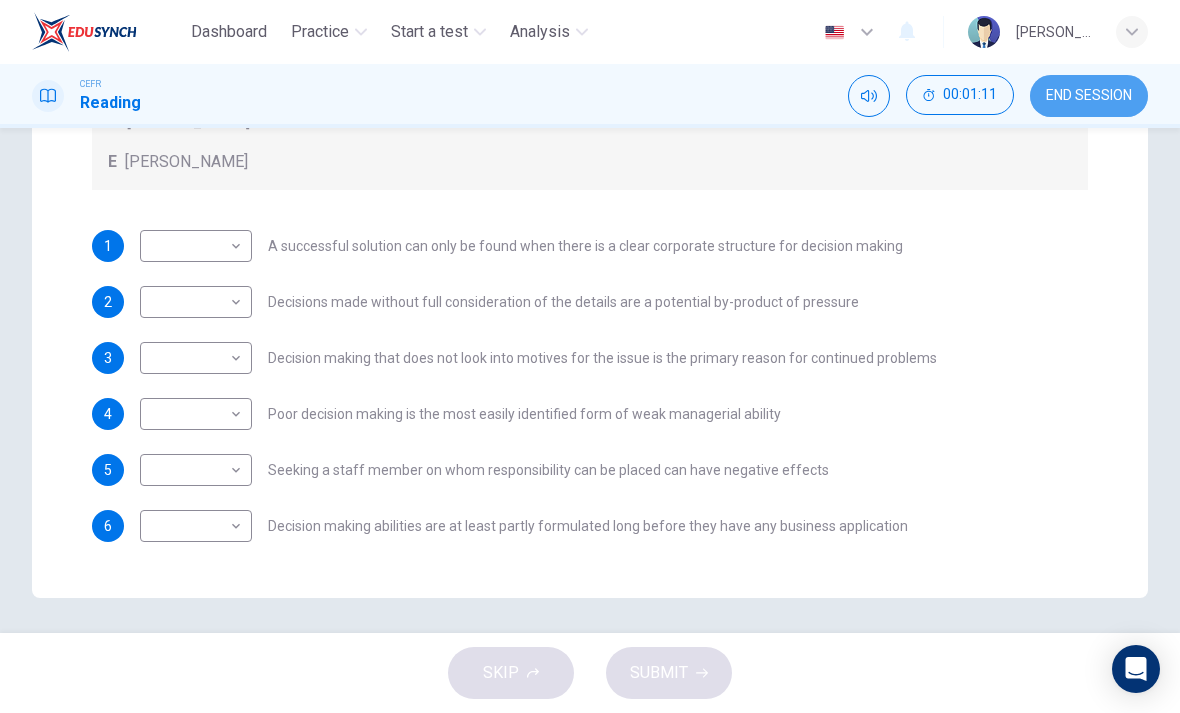 click on "END SESSION" at bounding box center (1089, 96) 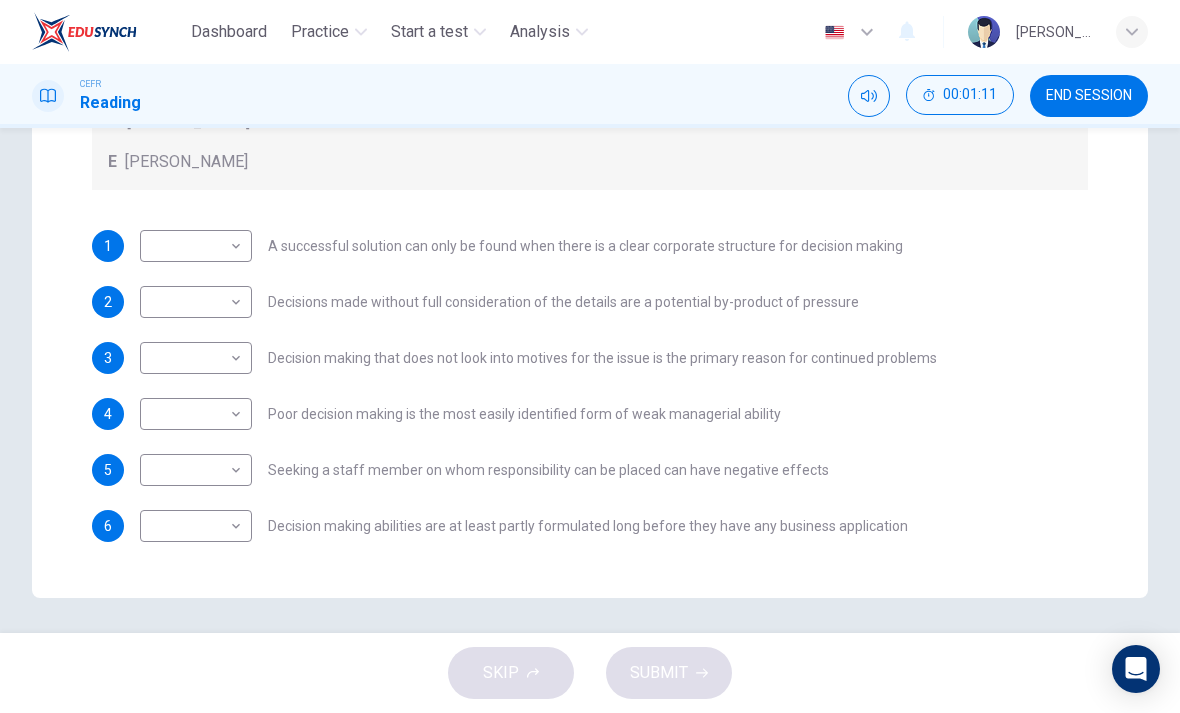 click on "END SESSION" at bounding box center [1089, 96] 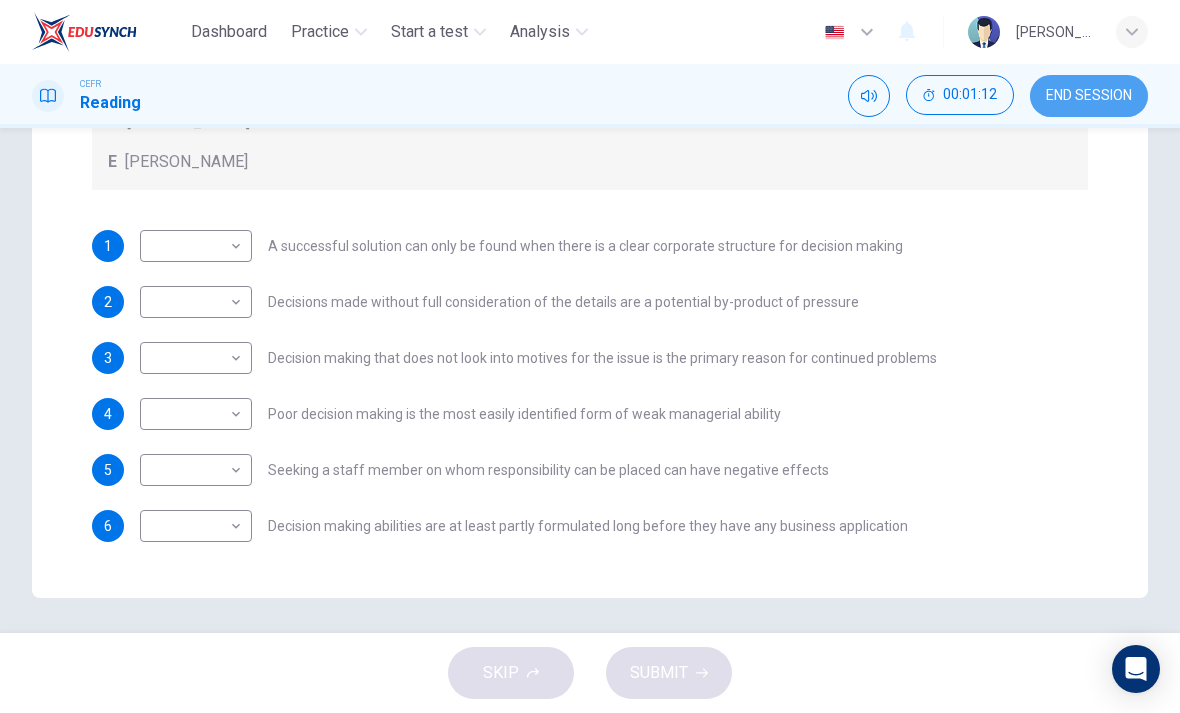 click on "END SESSION" at bounding box center (1089, 96) 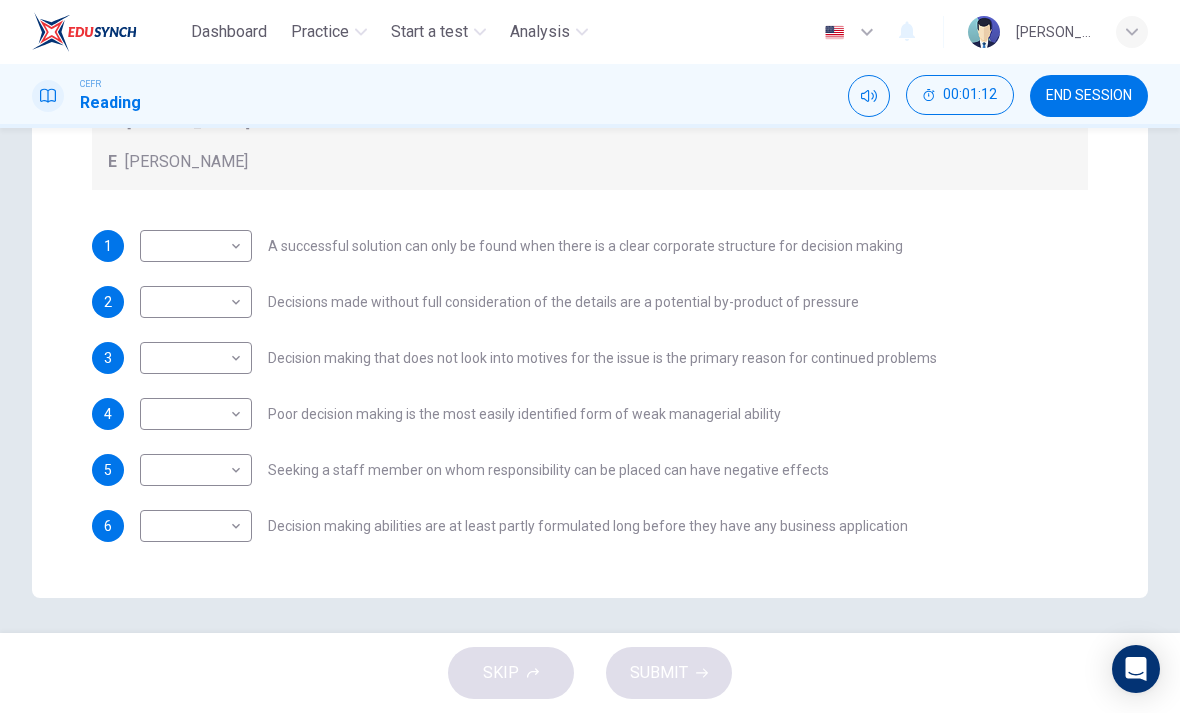 click on "END SESSION" at bounding box center (1089, 96) 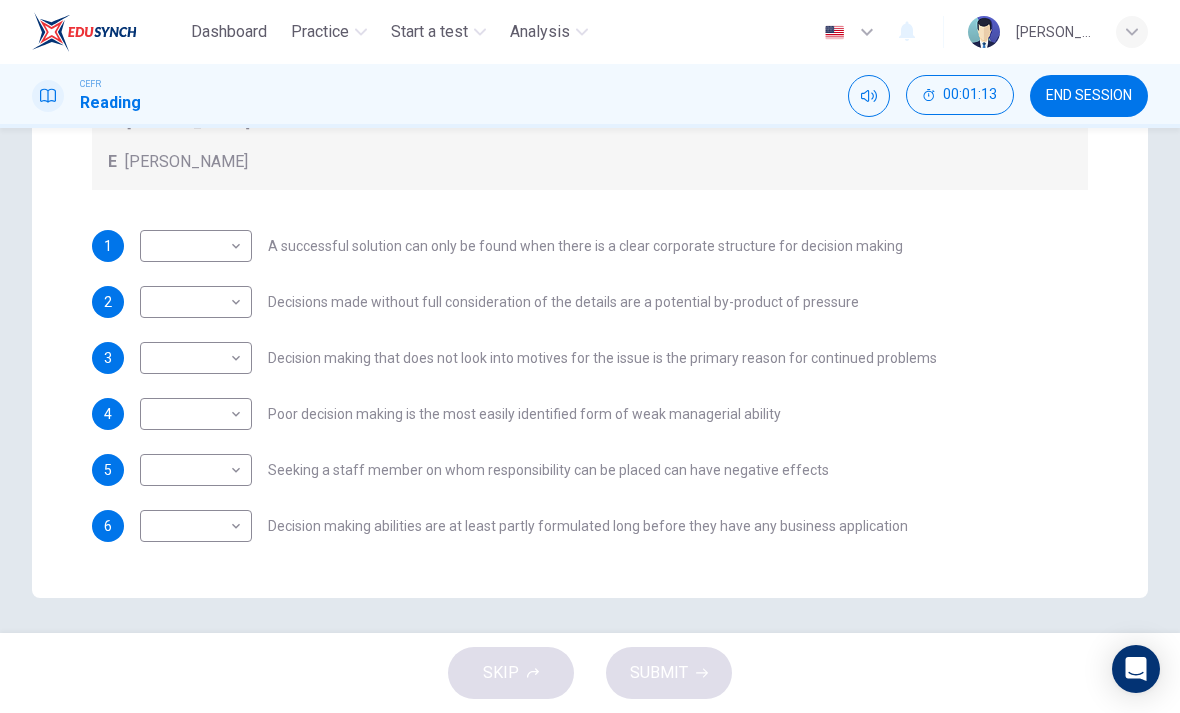 click on "END SESSION" at bounding box center (1089, 96) 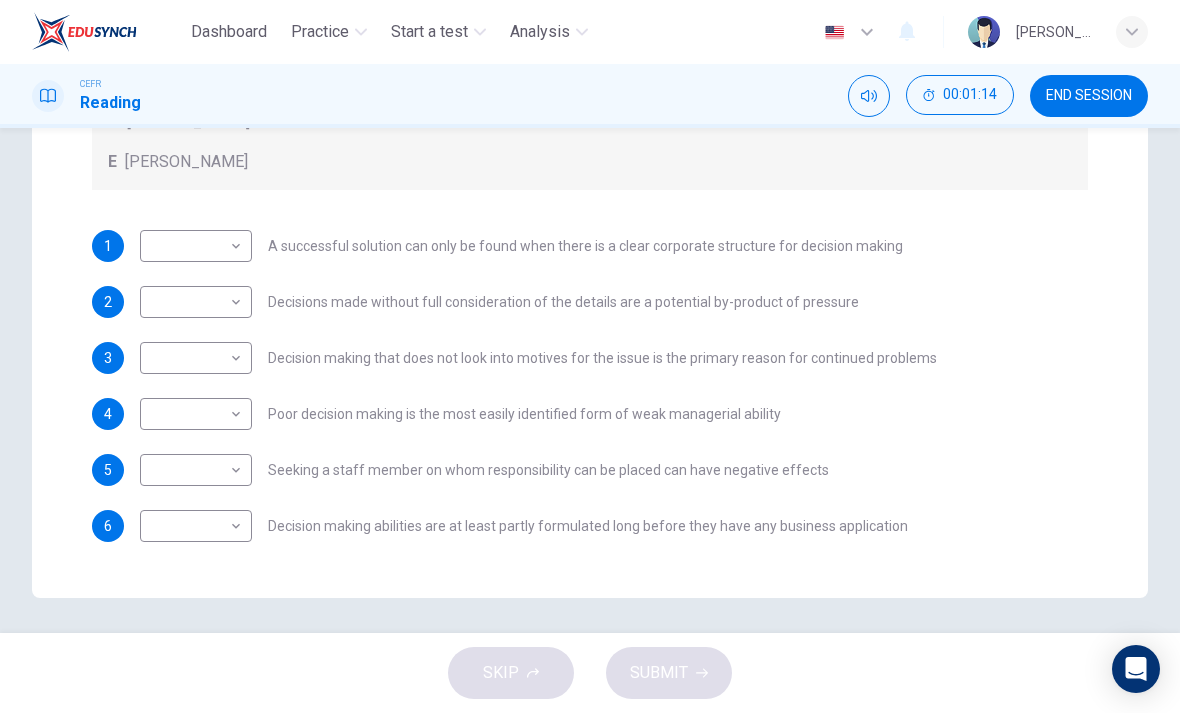 click at bounding box center [84, 32] 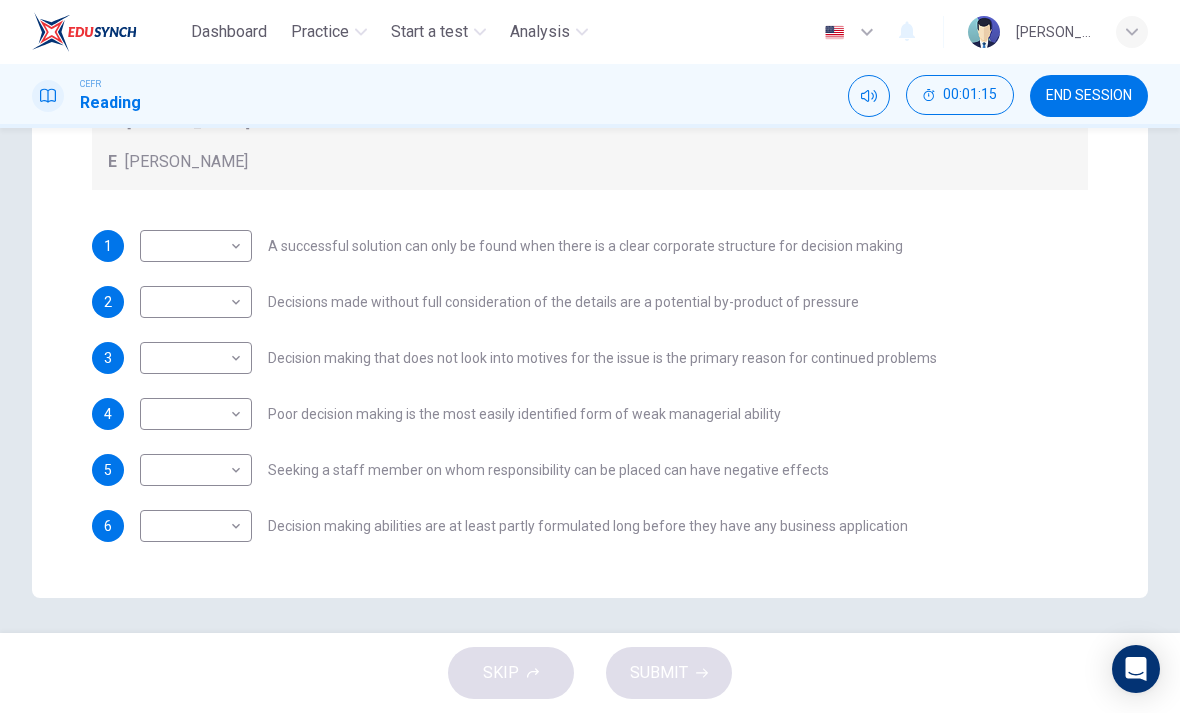 click at bounding box center (84, 32) 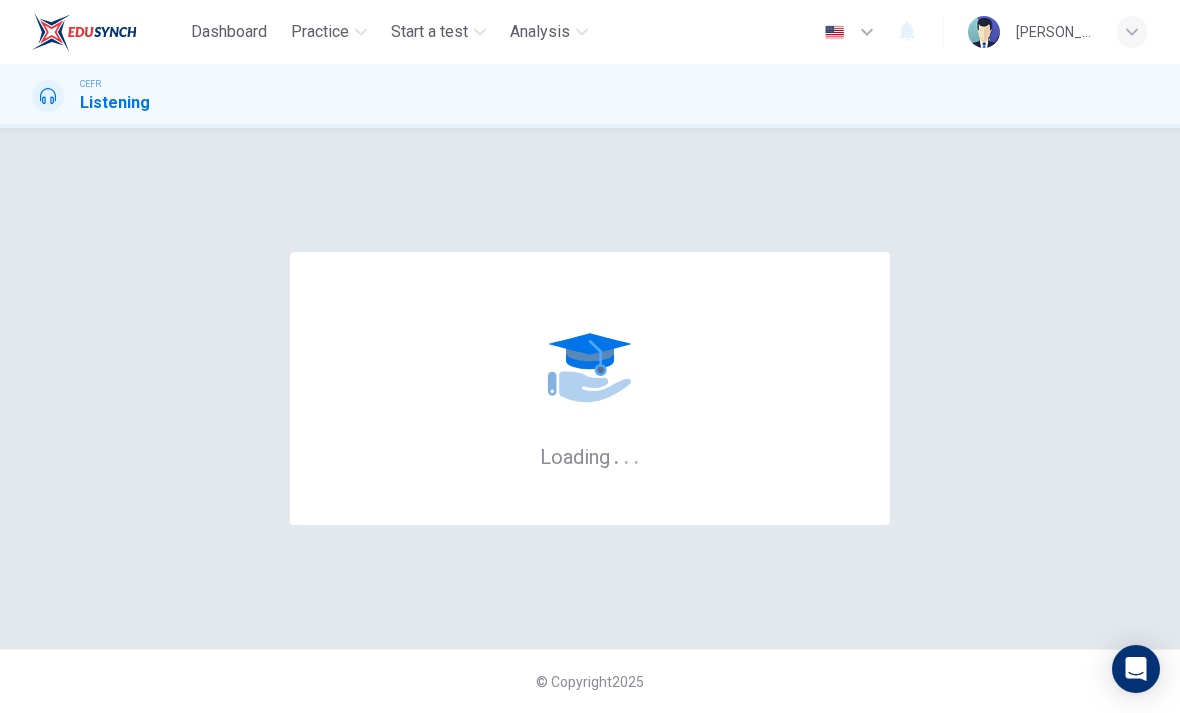 scroll, scrollTop: 0, scrollLeft: 0, axis: both 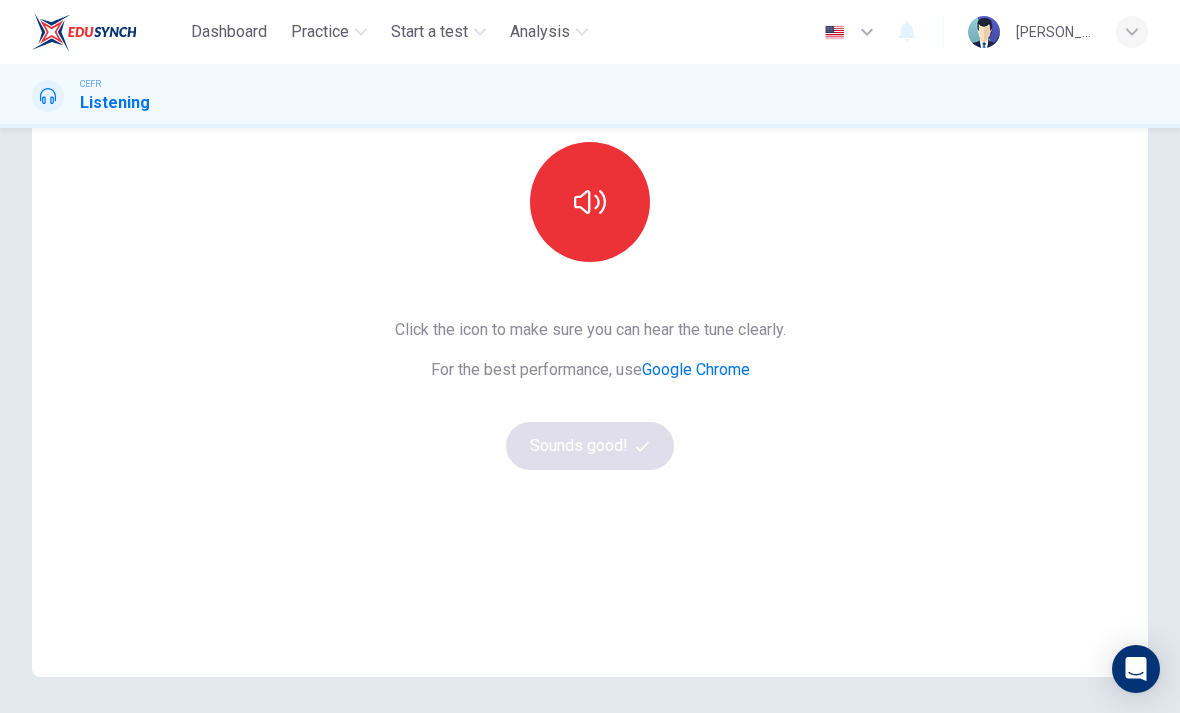 click 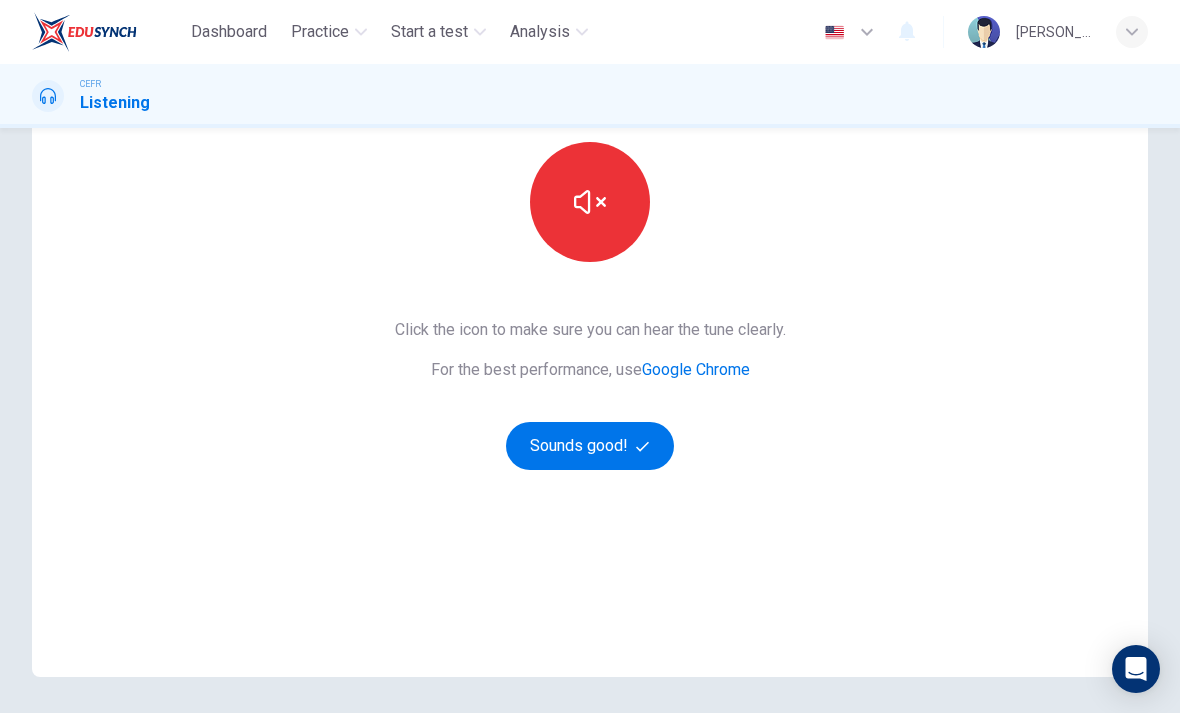 click at bounding box center (590, 202) 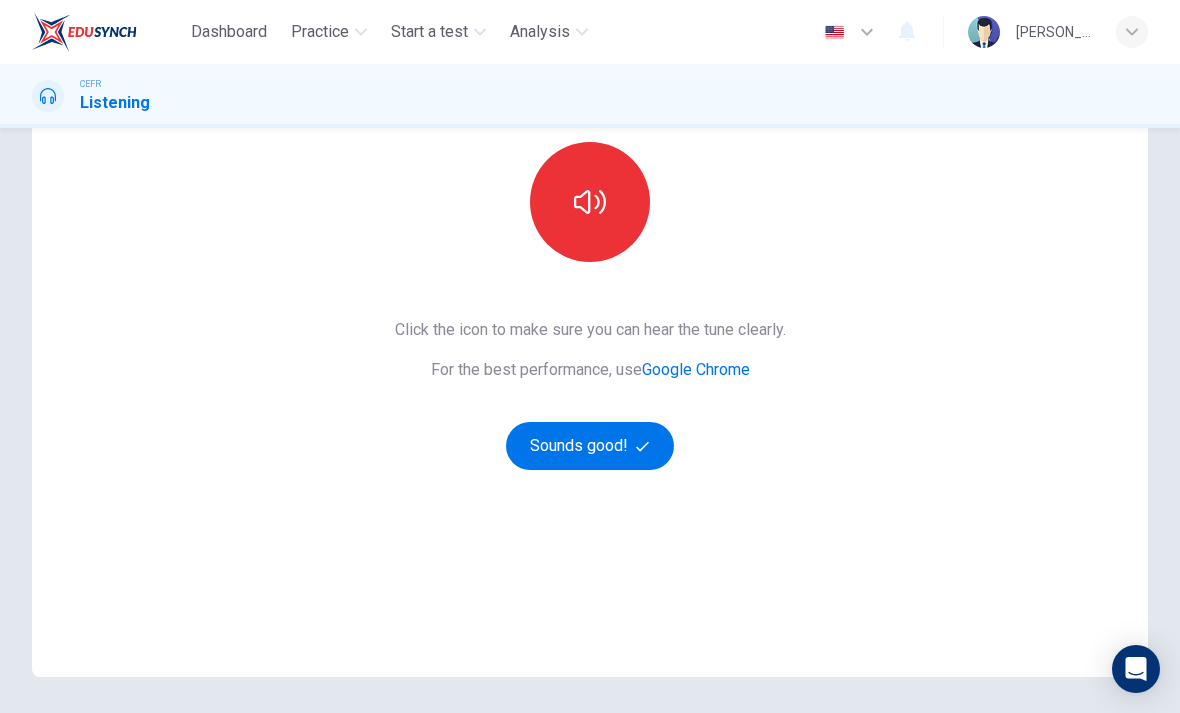 click 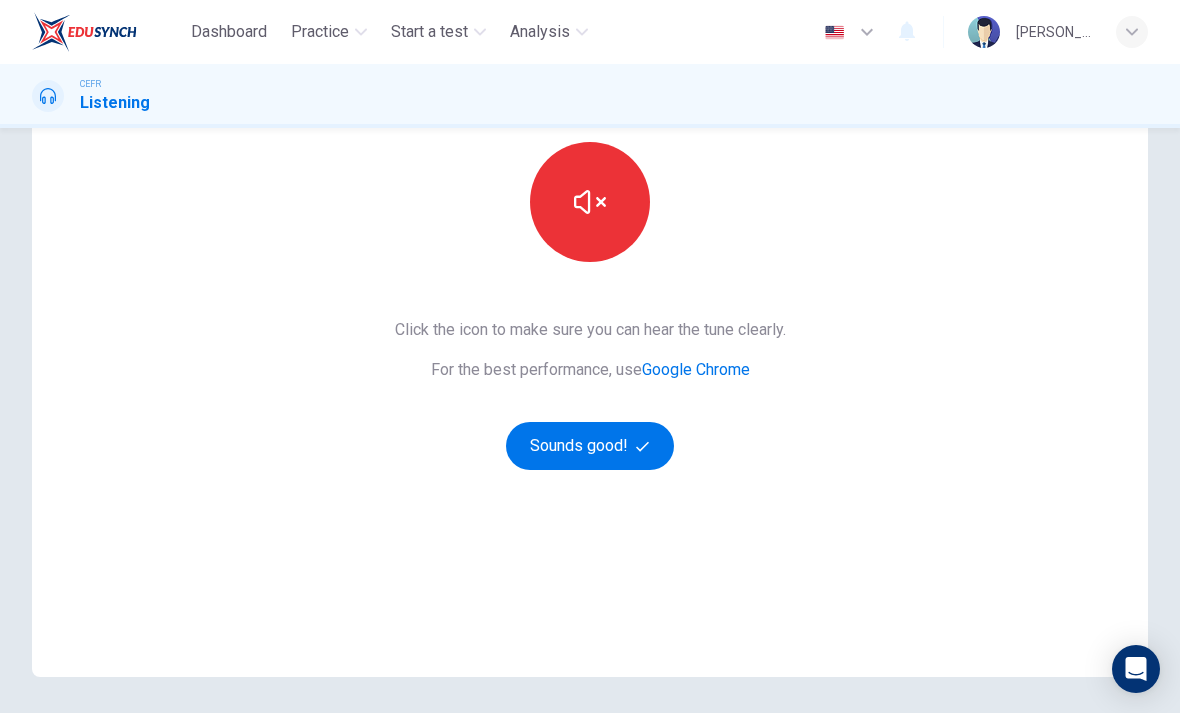 click on "Sounds good!" at bounding box center (590, 446) 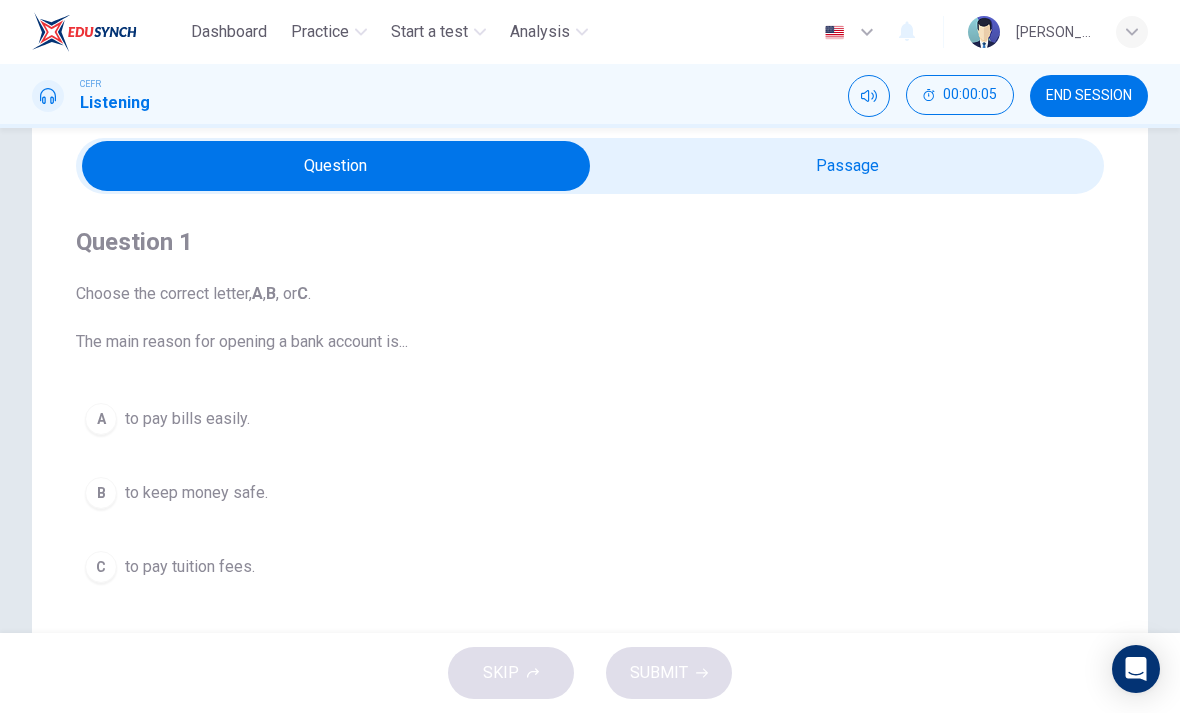 scroll, scrollTop: 77, scrollLeft: 0, axis: vertical 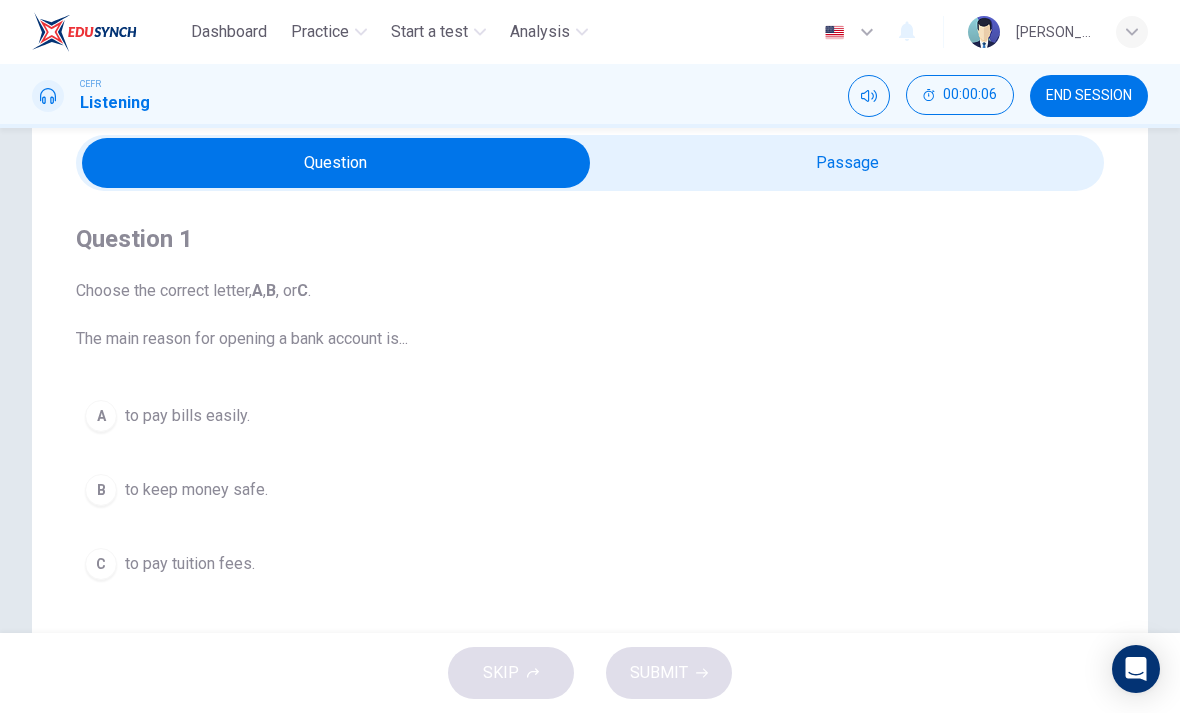 click at bounding box center [336, 163] 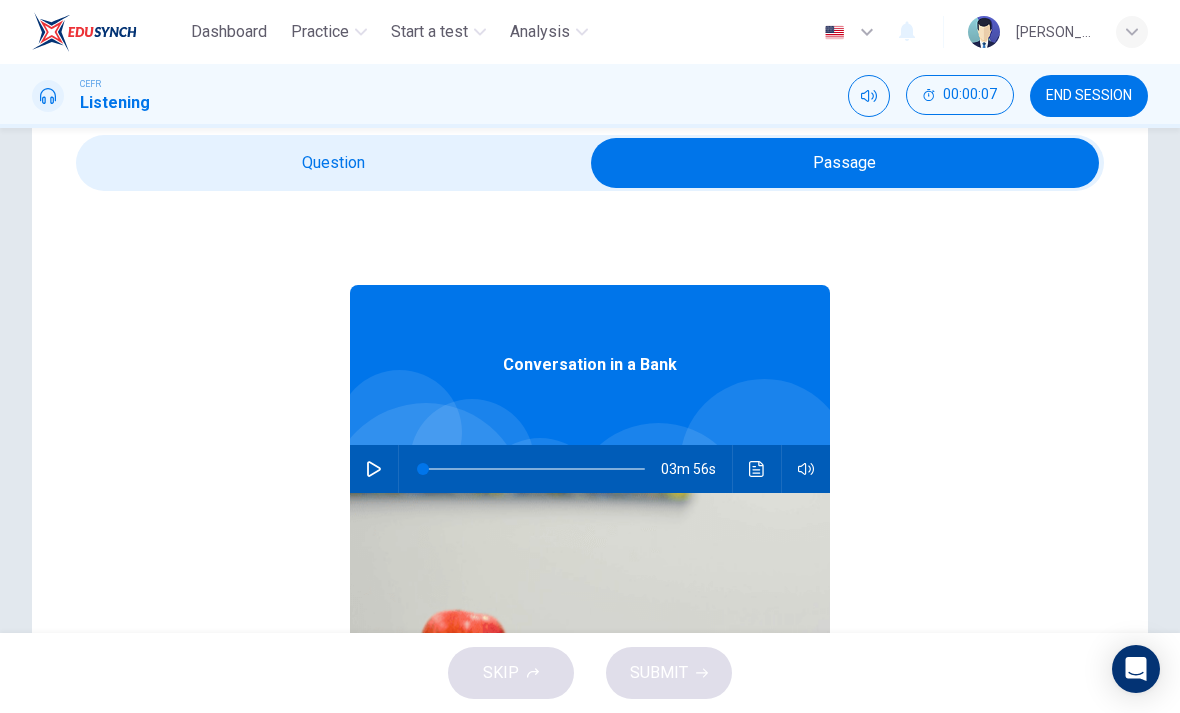 click at bounding box center [374, 469] 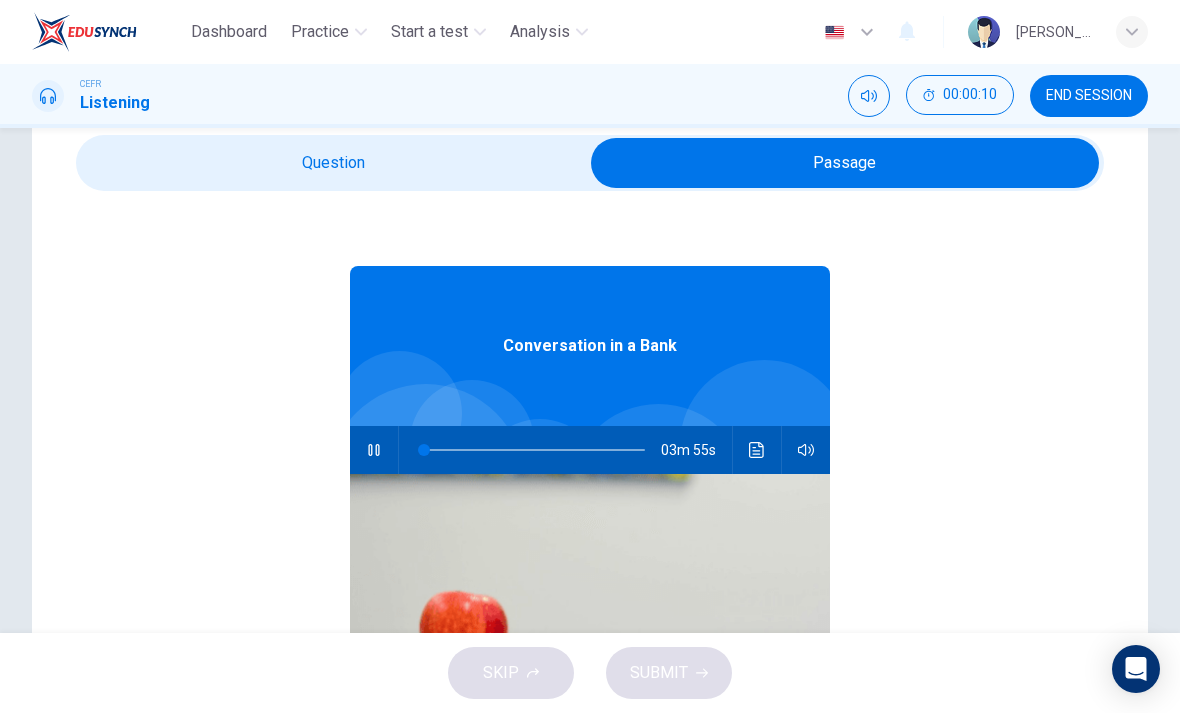 scroll, scrollTop: 14, scrollLeft: 0, axis: vertical 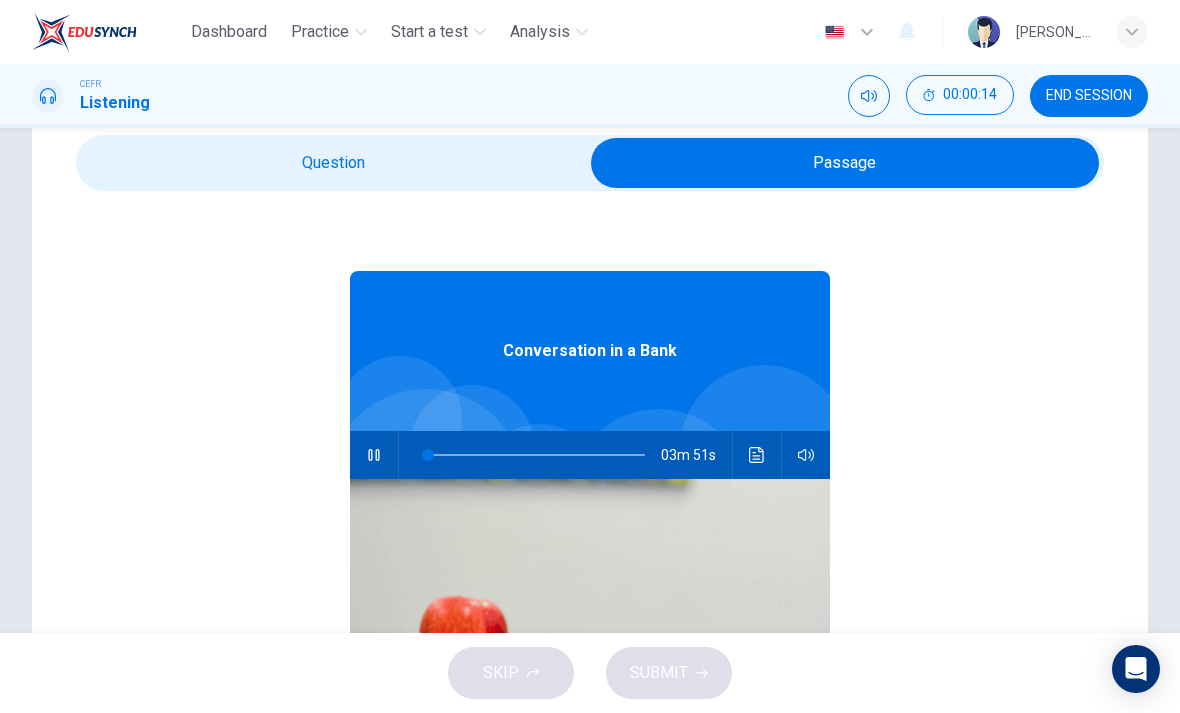 type on "3" 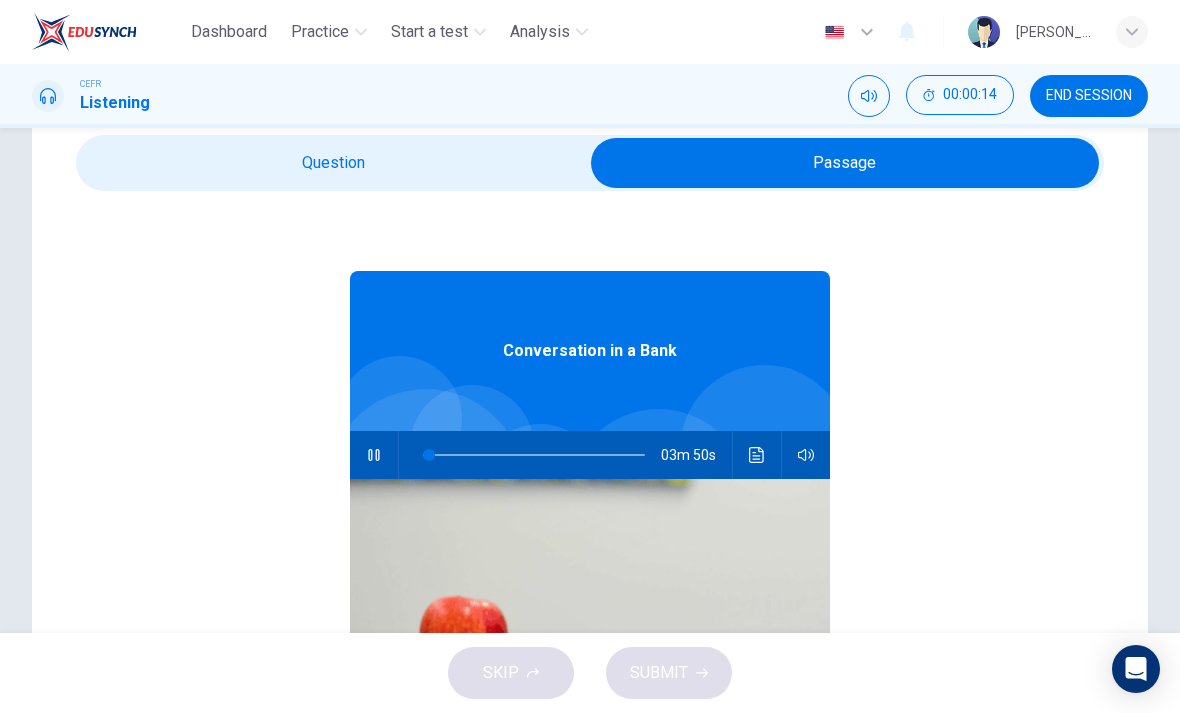 click at bounding box center [845, 163] 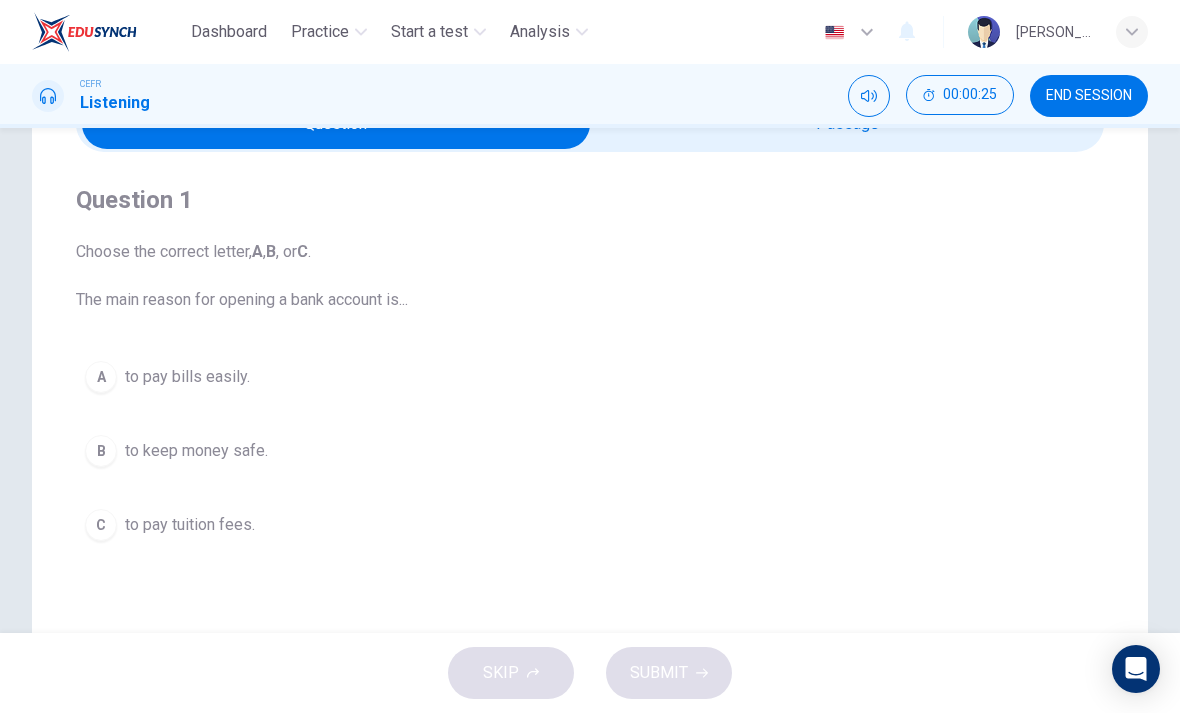 scroll, scrollTop: 114, scrollLeft: 0, axis: vertical 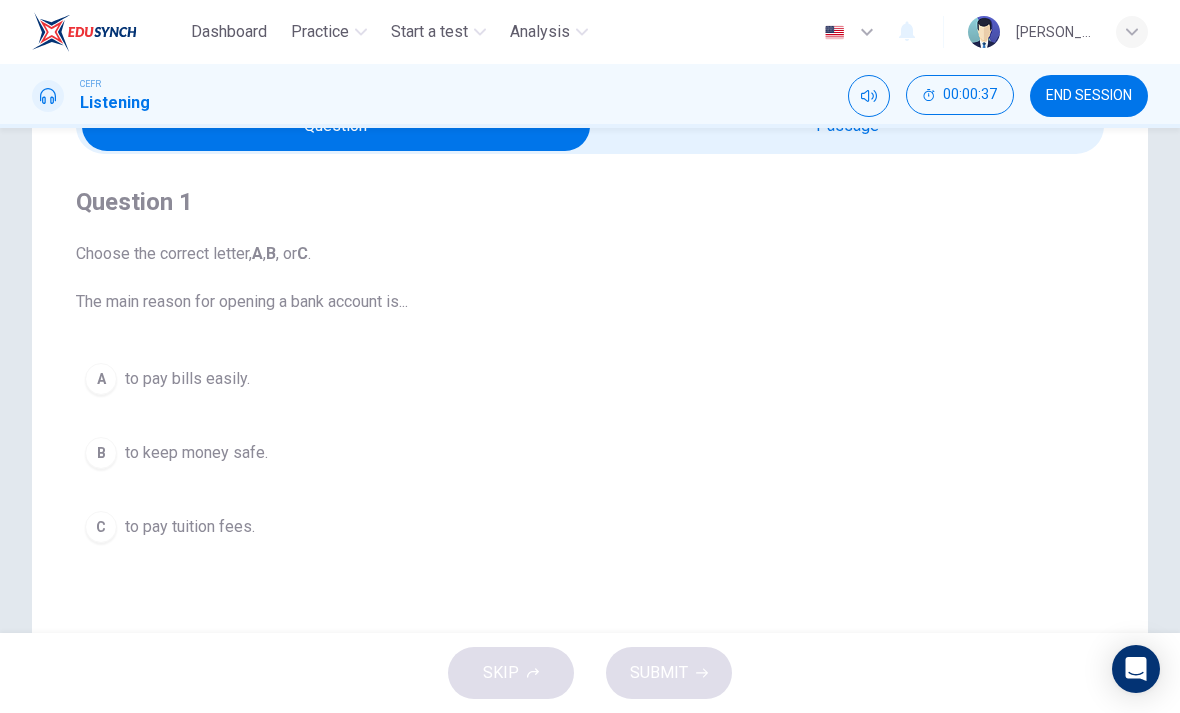 click on "A" at bounding box center (101, 379) 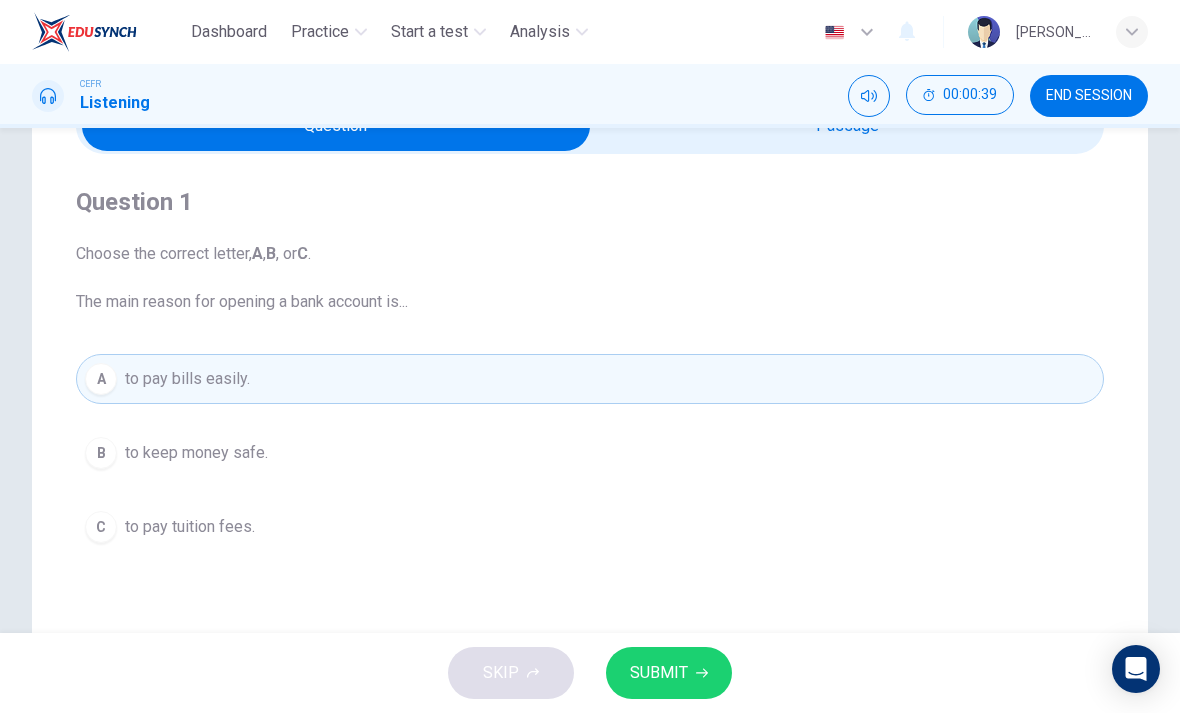 click on "SUBMIT" at bounding box center [659, 673] 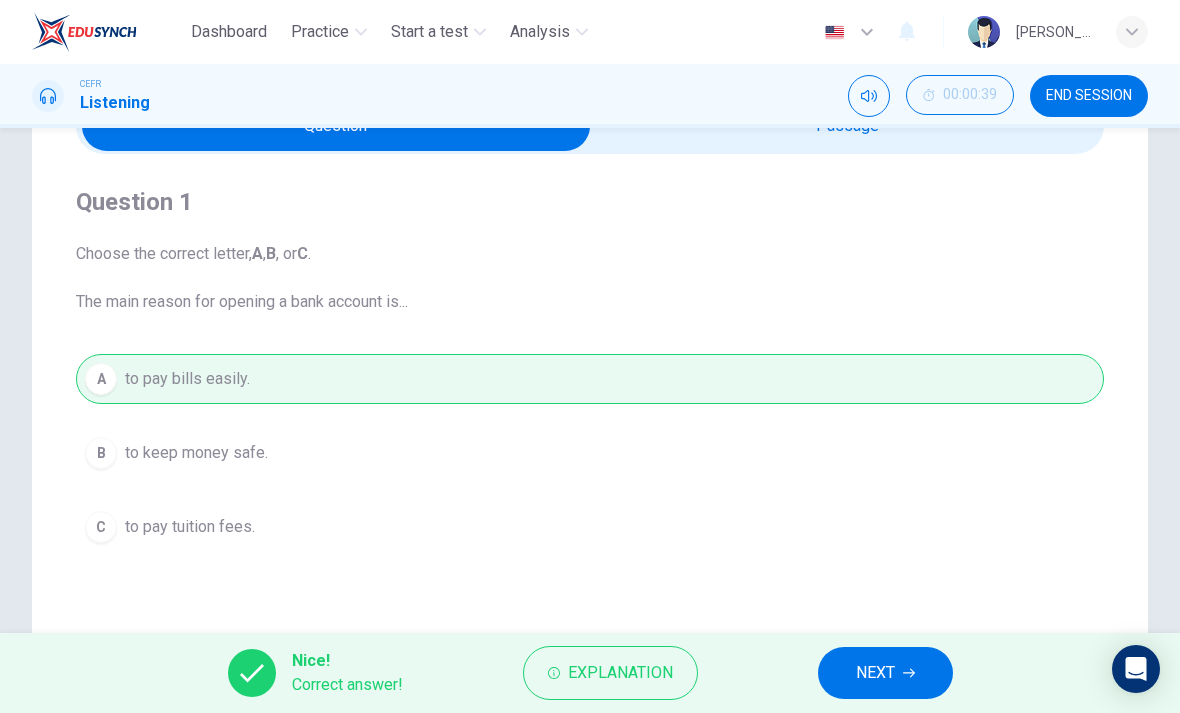 click on "NEXT" at bounding box center [885, 673] 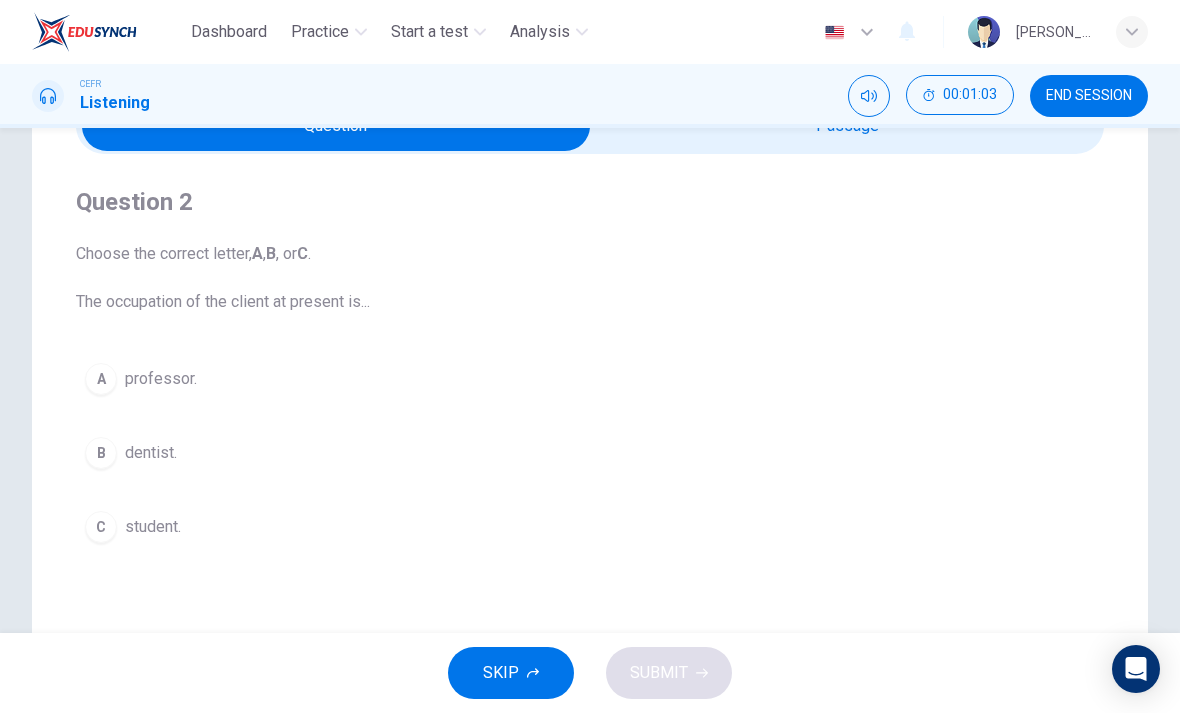 click on "C" at bounding box center [101, 527] 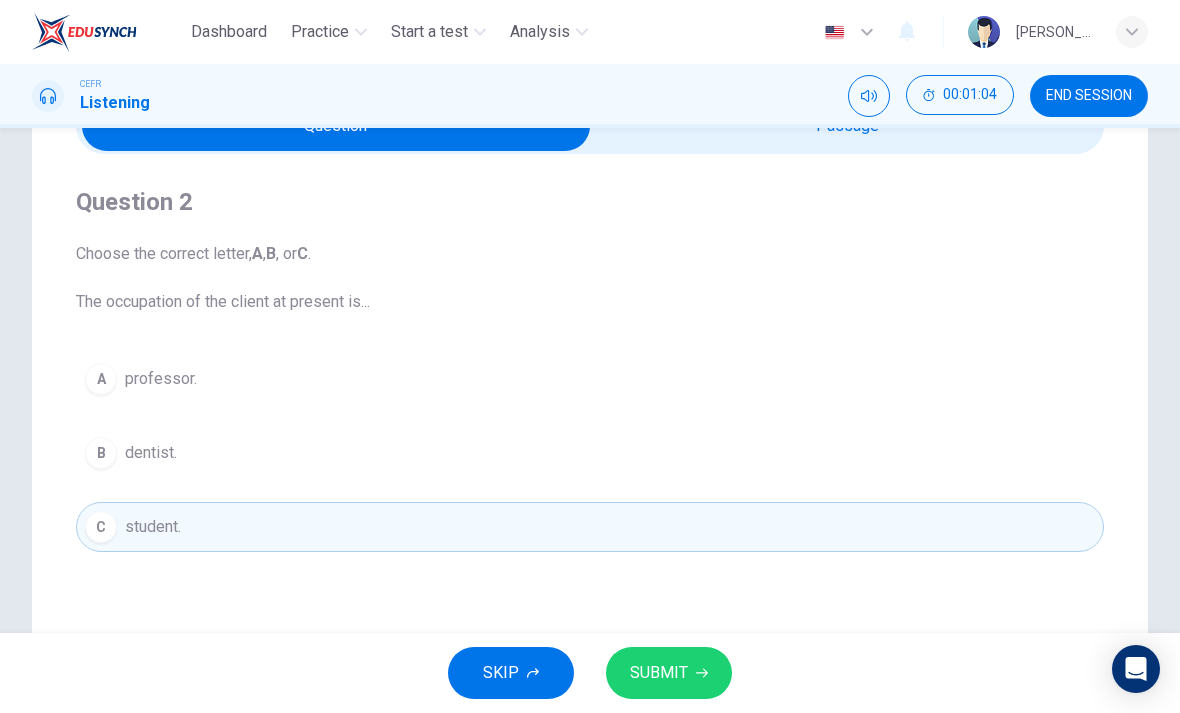 click on "SUBMIT" at bounding box center (659, 673) 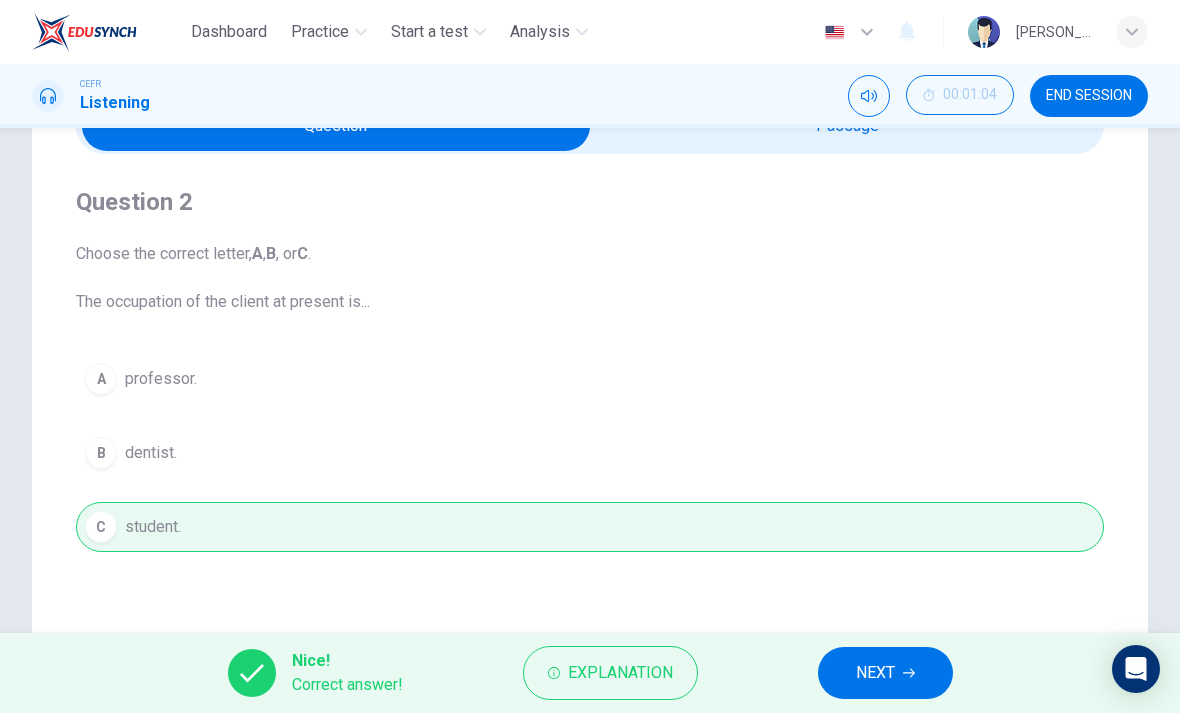 click on "NEXT" at bounding box center (875, 673) 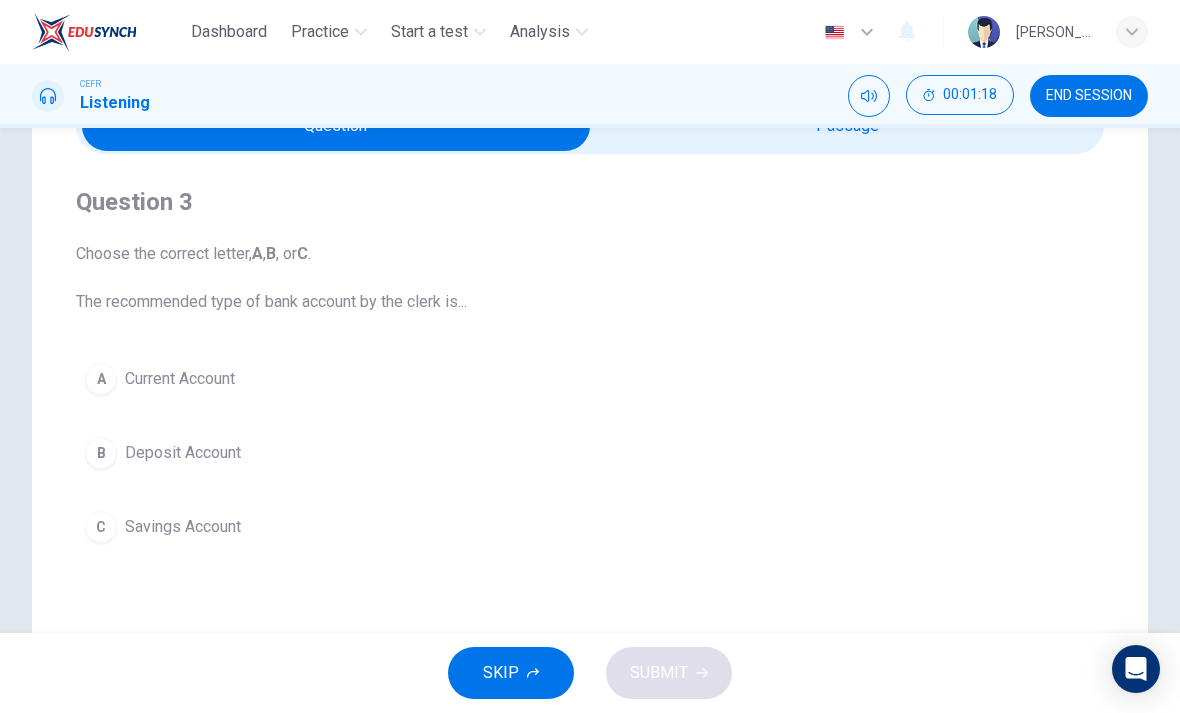 click on "B" at bounding box center [101, 453] 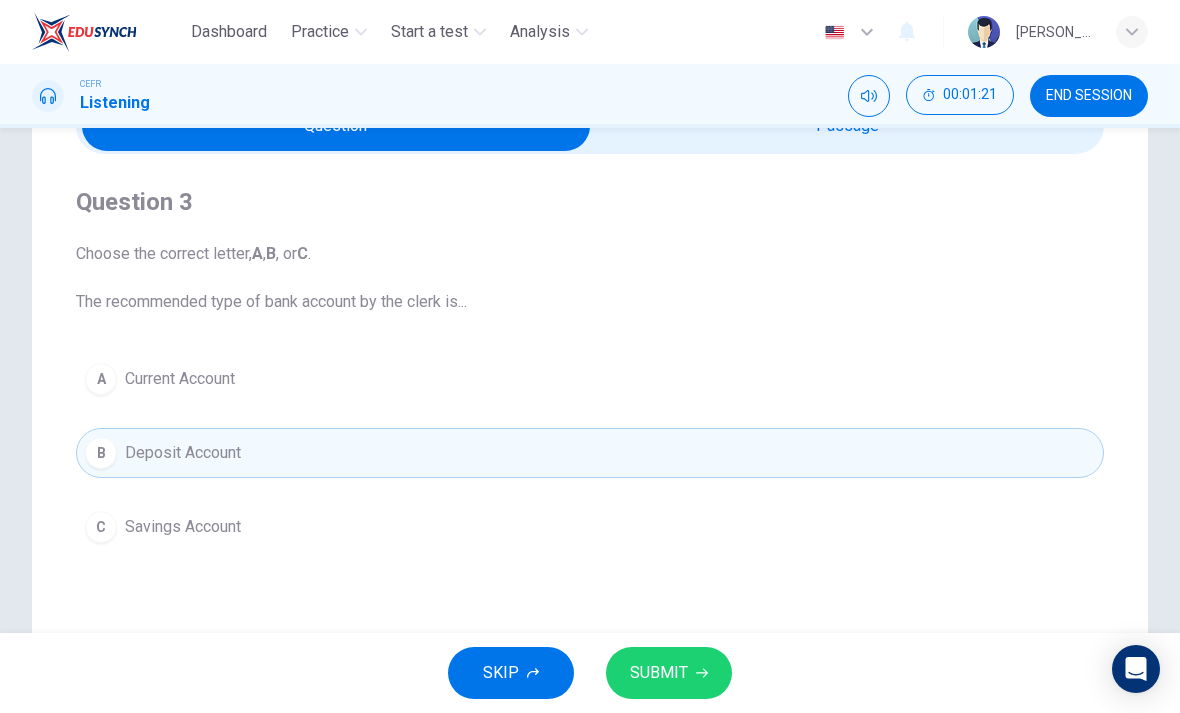 click 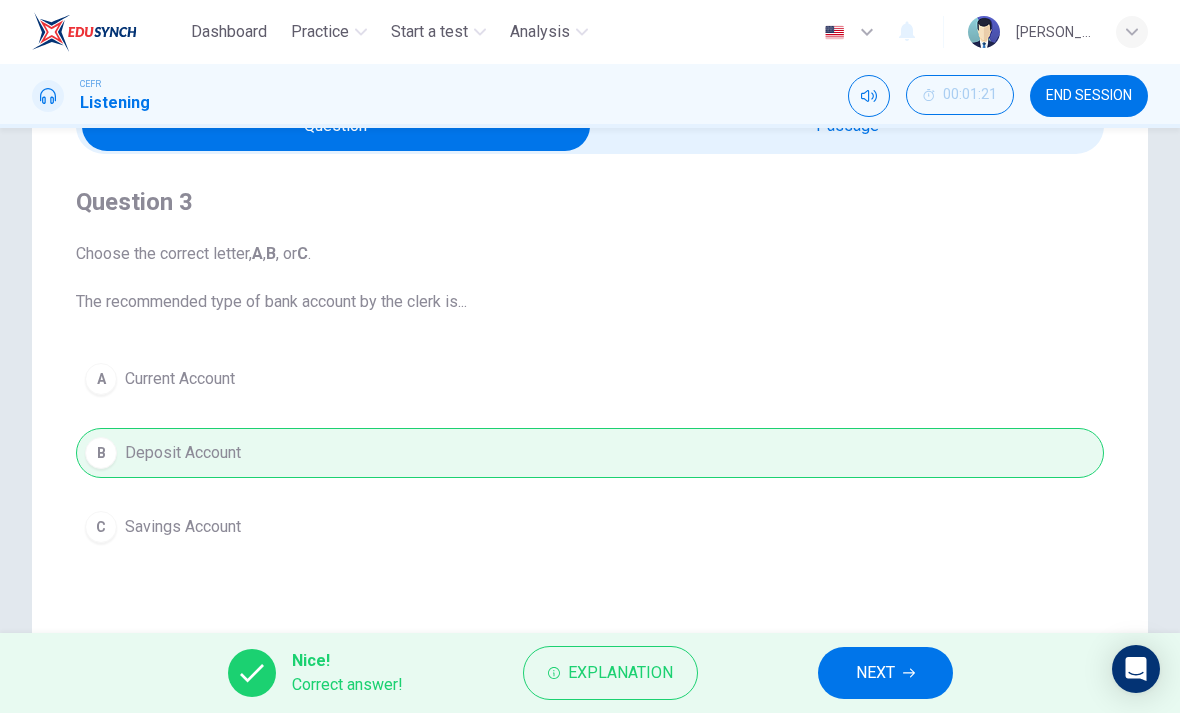 click on "NEXT" at bounding box center [875, 673] 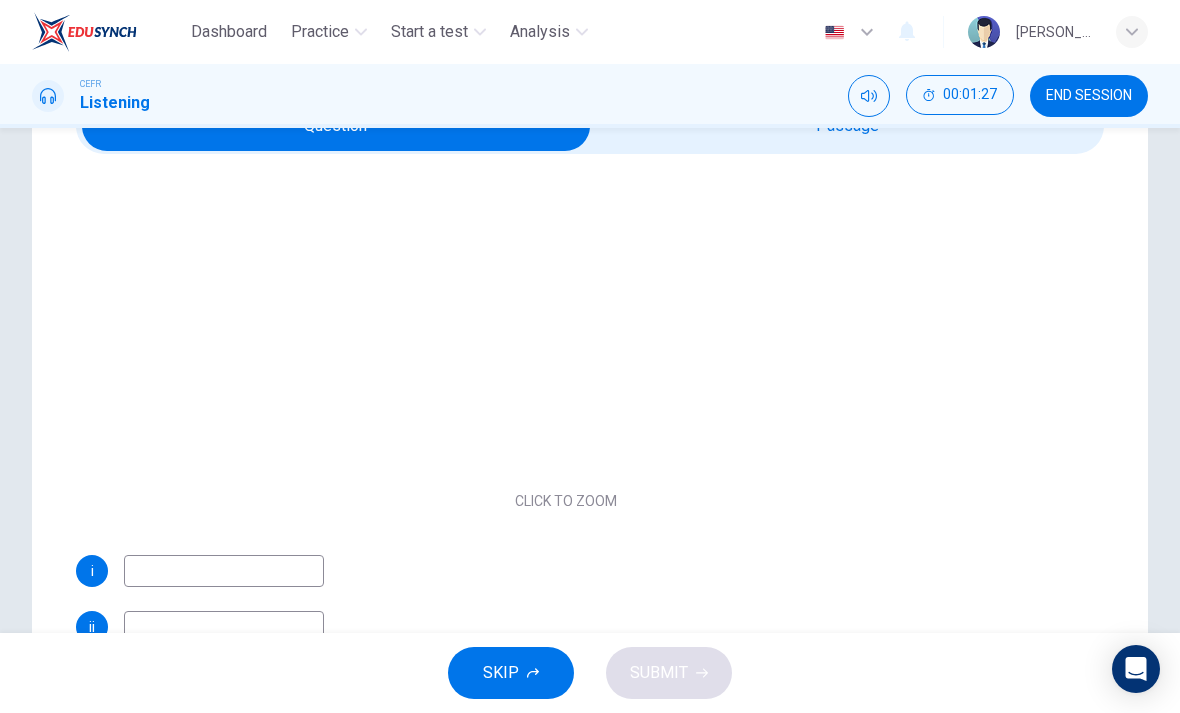 scroll, scrollTop: 183, scrollLeft: 0, axis: vertical 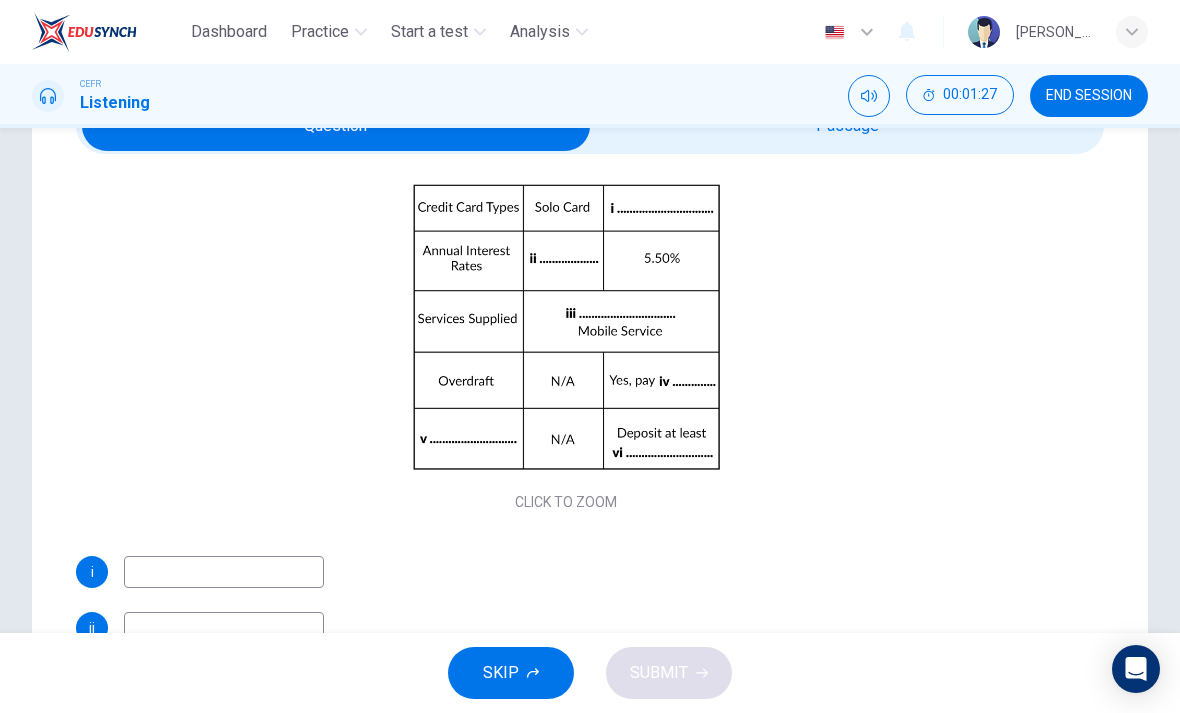 click on "Click to Zoom" at bounding box center (566, 343) 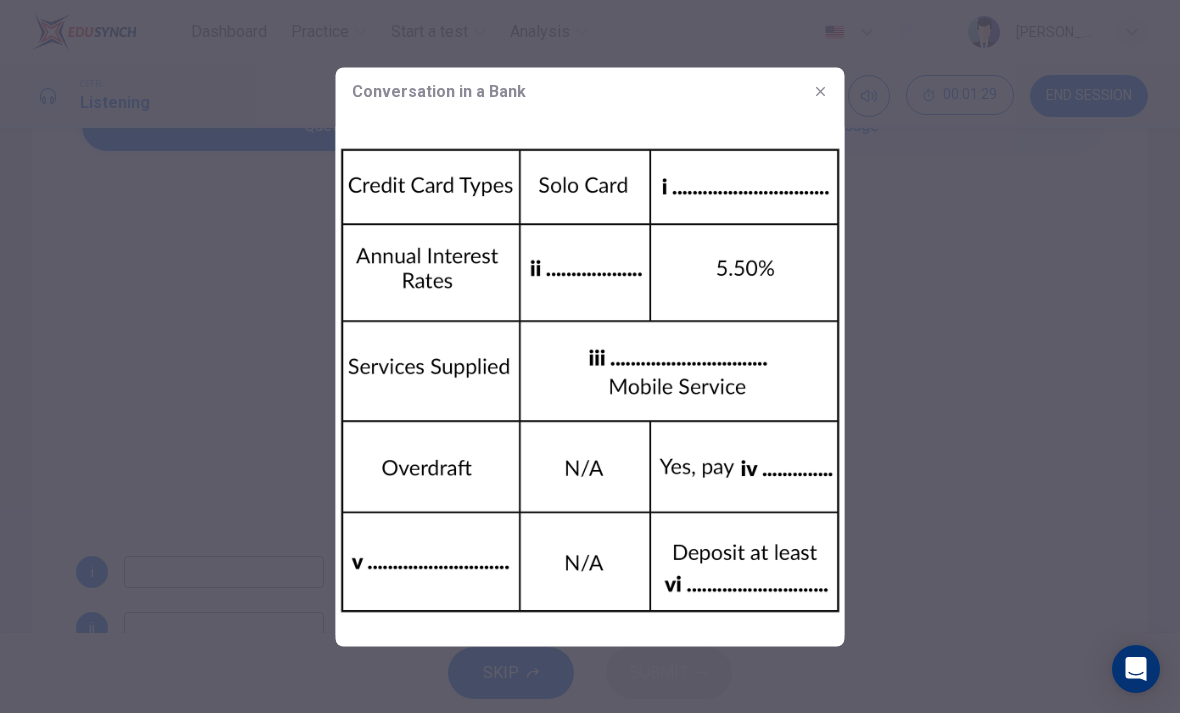click 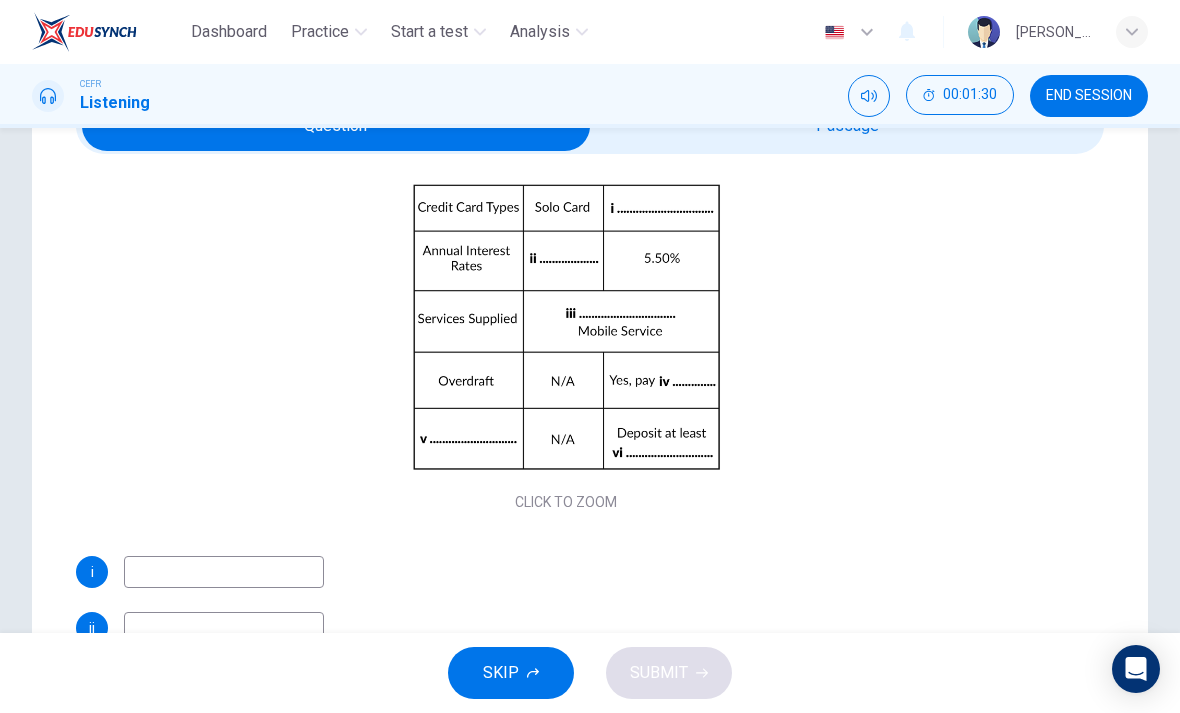 click at bounding box center (224, 572) 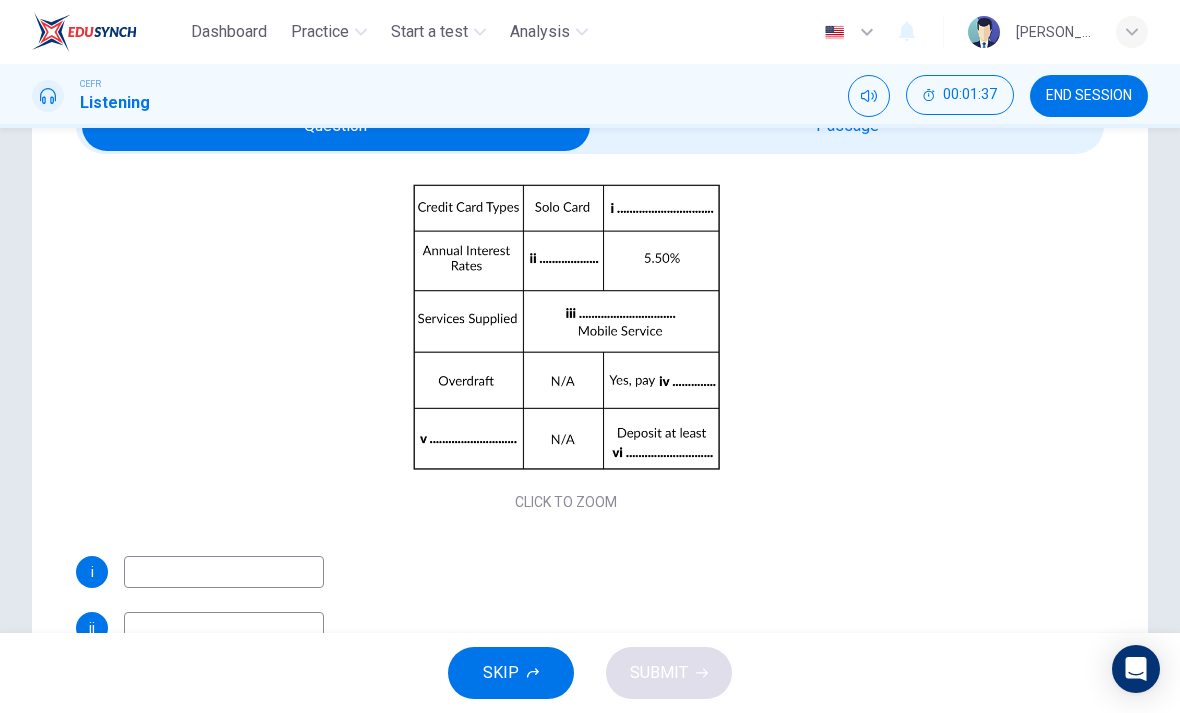 click on "i" at bounding box center (92, 572) 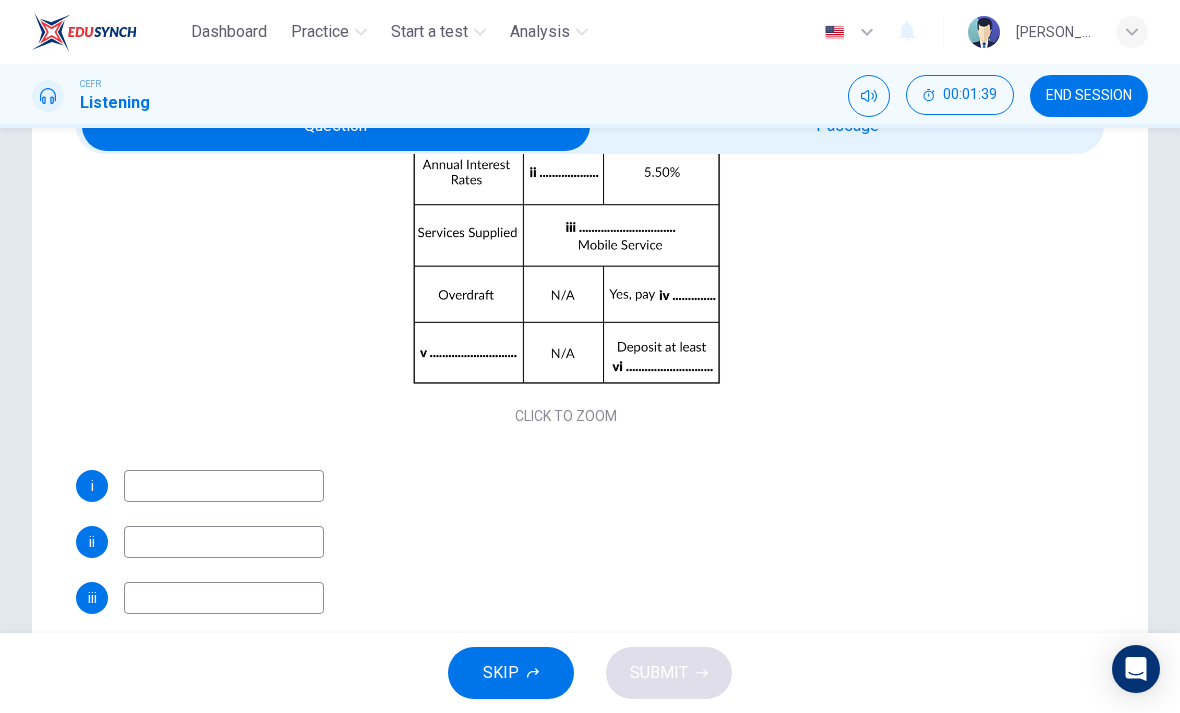 scroll, scrollTop: 269, scrollLeft: 0, axis: vertical 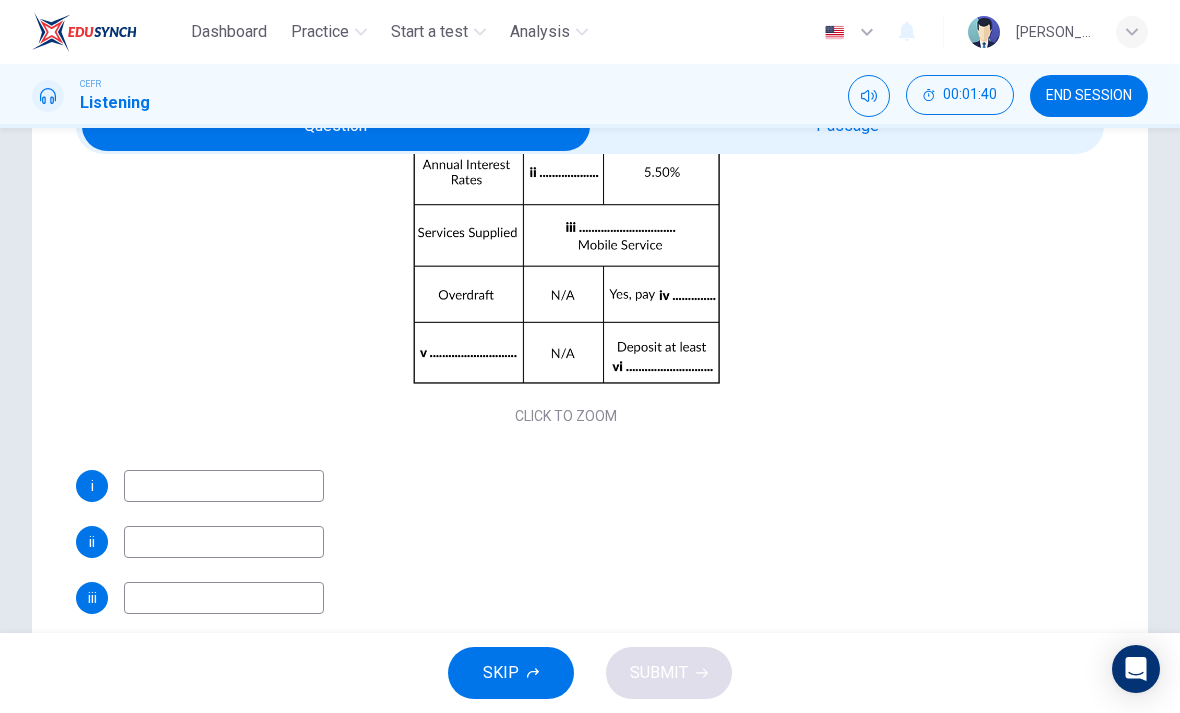 click at bounding box center [224, 542] 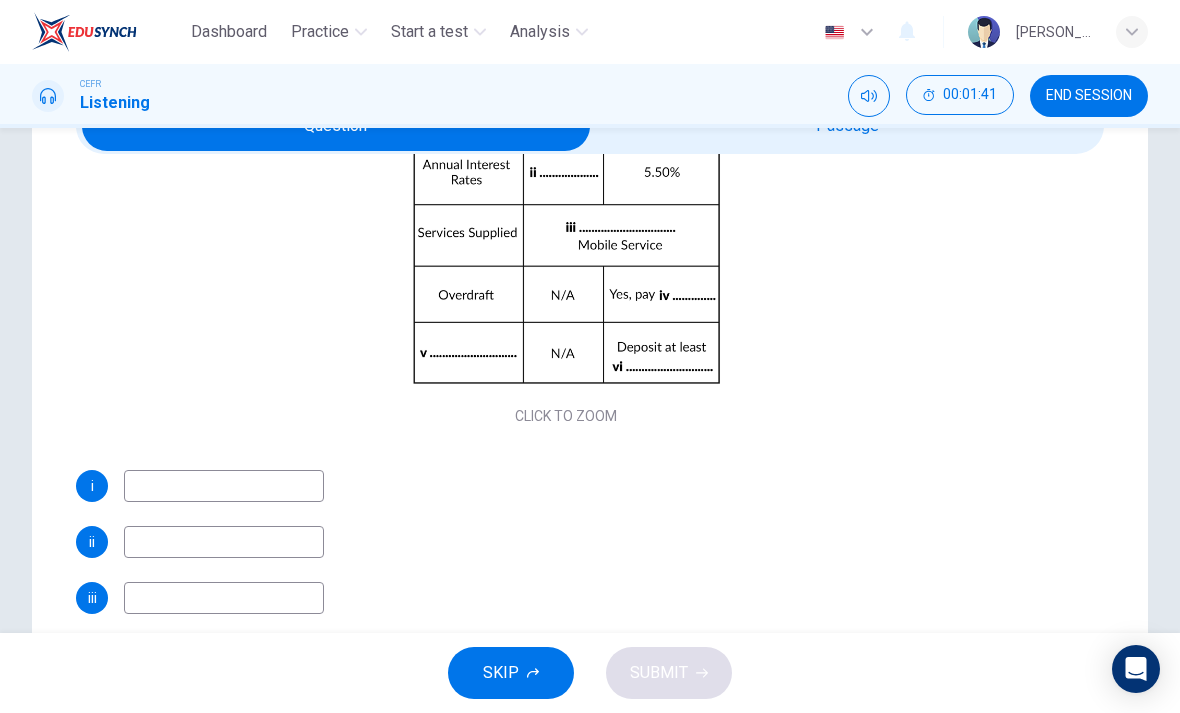 click at bounding box center (224, 486) 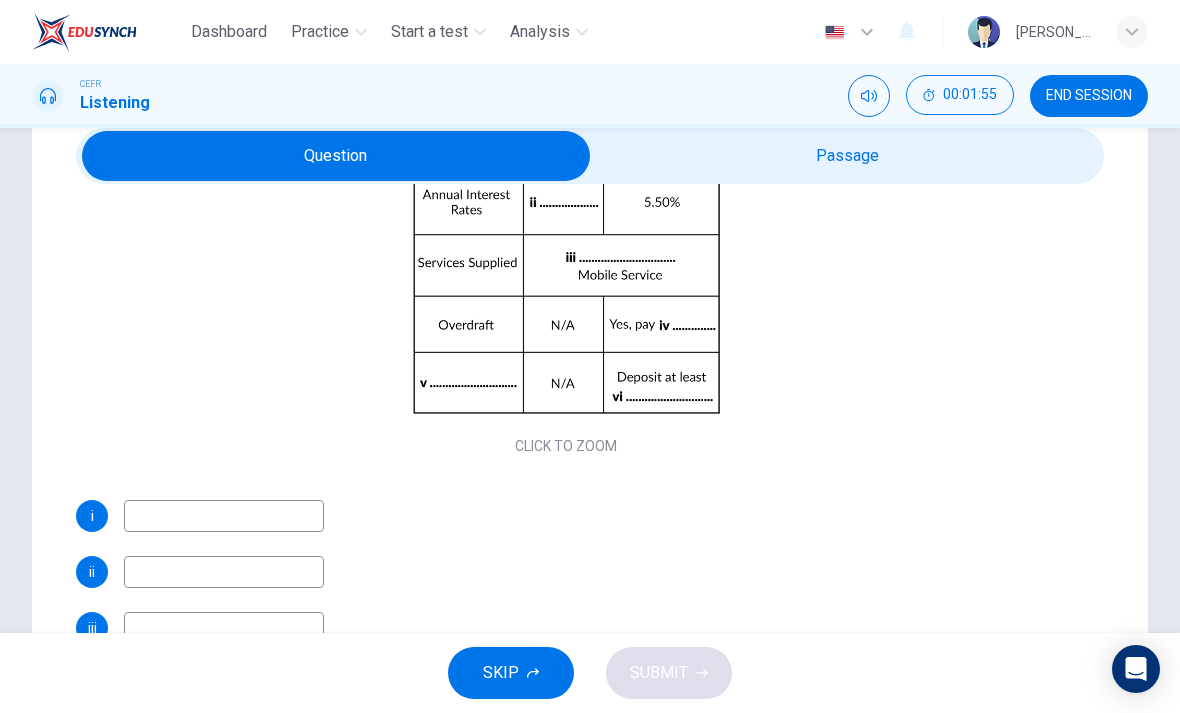 scroll, scrollTop: 82, scrollLeft: 0, axis: vertical 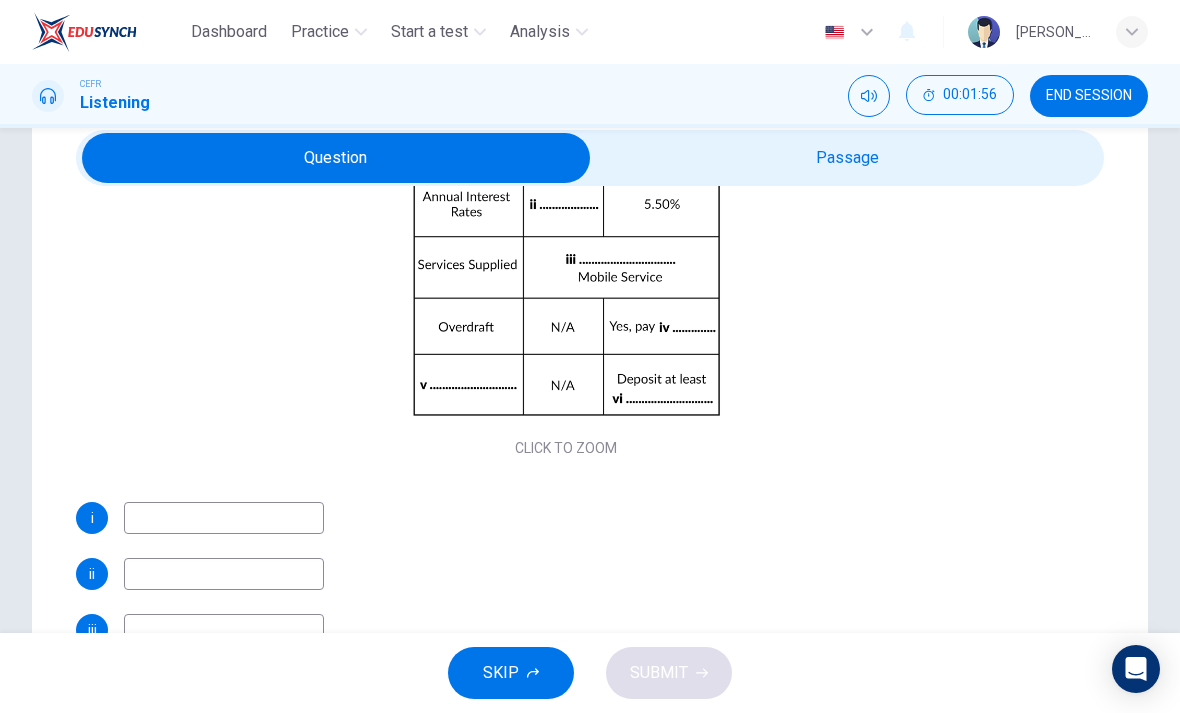 click on "Click to Zoom" at bounding box center (566, 289) 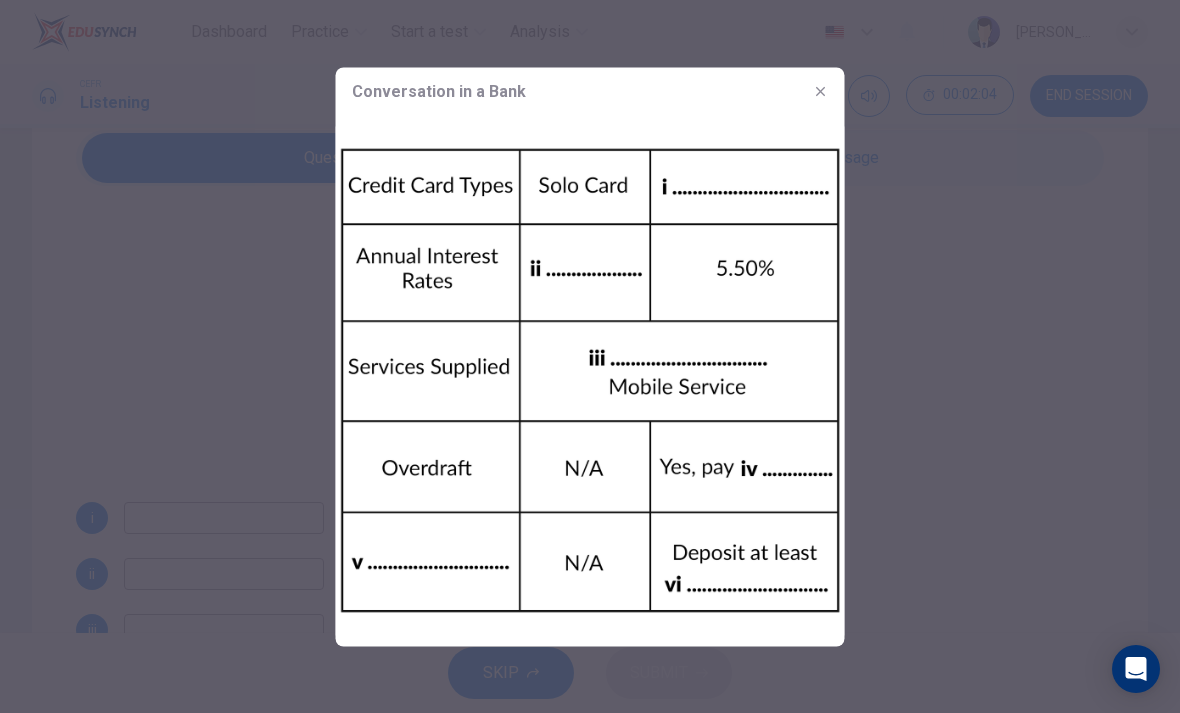 click on "Conversation in a Bank" at bounding box center (590, 91) 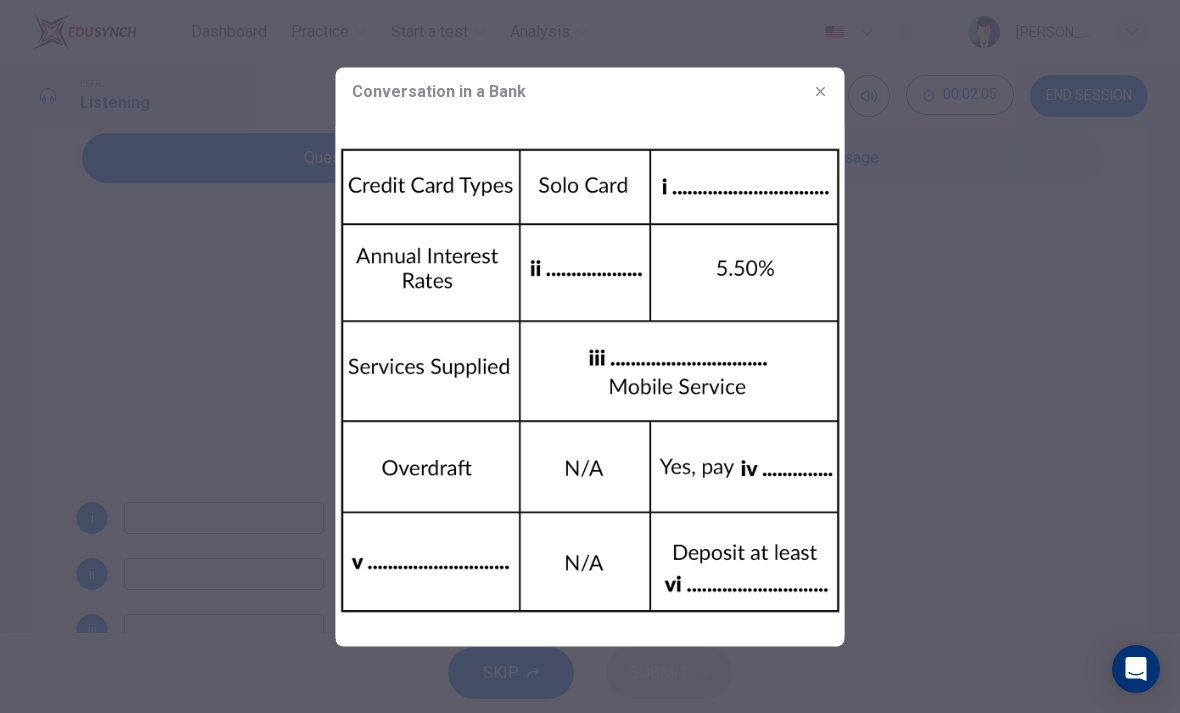 click 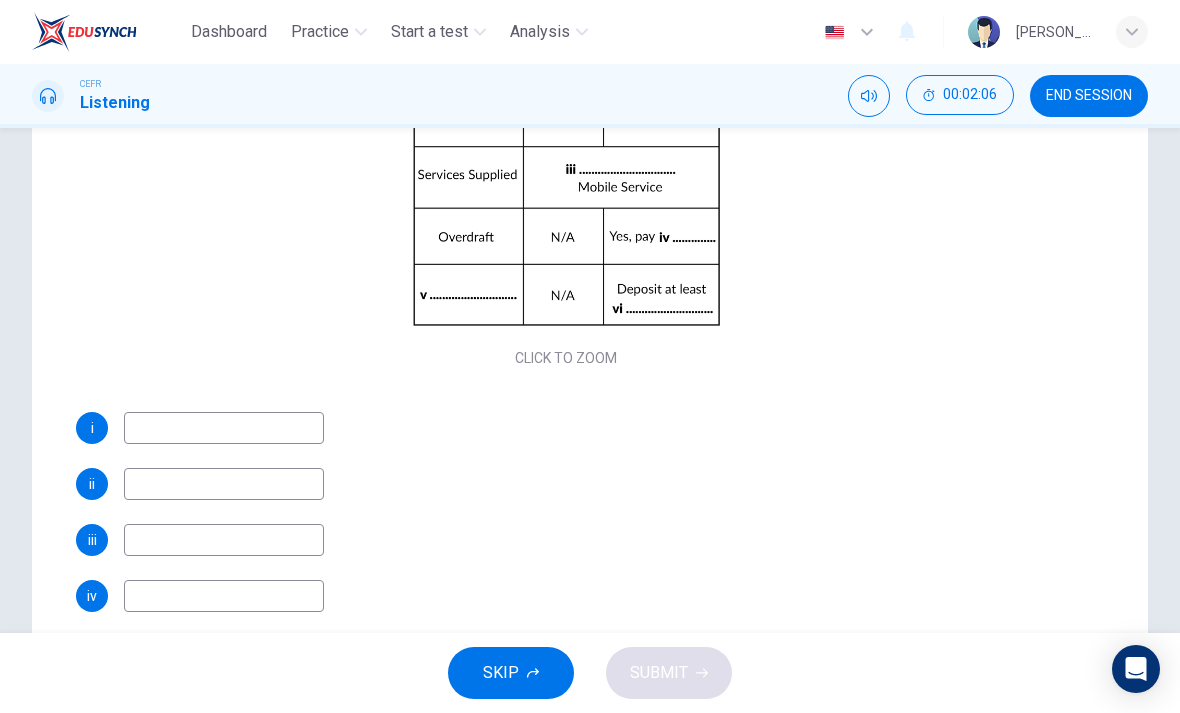 scroll, scrollTop: 174, scrollLeft: 0, axis: vertical 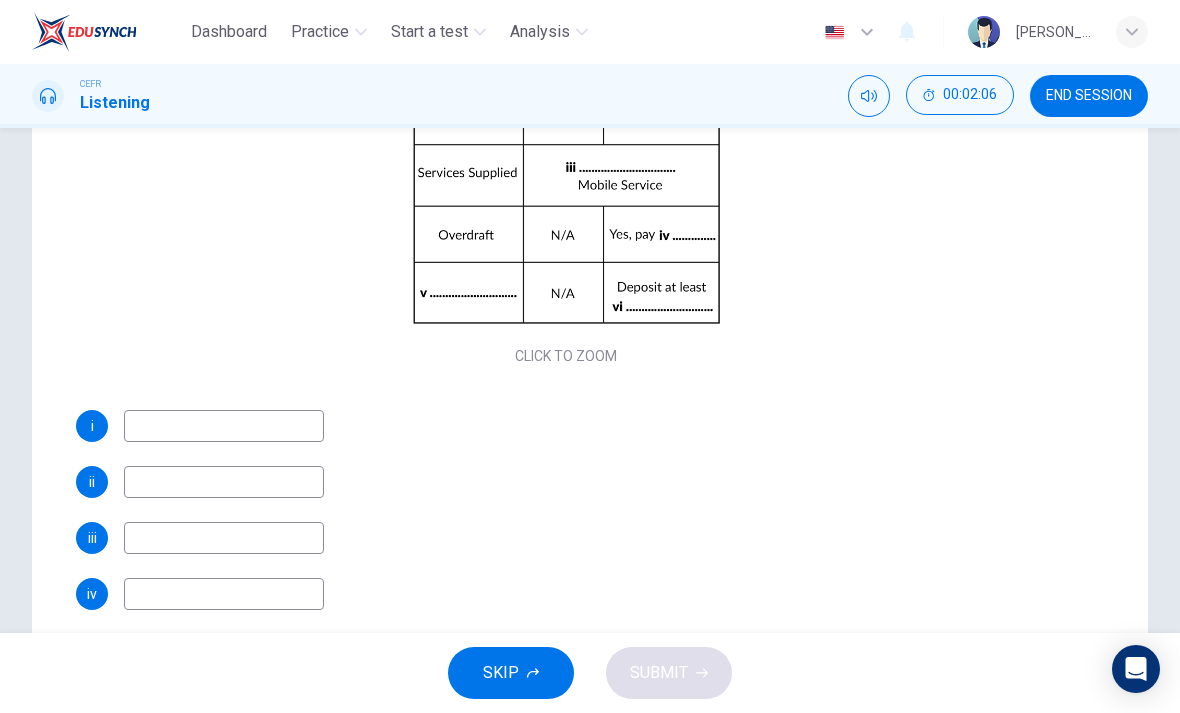 click at bounding box center (224, 538) 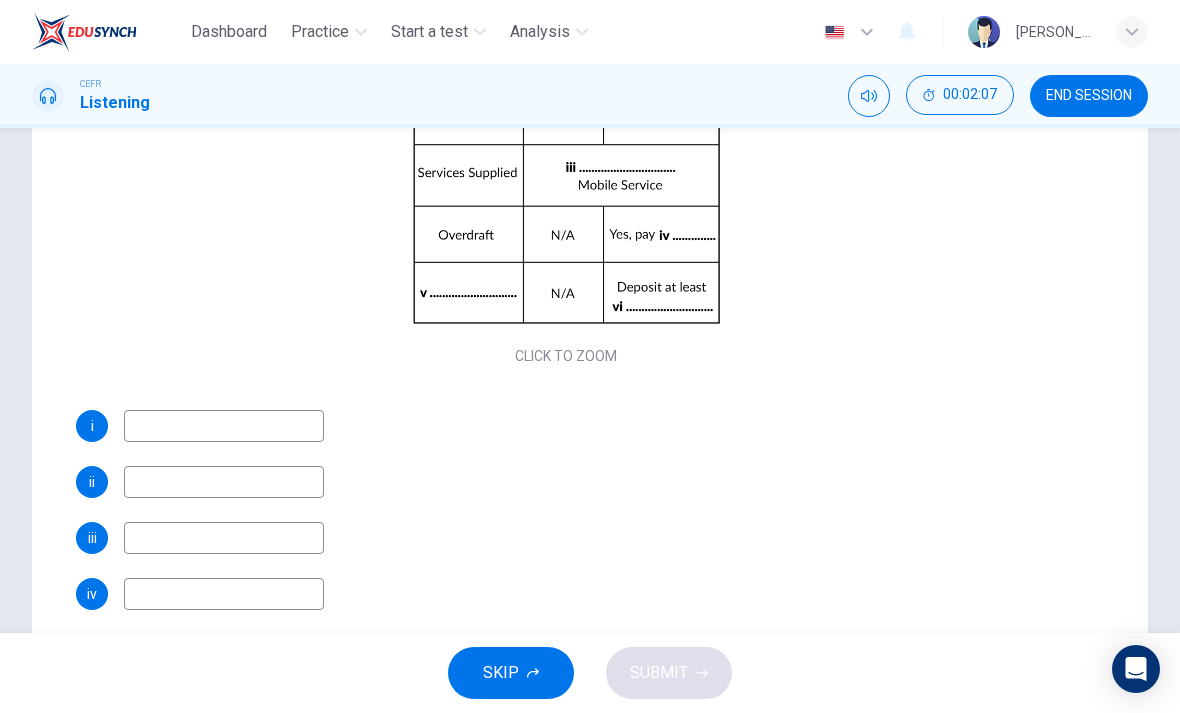 type on "v" 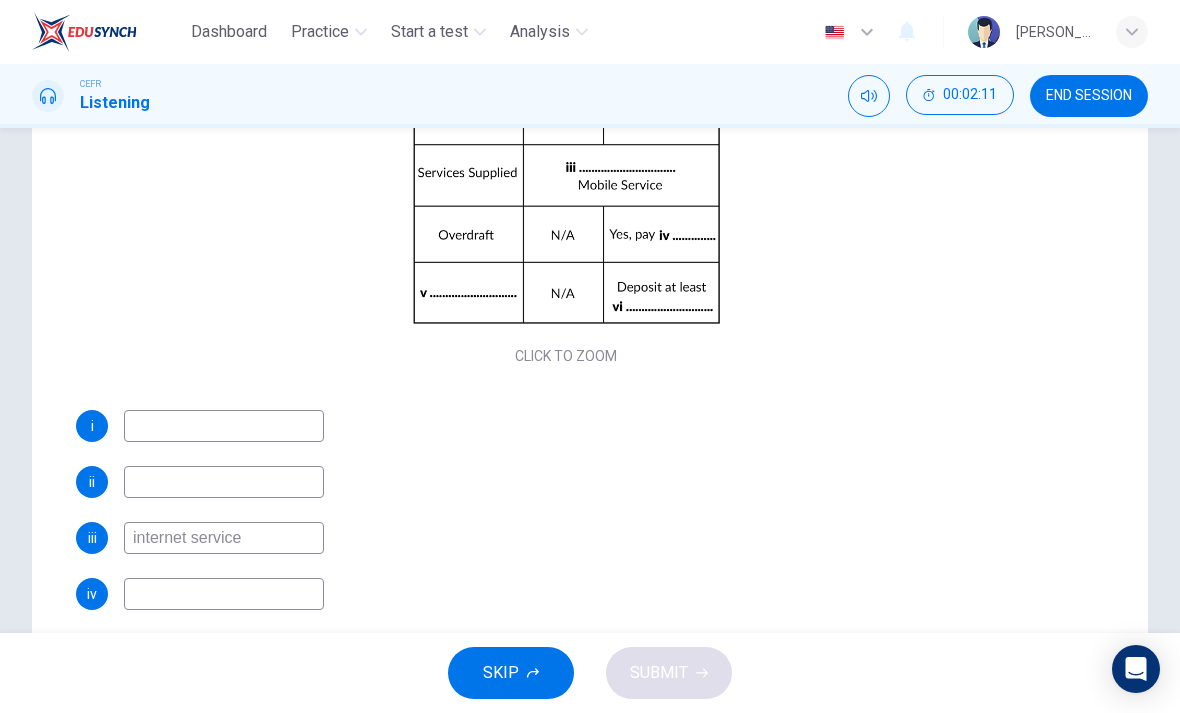 type on "internet service" 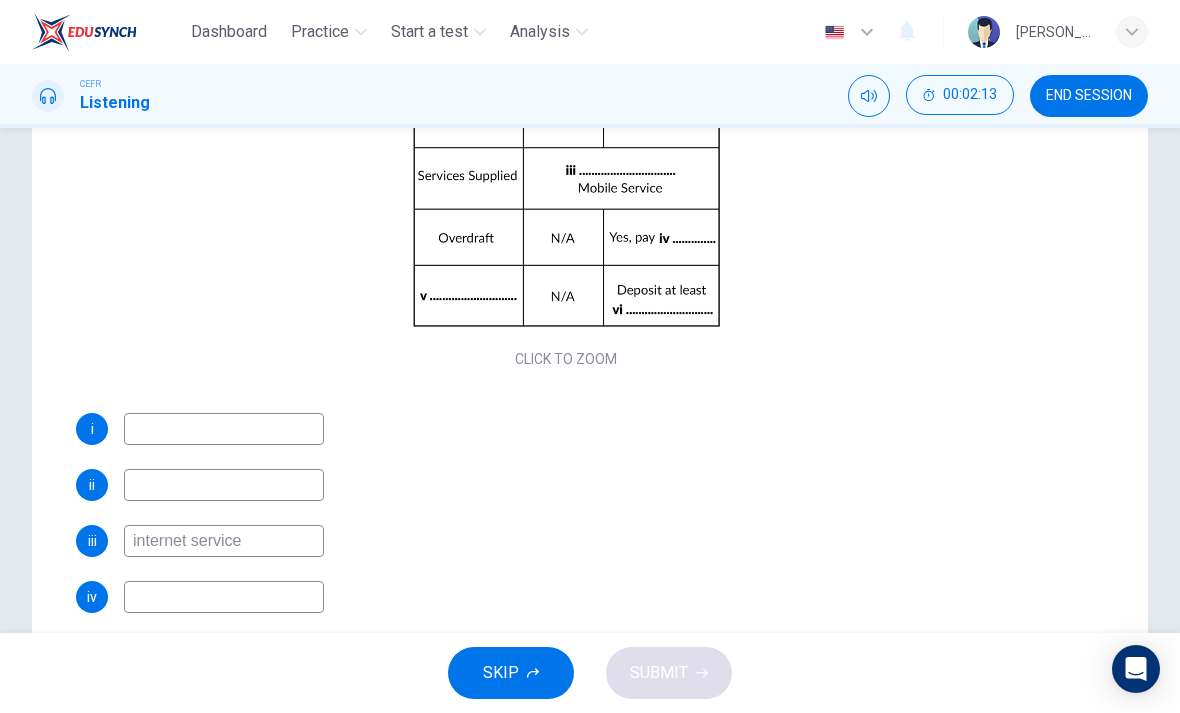 scroll, scrollTop: 269, scrollLeft: 0, axis: vertical 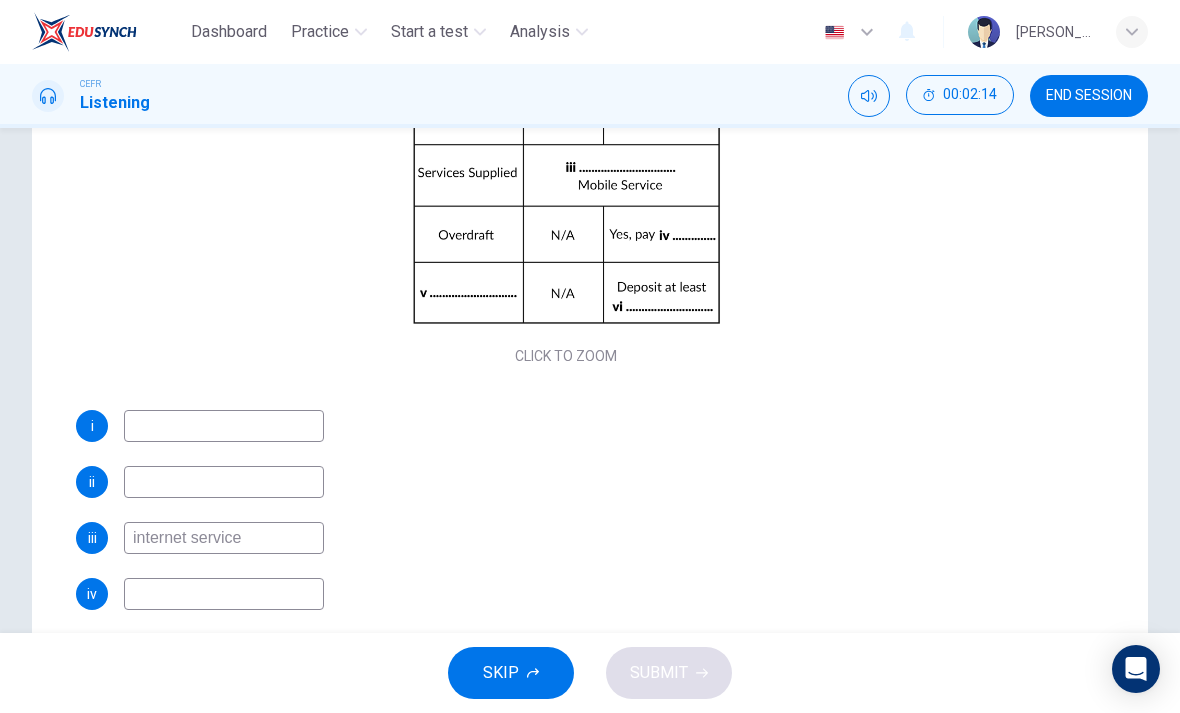click on "Click to Zoom" at bounding box center (566, 197) 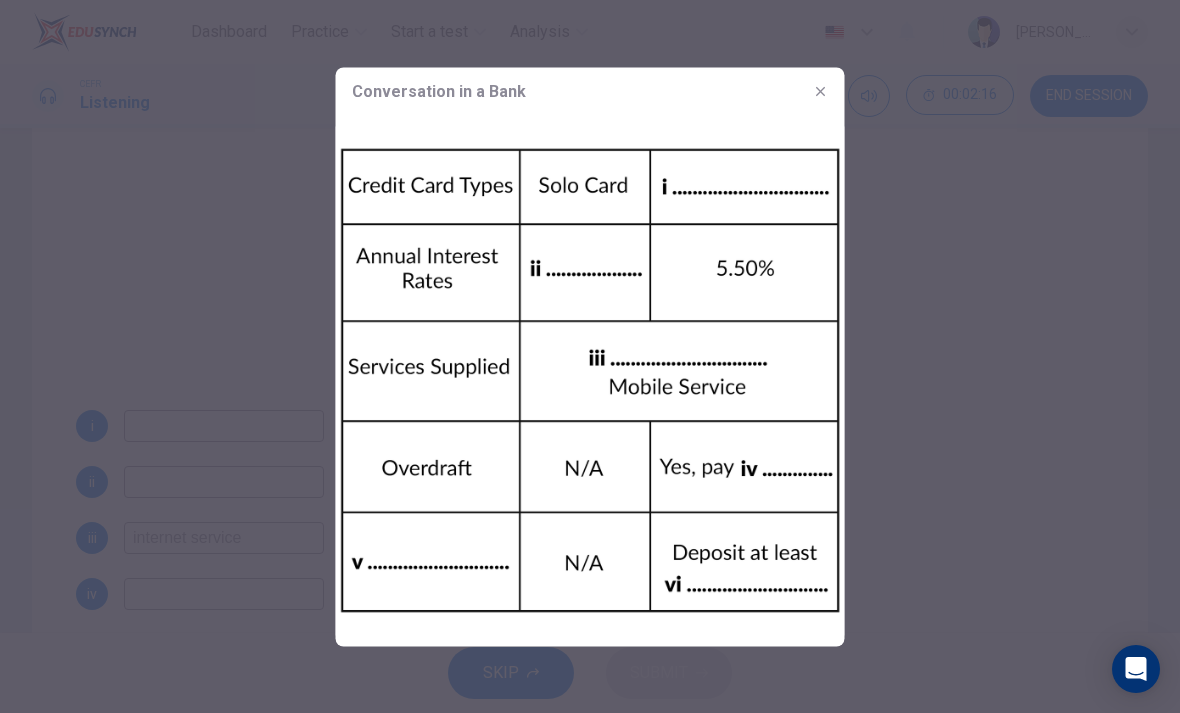 click at bounding box center (590, 356) 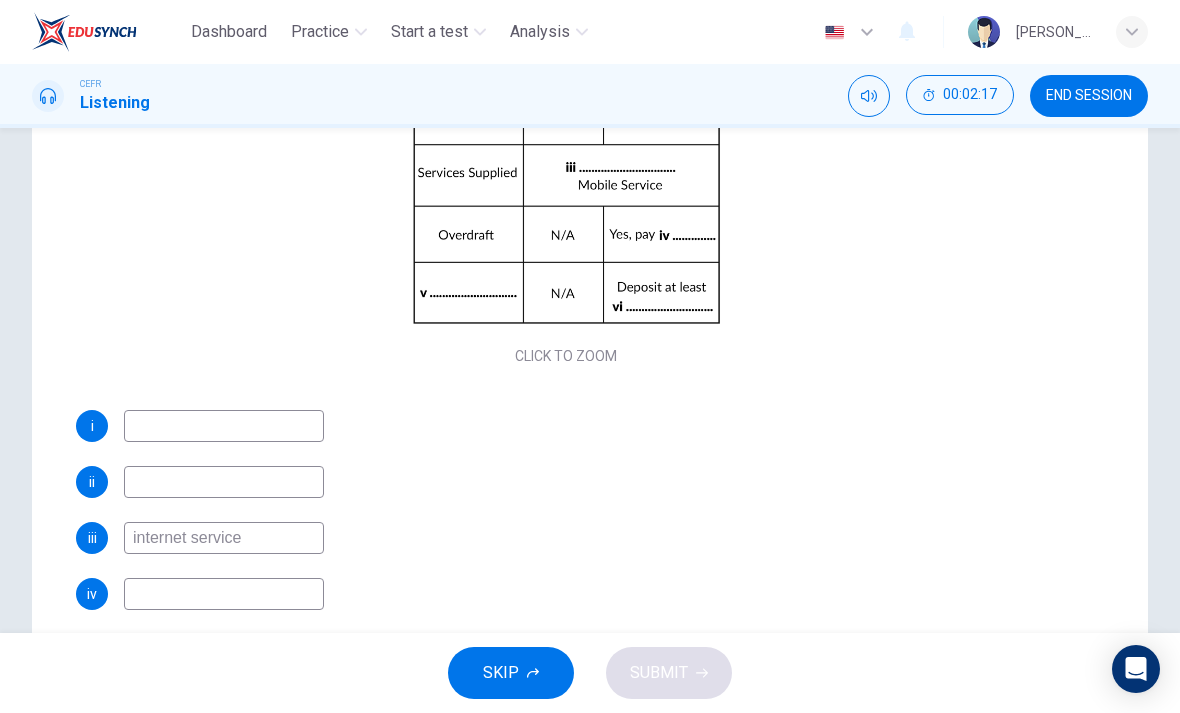 click on "ii" at bounding box center [566, 482] 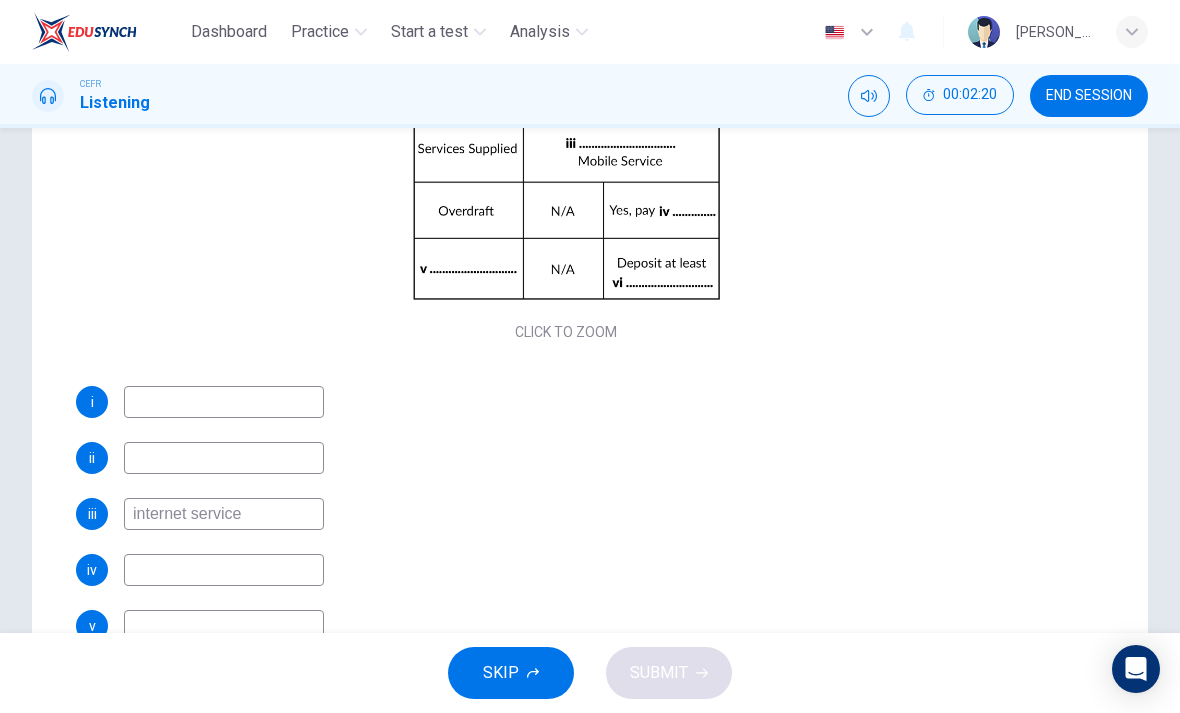 scroll, scrollTop: 200, scrollLeft: 0, axis: vertical 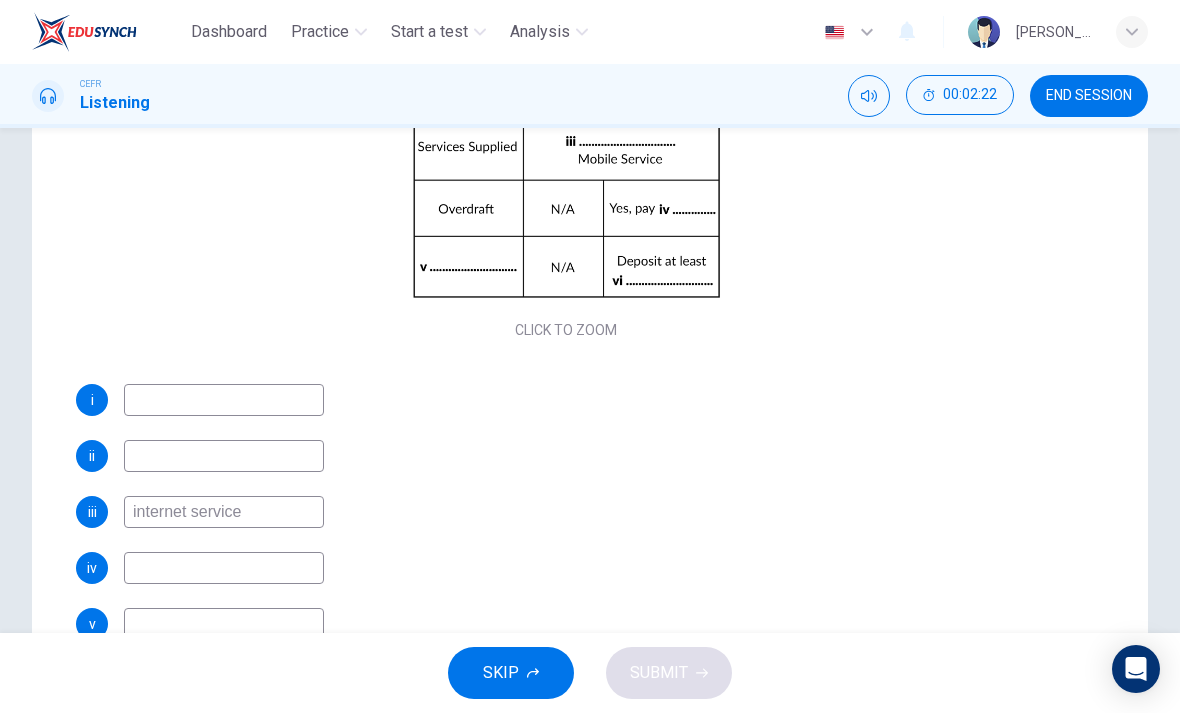 click at bounding box center [224, 568] 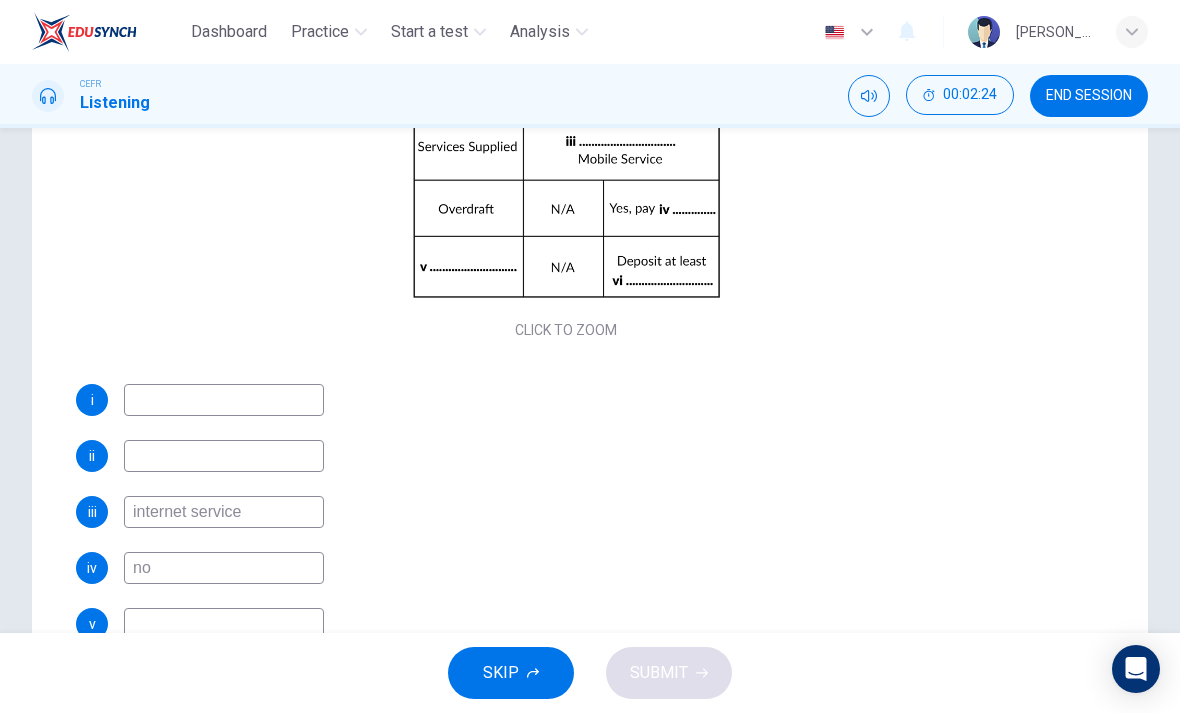 click on "iii internet service" at bounding box center [566, 512] 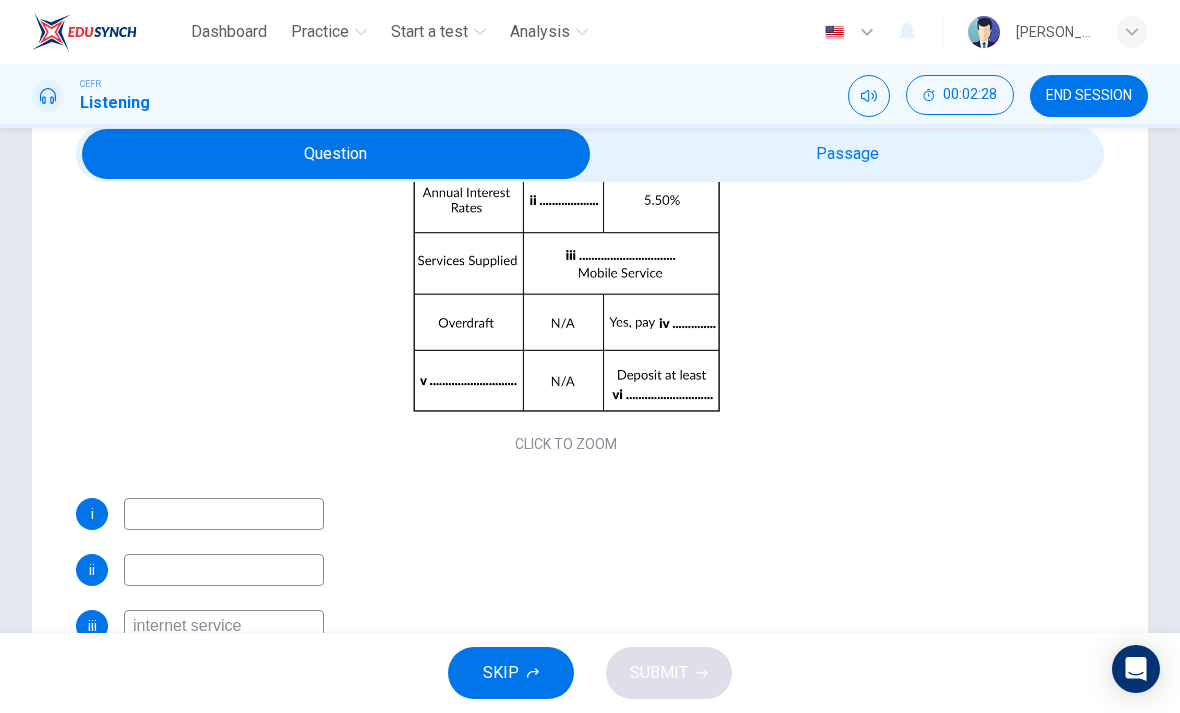 scroll, scrollTop: 83, scrollLeft: 0, axis: vertical 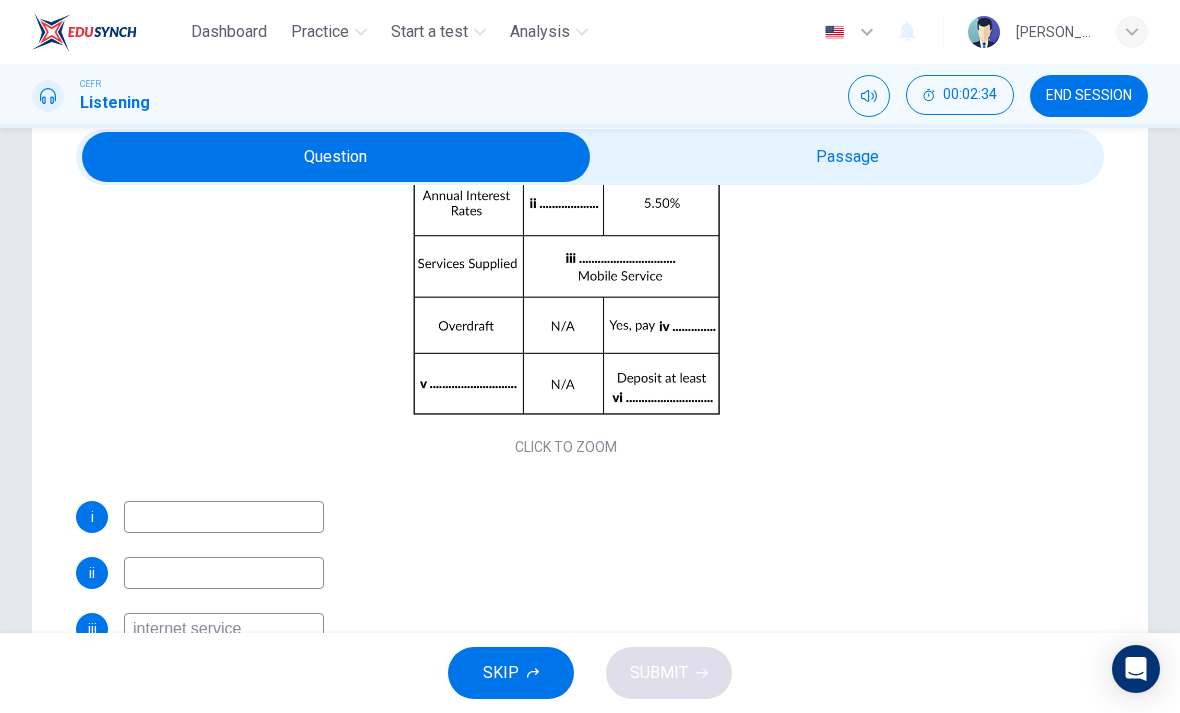 click on "Click to Zoom" at bounding box center [566, 288] 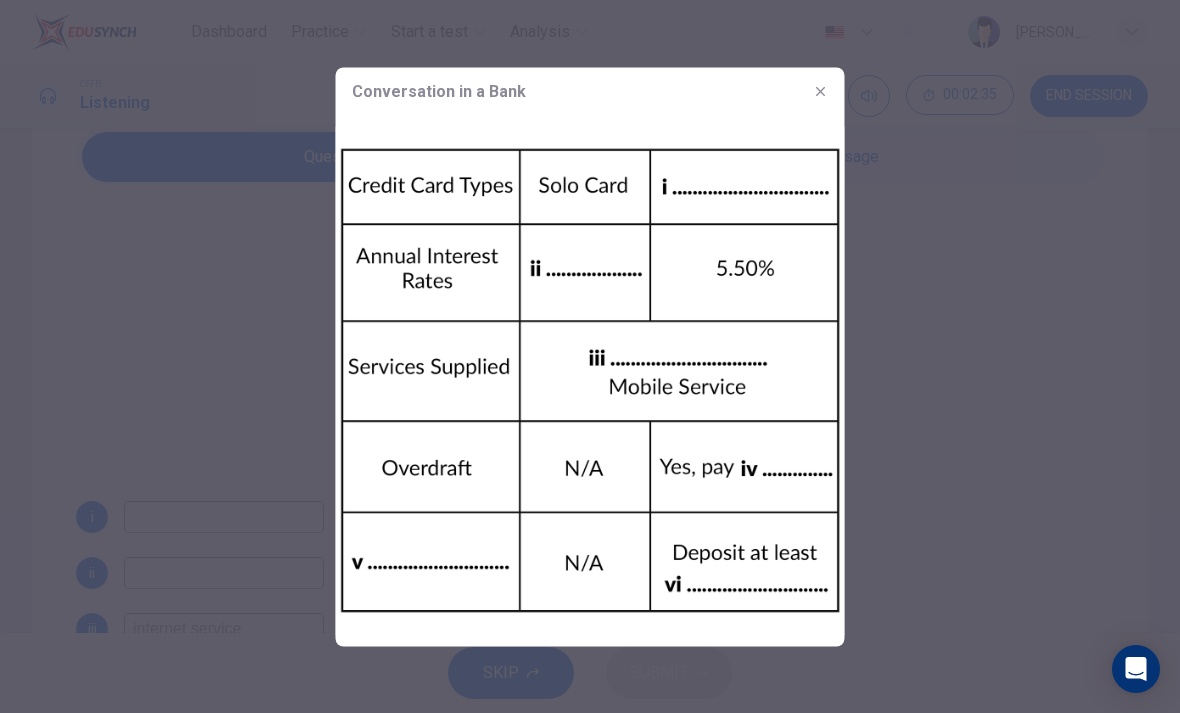 click 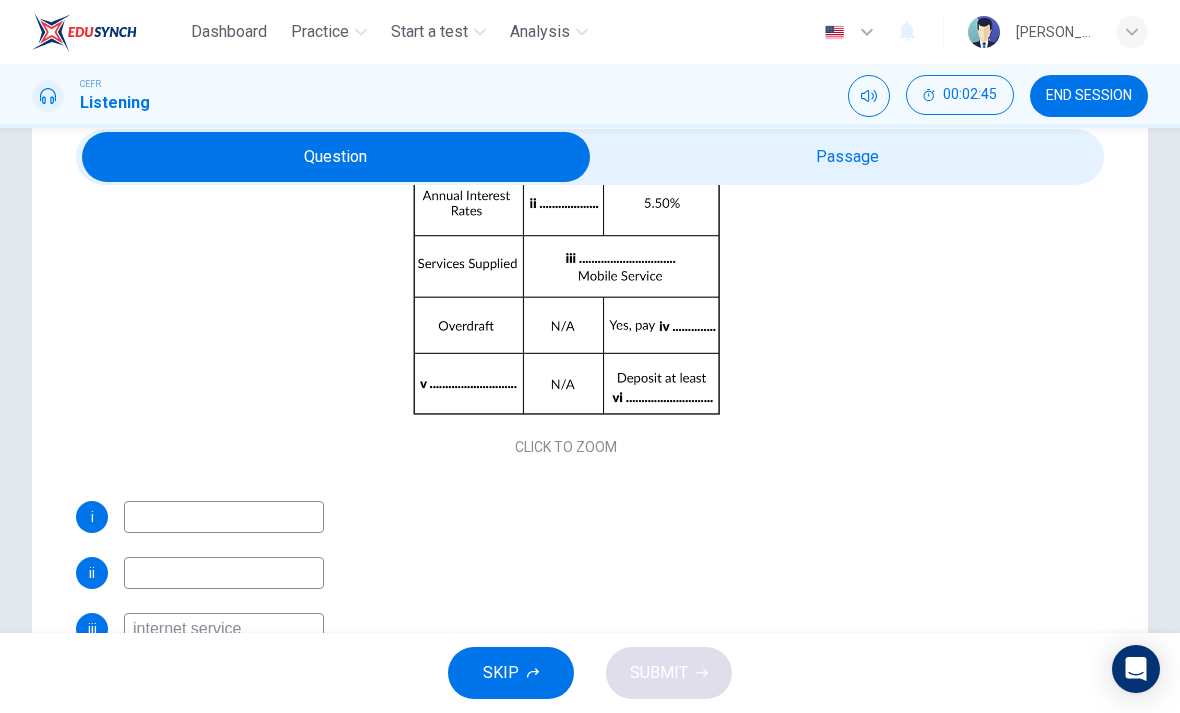 scroll, scrollTop: 269, scrollLeft: 0, axis: vertical 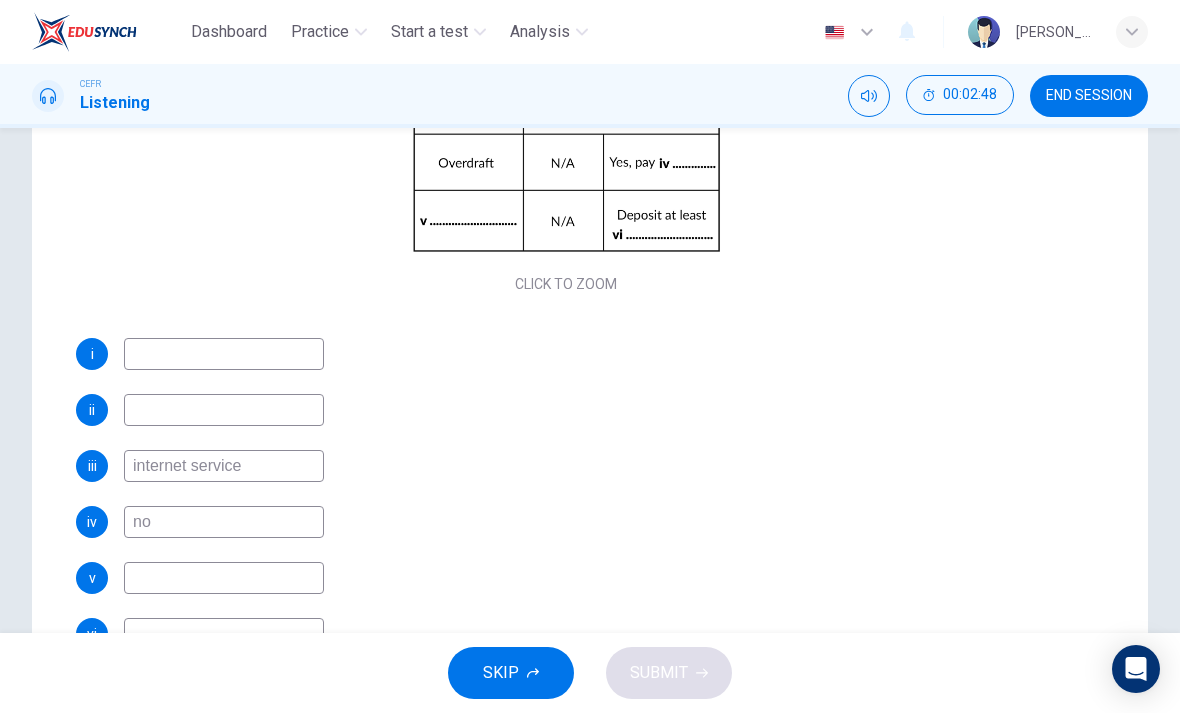 click on "no" at bounding box center (224, 522) 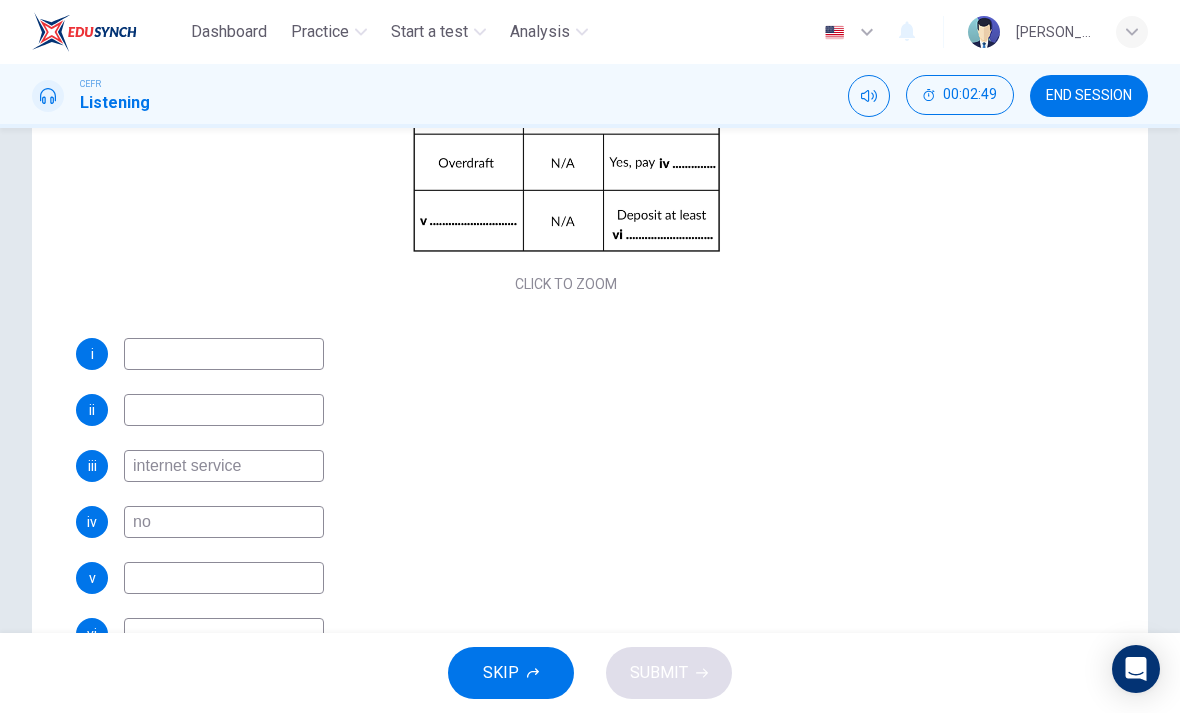 type on "n" 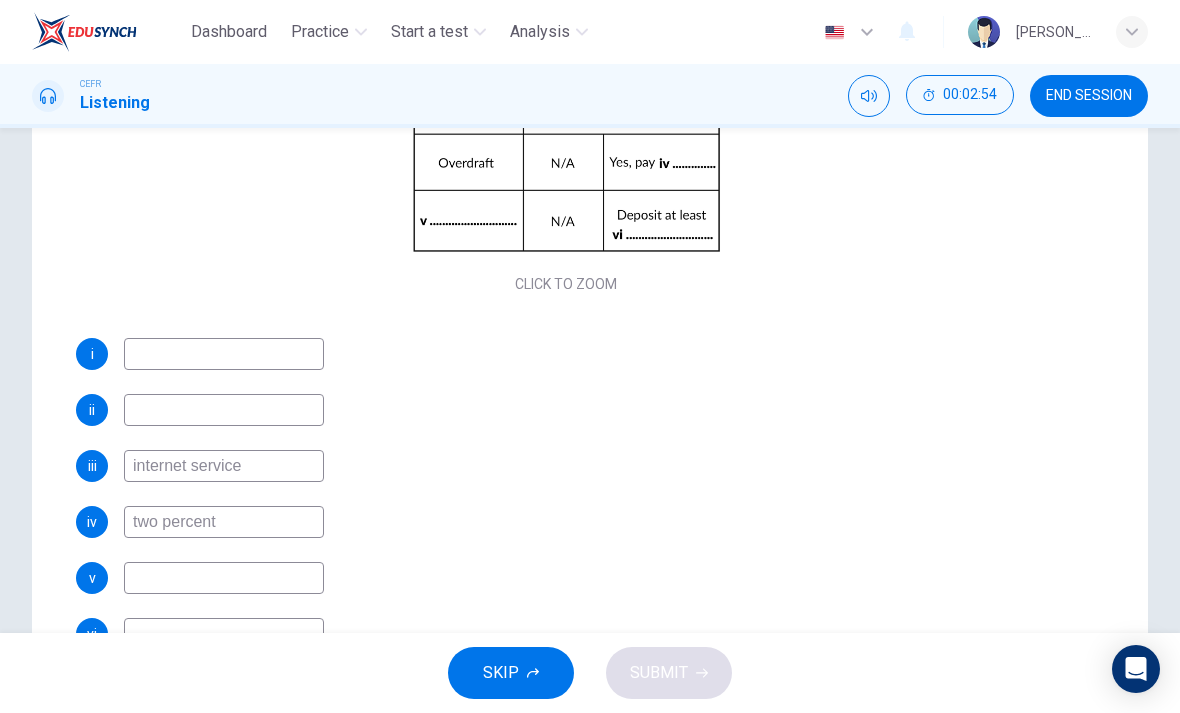 type on "two percent" 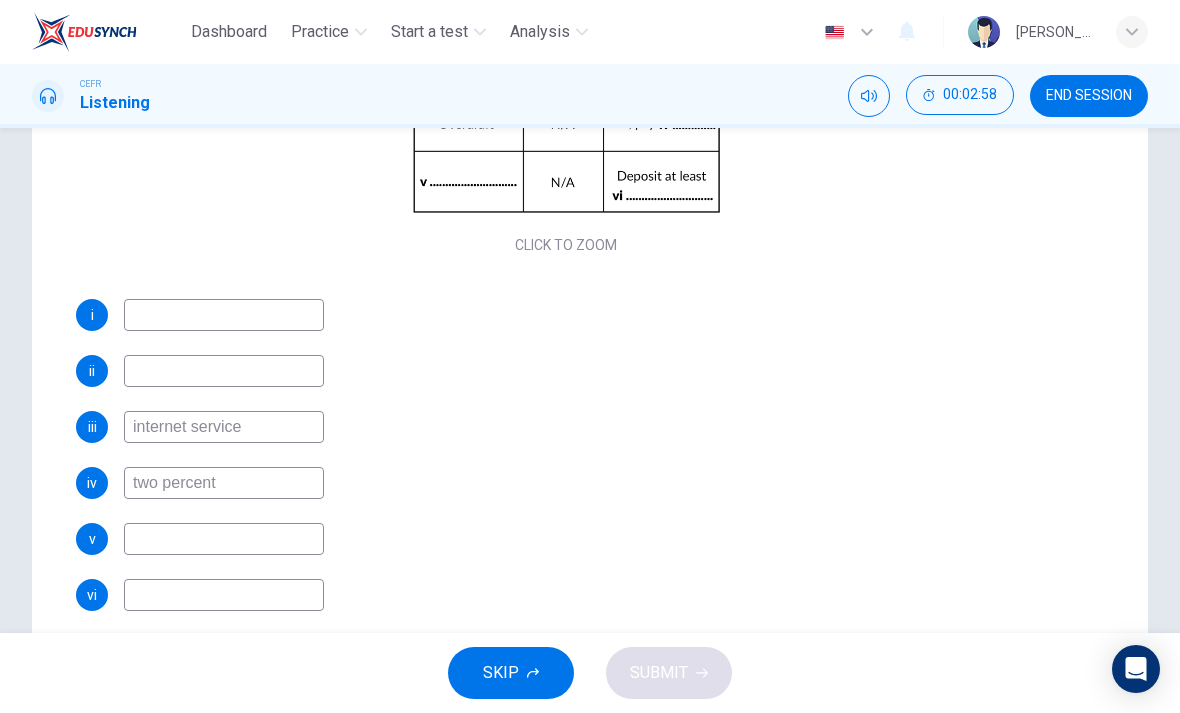 scroll, scrollTop: 289, scrollLeft: 0, axis: vertical 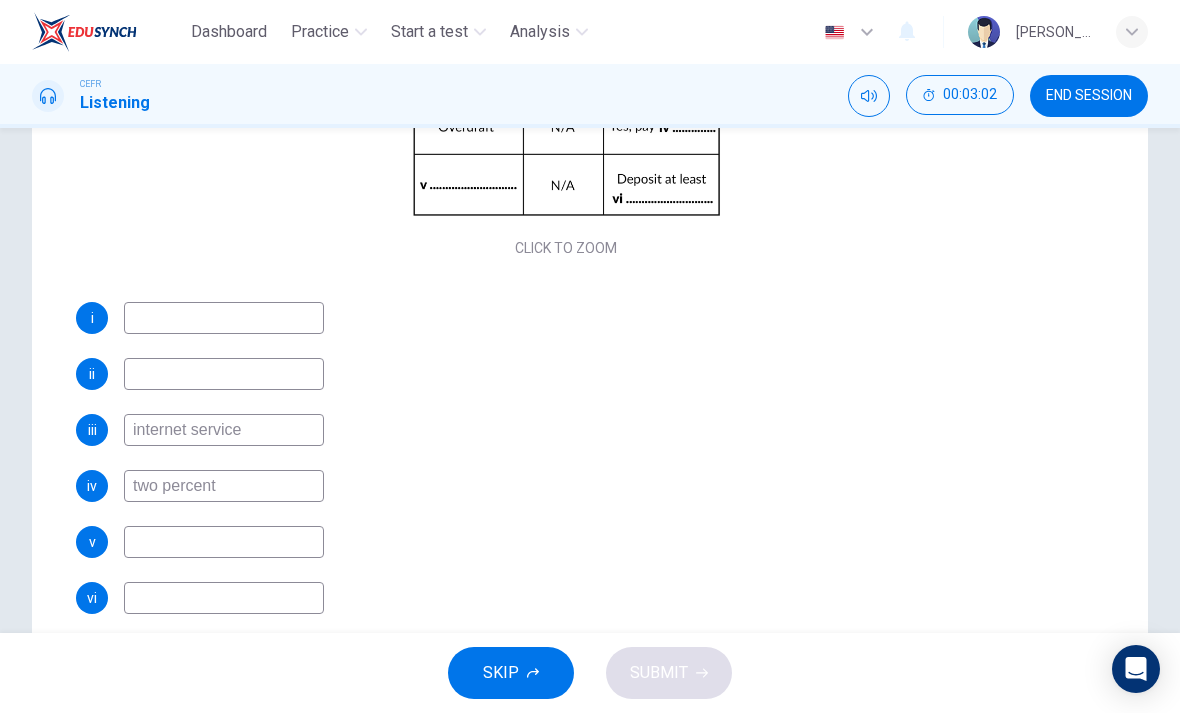click at bounding box center (224, 542) 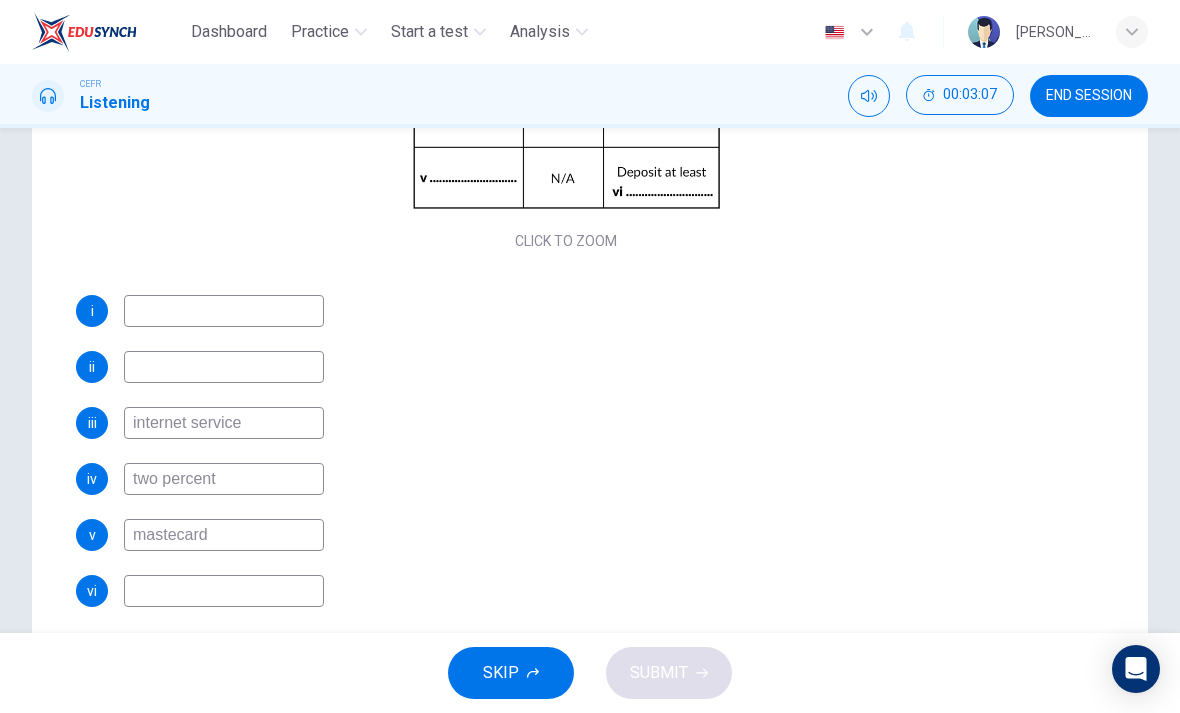 scroll, scrollTop: 269, scrollLeft: 0, axis: vertical 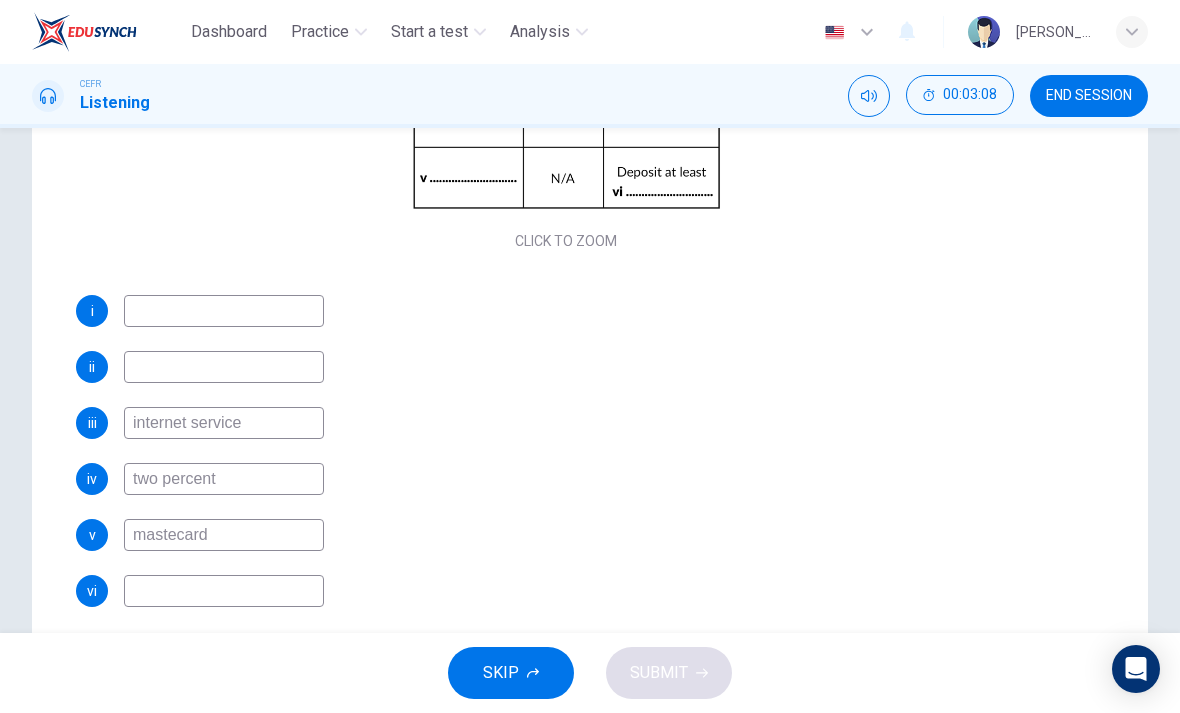 click on "mastecard" at bounding box center [224, 535] 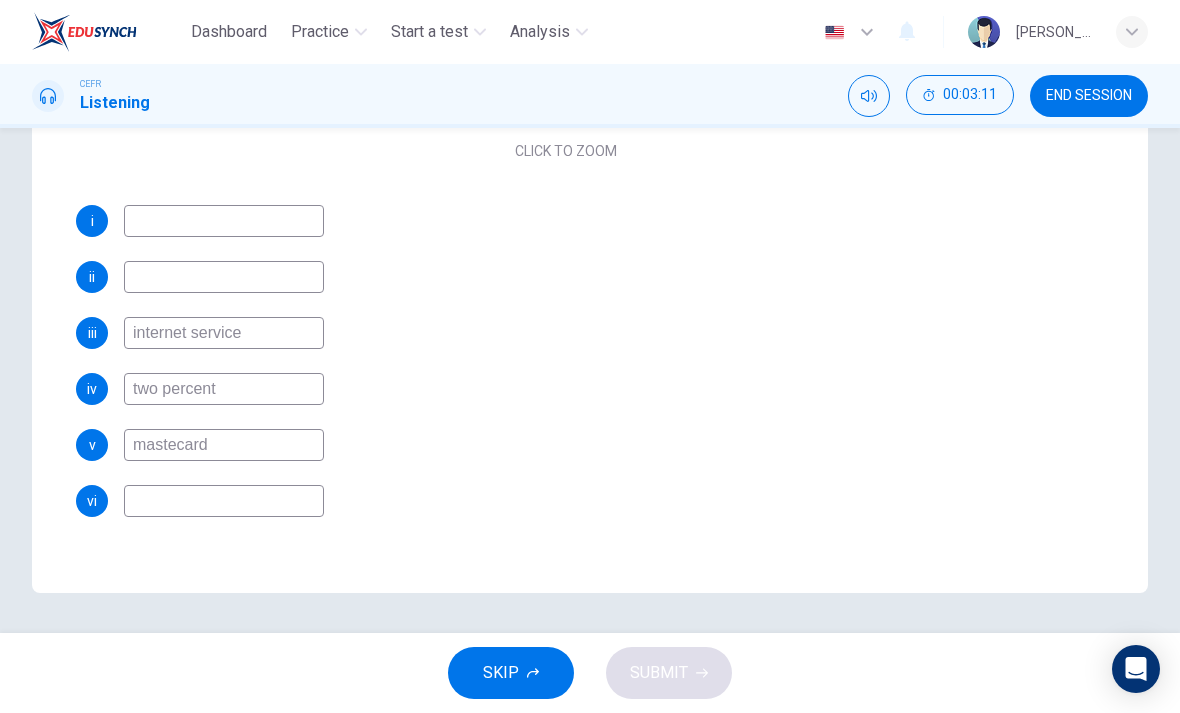 scroll, scrollTop: 379, scrollLeft: 0, axis: vertical 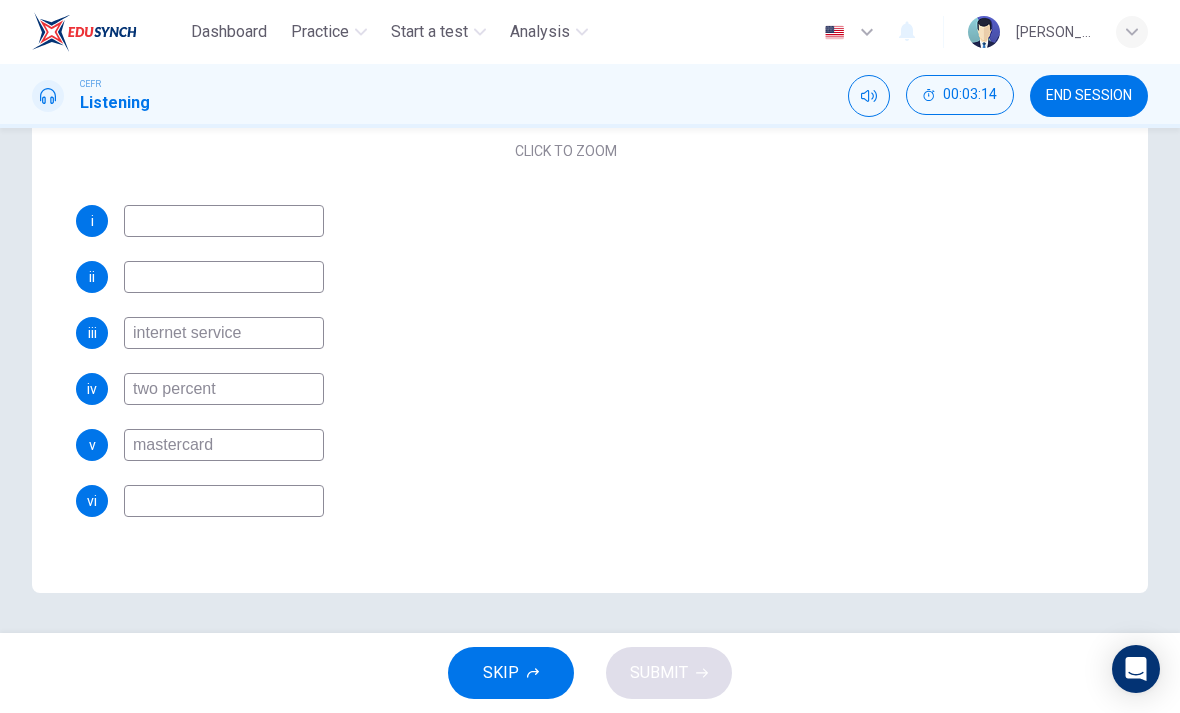 type on "mastercard" 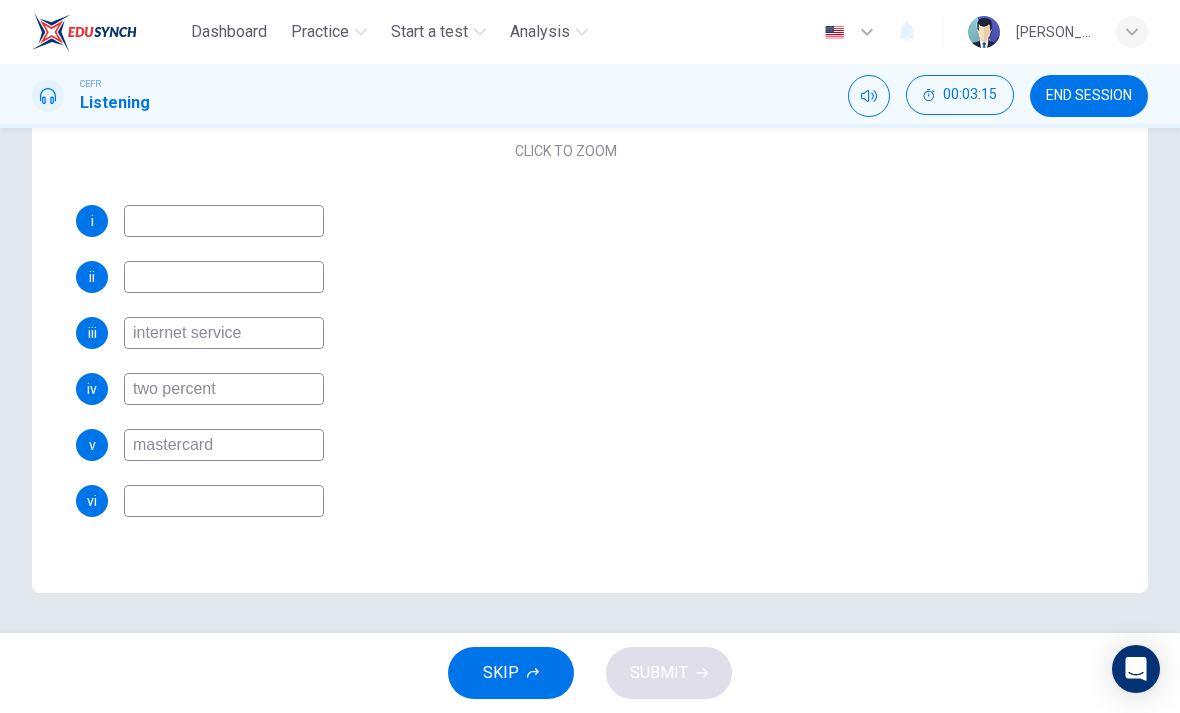 click at bounding box center (224, 501) 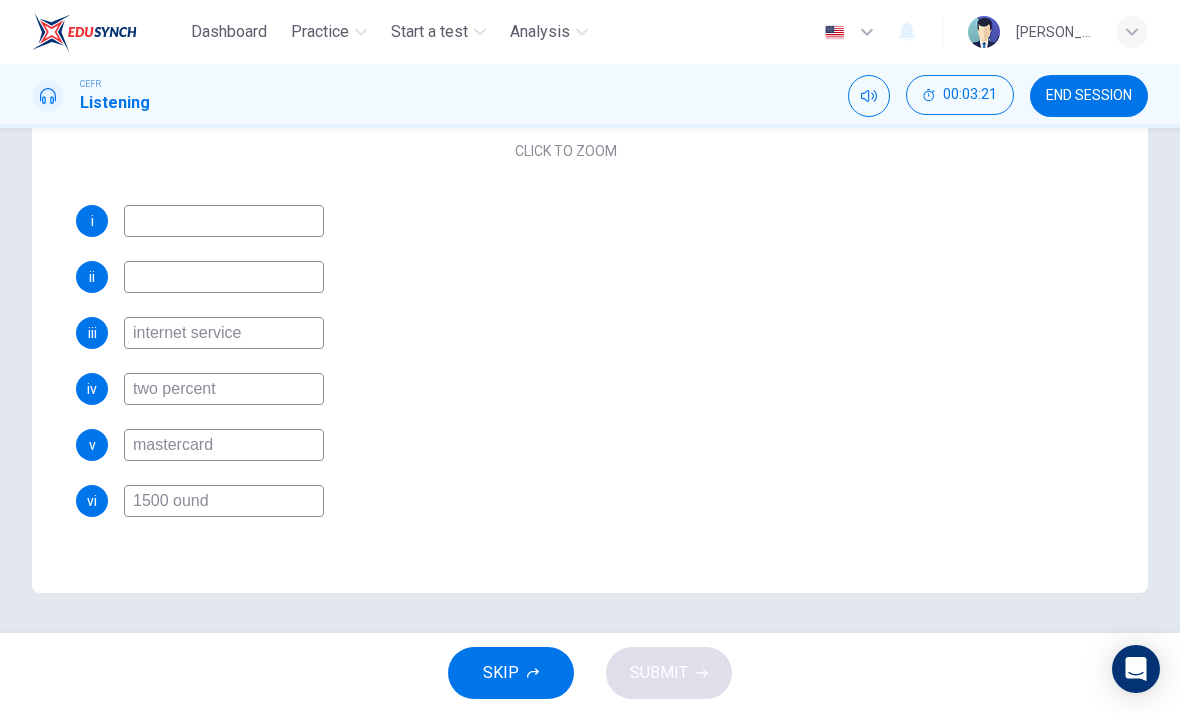click on "i ii iii internet service iv two percent v mastercard vi 1500 ound" at bounding box center (566, 361) 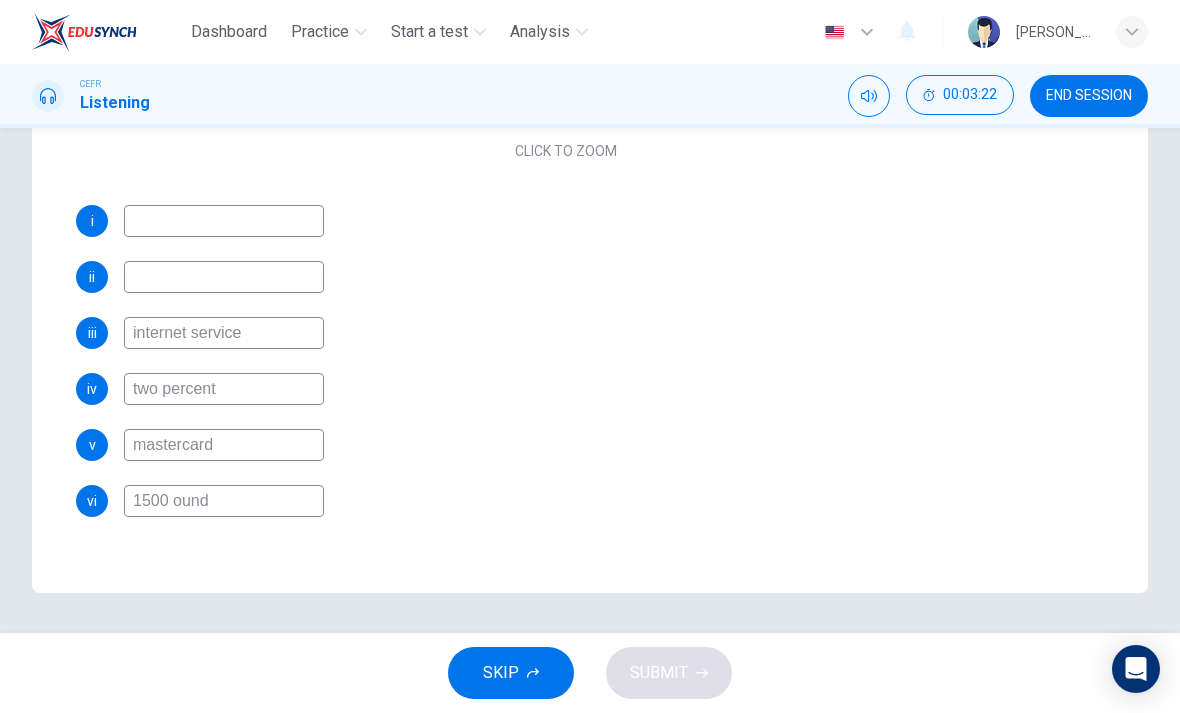 click on "1500 ound" at bounding box center (224, 501) 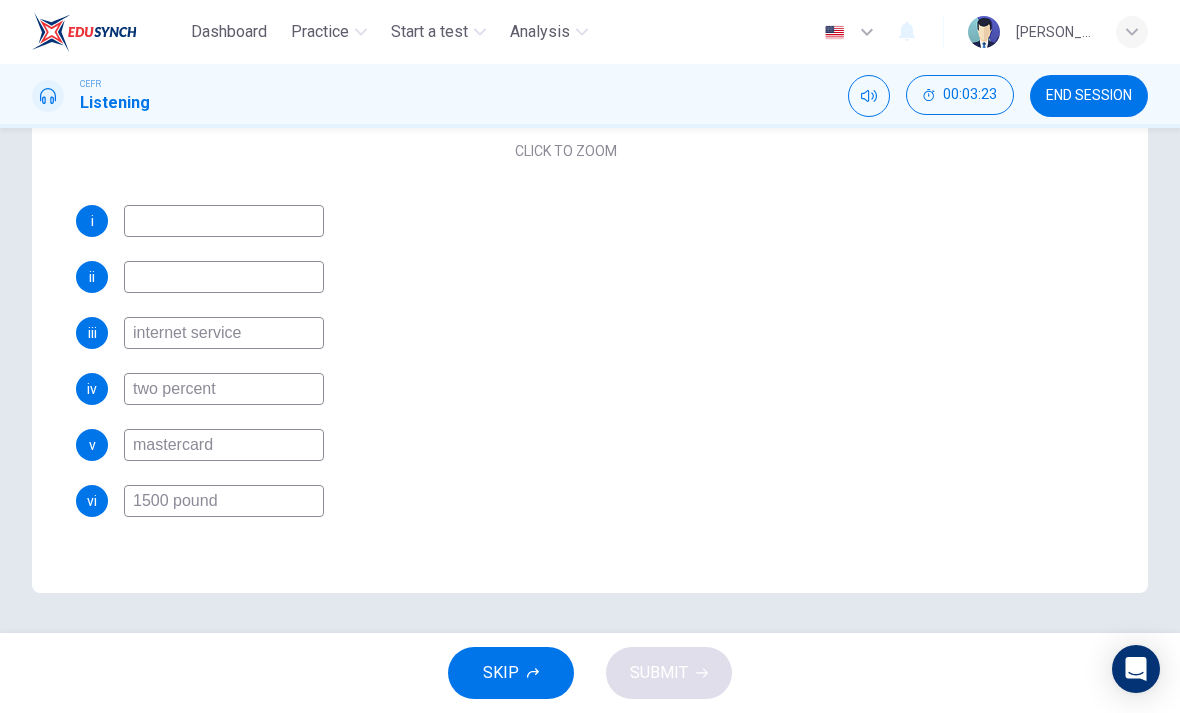 type on "1500 pound" 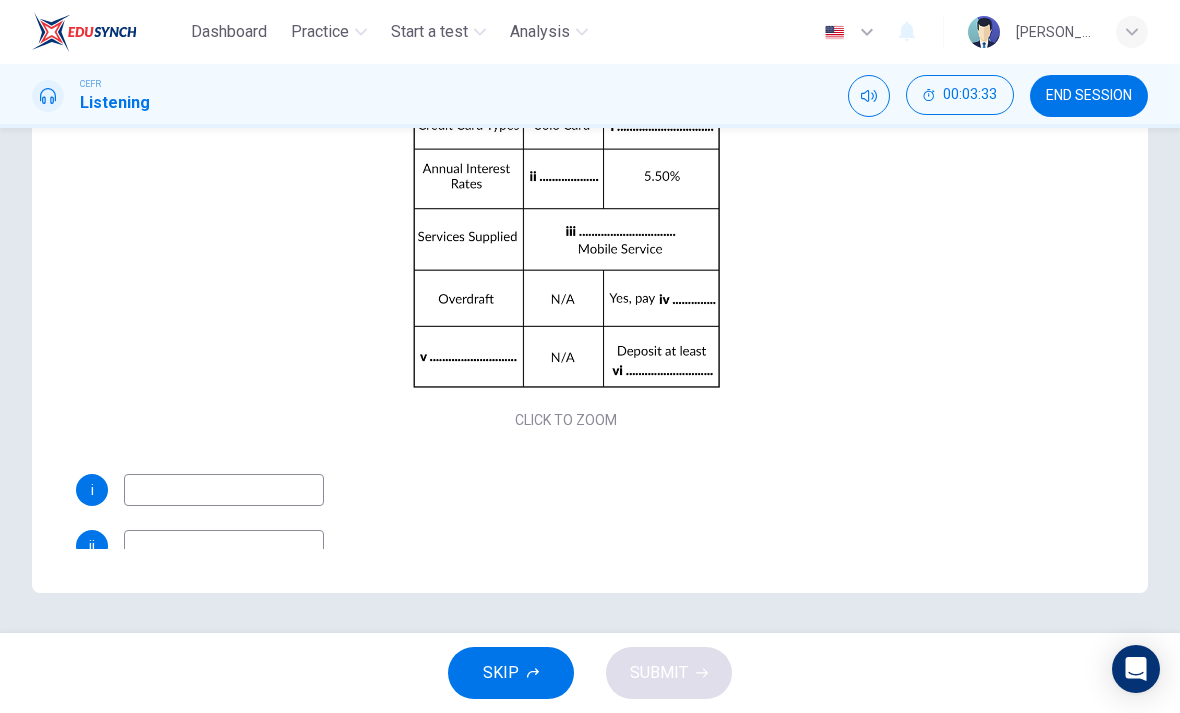 scroll, scrollTop: 0, scrollLeft: 0, axis: both 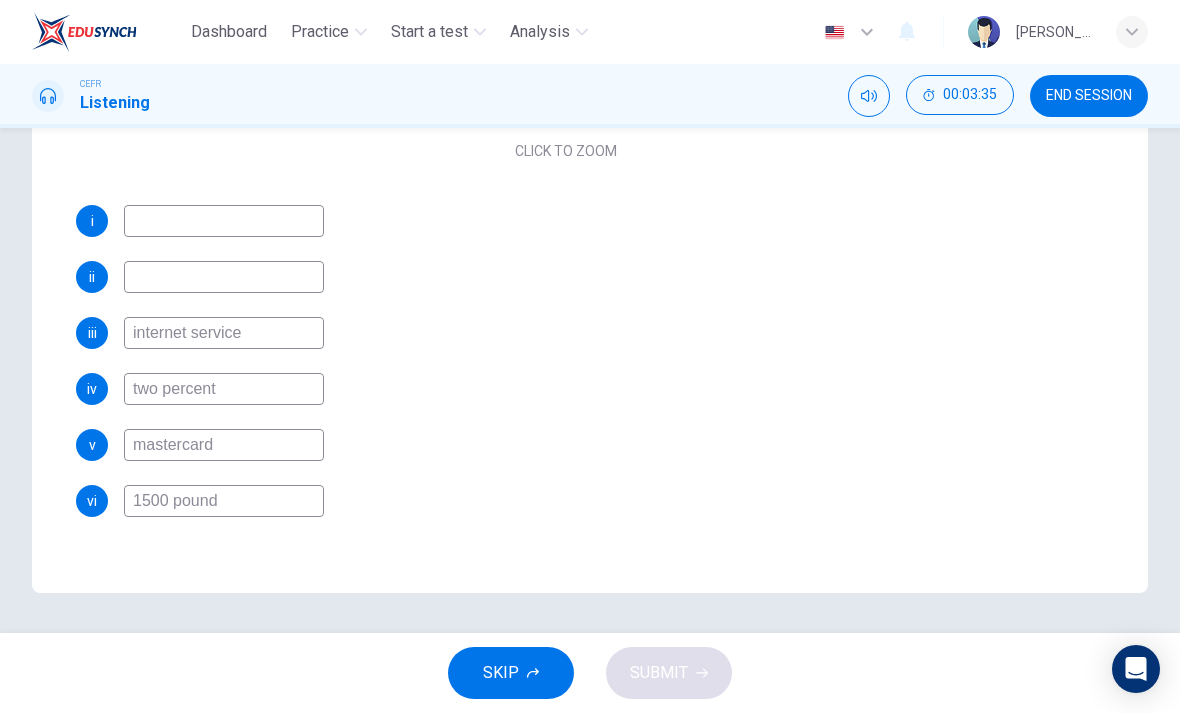 click on "SKIP" at bounding box center [511, 673] 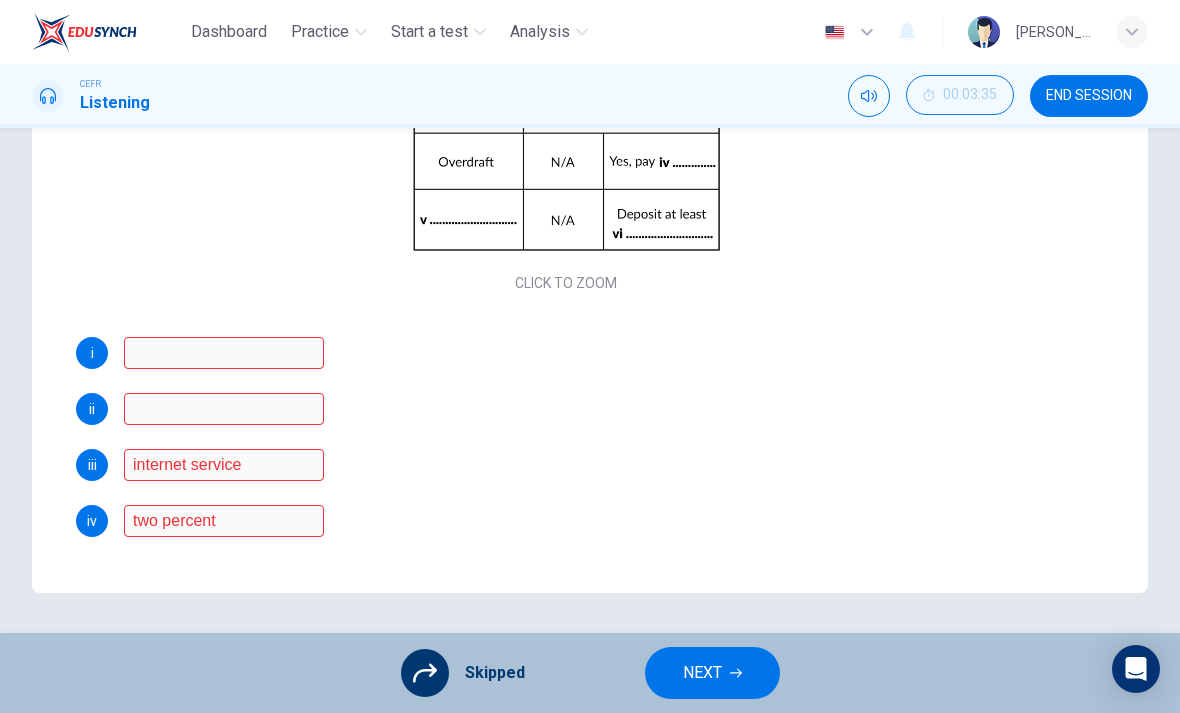 scroll, scrollTop: 131, scrollLeft: 0, axis: vertical 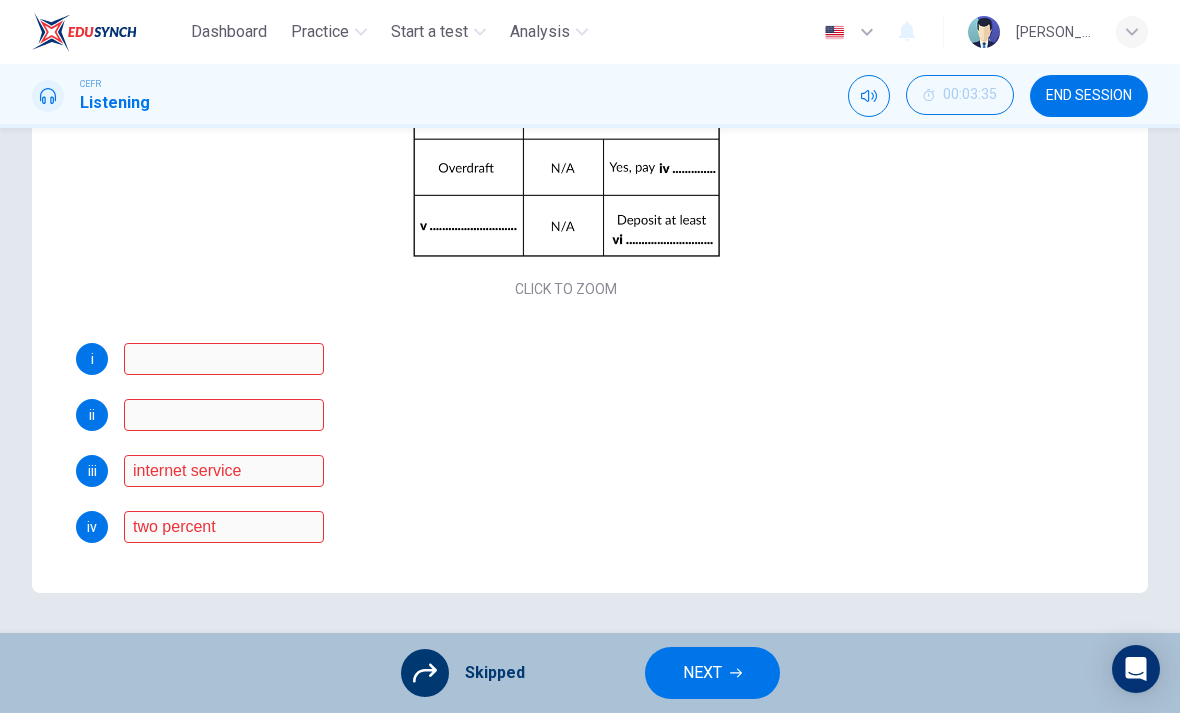 click on "NEXT" at bounding box center [712, 673] 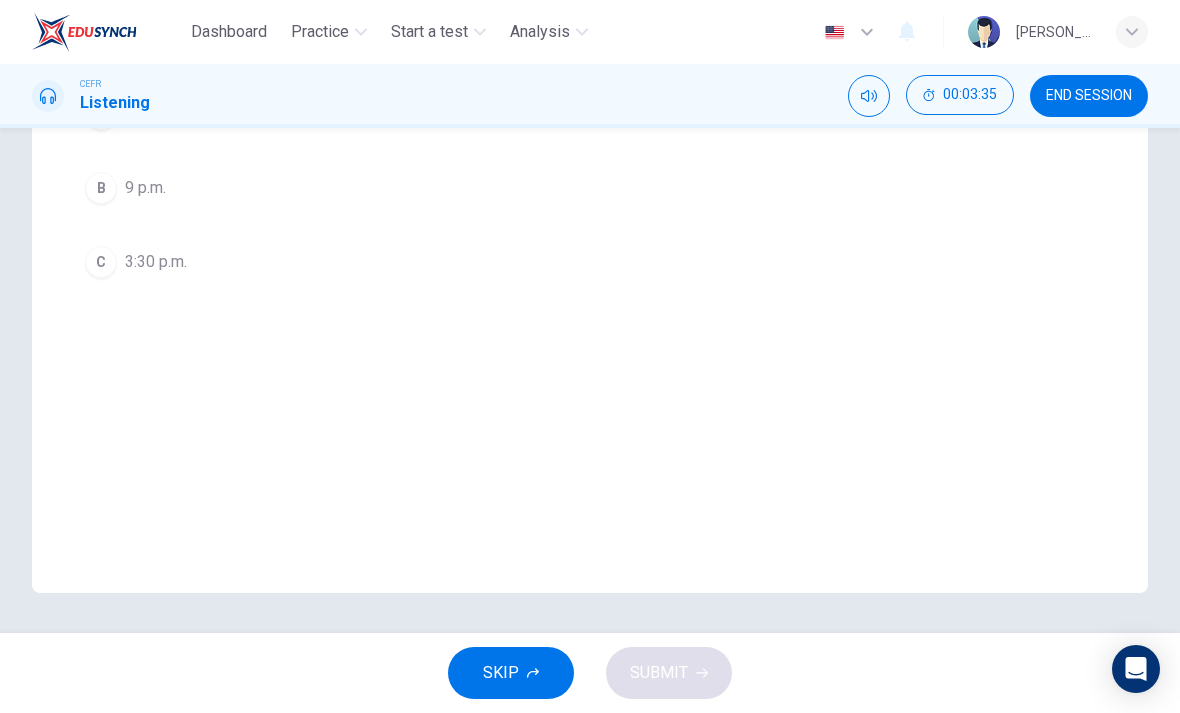 scroll, scrollTop: 0, scrollLeft: 0, axis: both 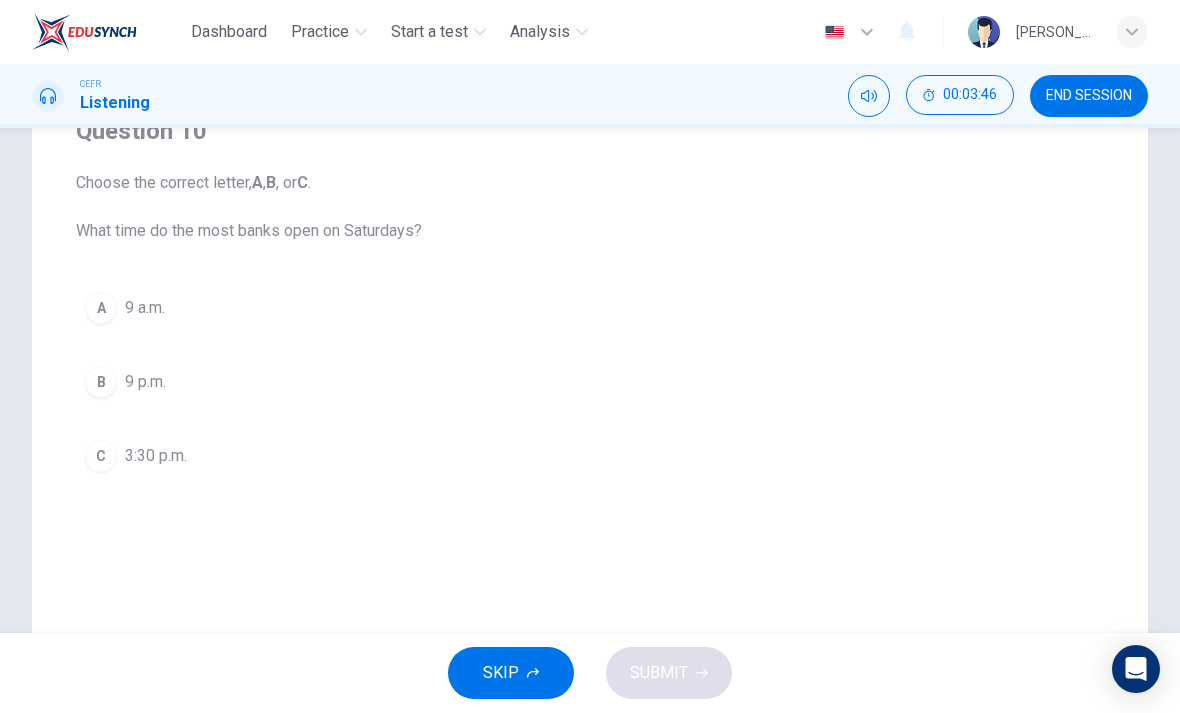 click on "C" at bounding box center [101, 456] 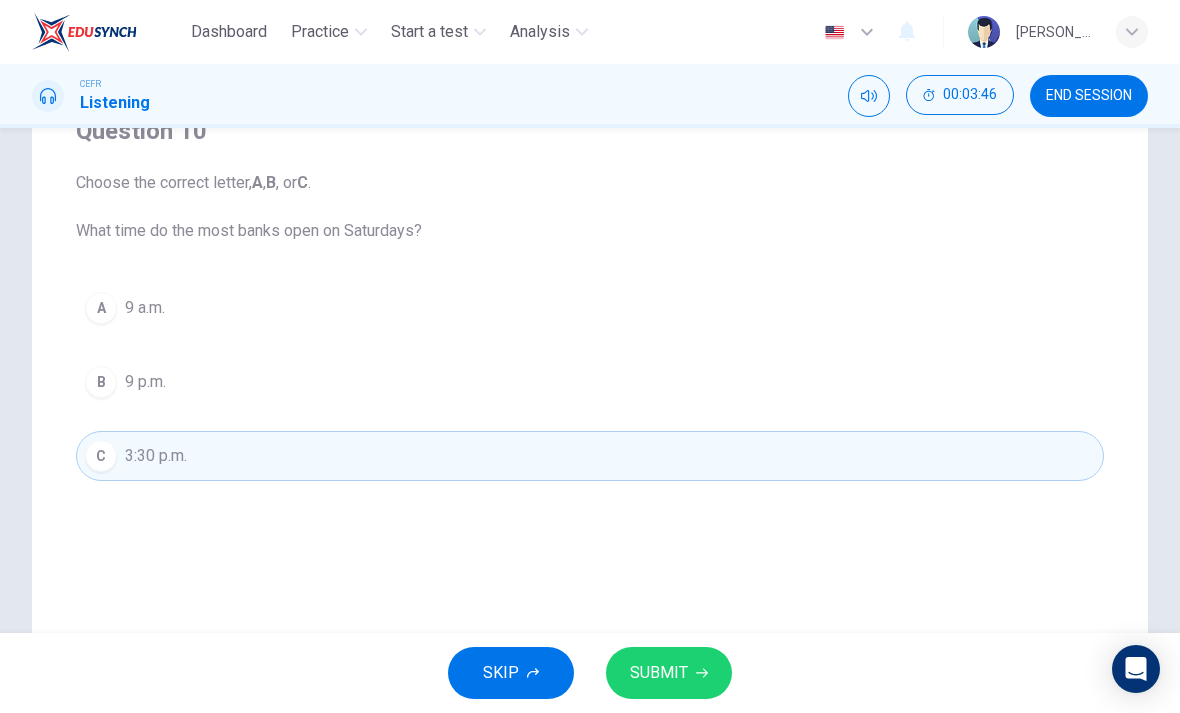 click 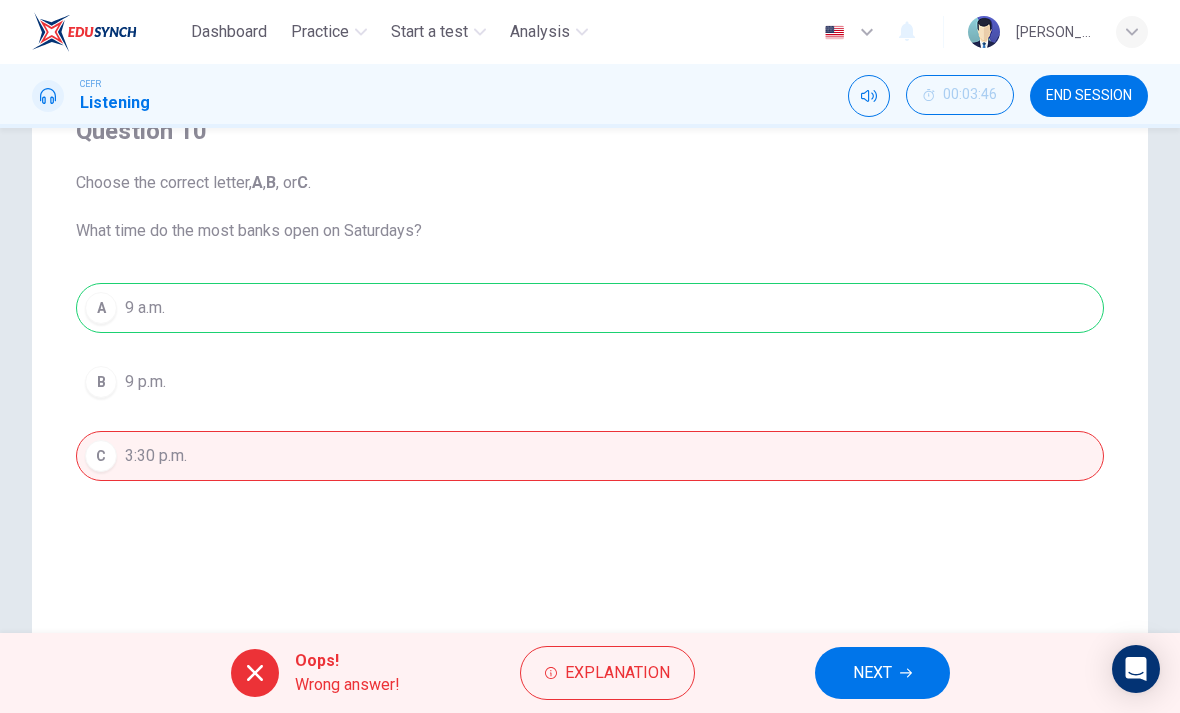 click on "Explanation" at bounding box center [617, 673] 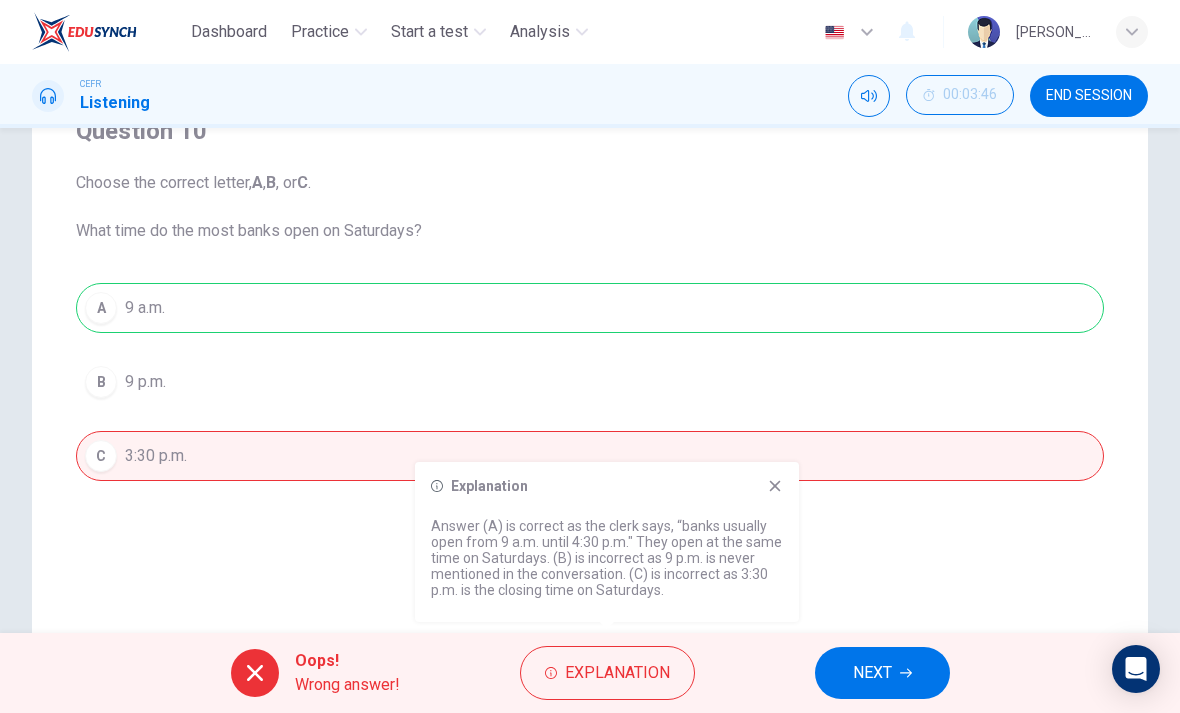click 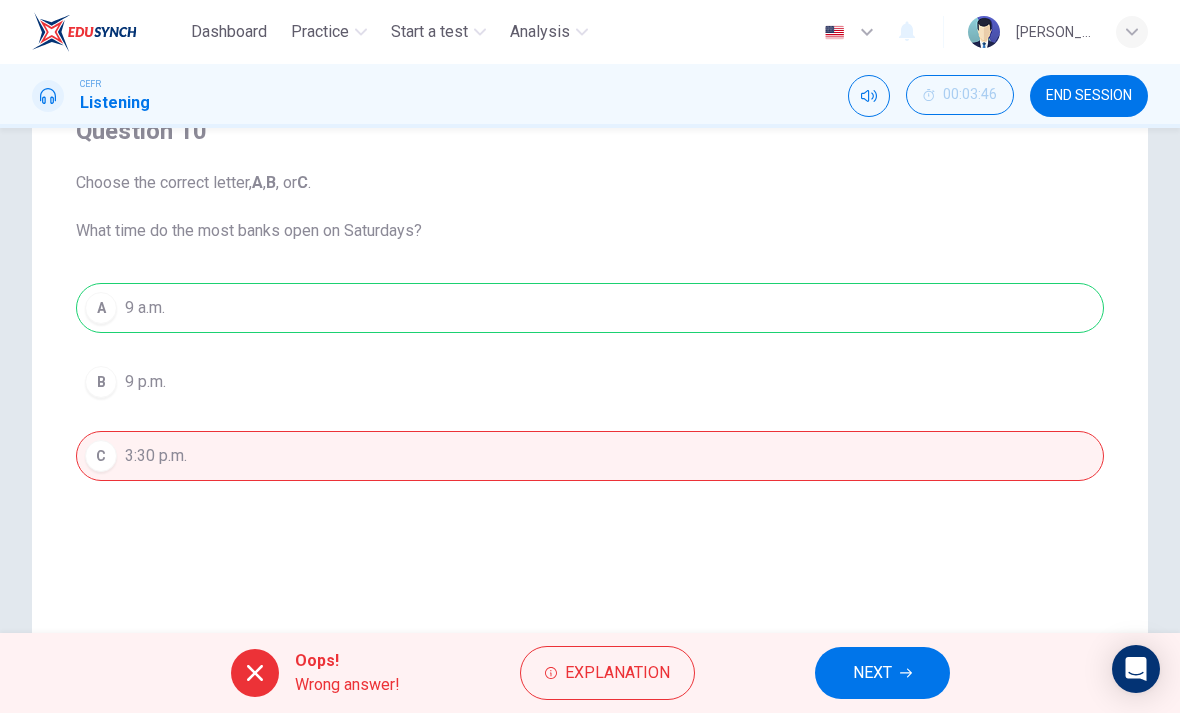 click on "NEXT" at bounding box center (872, 673) 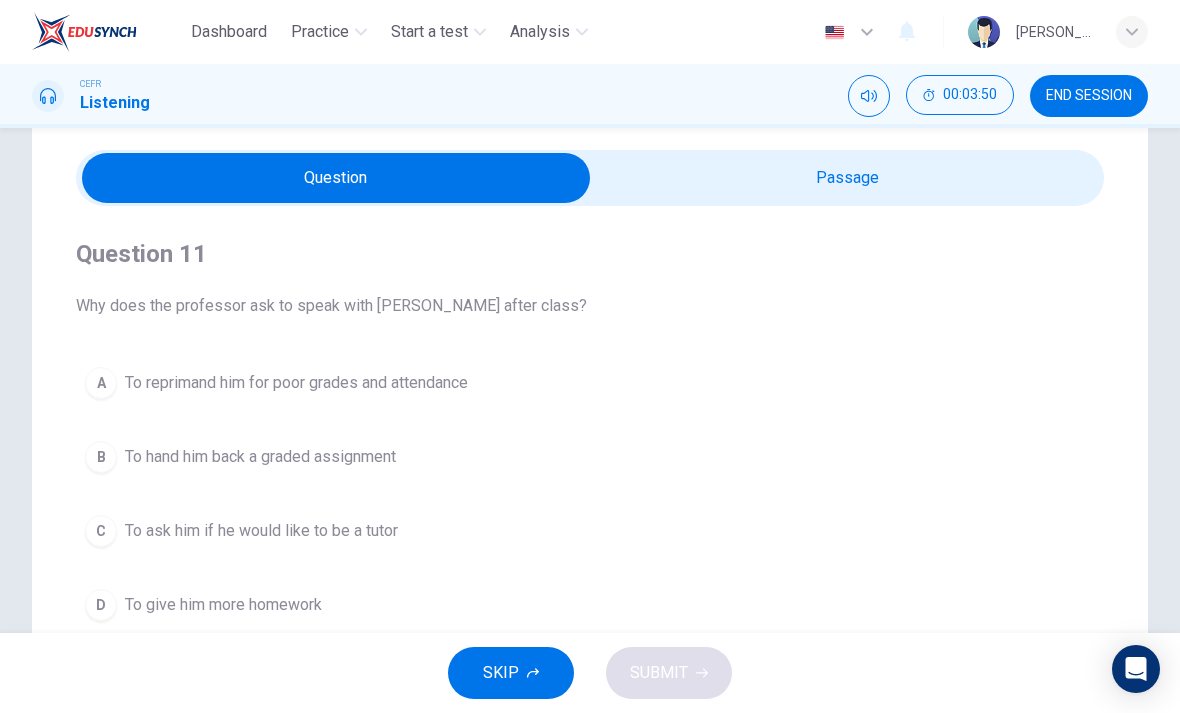 scroll, scrollTop: 46, scrollLeft: 0, axis: vertical 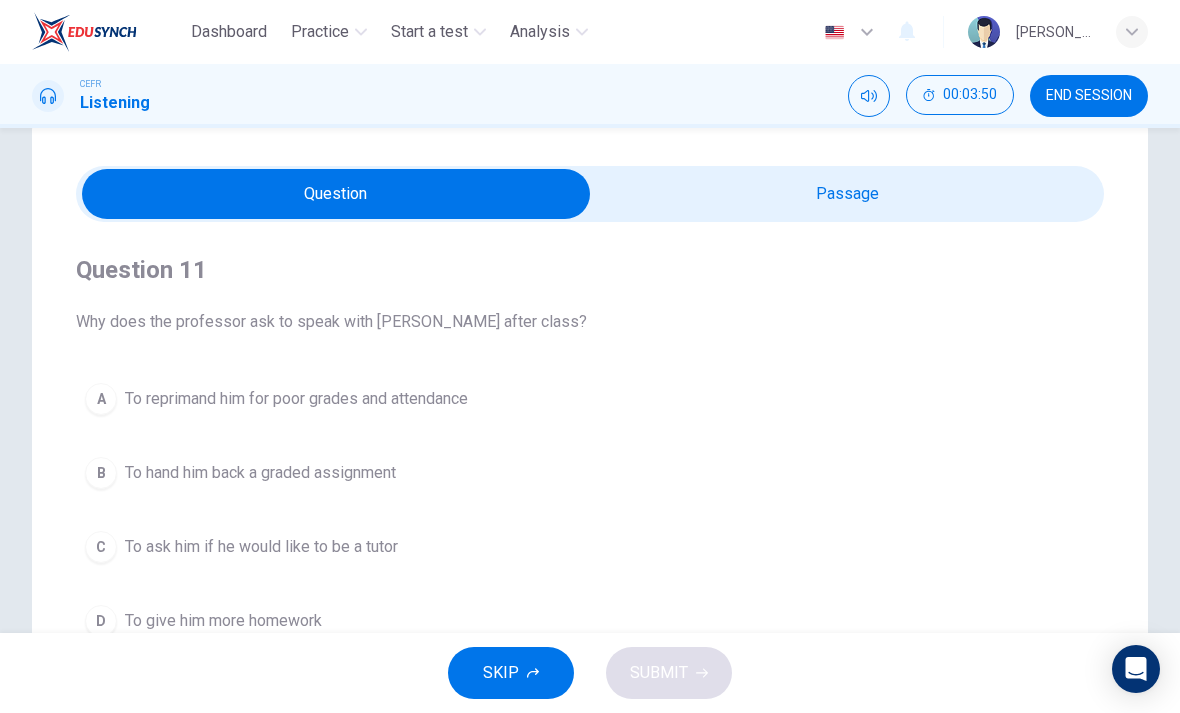click at bounding box center [336, 194] 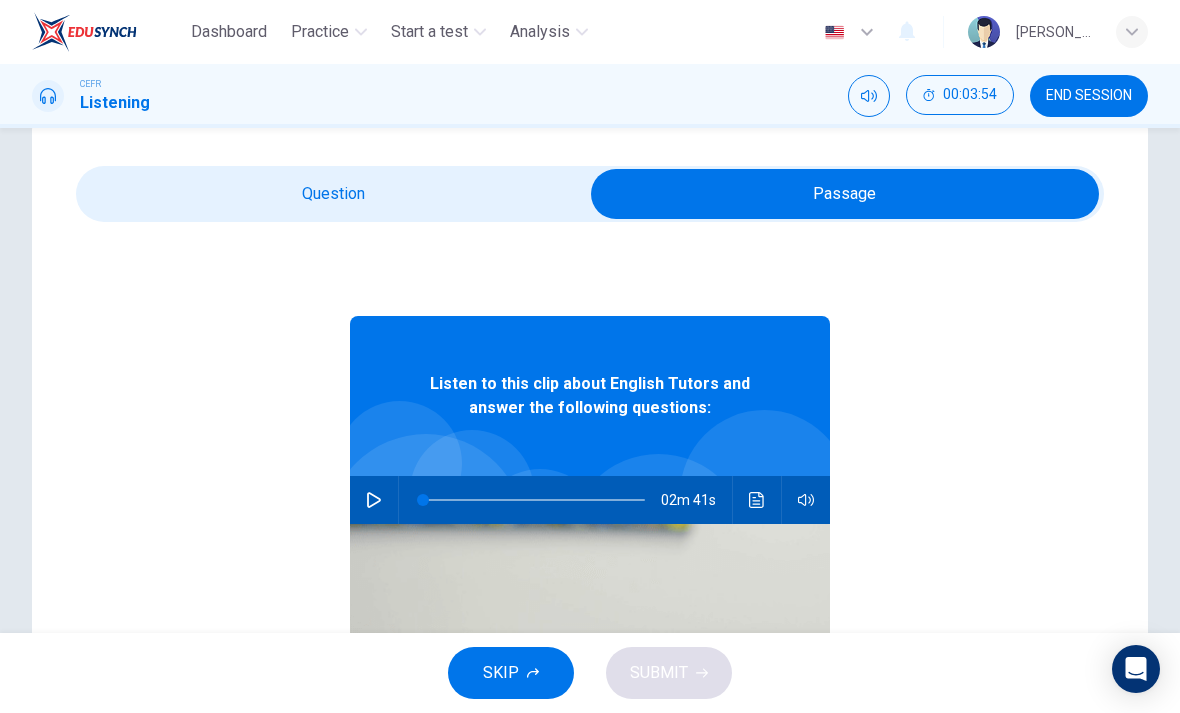click 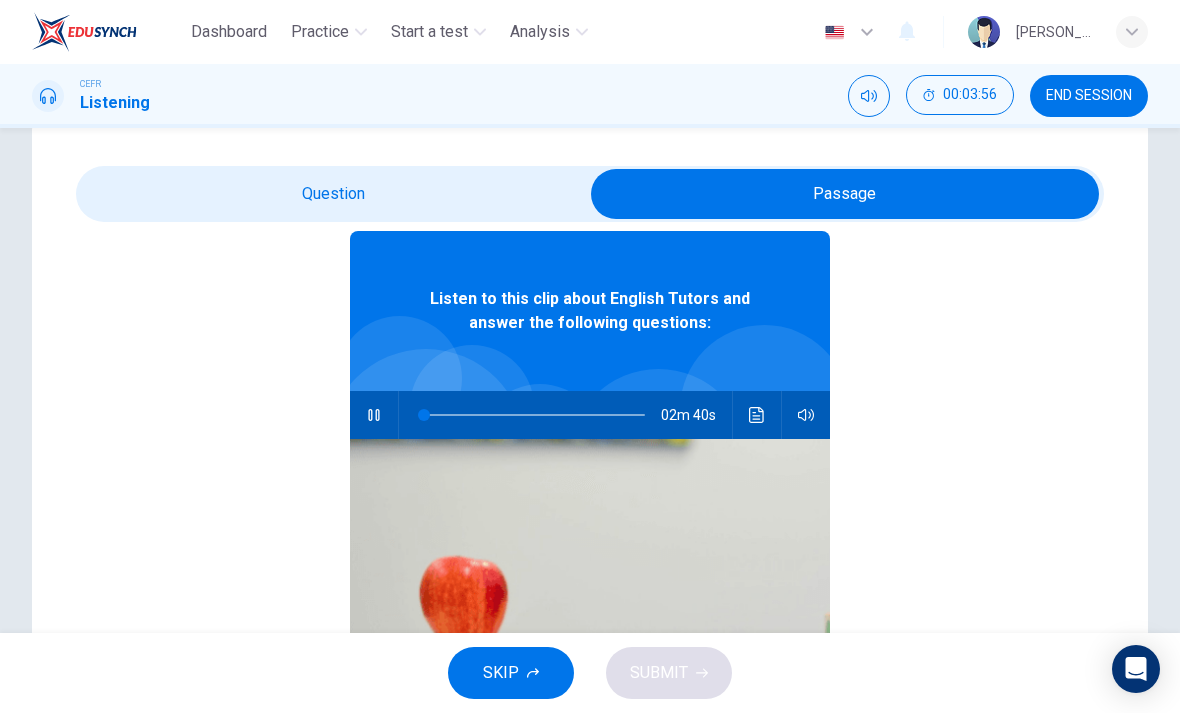 scroll, scrollTop: 83, scrollLeft: 0, axis: vertical 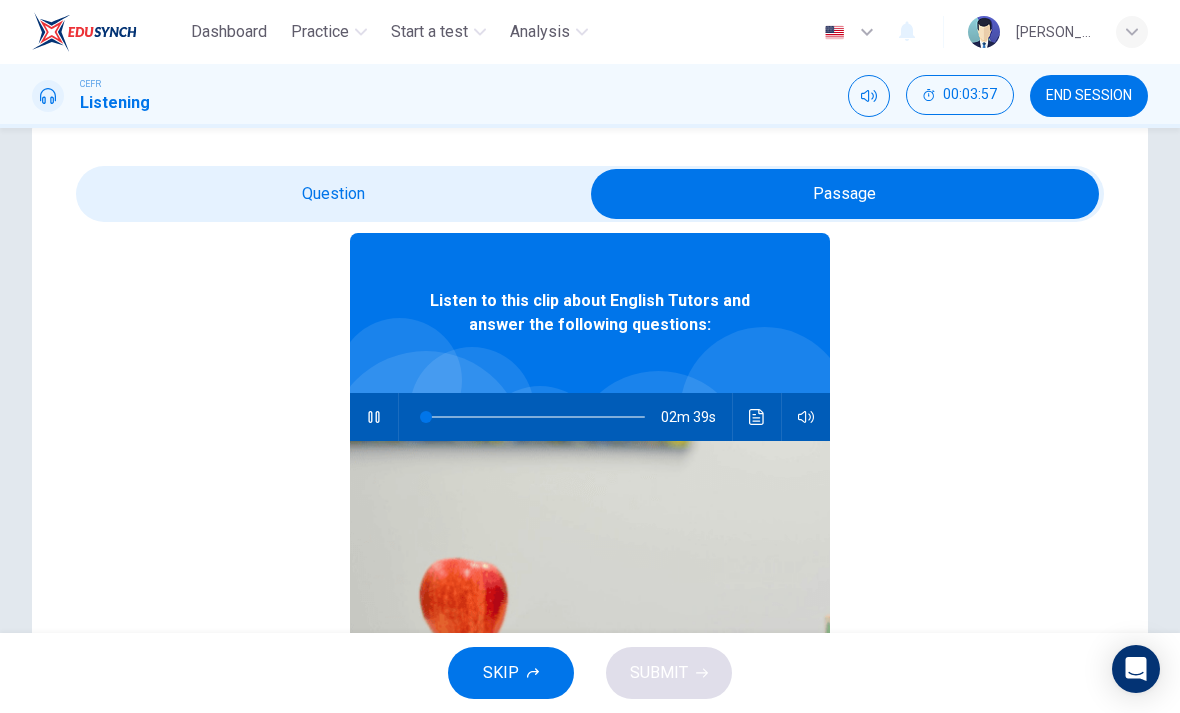 click 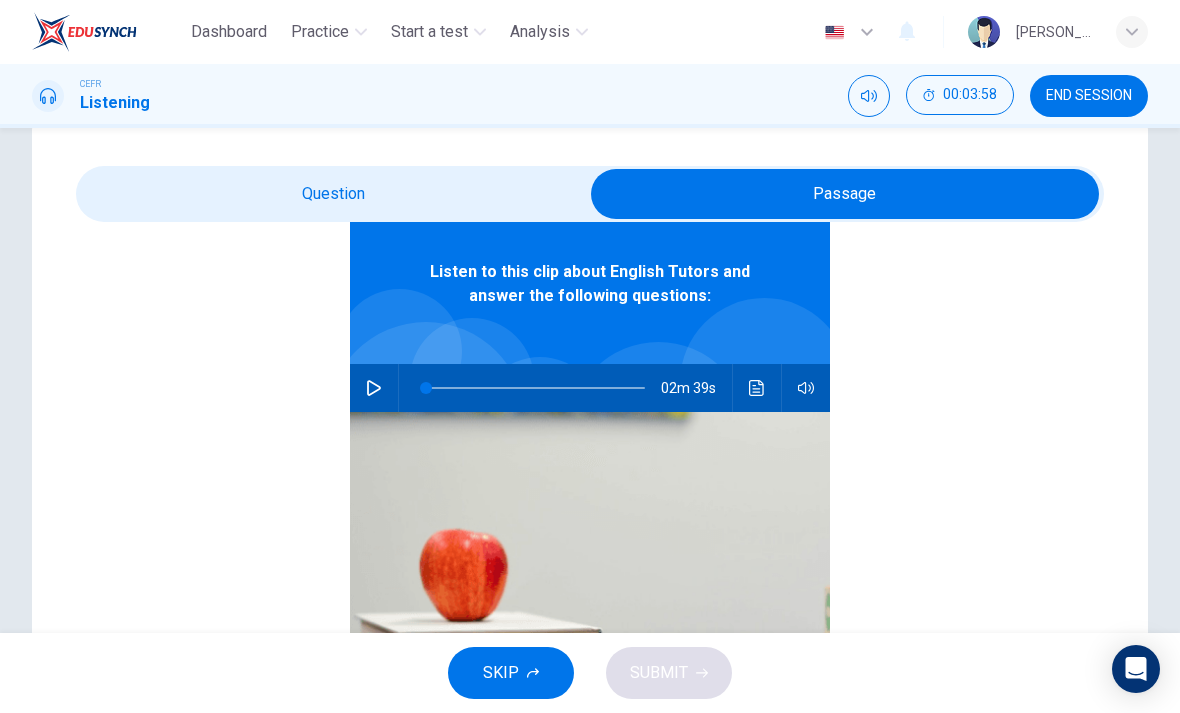 scroll, scrollTop: 112, scrollLeft: 0, axis: vertical 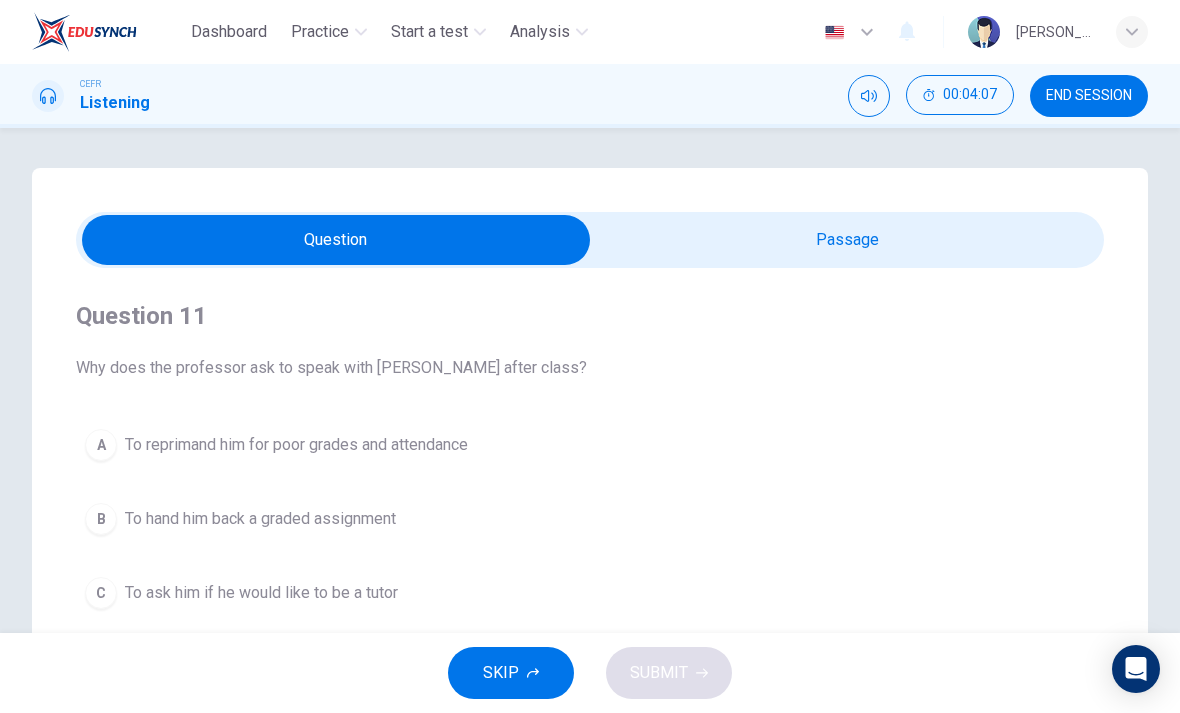 click on "END SESSION" at bounding box center [1089, 96] 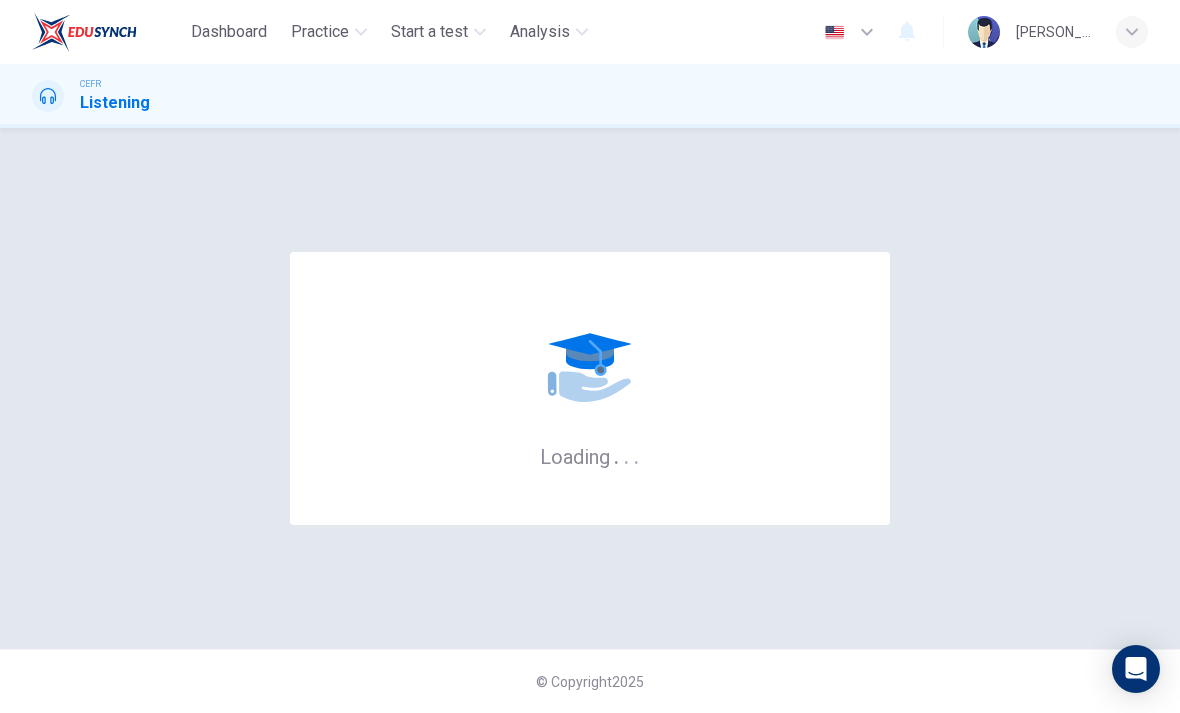 scroll, scrollTop: 0, scrollLeft: 0, axis: both 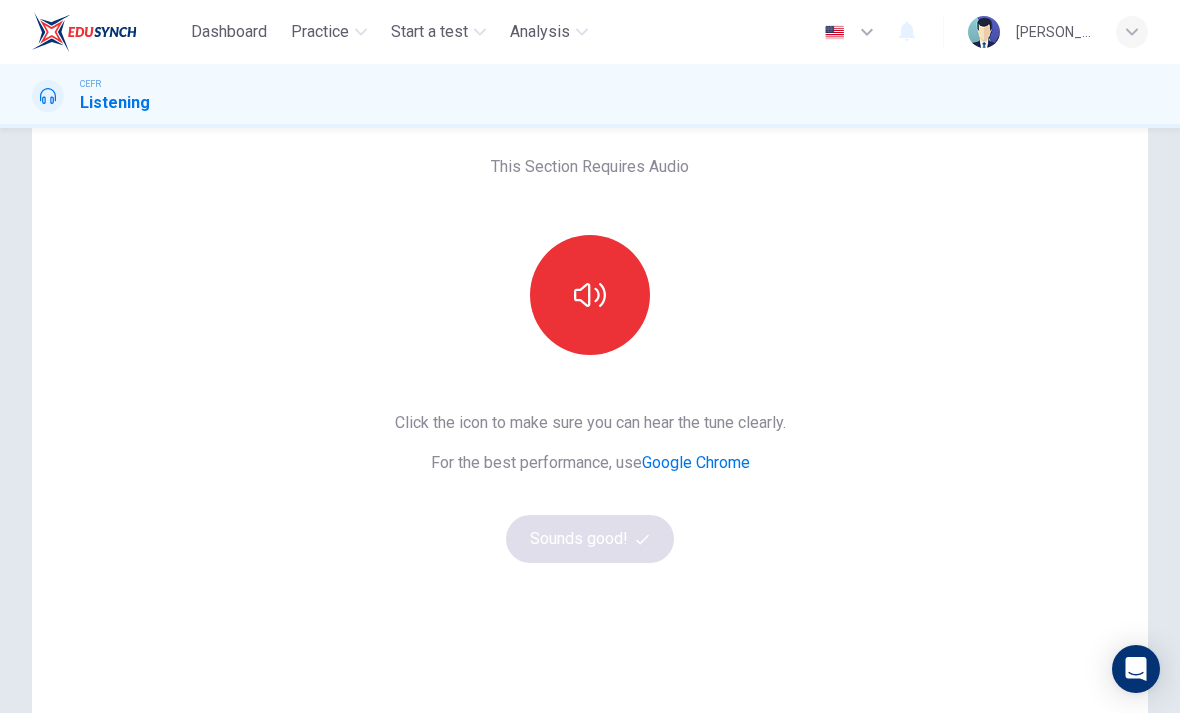 click at bounding box center [590, 295] 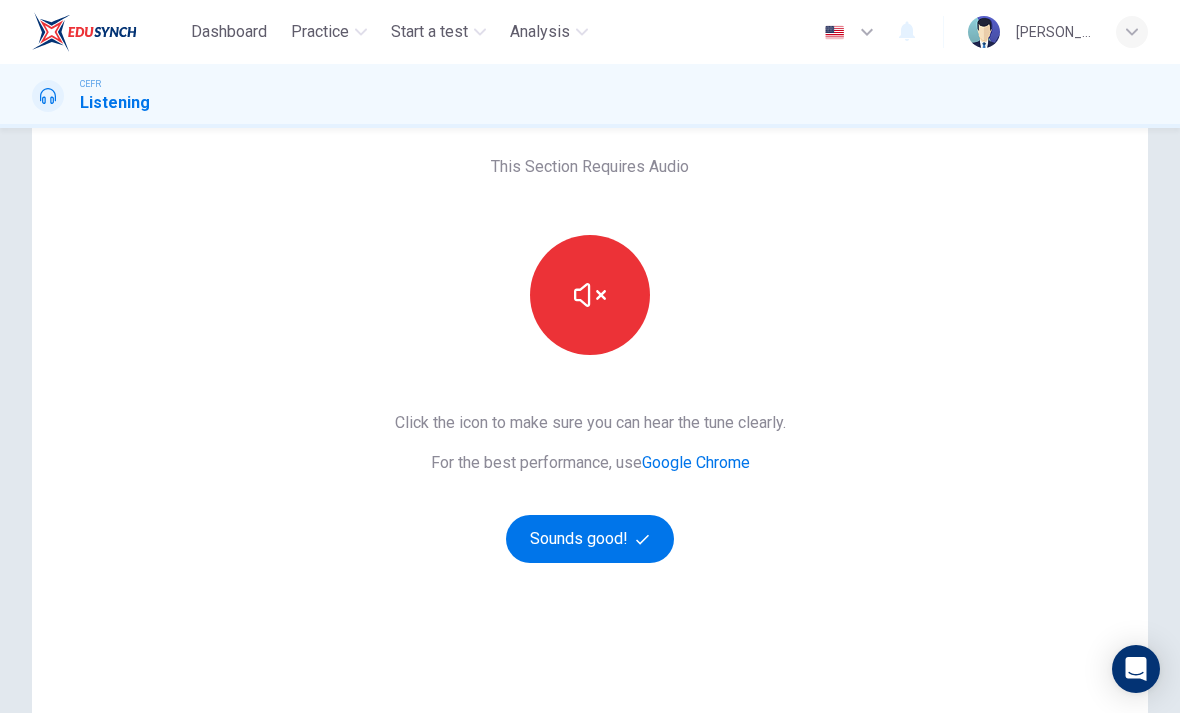 click on "Sounds good!" at bounding box center [590, 539] 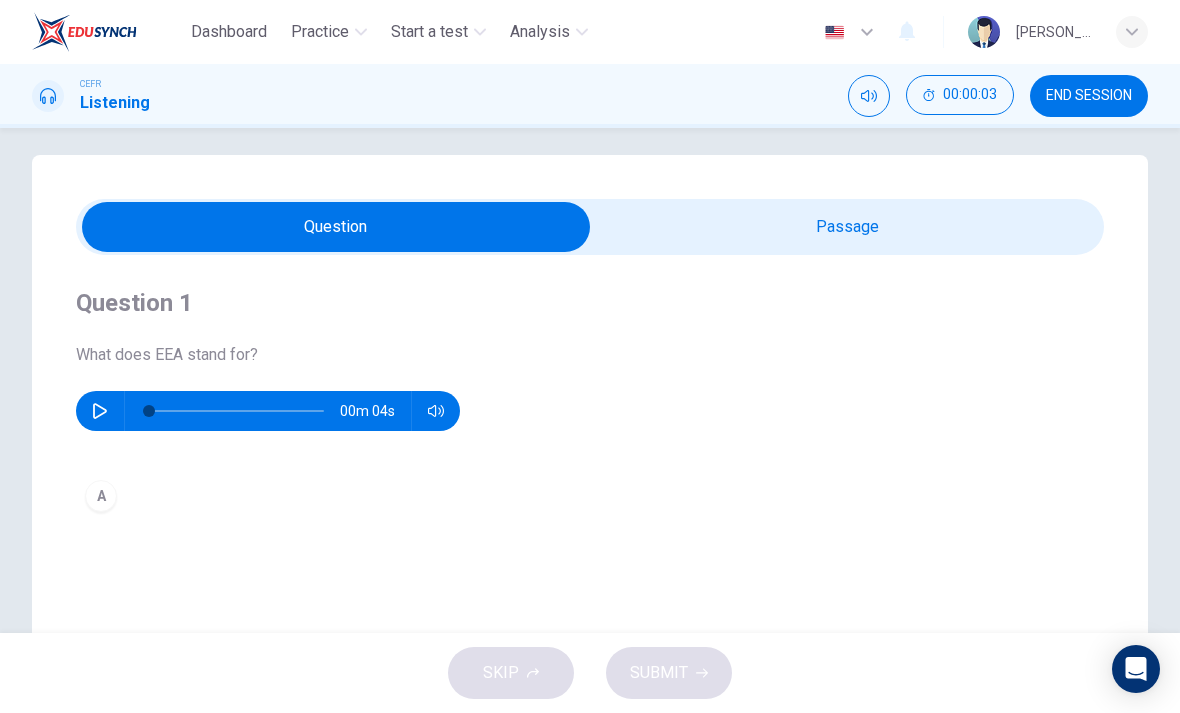 scroll, scrollTop: 9, scrollLeft: 0, axis: vertical 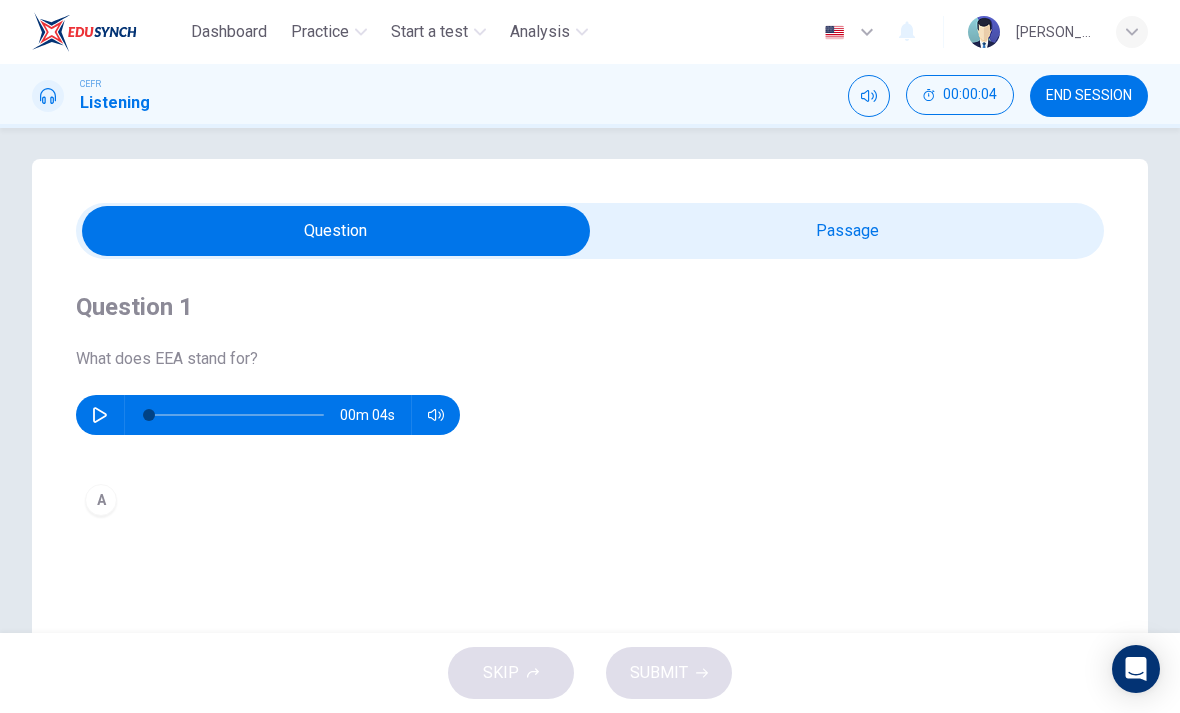 click 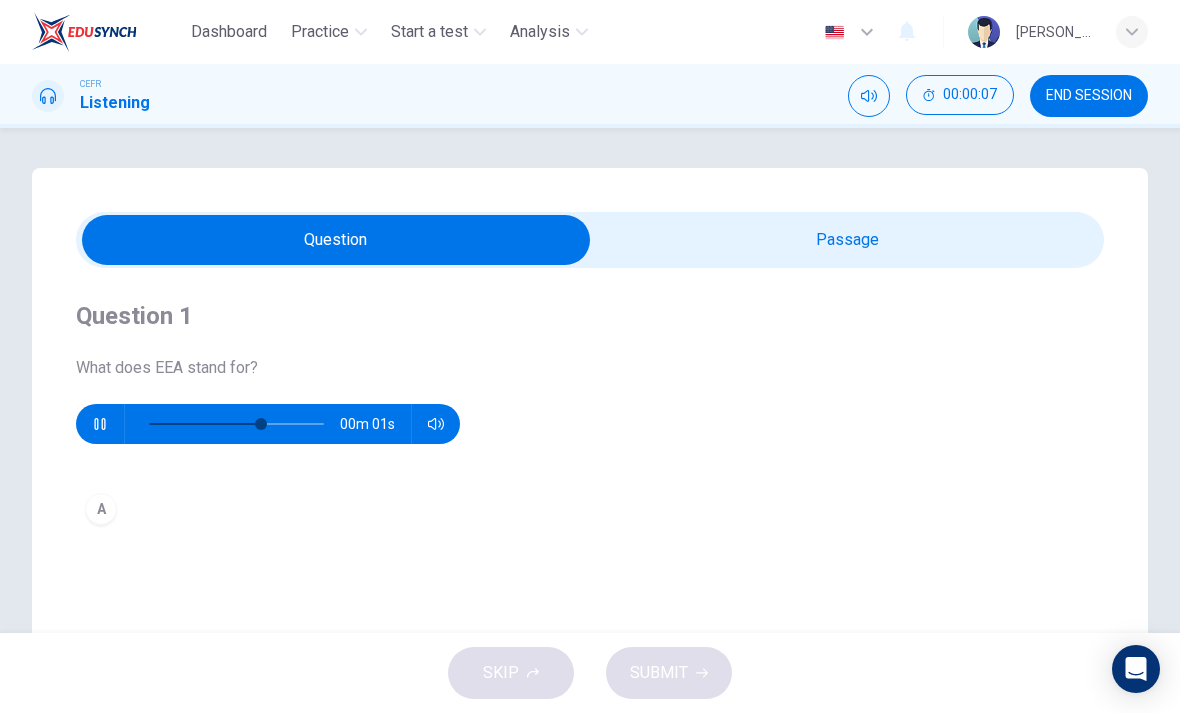scroll, scrollTop: 0, scrollLeft: 0, axis: both 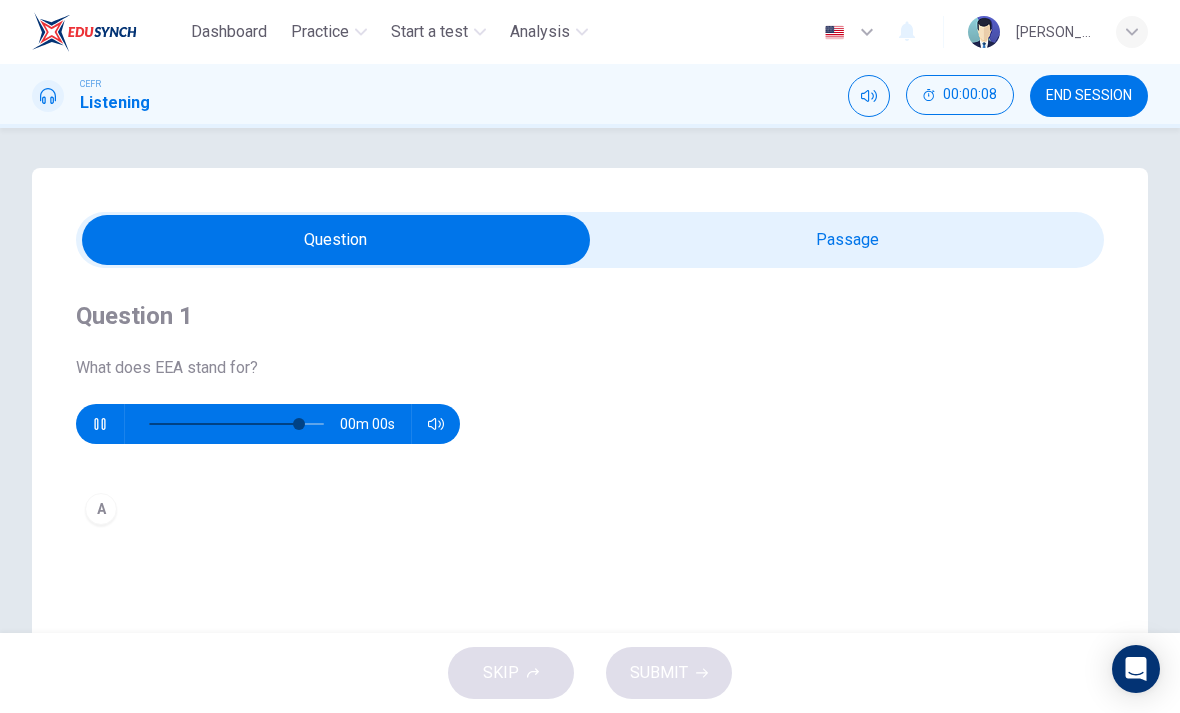 type on "0" 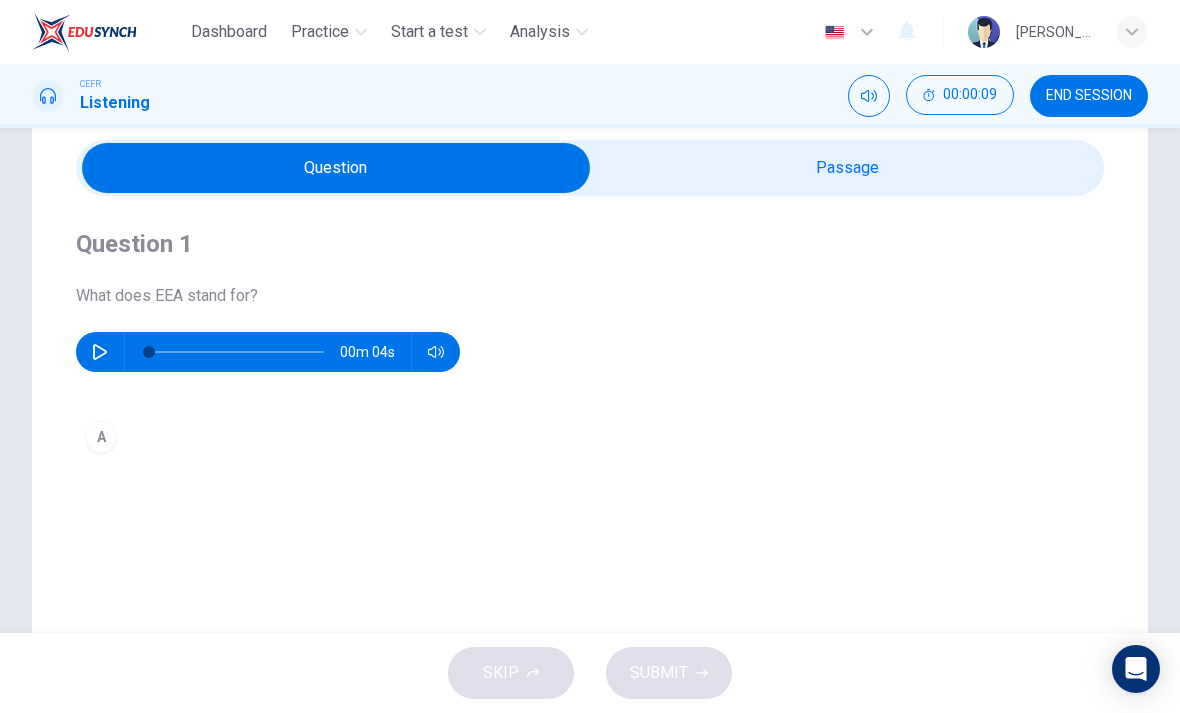 scroll, scrollTop: 79, scrollLeft: 0, axis: vertical 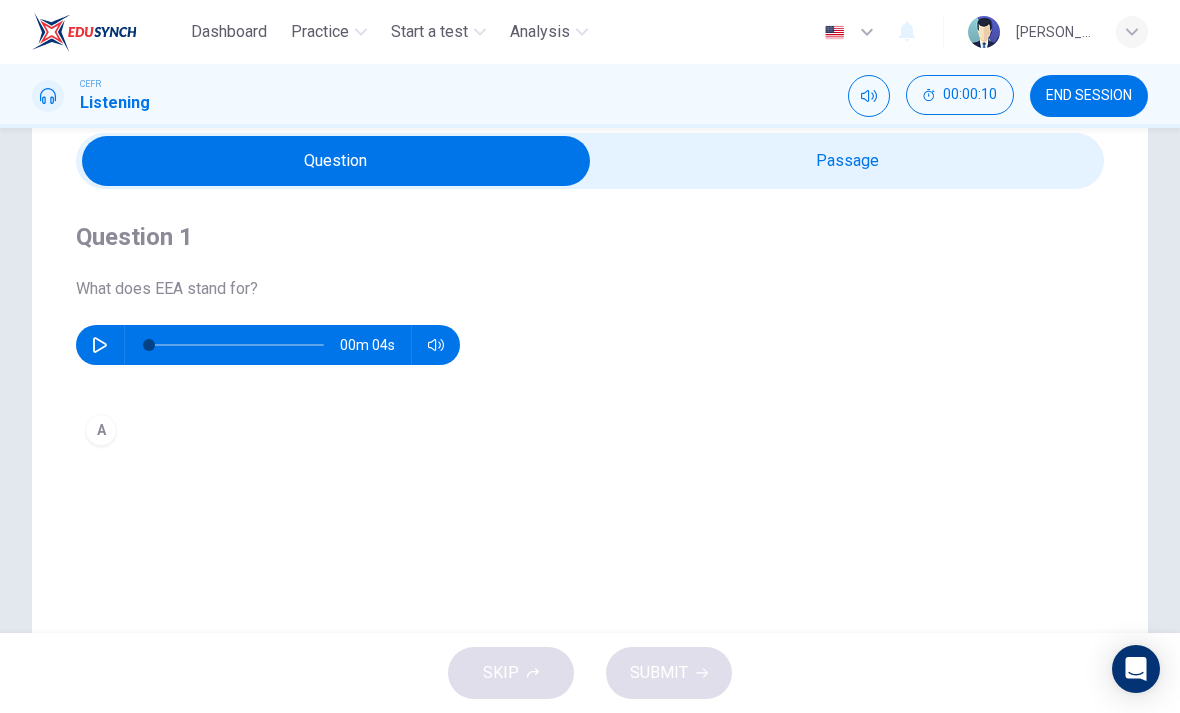 click at bounding box center (336, 161) 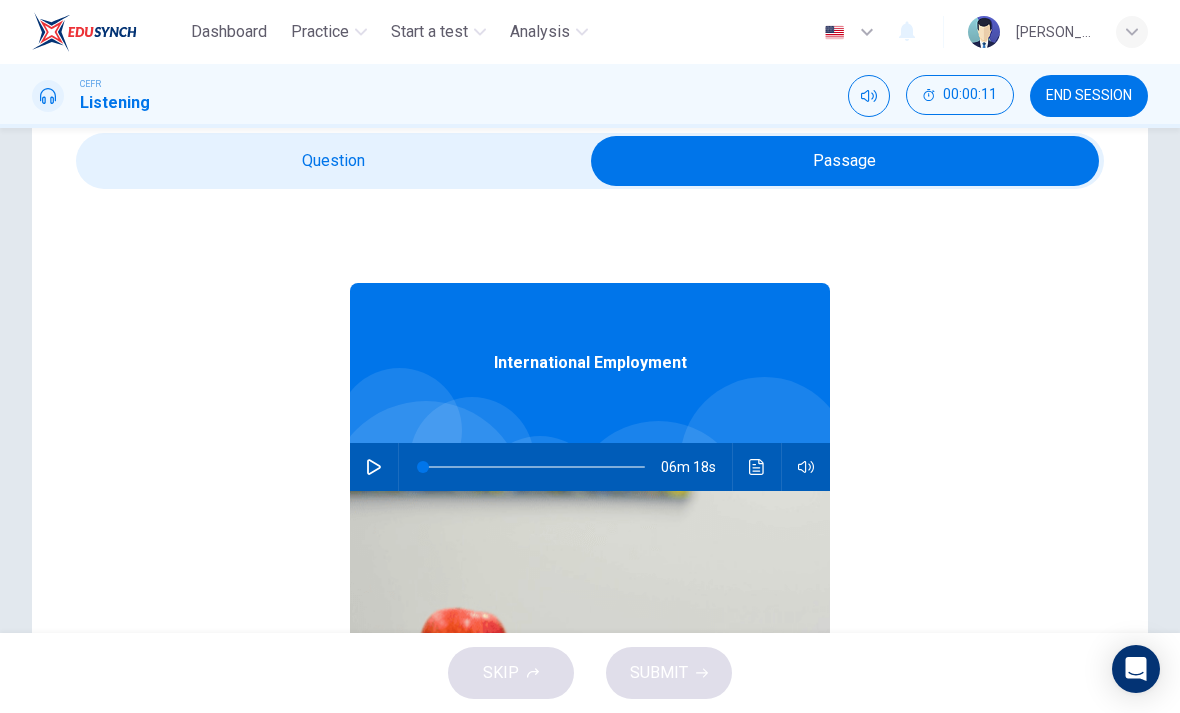 click at bounding box center (374, 467) 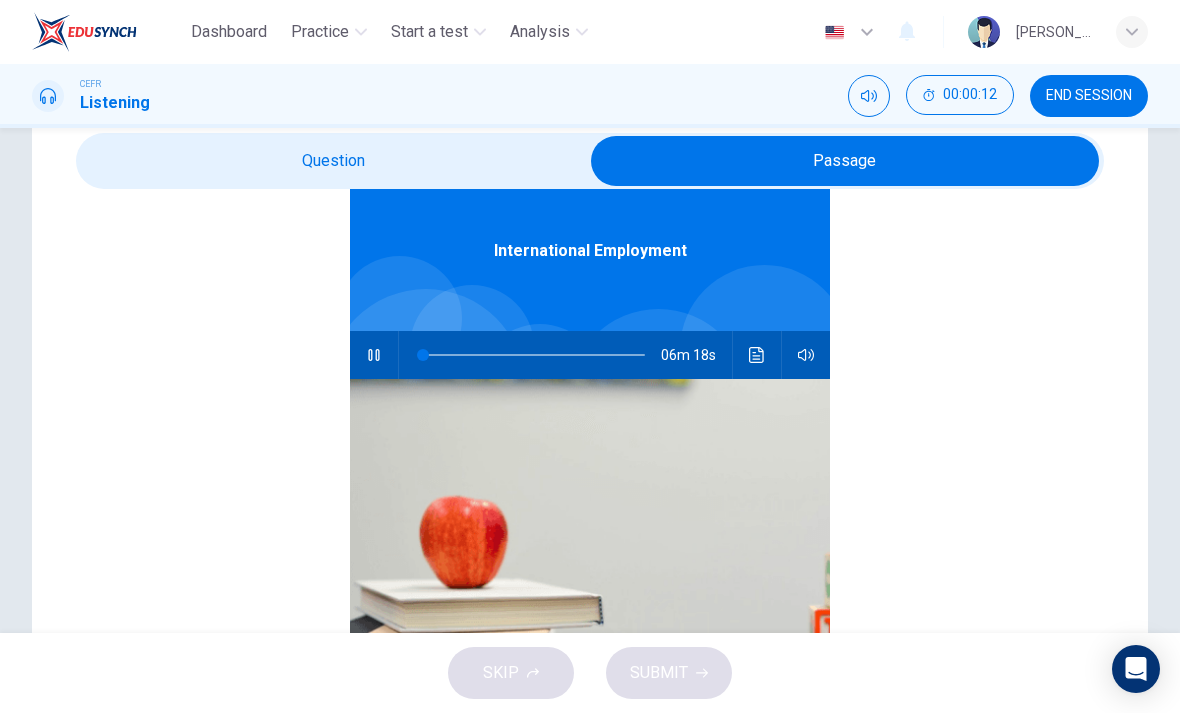 type on "0" 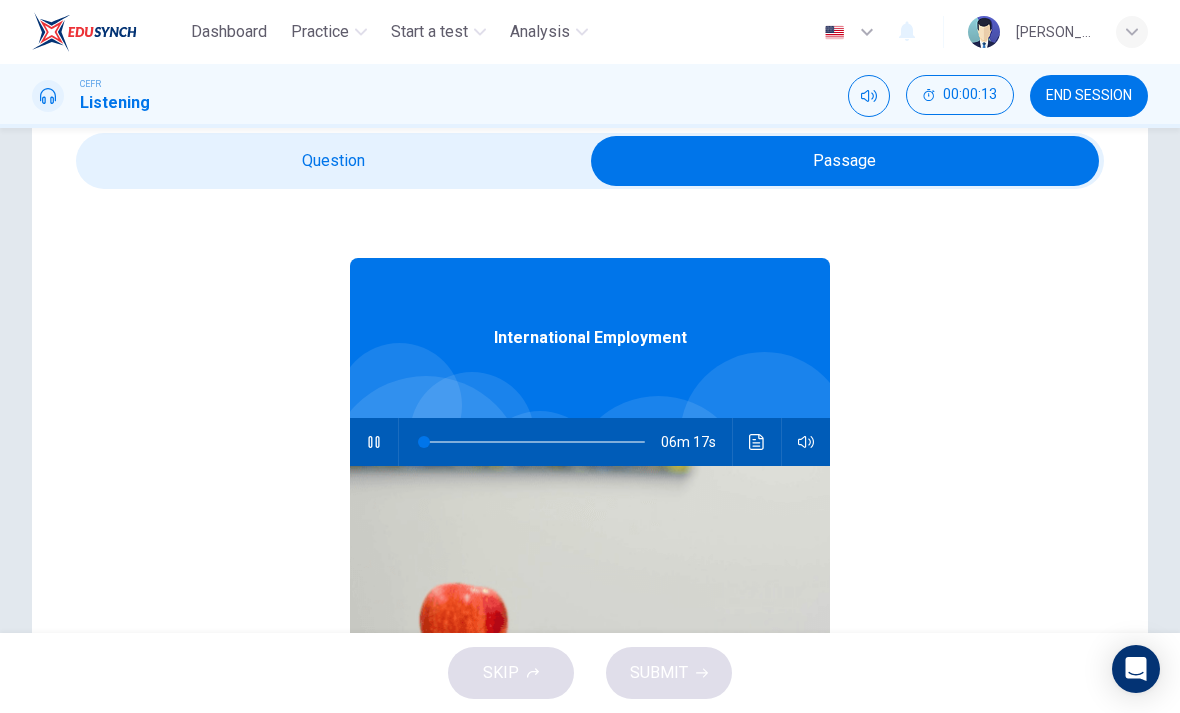 scroll, scrollTop: 23, scrollLeft: 0, axis: vertical 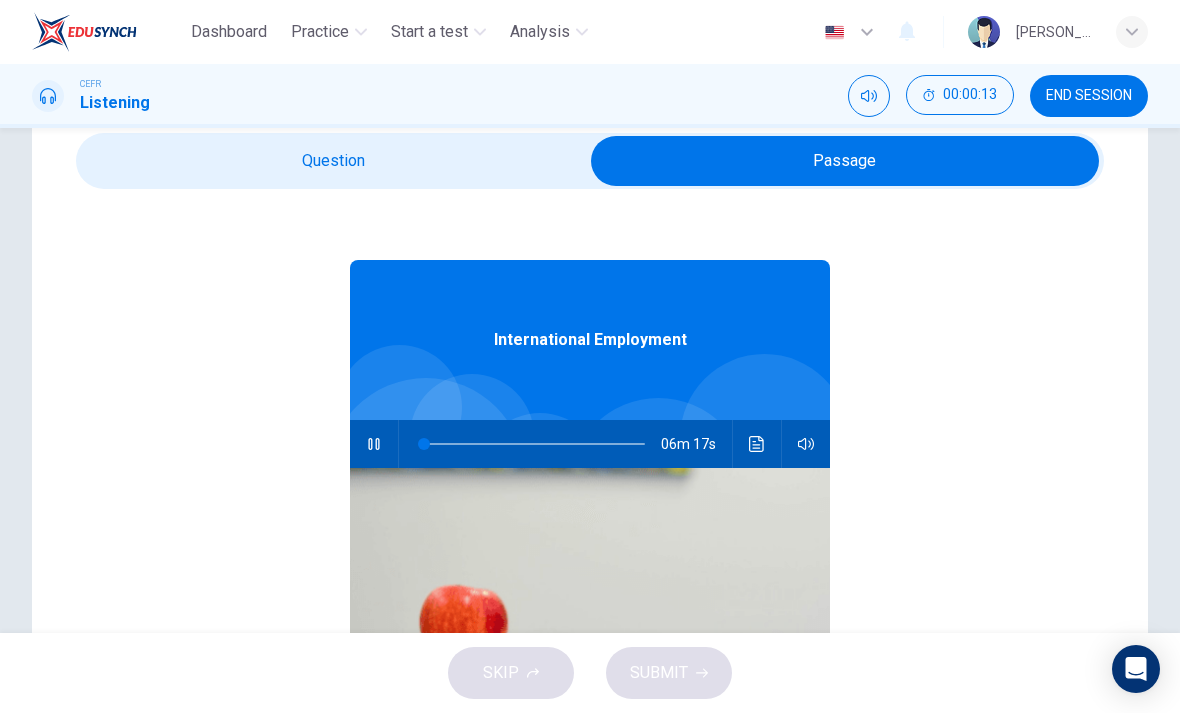 click at bounding box center [845, 161] 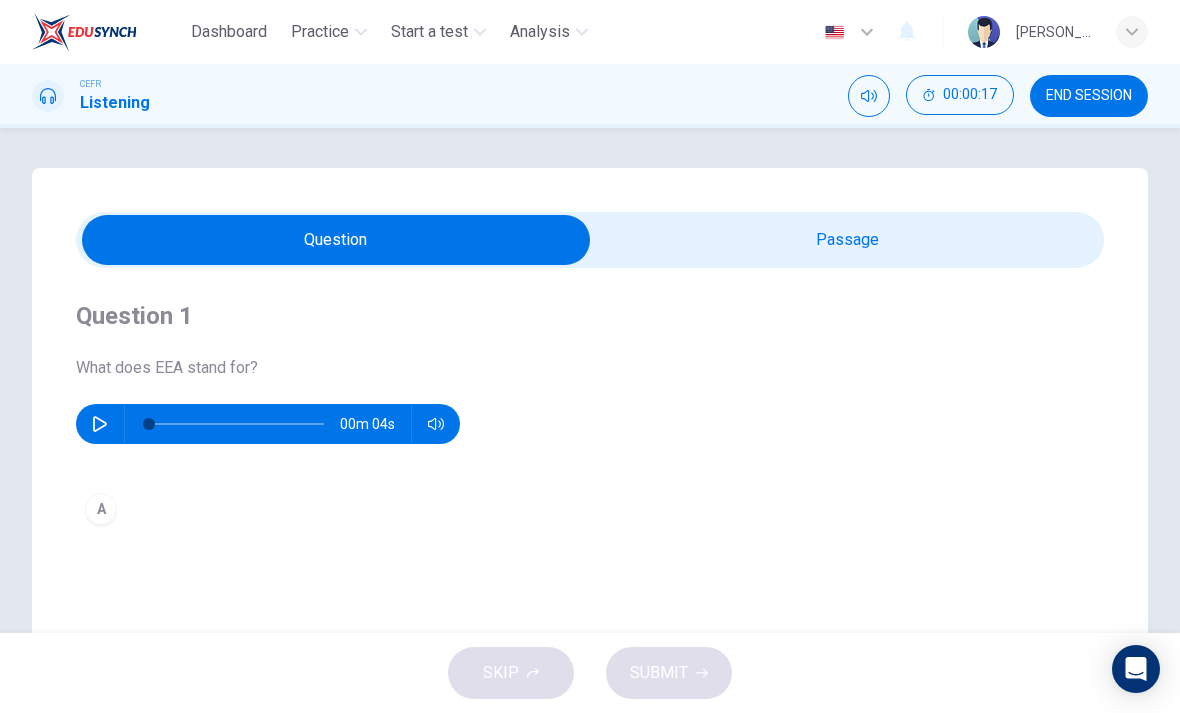 scroll, scrollTop: 0, scrollLeft: 0, axis: both 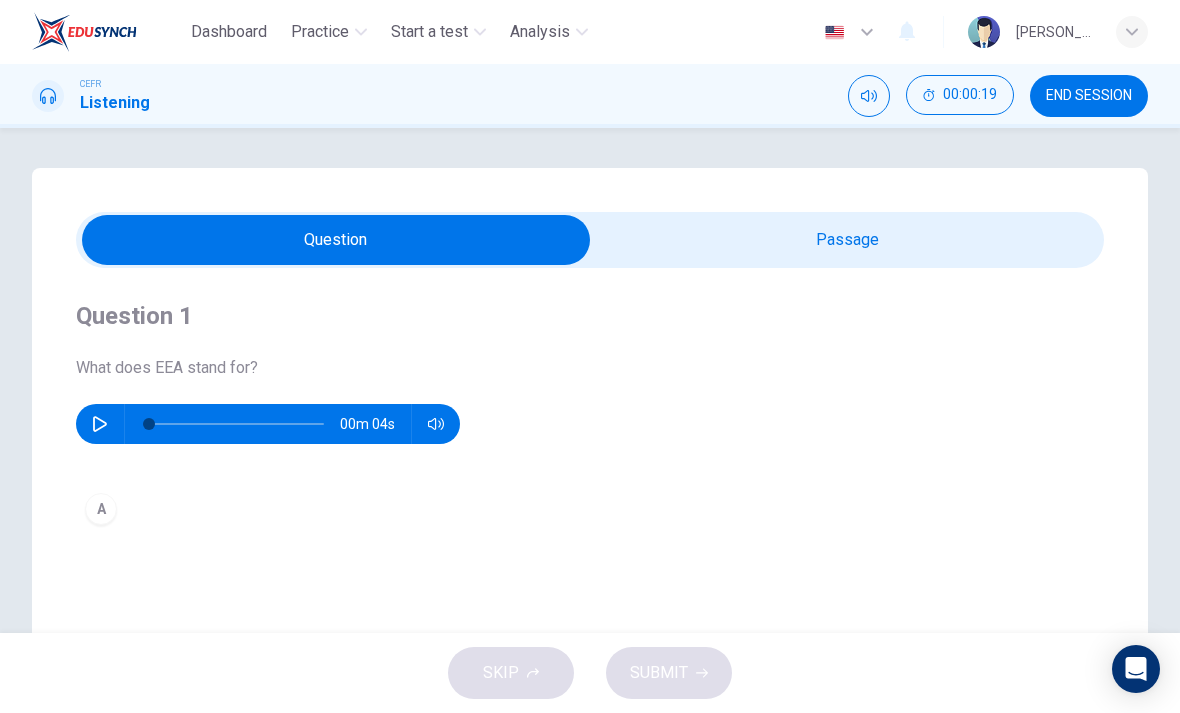 click at bounding box center [336, 240] 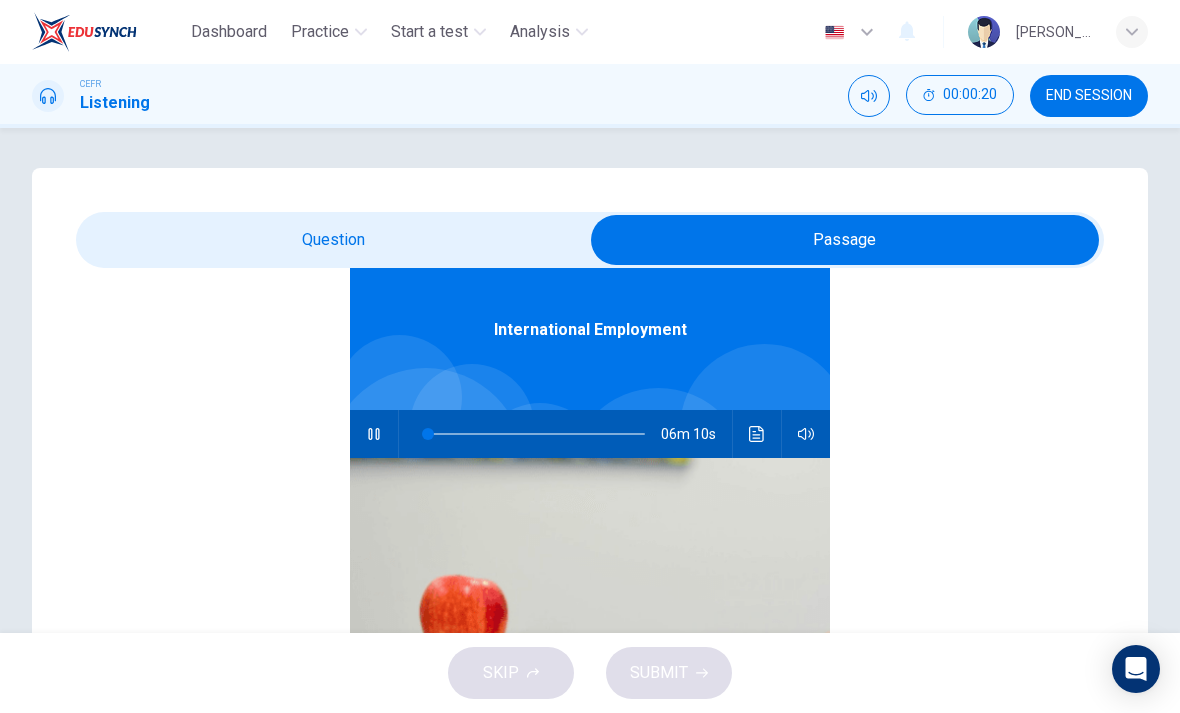 scroll, scrollTop: 113, scrollLeft: 0, axis: vertical 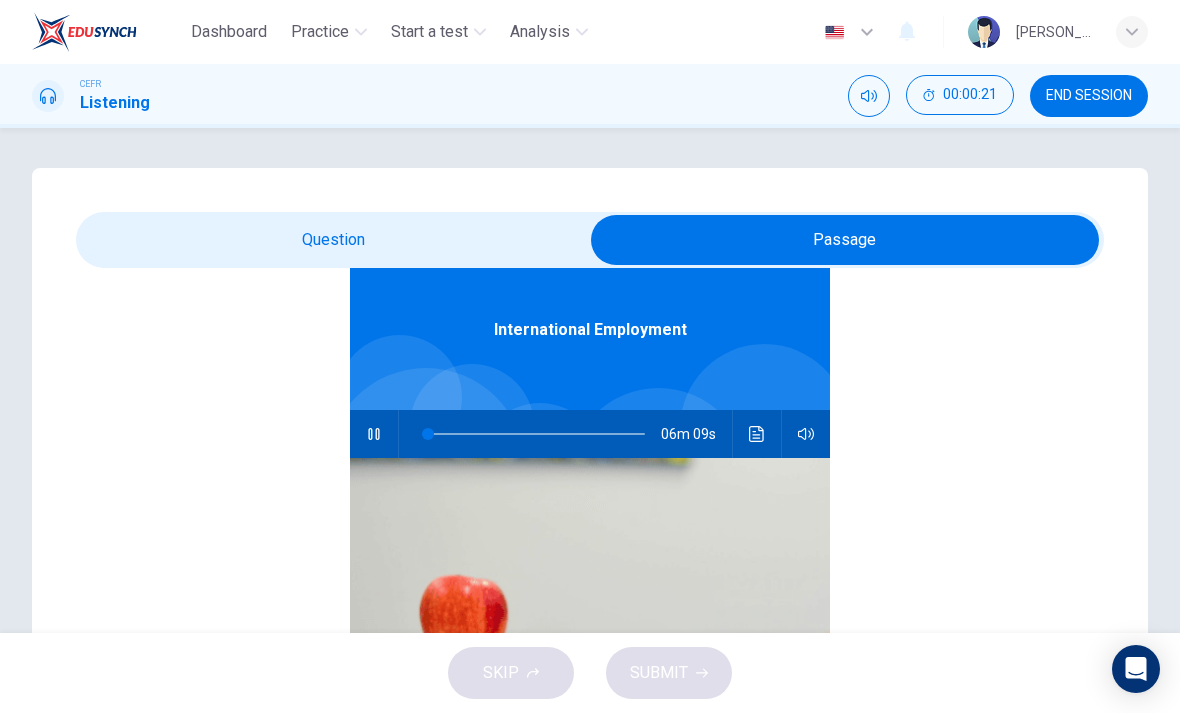click at bounding box center (845, 240) 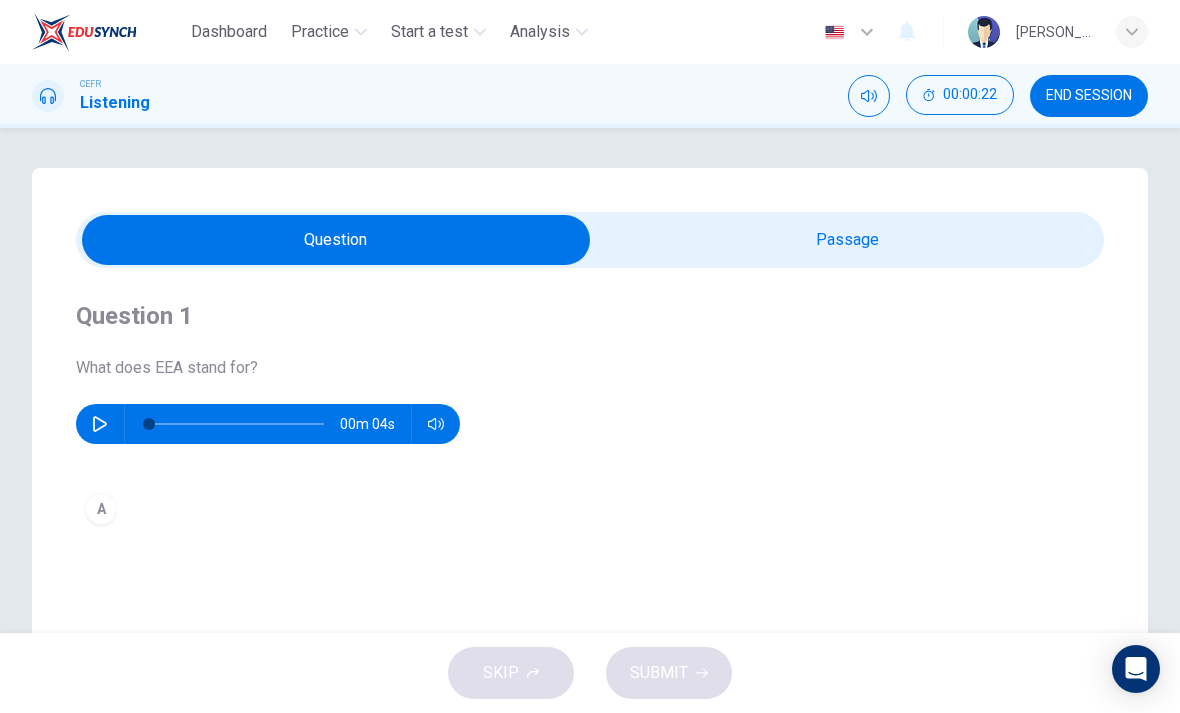 click on "A" at bounding box center (101, 509) 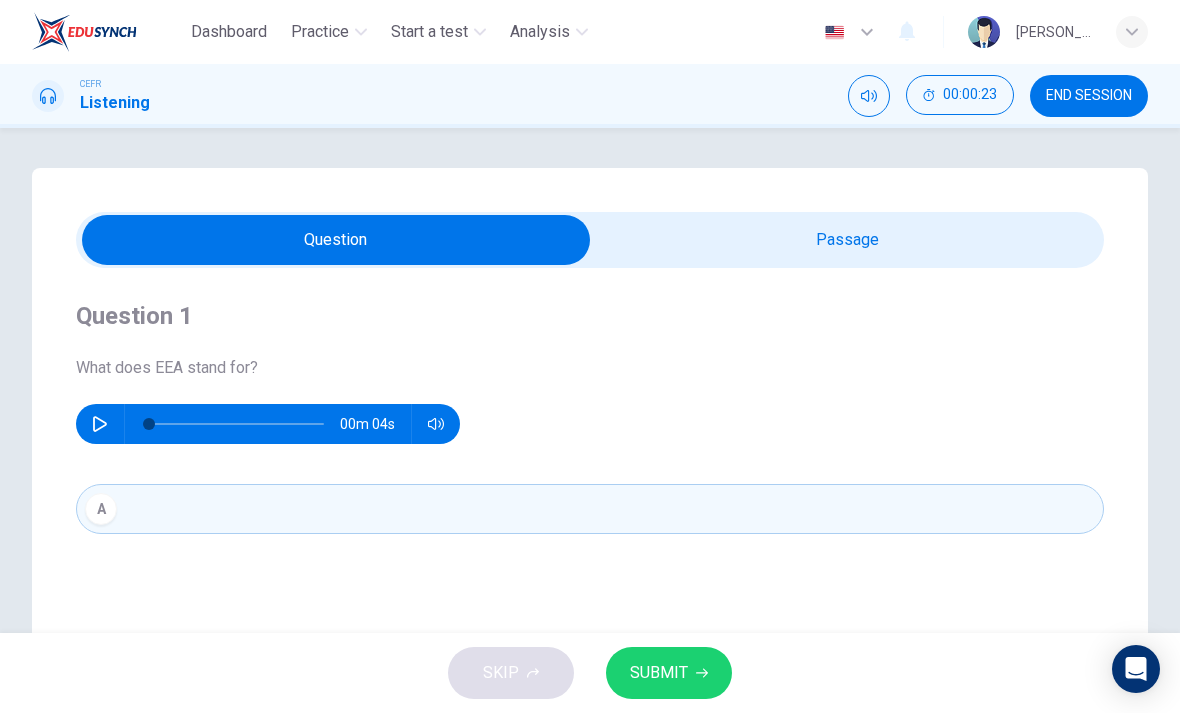 click on "A" at bounding box center (101, 509) 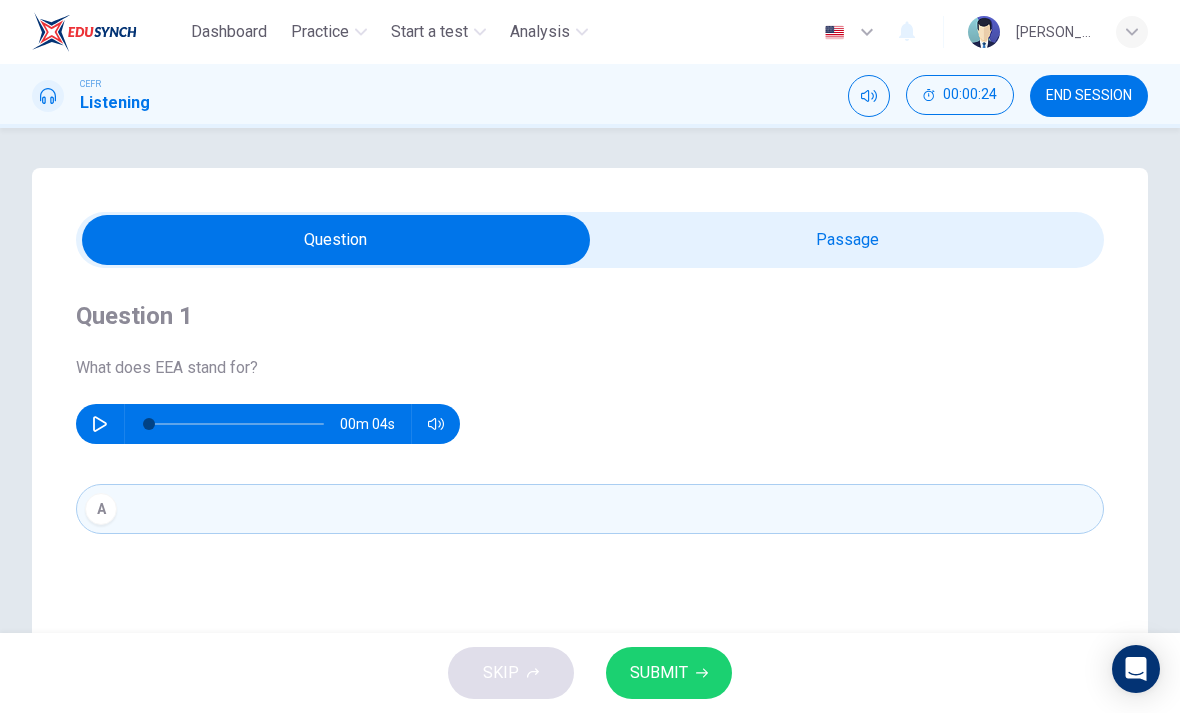 click on "Question 1 What does EEA stand for? 00m 04s A" at bounding box center [590, 417] 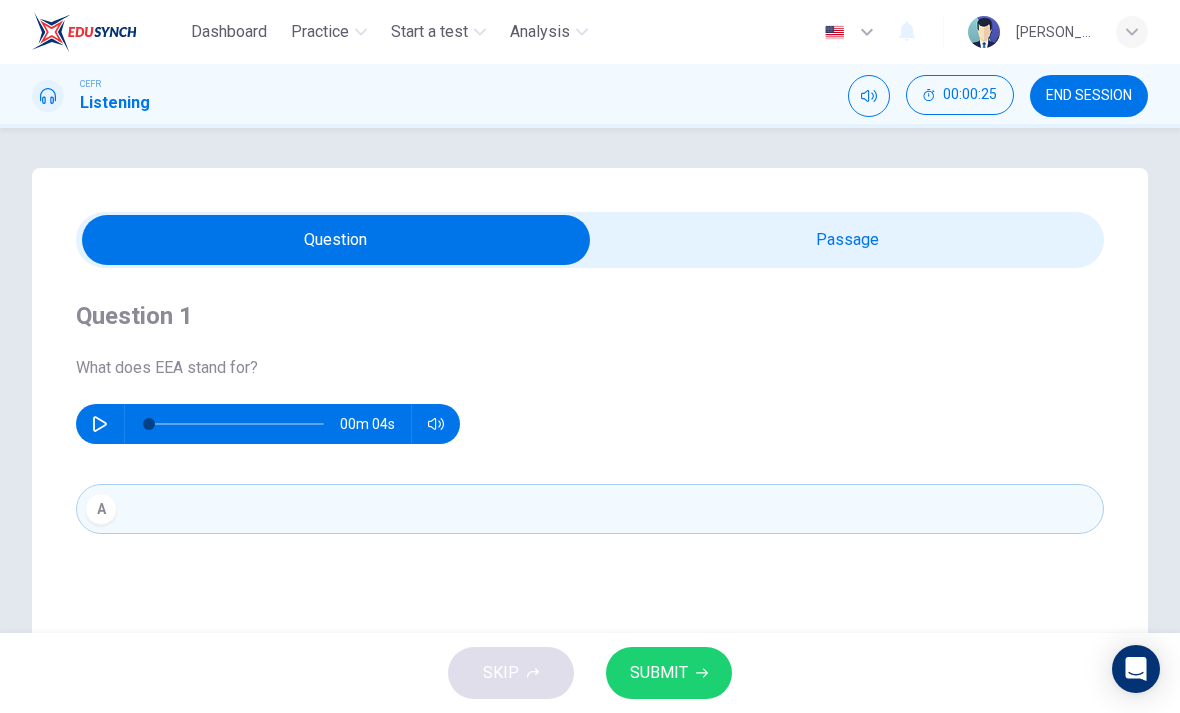 click on "A" at bounding box center [101, 509] 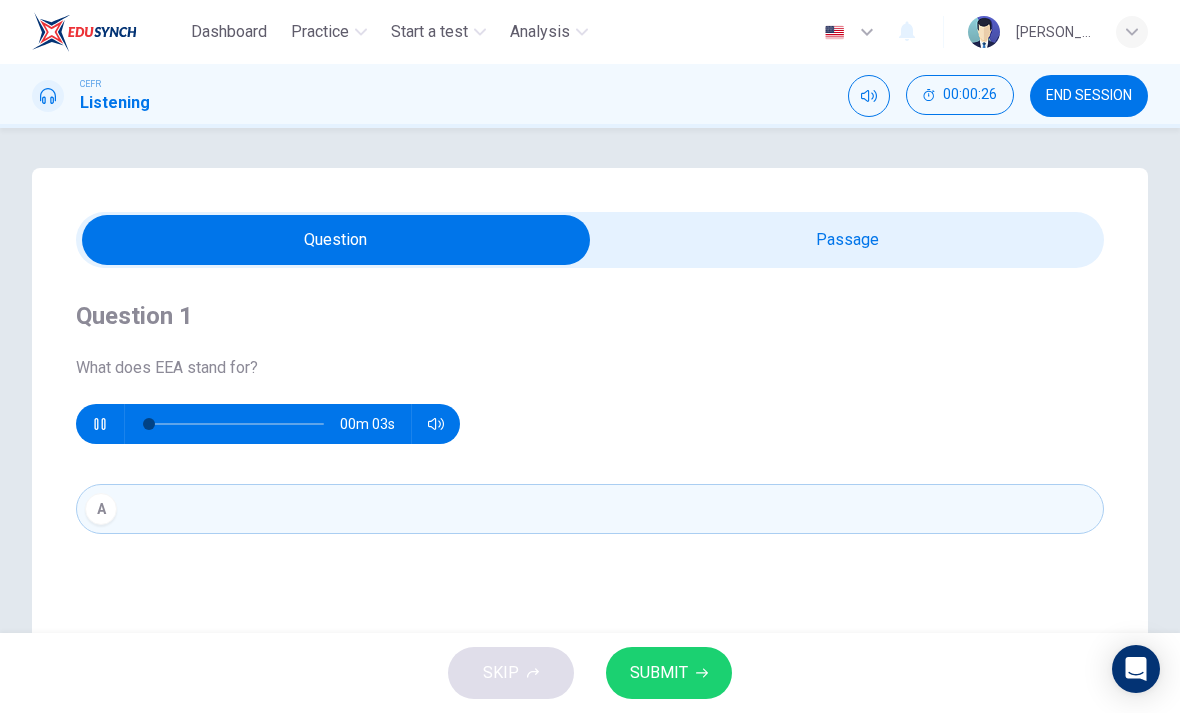 type on "21" 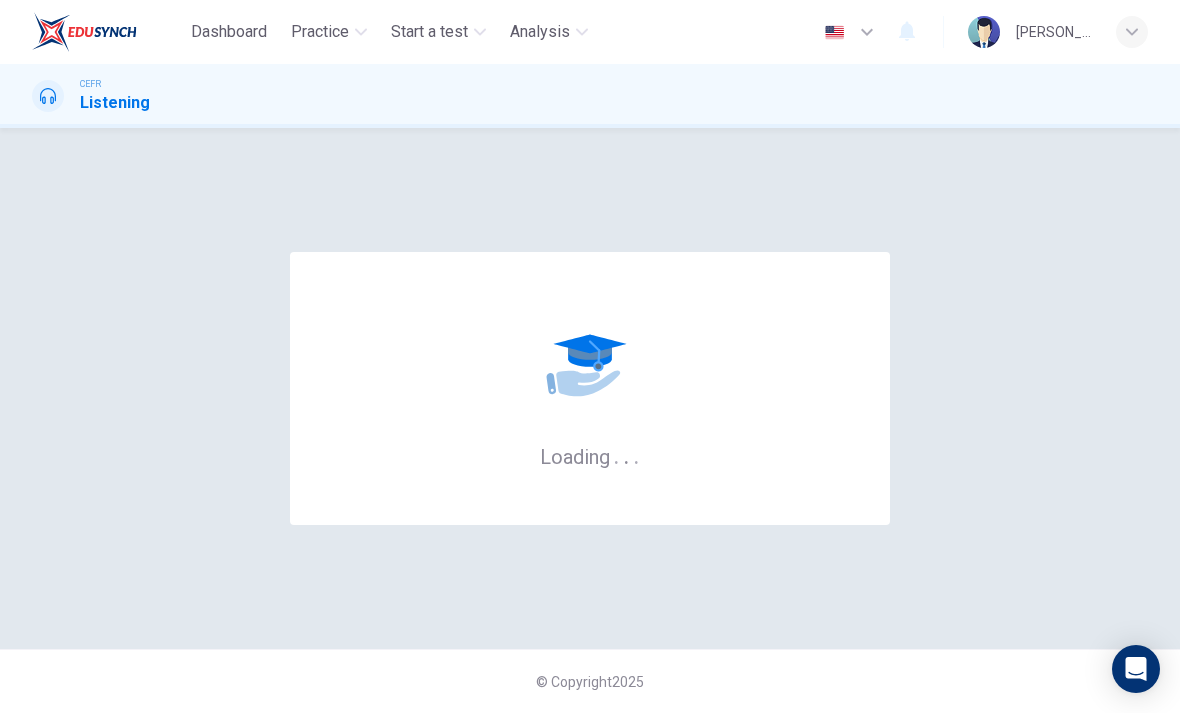scroll, scrollTop: 0, scrollLeft: 0, axis: both 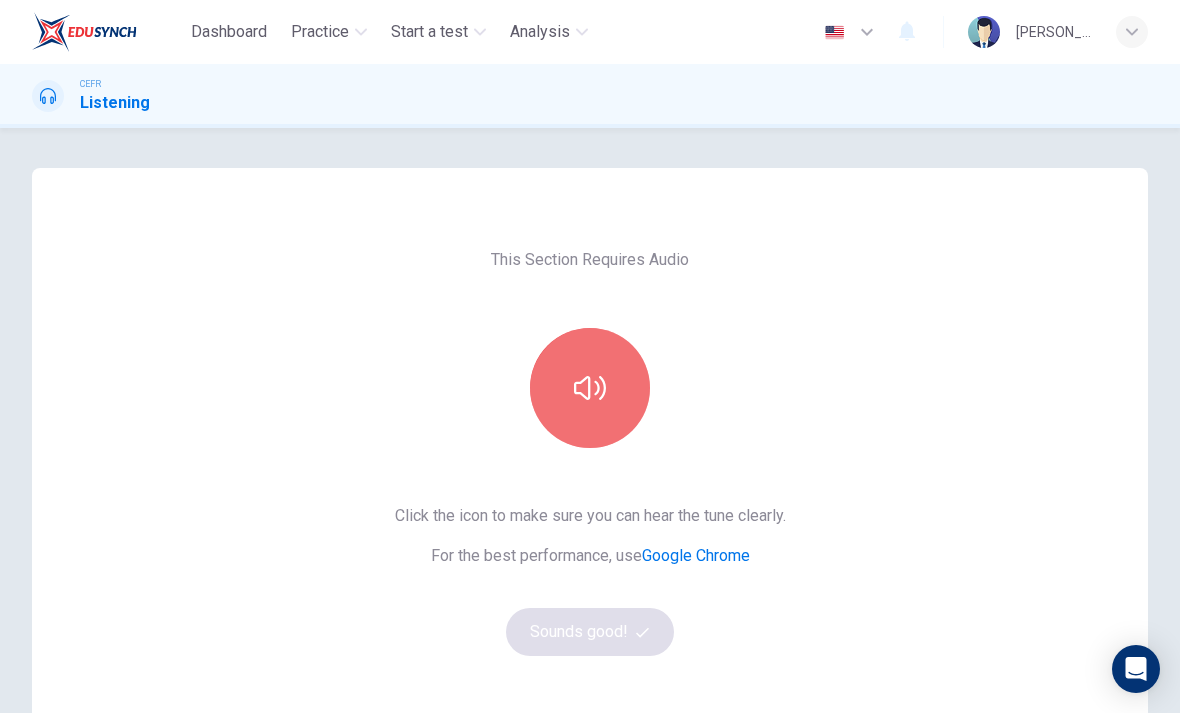 click 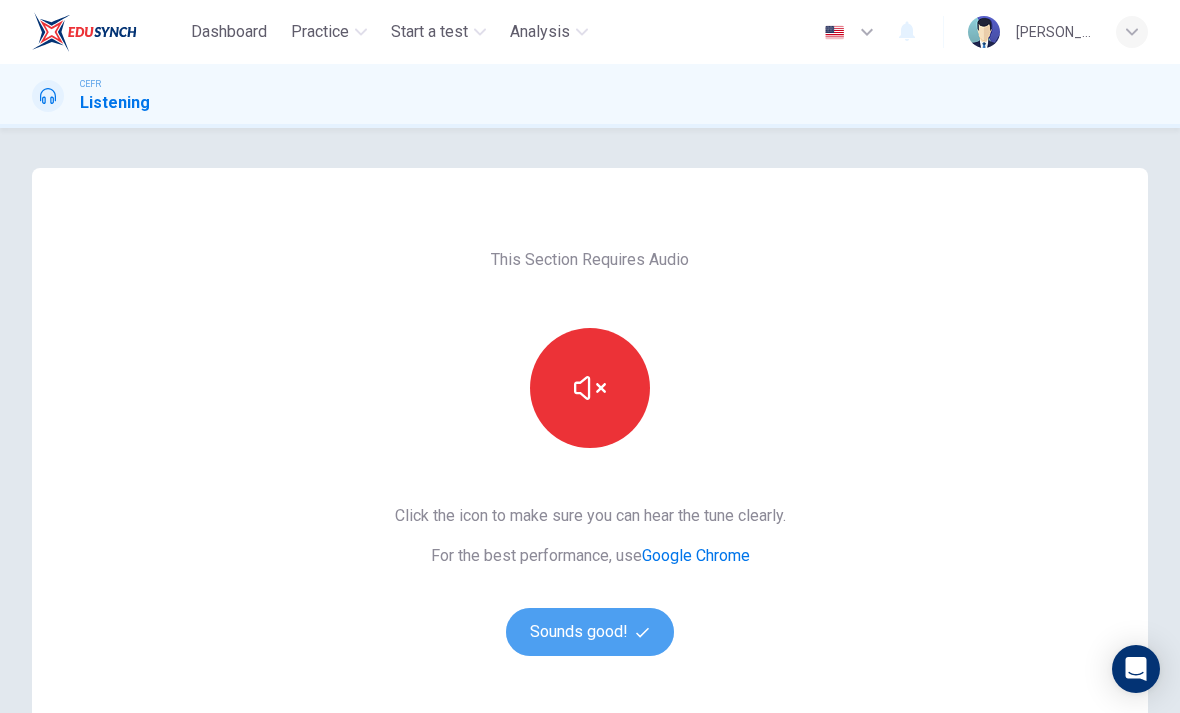 click on "Sounds good!" at bounding box center [590, 632] 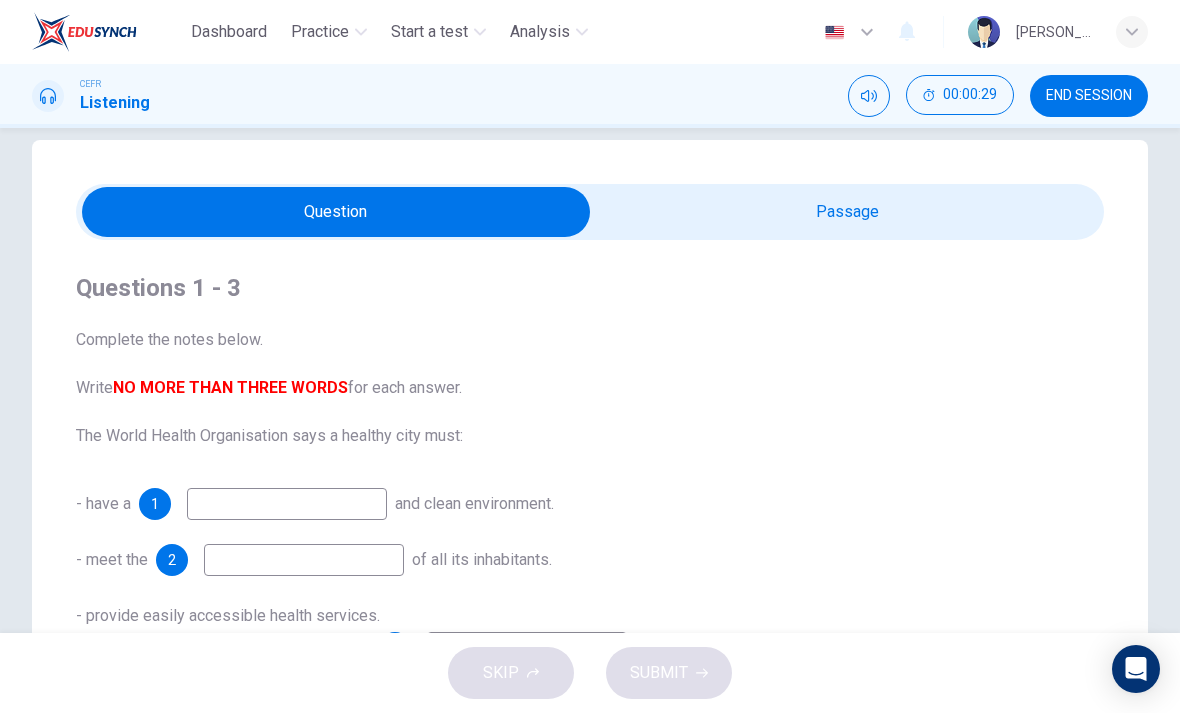 scroll, scrollTop: 26, scrollLeft: 0, axis: vertical 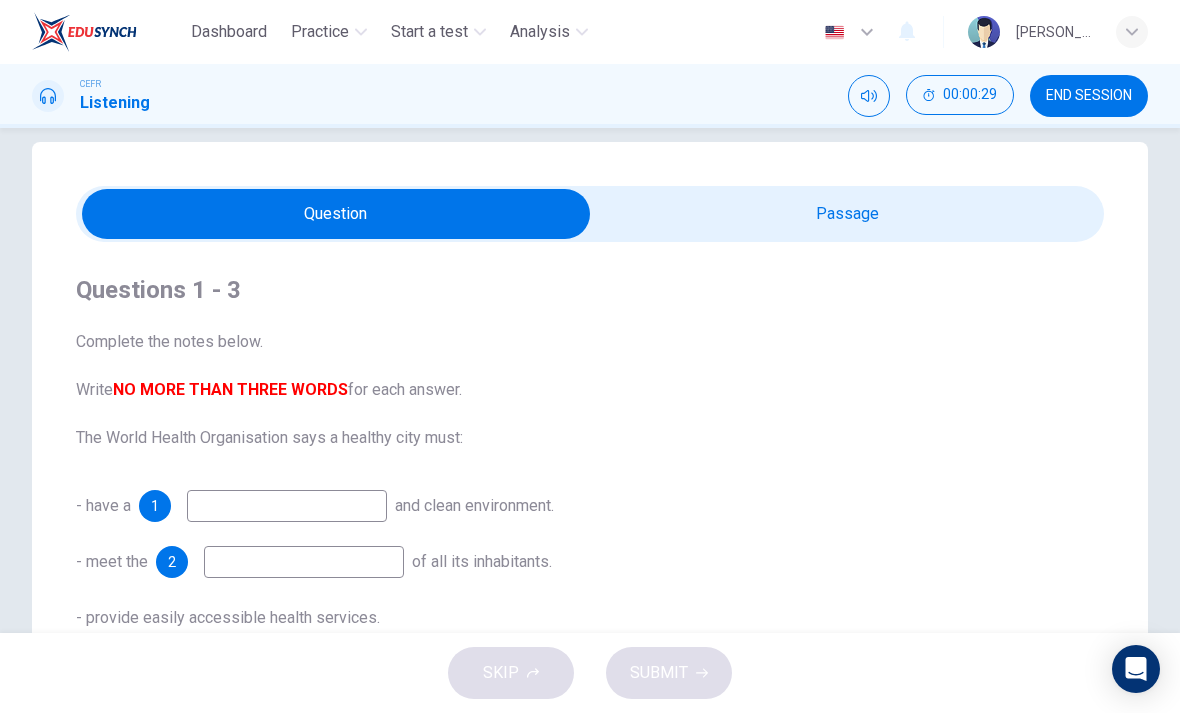 click at bounding box center (336, 214) 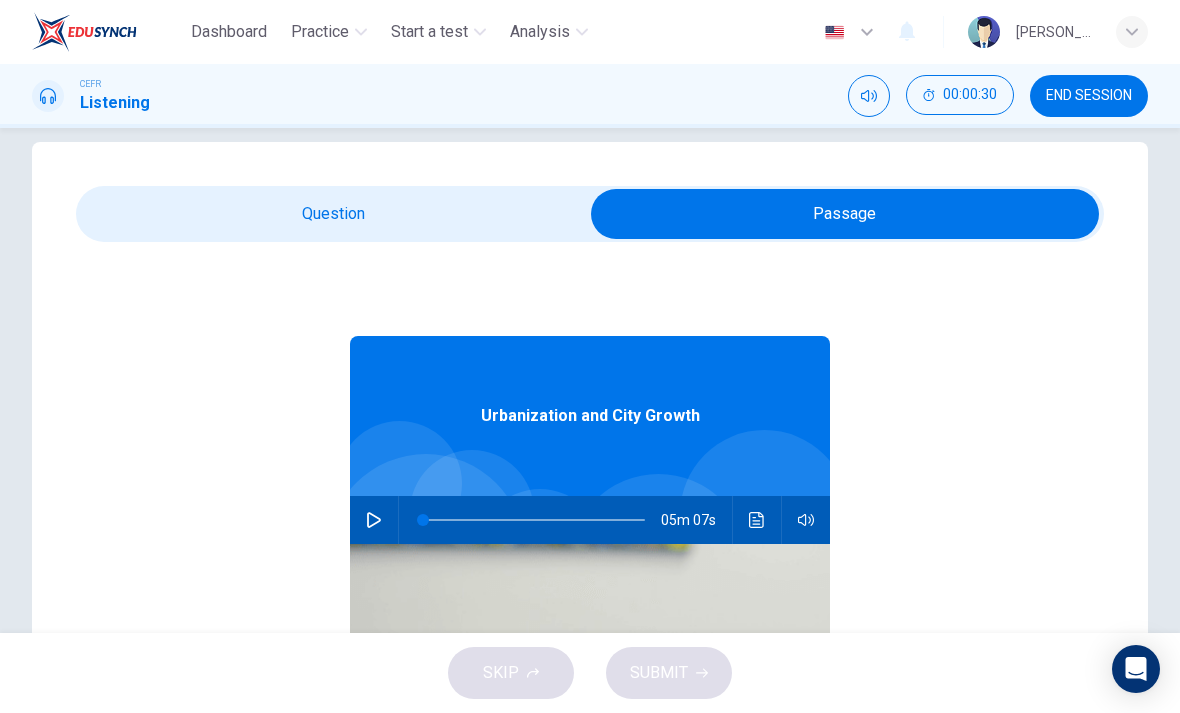 click at bounding box center (845, 214) 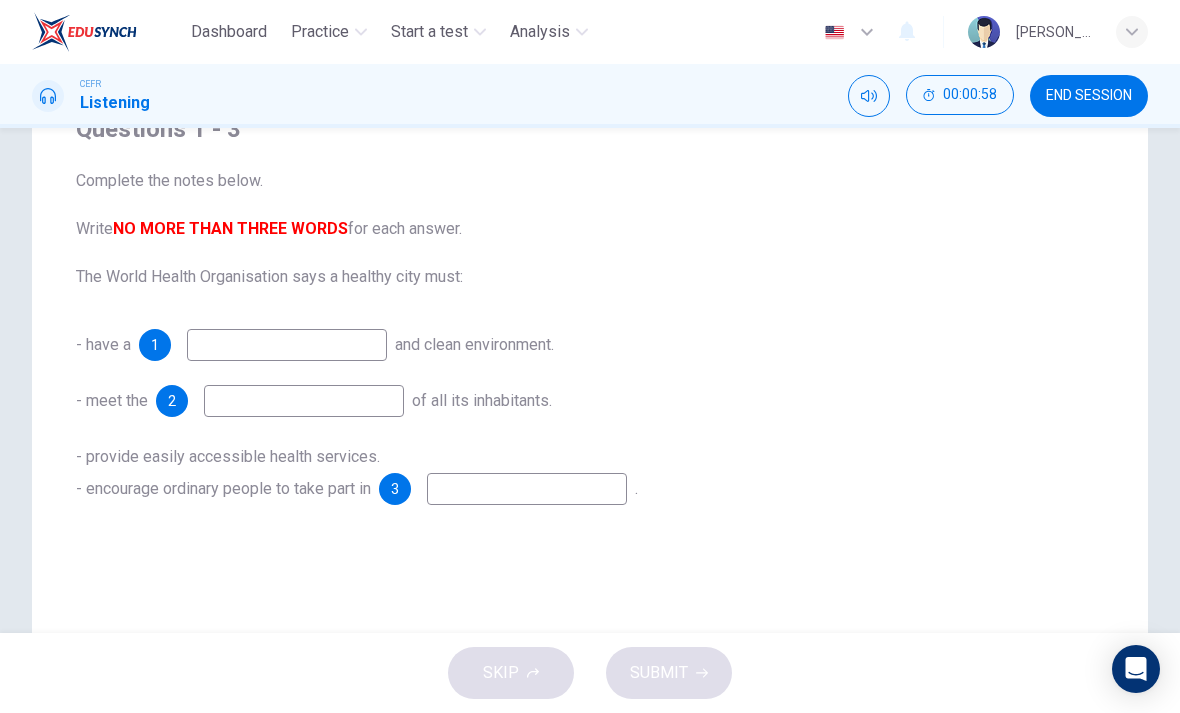 scroll, scrollTop: 188, scrollLeft: 0, axis: vertical 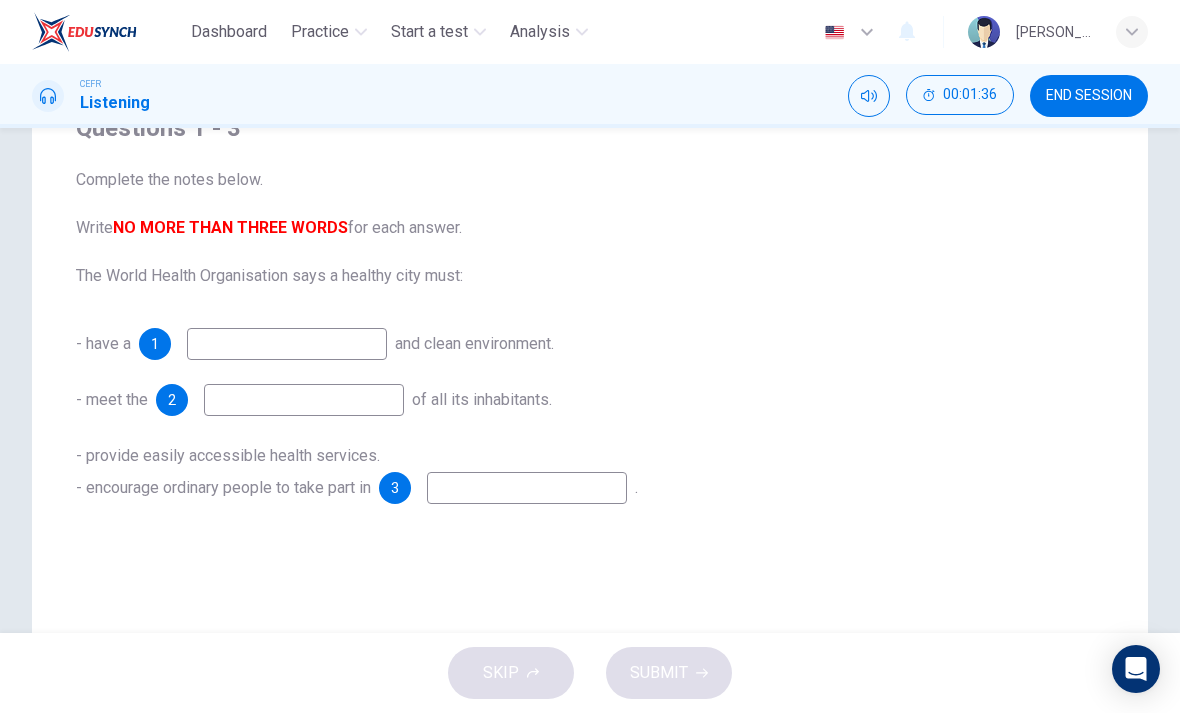 click at bounding box center [287, 344] 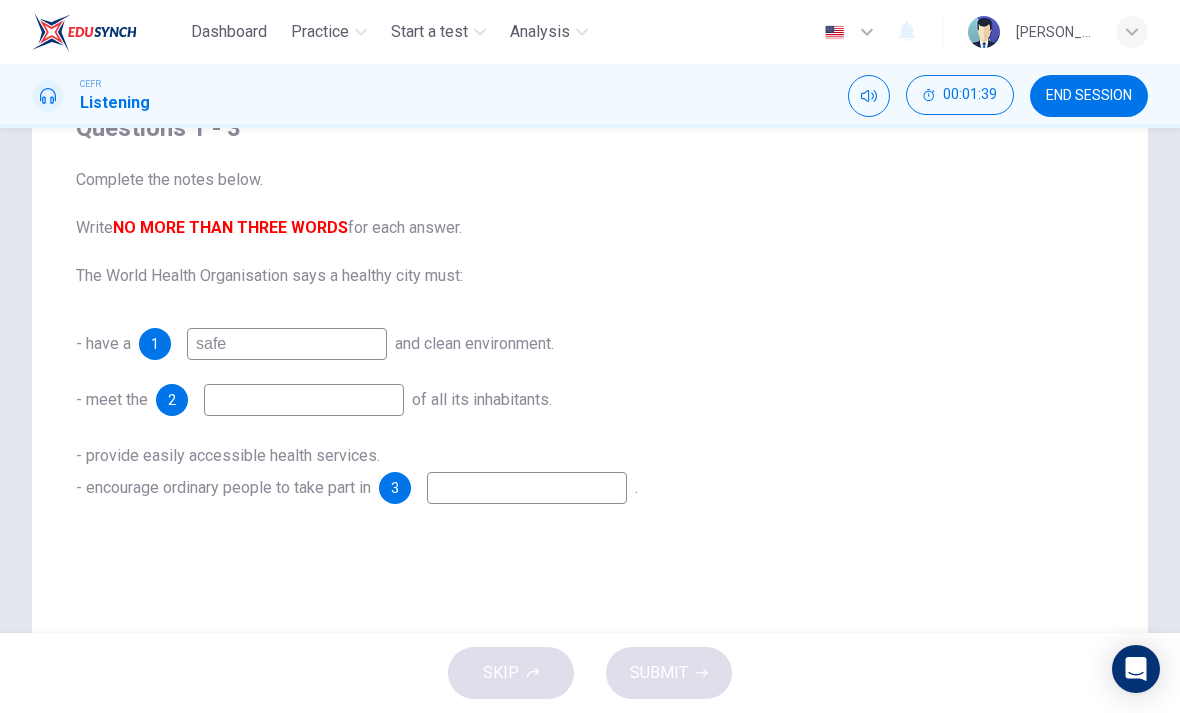 type on "safe" 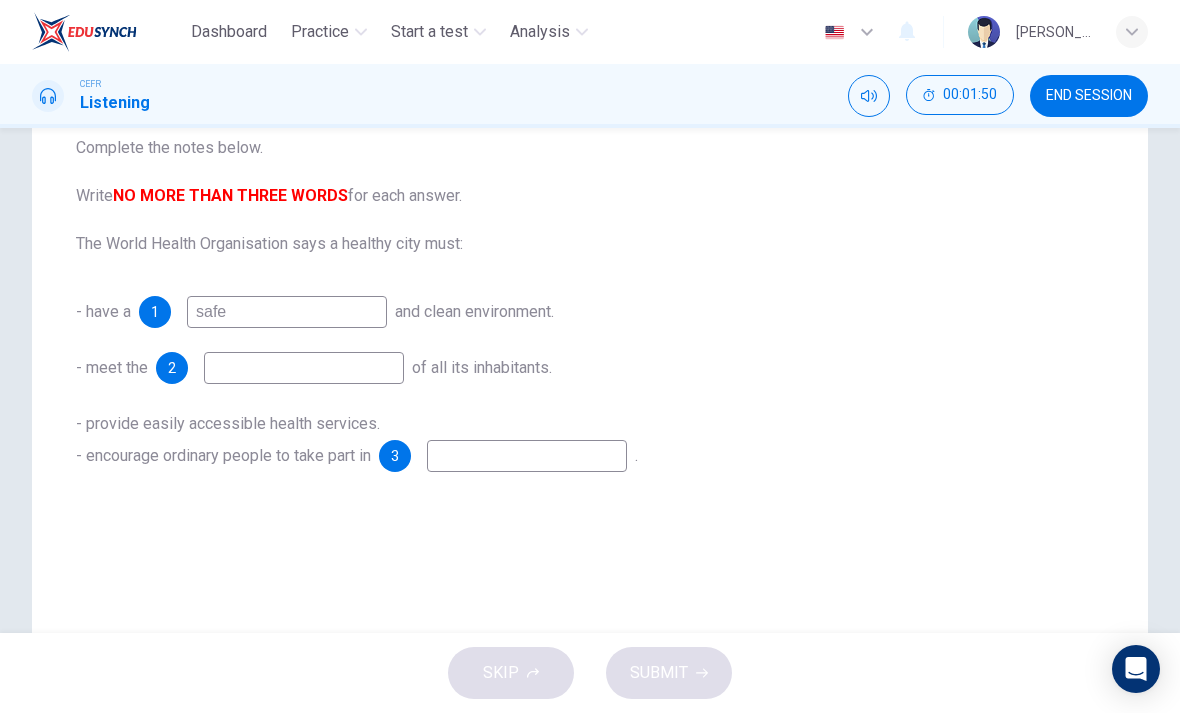 scroll, scrollTop: 219, scrollLeft: 0, axis: vertical 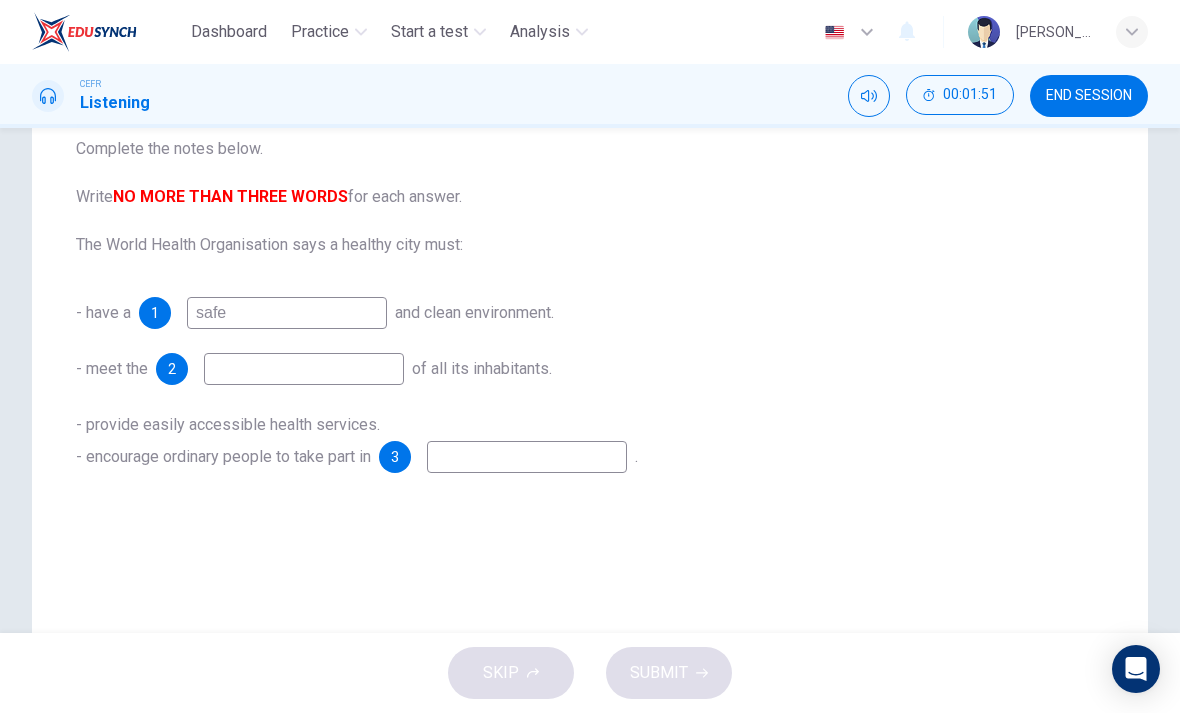 click on "- have a  1 safe  and clean environment. - meet the  2
of all its inhabitants. - provide easily accessible health services.  - encourage ordinary people to take part in  3 ." at bounding box center [590, 385] 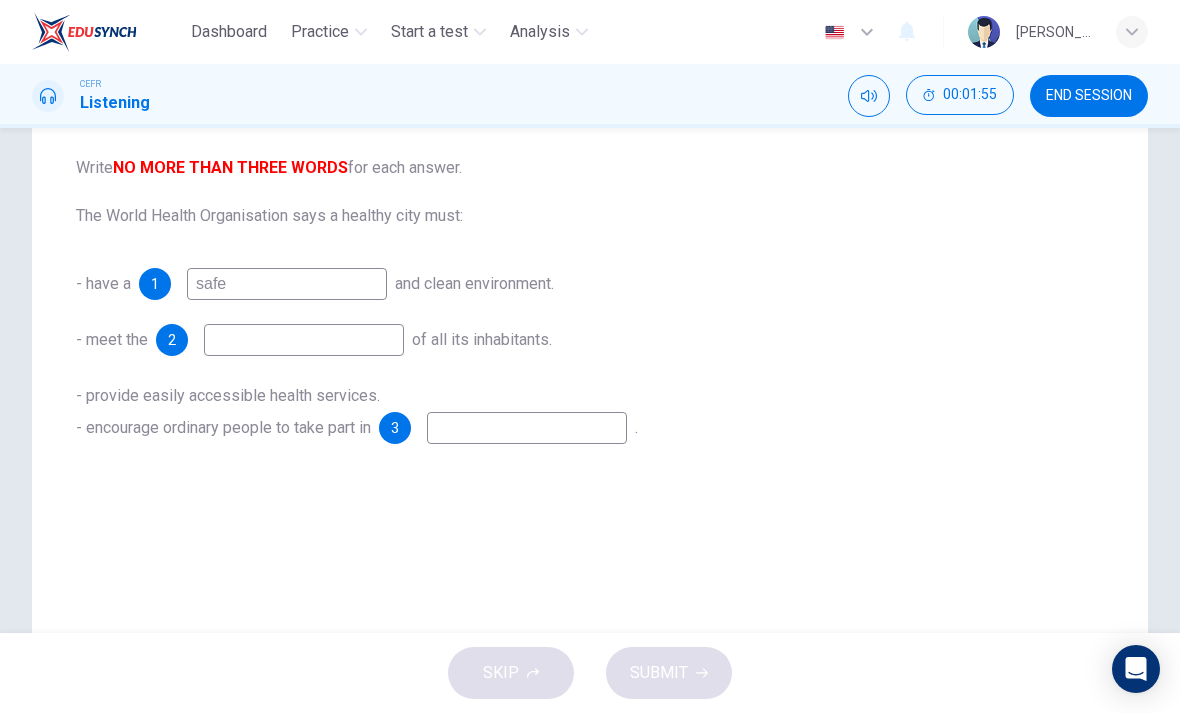scroll, scrollTop: 247, scrollLeft: 0, axis: vertical 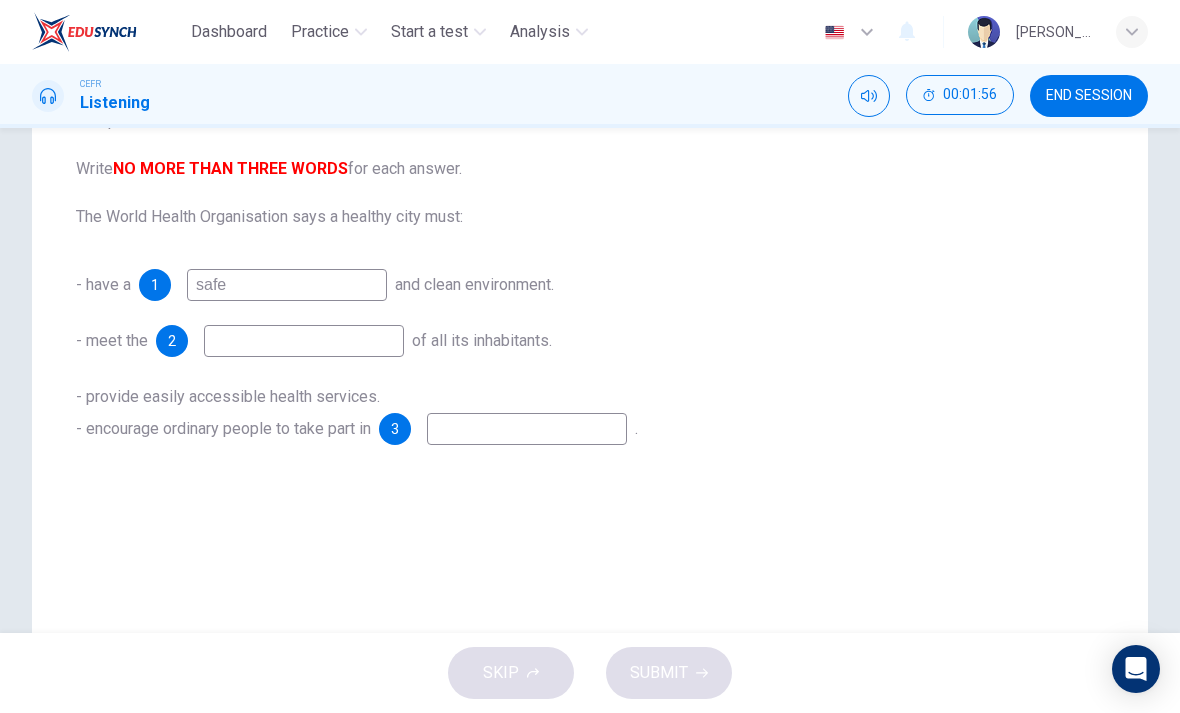 click on "3" at bounding box center [395, 429] 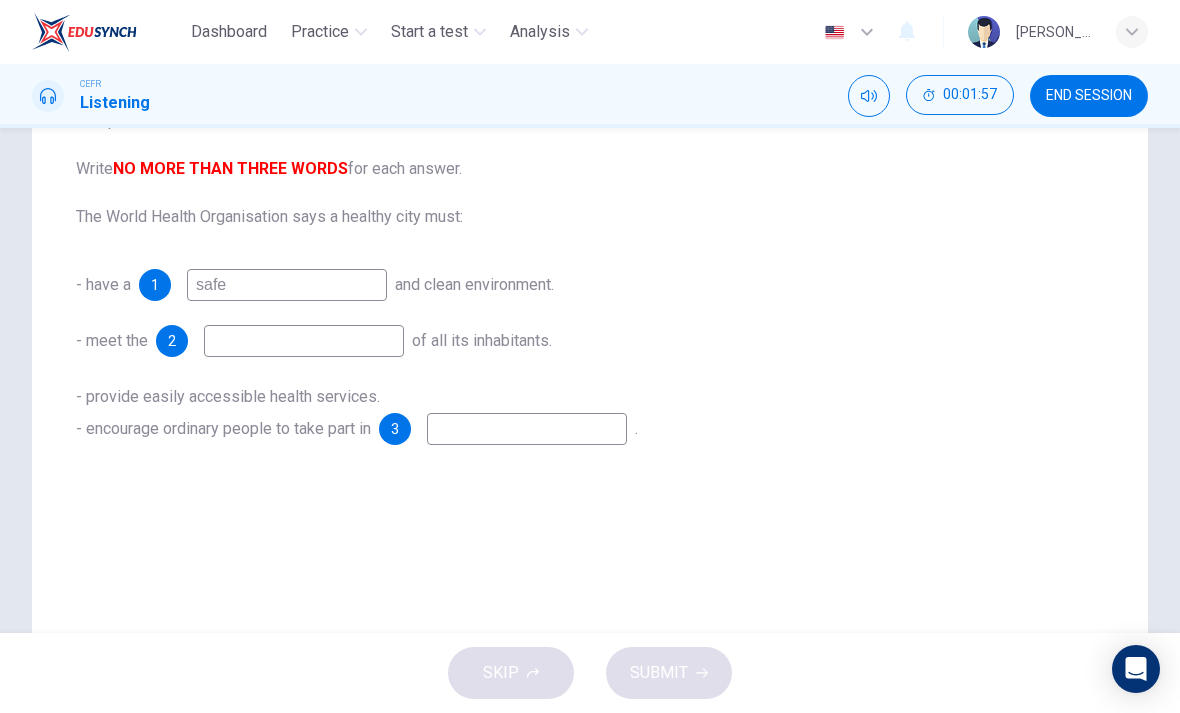 click on "2" at bounding box center [280, 341] 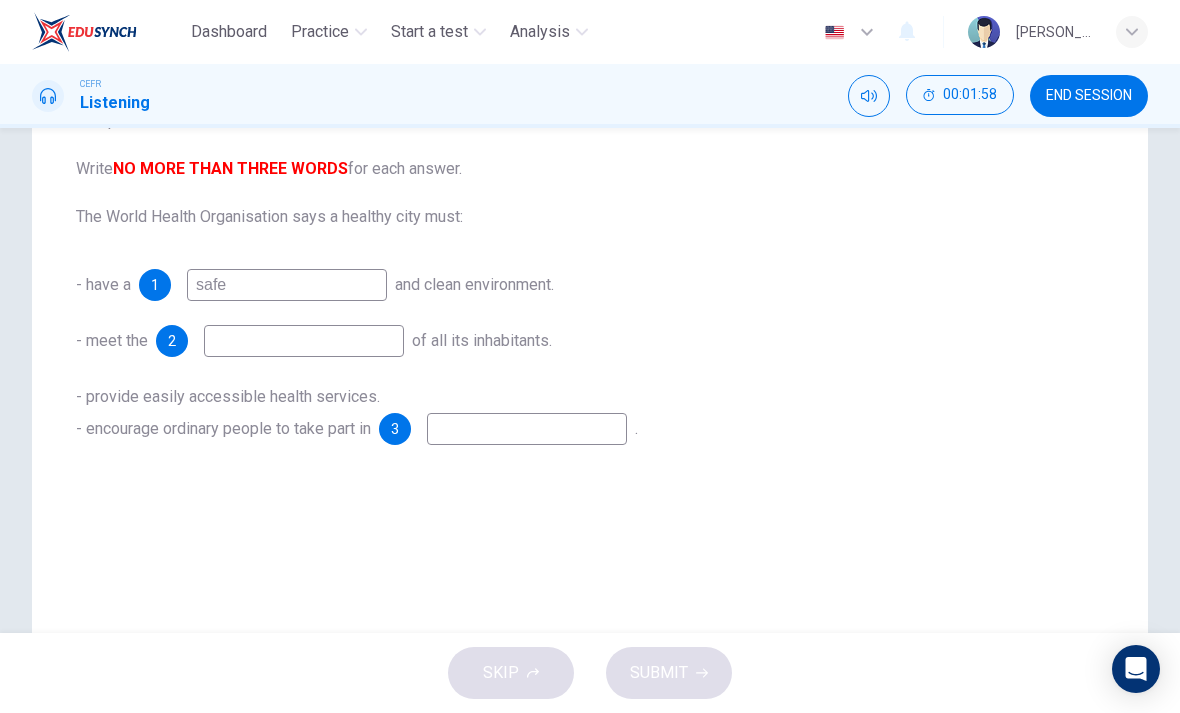 click at bounding box center (869, 96) 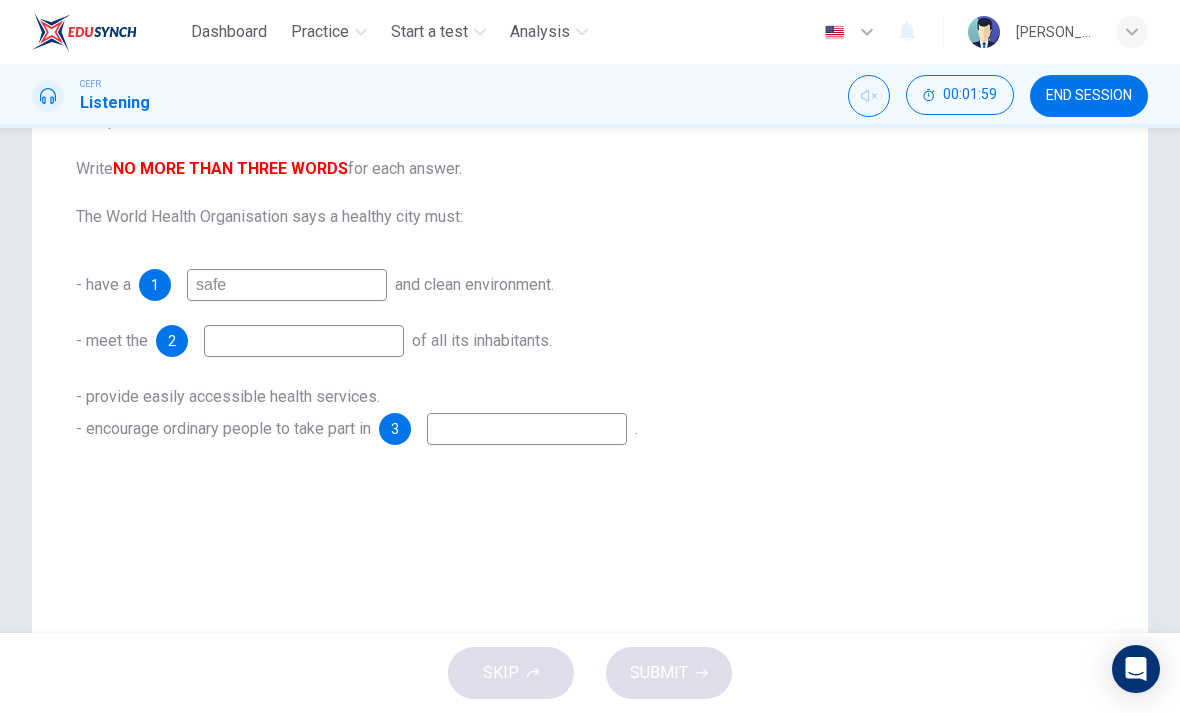 click 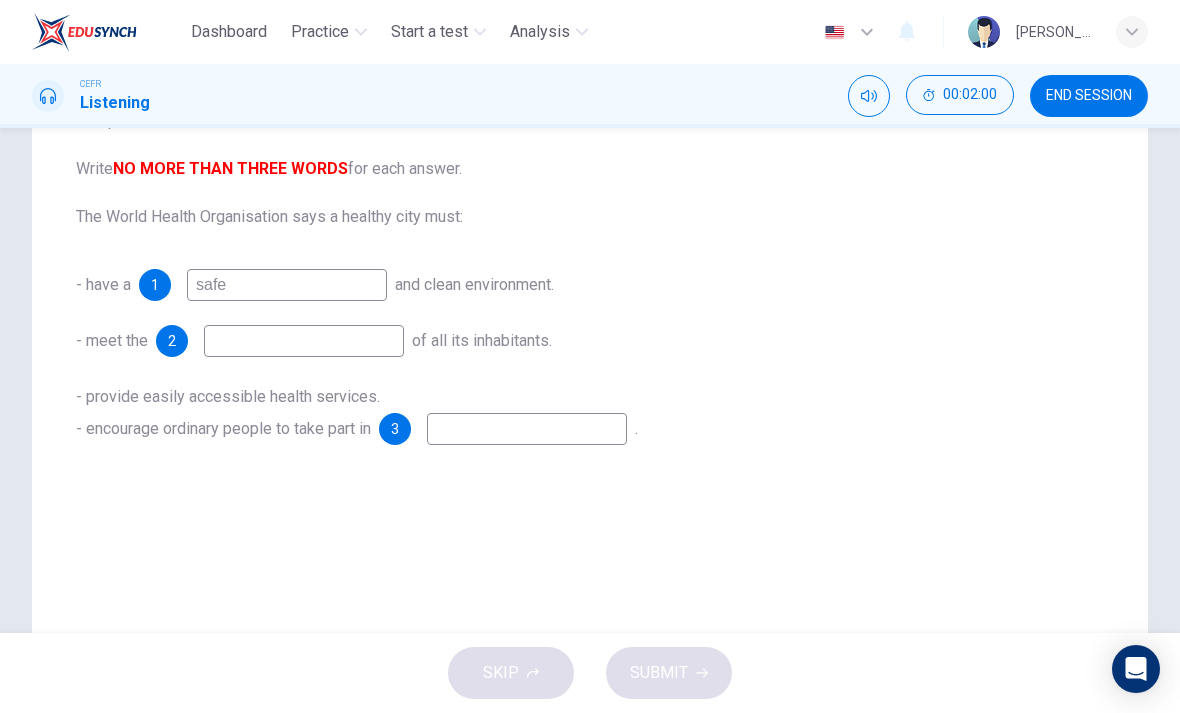 click on "00:02:00" at bounding box center (970, 95) 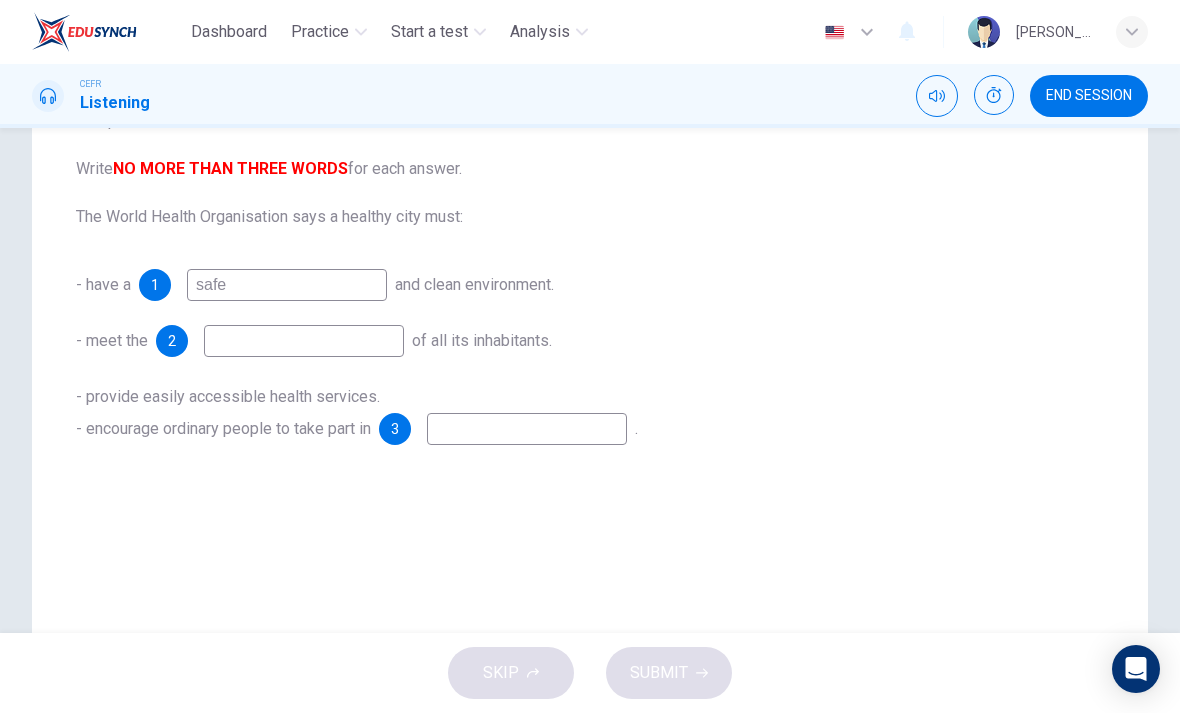 click at bounding box center (994, 95) 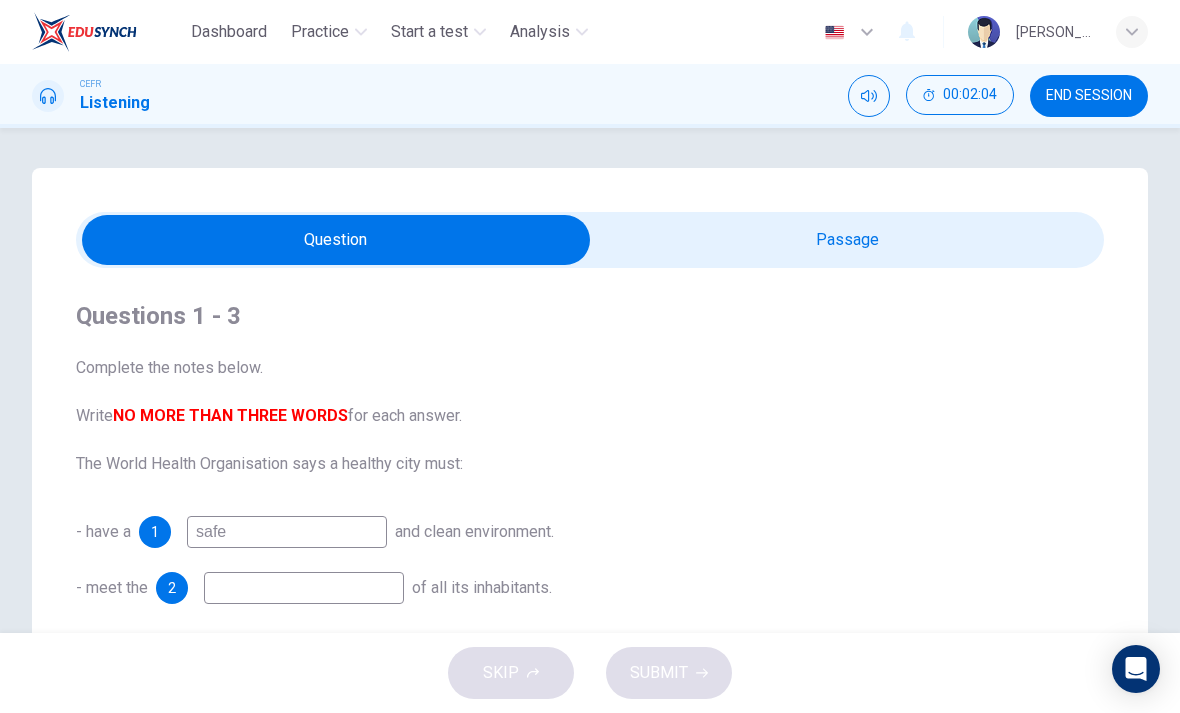 scroll, scrollTop: 0, scrollLeft: 0, axis: both 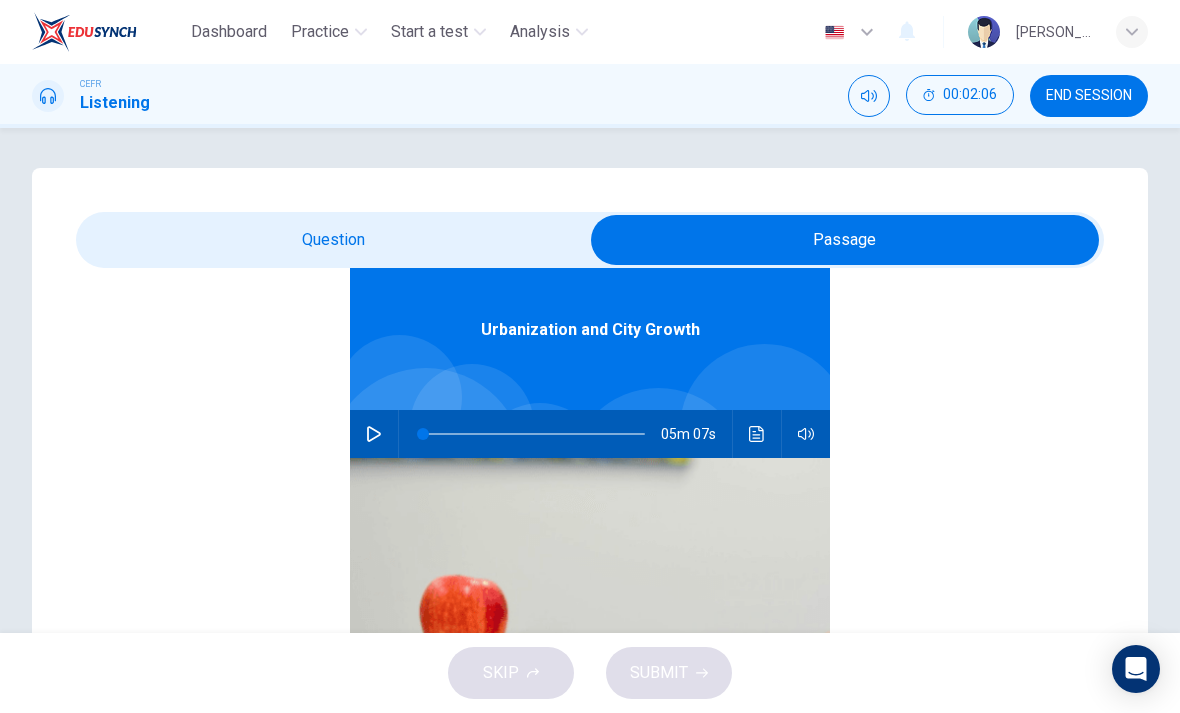 click 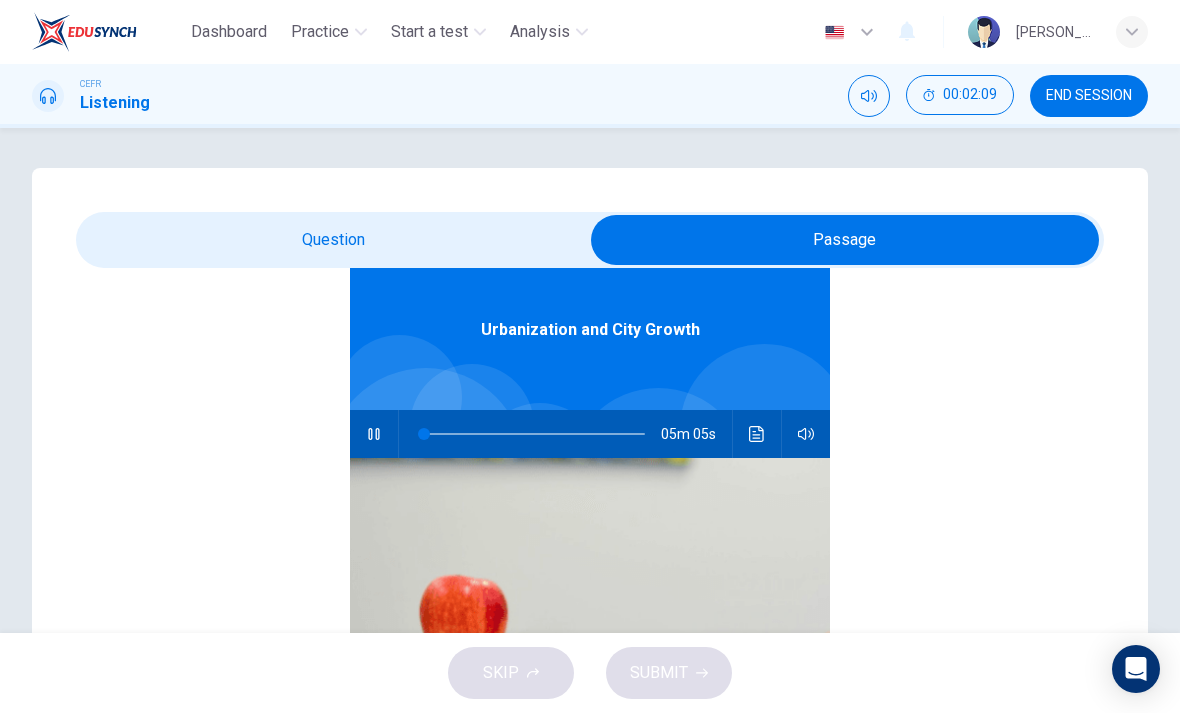 scroll, scrollTop: 0, scrollLeft: 0, axis: both 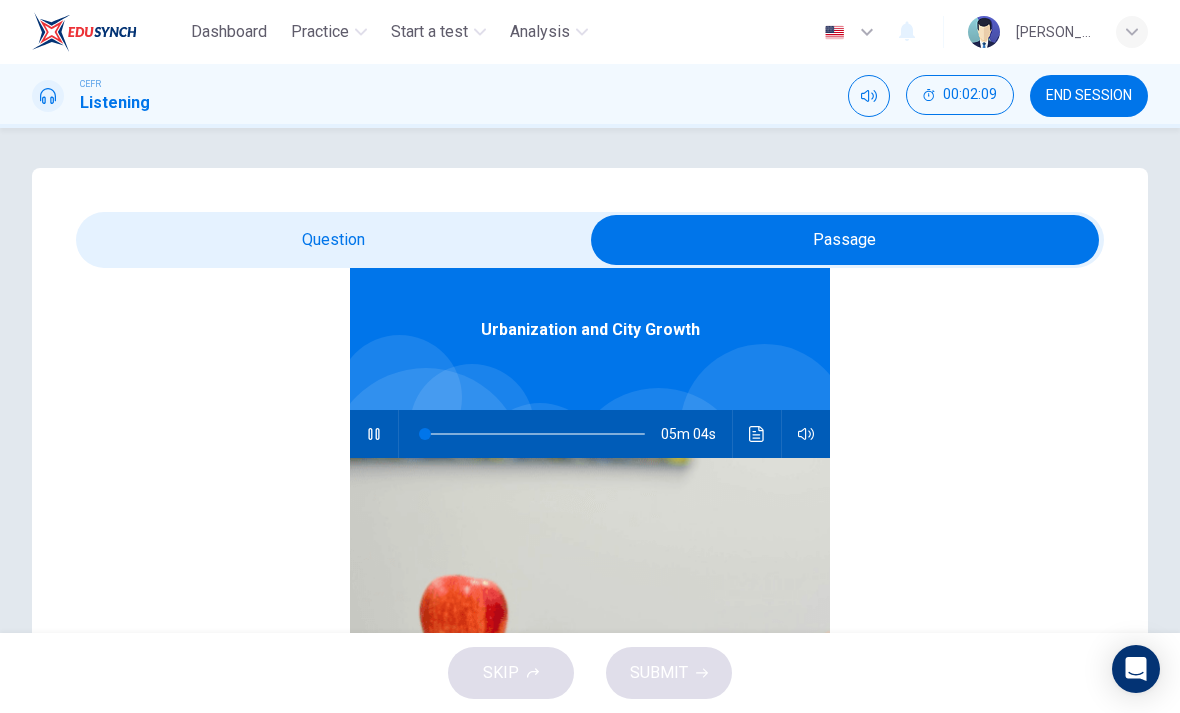 click at bounding box center (845, 240) 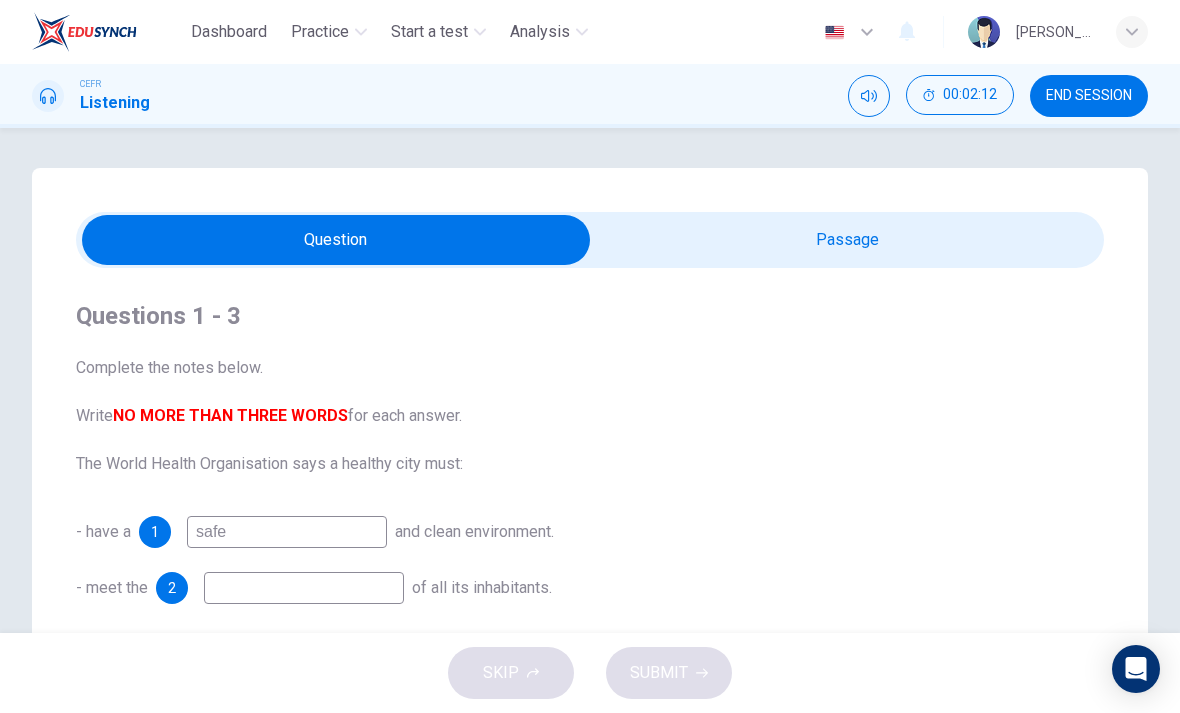 click at bounding box center (336, 240) 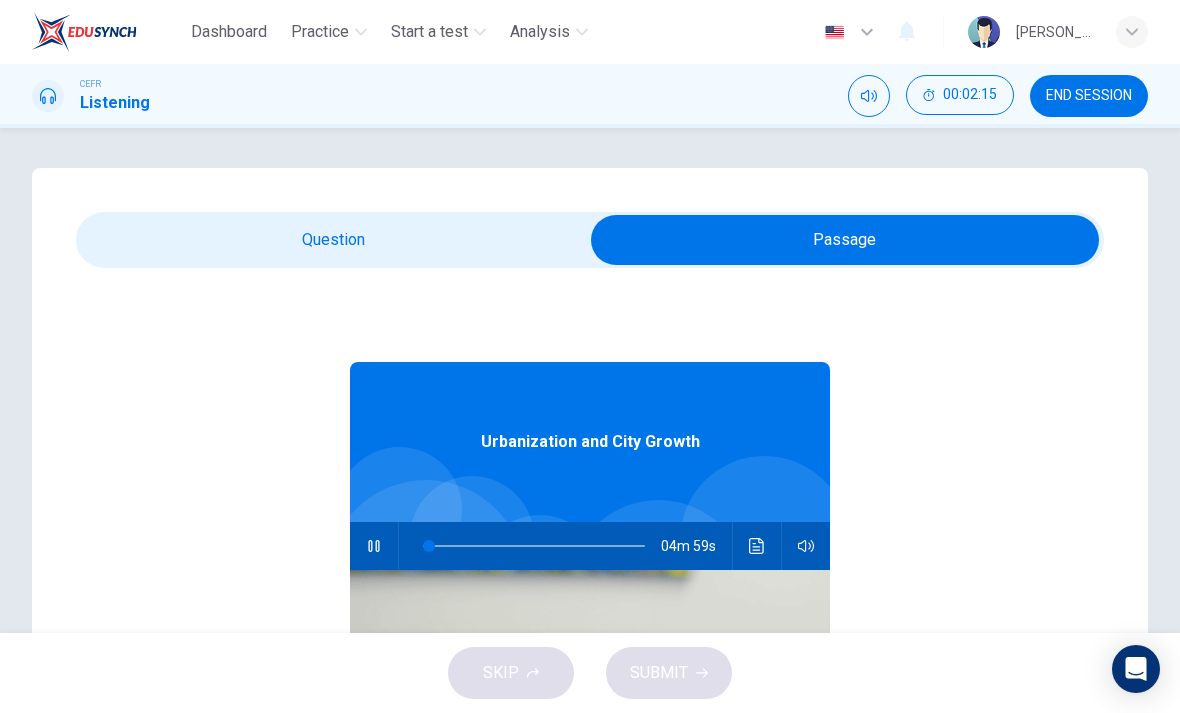 type on "3" 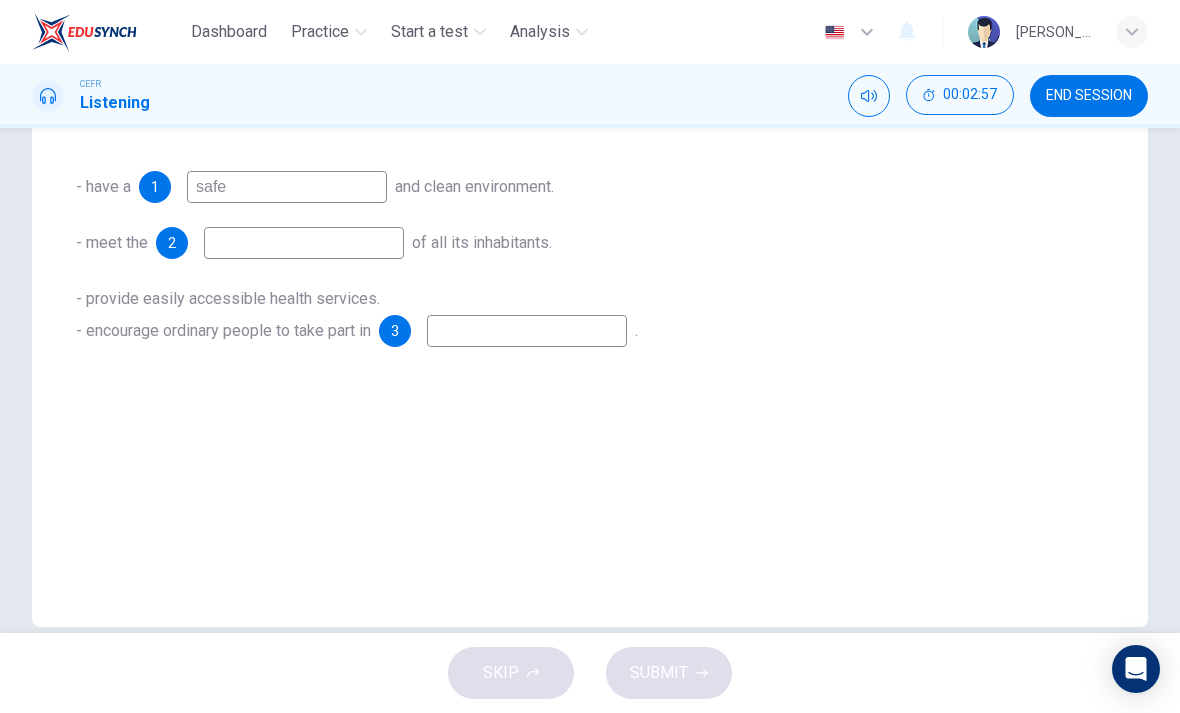 scroll, scrollTop: 352, scrollLeft: 0, axis: vertical 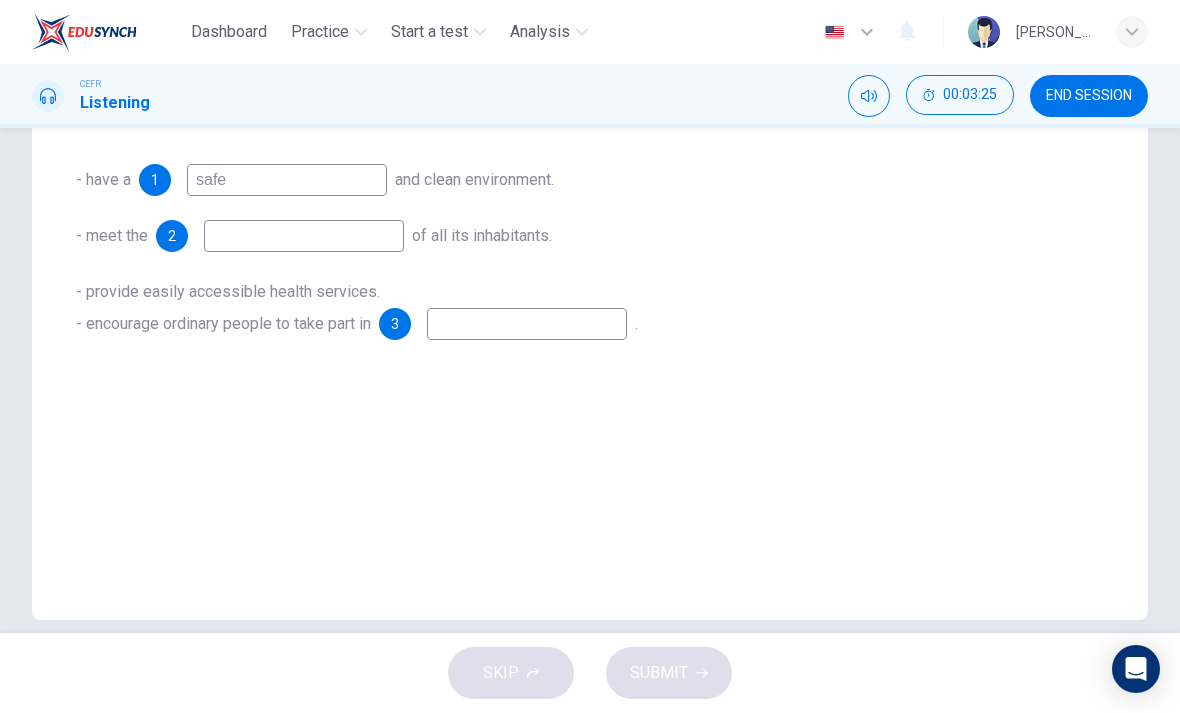click at bounding box center (304, 236) 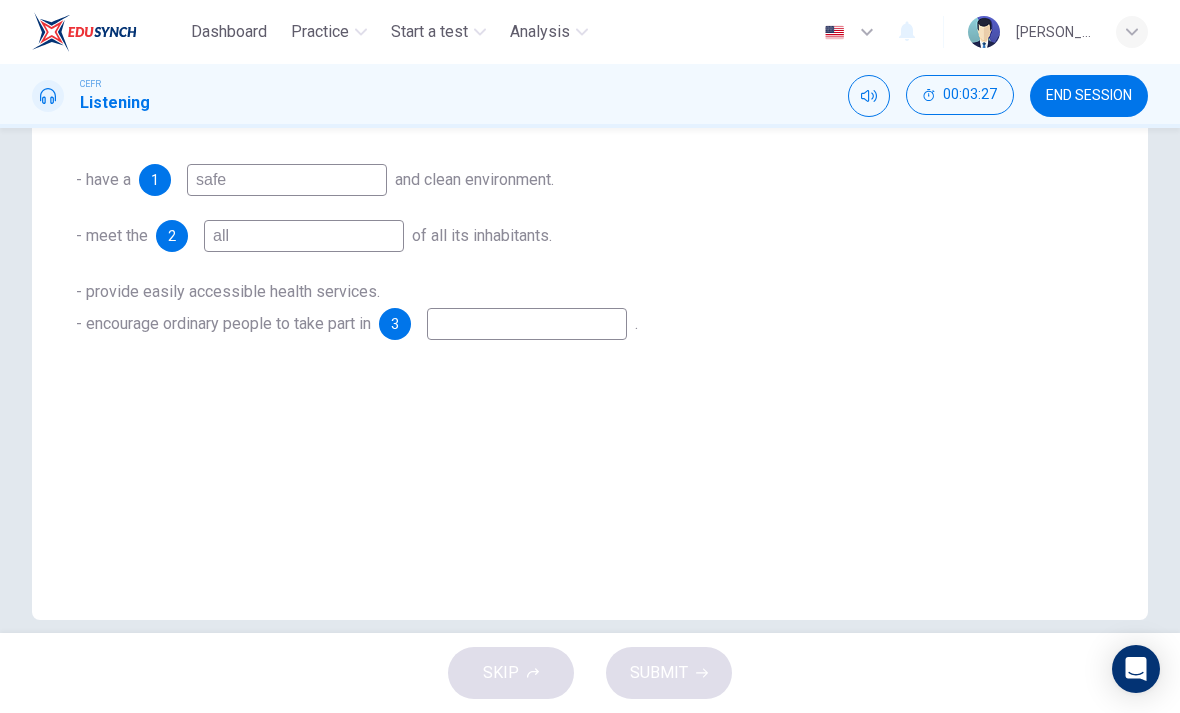 type on "all" 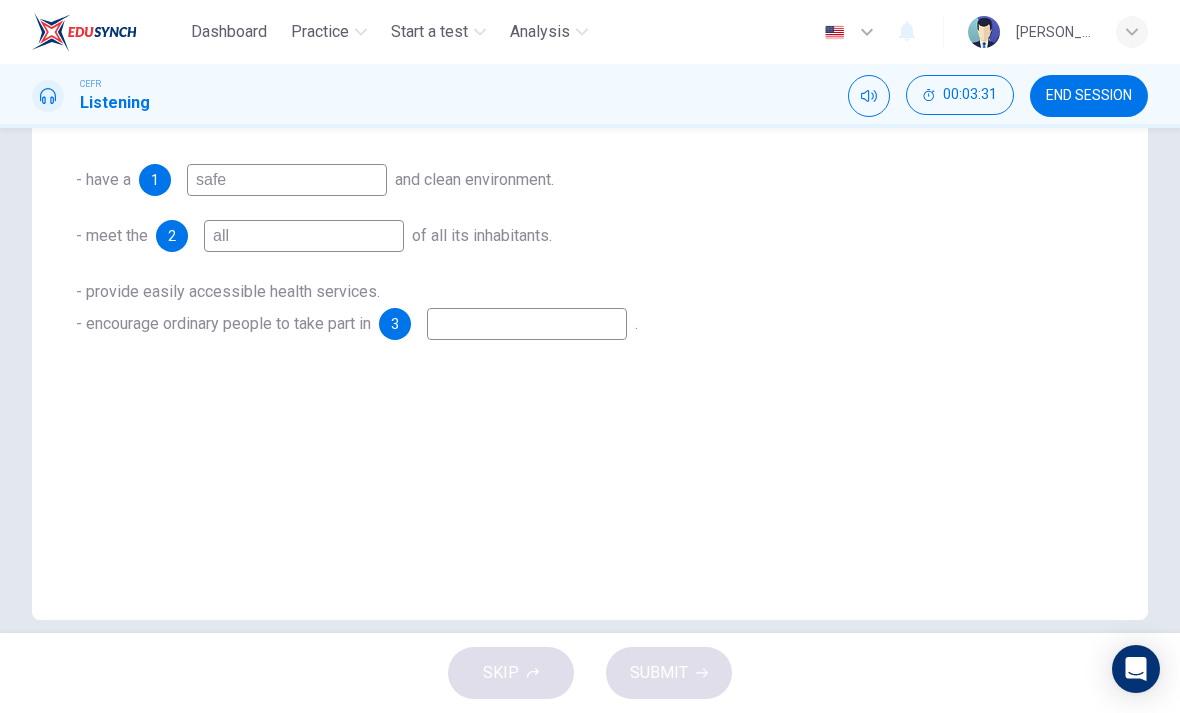 click at bounding box center (527, 324) 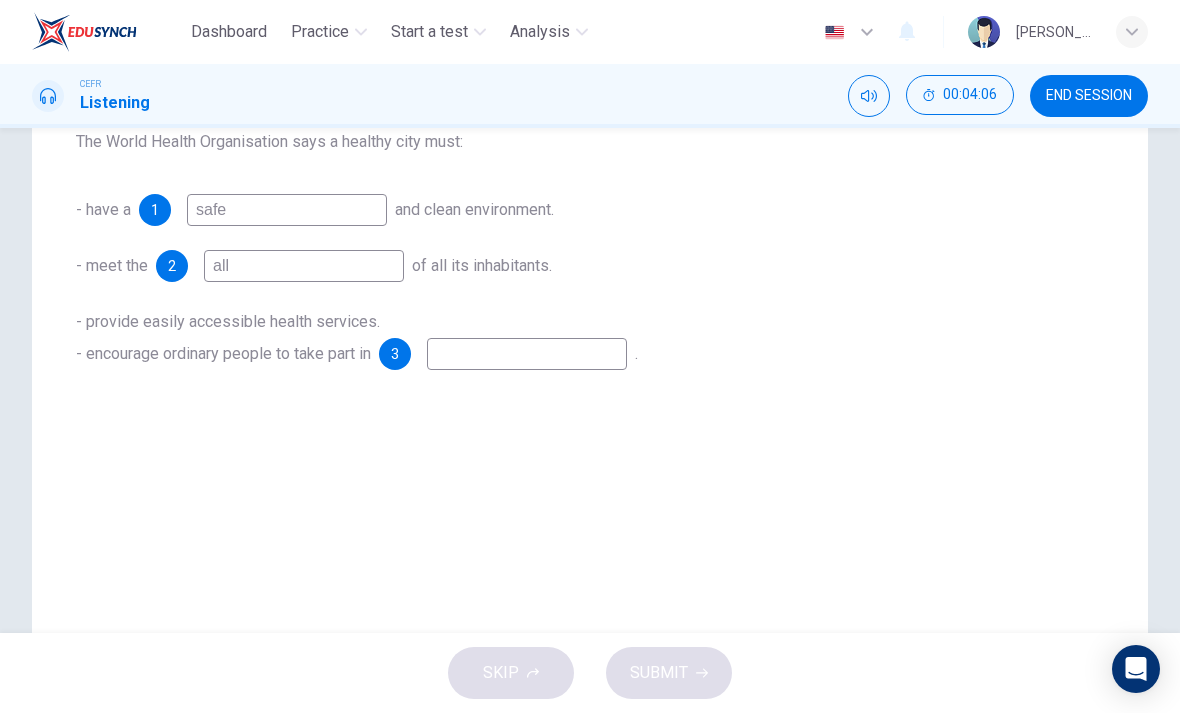scroll, scrollTop: 321, scrollLeft: 0, axis: vertical 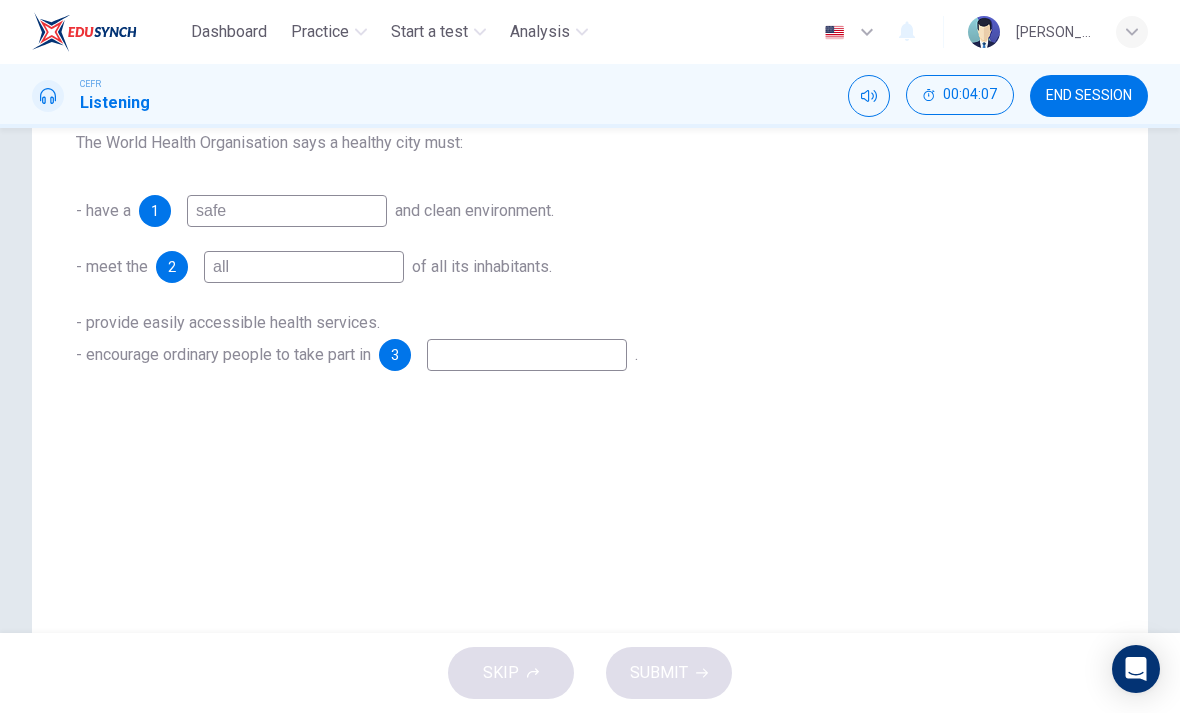 click on "- provide easily accessible health services.  - encourage ordinary people to take part in  3 ." at bounding box center (590, 339) 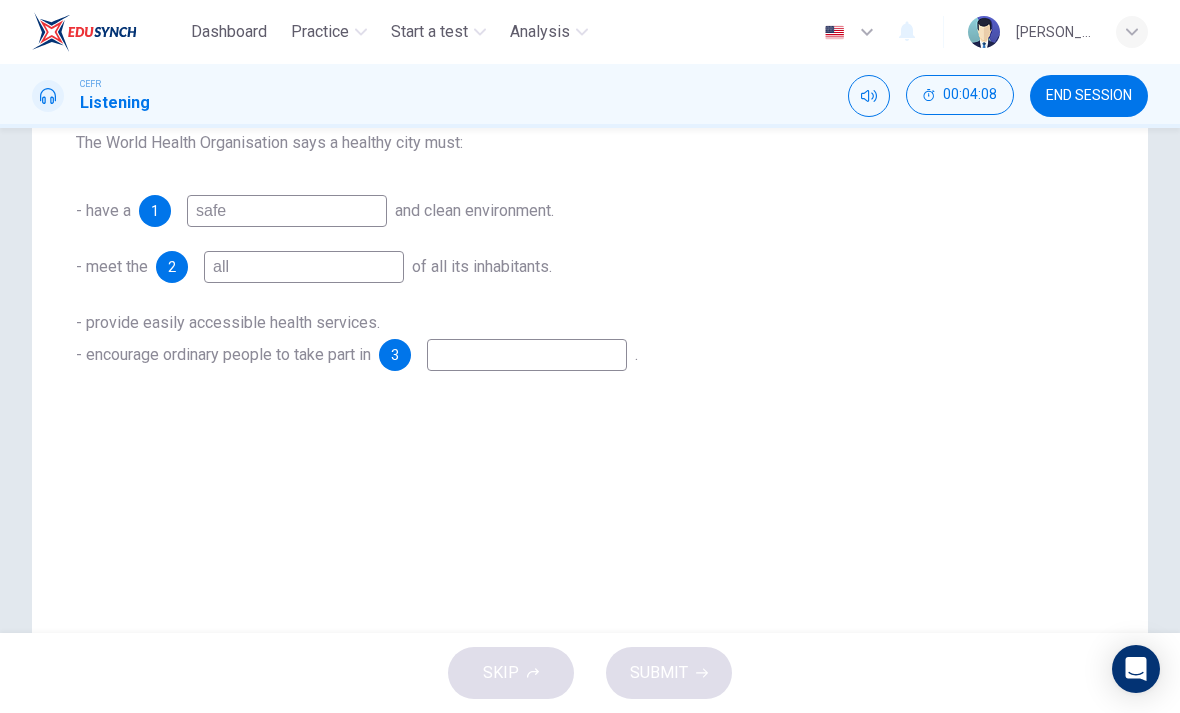 click at bounding box center [527, 355] 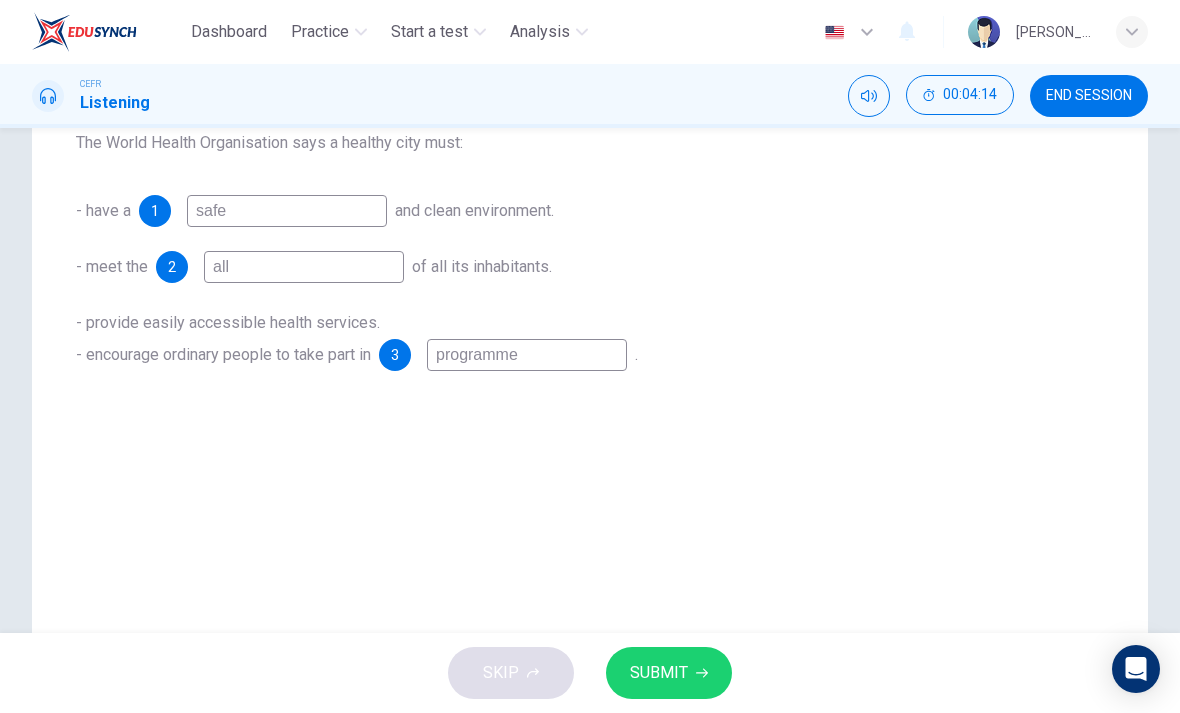 type on "programme" 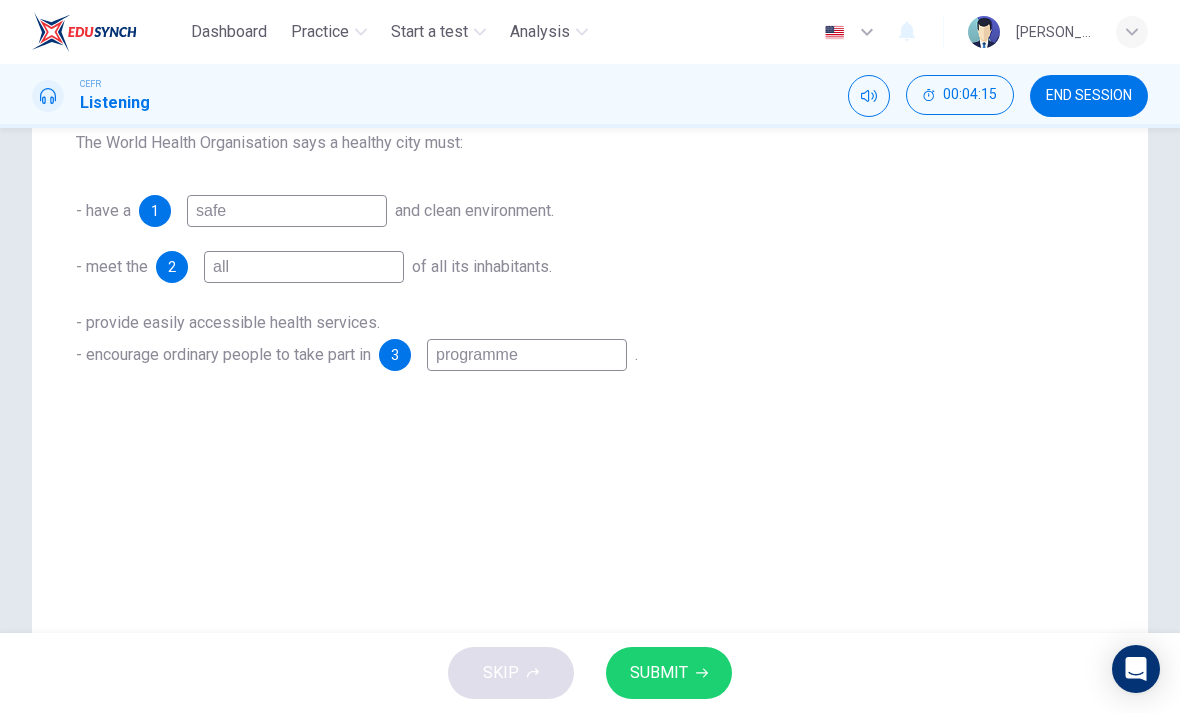 click on "SUBMIT" at bounding box center (669, 673) 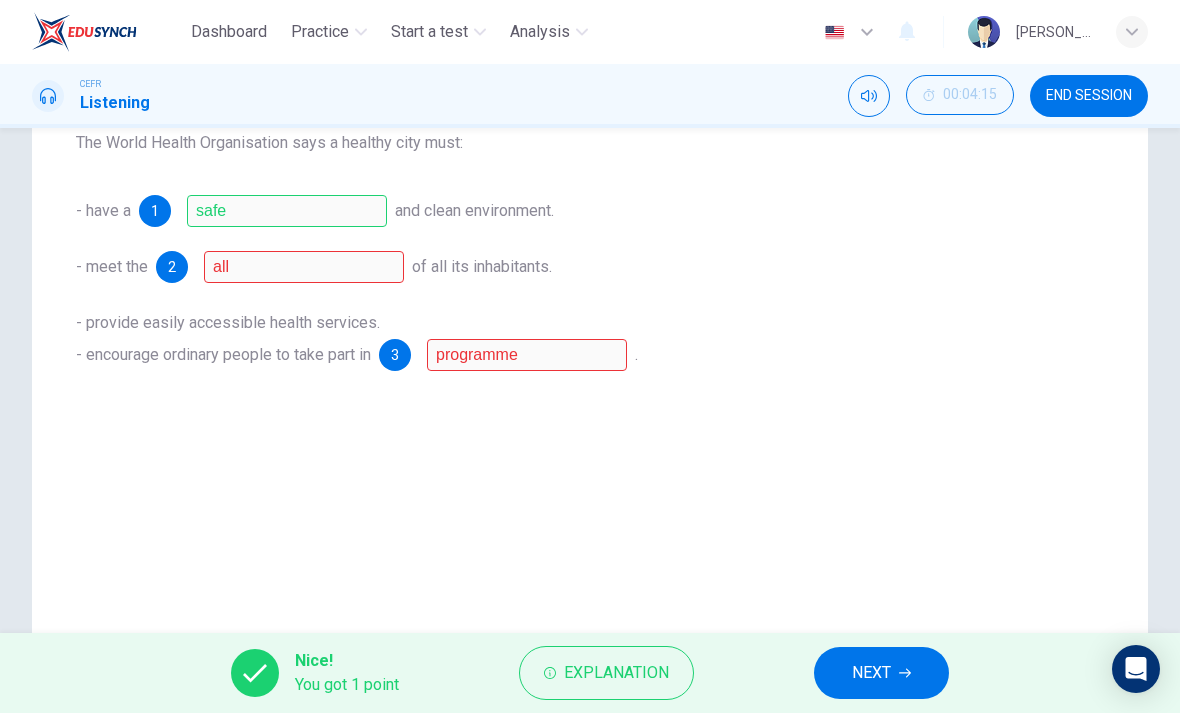 click 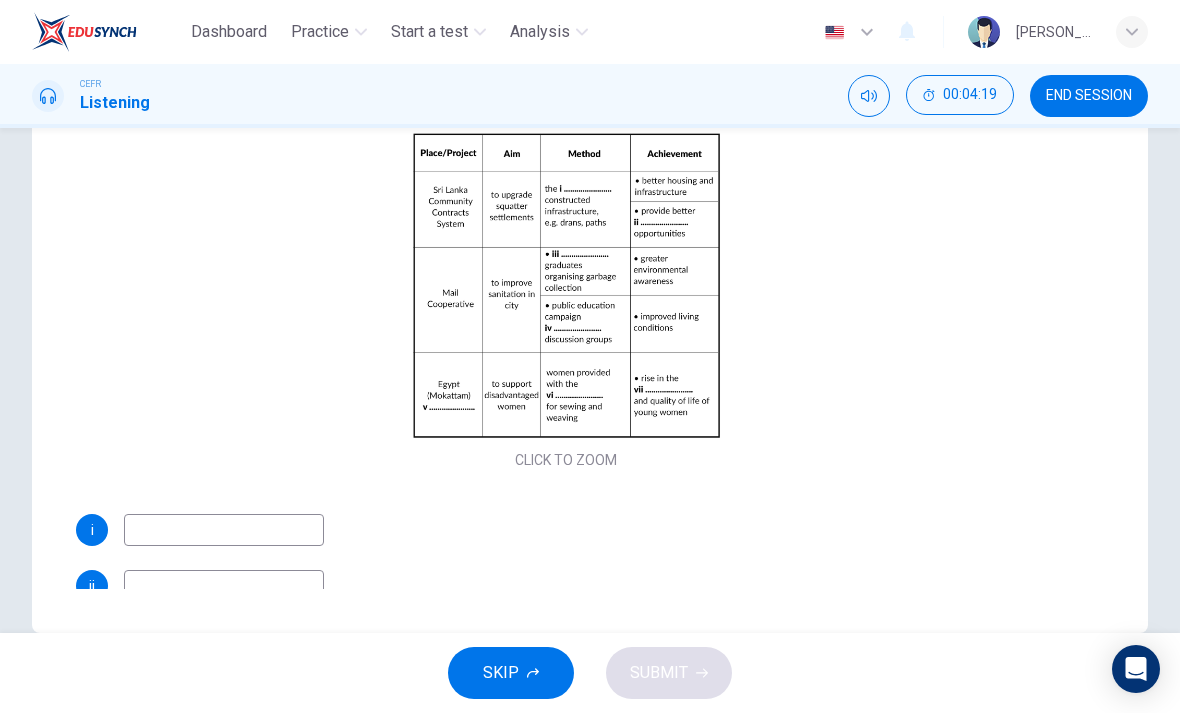 scroll, scrollTop: 340, scrollLeft: 0, axis: vertical 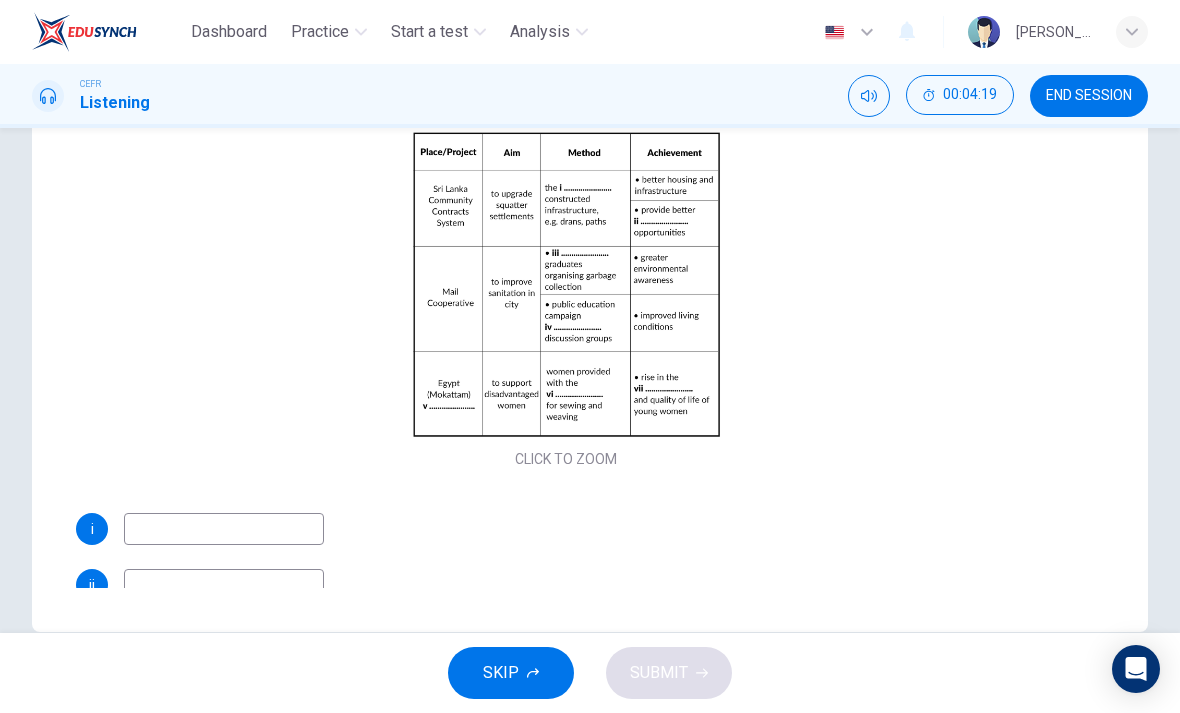 click on "Click to Zoom" at bounding box center (566, 300) 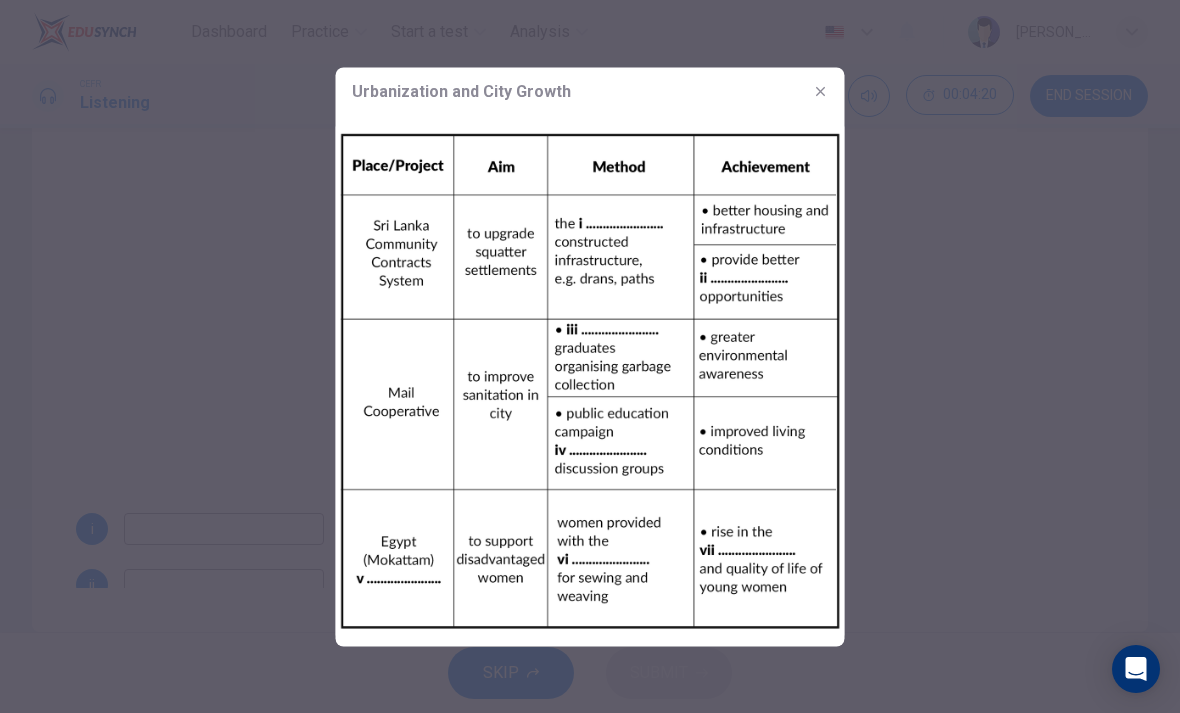 click at bounding box center (590, 356) 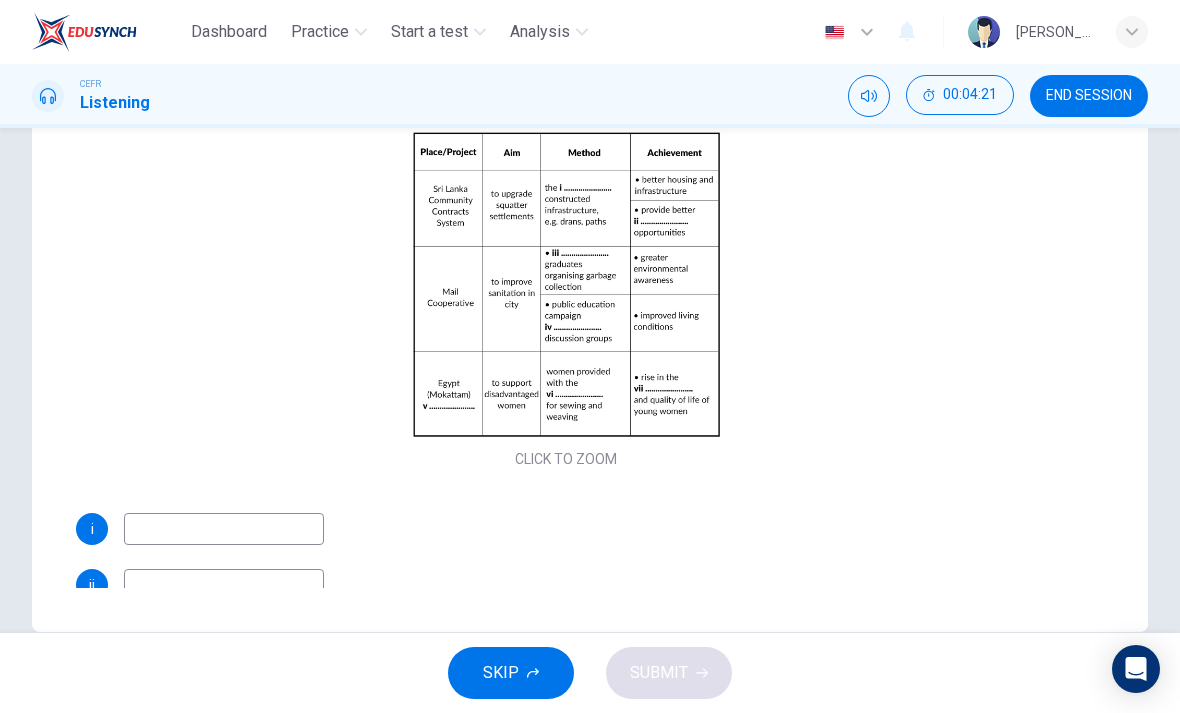 click on "Click to Zoom" at bounding box center (566, 300) 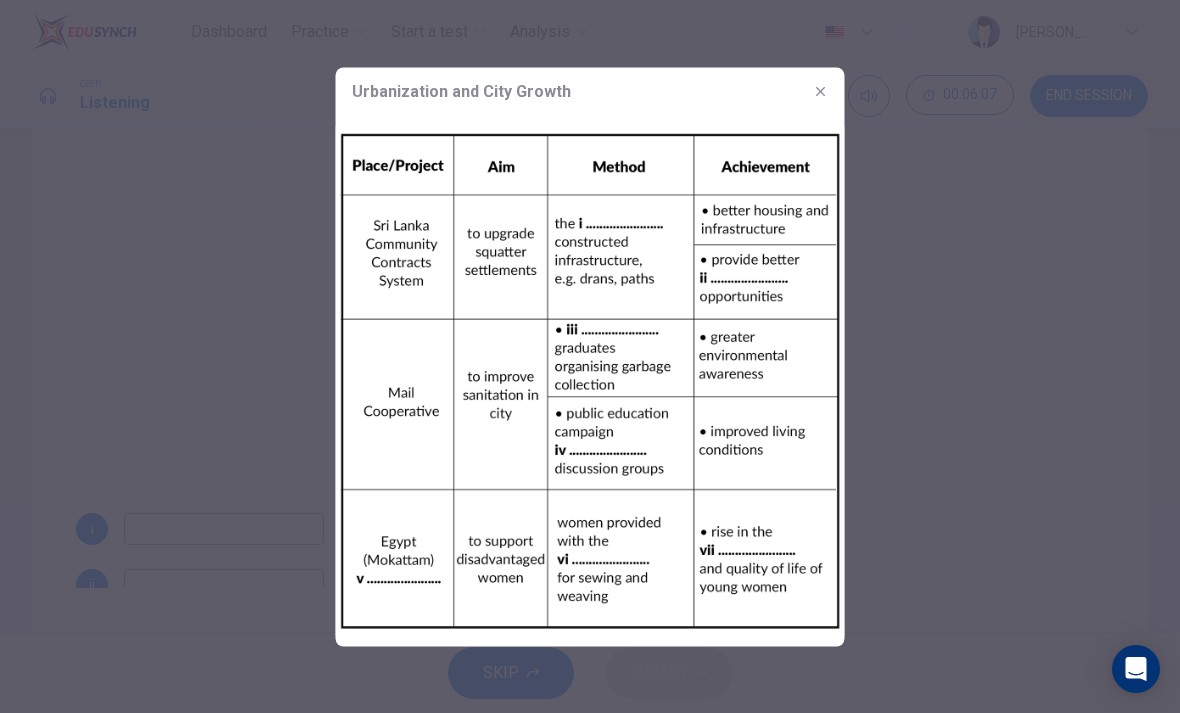 click at bounding box center (590, 356) 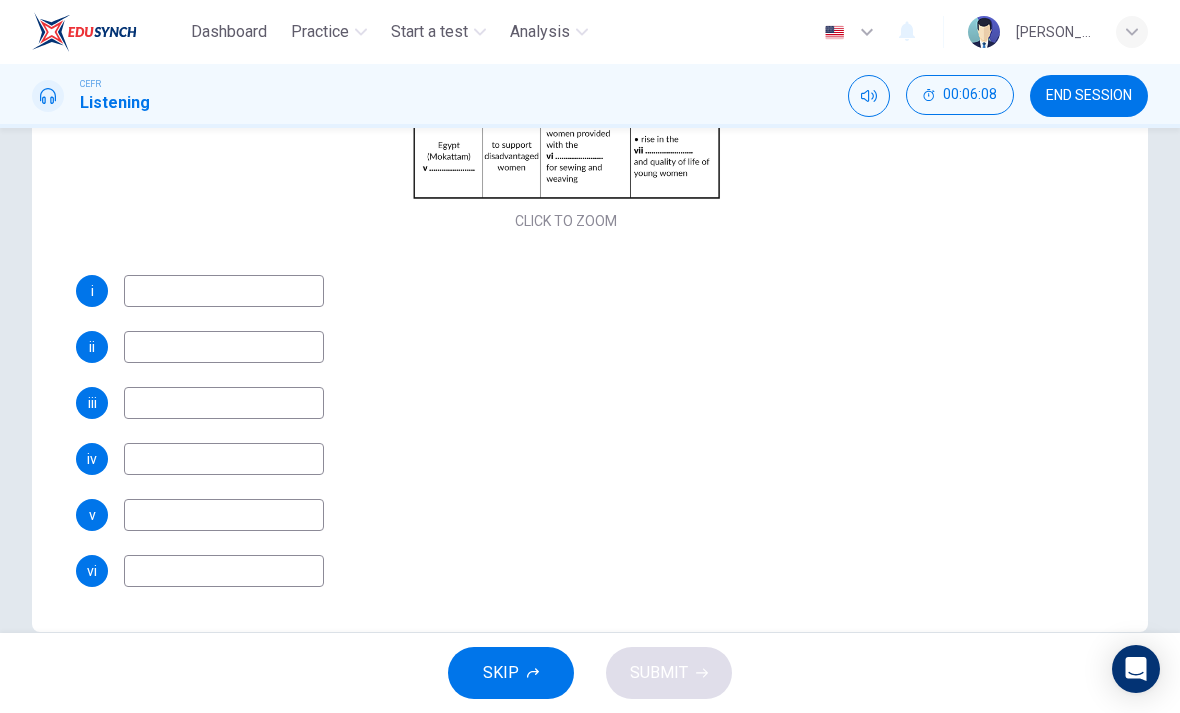 scroll, scrollTop: 240, scrollLeft: 0, axis: vertical 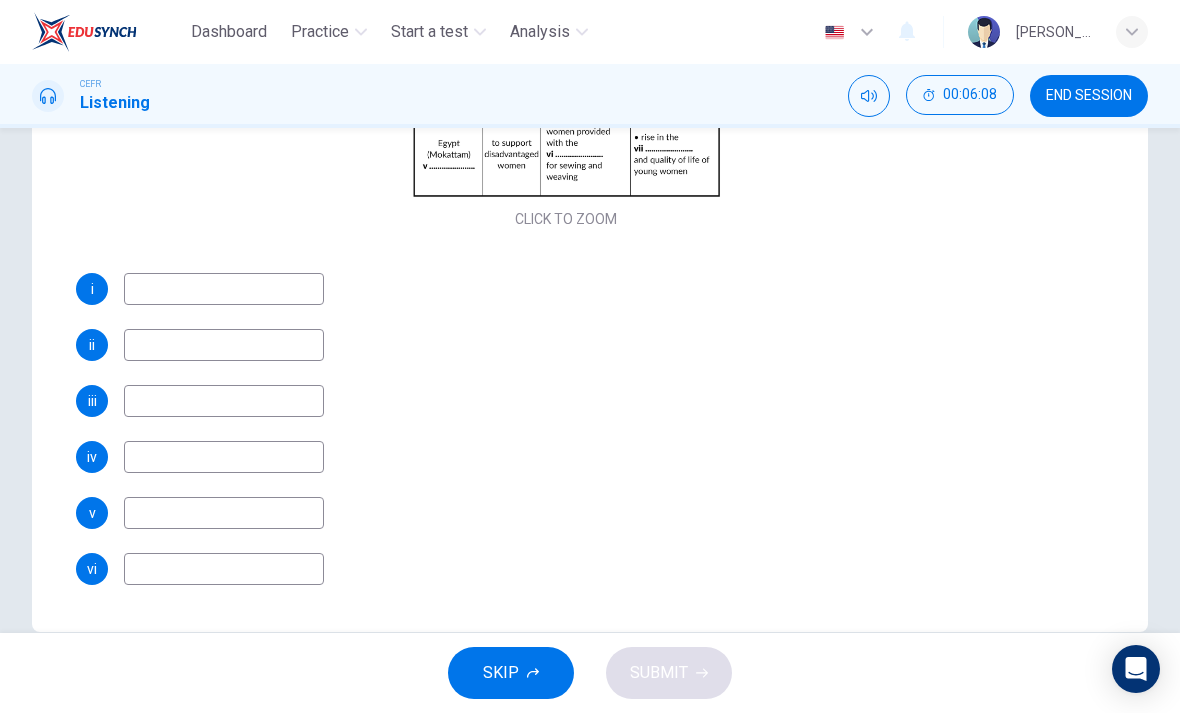 click at bounding box center [224, 513] 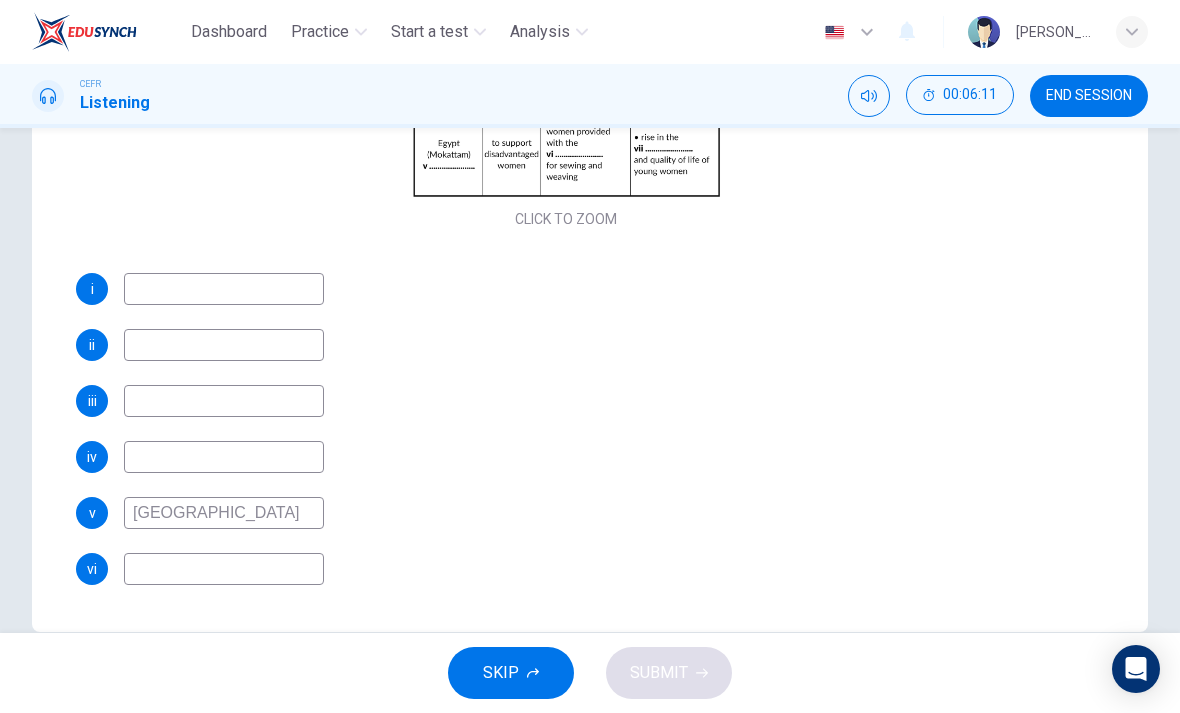 type on "cairo" 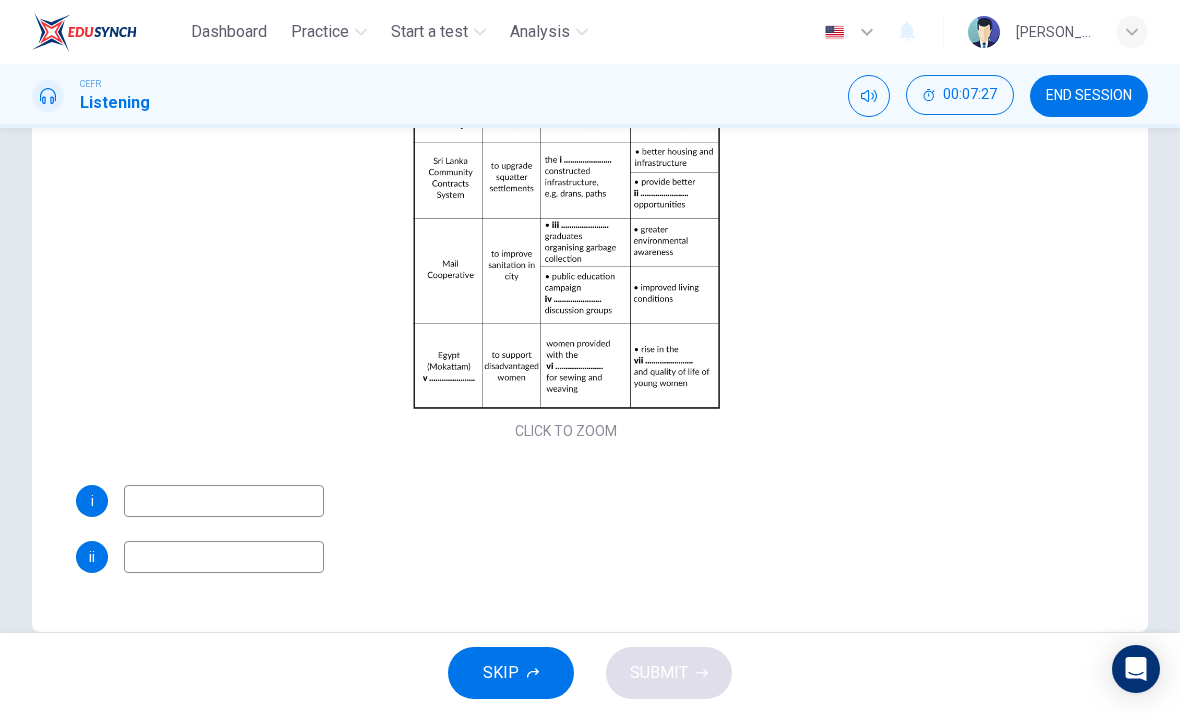 scroll, scrollTop: 38, scrollLeft: 0, axis: vertical 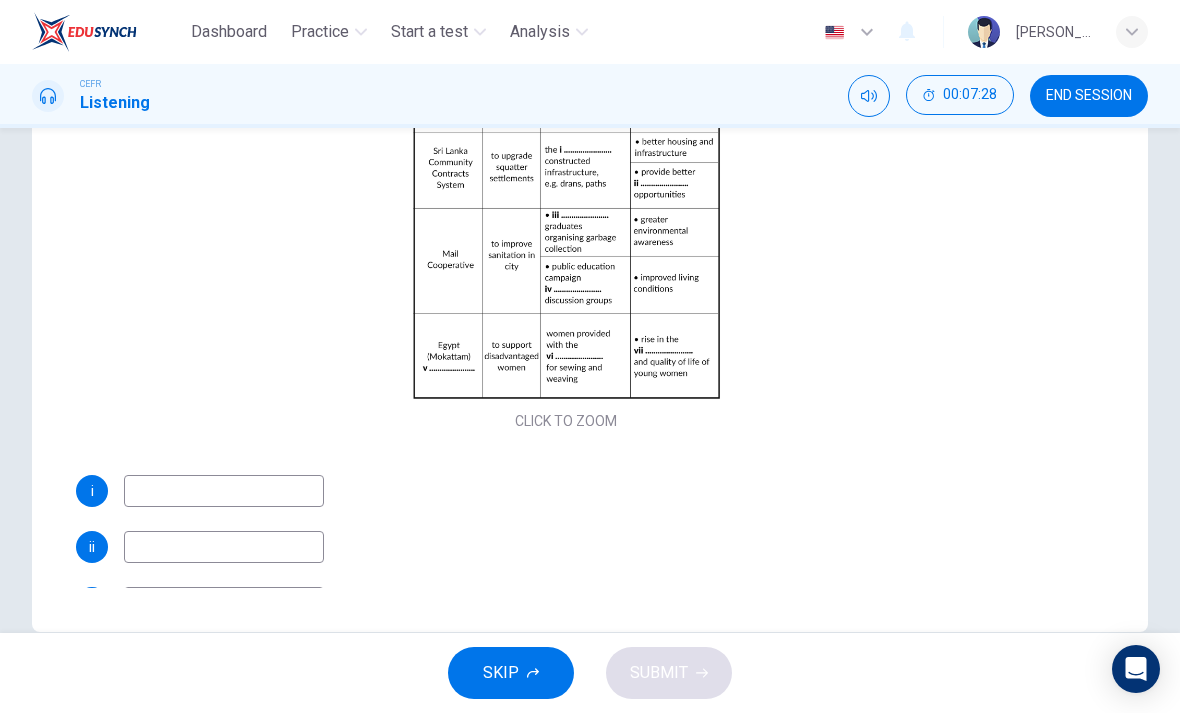 click at bounding box center (224, 491) 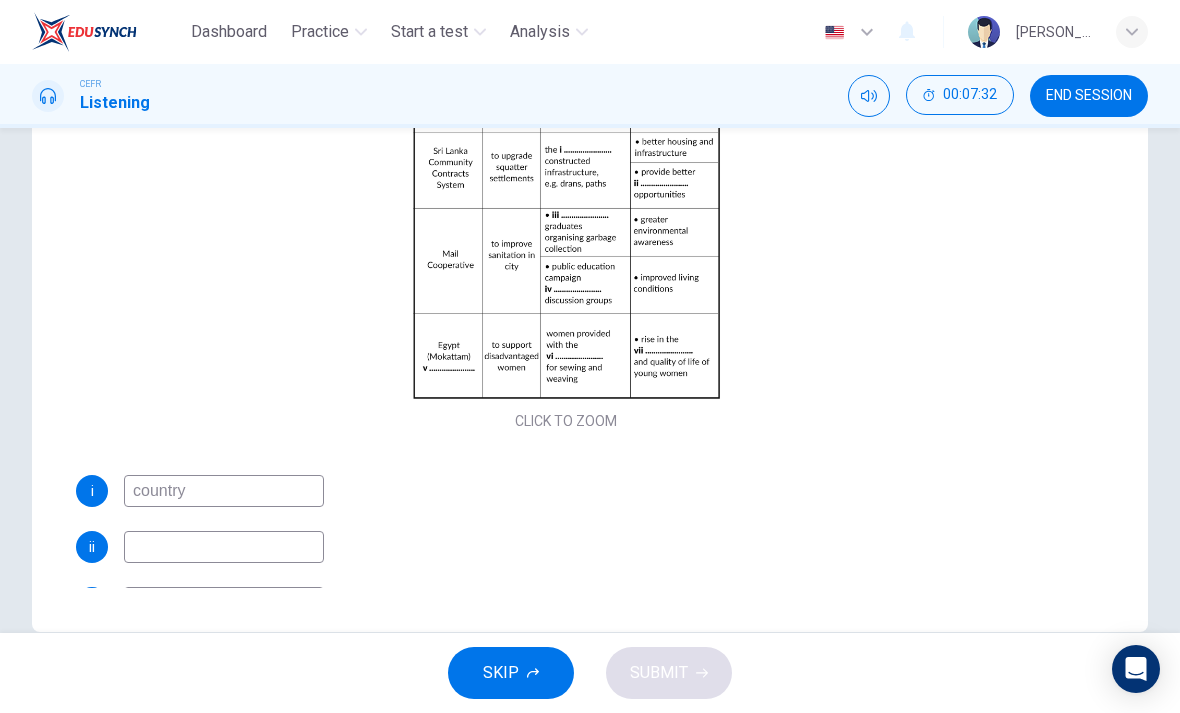 type on "country" 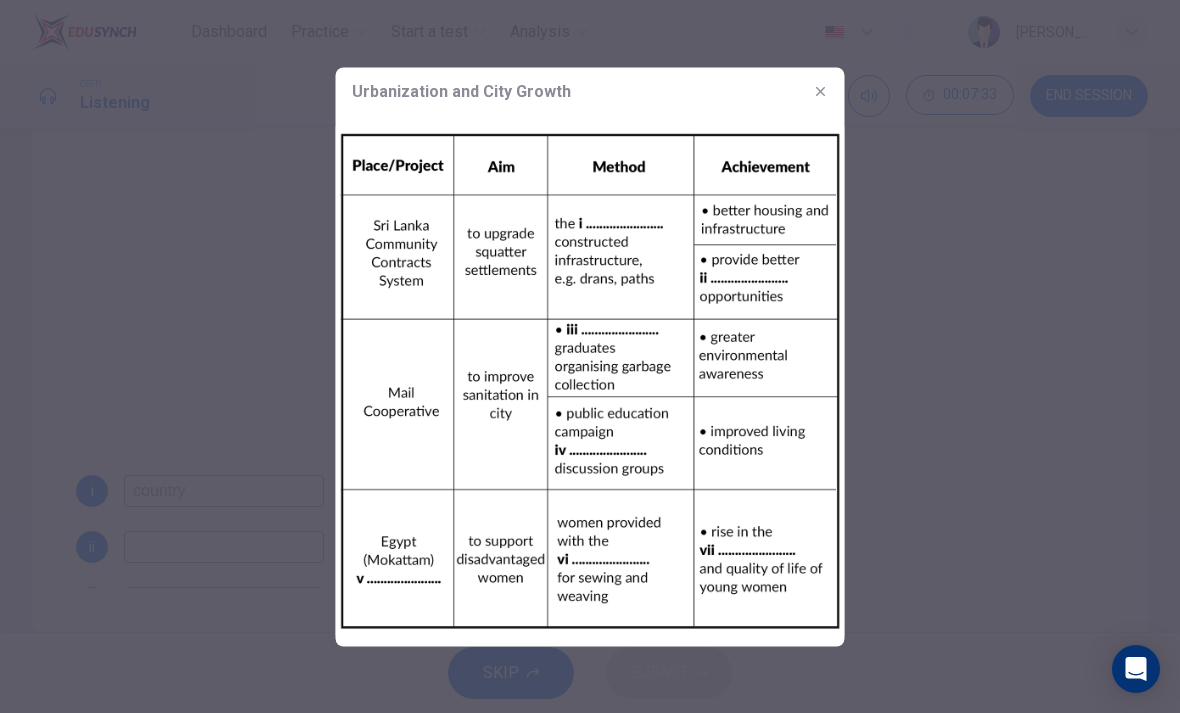 click at bounding box center (590, 356) 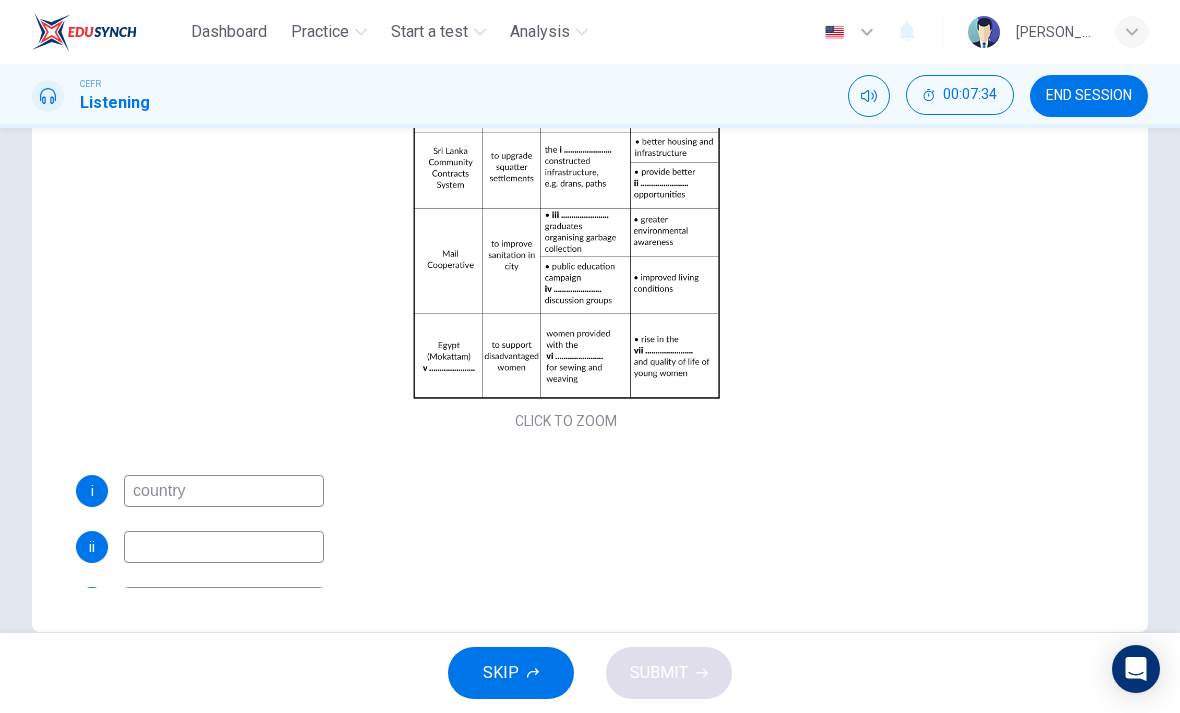 click on "Click to Zoom" at bounding box center [566, 262] 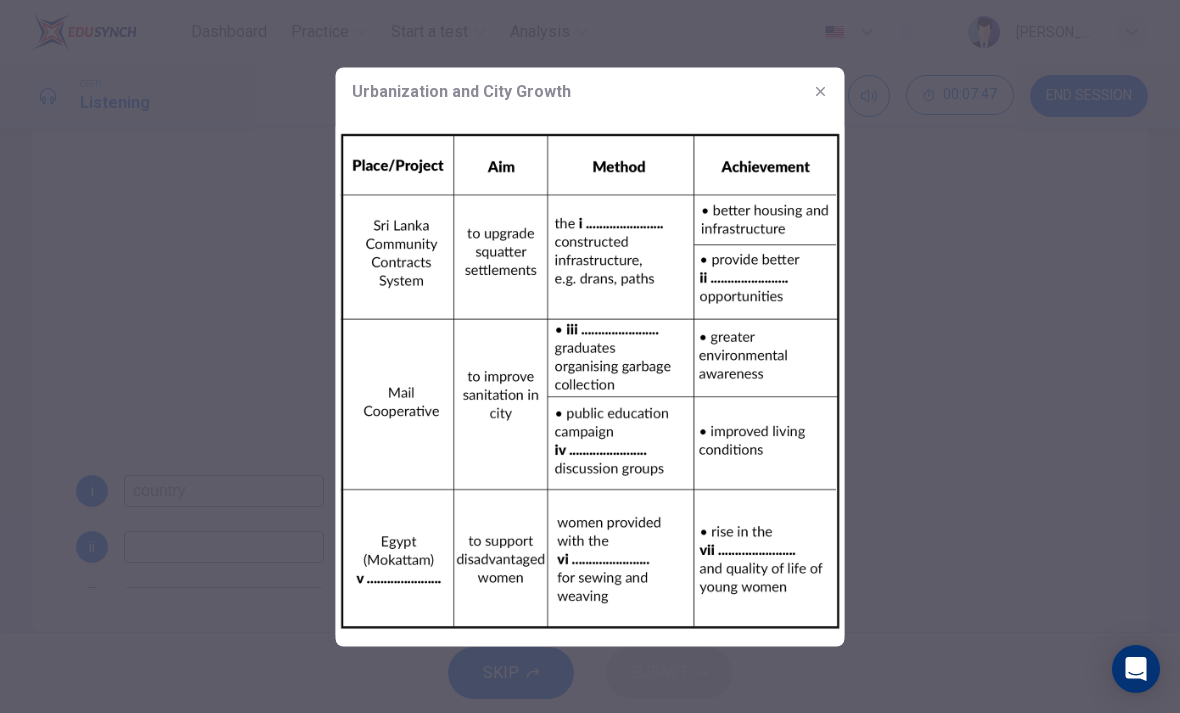 click at bounding box center (590, 356) 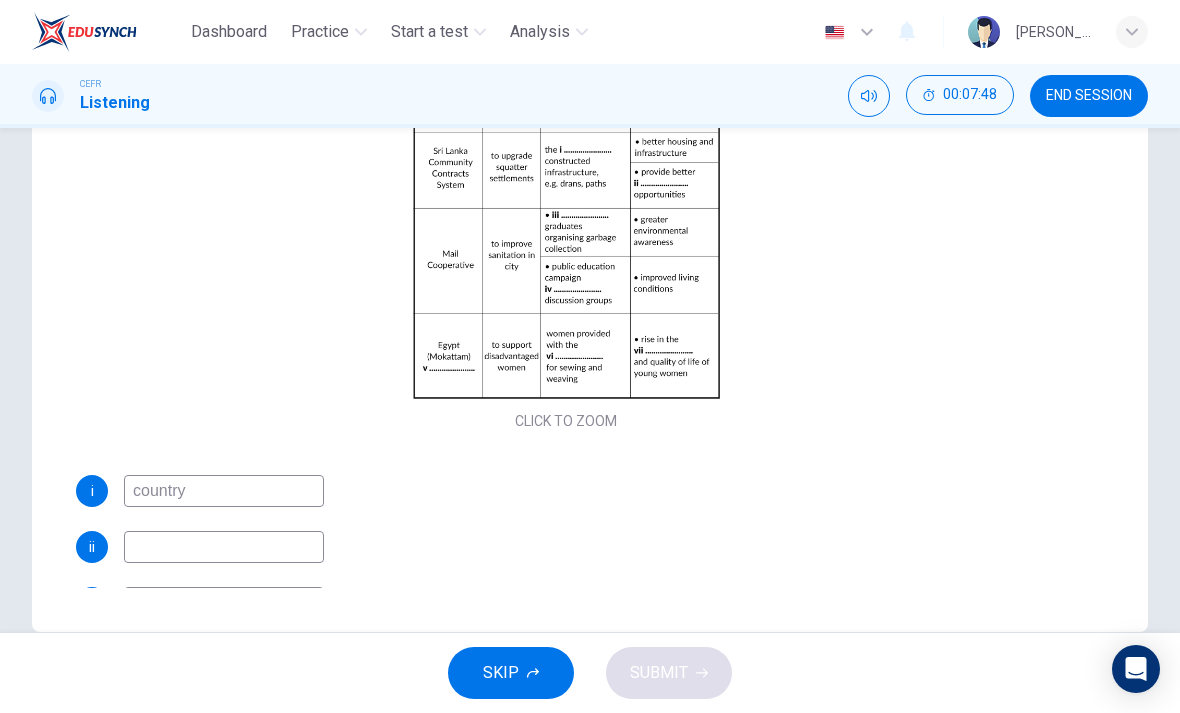 click at bounding box center [224, 547] 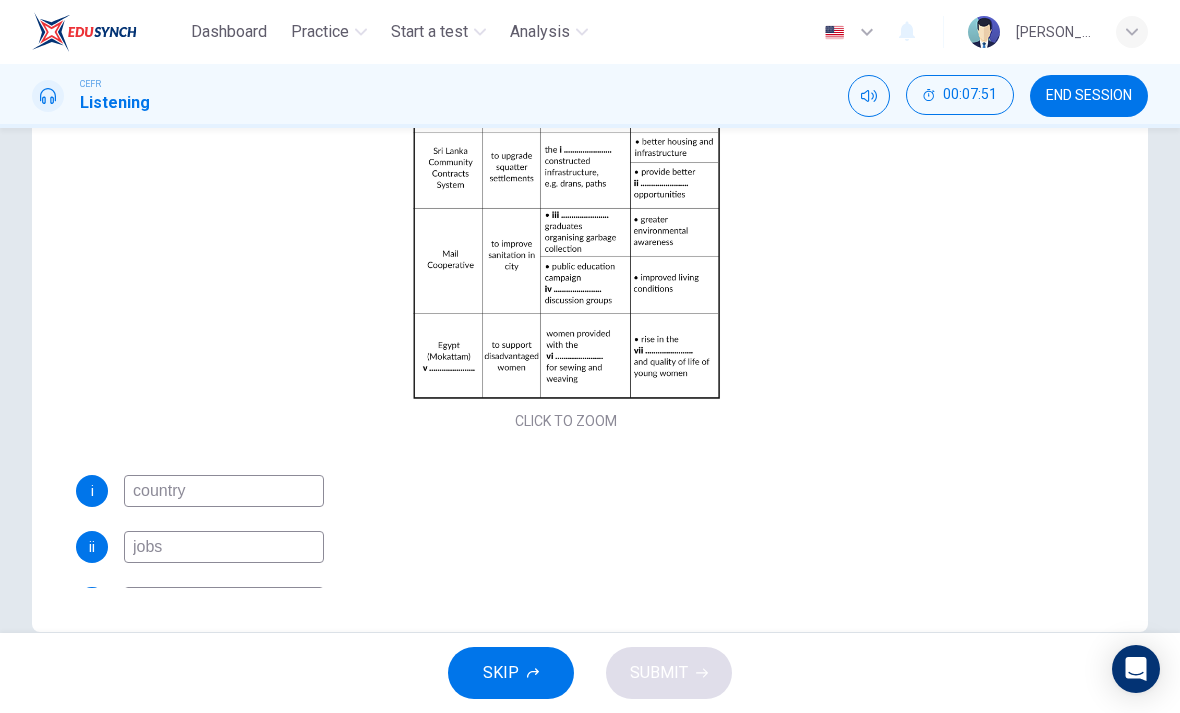 type on "jobs" 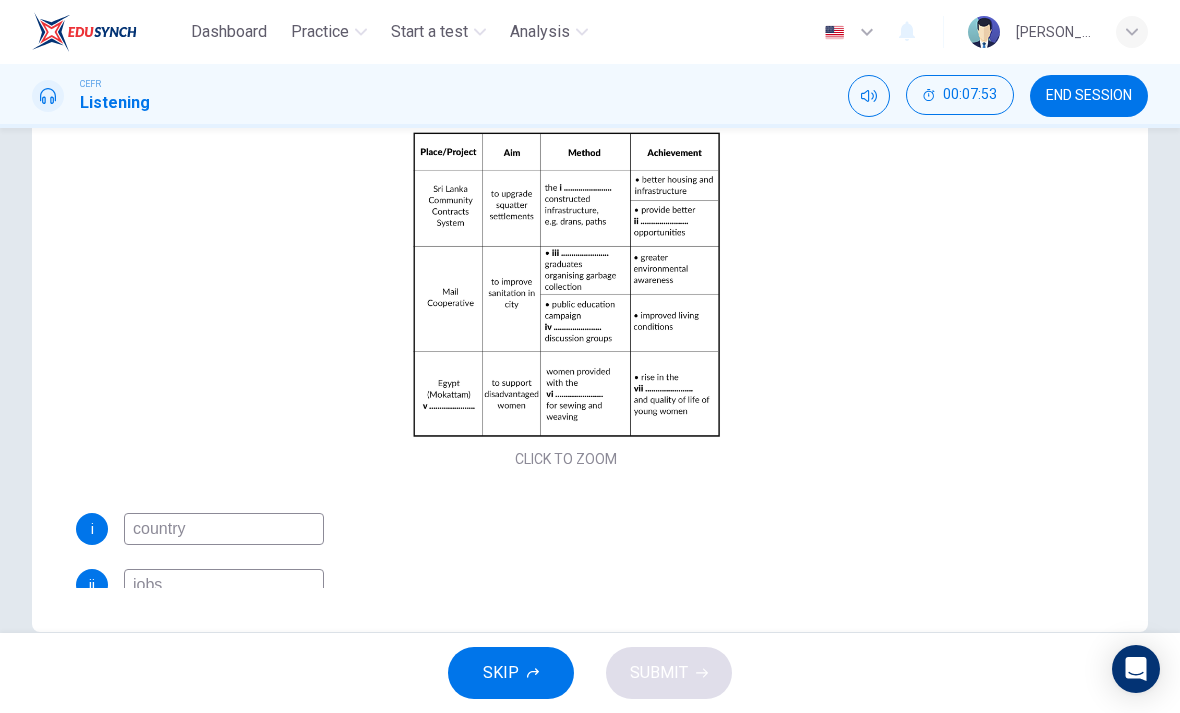 scroll, scrollTop: 0, scrollLeft: 0, axis: both 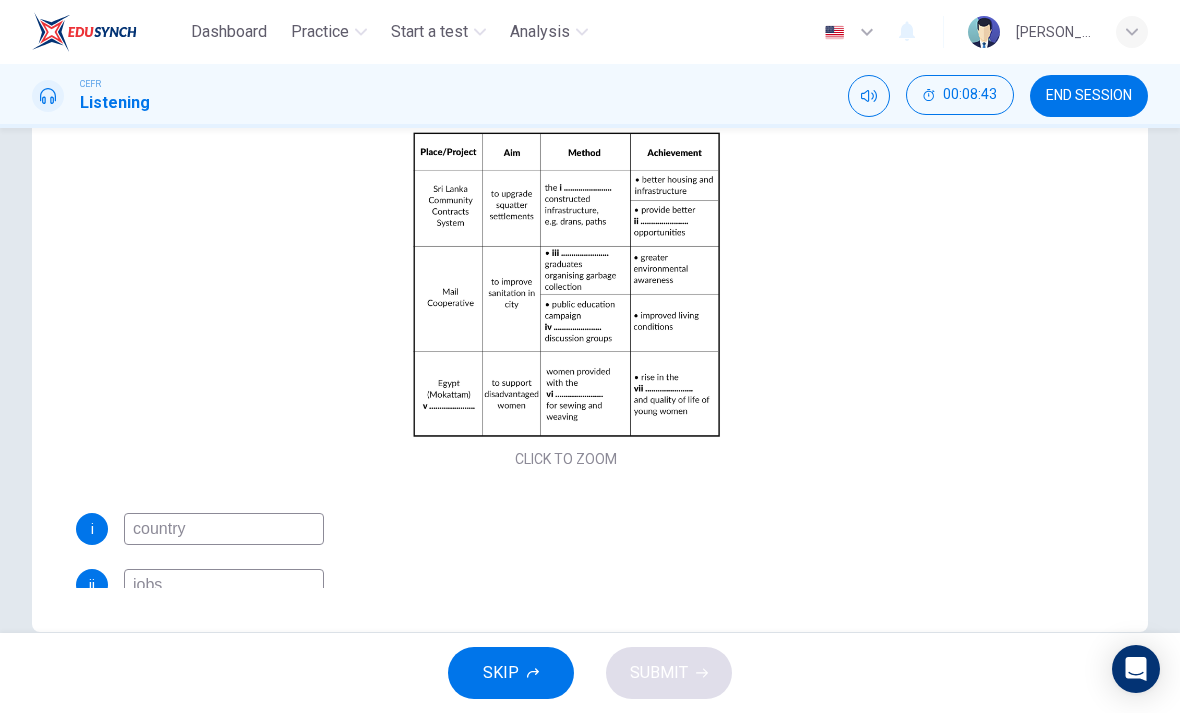click at bounding box center (869, 96) 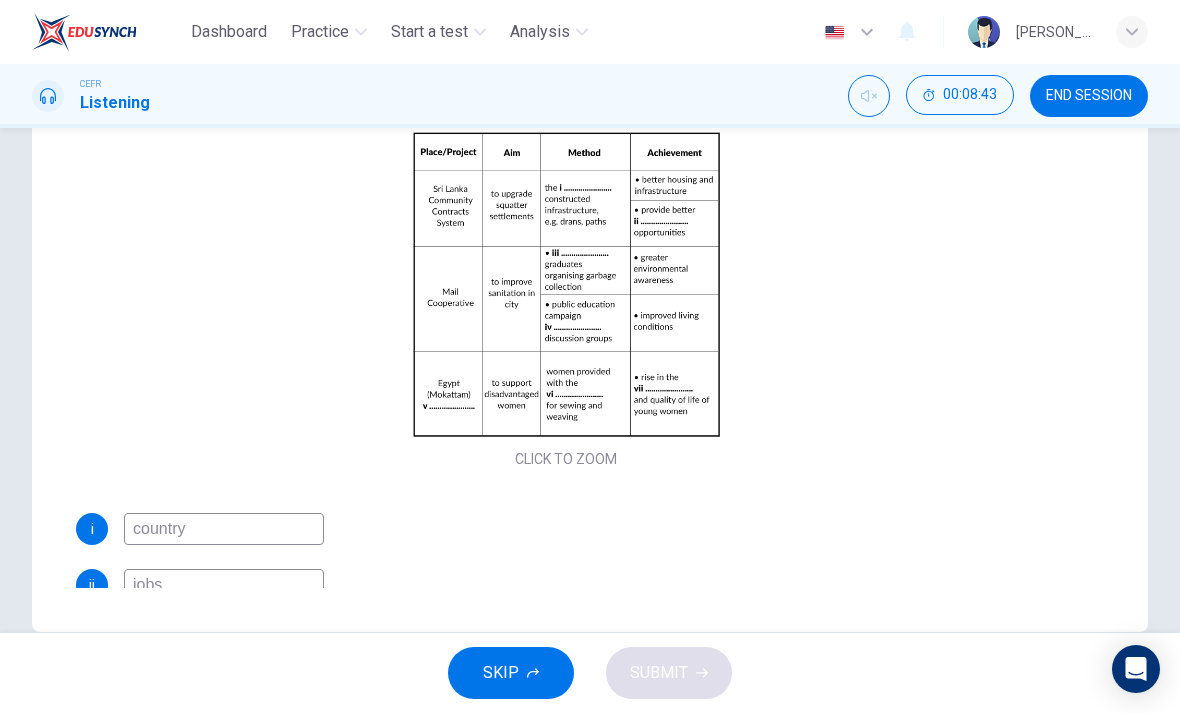 click 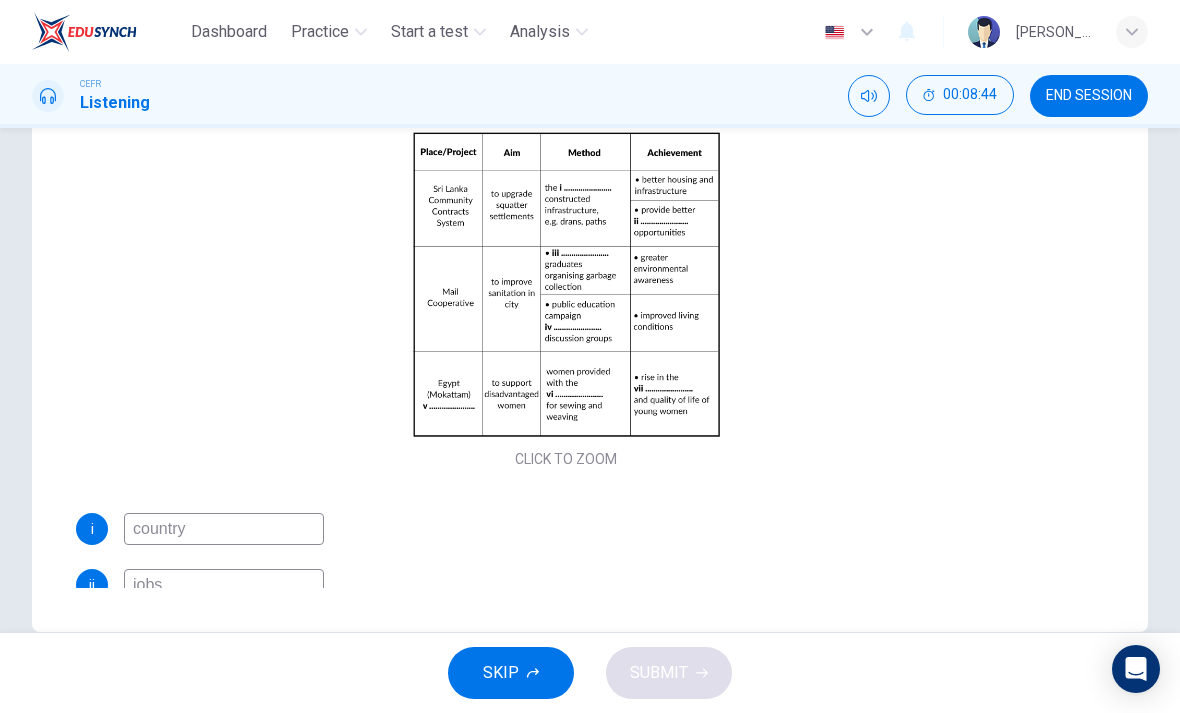 click on "00:08:44" at bounding box center [960, 95] 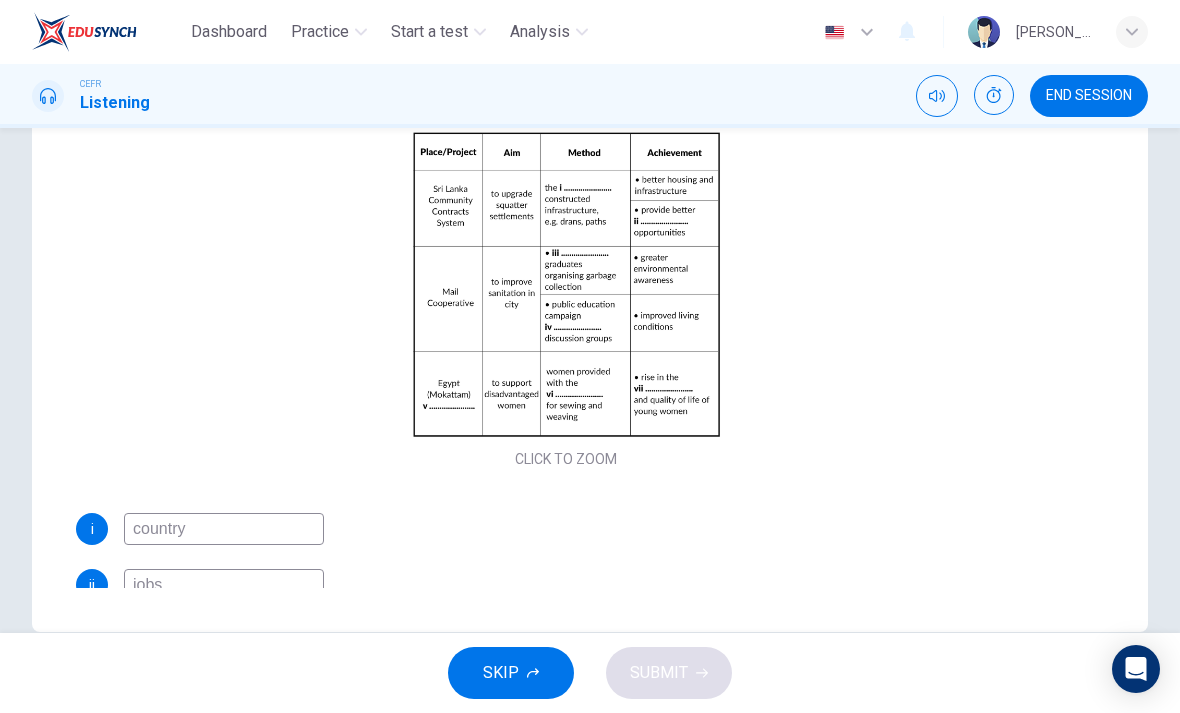 click 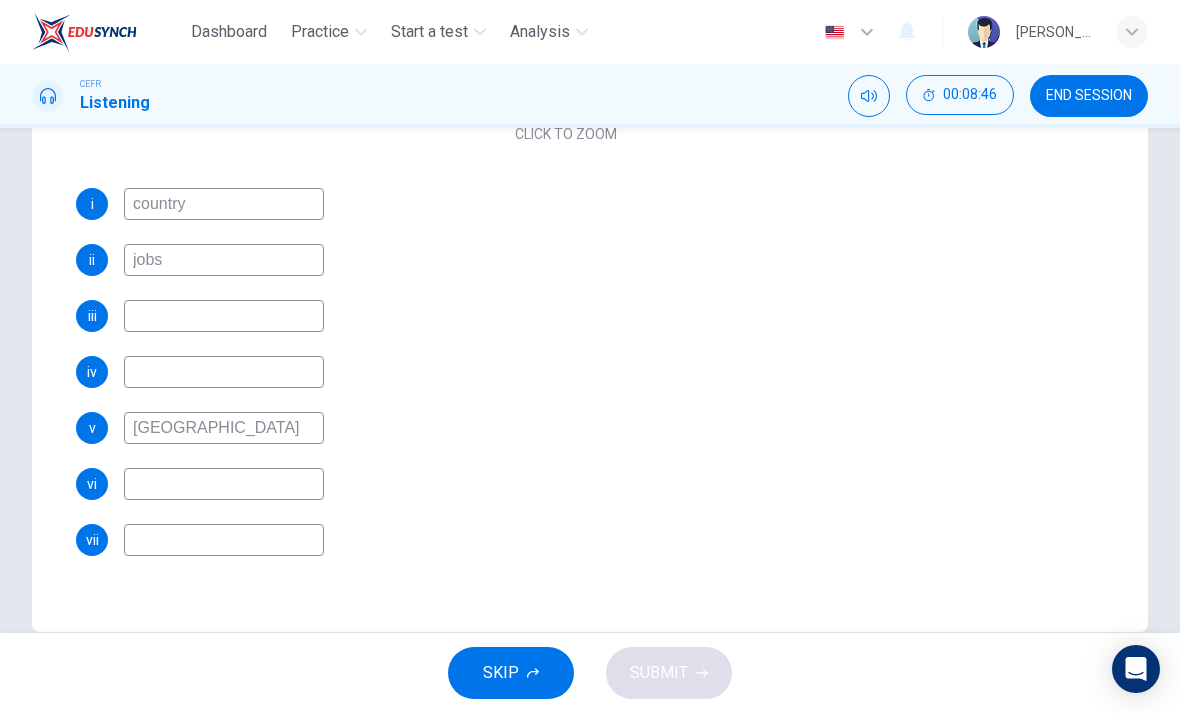 scroll, scrollTop: 325, scrollLeft: 0, axis: vertical 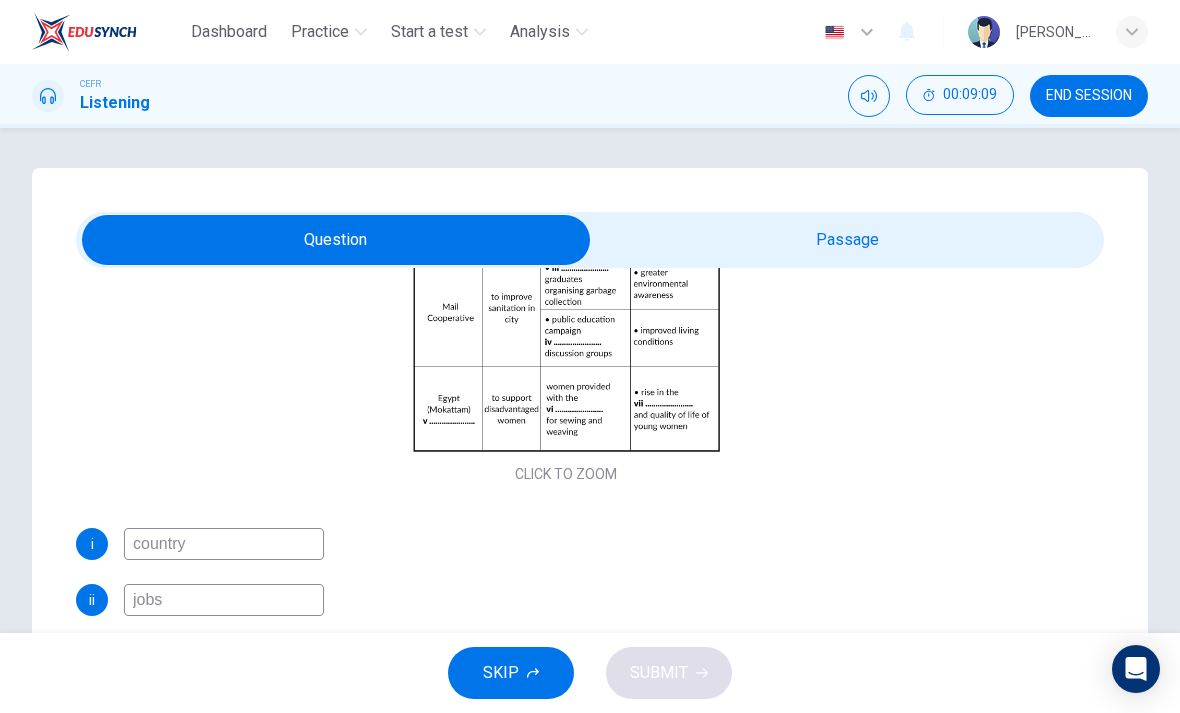 click at bounding box center (336, 240) 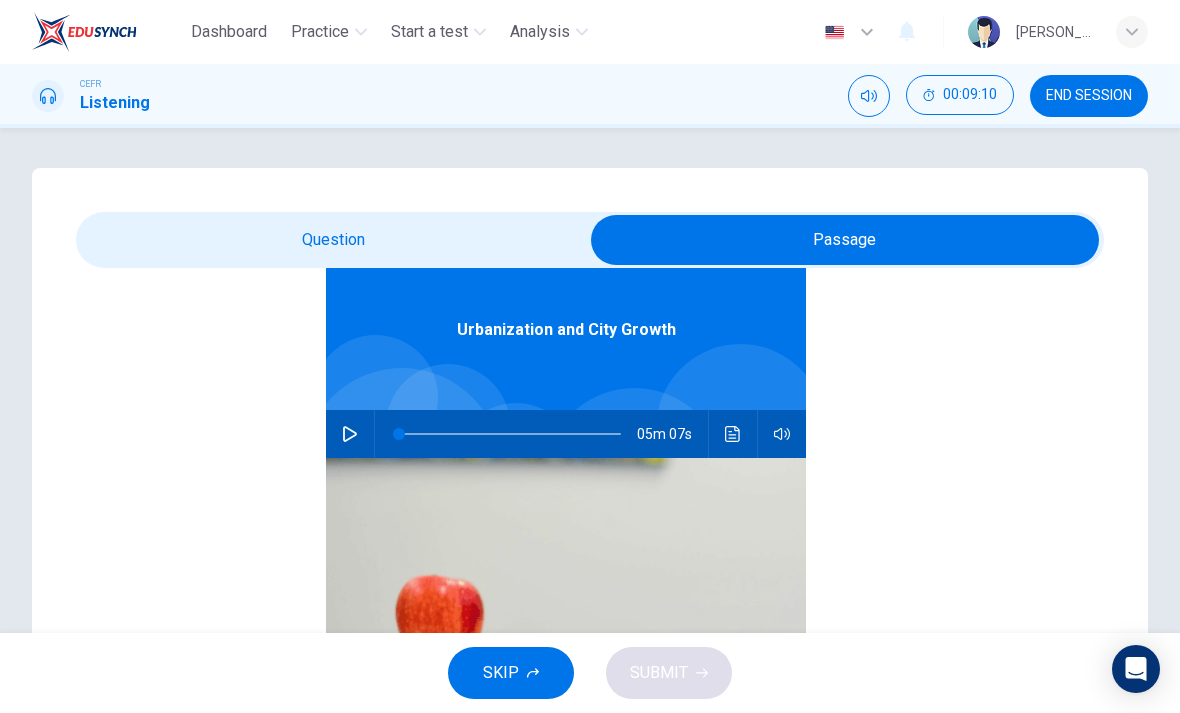 click 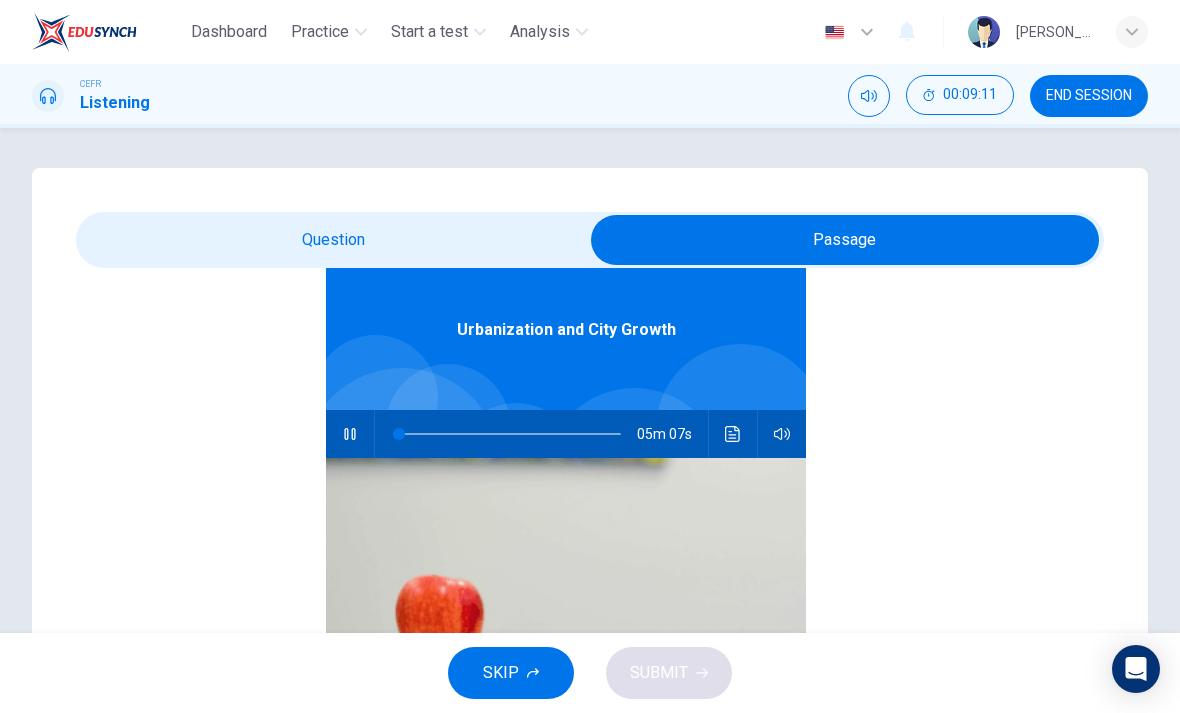 click 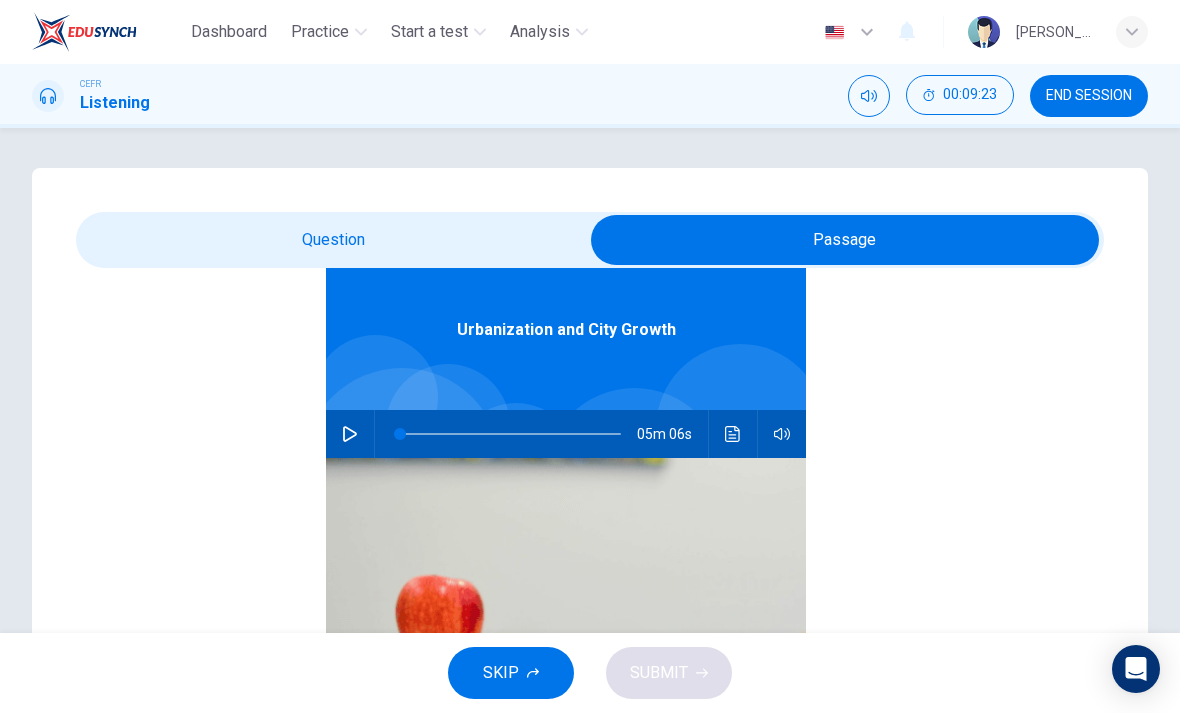 click at bounding box center [350, 434] 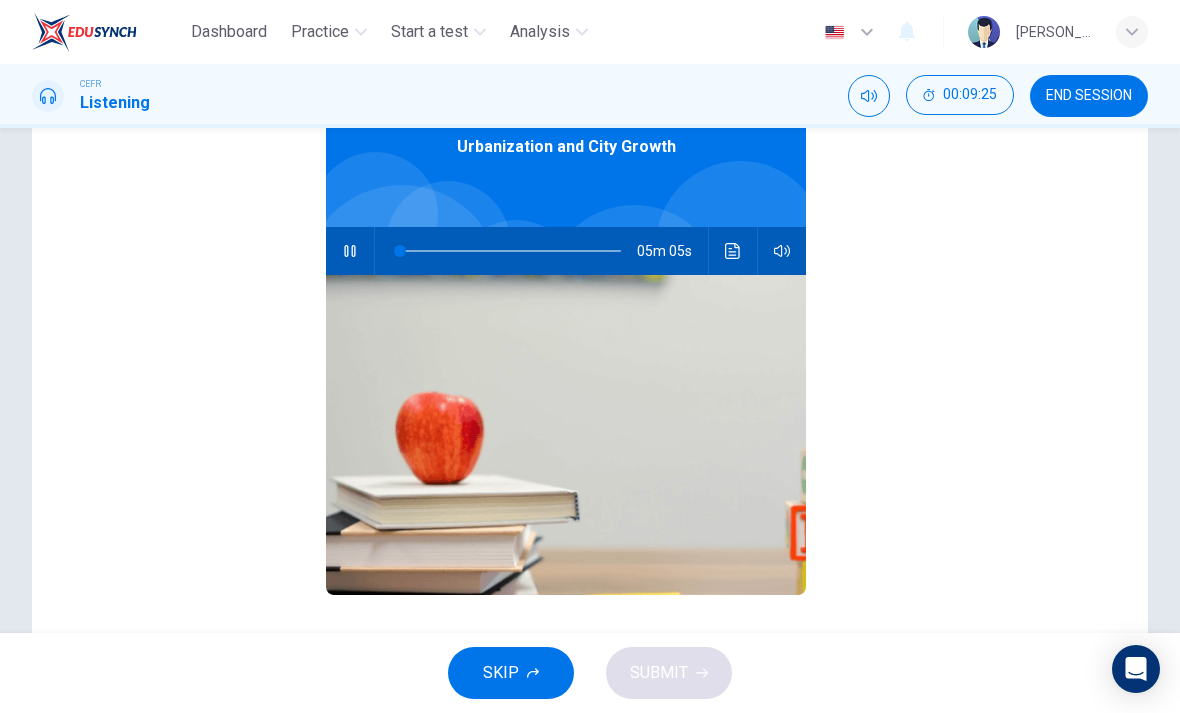 type on "1" 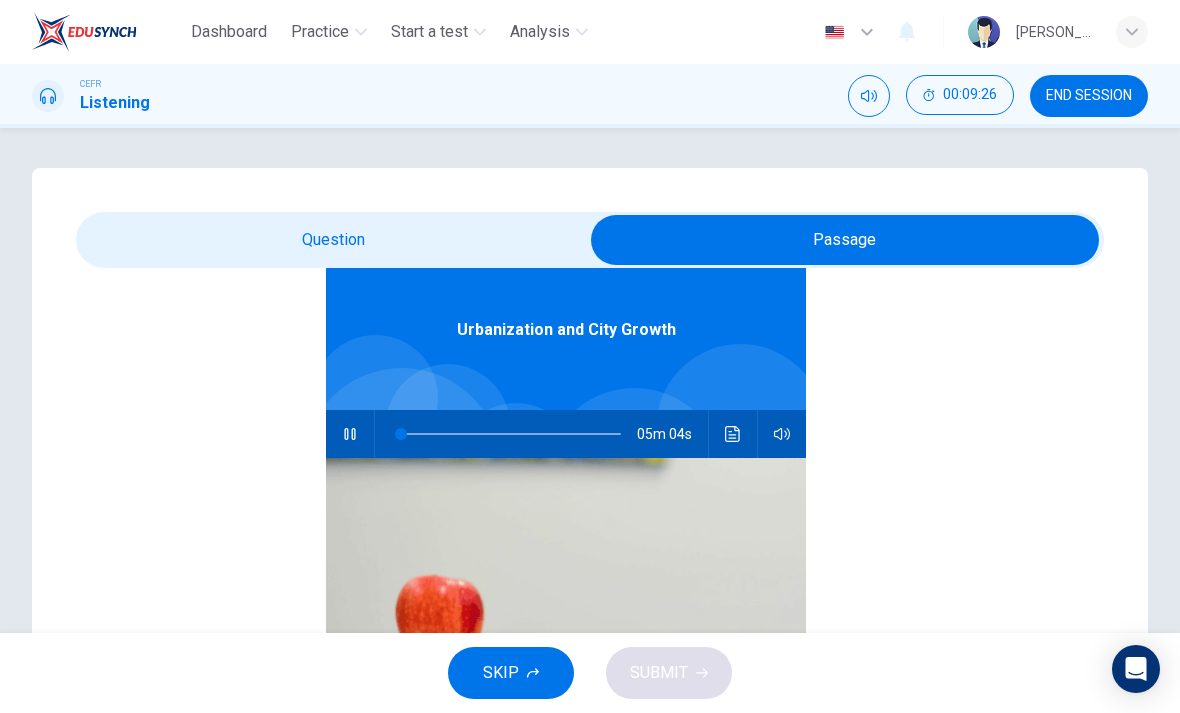 scroll, scrollTop: 0, scrollLeft: 0, axis: both 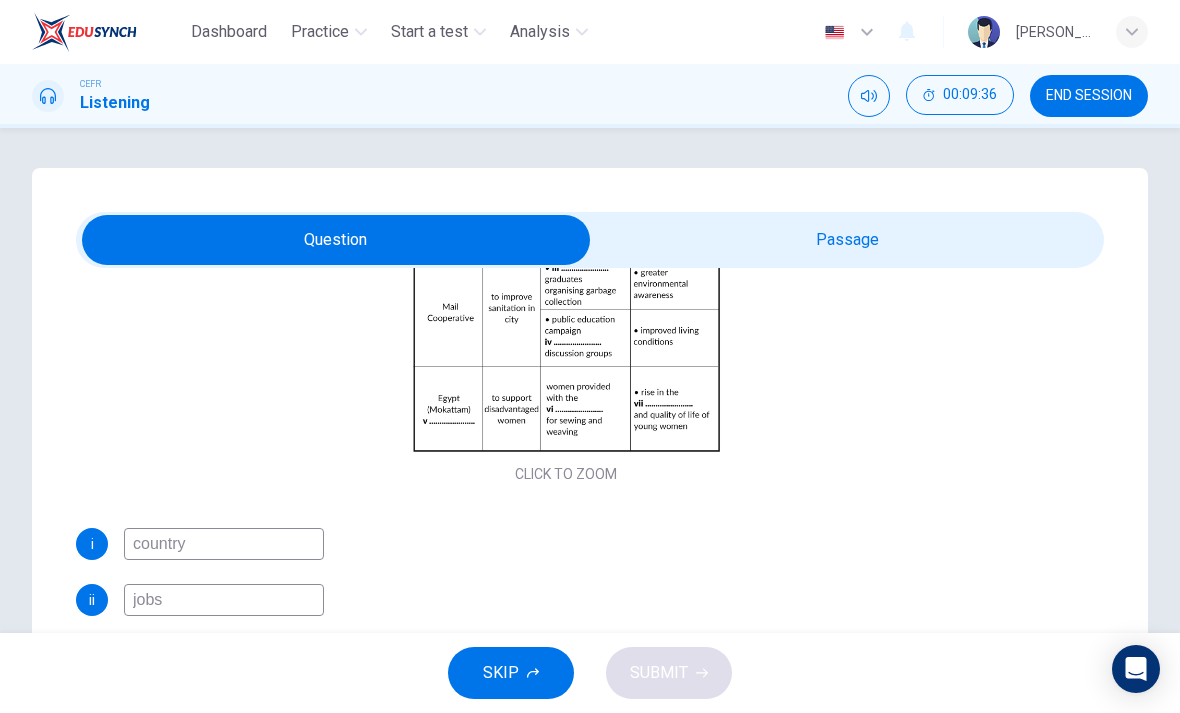 type on "5" 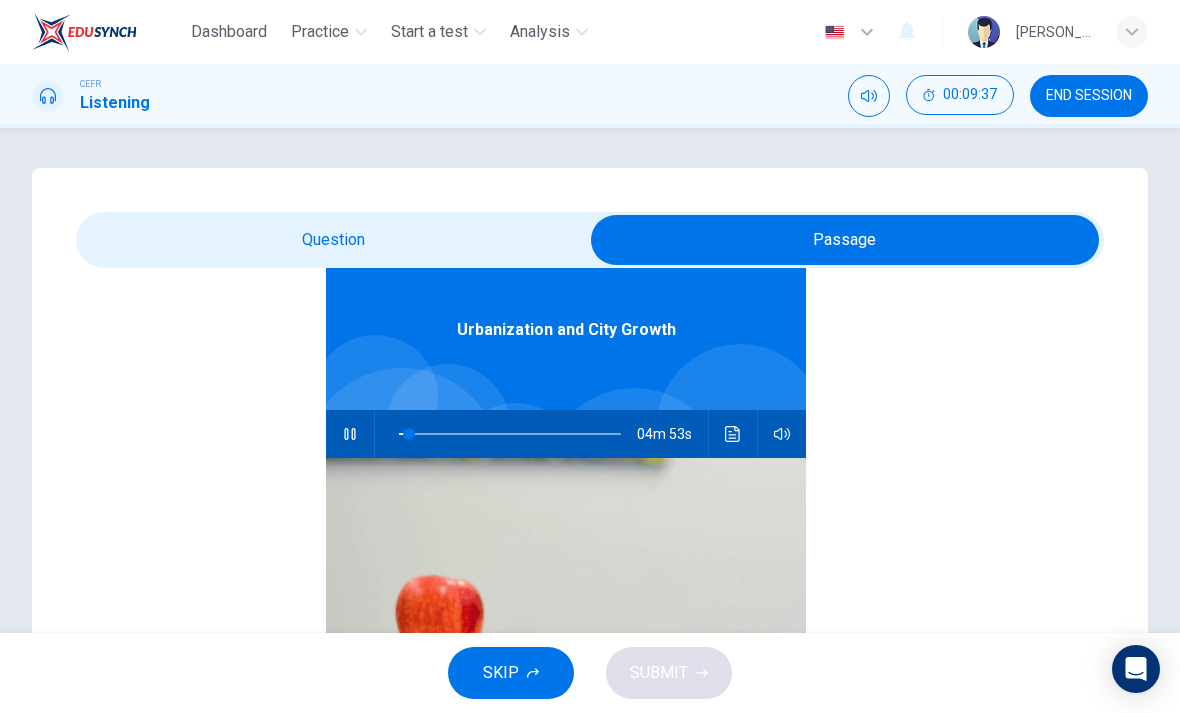 type on "5" 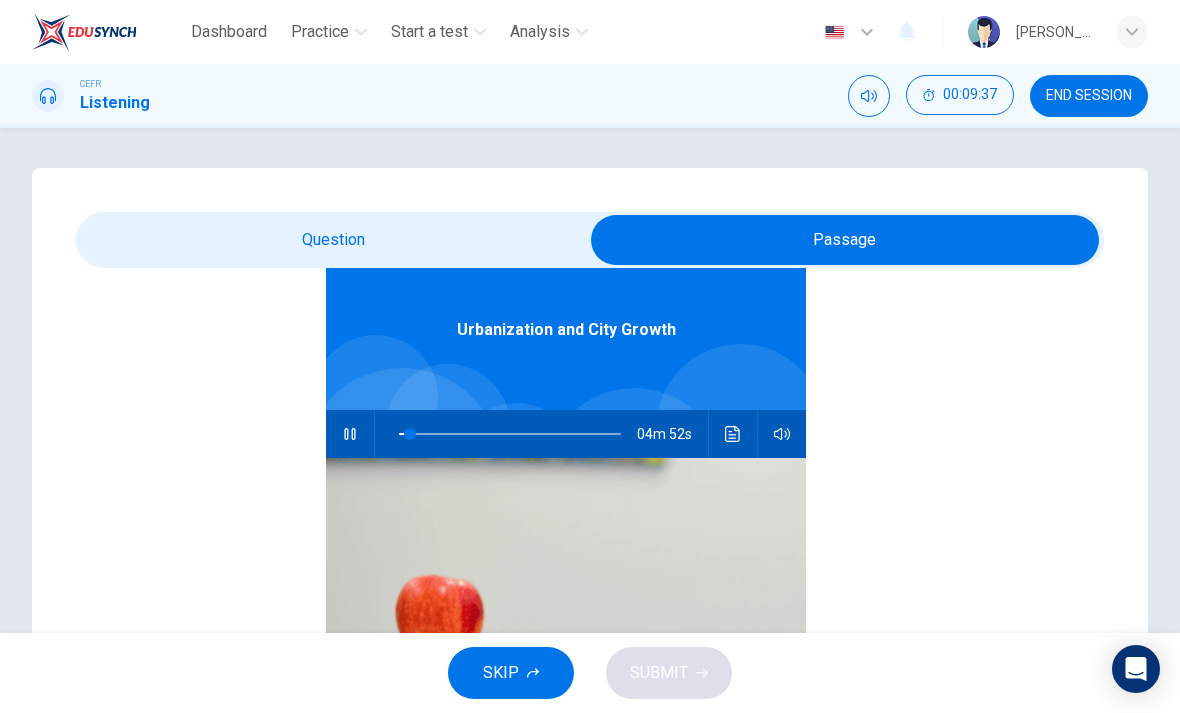 click at bounding box center (845, 240) 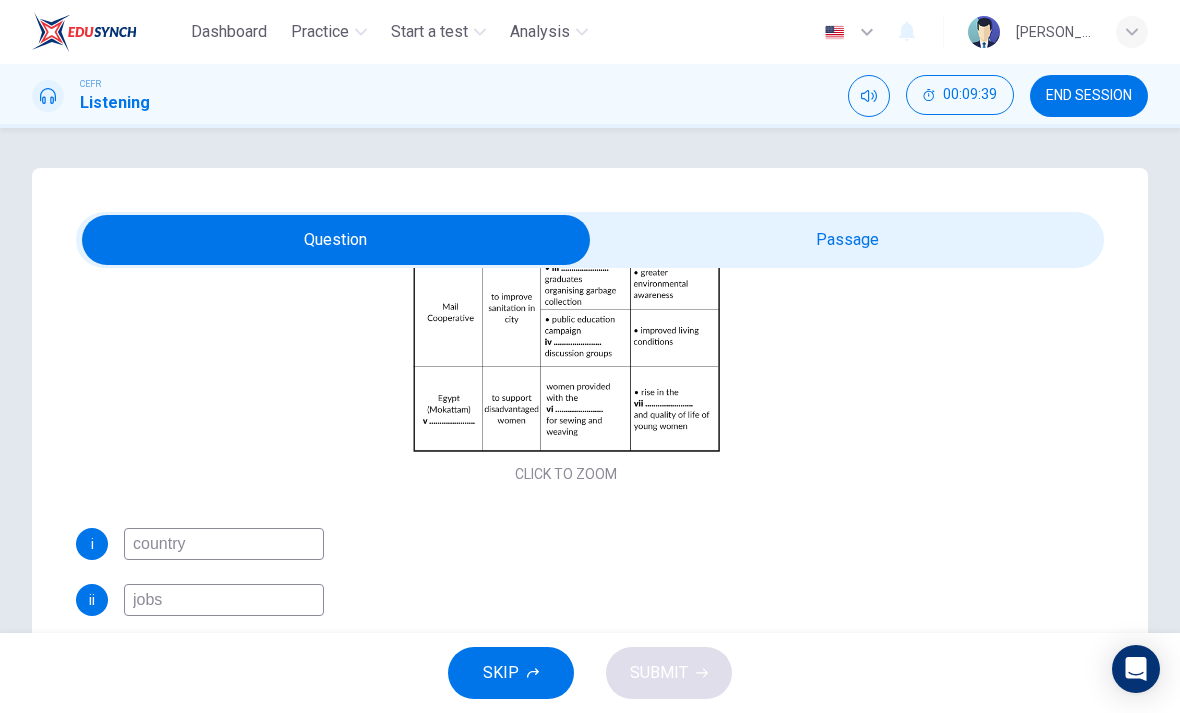 click on "Questions 4 - 10 Complete the table below. Write  NO MORE THAN THREE WORDS  for each answer. CLICK TO ZOOM Click to Zoom i country ii jobs iii iv v cairo vi vii Urbanization and City Growth 04m 51s" at bounding box center [590, 380] 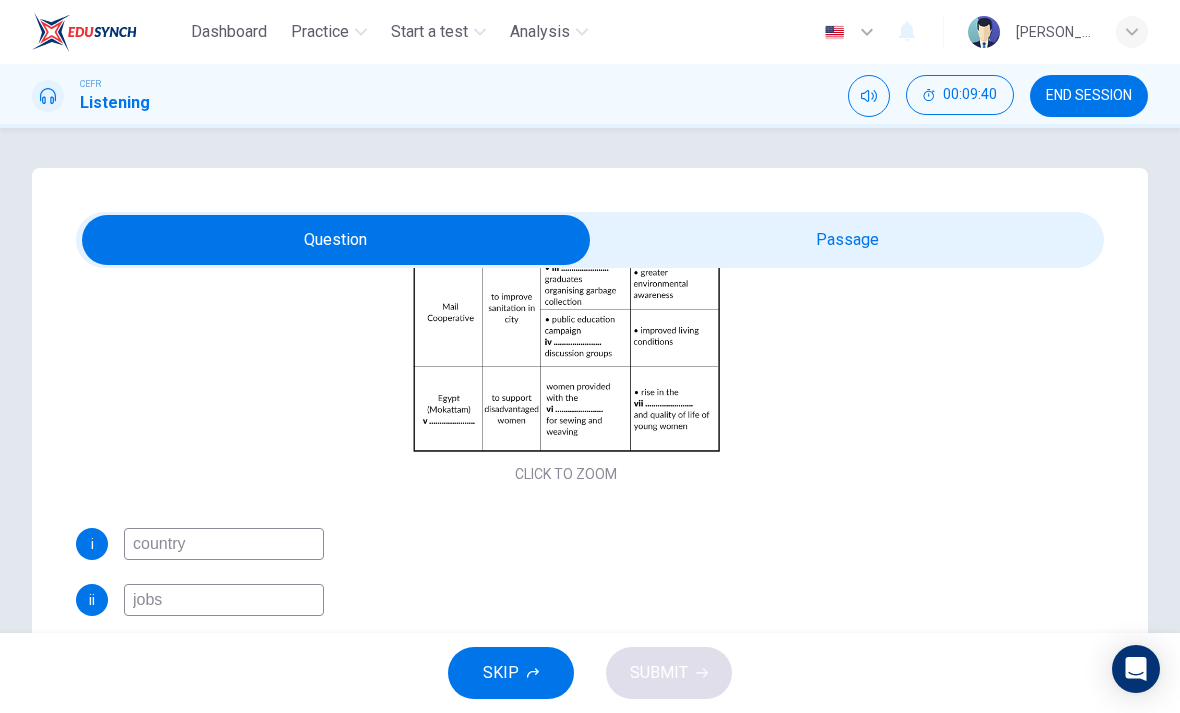 scroll, scrollTop: 325, scrollLeft: 0, axis: vertical 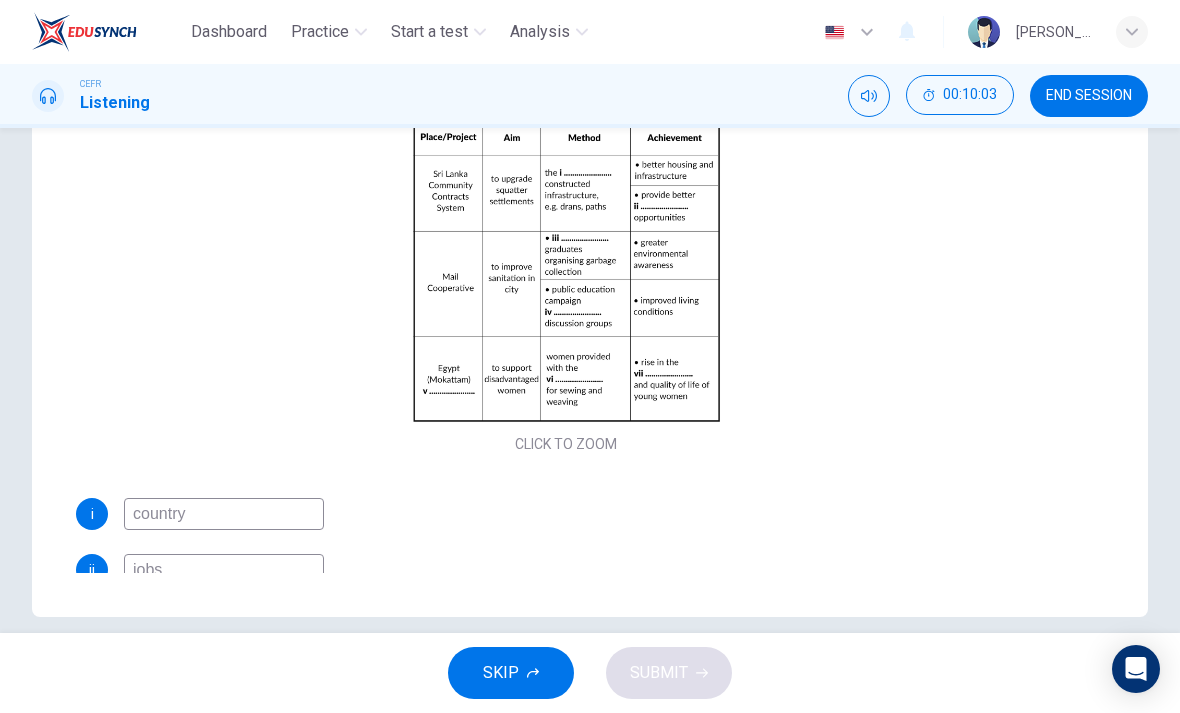 click on "Click to Zoom" at bounding box center [566, 285] 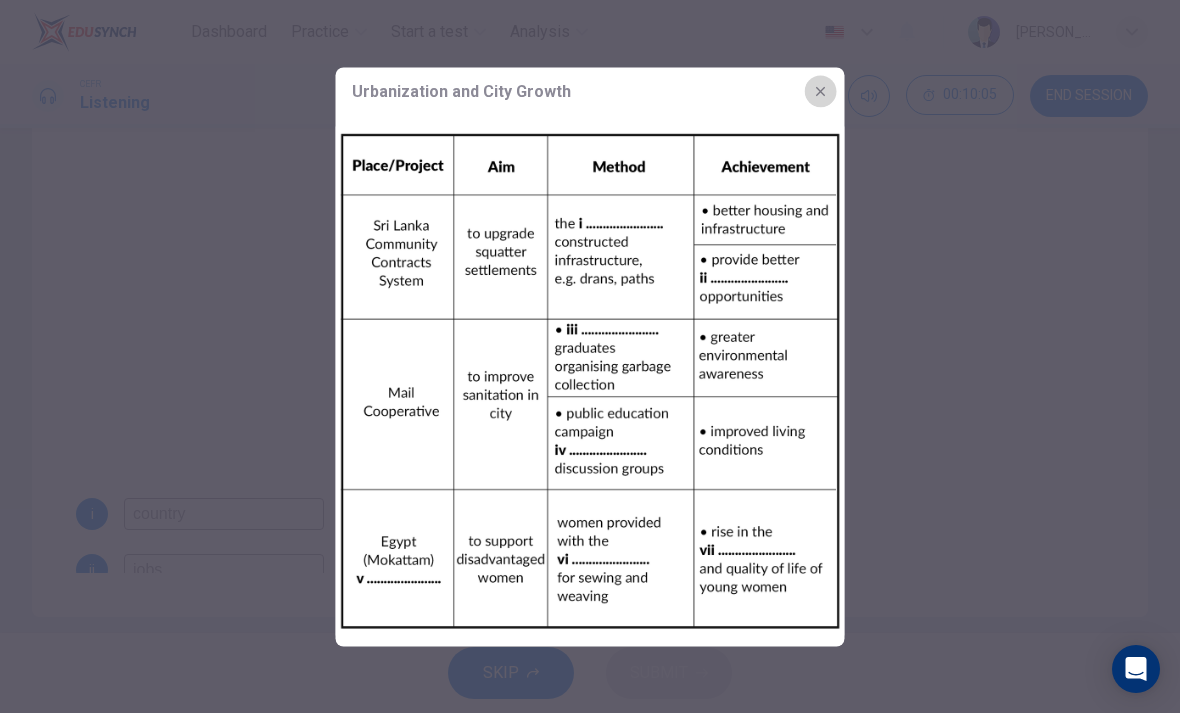 click at bounding box center [821, 91] 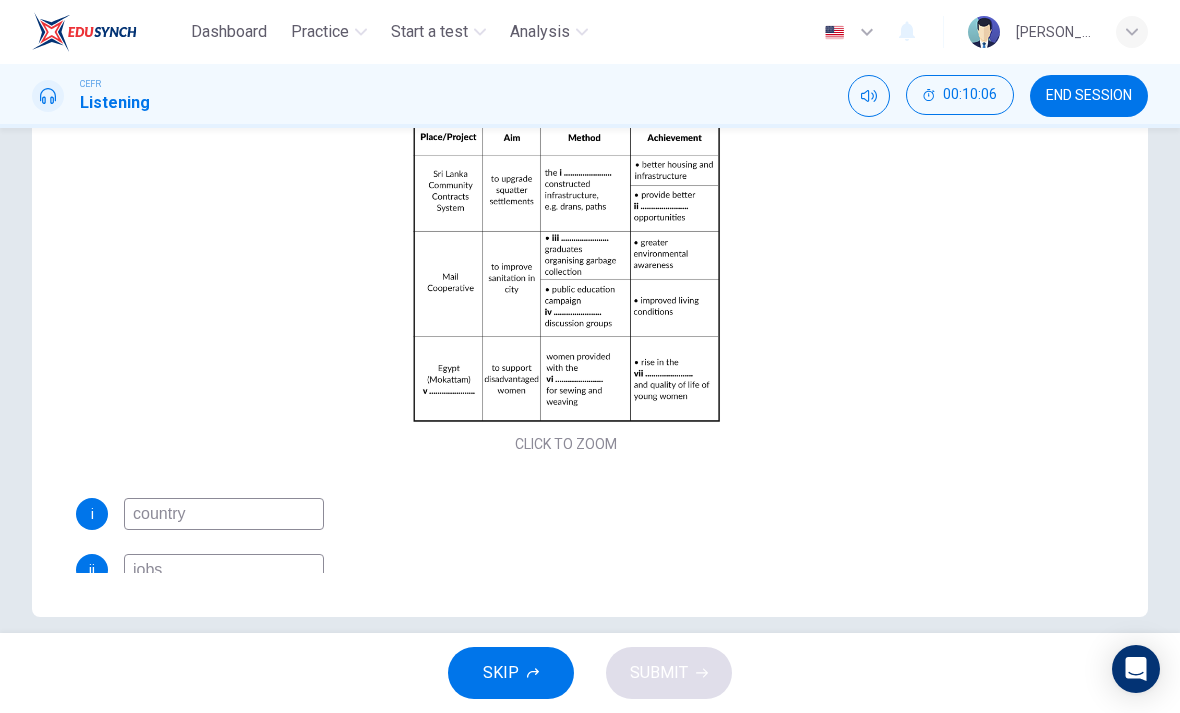 click on "Click to Zoom" at bounding box center (566, 286) 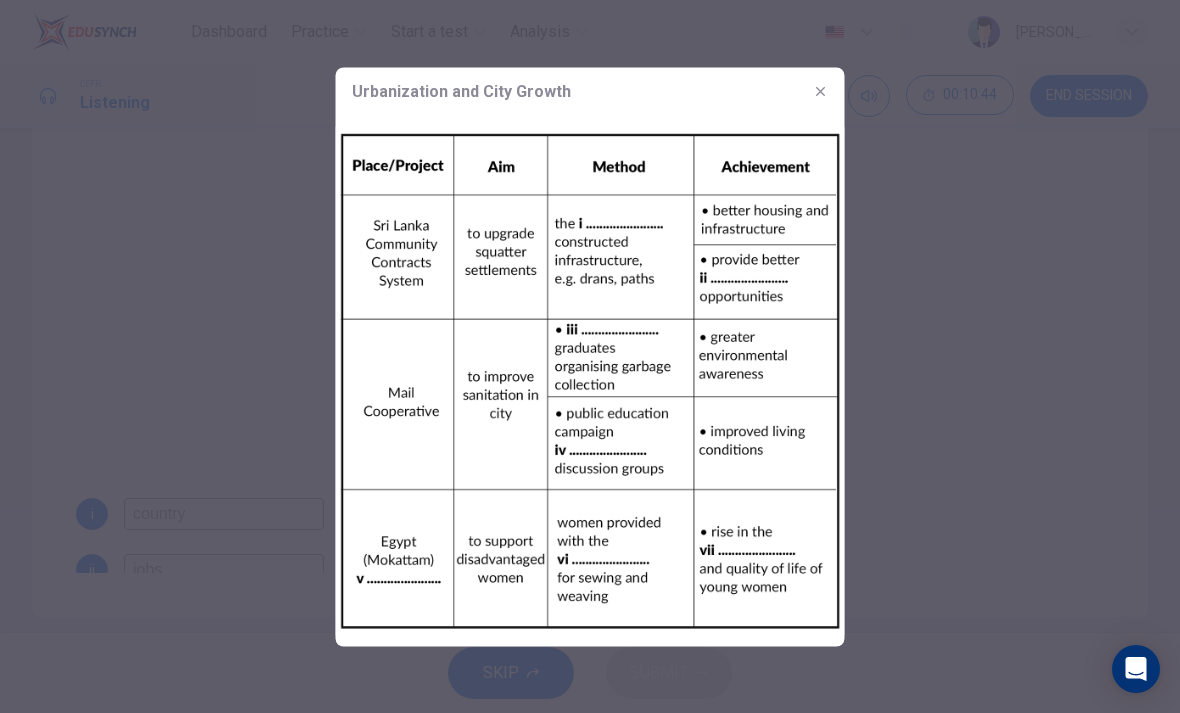 click at bounding box center [590, 356] 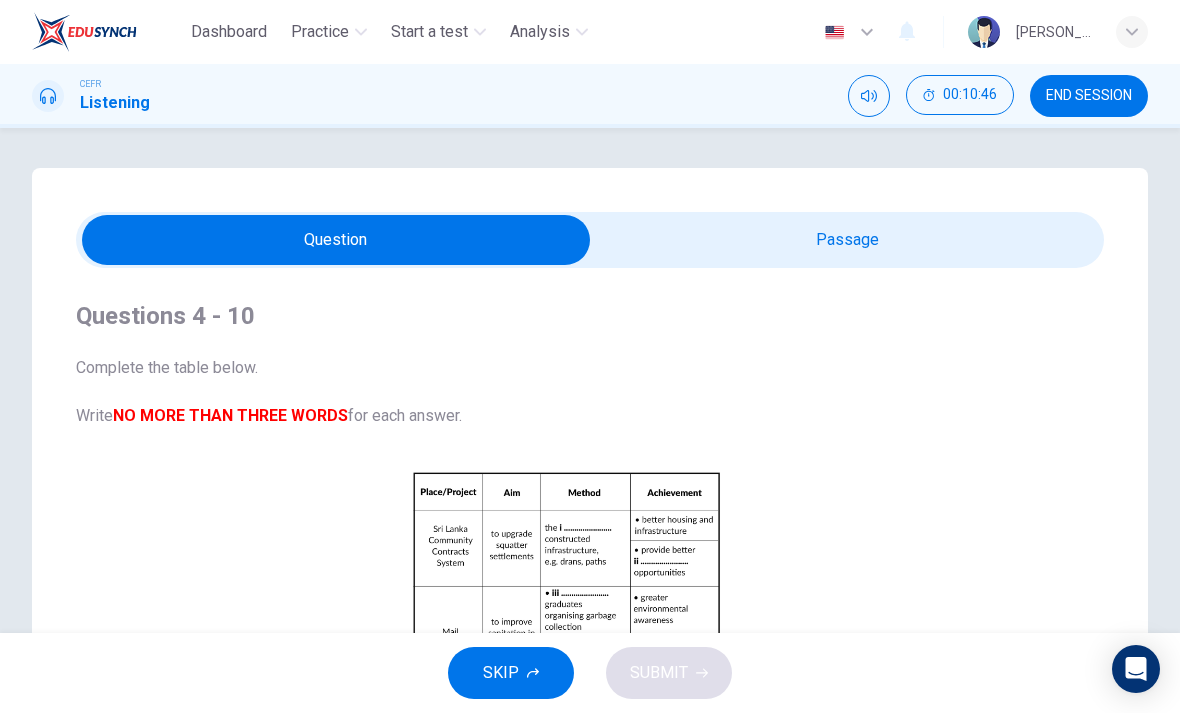 scroll, scrollTop: 0, scrollLeft: 0, axis: both 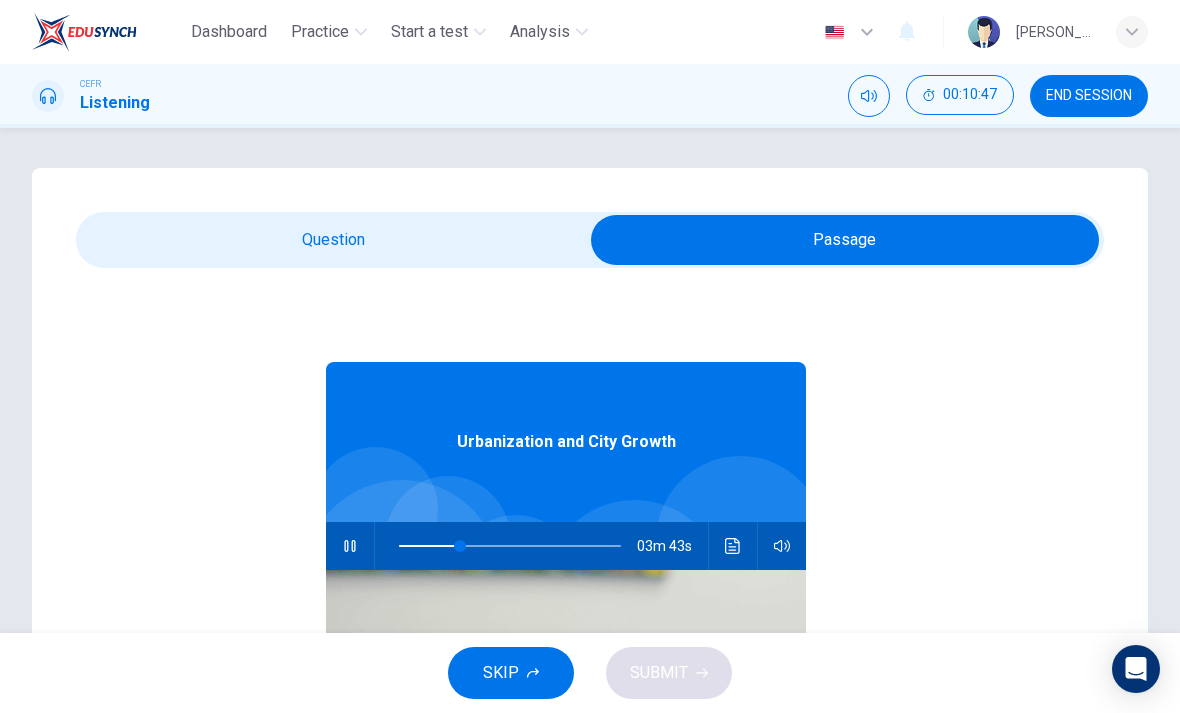 type on "28" 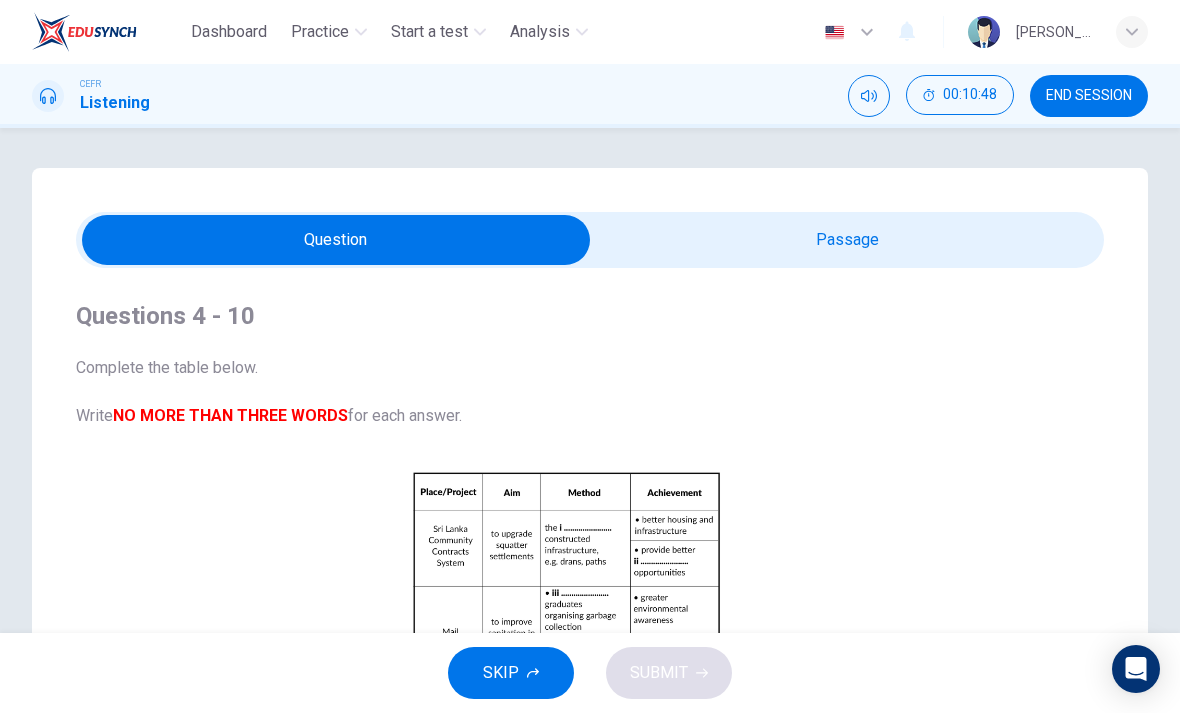click on "Questions 4 - 10" at bounding box center [566, 316] 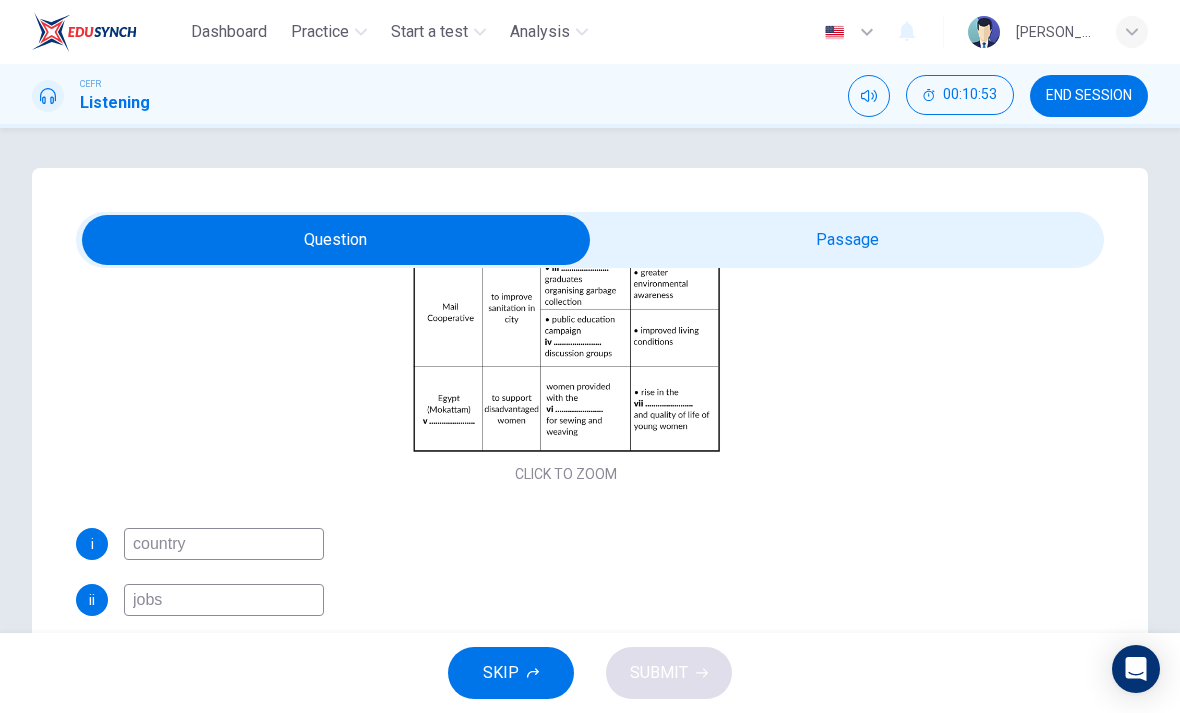 scroll, scrollTop: 325, scrollLeft: 0, axis: vertical 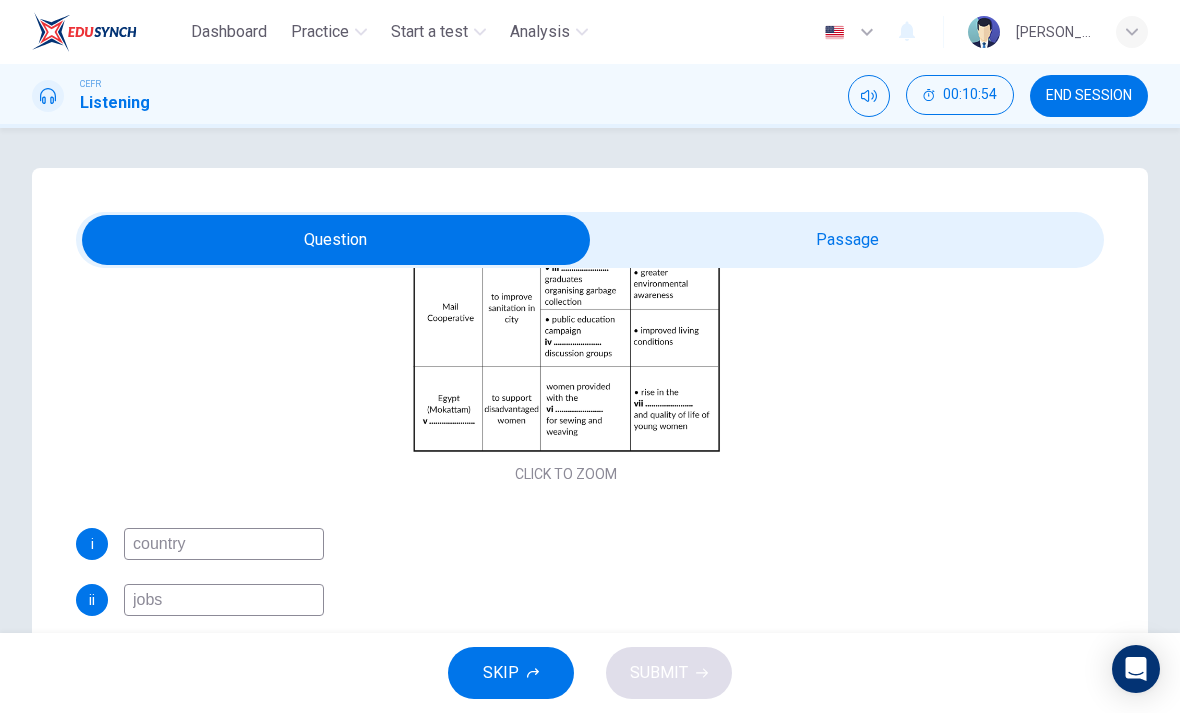 click on "Click to Zoom" at bounding box center [566, 316] 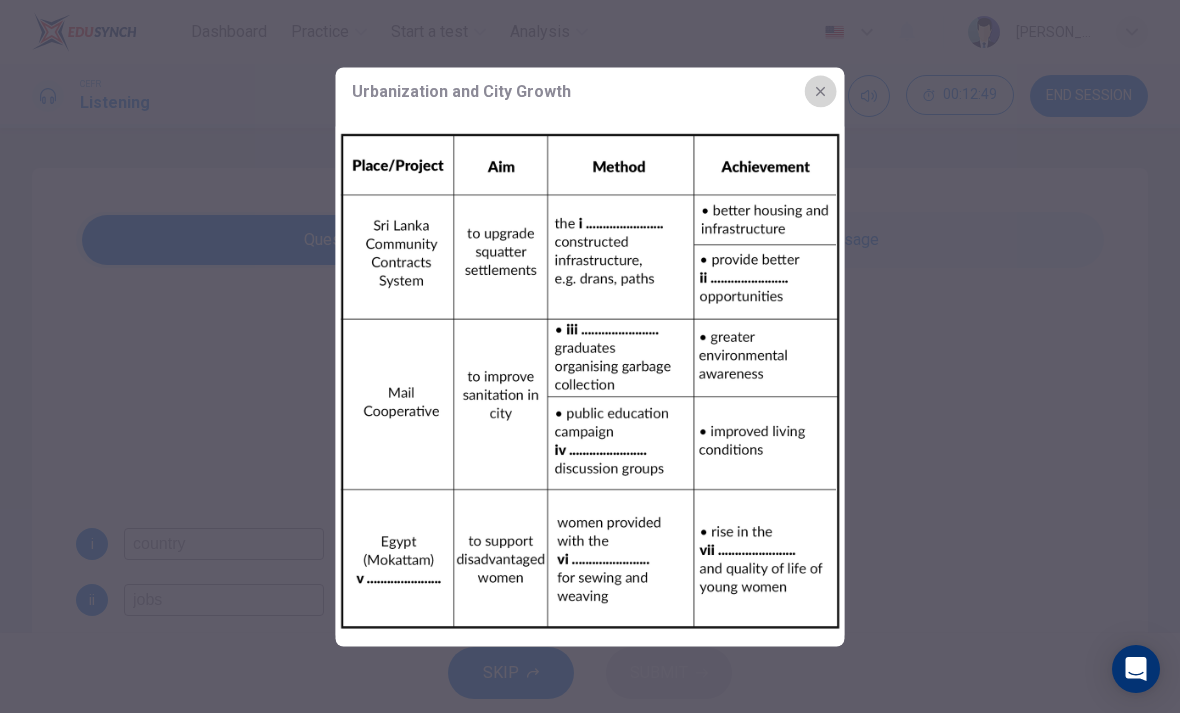 click 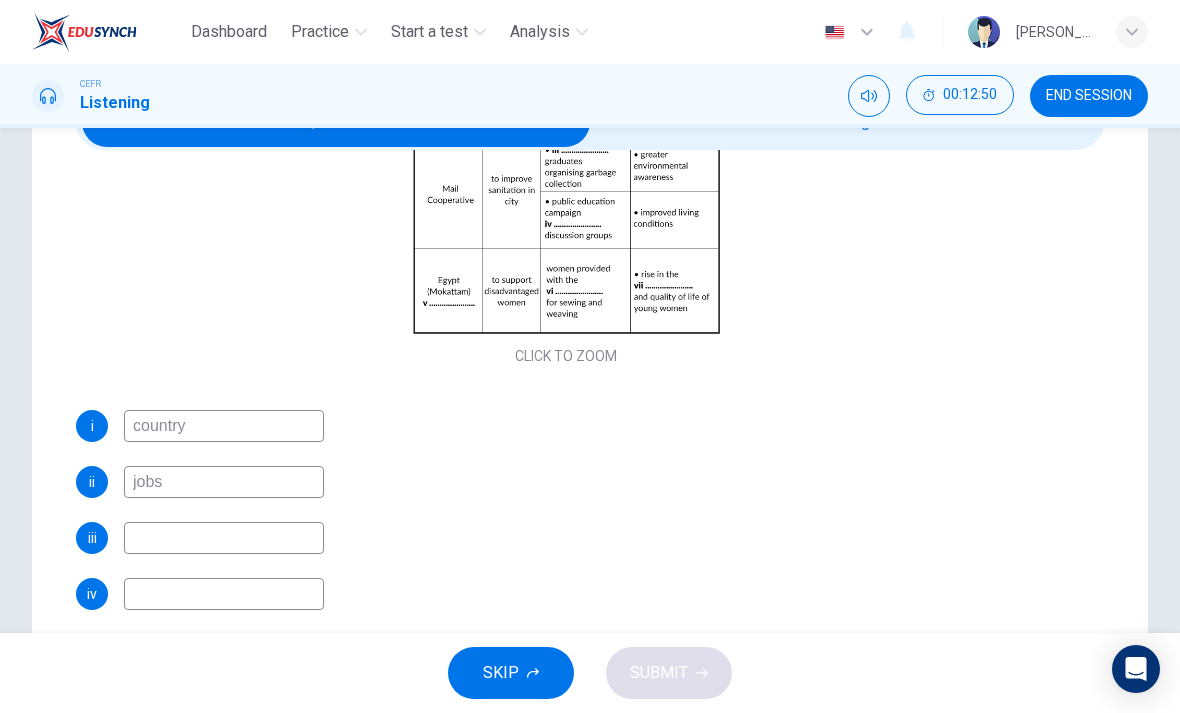 scroll, scrollTop: 123, scrollLeft: 0, axis: vertical 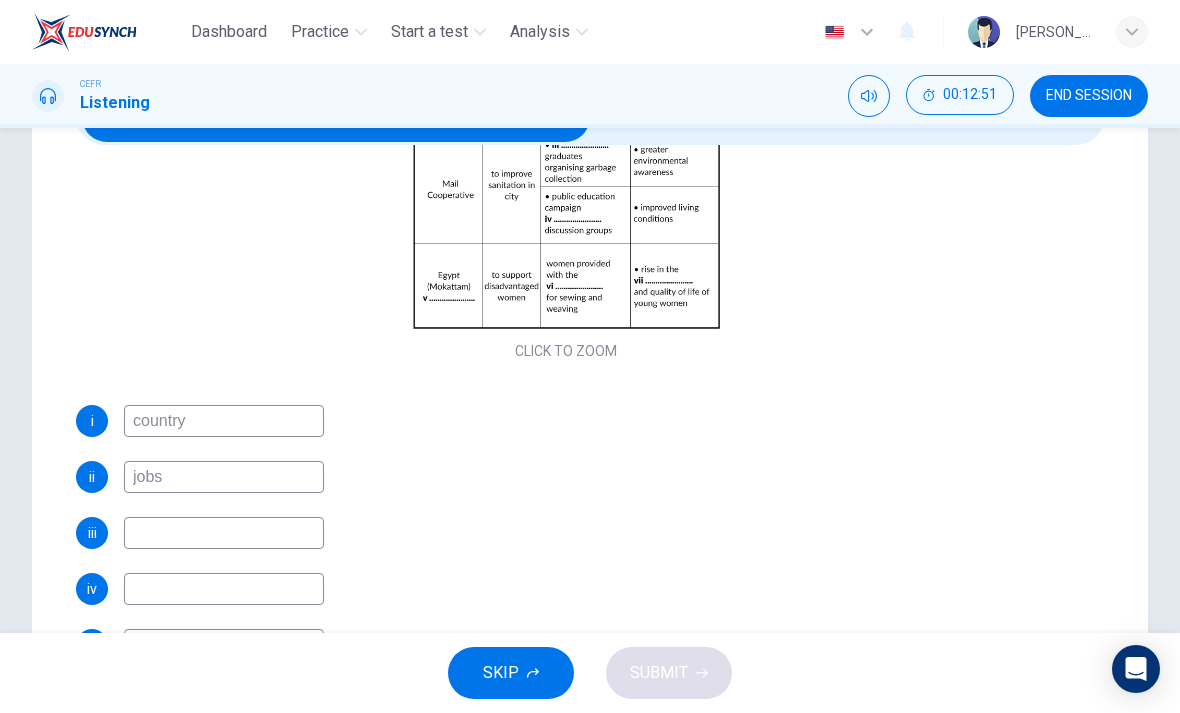 click at bounding box center [224, 533] 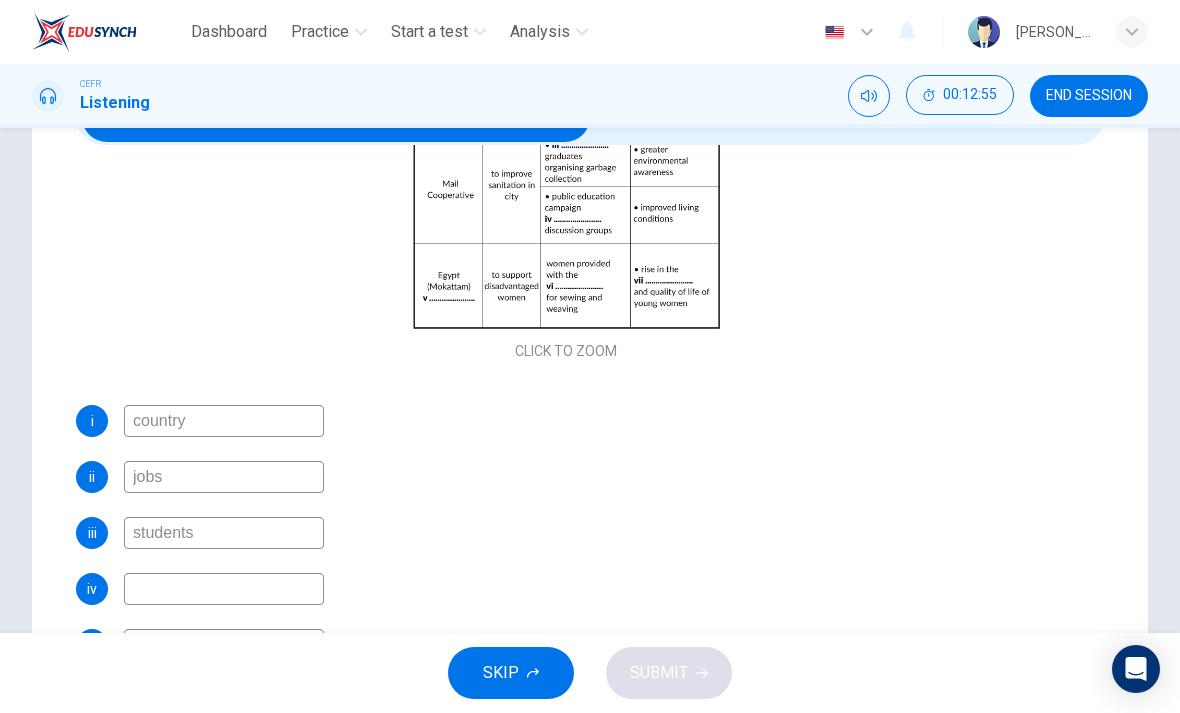type on "students" 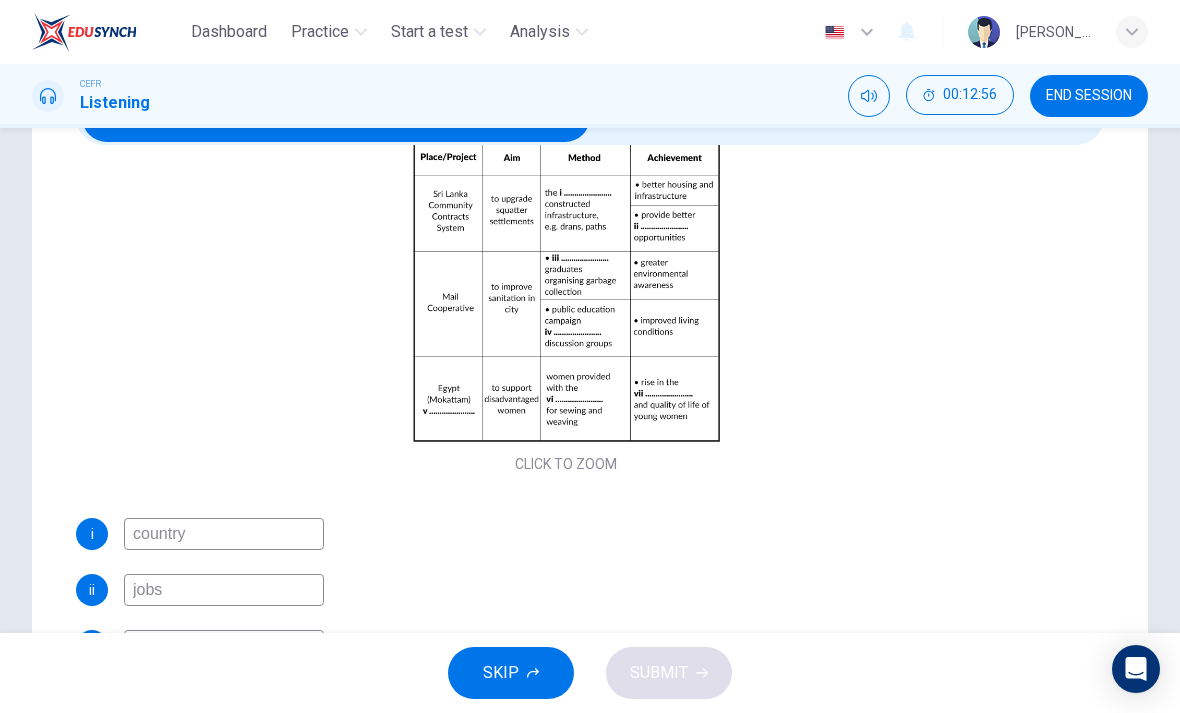 scroll, scrollTop: 207, scrollLeft: 0, axis: vertical 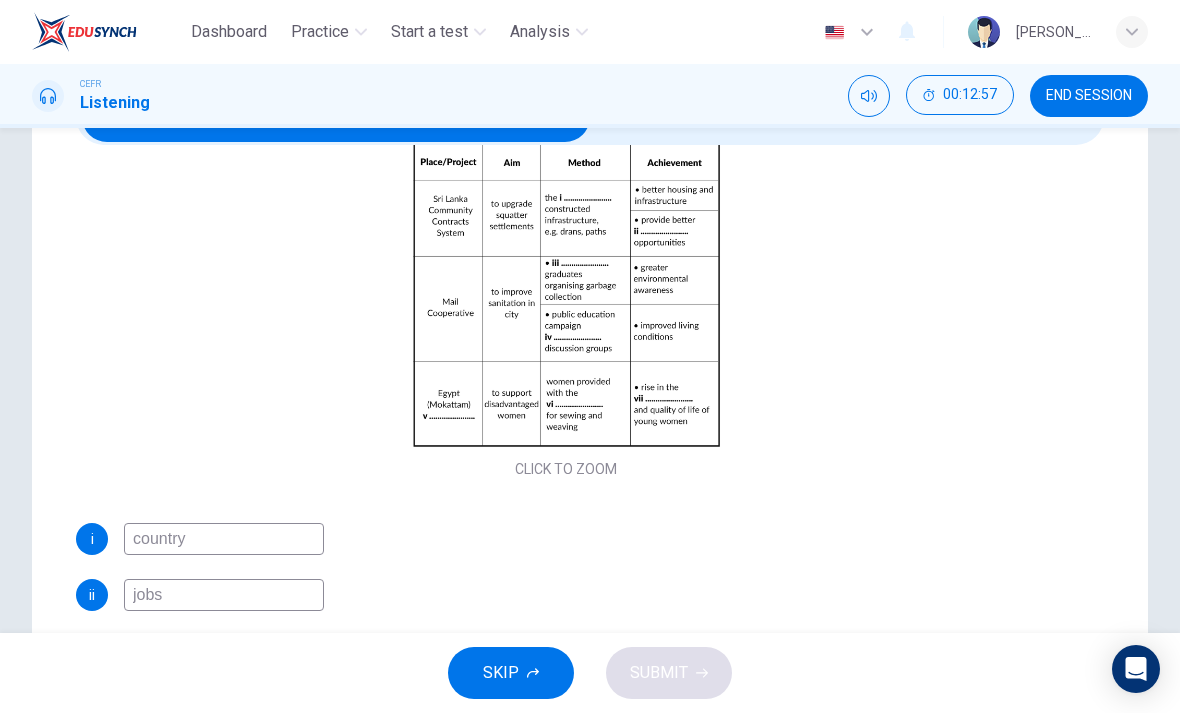 click on "Click to Zoom" at bounding box center (566, 311) 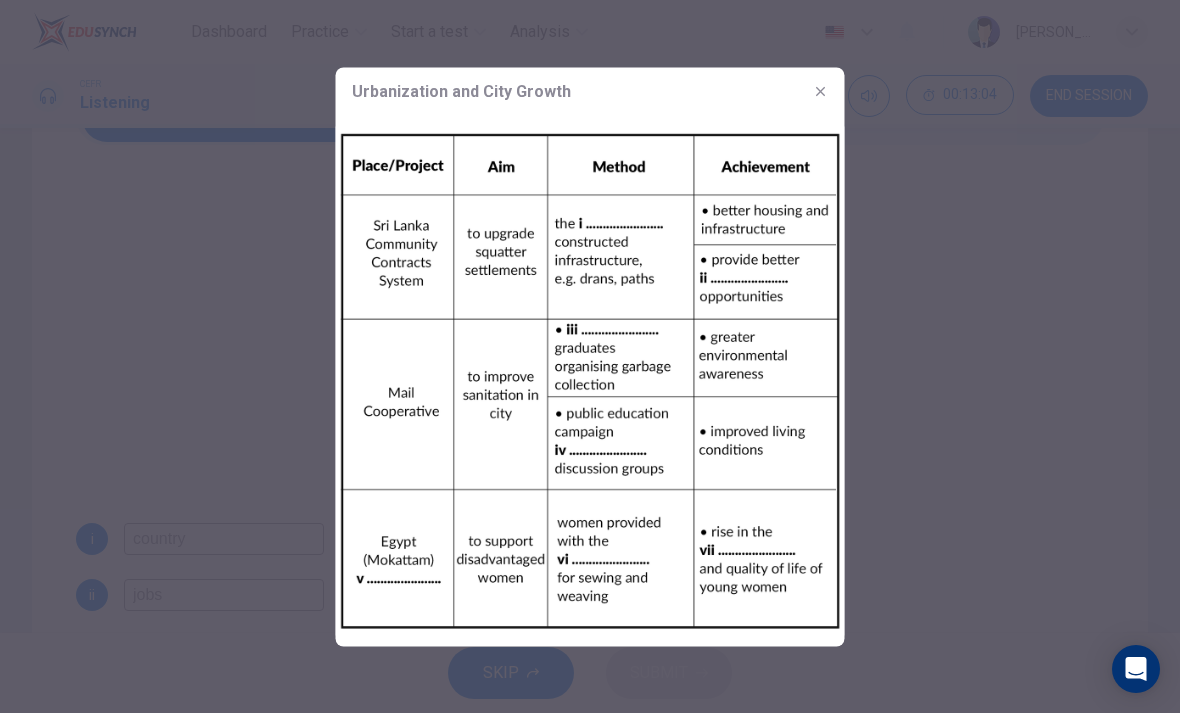 click at bounding box center (590, 356) 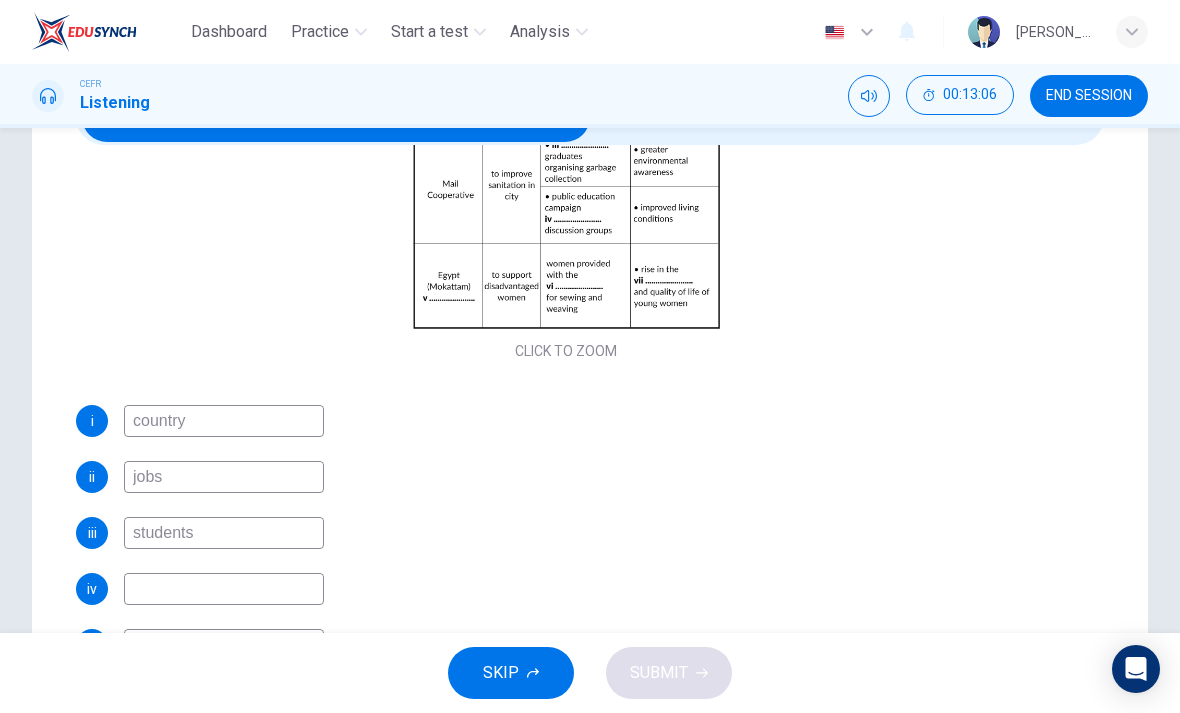 scroll, scrollTop: 325, scrollLeft: 0, axis: vertical 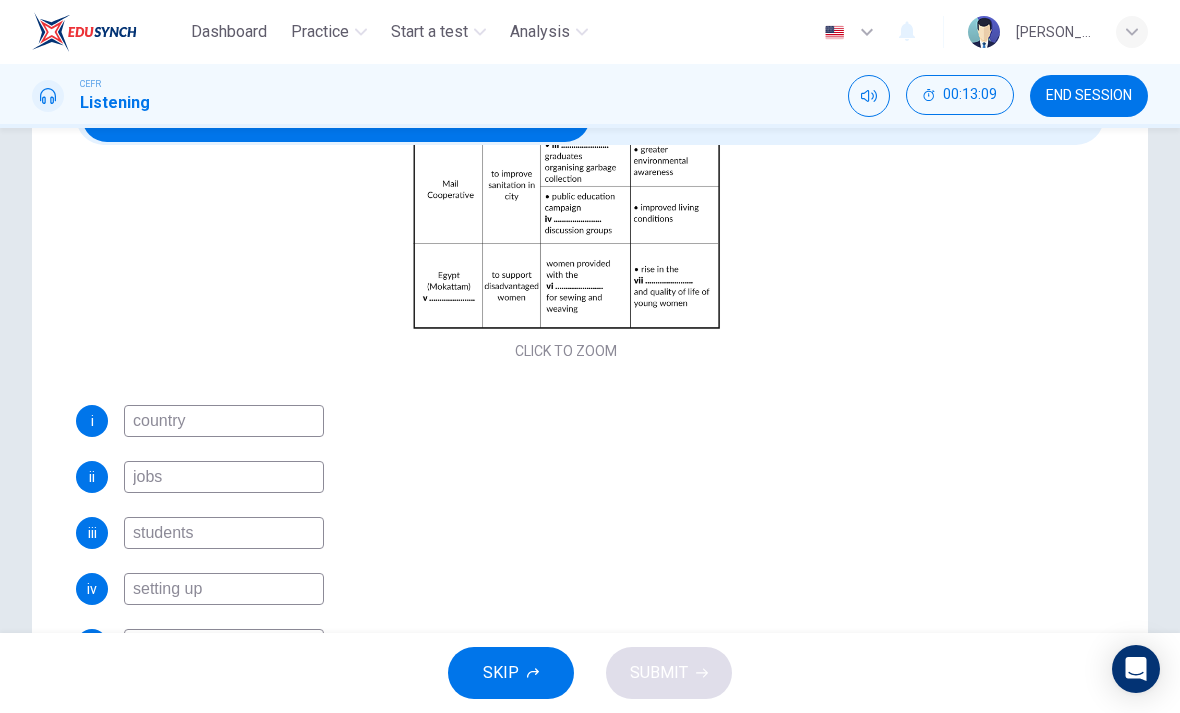 type on "setting up" 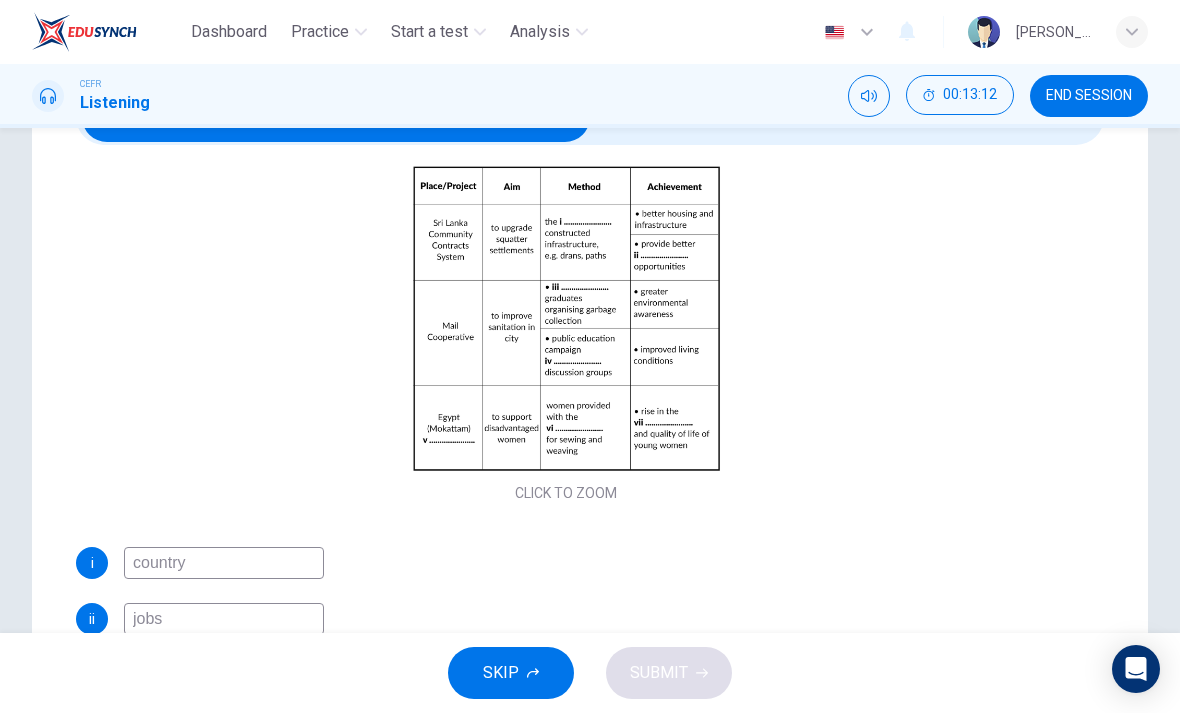 scroll, scrollTop: 185, scrollLeft: 0, axis: vertical 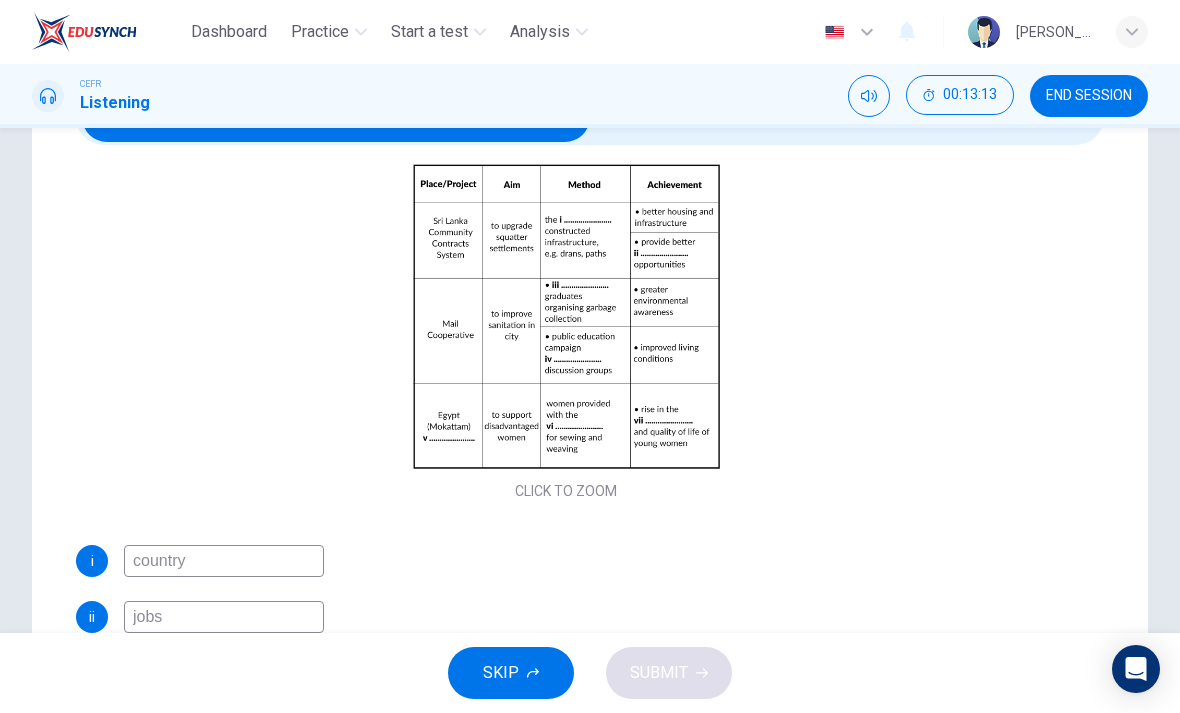 click on "Click to Zoom" at bounding box center (566, 333) 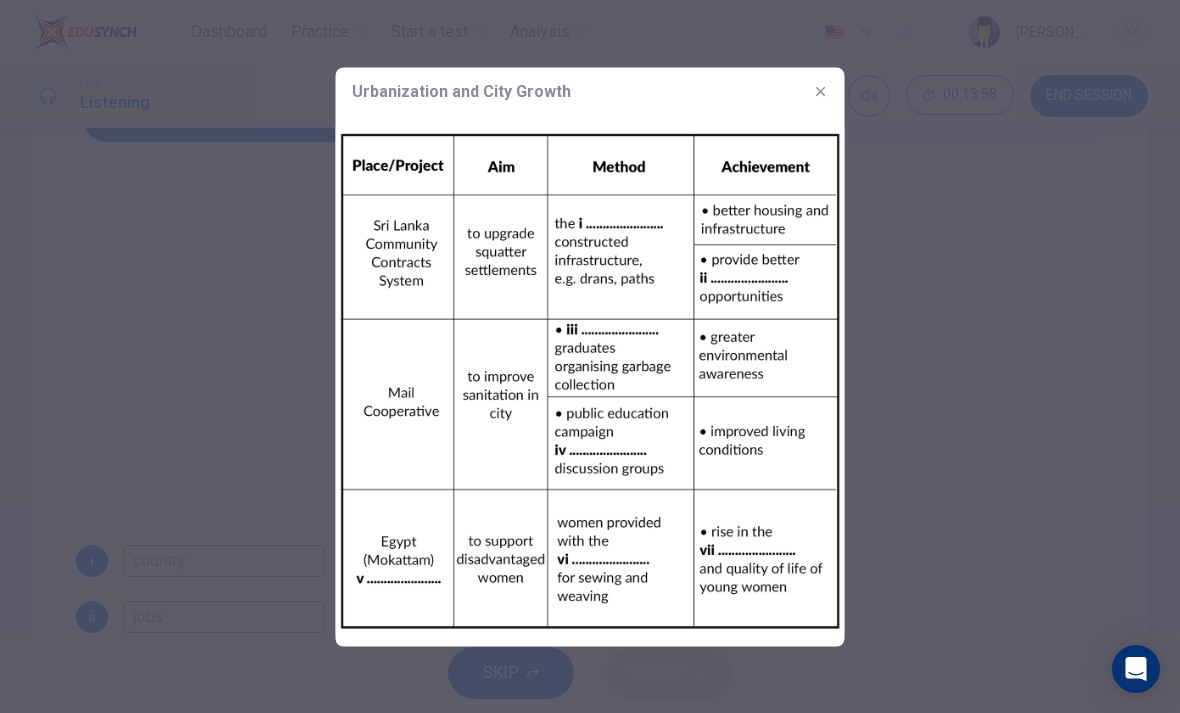 click 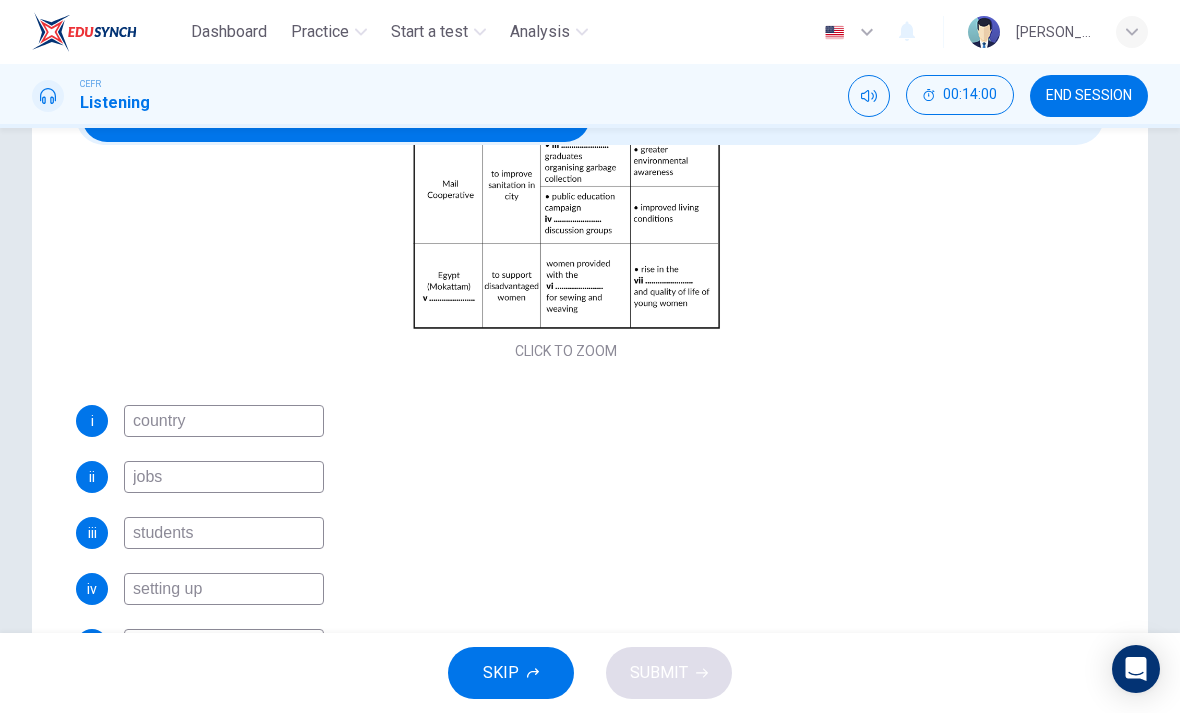 scroll, scrollTop: 325, scrollLeft: 0, axis: vertical 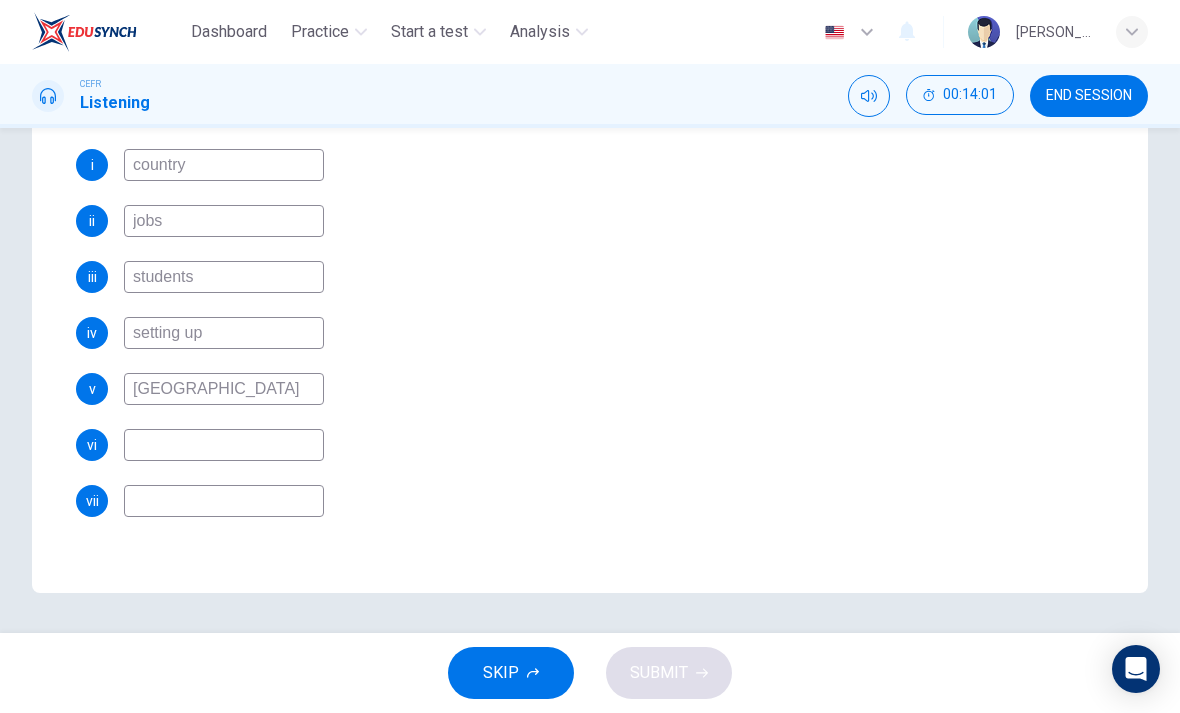 click at bounding box center (224, 445) 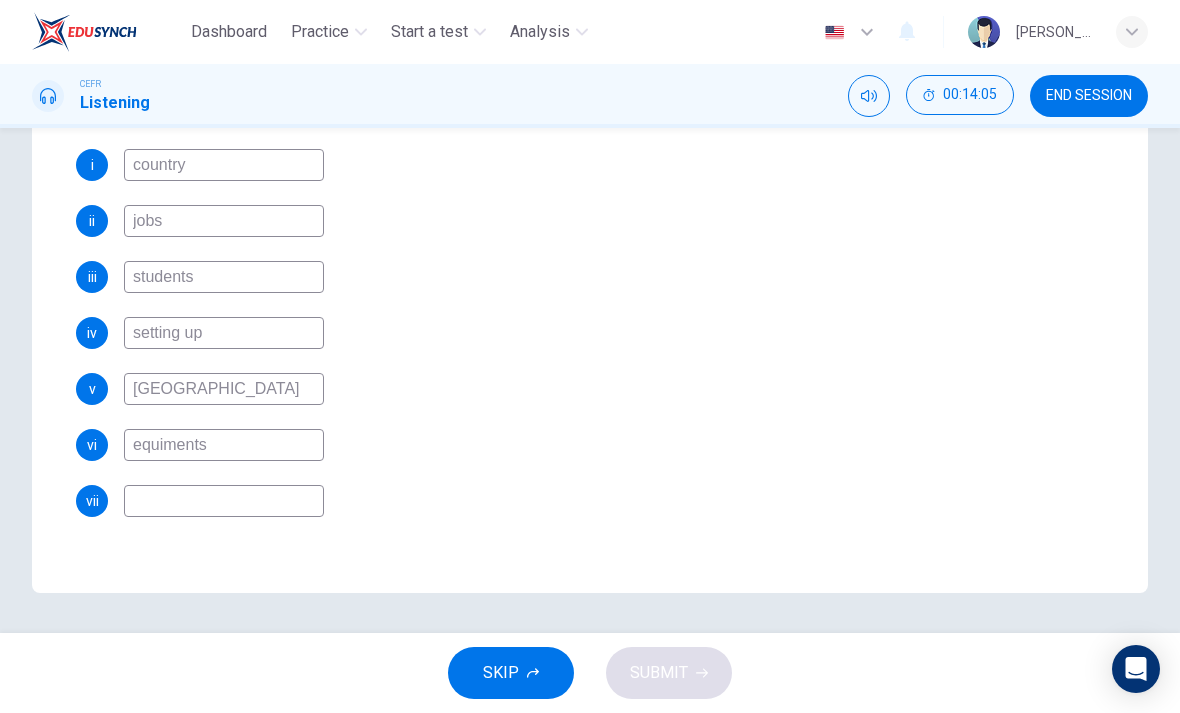click on "v cairo" at bounding box center [566, 389] 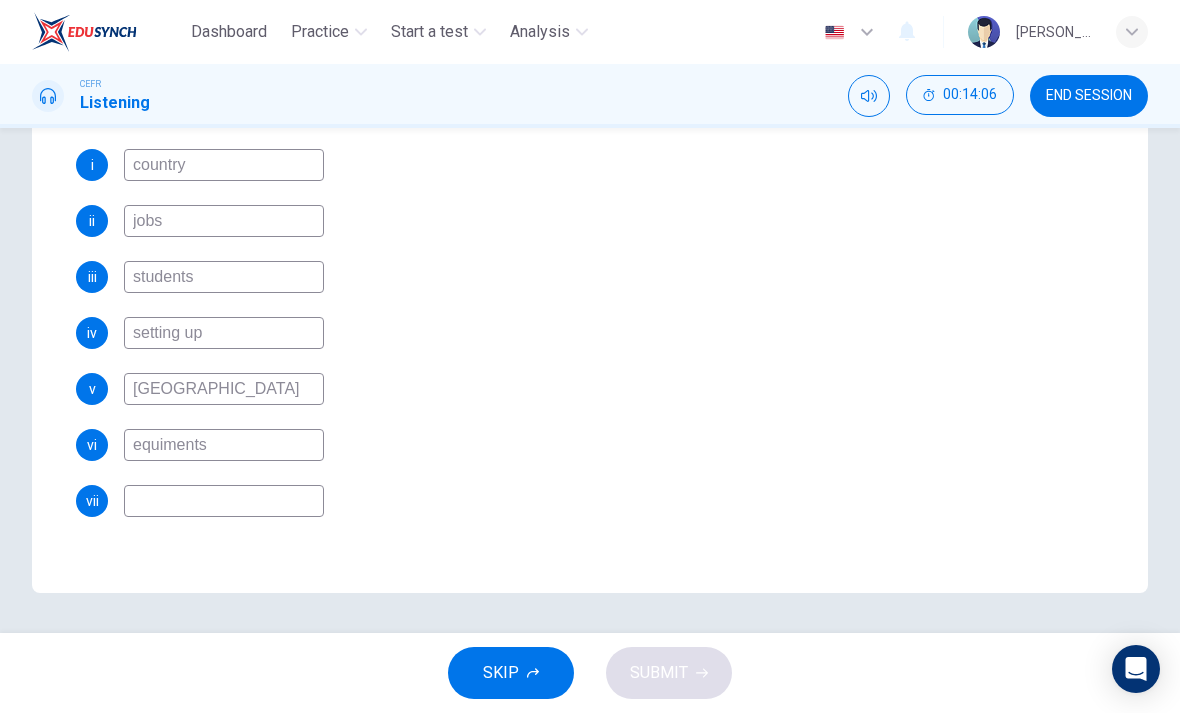 scroll, scrollTop: 323, scrollLeft: 0, axis: vertical 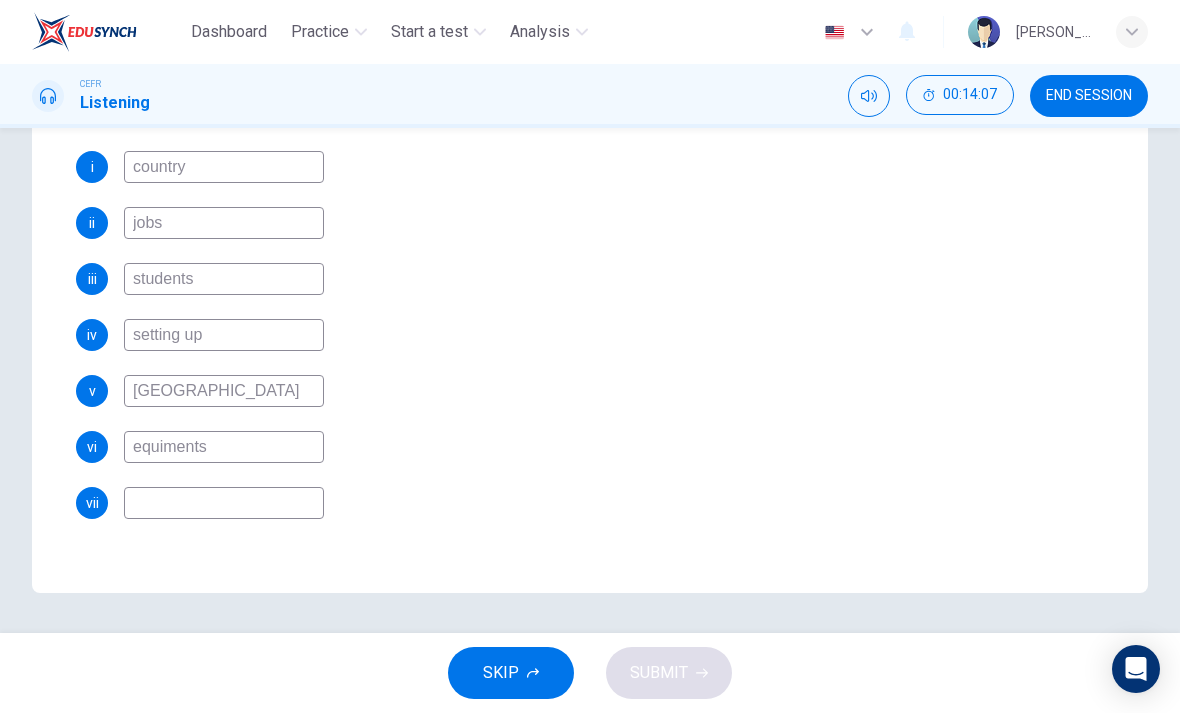 click on "equiments" at bounding box center [224, 447] 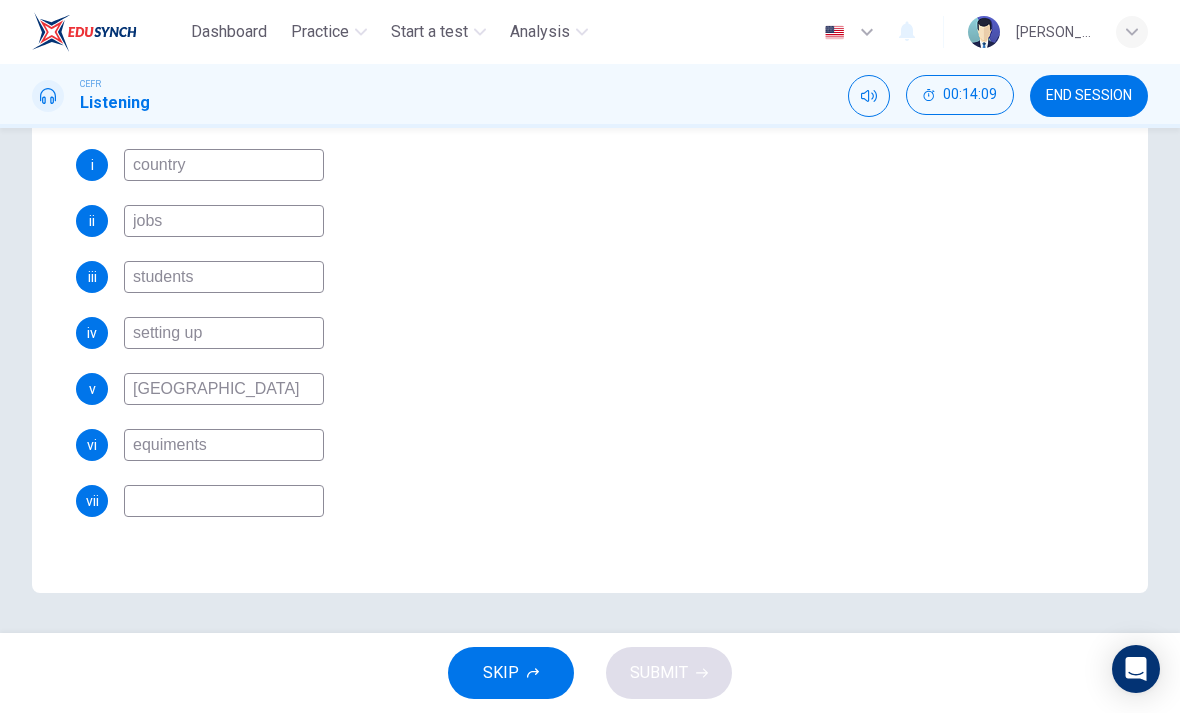 scroll, scrollTop: 325, scrollLeft: 0, axis: vertical 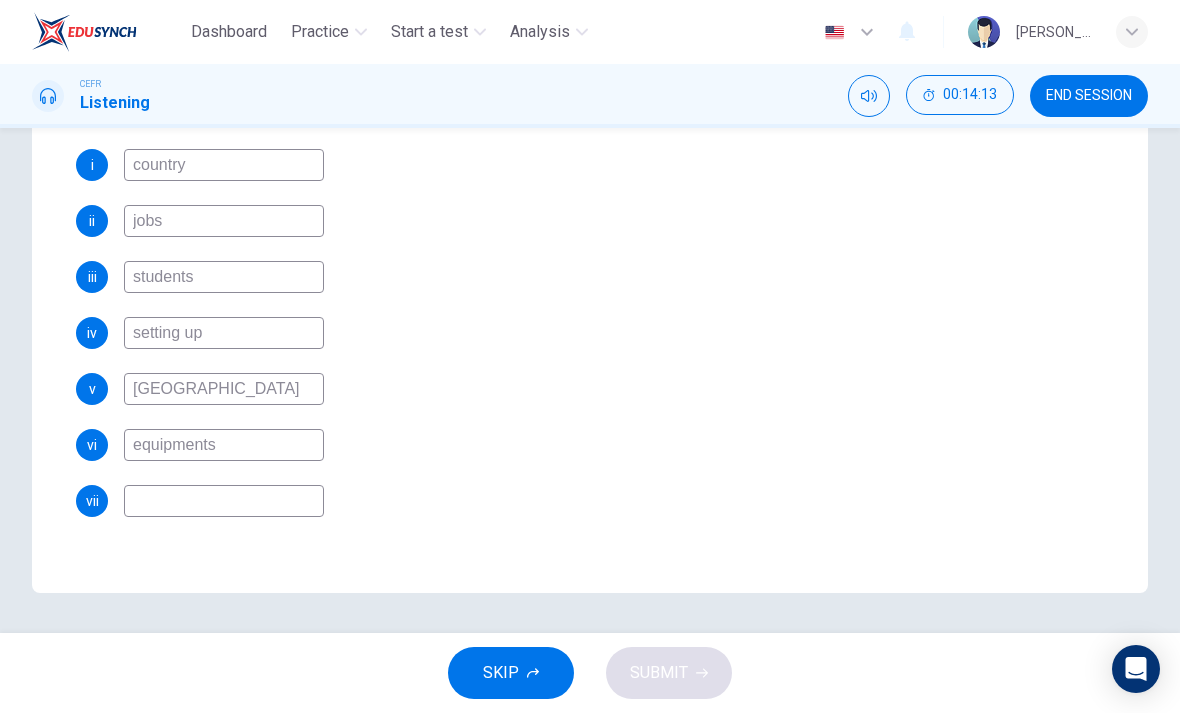 type on "equipments" 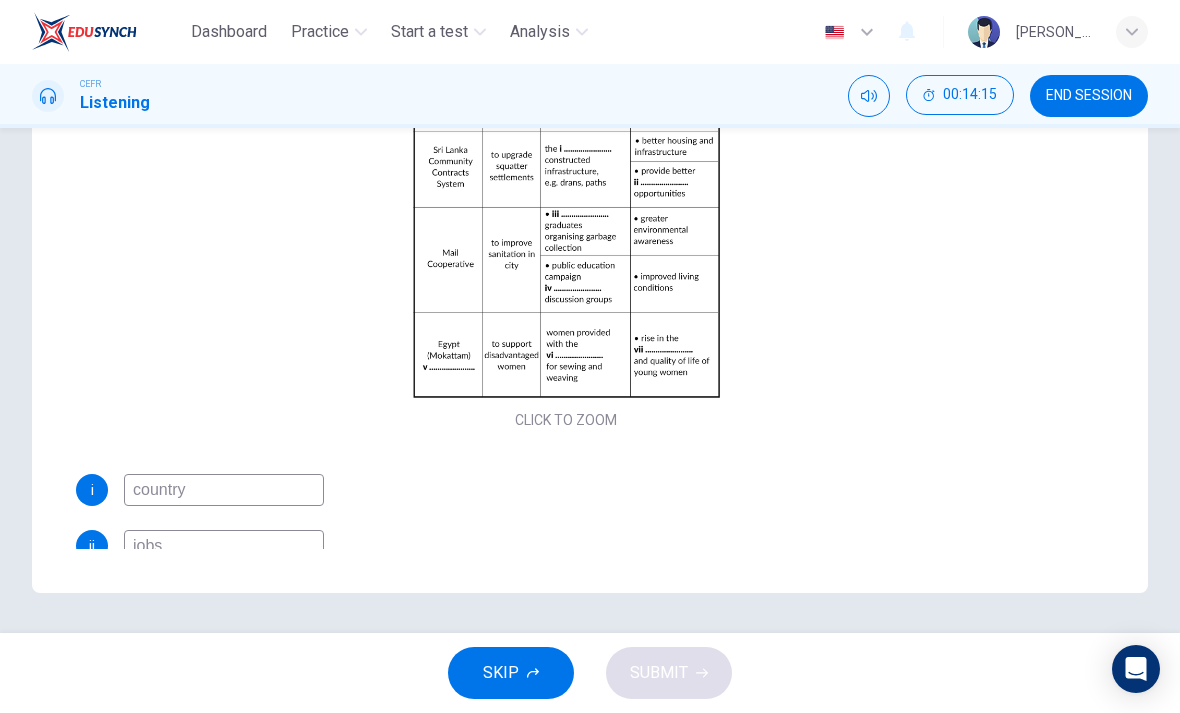 scroll, scrollTop: 0, scrollLeft: 0, axis: both 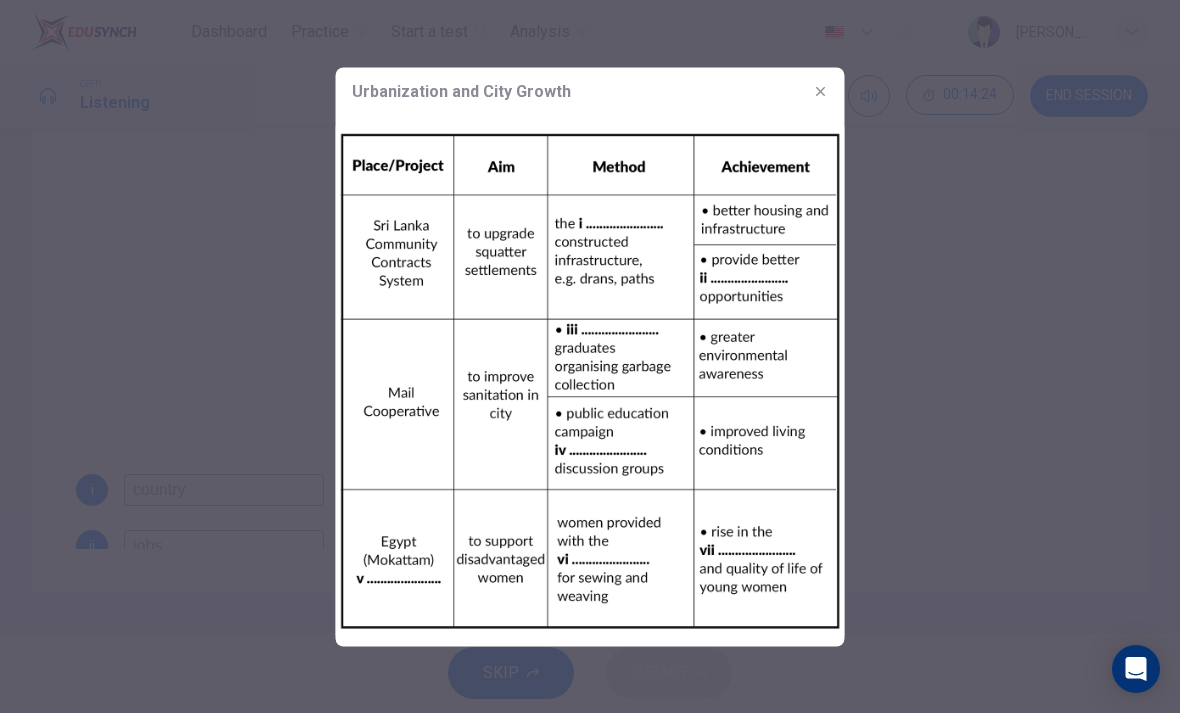 click 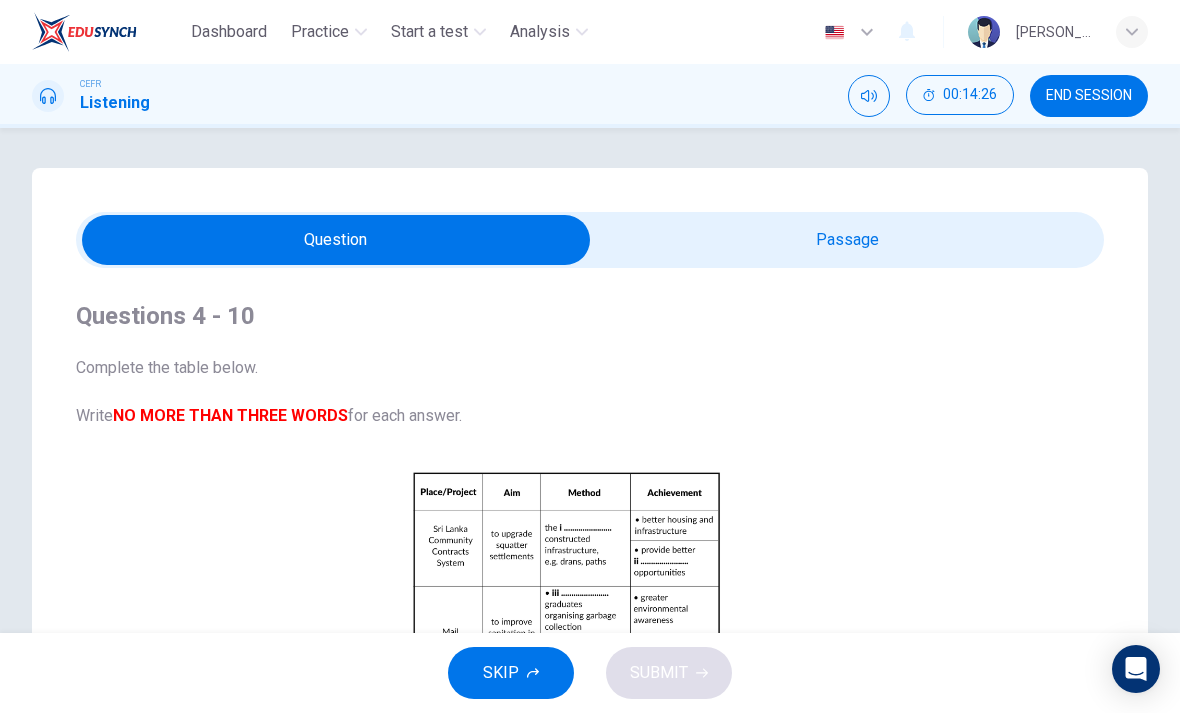 scroll, scrollTop: 0, scrollLeft: 0, axis: both 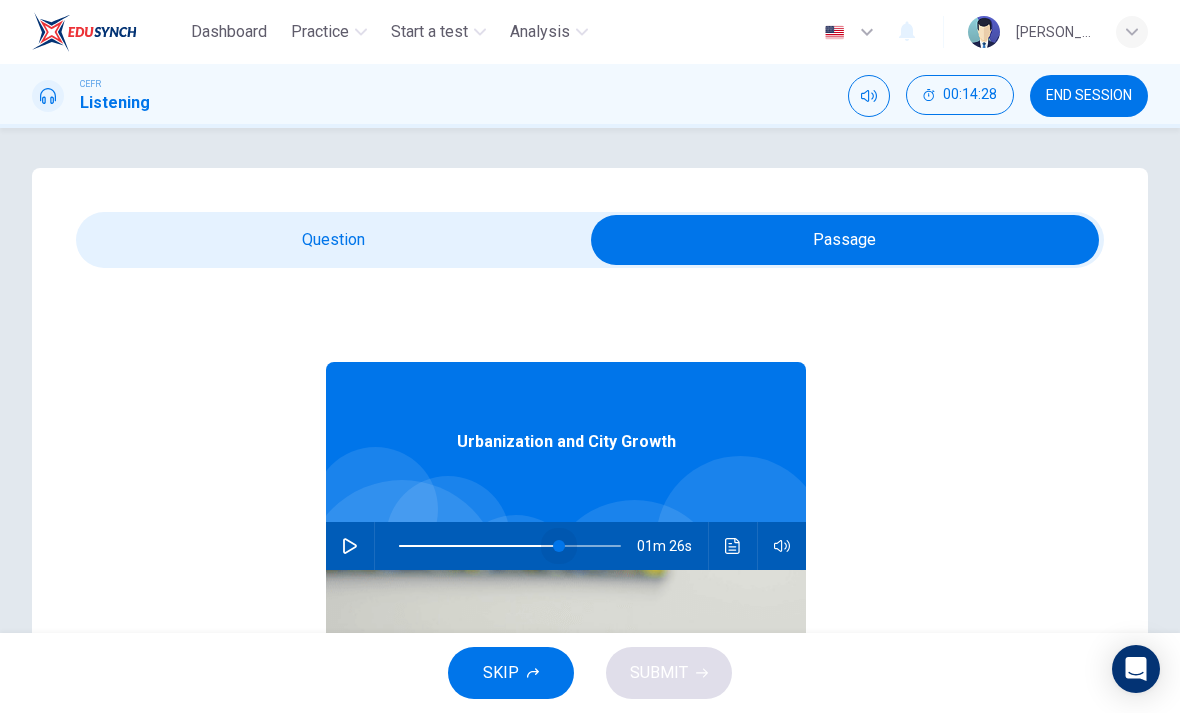 type on "71" 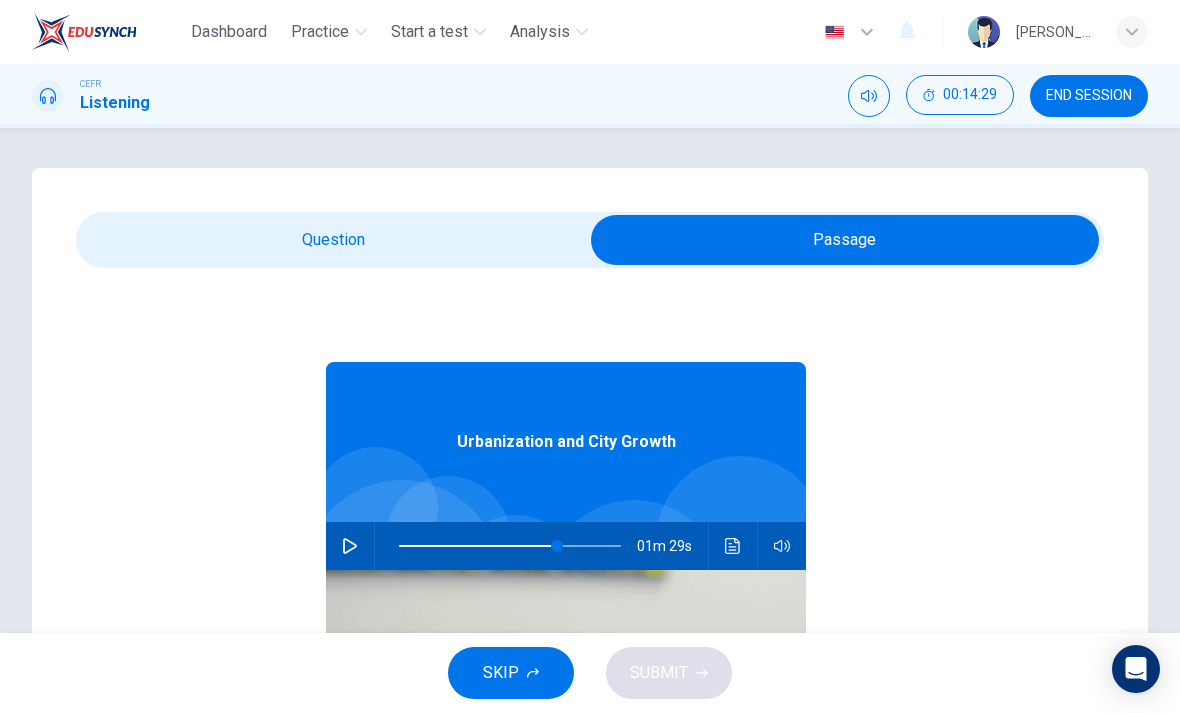 click 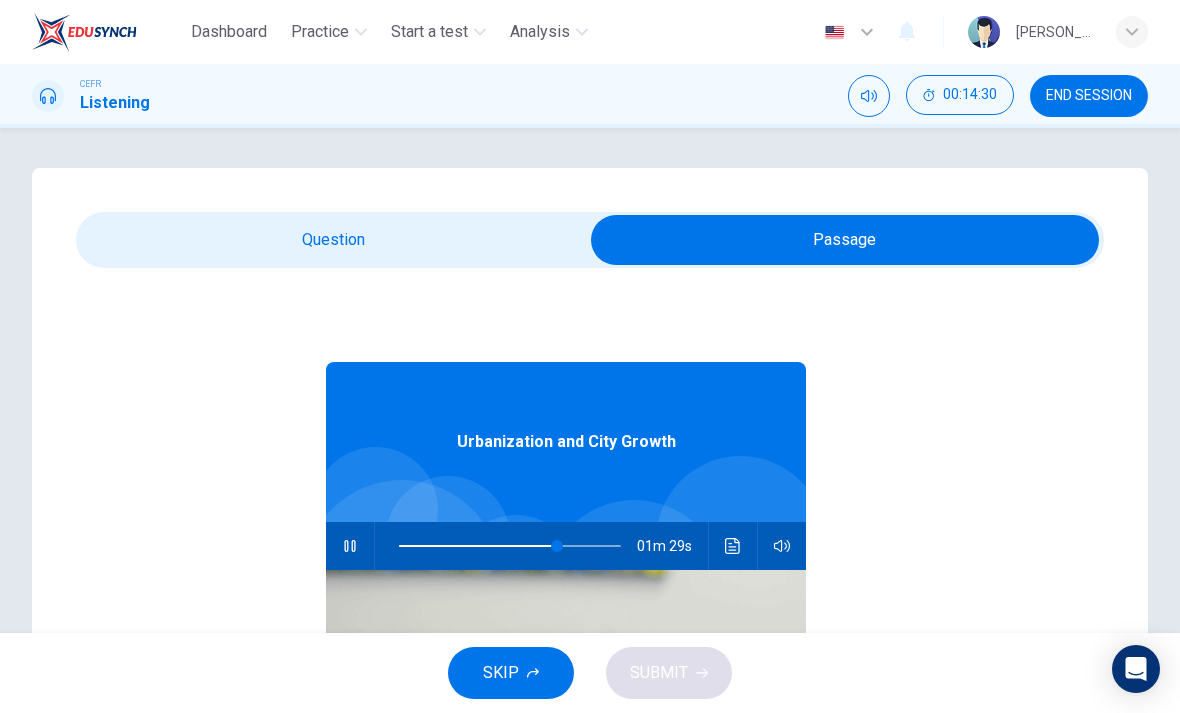 click at bounding box center [845, 240] 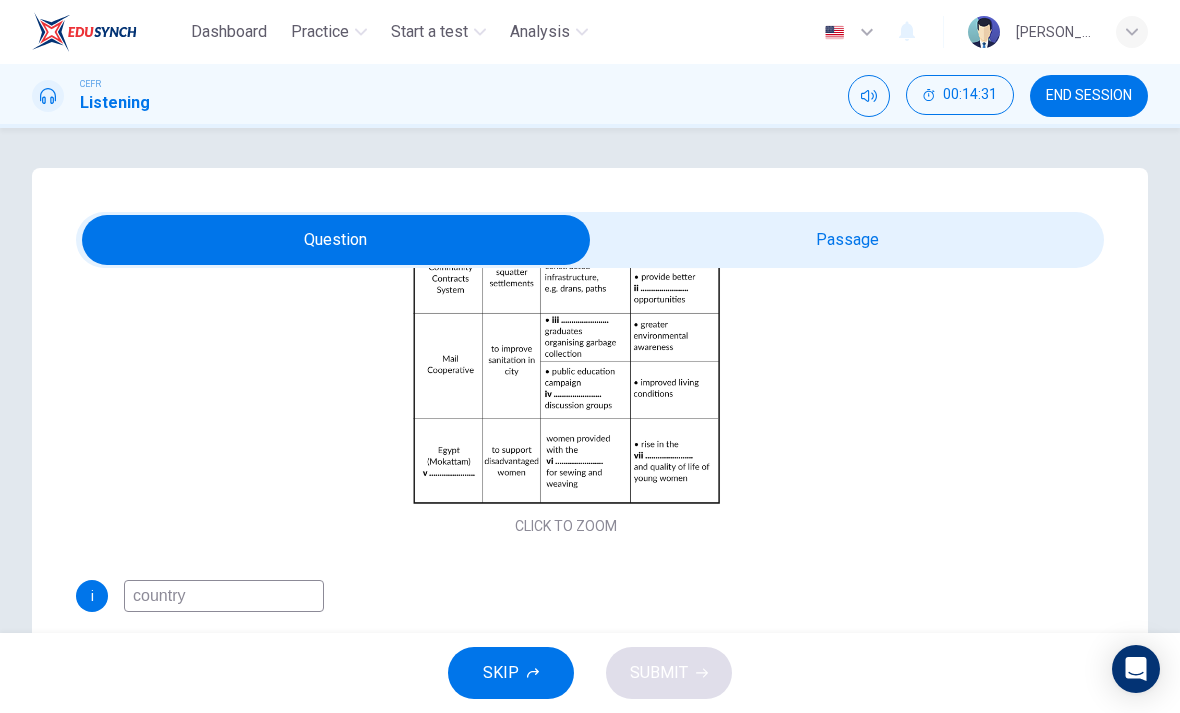 scroll, scrollTop: 287, scrollLeft: 0, axis: vertical 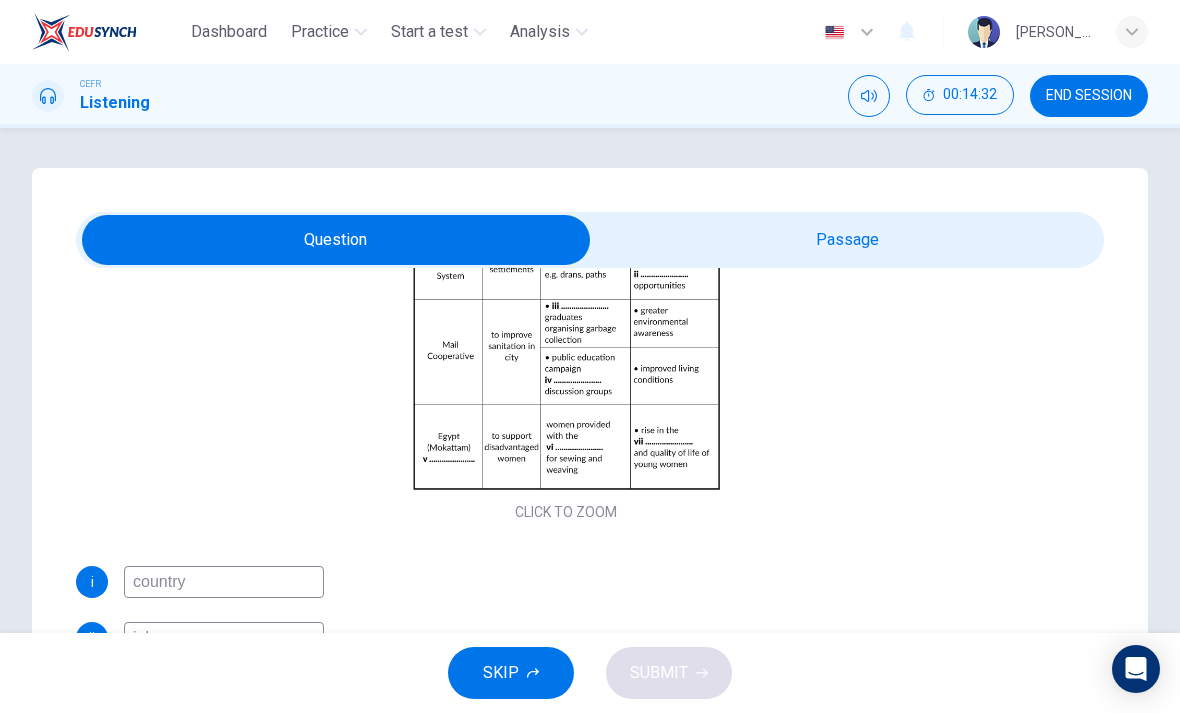 click on "Click to Zoom" at bounding box center (566, 354) 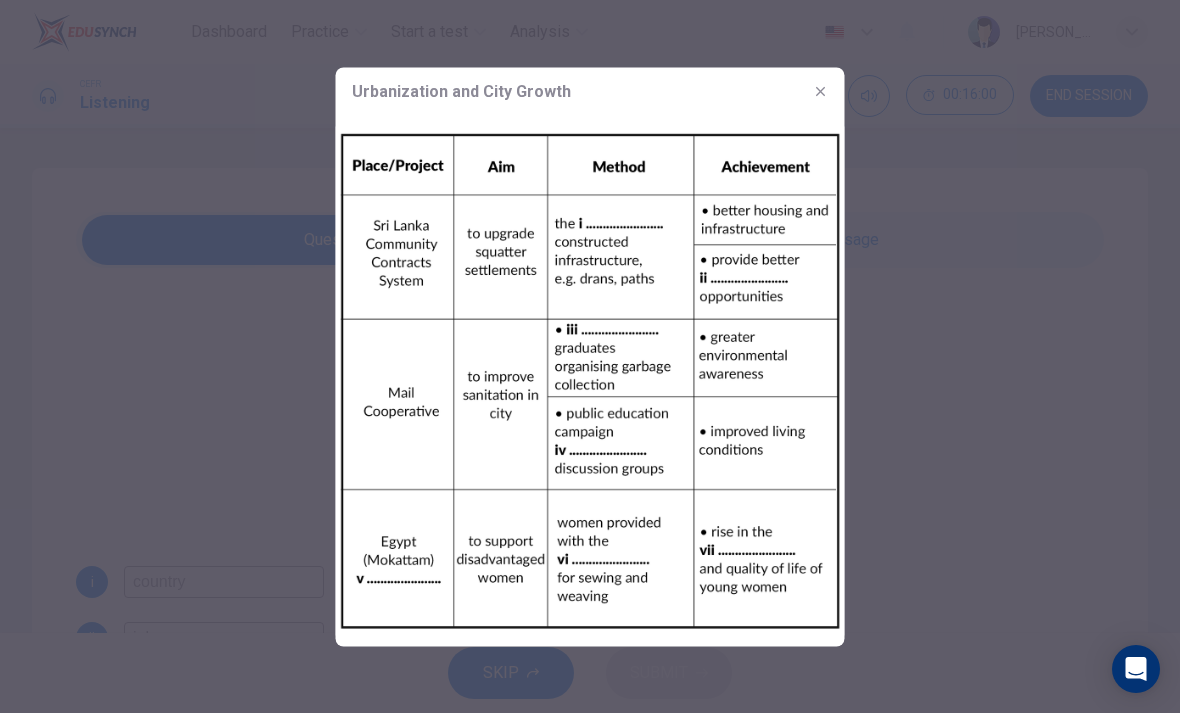 click 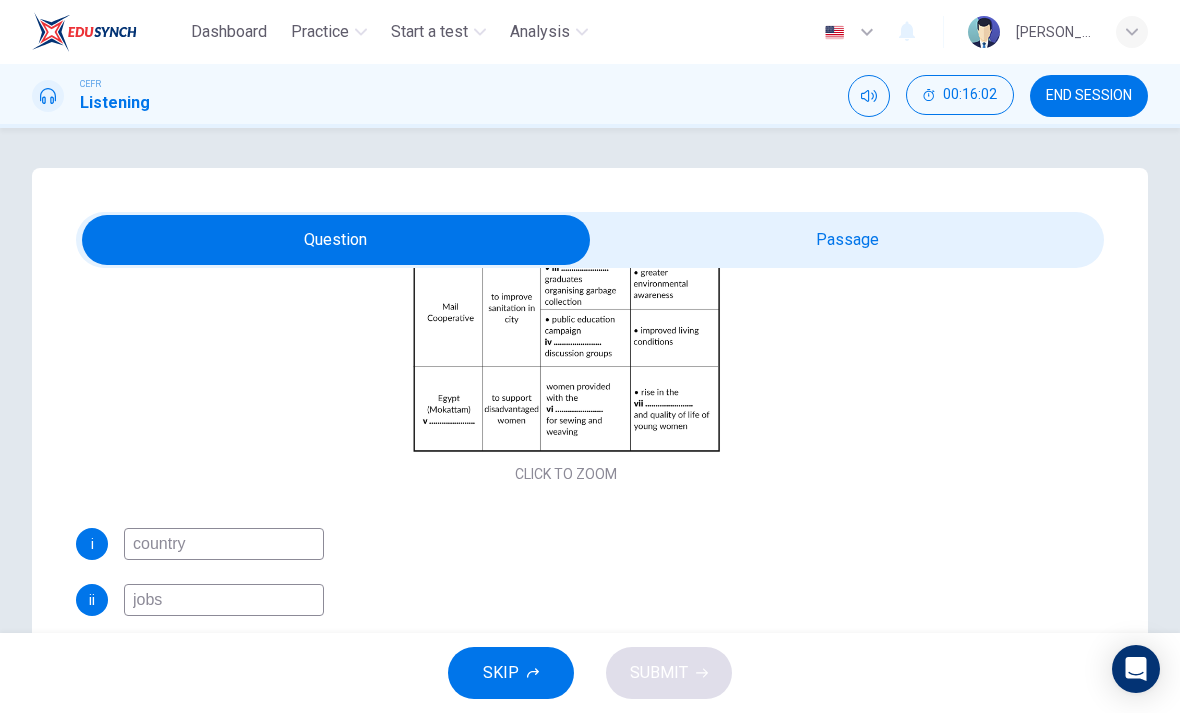 scroll, scrollTop: 325, scrollLeft: 0, axis: vertical 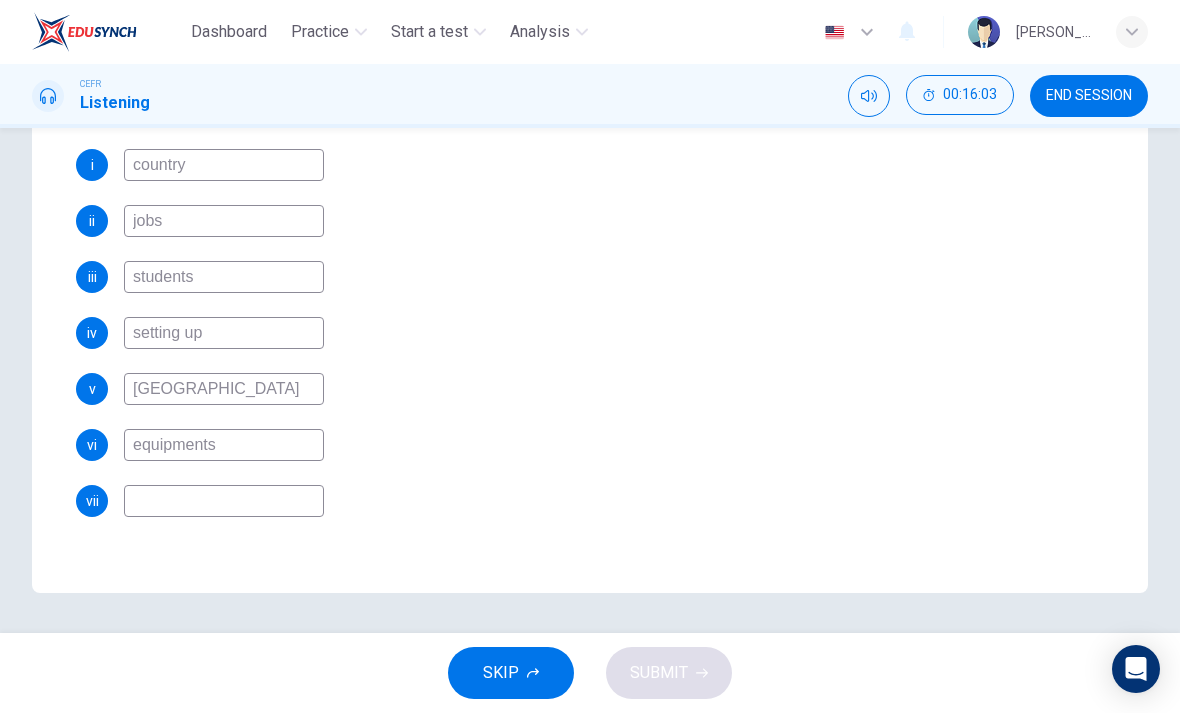 click at bounding box center (224, 501) 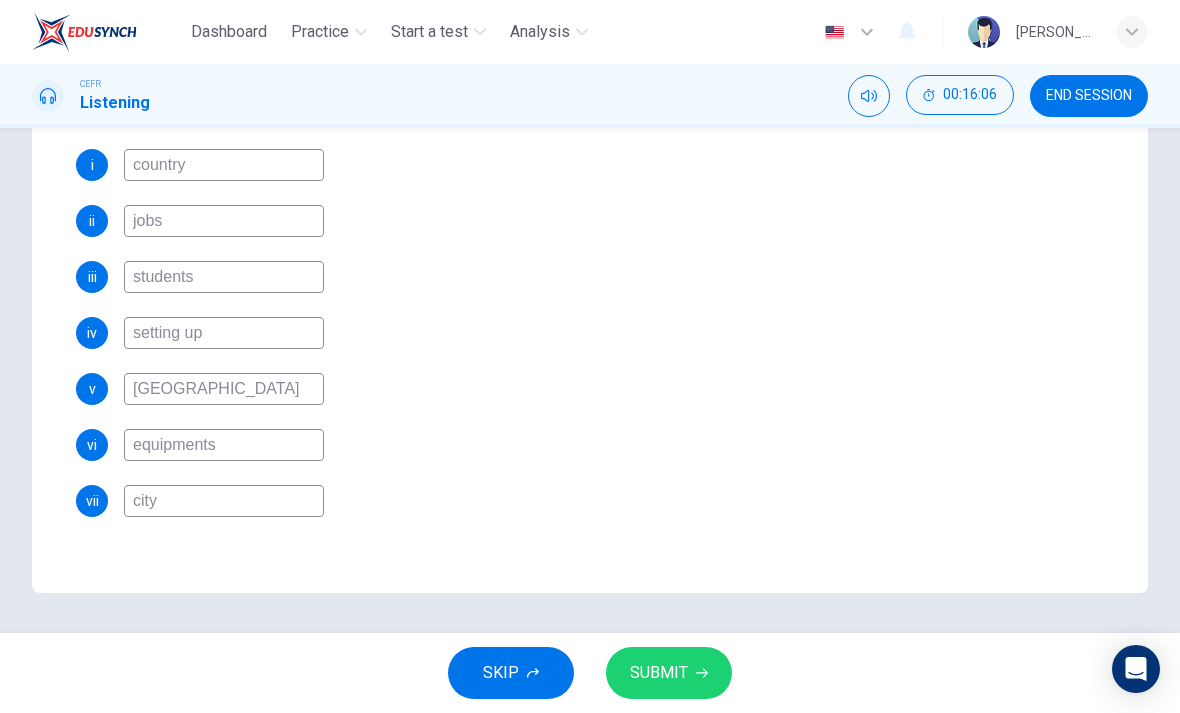 type on "city" 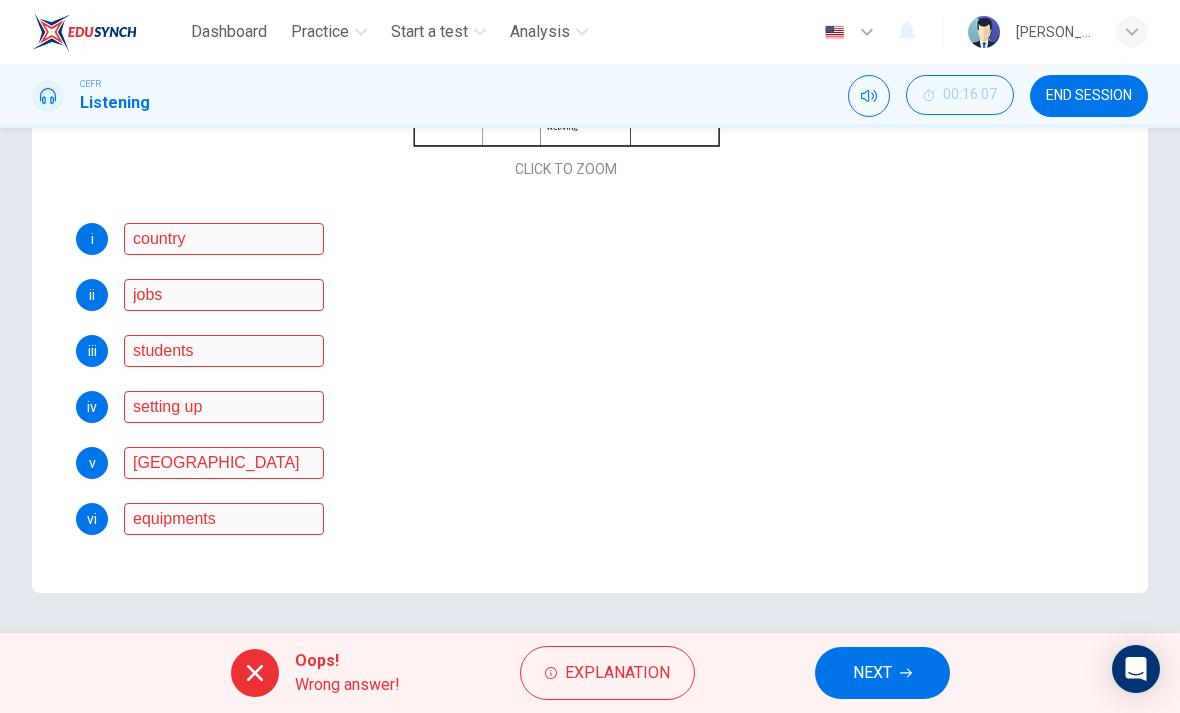 scroll, scrollTop: 288, scrollLeft: 0, axis: vertical 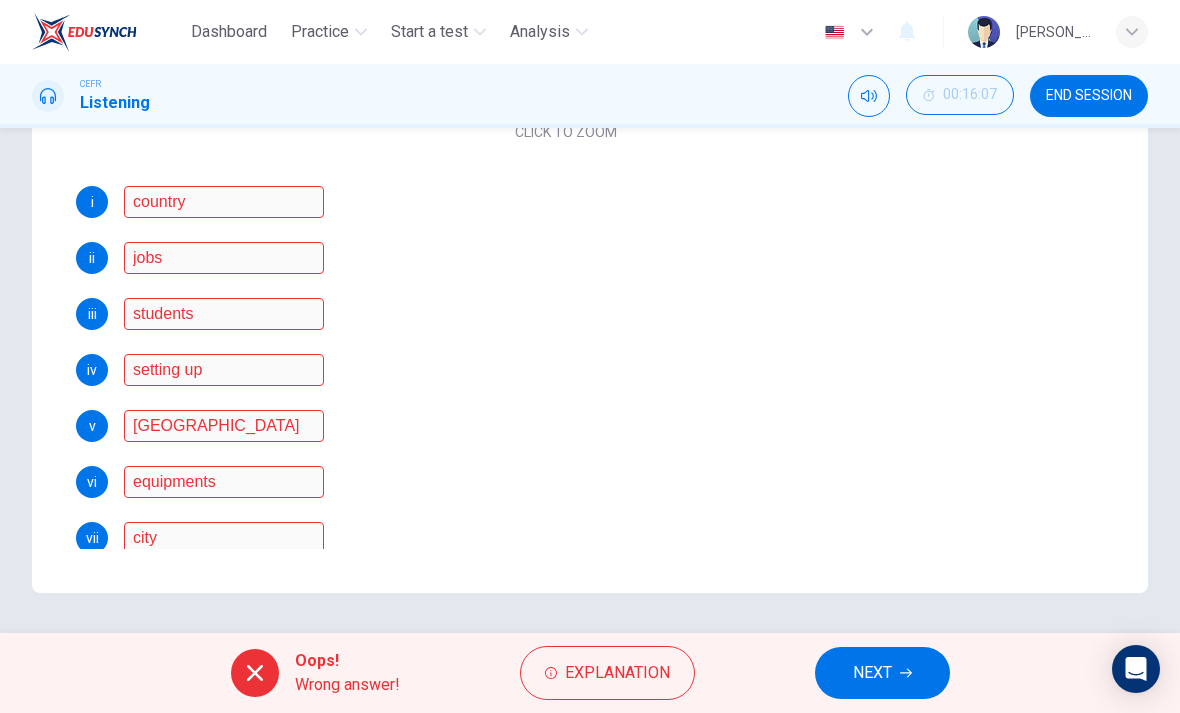 click on "Explanation" at bounding box center [617, 673] 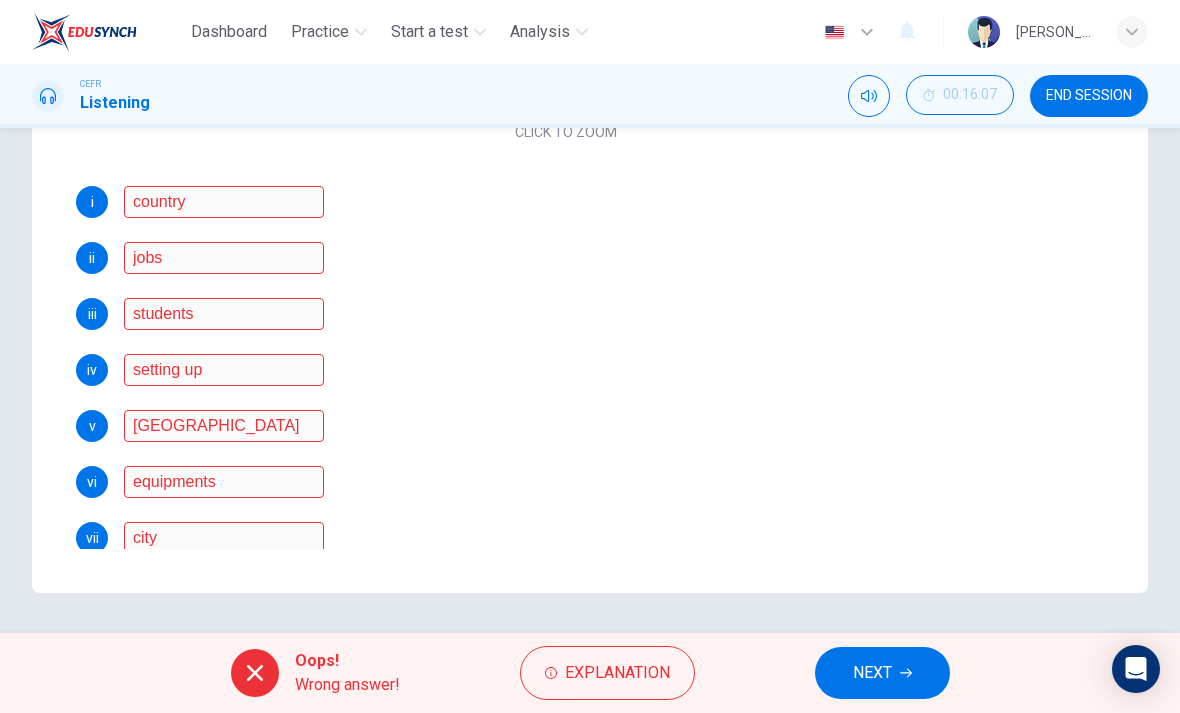 scroll, scrollTop: 219, scrollLeft: 0, axis: vertical 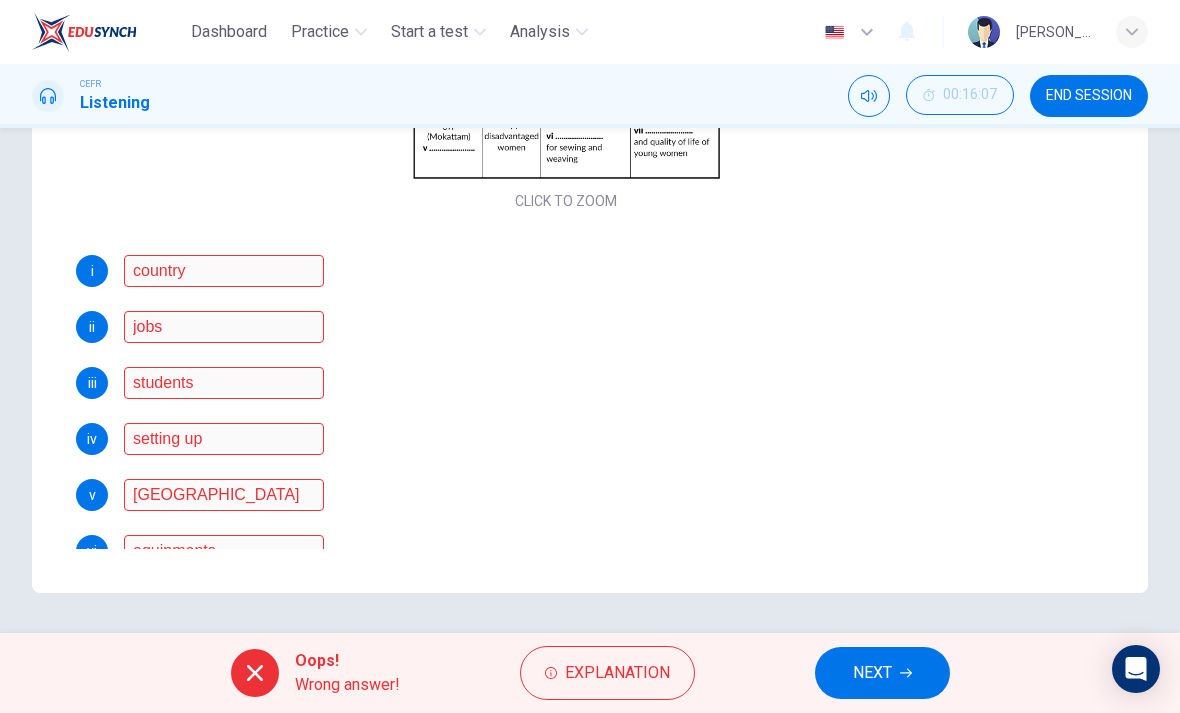 click on "NEXT" at bounding box center [872, 673] 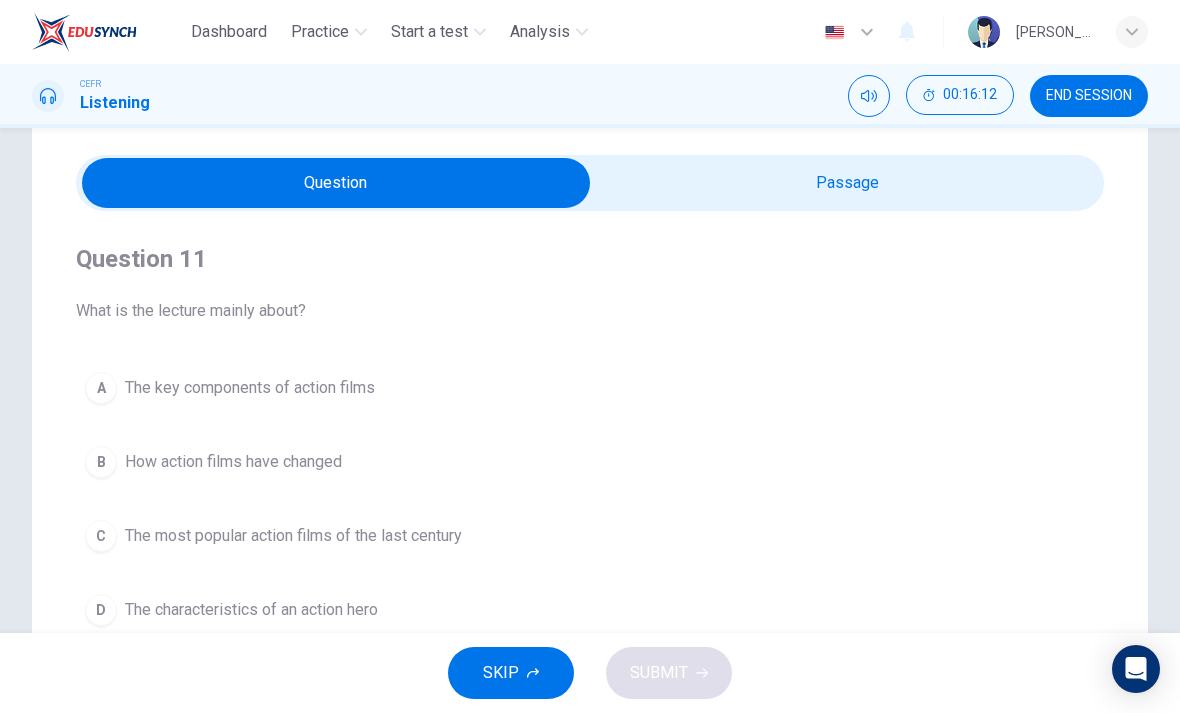 scroll, scrollTop: 38, scrollLeft: 0, axis: vertical 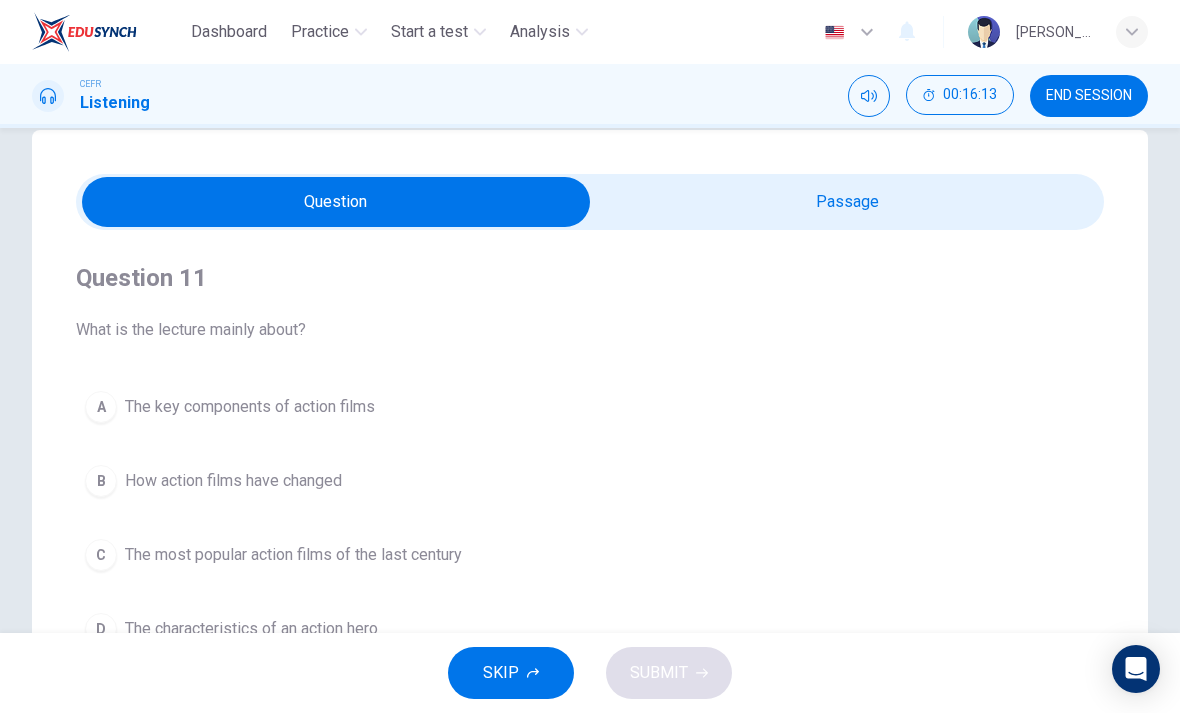 click at bounding box center (336, 202) 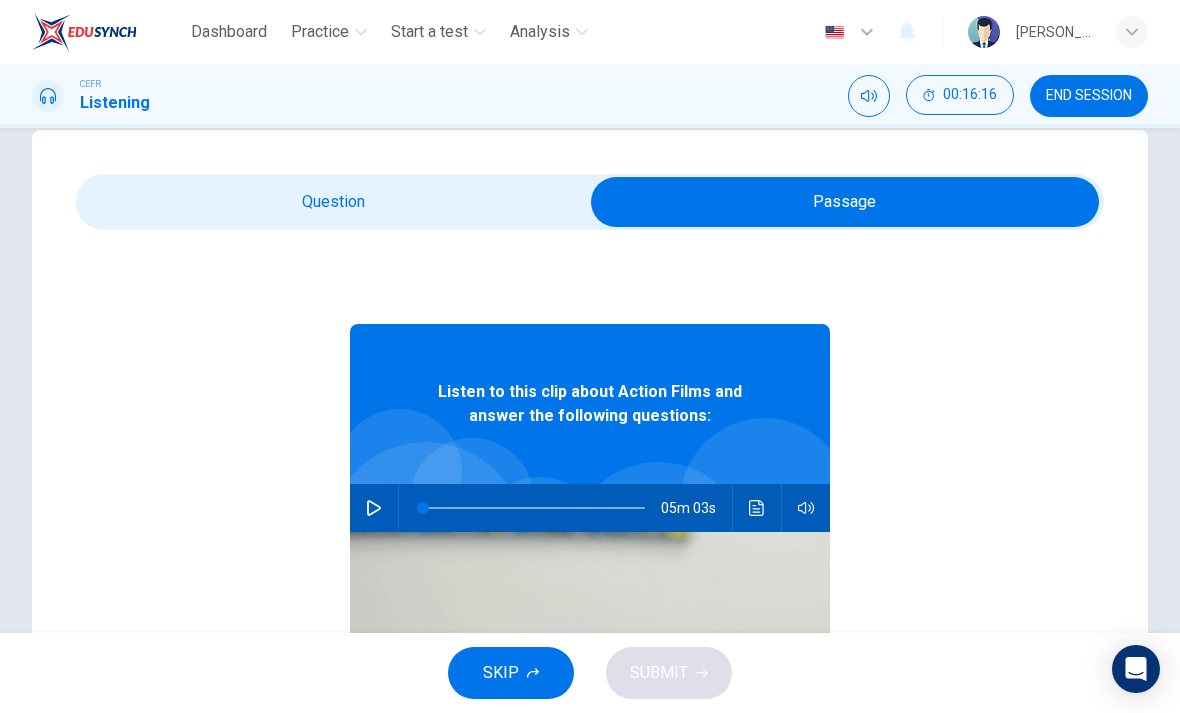 click 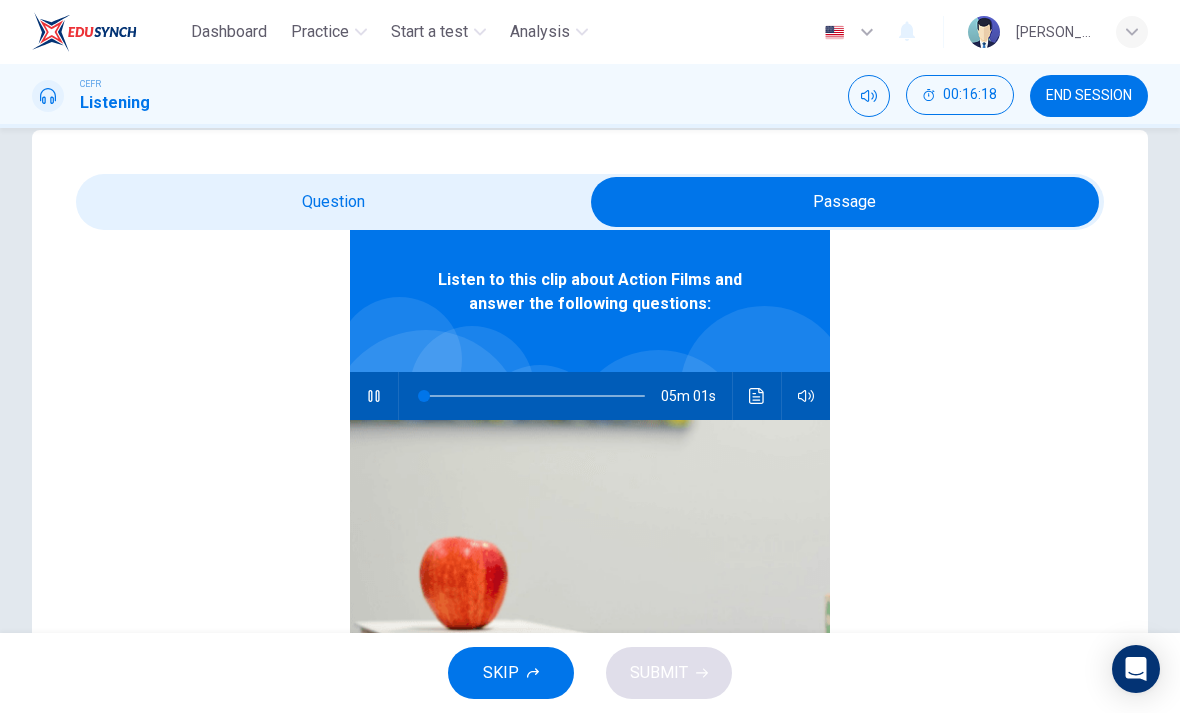 type on "1" 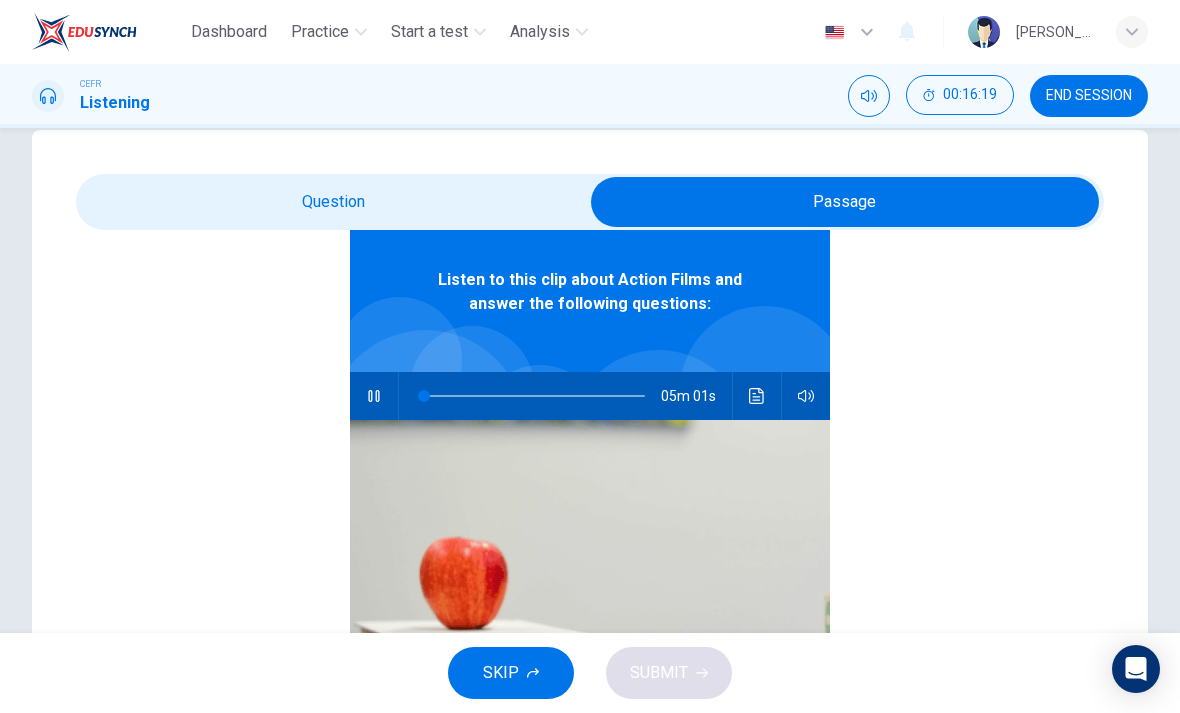 scroll, scrollTop: 22, scrollLeft: 0, axis: vertical 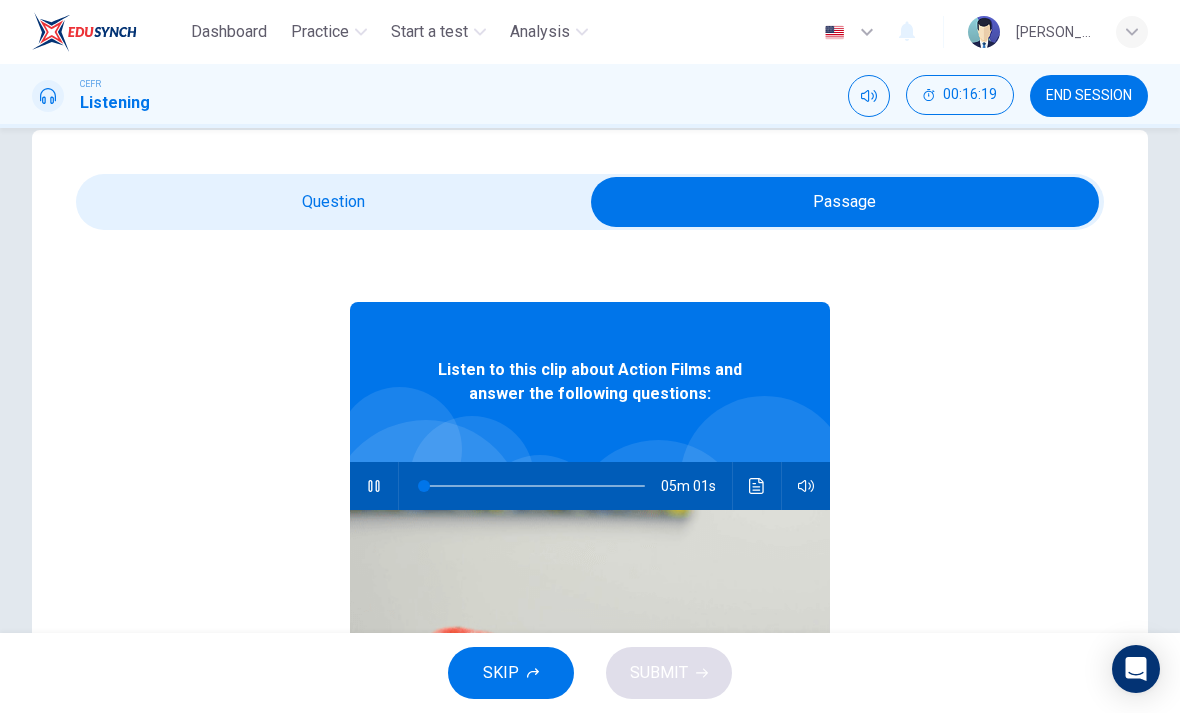 click at bounding box center [845, 202] 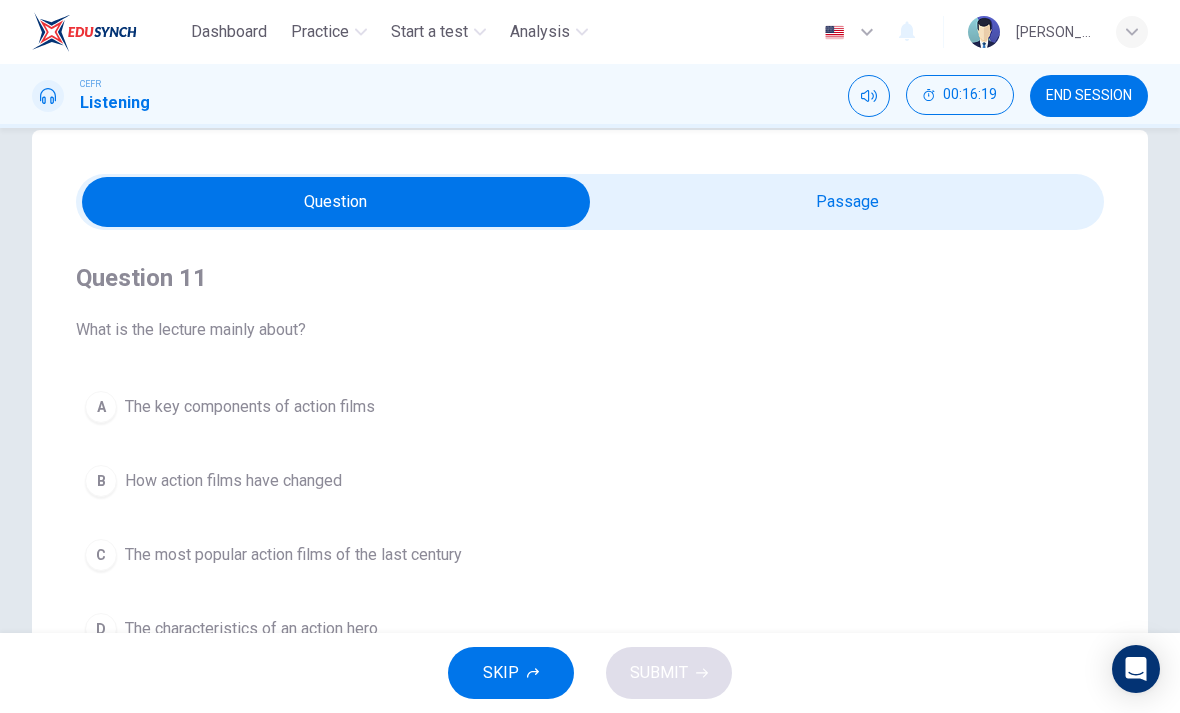 scroll, scrollTop: 0, scrollLeft: 0, axis: both 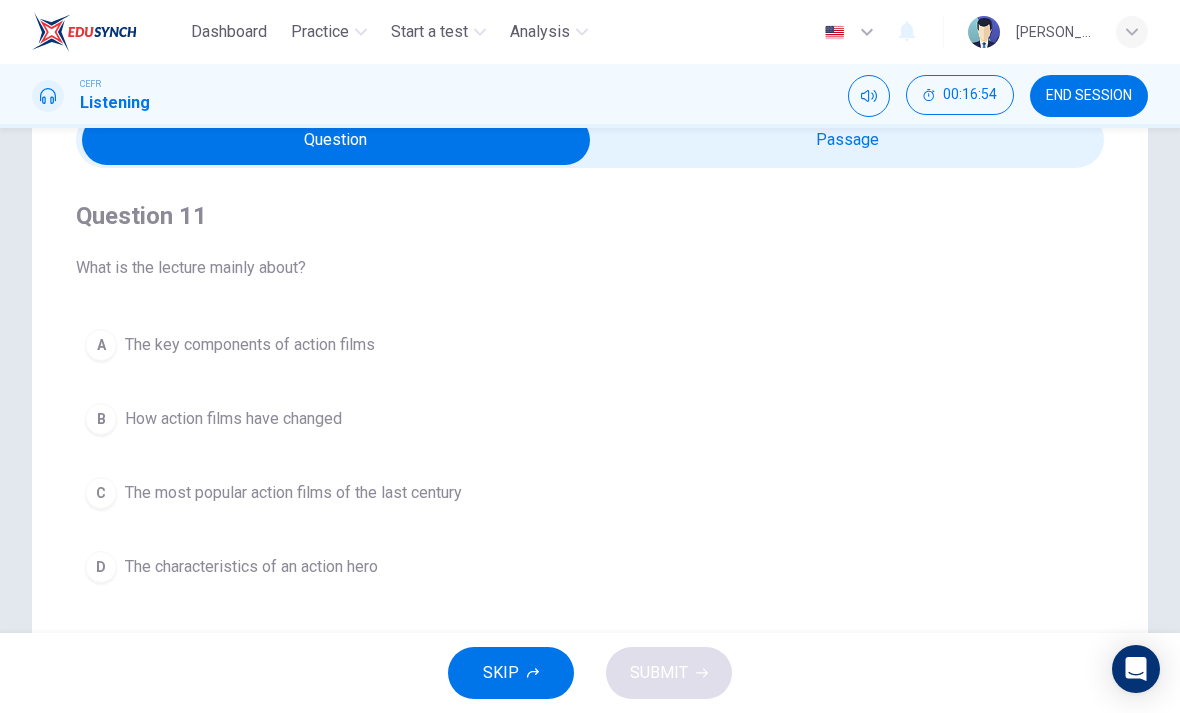 click on "B" at bounding box center (101, 419) 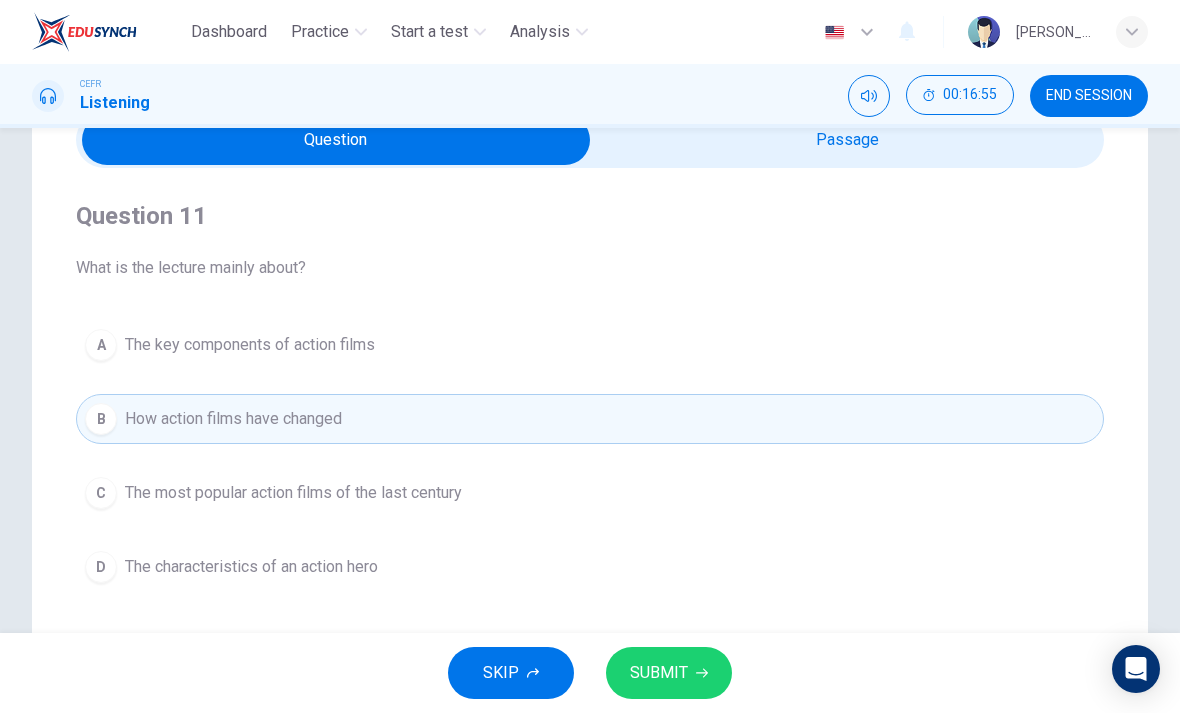 click on "SUBMIT" at bounding box center [669, 673] 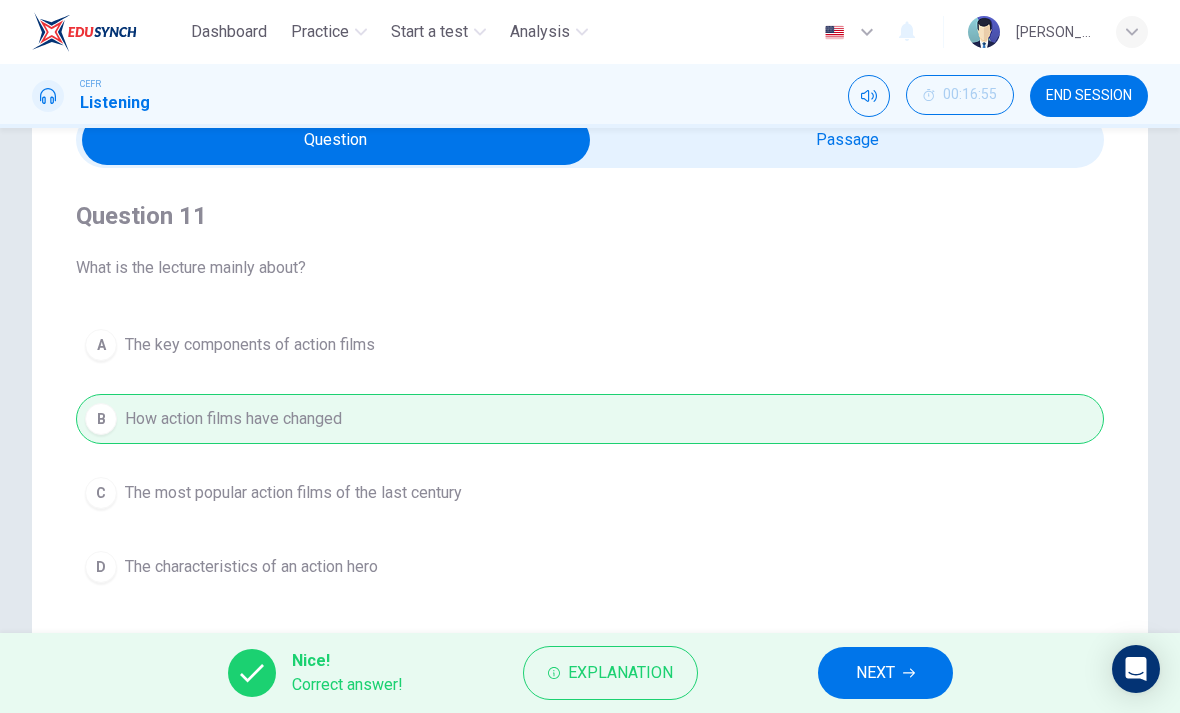 click on "NEXT" at bounding box center [875, 673] 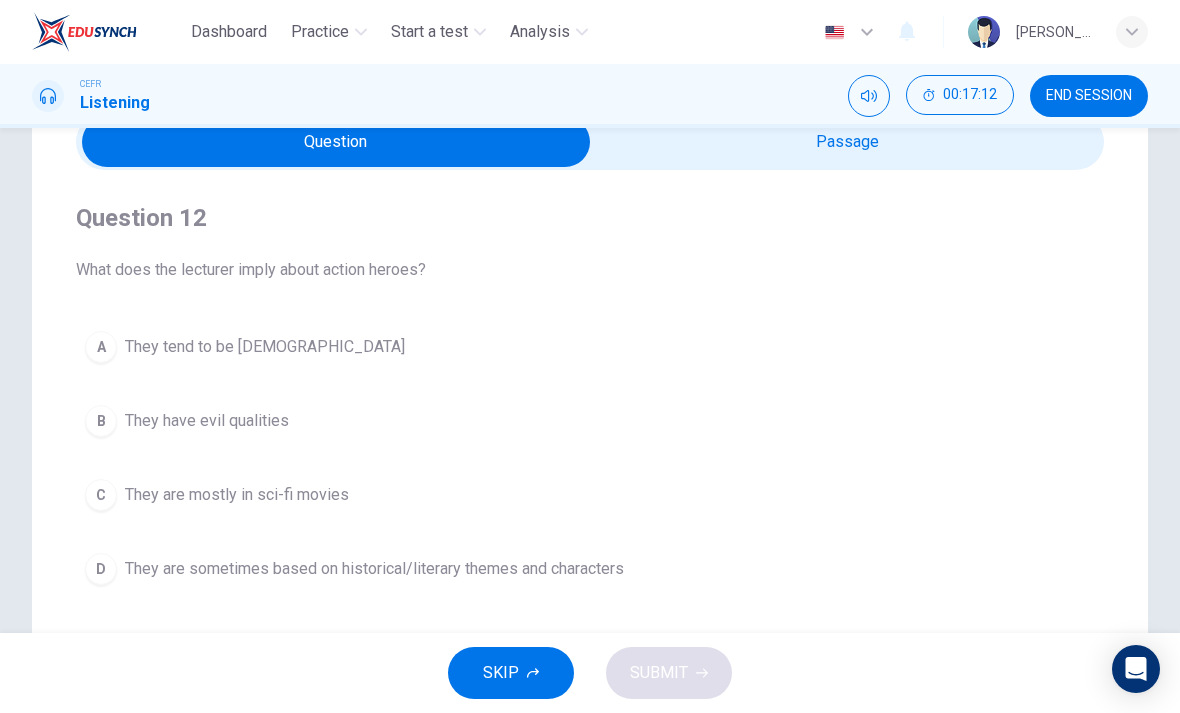 scroll, scrollTop: 95, scrollLeft: 0, axis: vertical 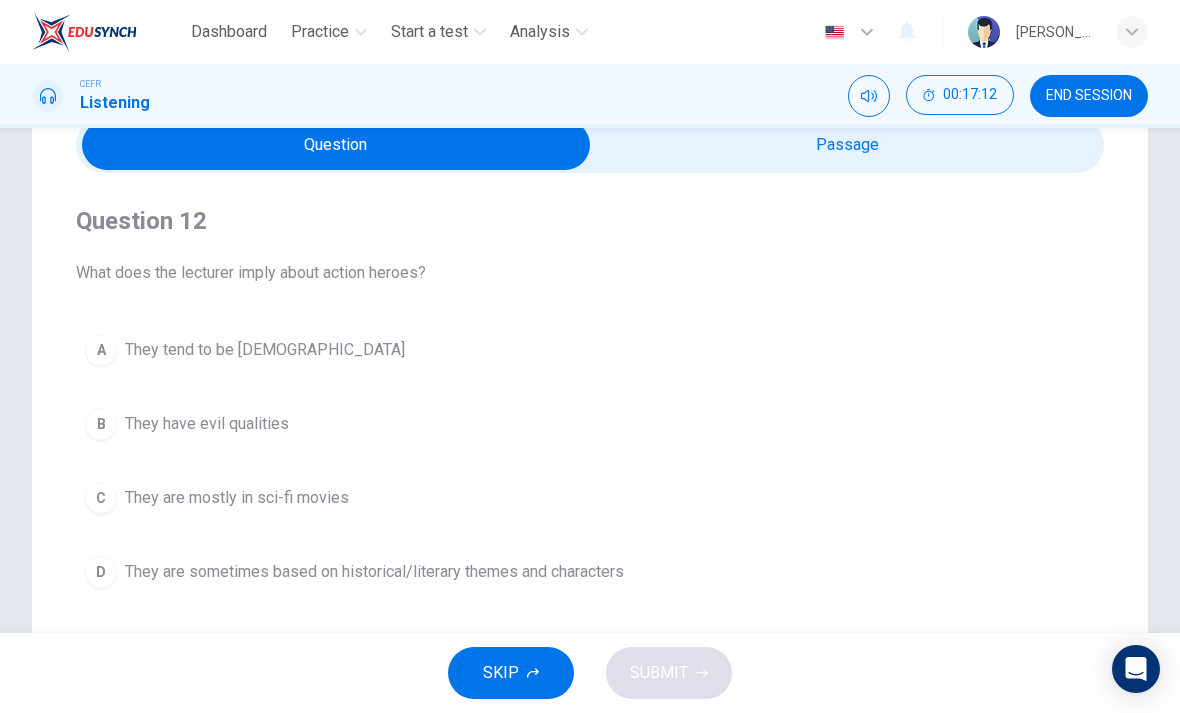 click at bounding box center [336, 145] 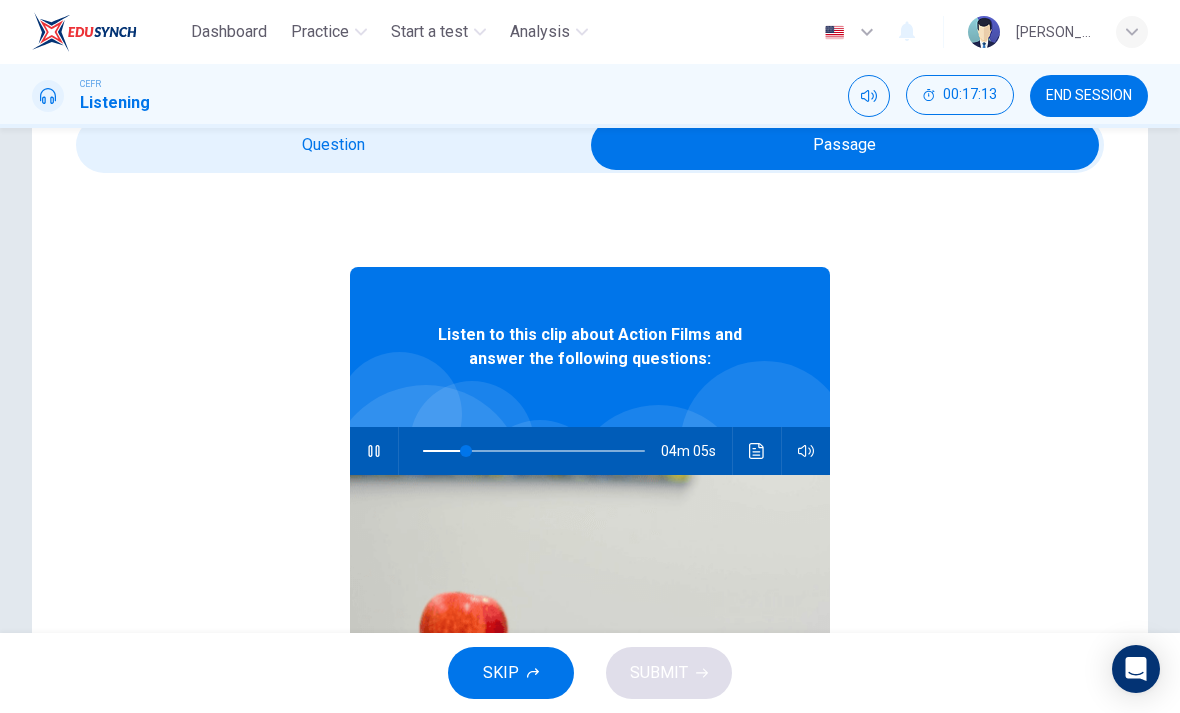 type on "19" 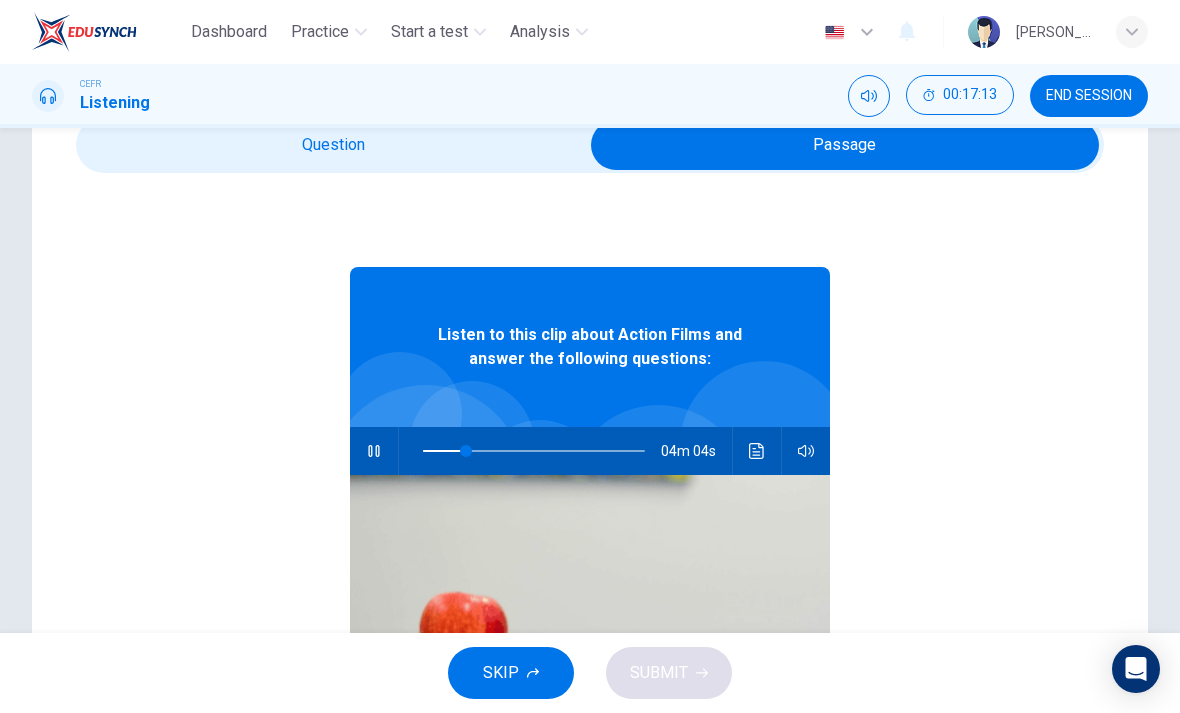 click at bounding box center (845, 145) 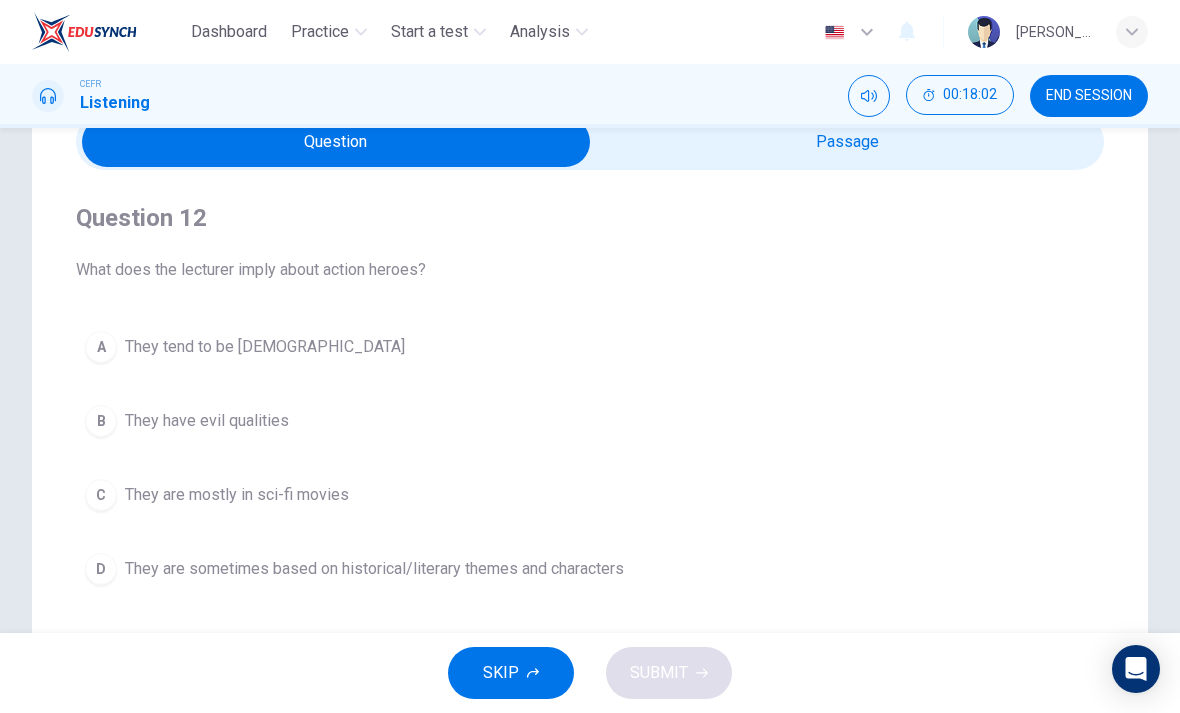scroll, scrollTop: 99, scrollLeft: 0, axis: vertical 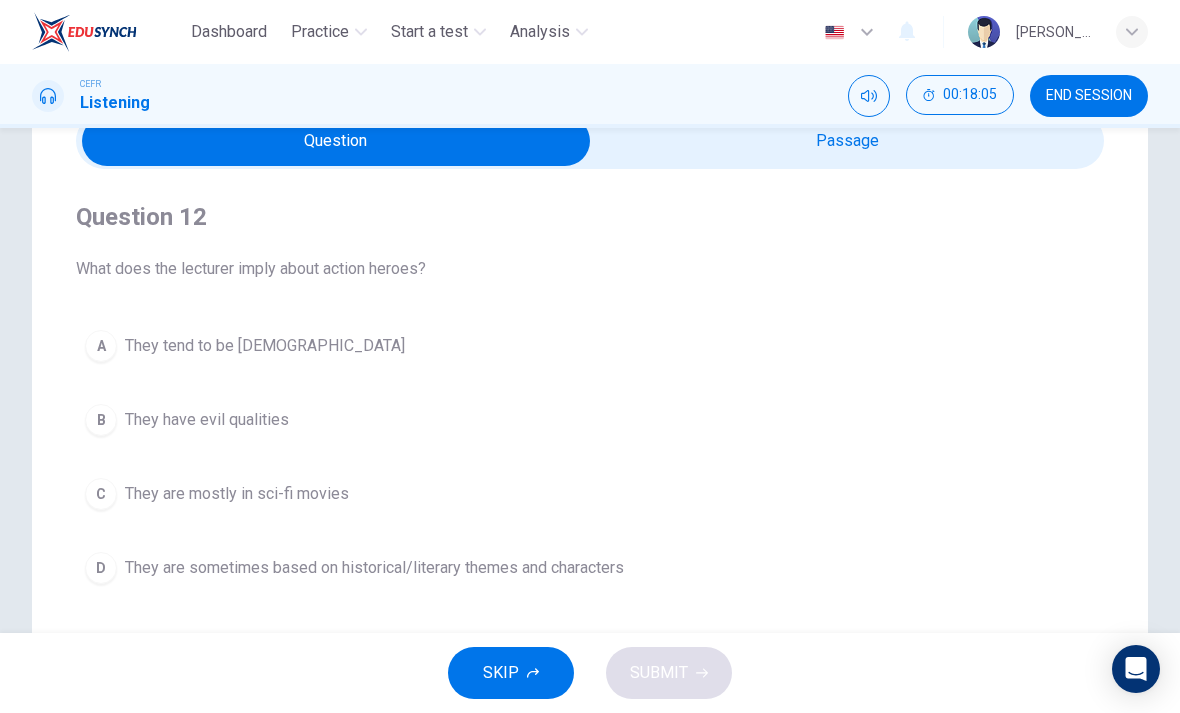 click on "D" at bounding box center (101, 568) 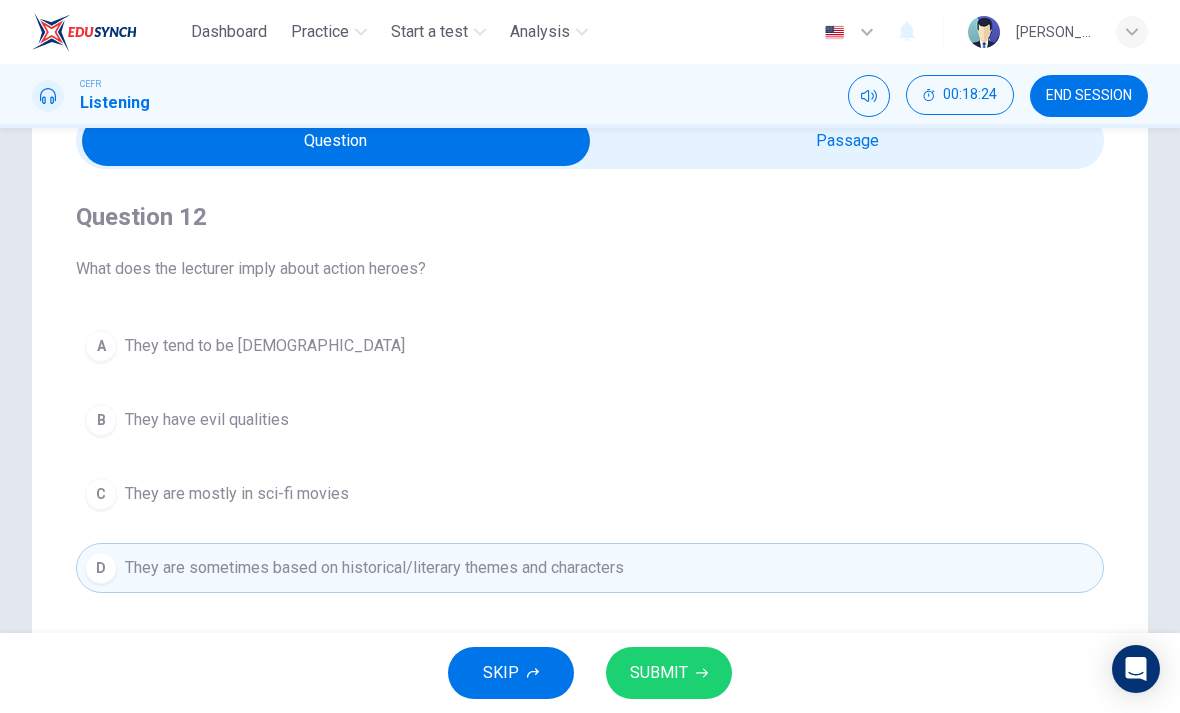 click on "B" at bounding box center (101, 420) 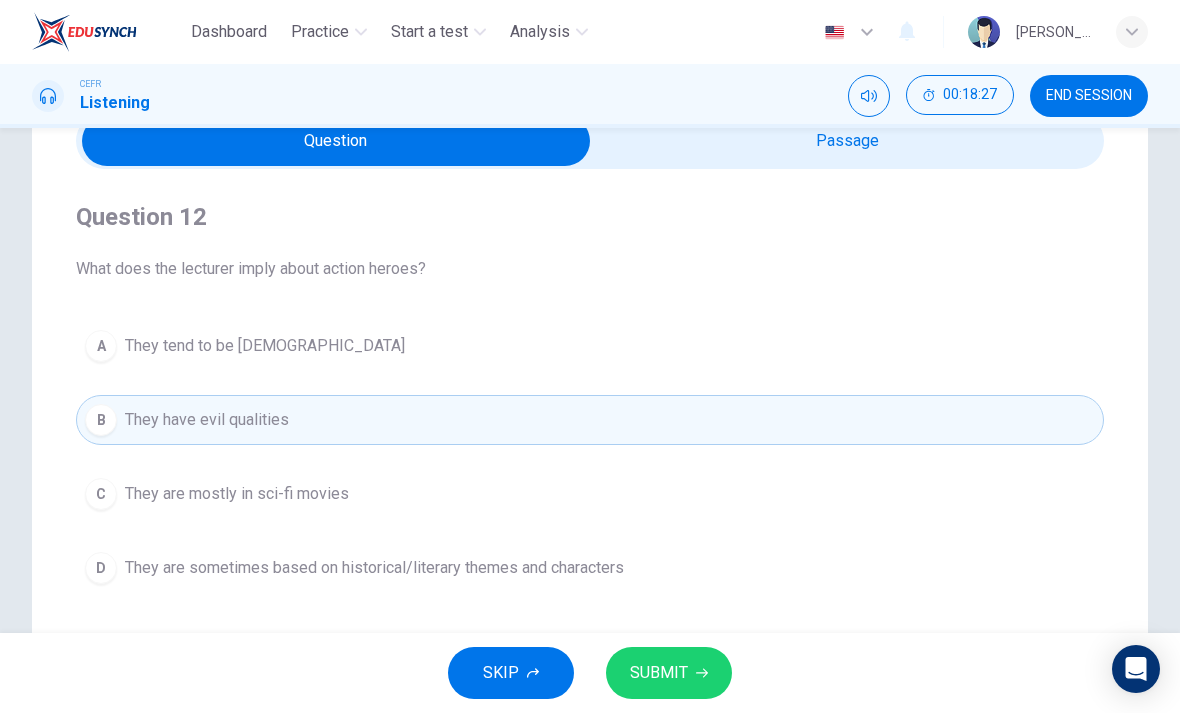 click on "A" at bounding box center (101, 346) 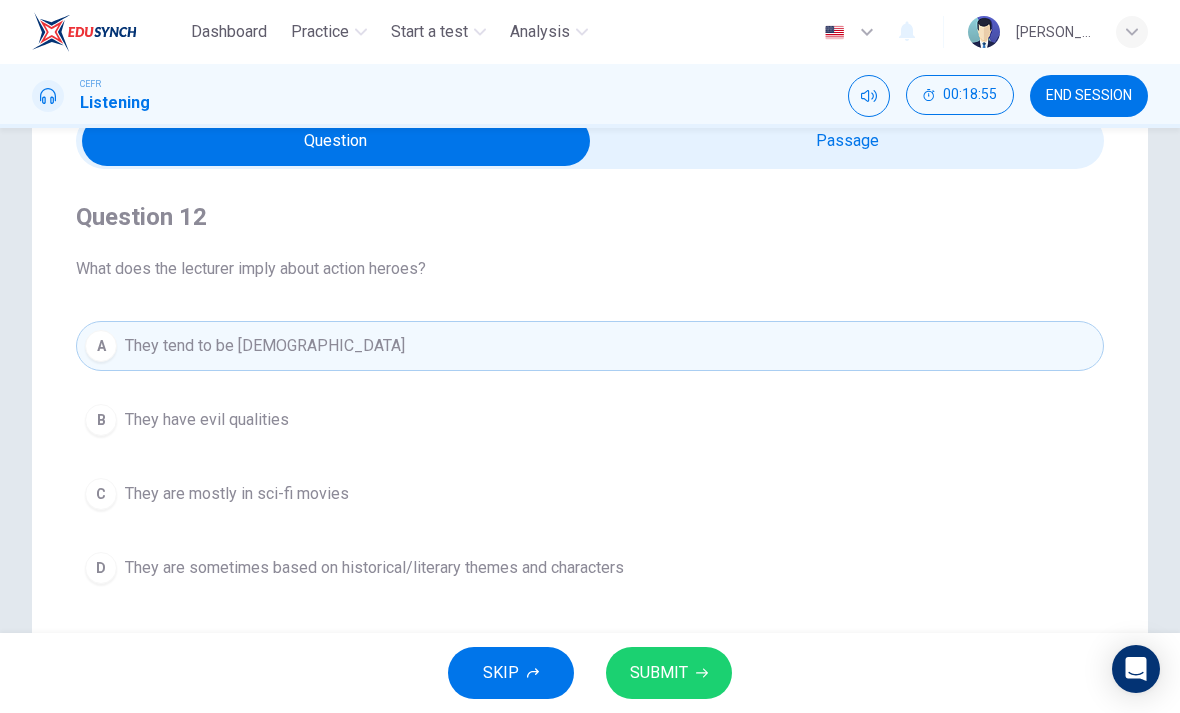 click on "SUBMIT" at bounding box center (659, 673) 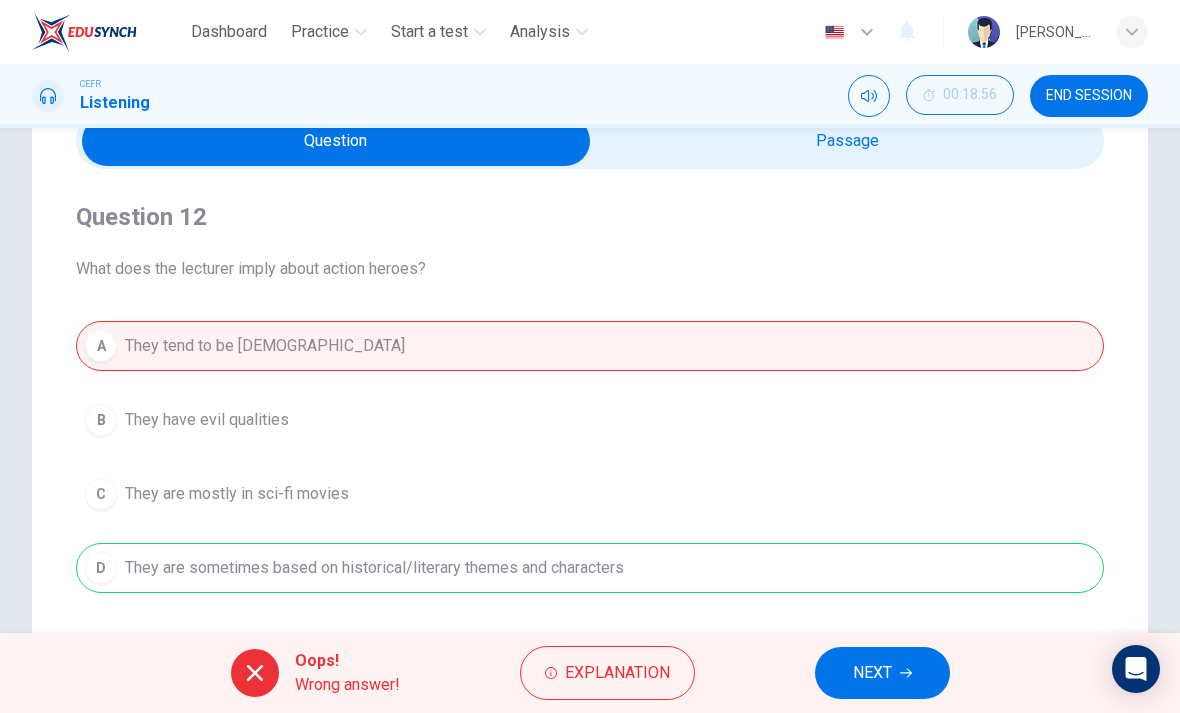 click on "A They tend to be female B They have evil qualities C They are mostly in sci-fi movies D They are sometimes based on historical/literary themes and characters" at bounding box center (590, 457) 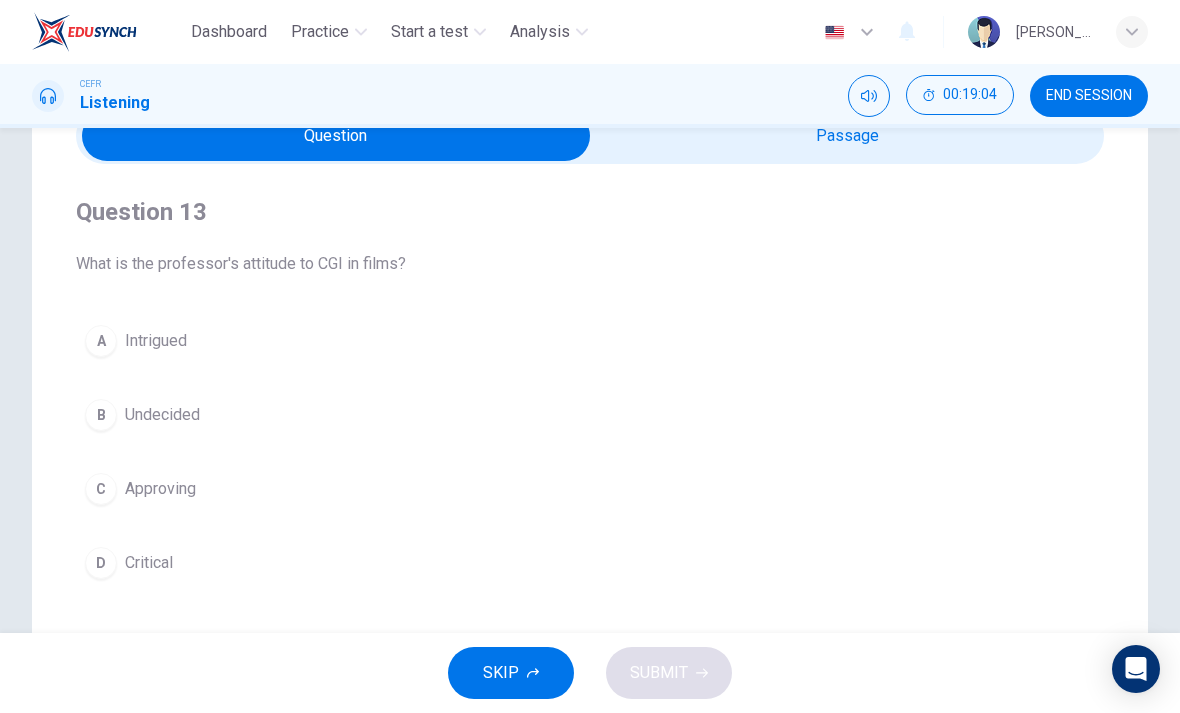 scroll, scrollTop: 87, scrollLeft: 0, axis: vertical 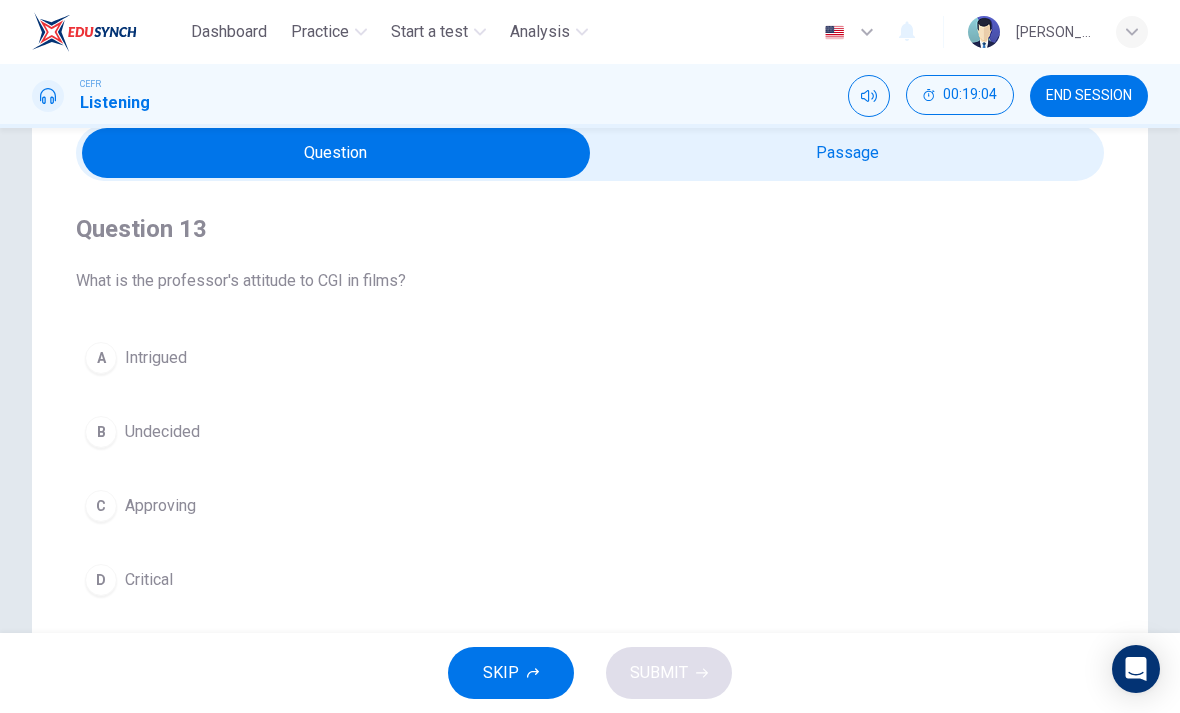 click at bounding box center (336, 153) 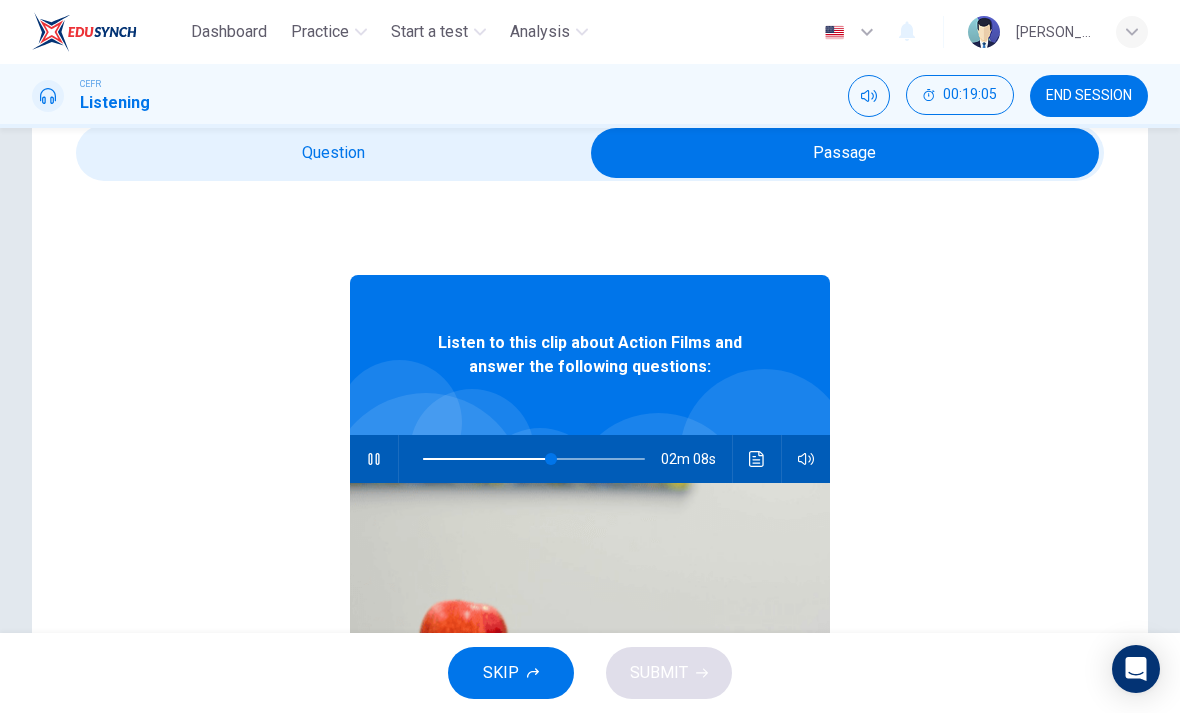 type on "58" 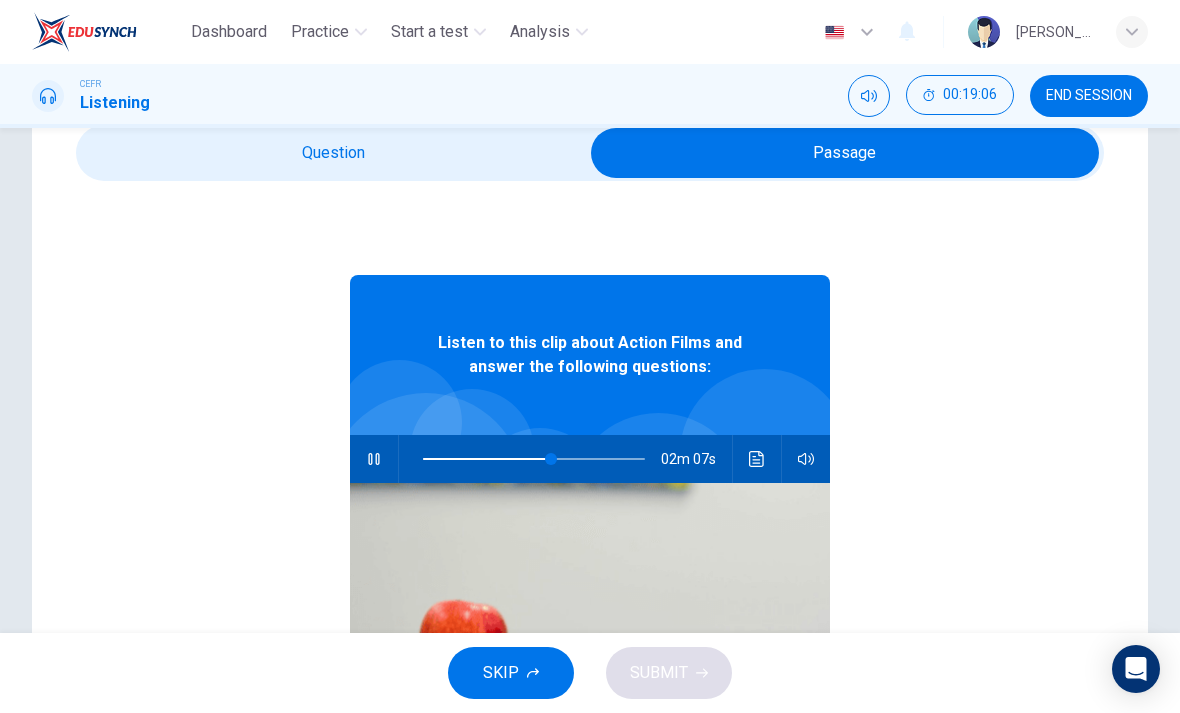 click at bounding box center (845, 153) 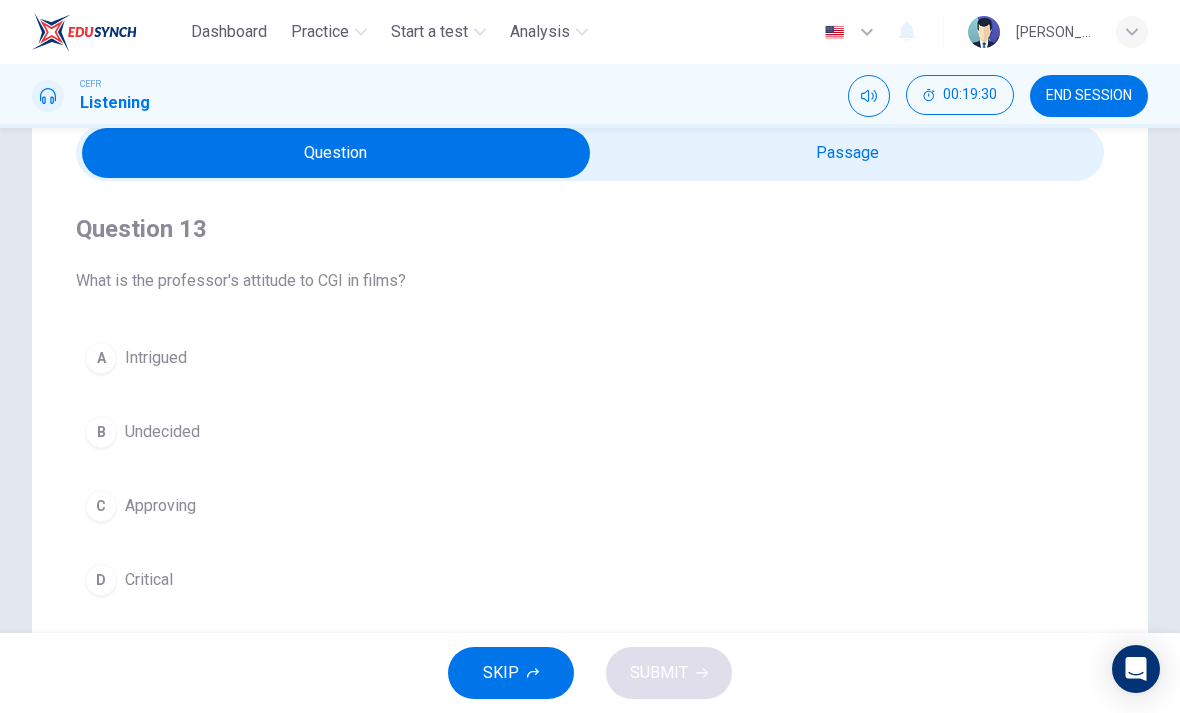 type on "66" 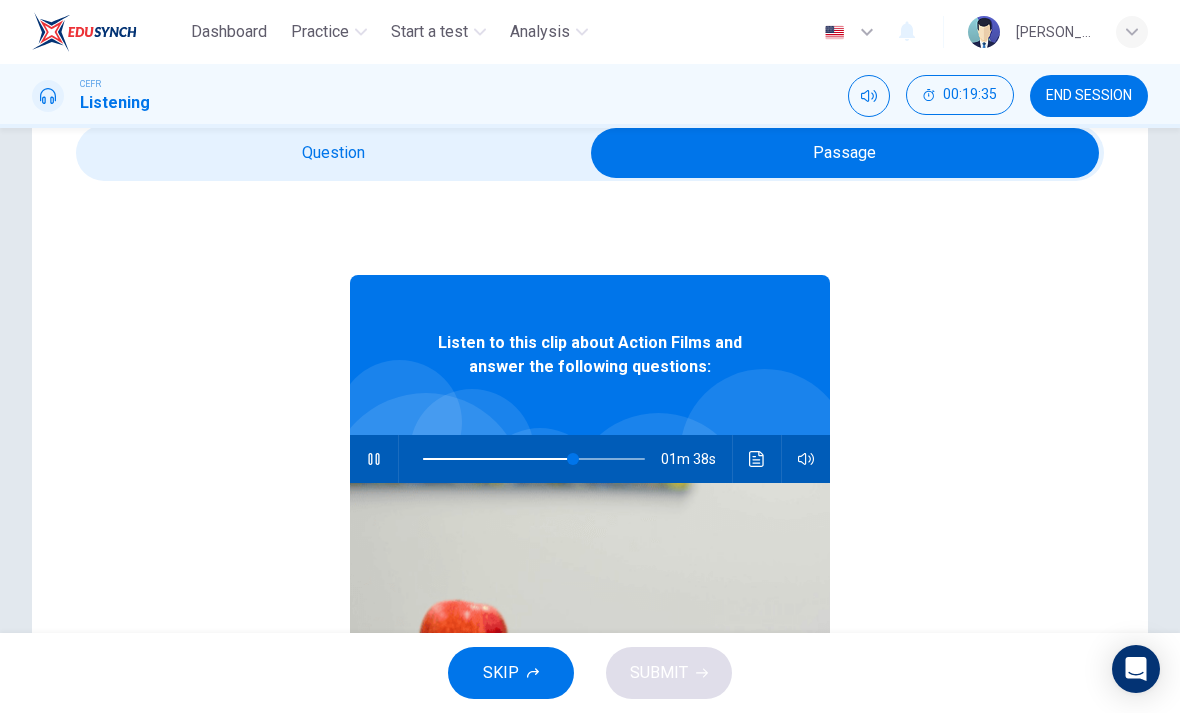 type on "68" 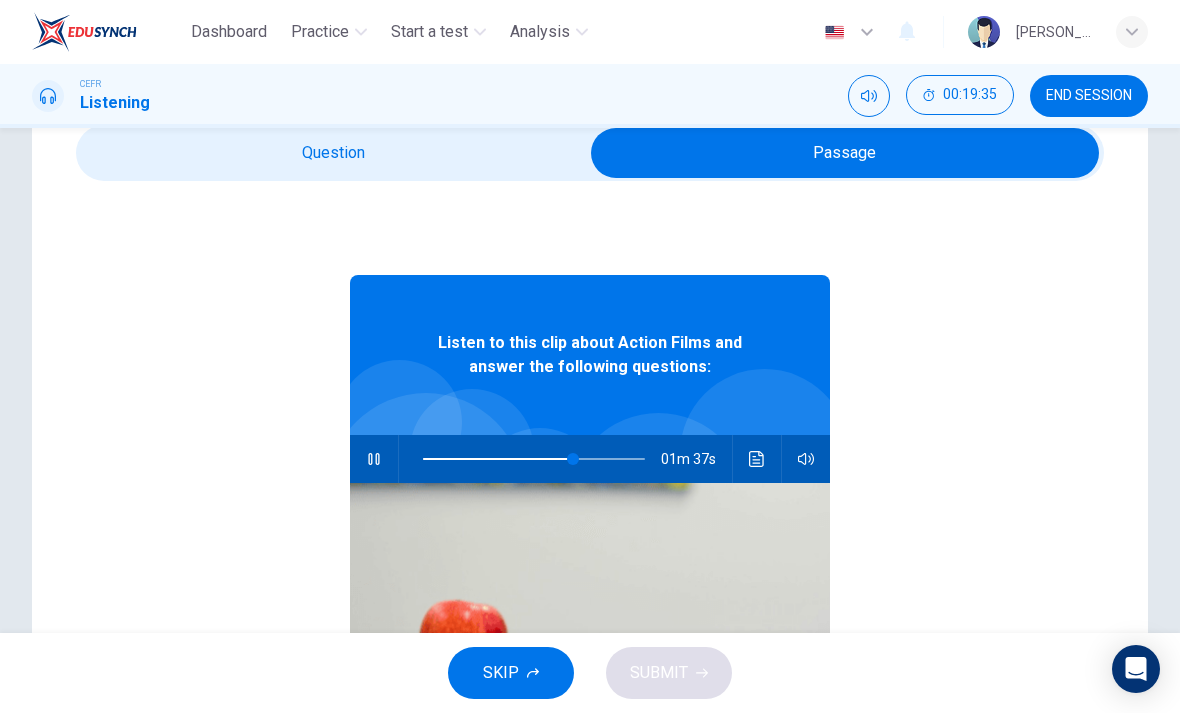 click at bounding box center [845, 153] 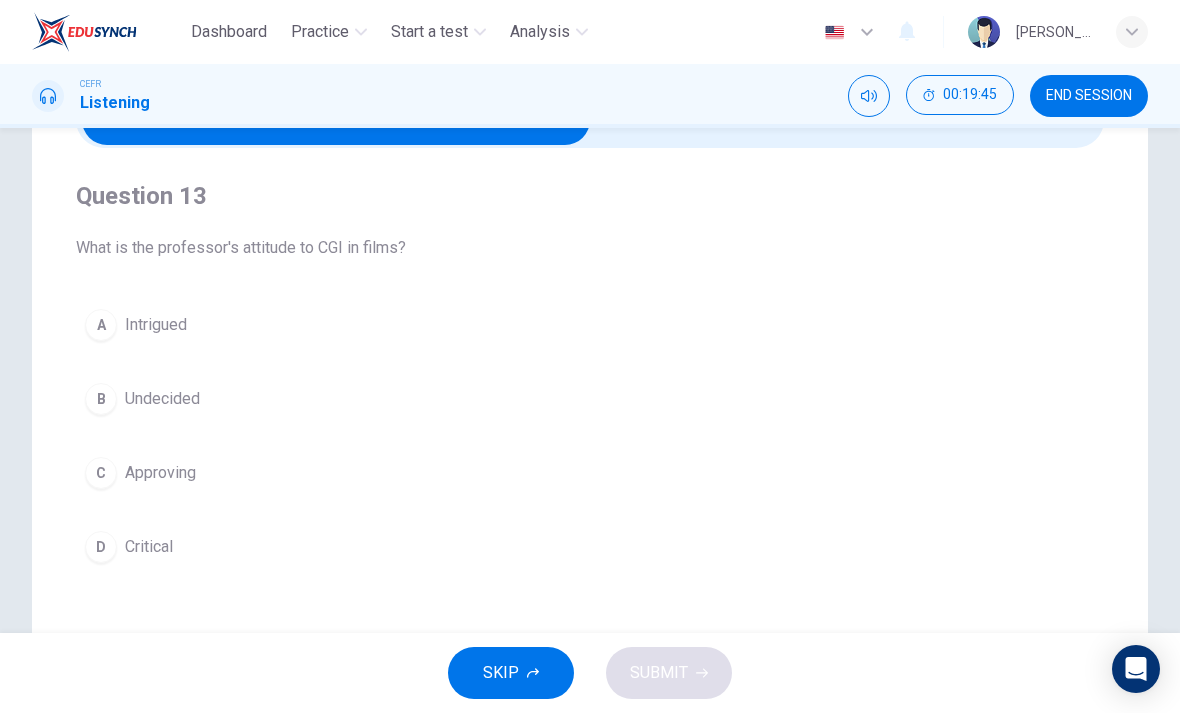 scroll, scrollTop: 118, scrollLeft: 0, axis: vertical 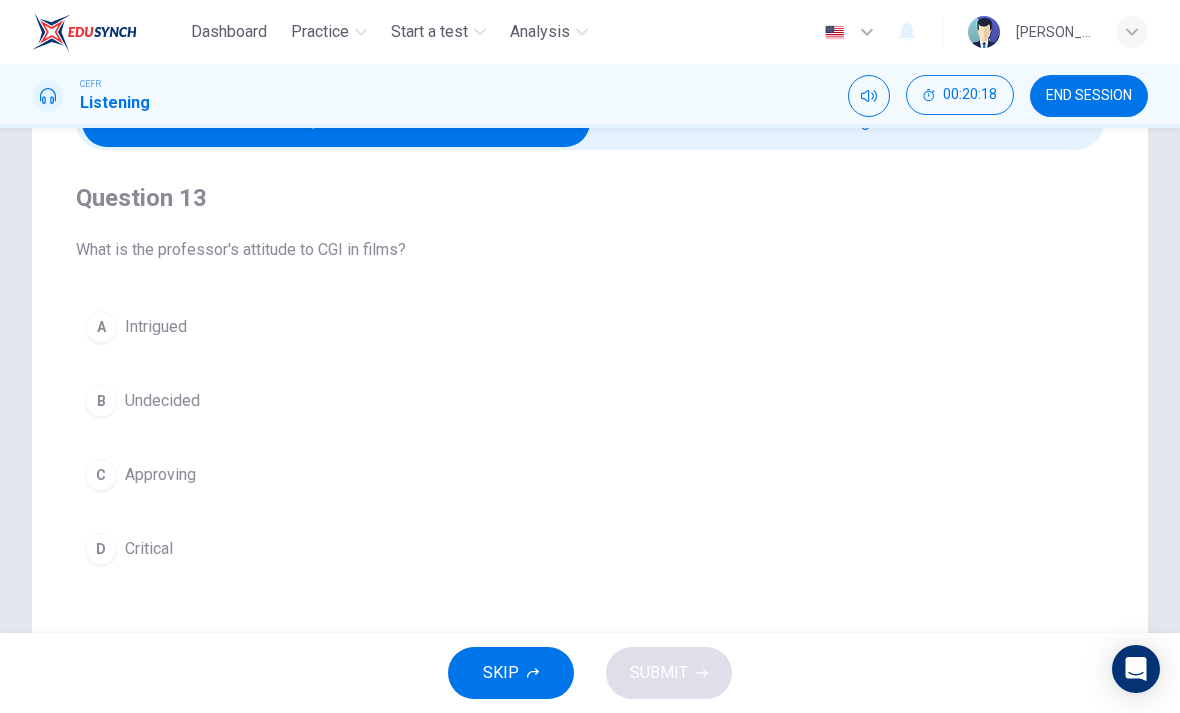 click on "A" at bounding box center (101, 327) 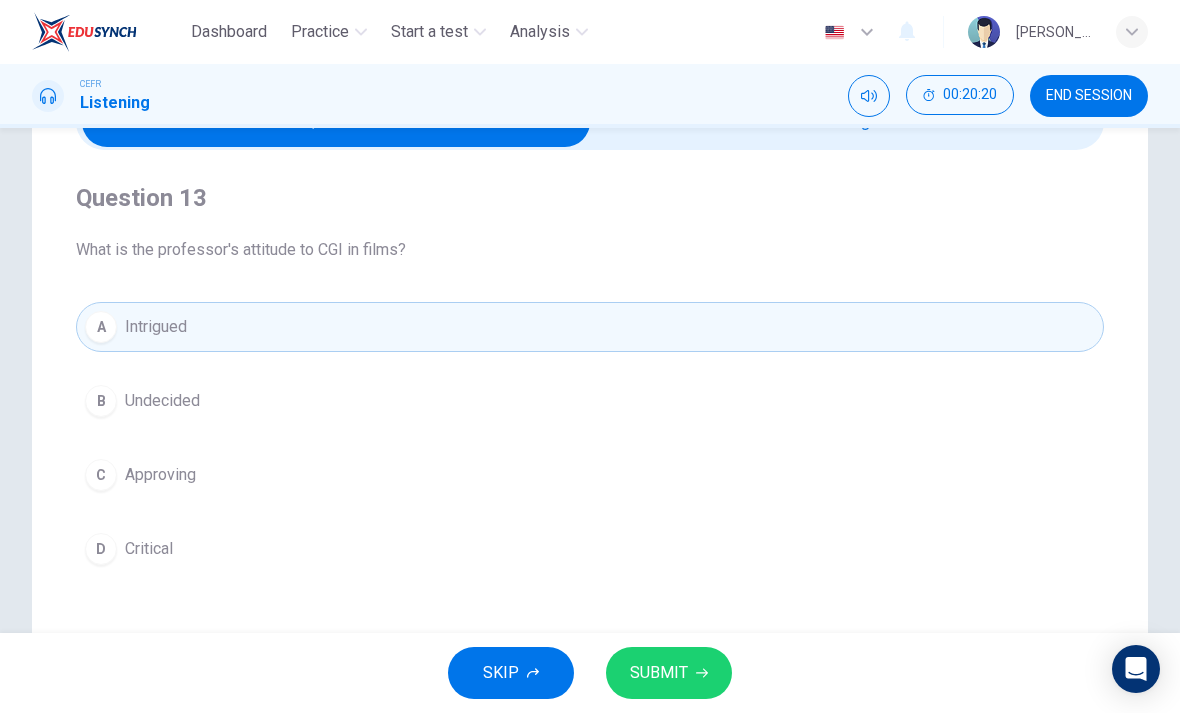 click on "SUBMIT" at bounding box center (669, 673) 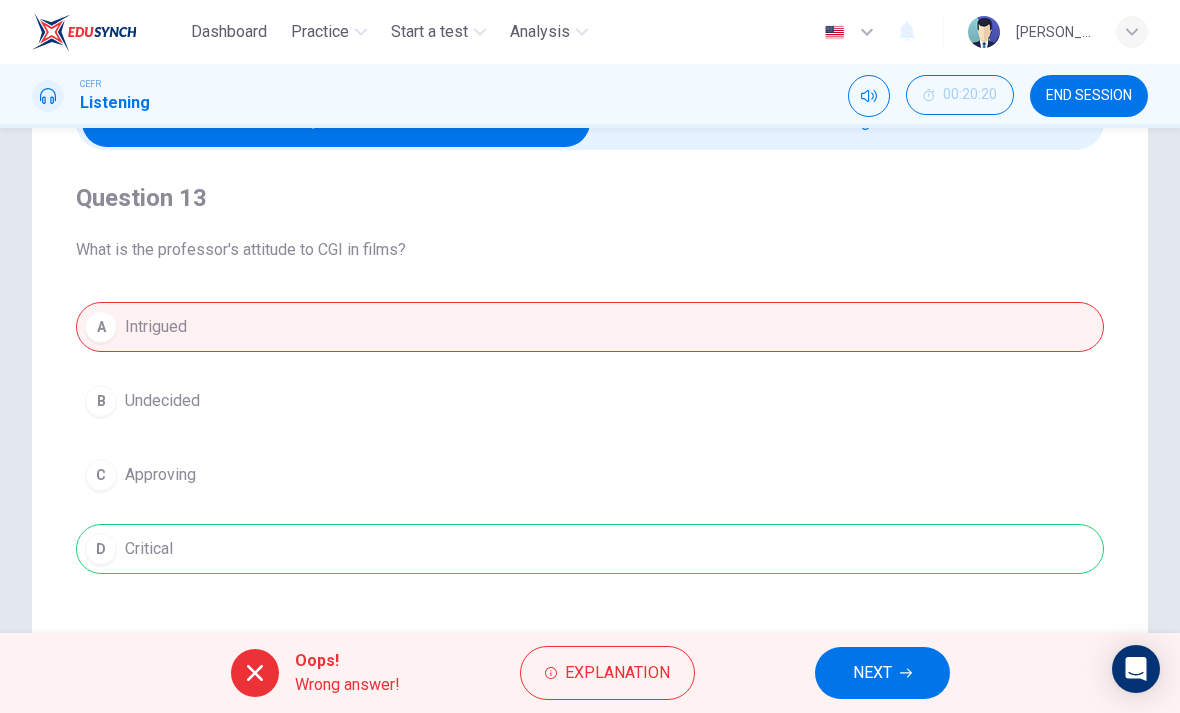 click on "A Intrigued B Undecided C Approving D Critical" at bounding box center (590, 438) 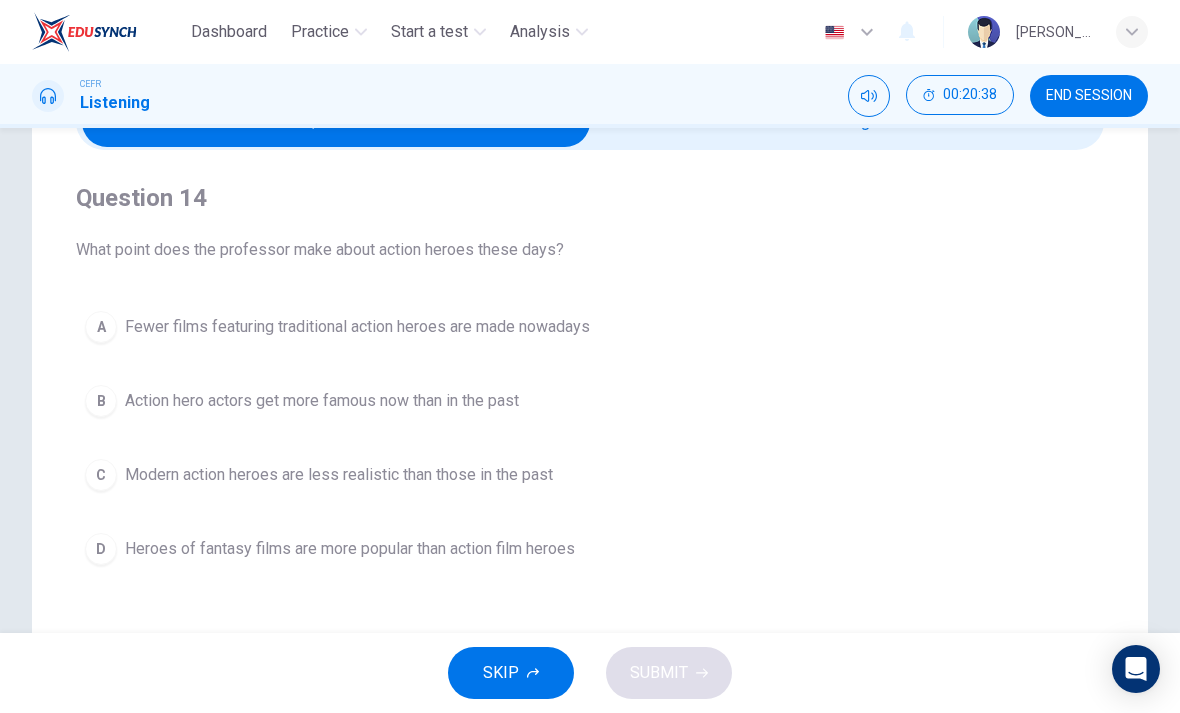 click on "D" at bounding box center (101, 549) 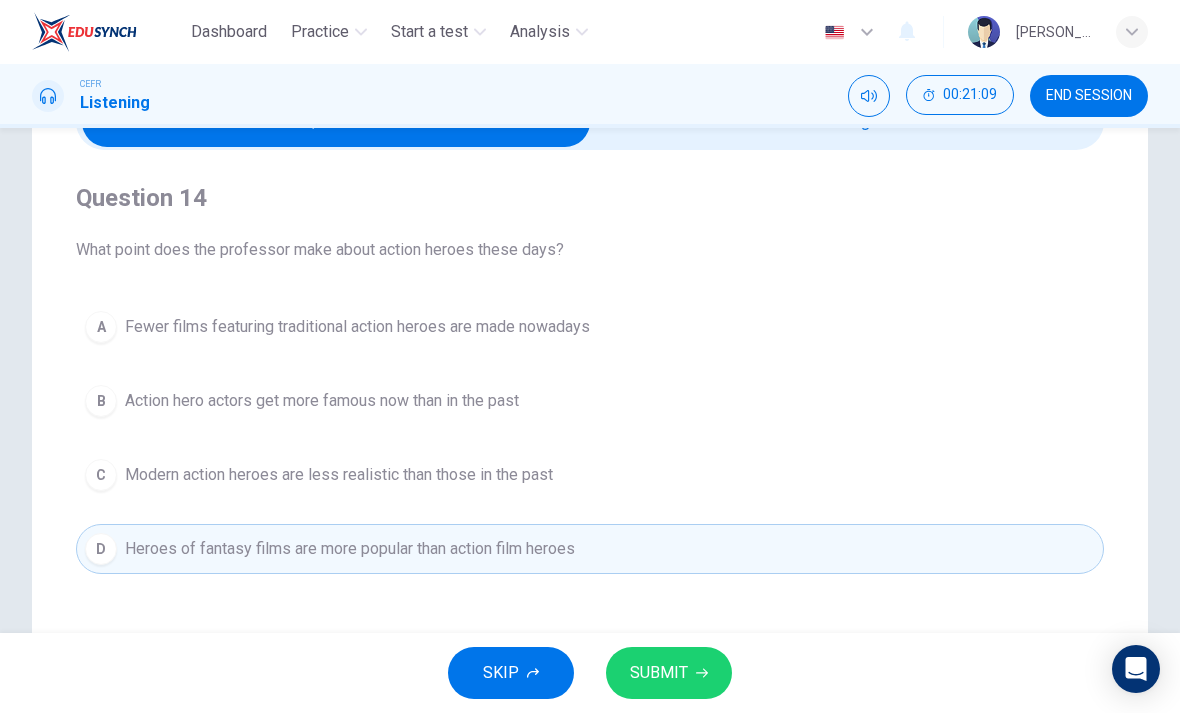 type on "0" 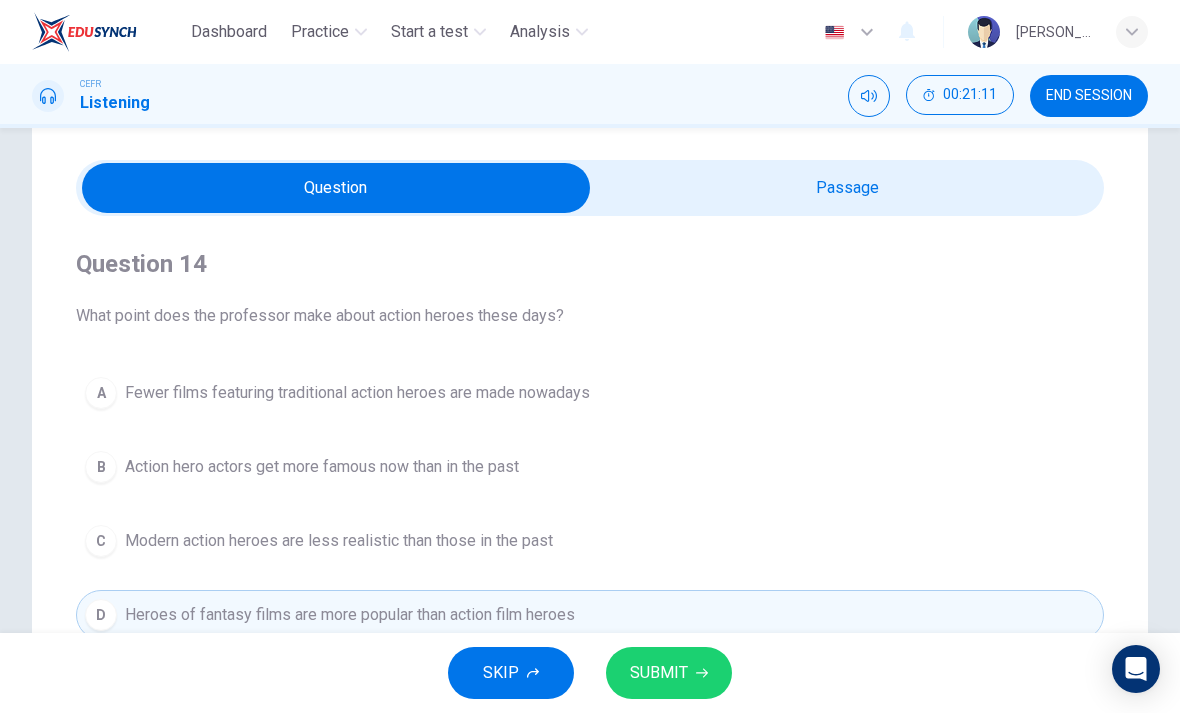 scroll, scrollTop: 50, scrollLeft: 0, axis: vertical 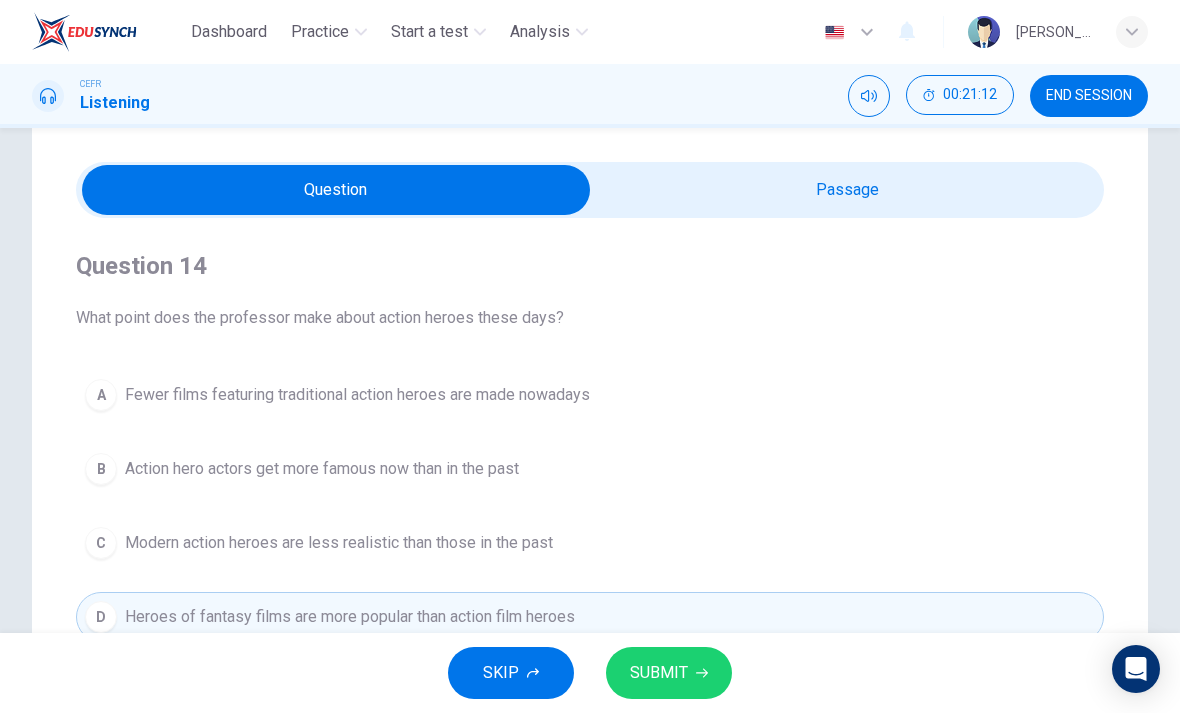 click at bounding box center (336, 190) 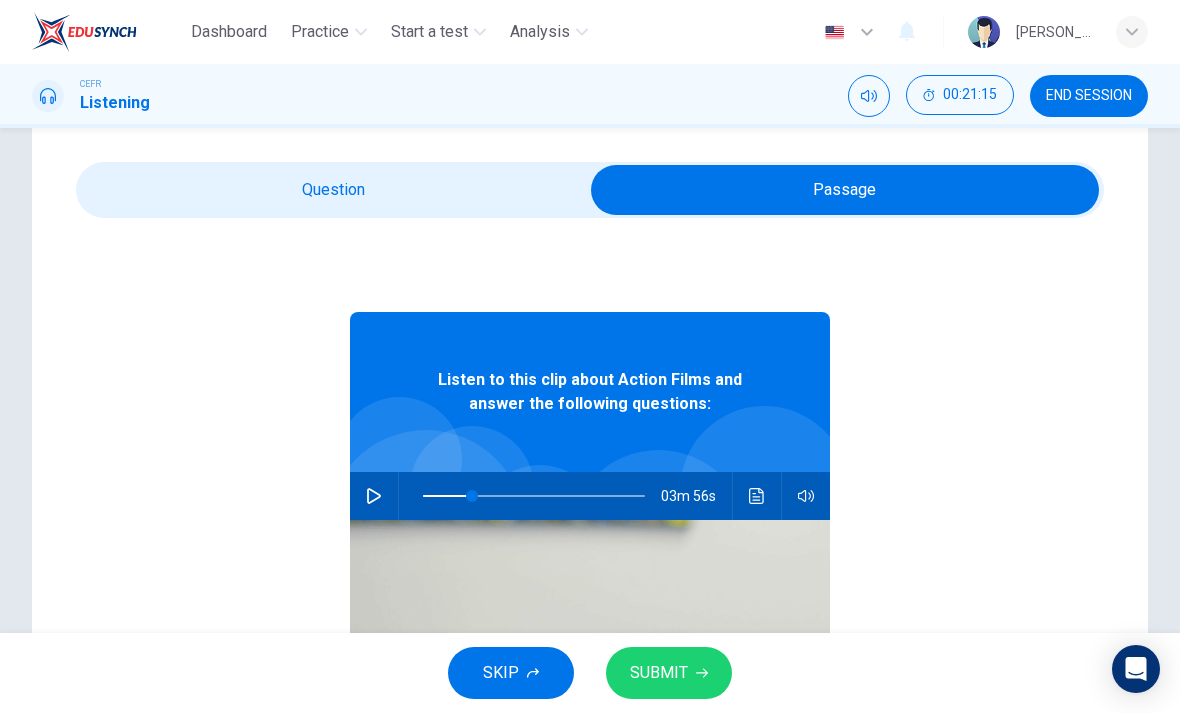 click 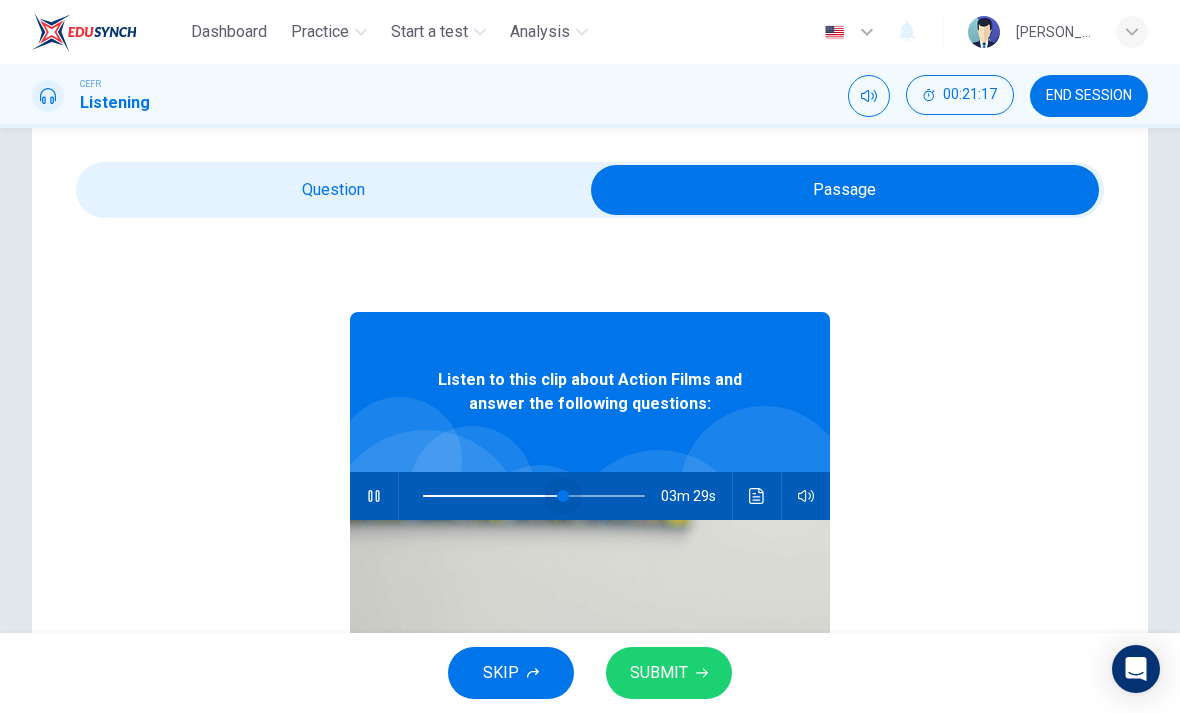 click at bounding box center (563, 496) 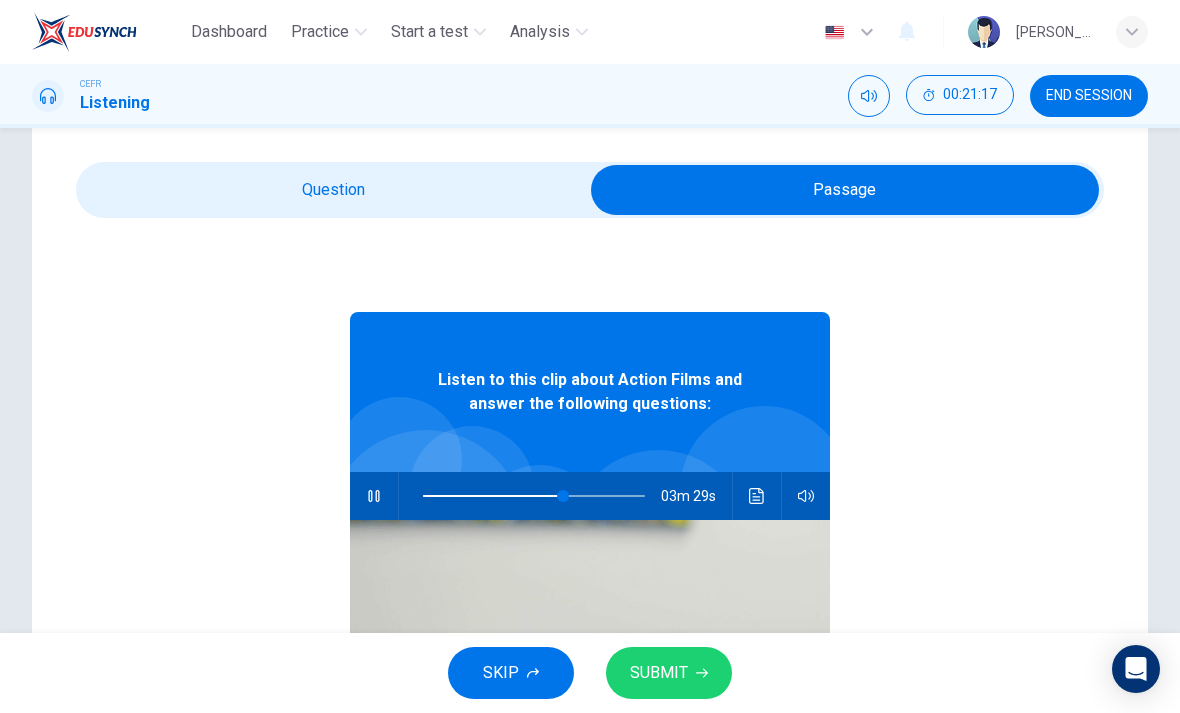 type on "31" 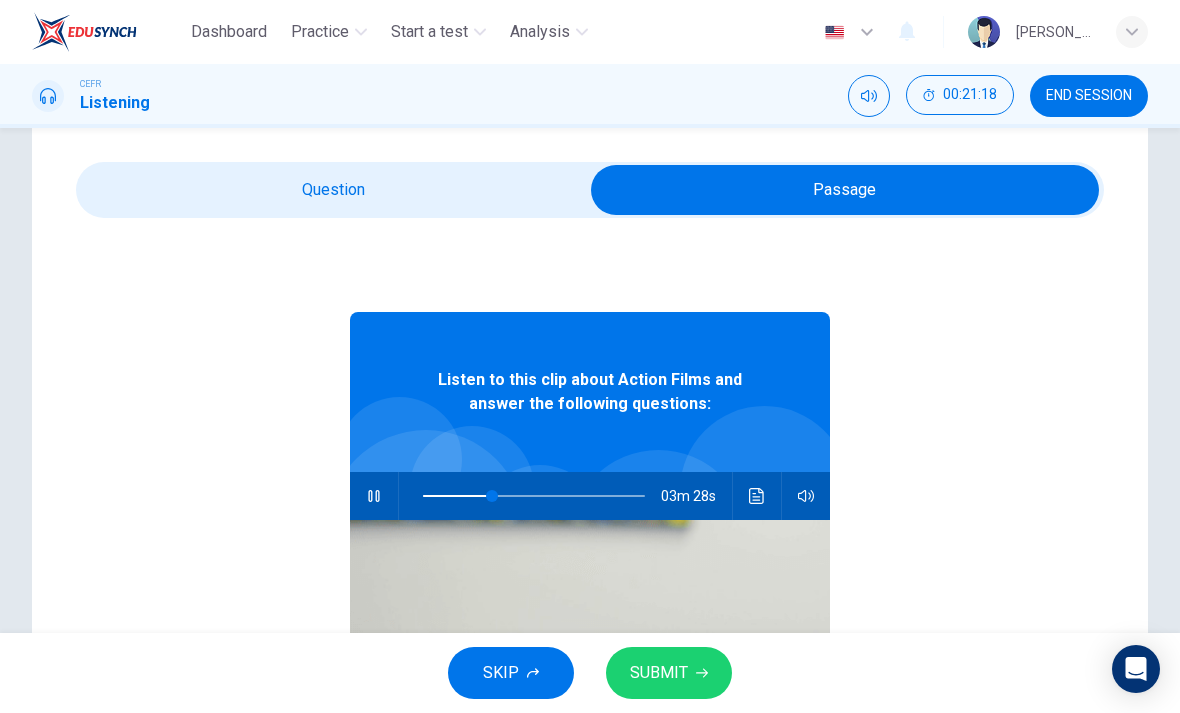 click at bounding box center (845, 190) 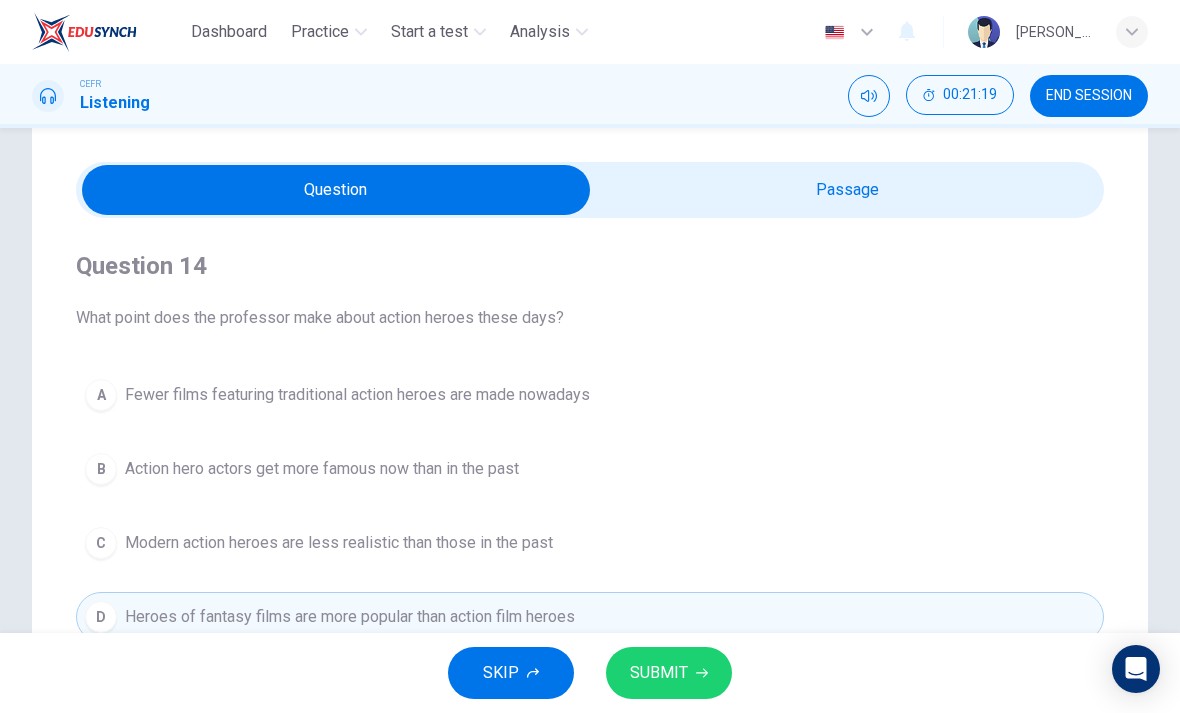 type on "32" 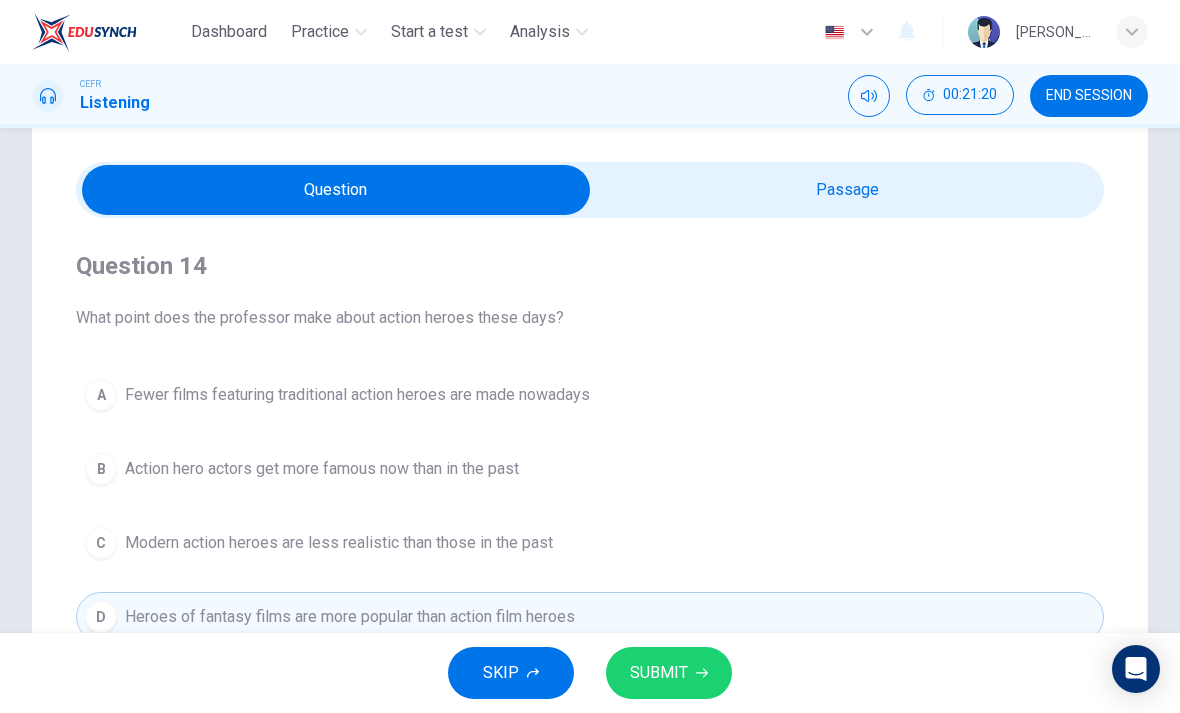 click at bounding box center (336, 190) 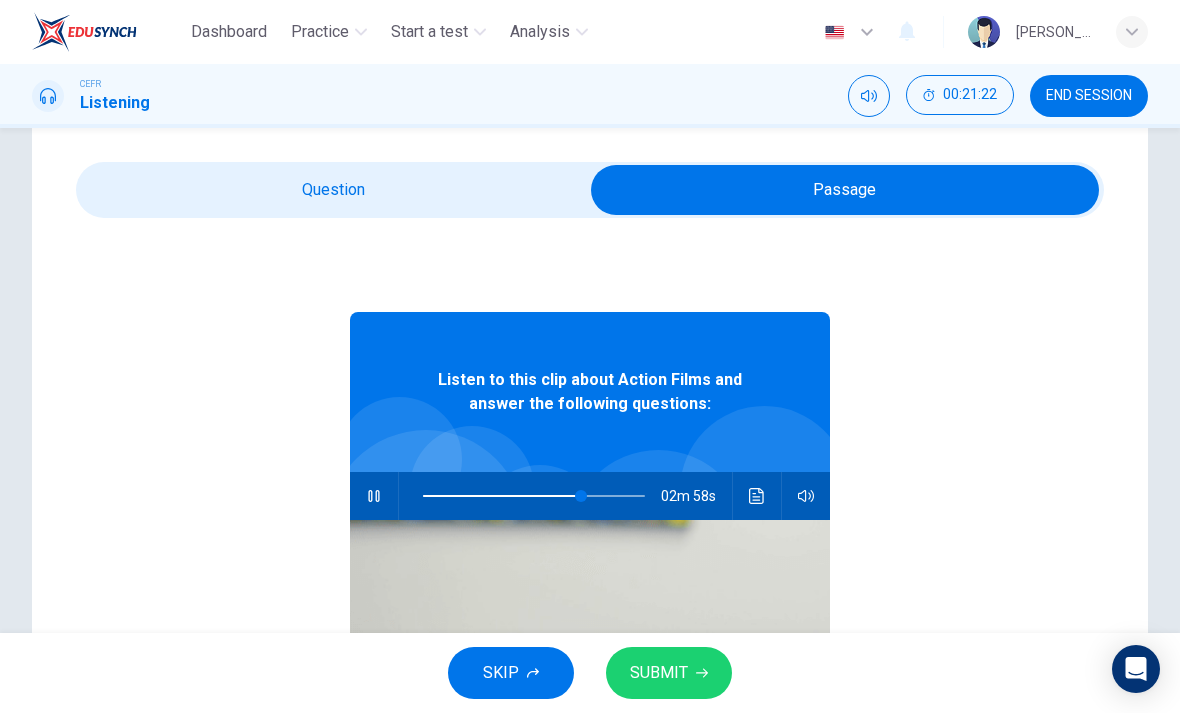 click at bounding box center [581, 496] 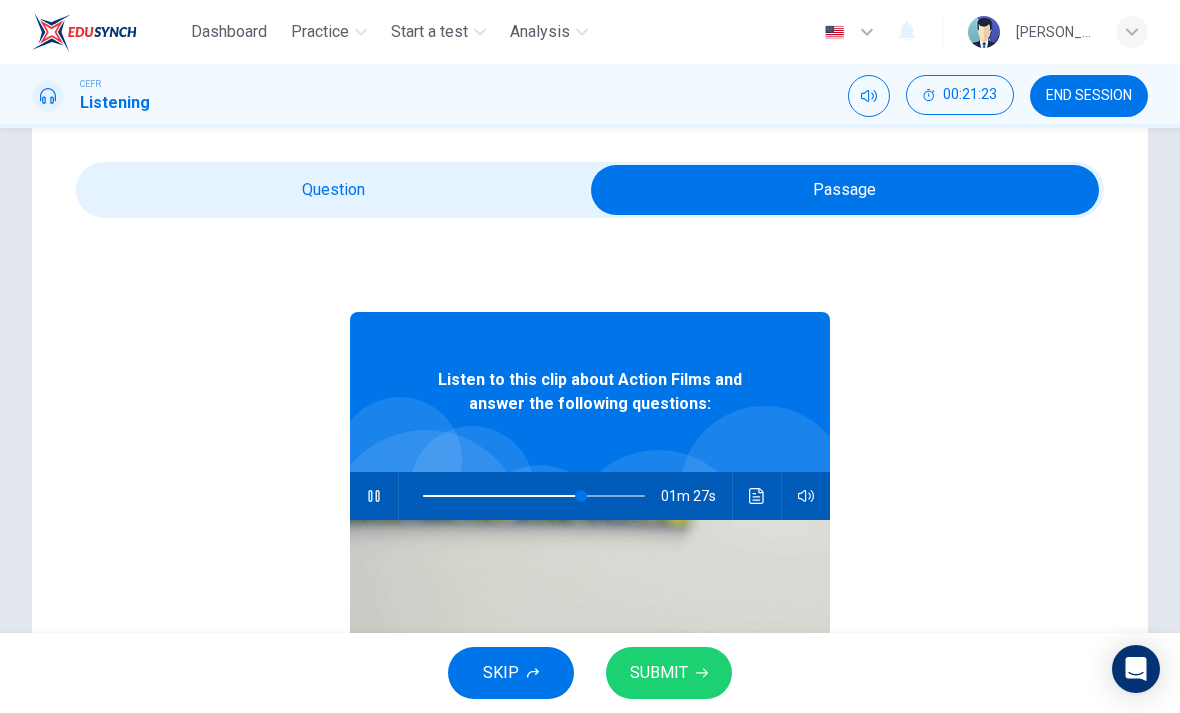 type on "71" 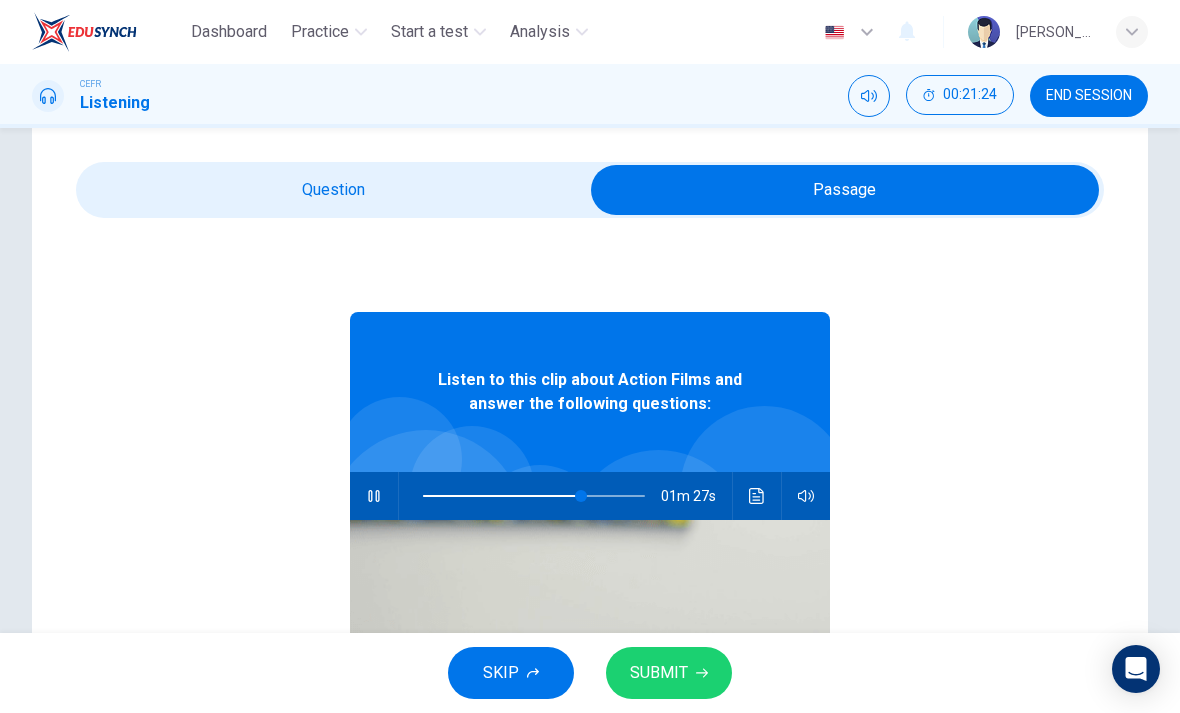 click at bounding box center [845, 190] 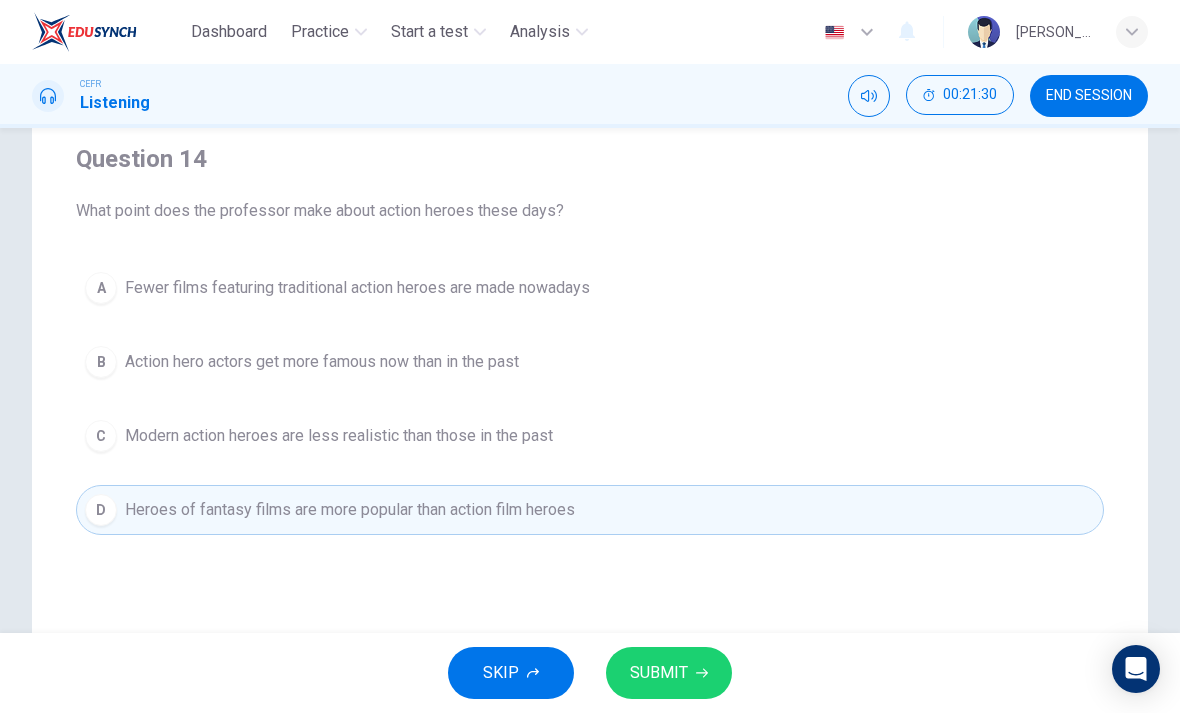 scroll, scrollTop: 160, scrollLeft: 0, axis: vertical 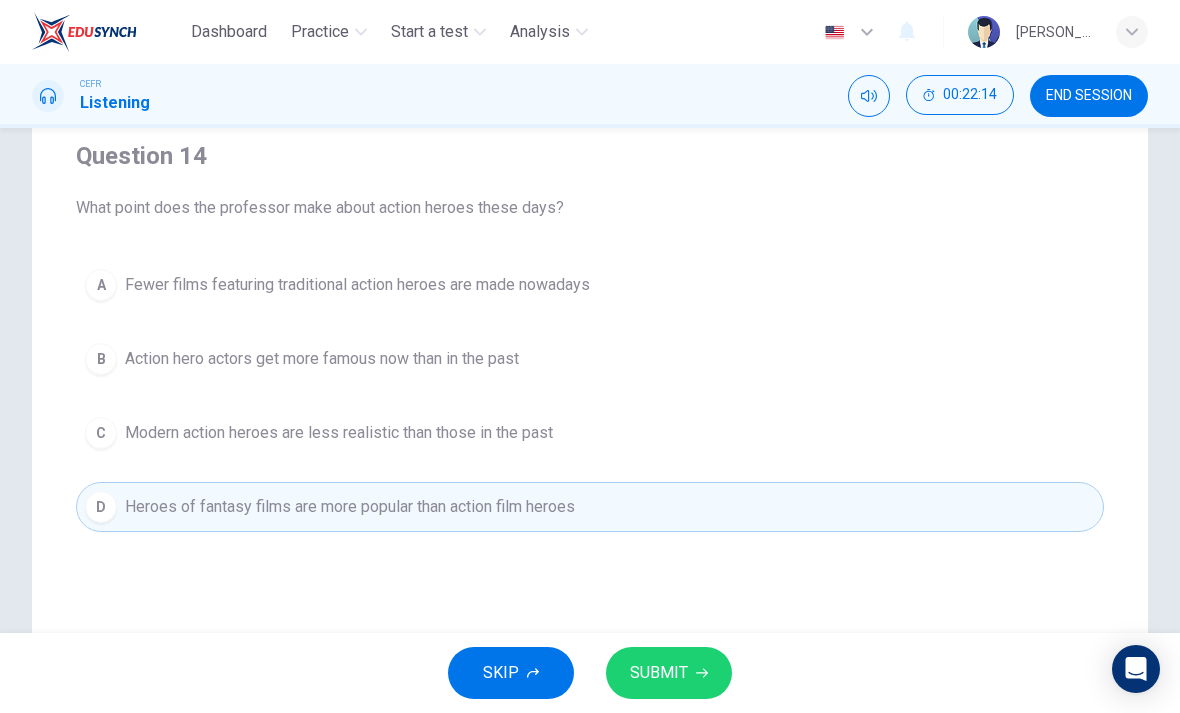 click on "C" at bounding box center (101, 433) 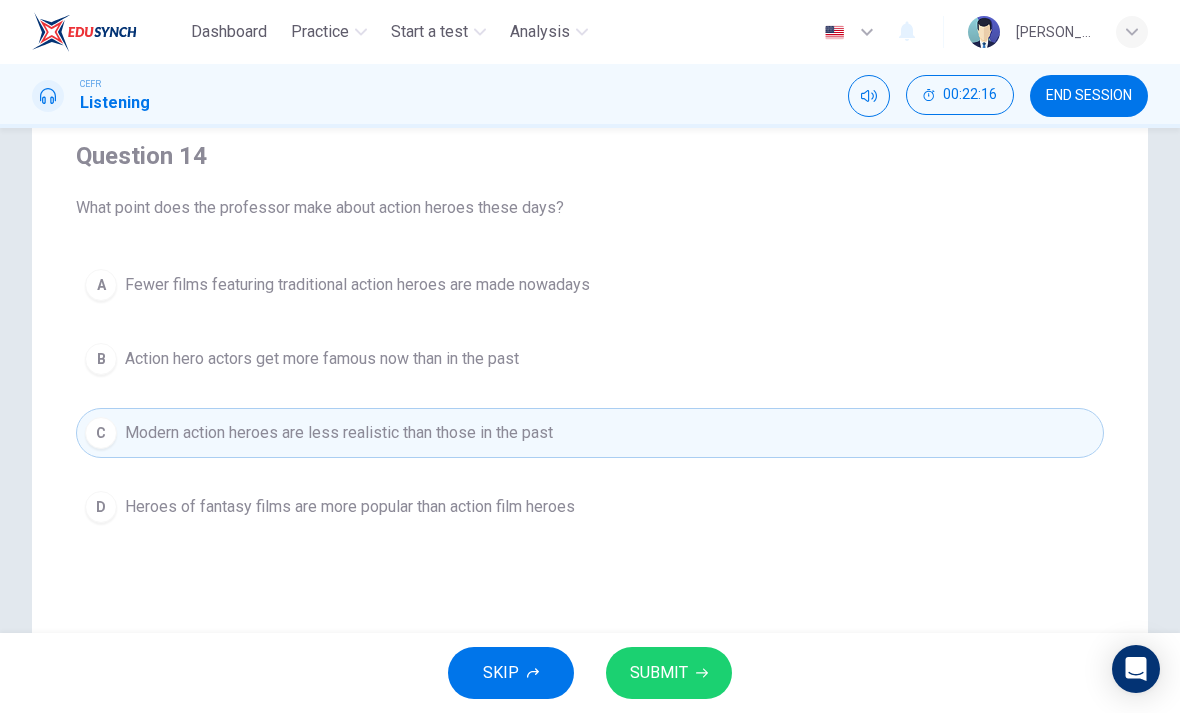 click 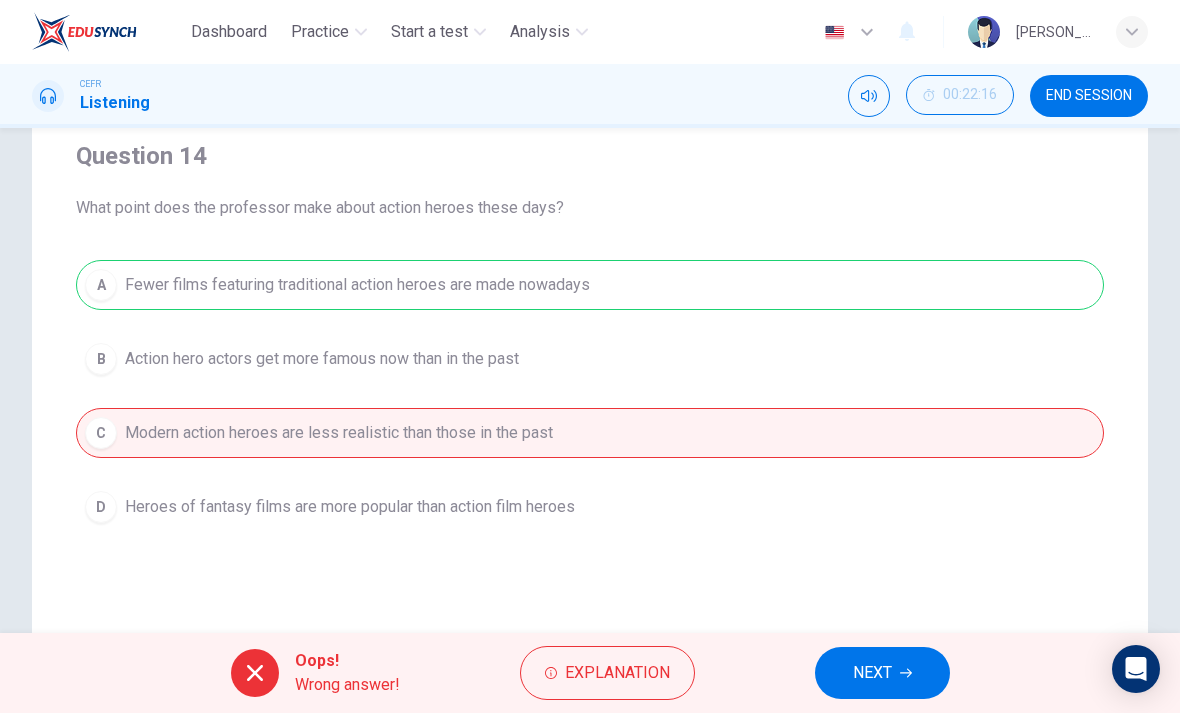 click on "NEXT" at bounding box center [882, 673] 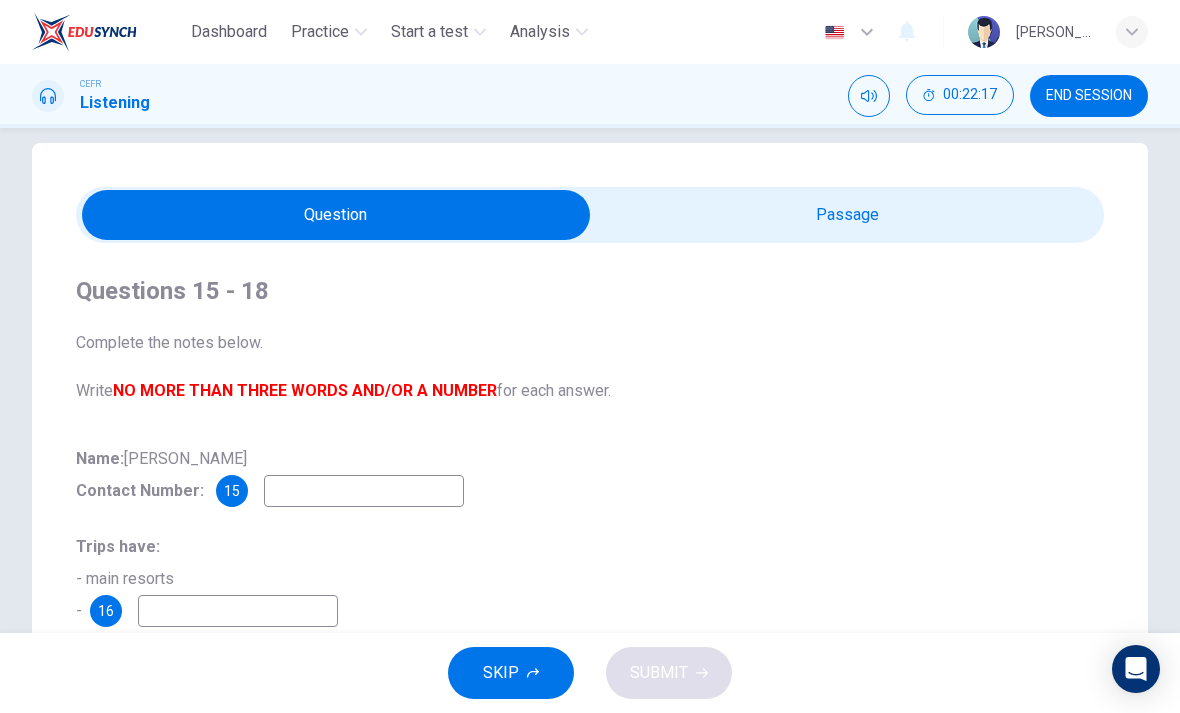 scroll, scrollTop: 28, scrollLeft: 0, axis: vertical 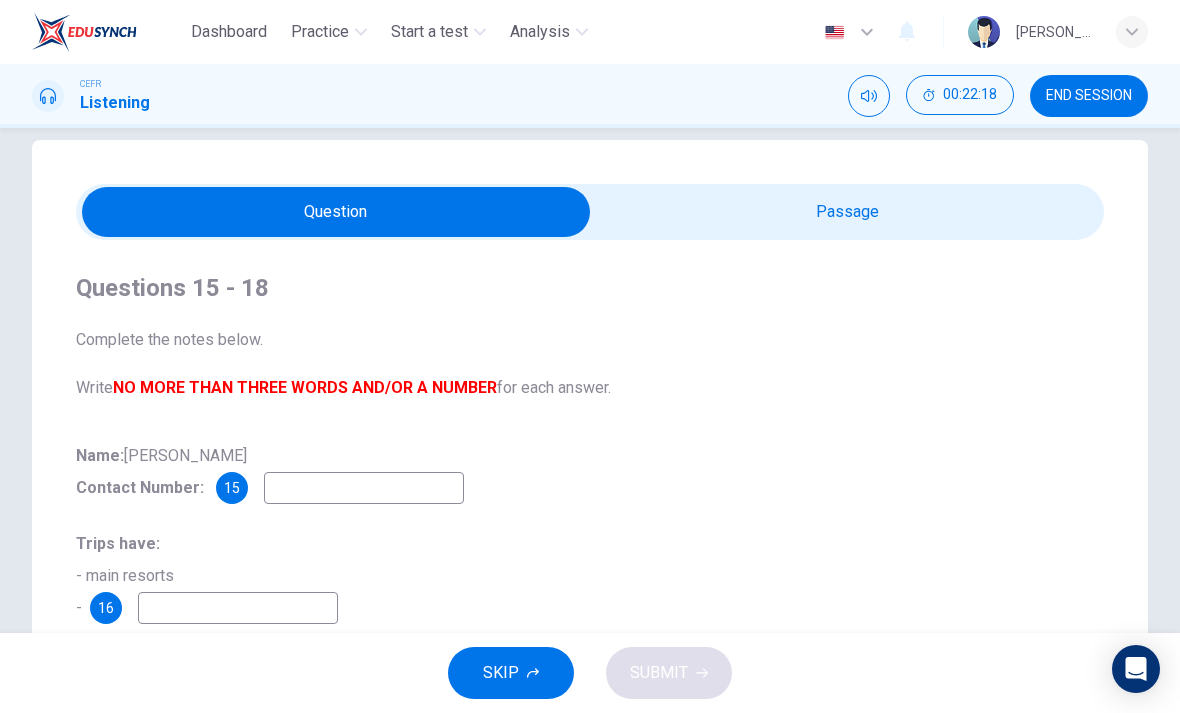 click on "END SESSION" at bounding box center [1089, 96] 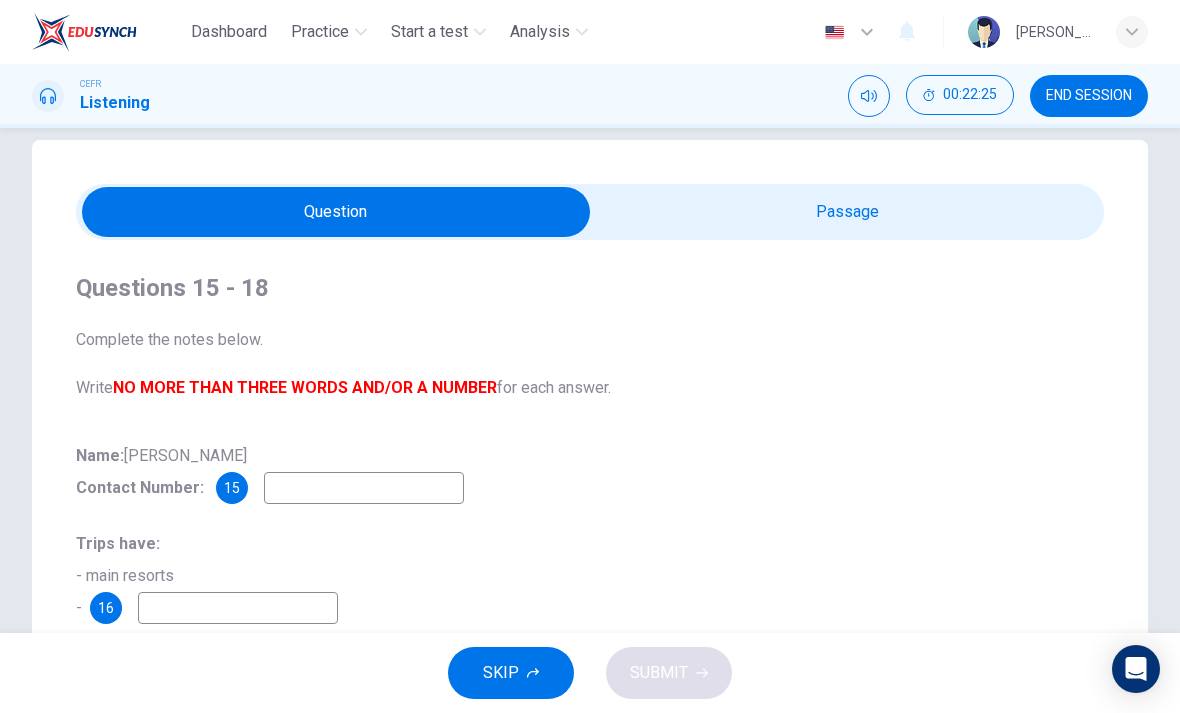 click at bounding box center (336, 212) 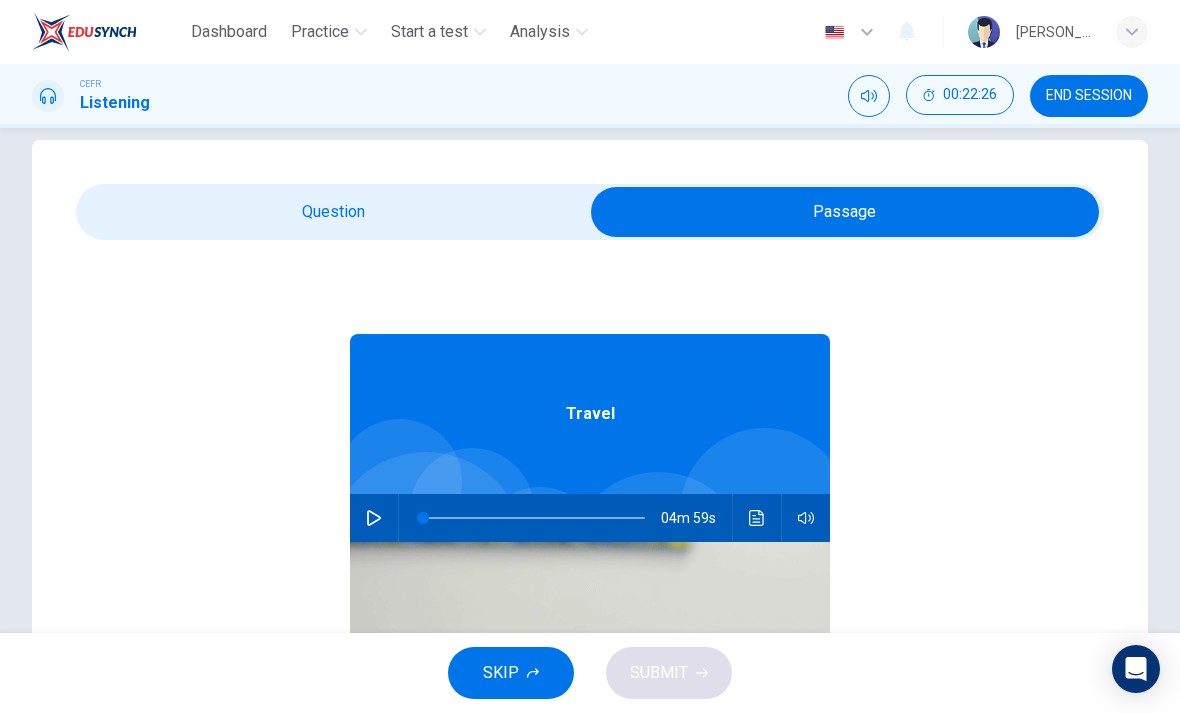 click 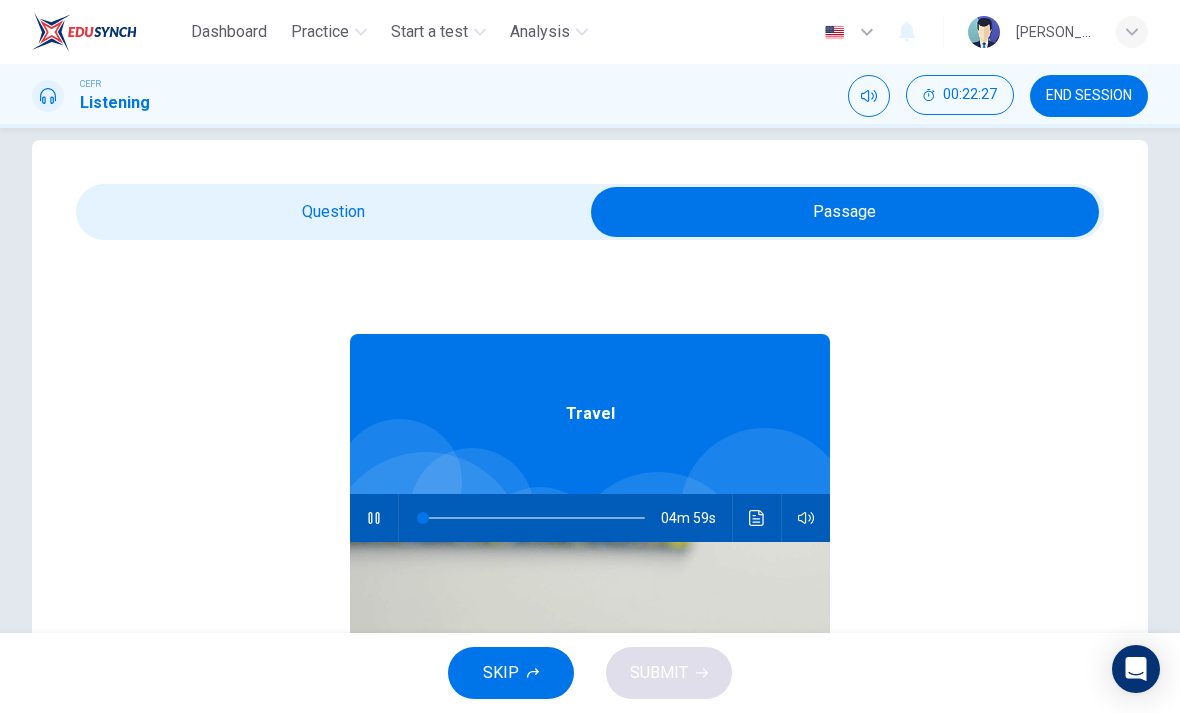 click on "Questions 15 - 18 Complete the notes below. Write  NO MORE THAN THREE WORDS AND/OR A NUMBER  for each answer. Name:   Ariel Lee
Contact Number:     15 Trips have:   - main resorts -  16  - special activities Fee:   $20 - $35 per person Leave time:
7:00 a.m. Transport:   minibus or  17 At peak season:   tourists have to  18 Travel 04m 59s" at bounding box center (590, 542) 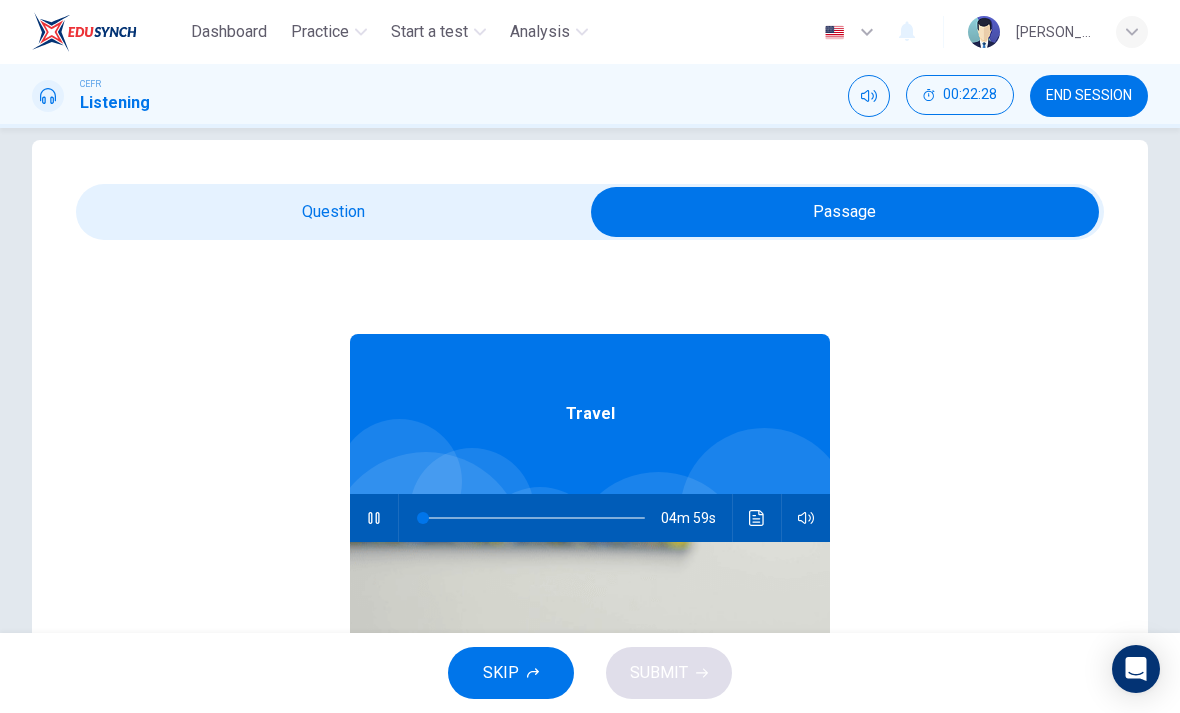 type on "0" 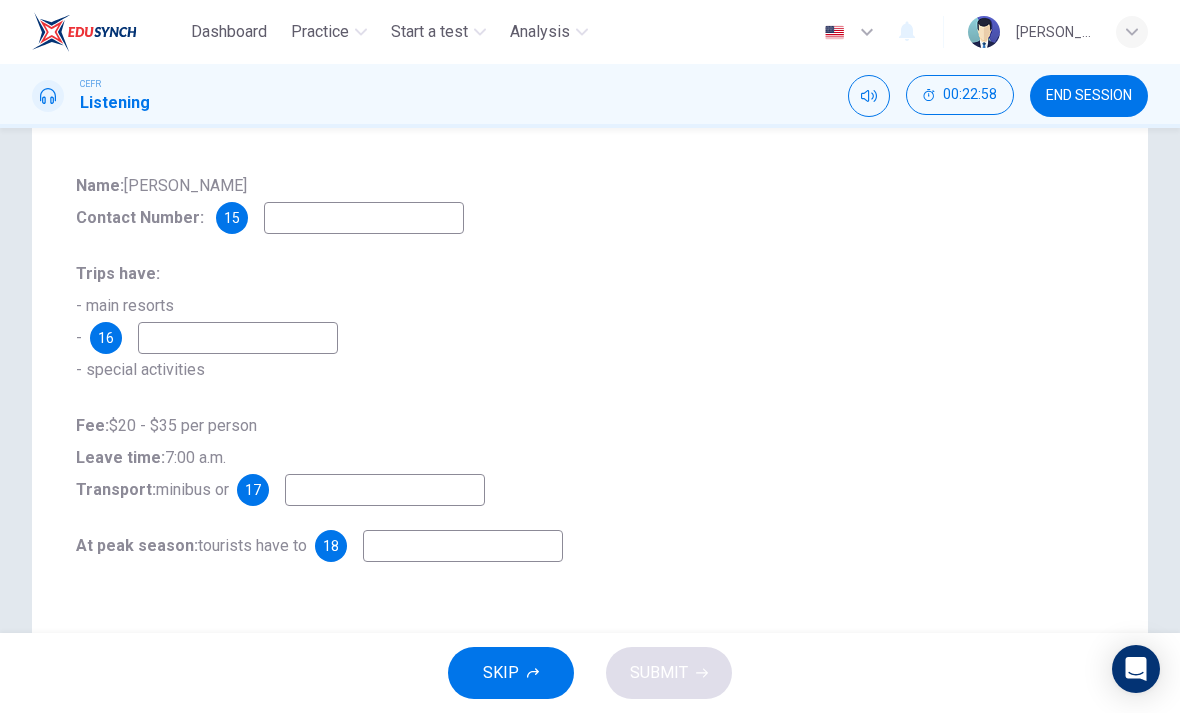 scroll, scrollTop: 303, scrollLeft: 0, axis: vertical 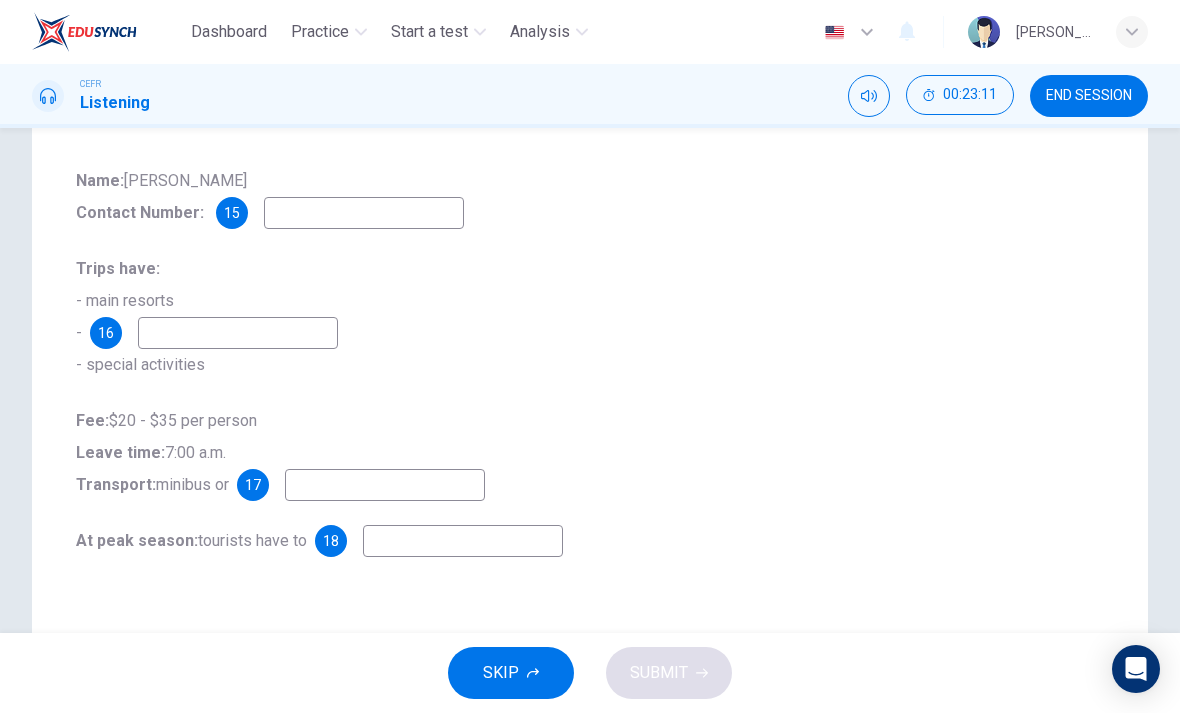 click at bounding box center [364, 213] 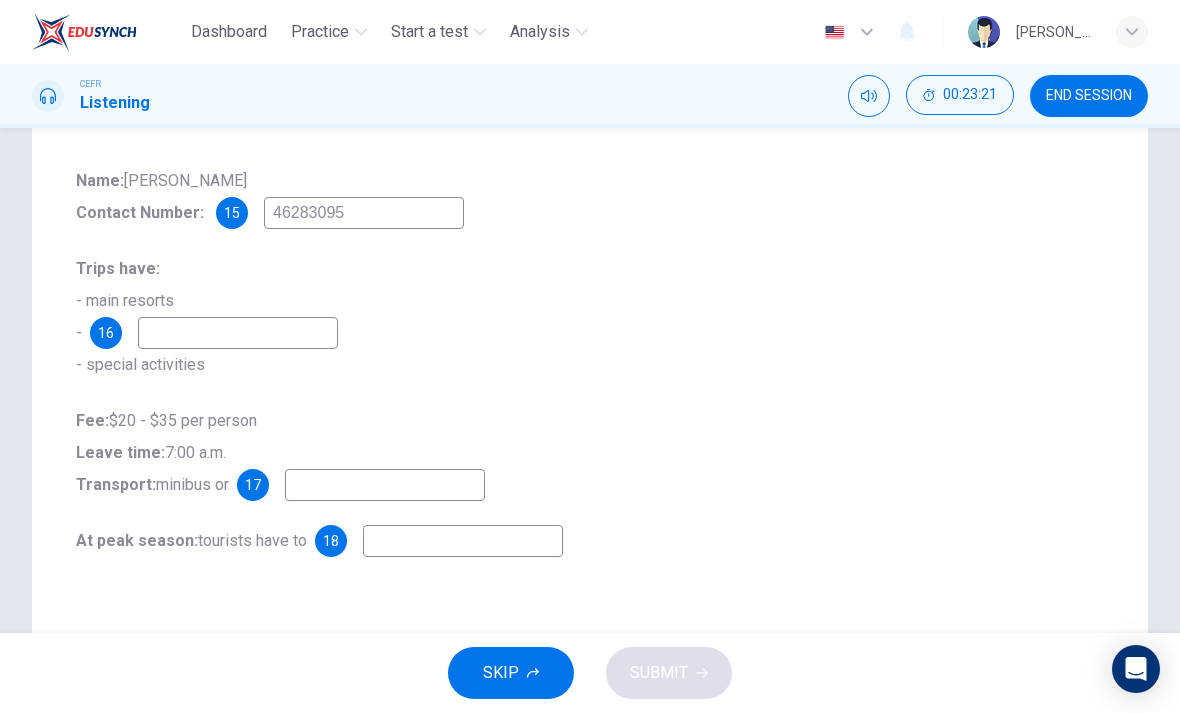type on "46283095" 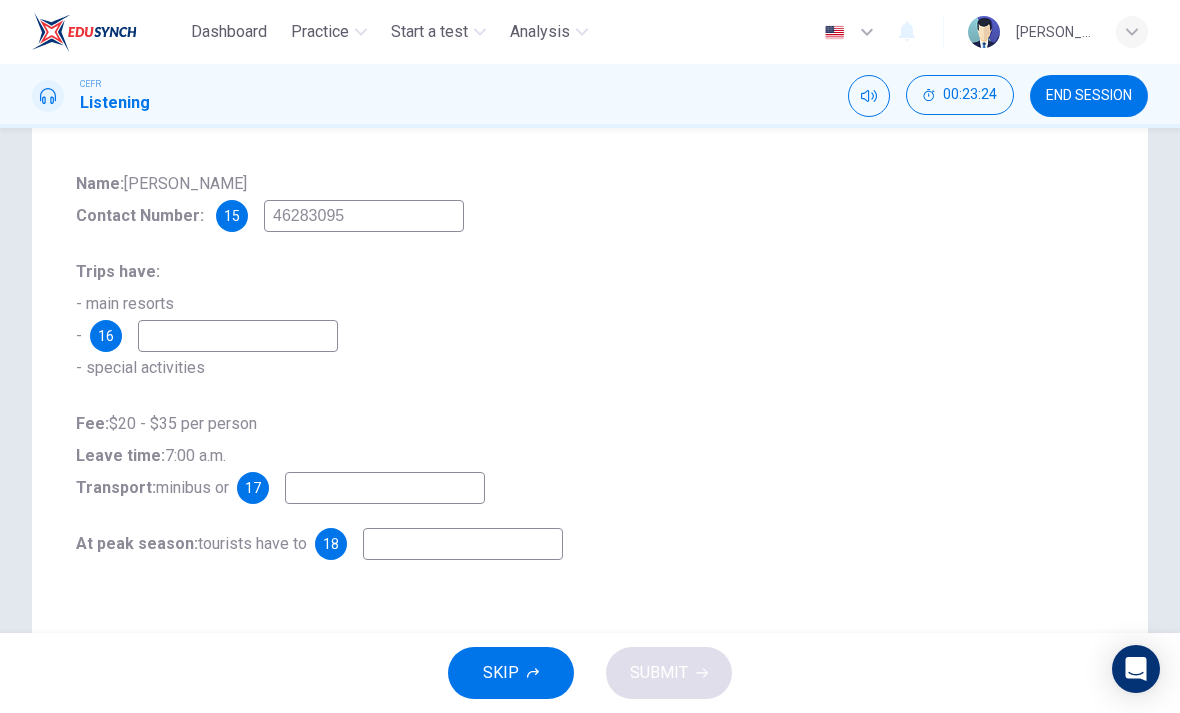 scroll, scrollTop: 308, scrollLeft: 0, axis: vertical 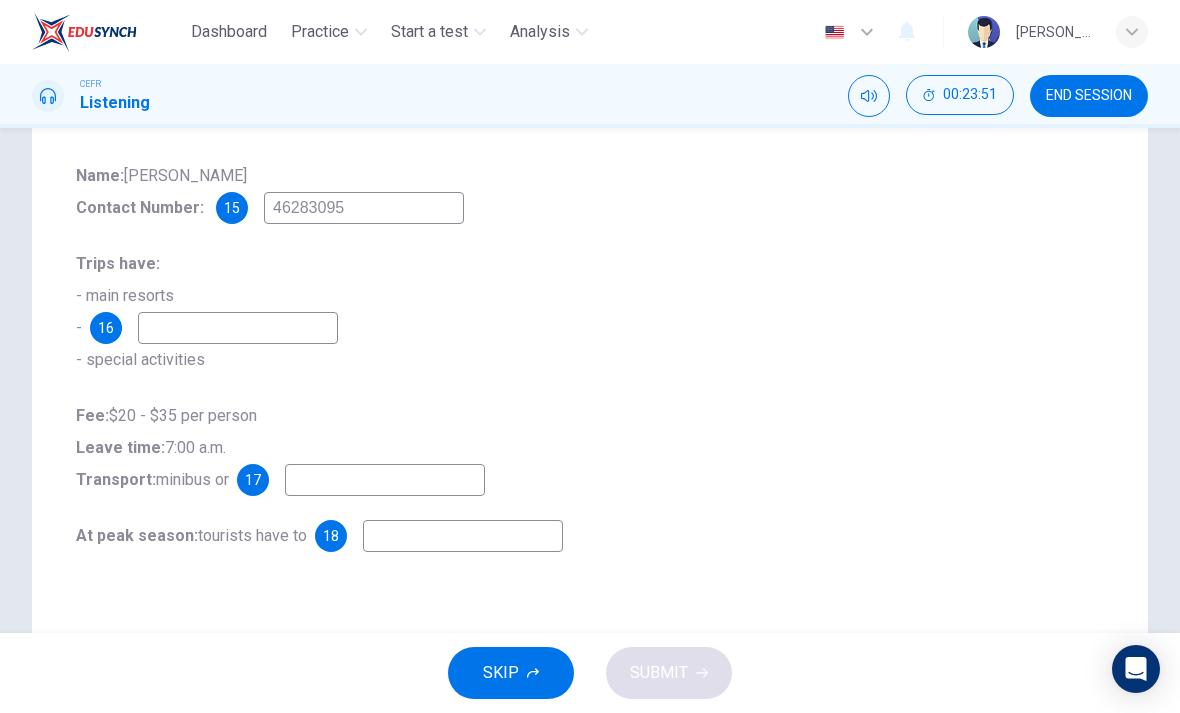 click at bounding box center [238, 328] 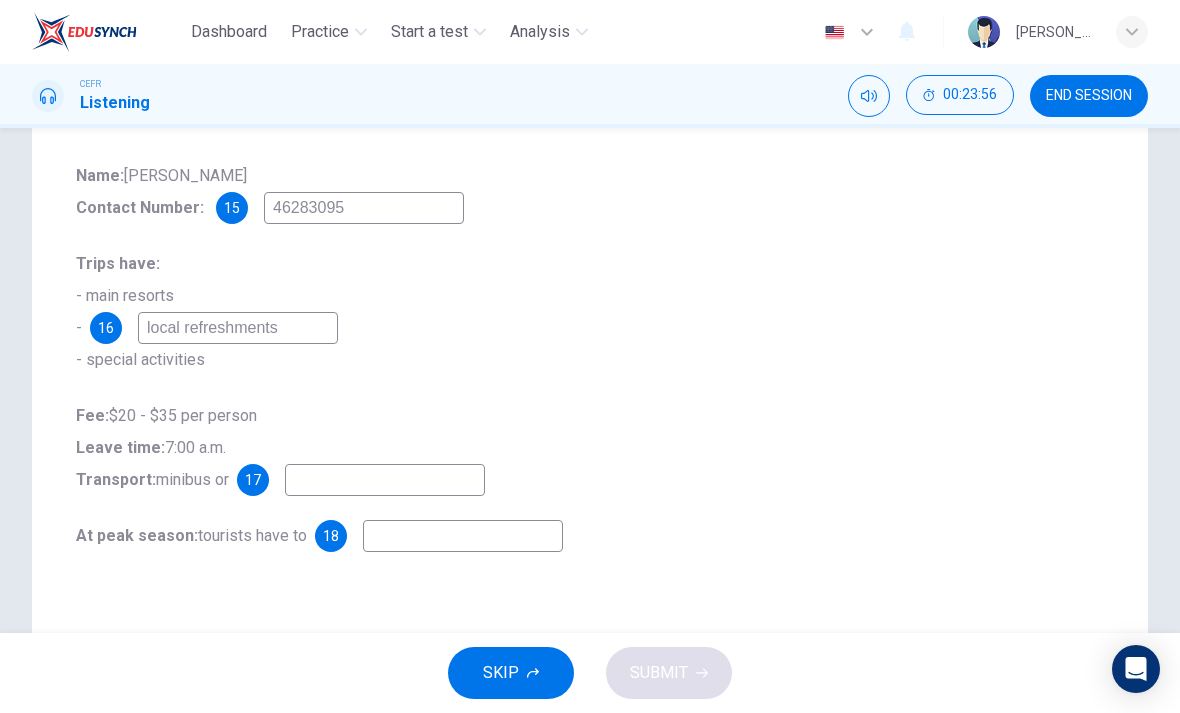 type on "local refreshments" 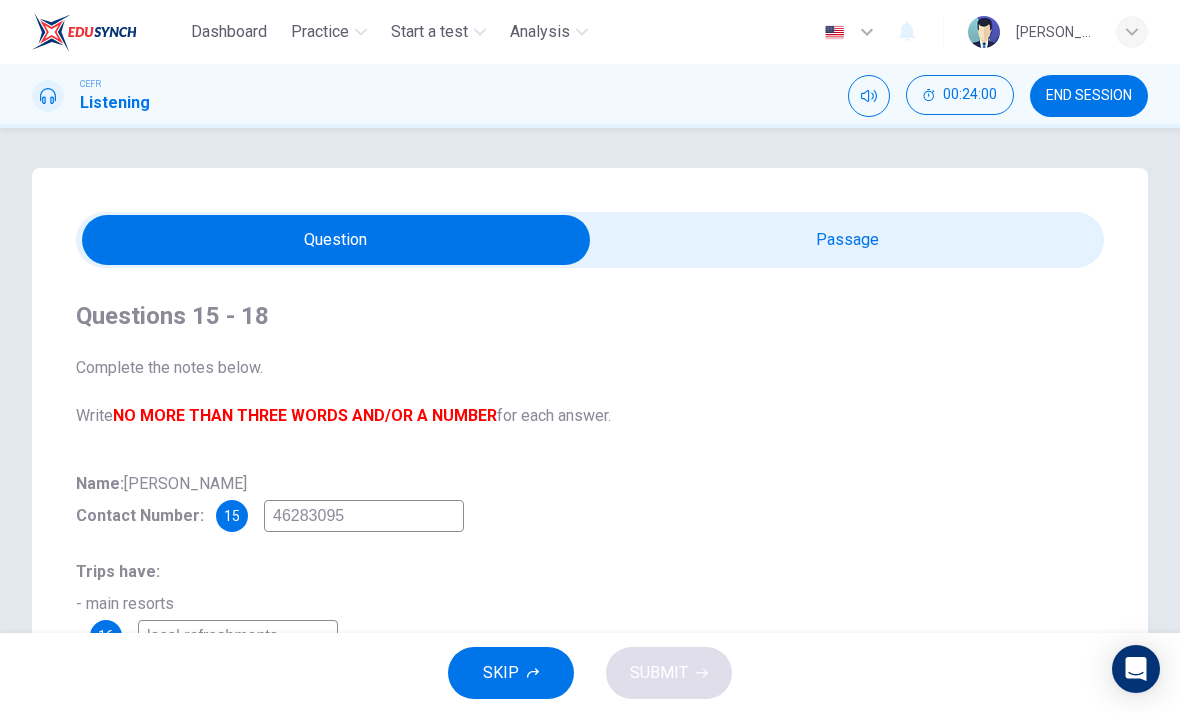 scroll, scrollTop: 0, scrollLeft: 0, axis: both 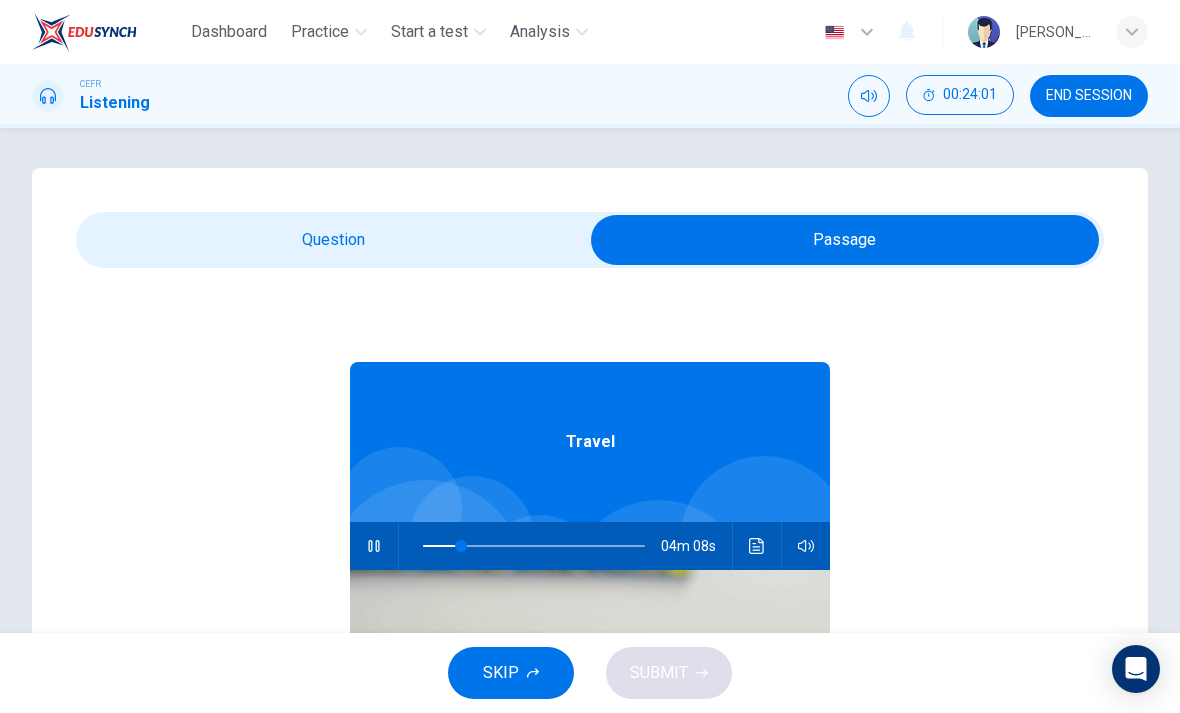 click at bounding box center [461, 546] 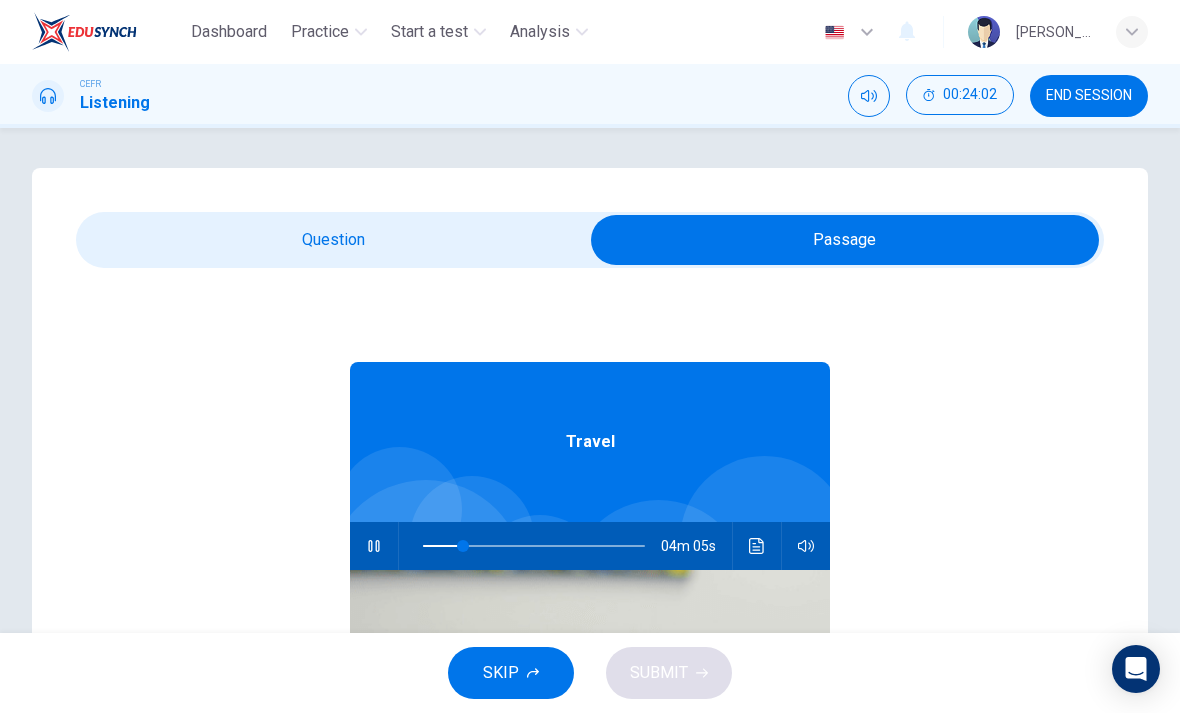 click at bounding box center (845, 240) 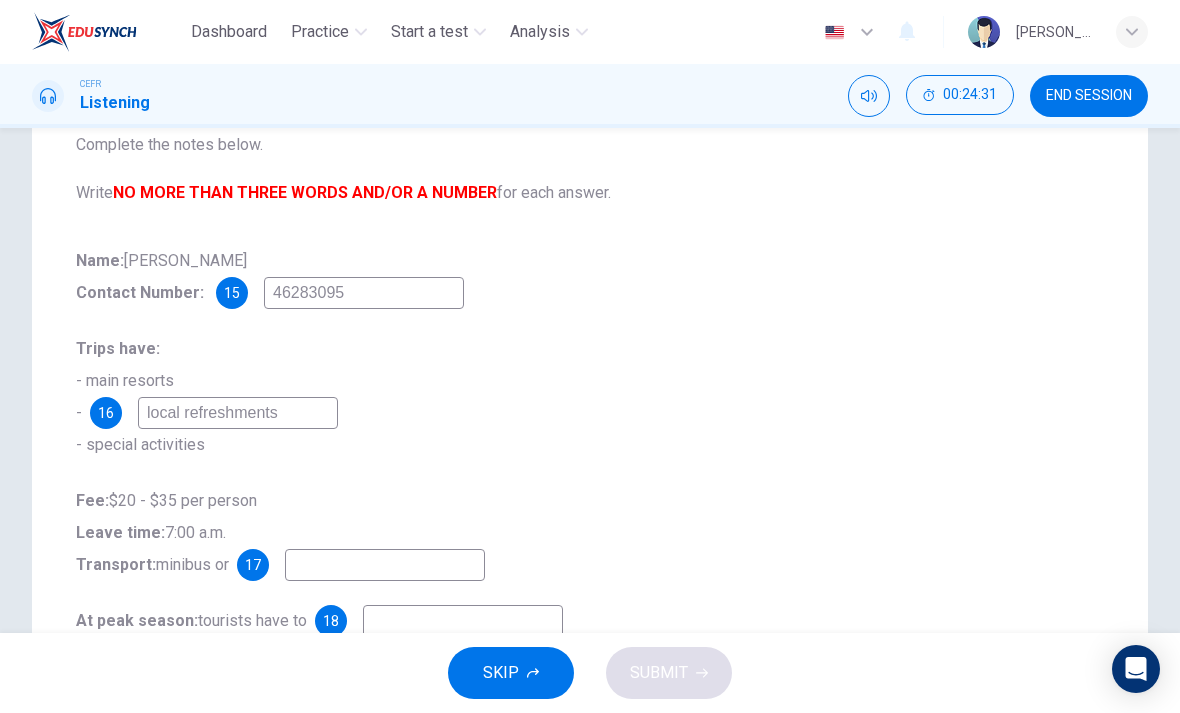 scroll, scrollTop: 220, scrollLeft: 0, axis: vertical 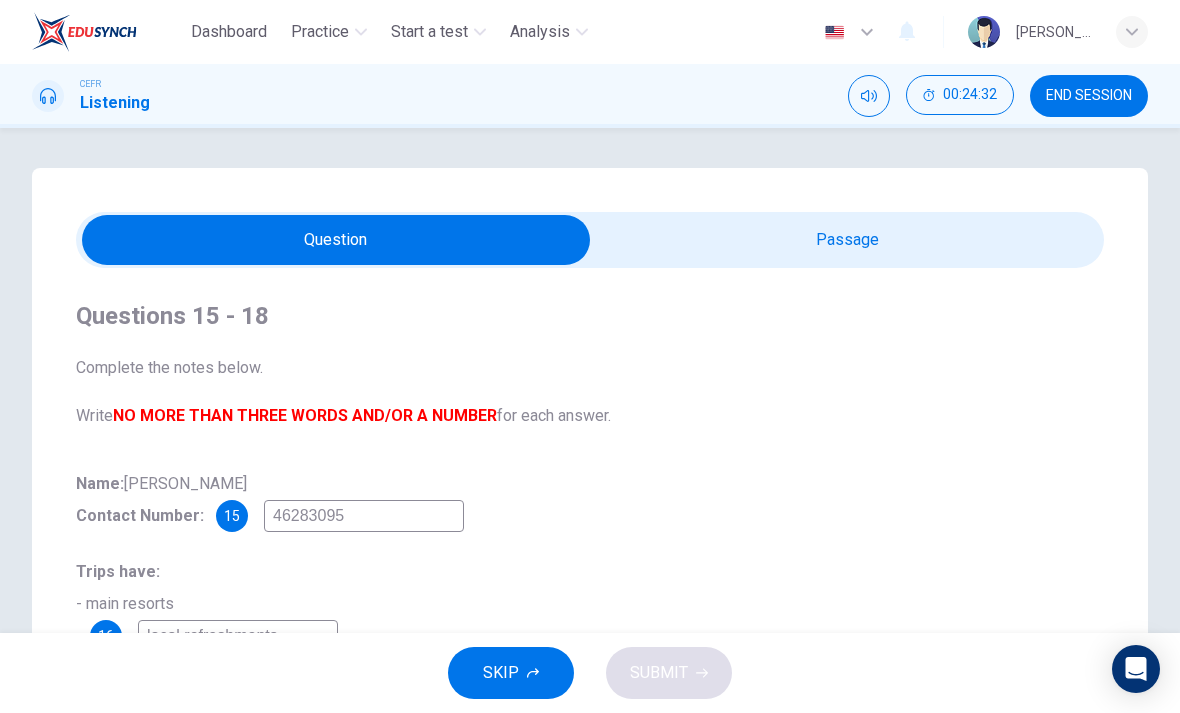 type on "27" 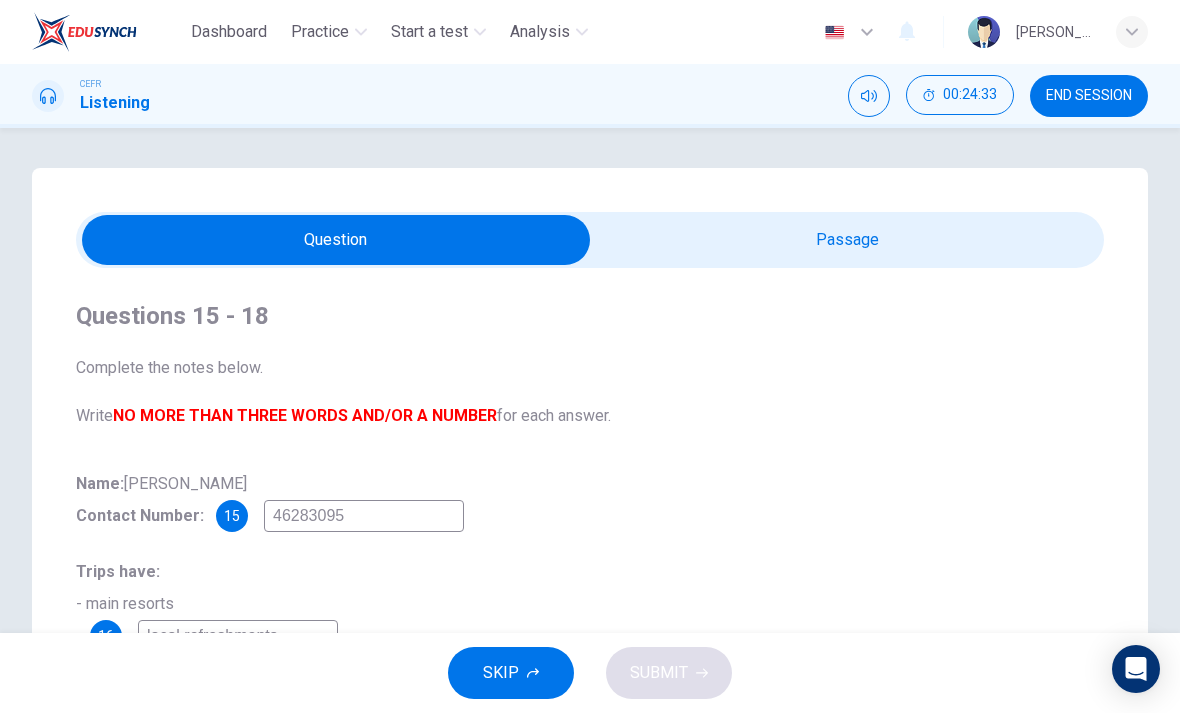 scroll, scrollTop: 0, scrollLeft: 0, axis: both 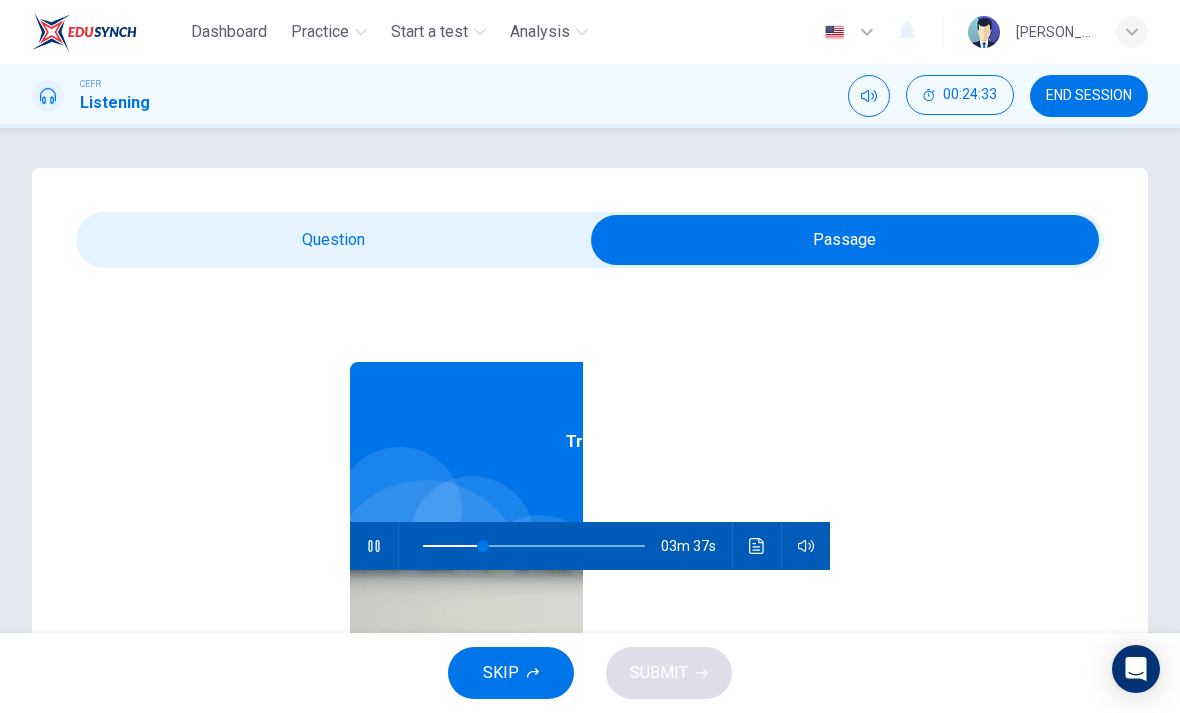 type on "28" 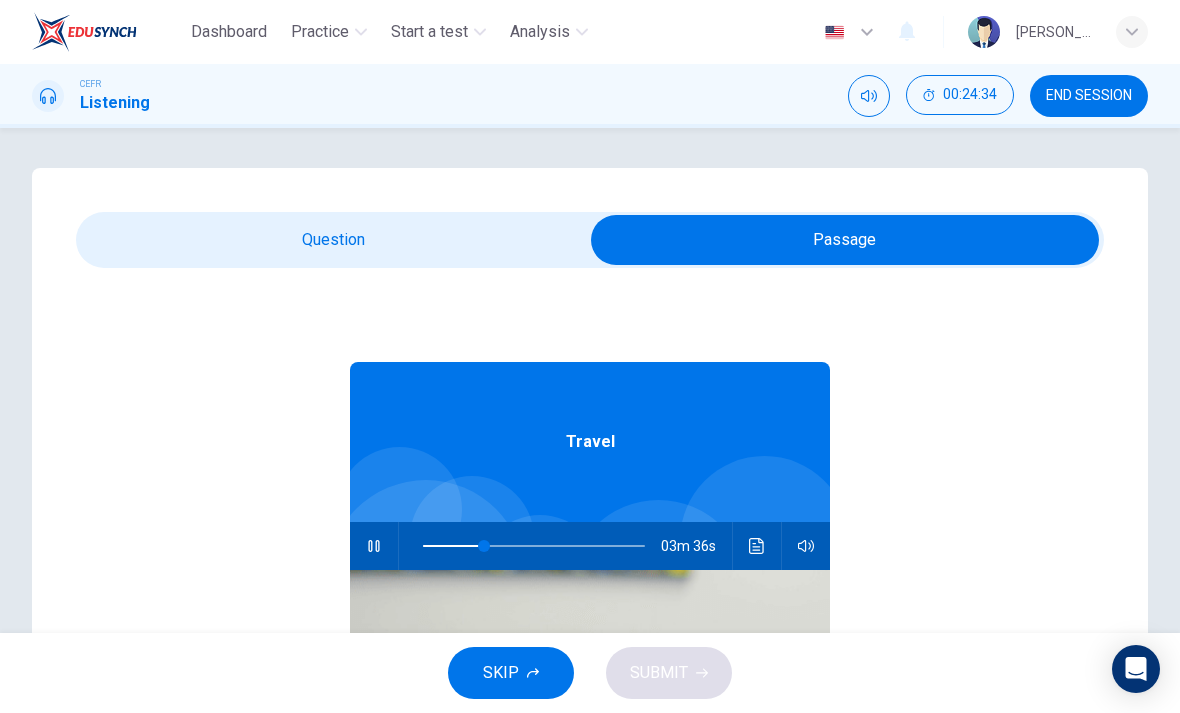 click at bounding box center [845, 240] 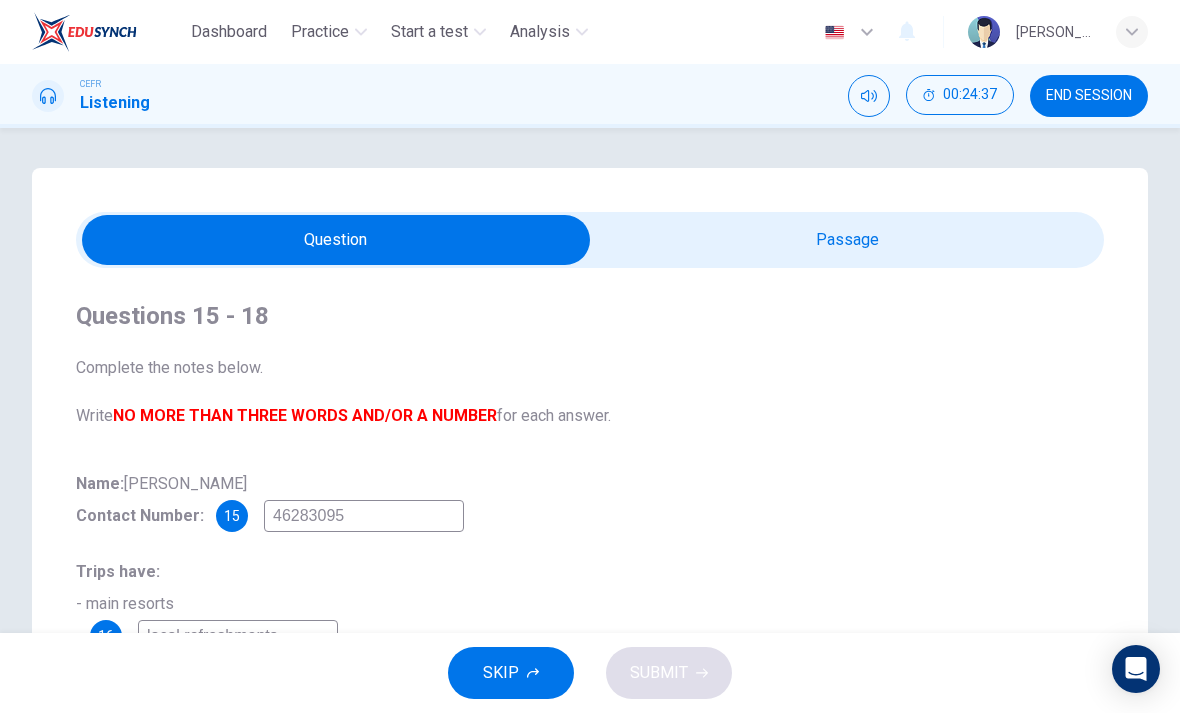 type on "29" 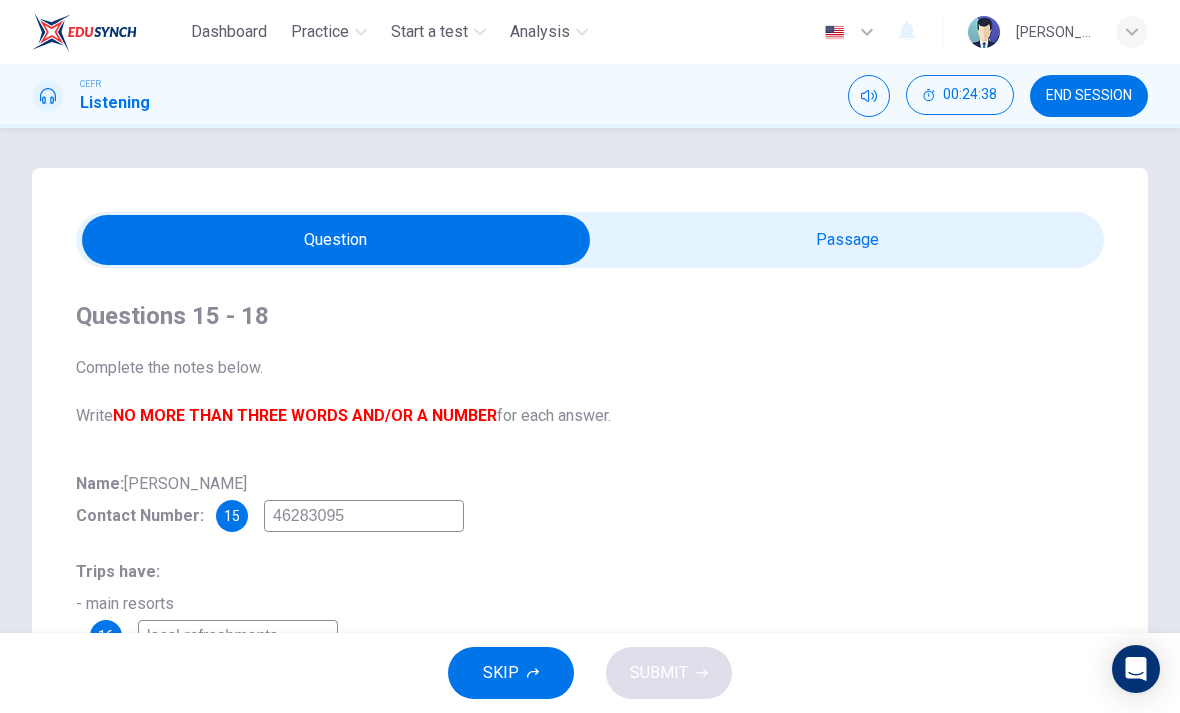 click at bounding box center (336, 240) 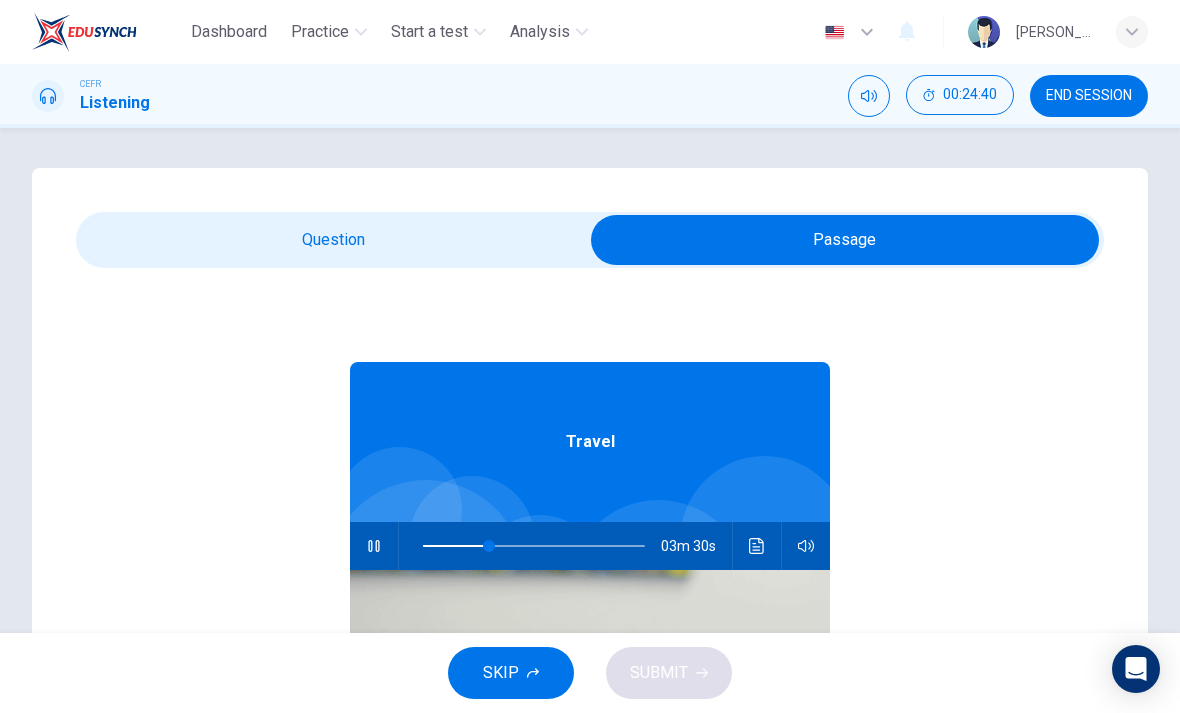 click 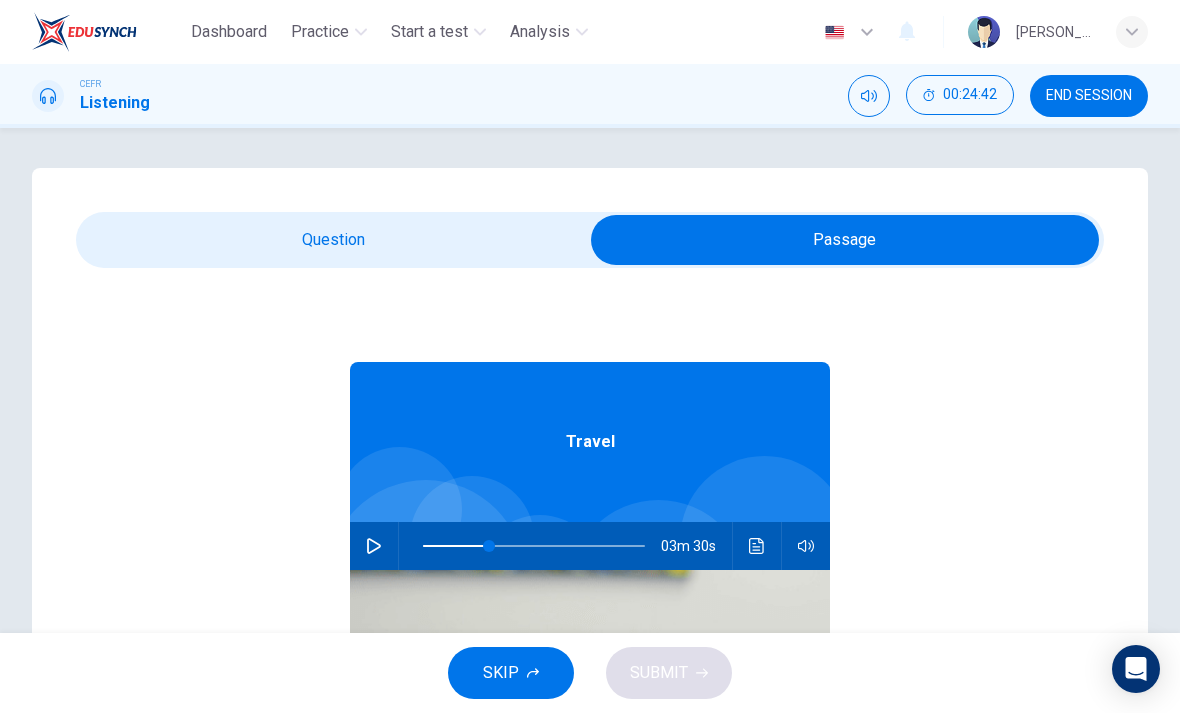 click at bounding box center [845, 240] 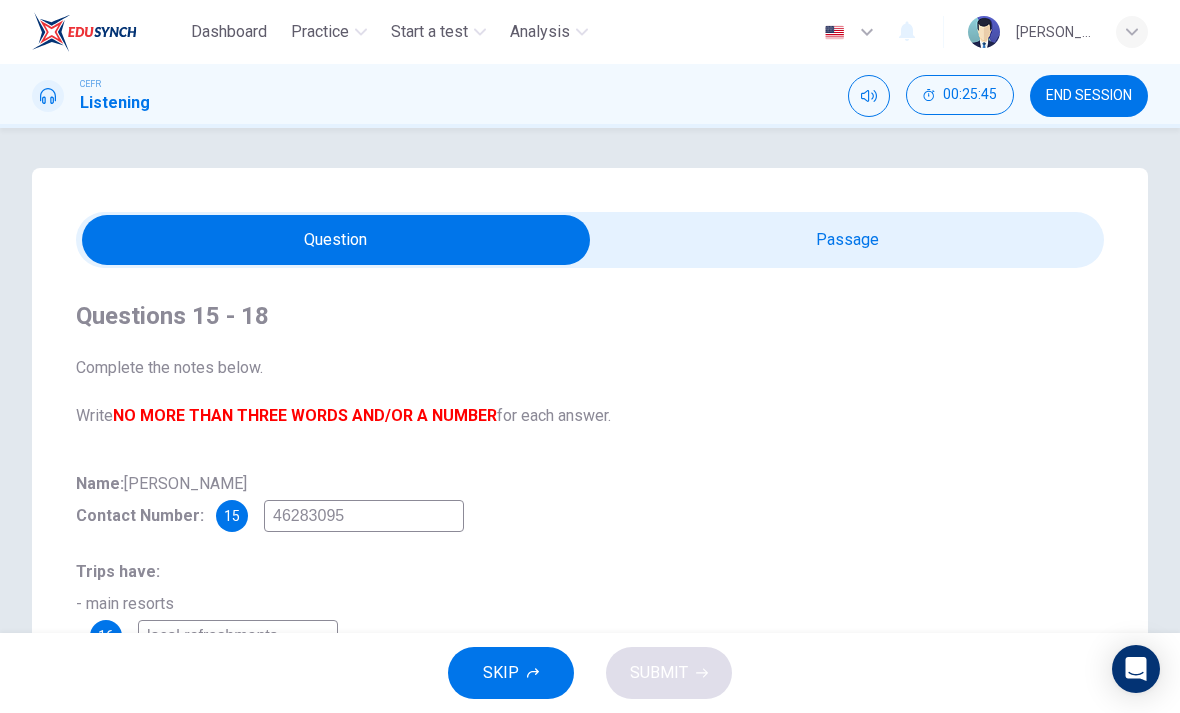 scroll, scrollTop: 0, scrollLeft: 0, axis: both 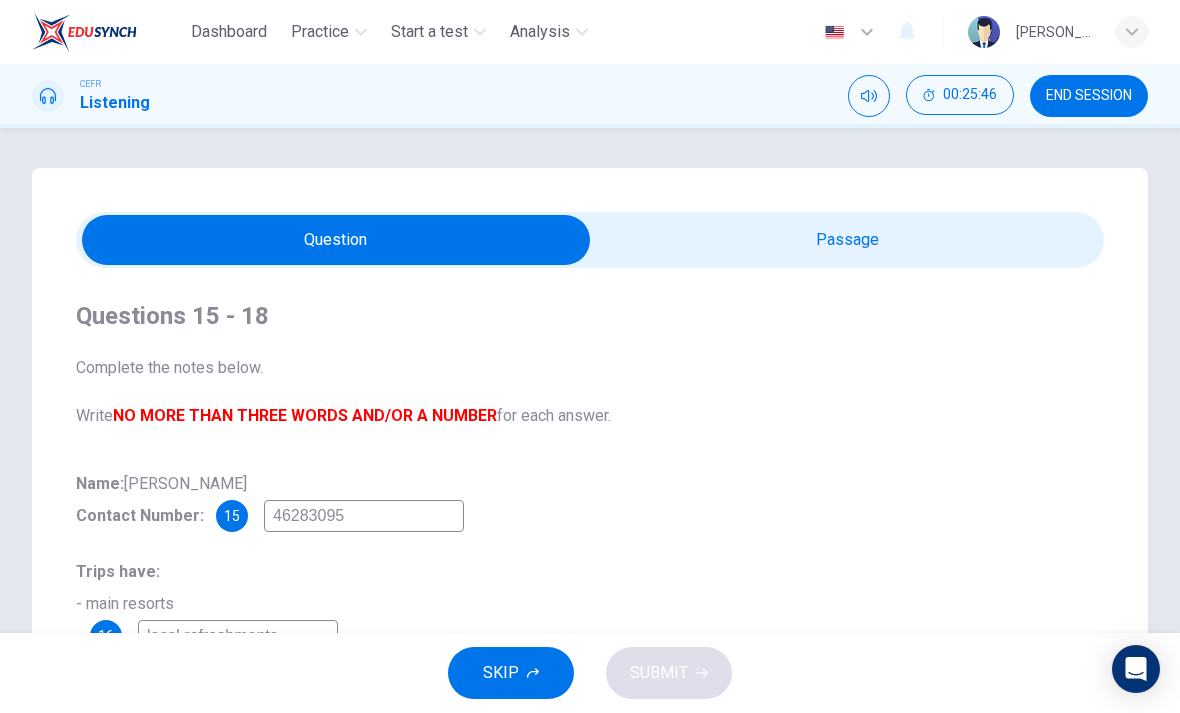 click 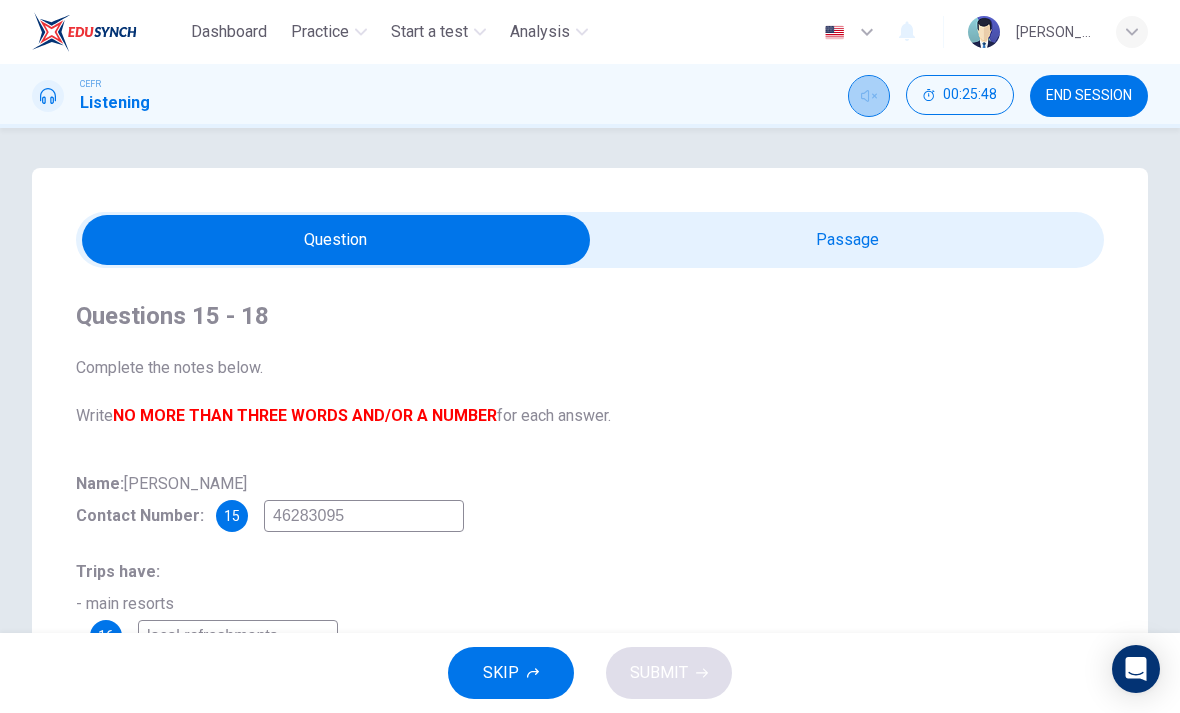click 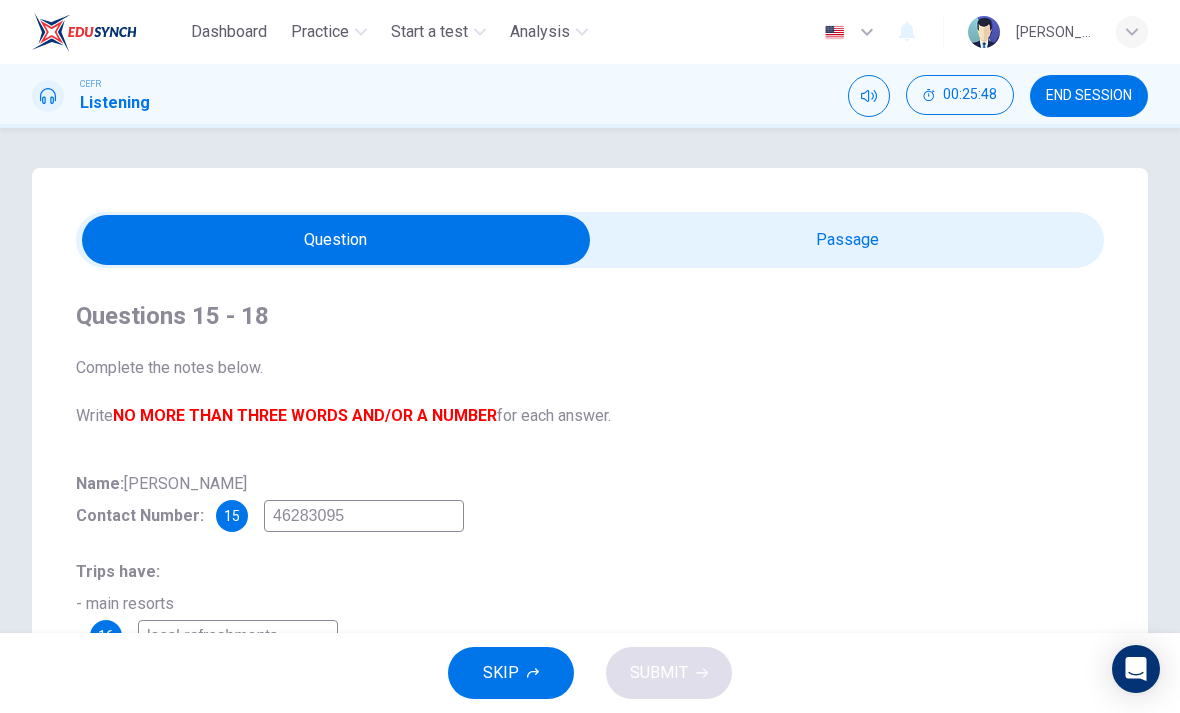 click at bounding box center [336, 240] 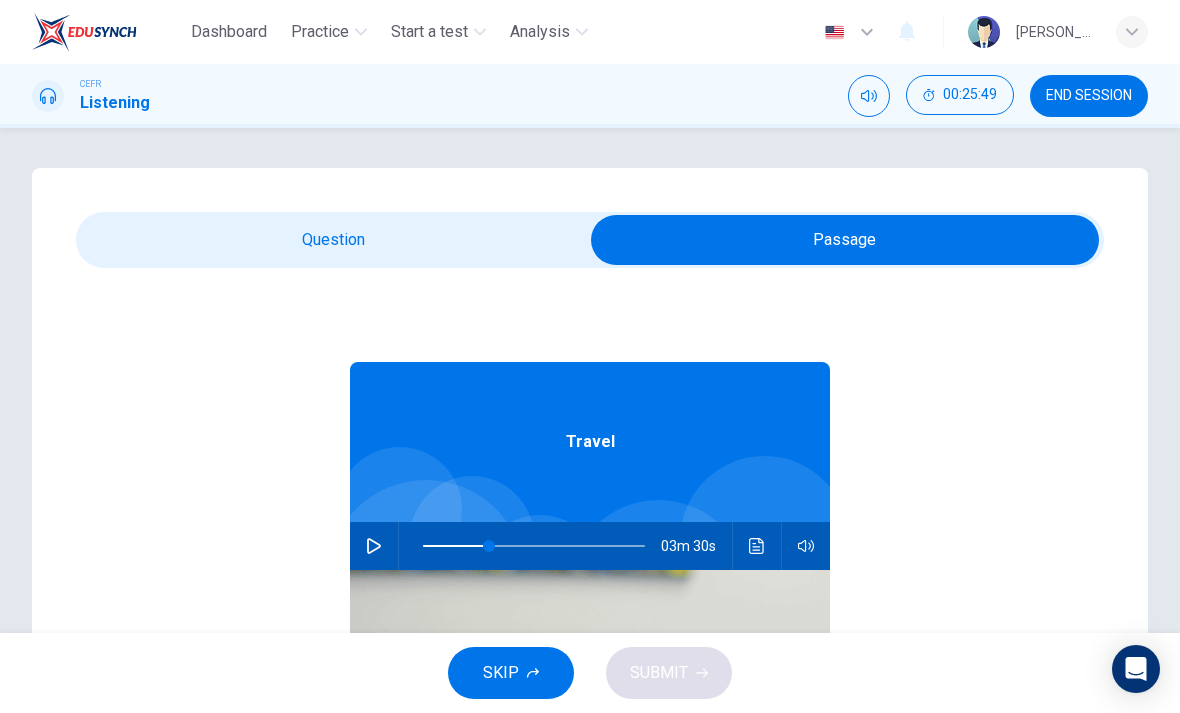 click at bounding box center [374, 546] 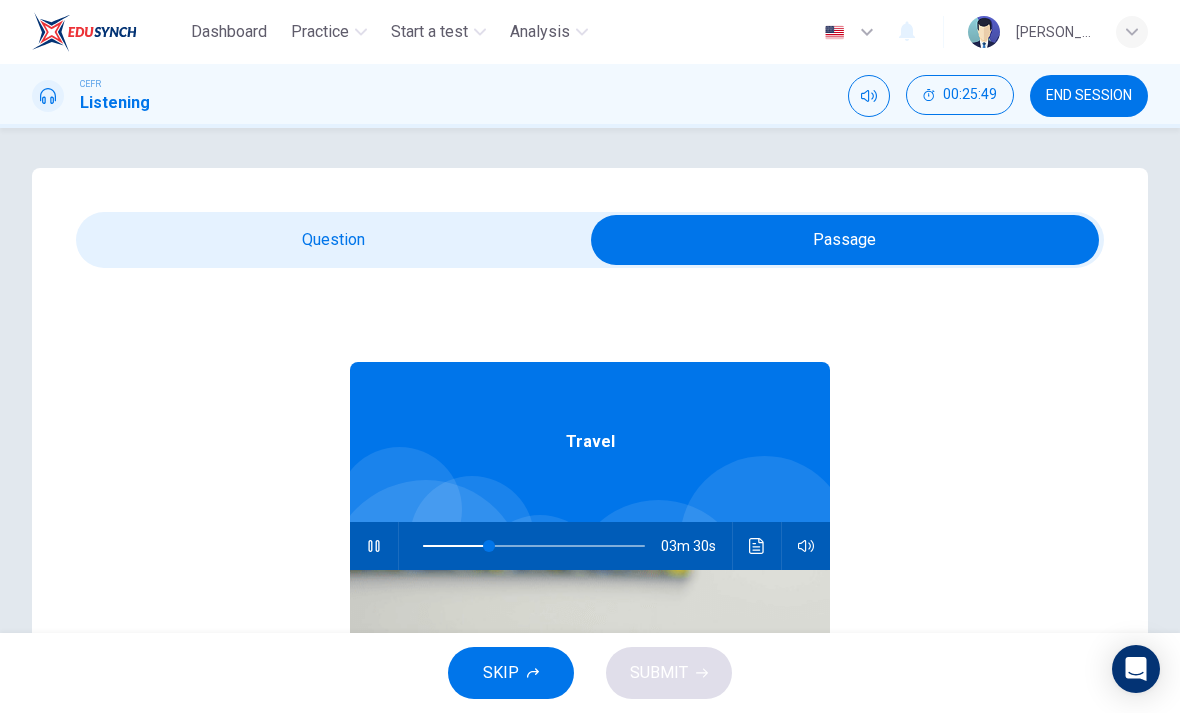 click at bounding box center (845, 240) 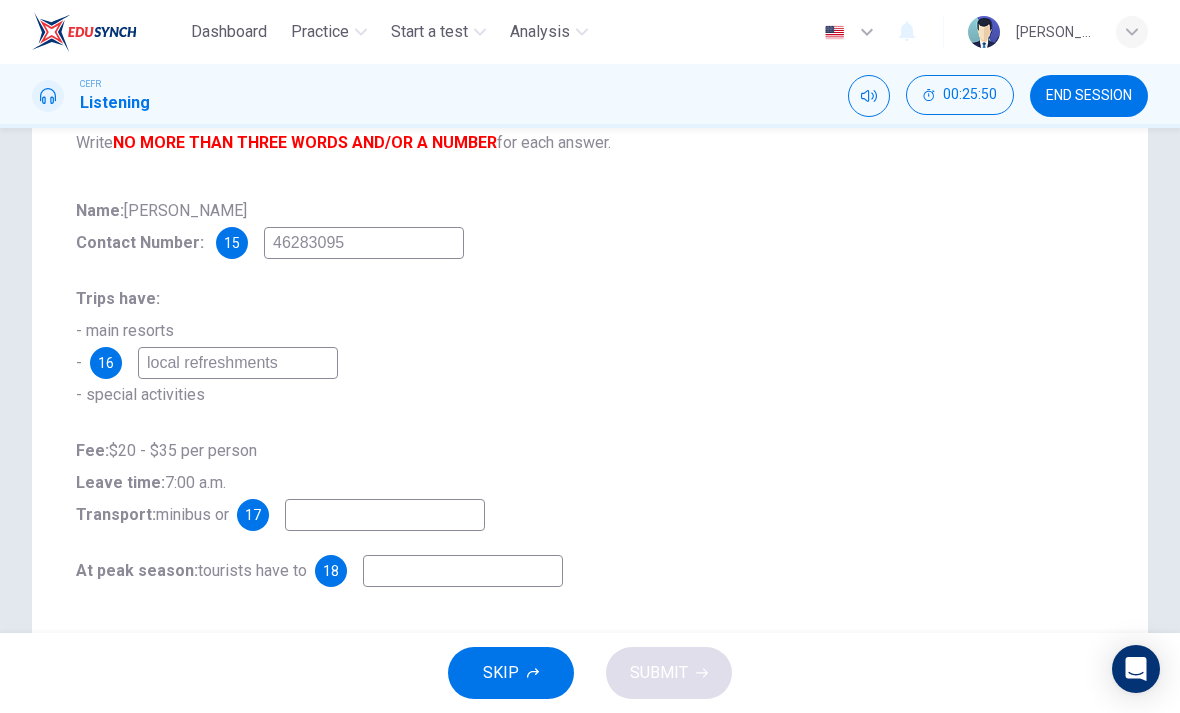 scroll, scrollTop: 277, scrollLeft: 0, axis: vertical 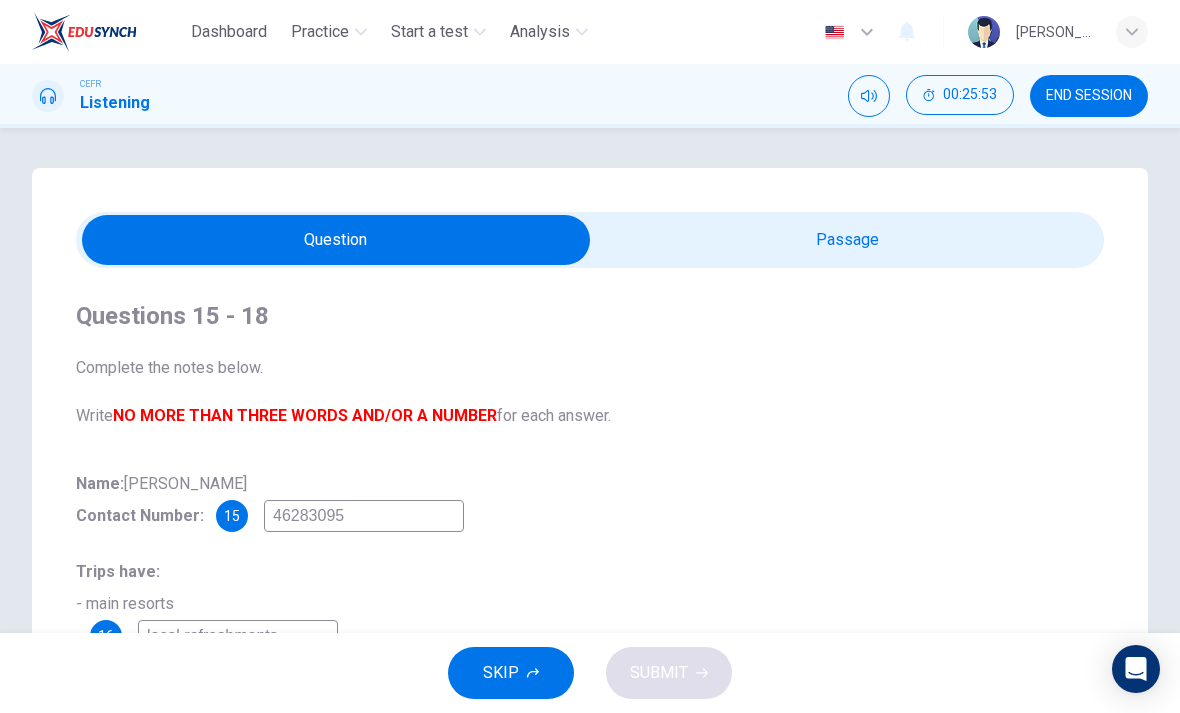 type on "31" 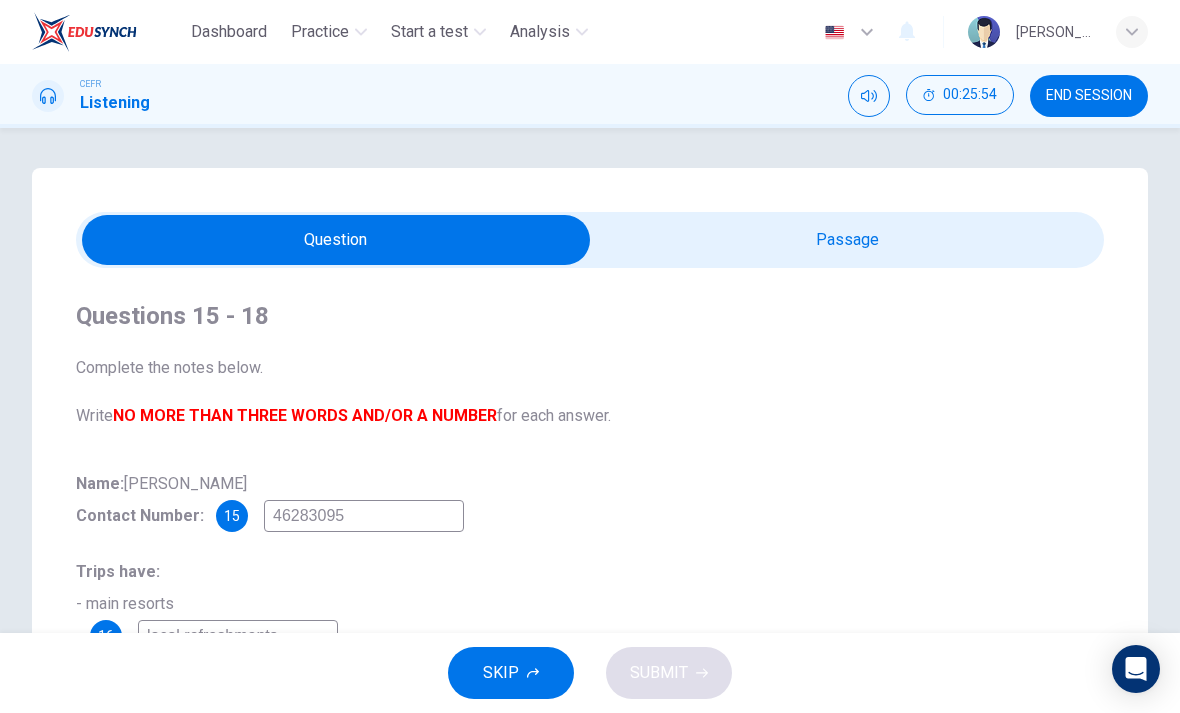 click at bounding box center (336, 240) 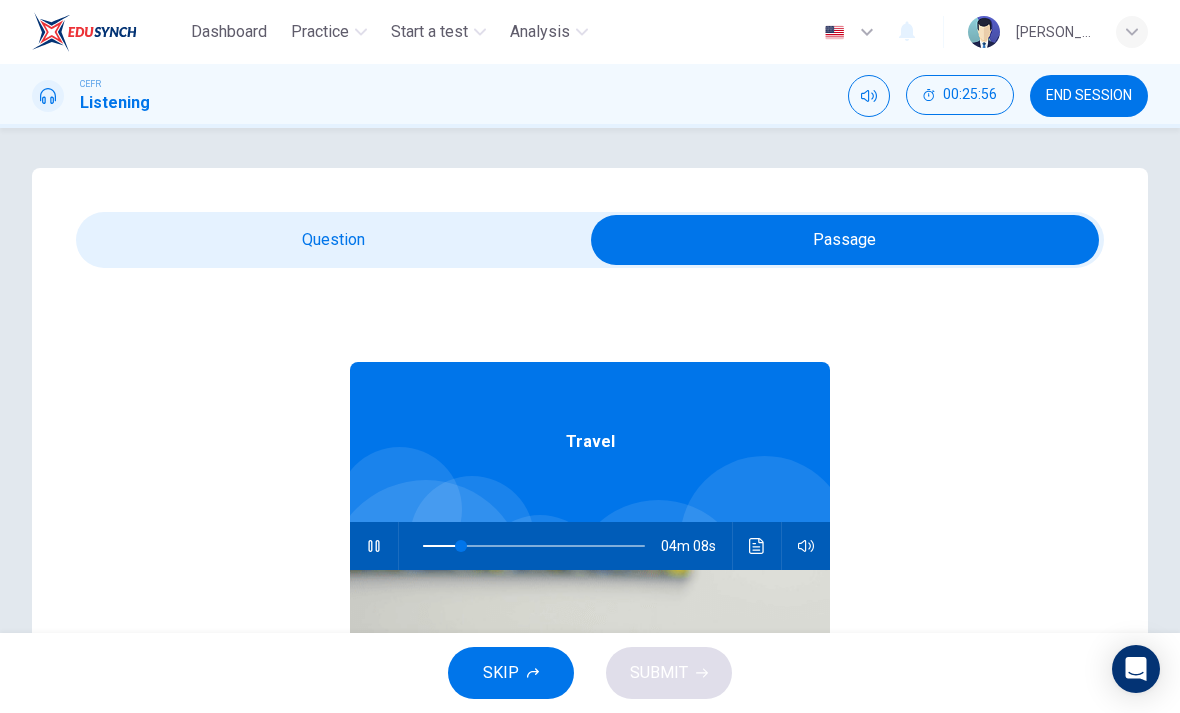 type on "17" 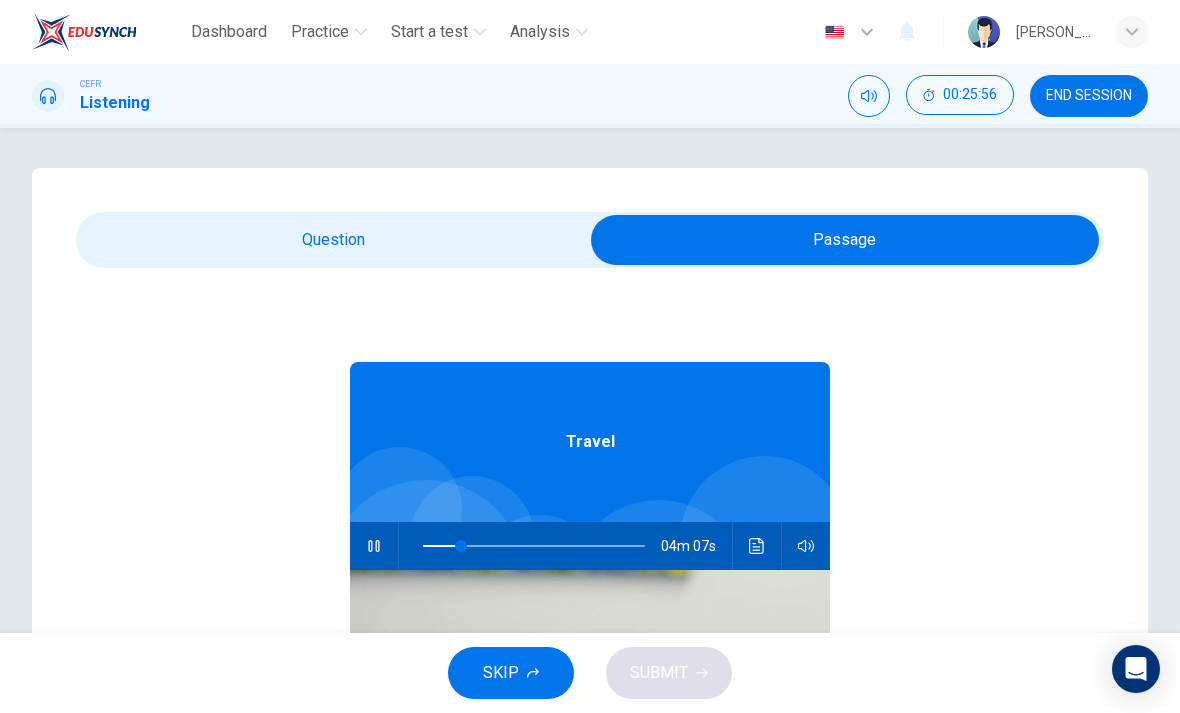 click at bounding box center (845, 240) 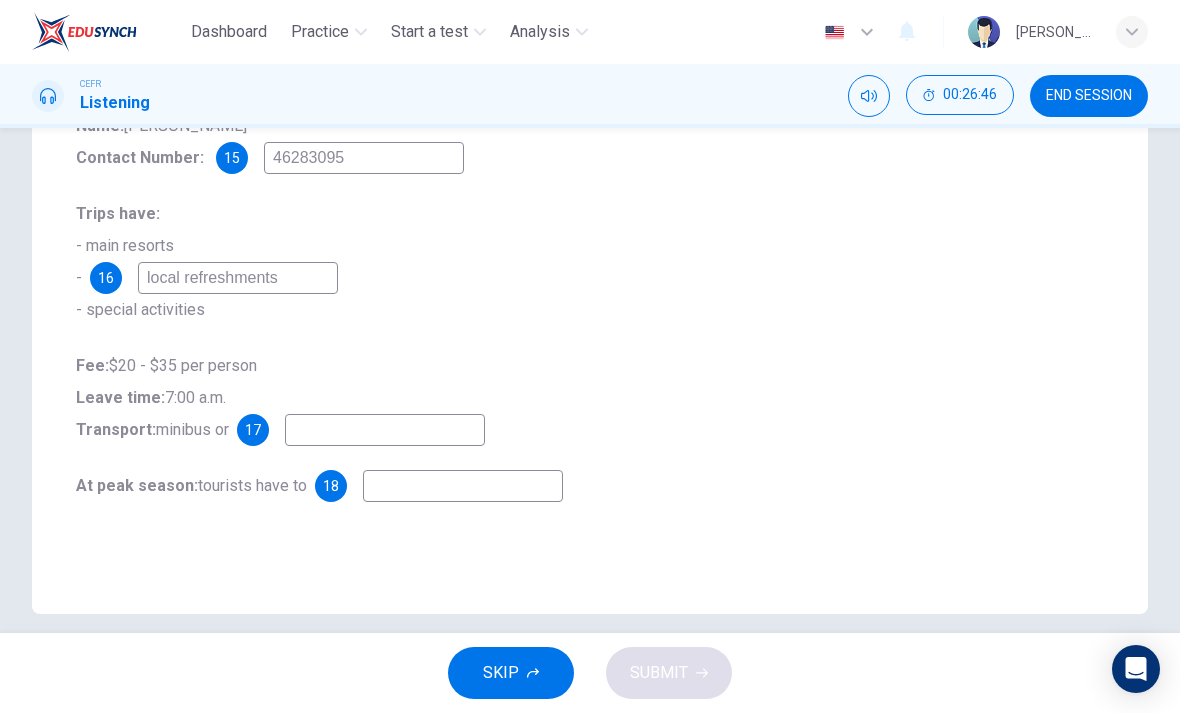scroll, scrollTop: 360, scrollLeft: 0, axis: vertical 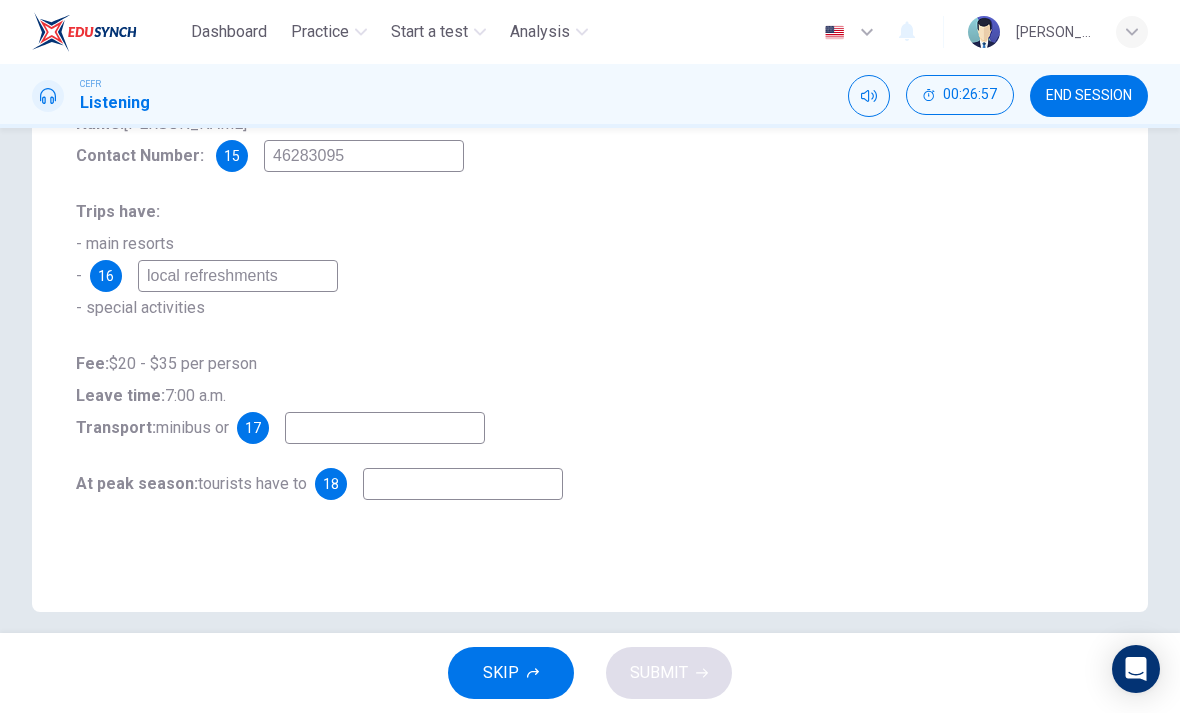 click at bounding box center [385, 428] 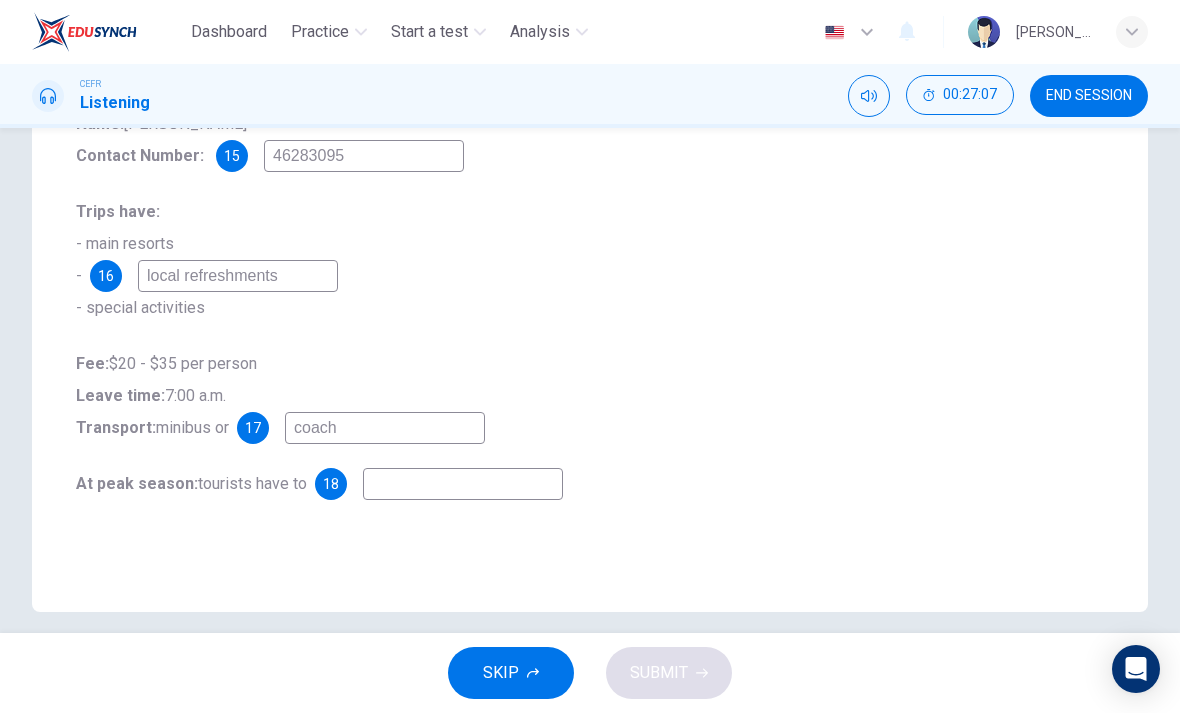 type on "coach" 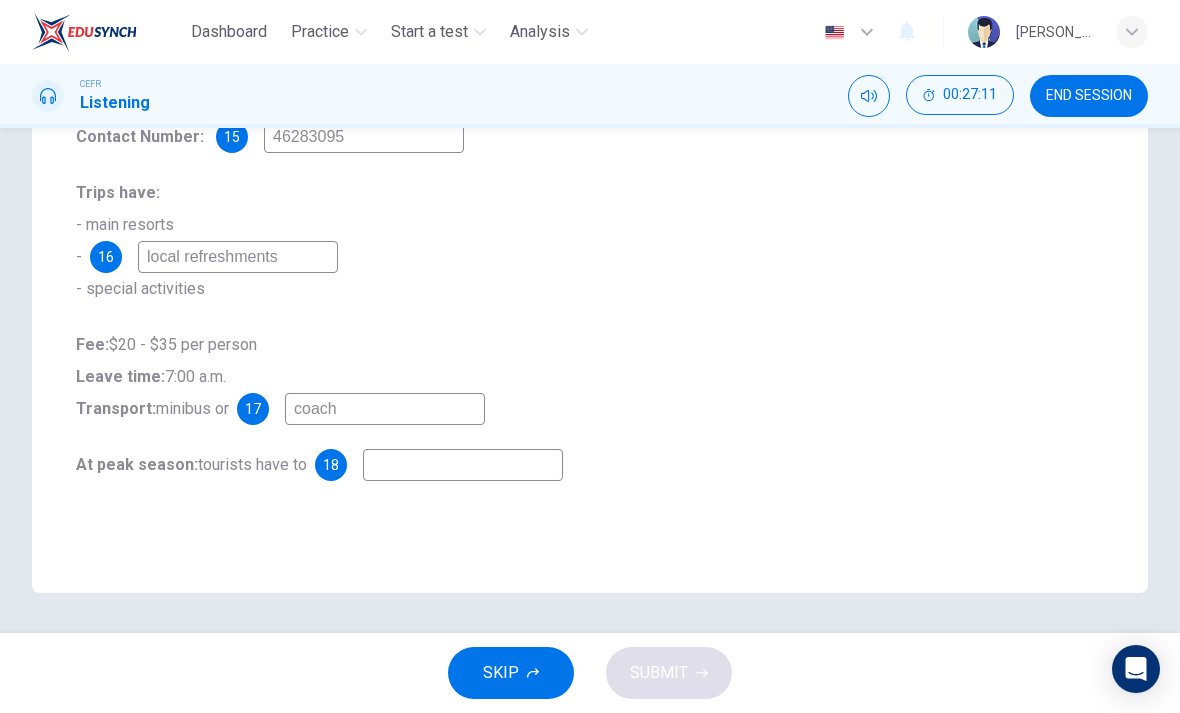 scroll, scrollTop: 379, scrollLeft: 0, axis: vertical 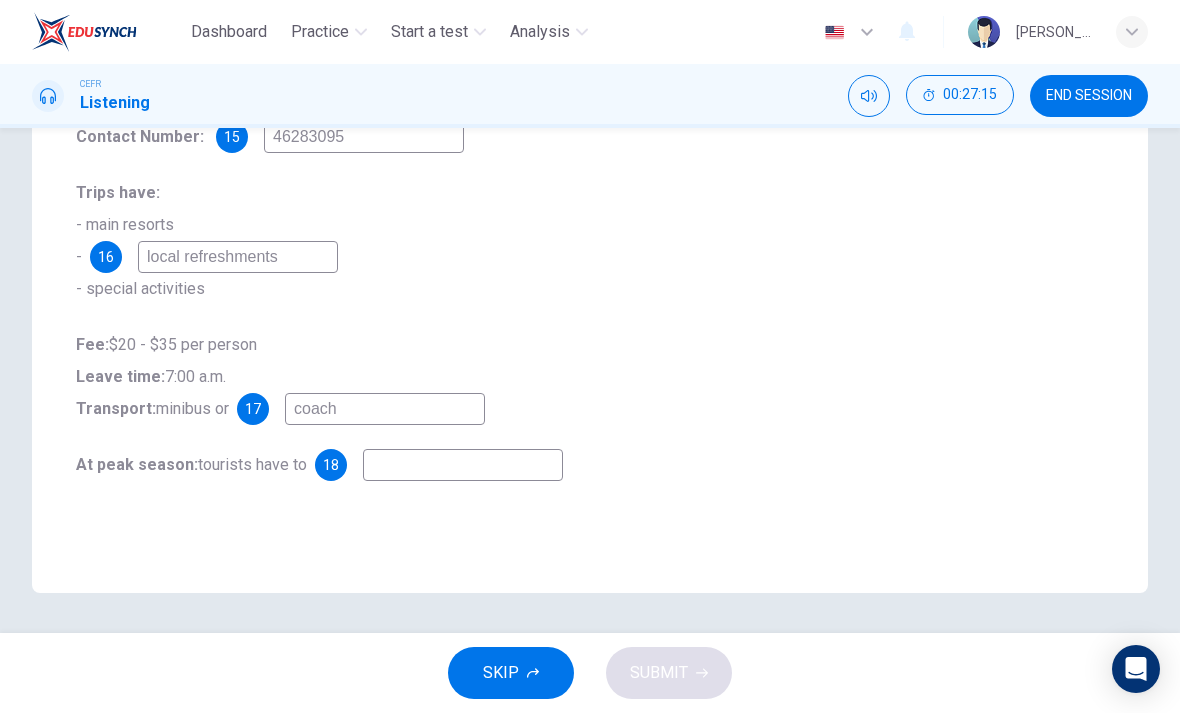 click at bounding box center [463, 465] 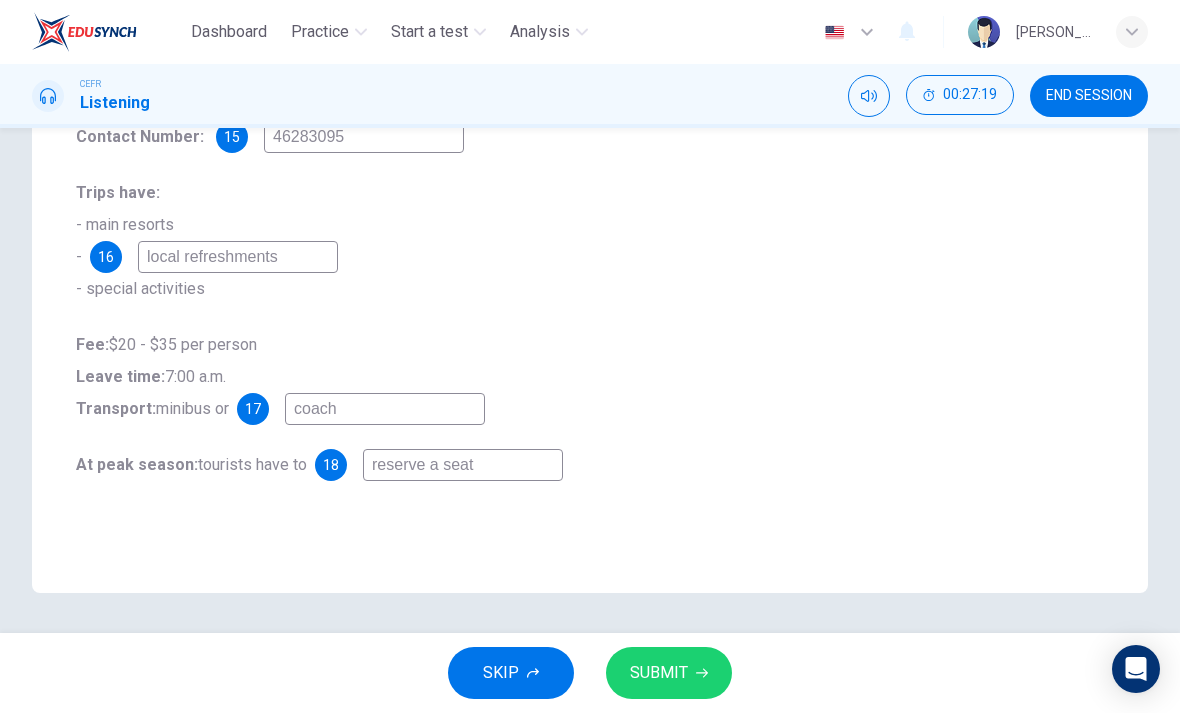 type on "reserve a seat" 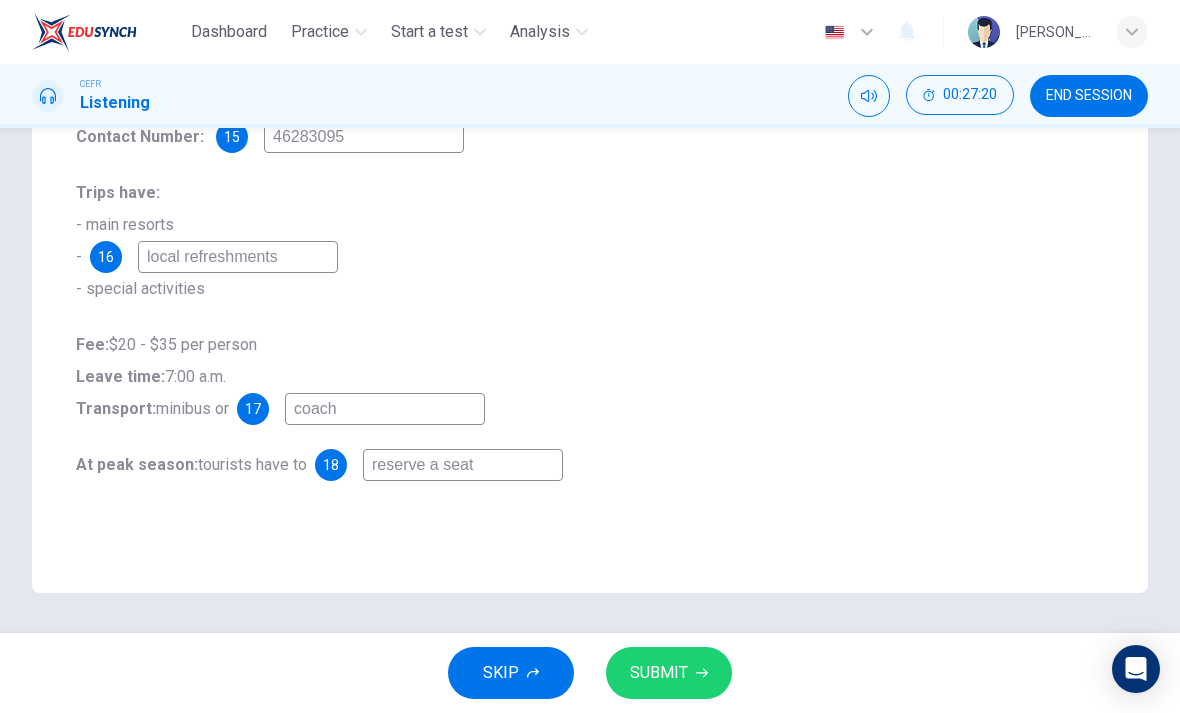 click on "SUBMIT" at bounding box center [669, 673] 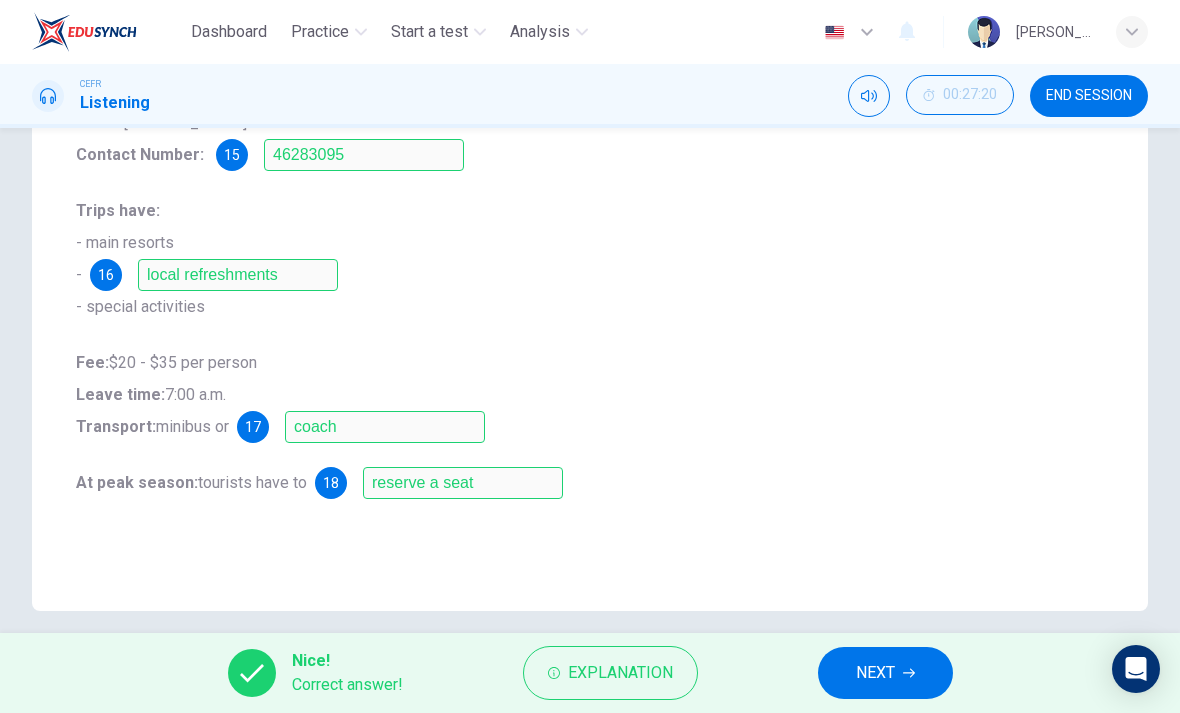 scroll, scrollTop: 356, scrollLeft: 0, axis: vertical 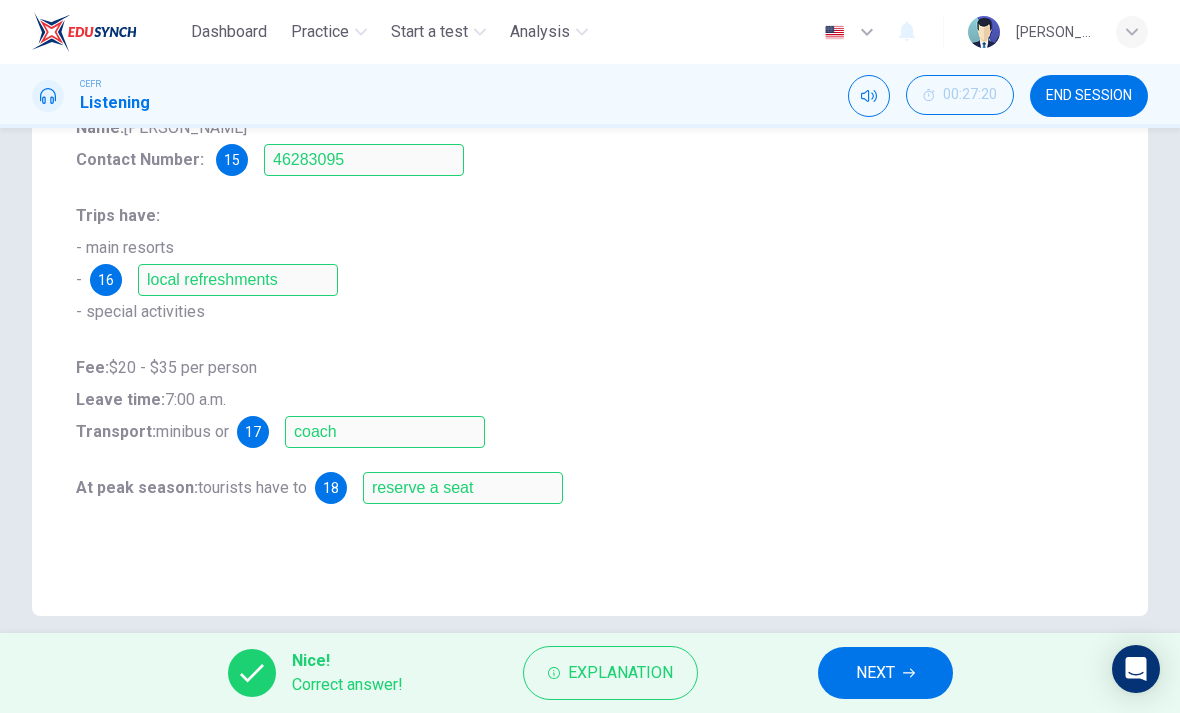 click on "Explanation" at bounding box center [620, 673] 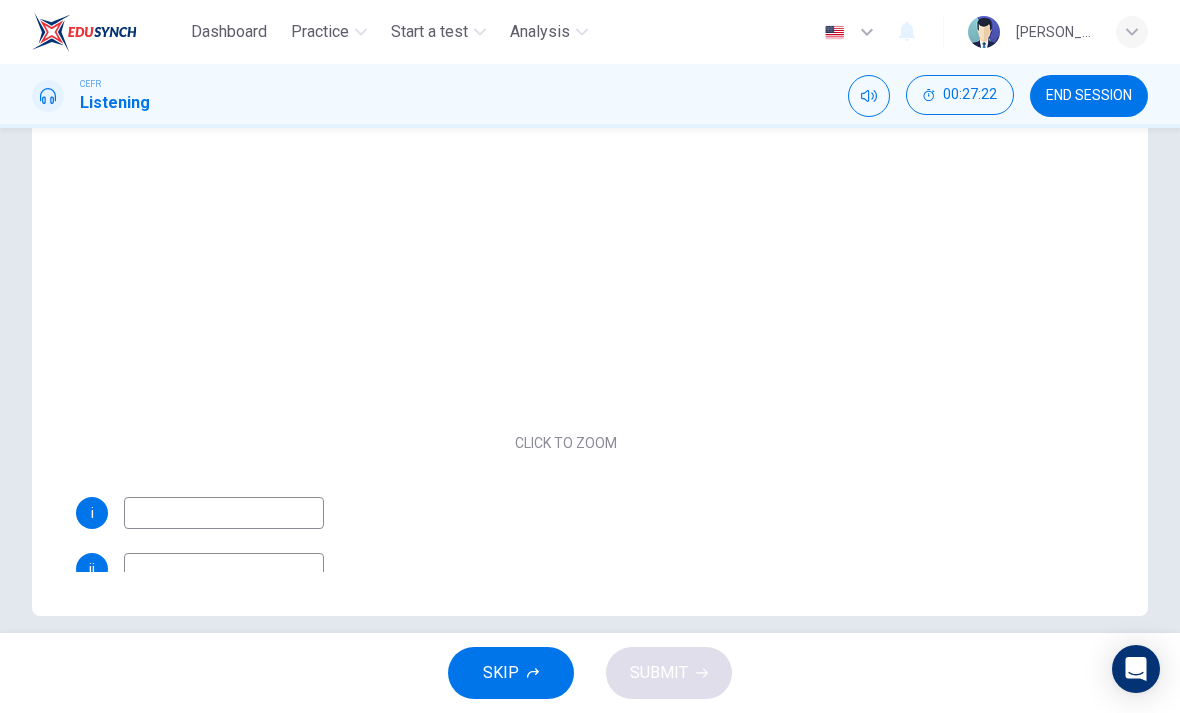 scroll, scrollTop: 0, scrollLeft: 0, axis: both 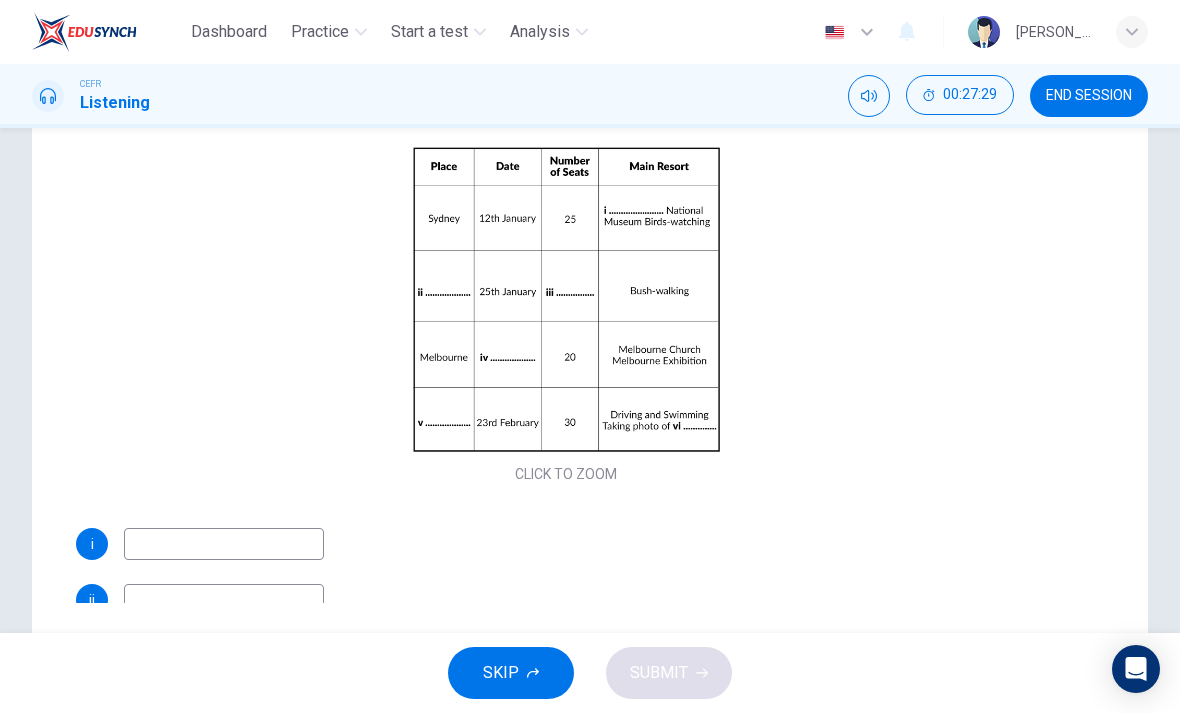 click on "Click to Zoom" at bounding box center [566, 315] 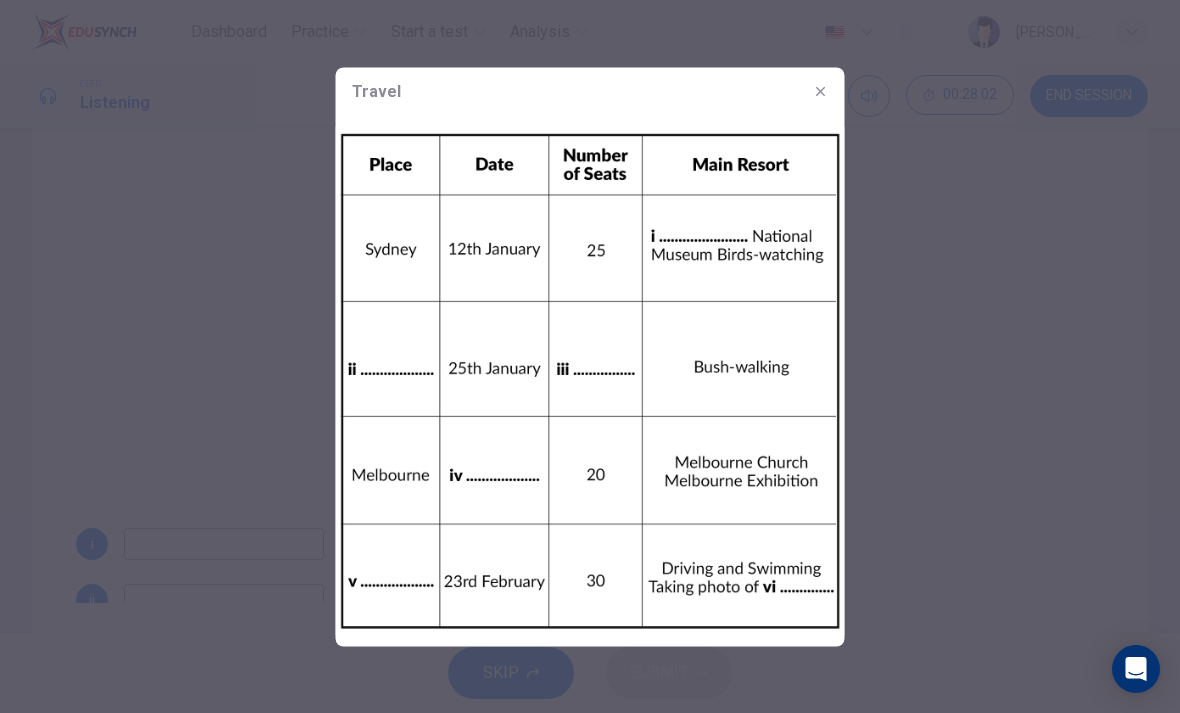 click 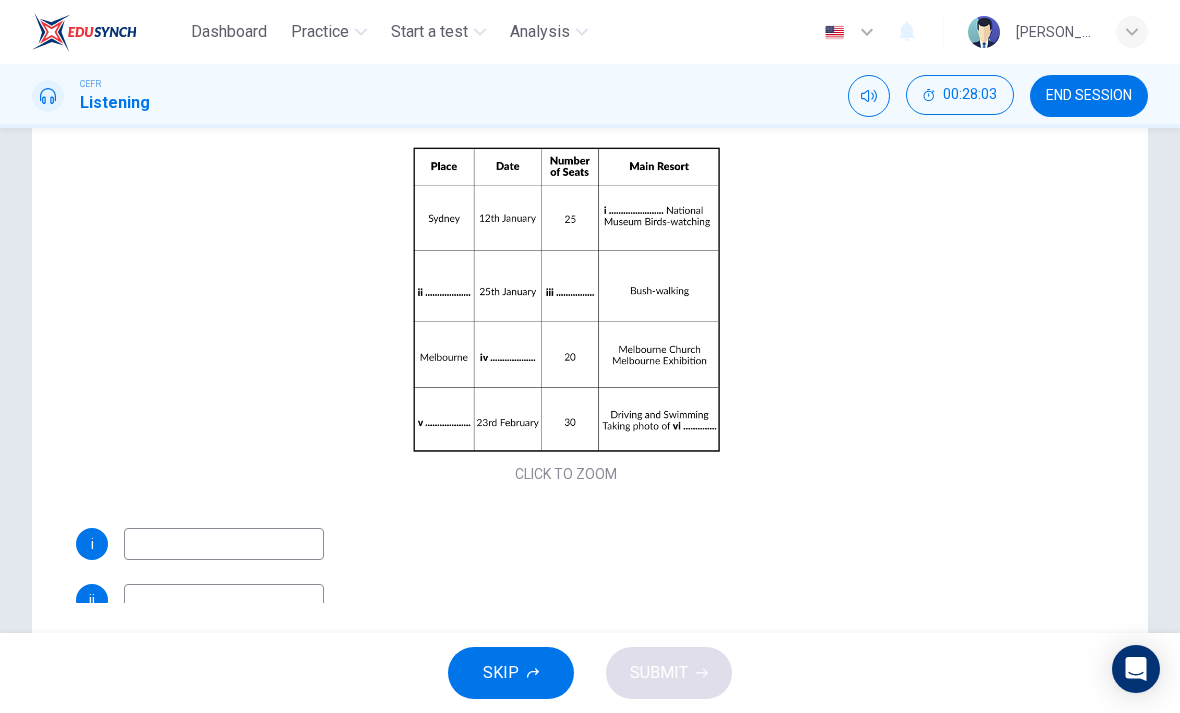 click at bounding box center [224, 544] 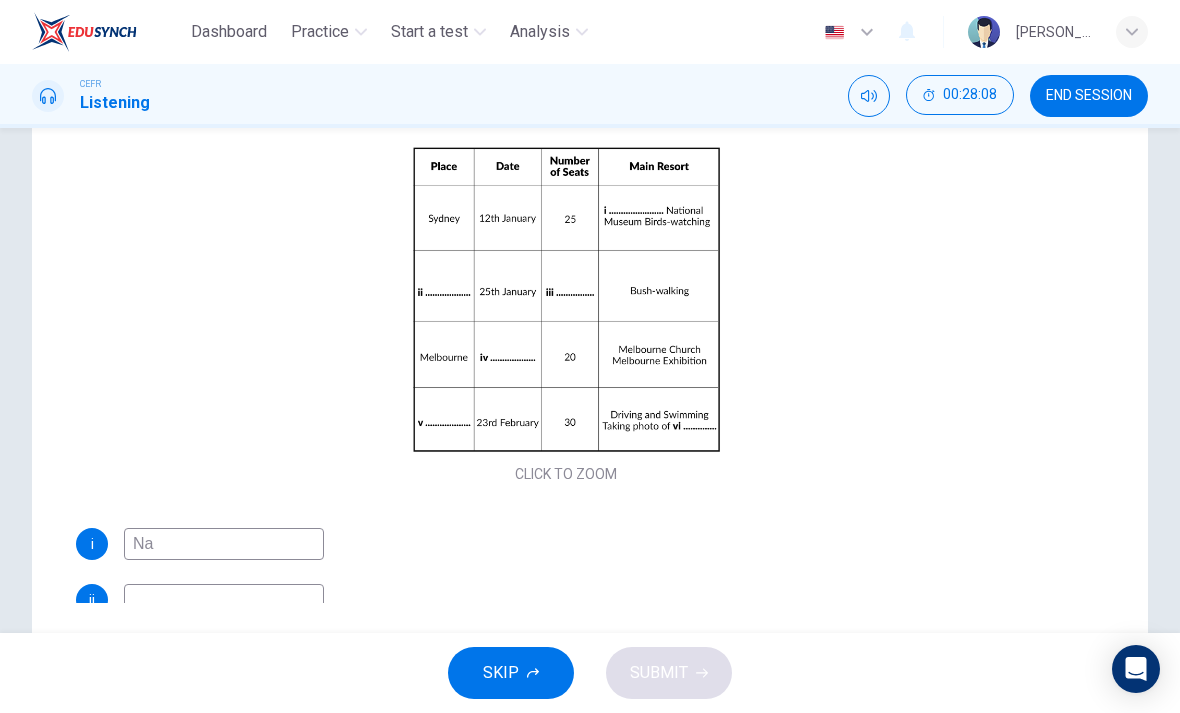 type on "N" 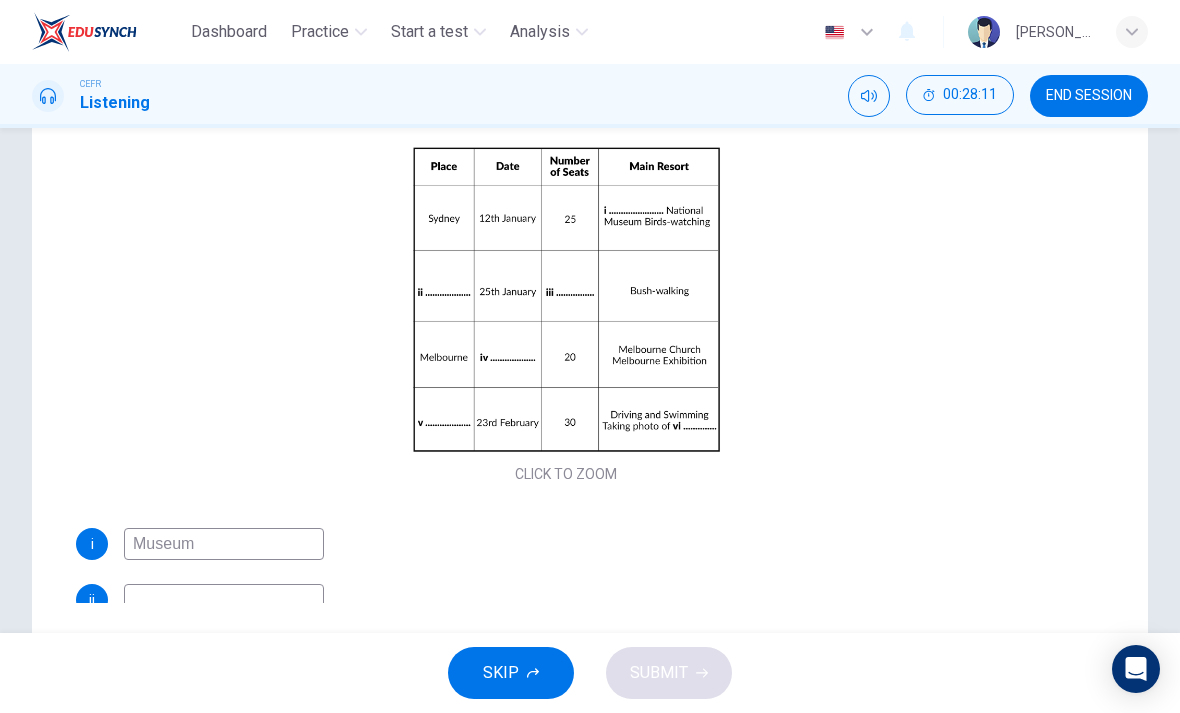 type on "Museum" 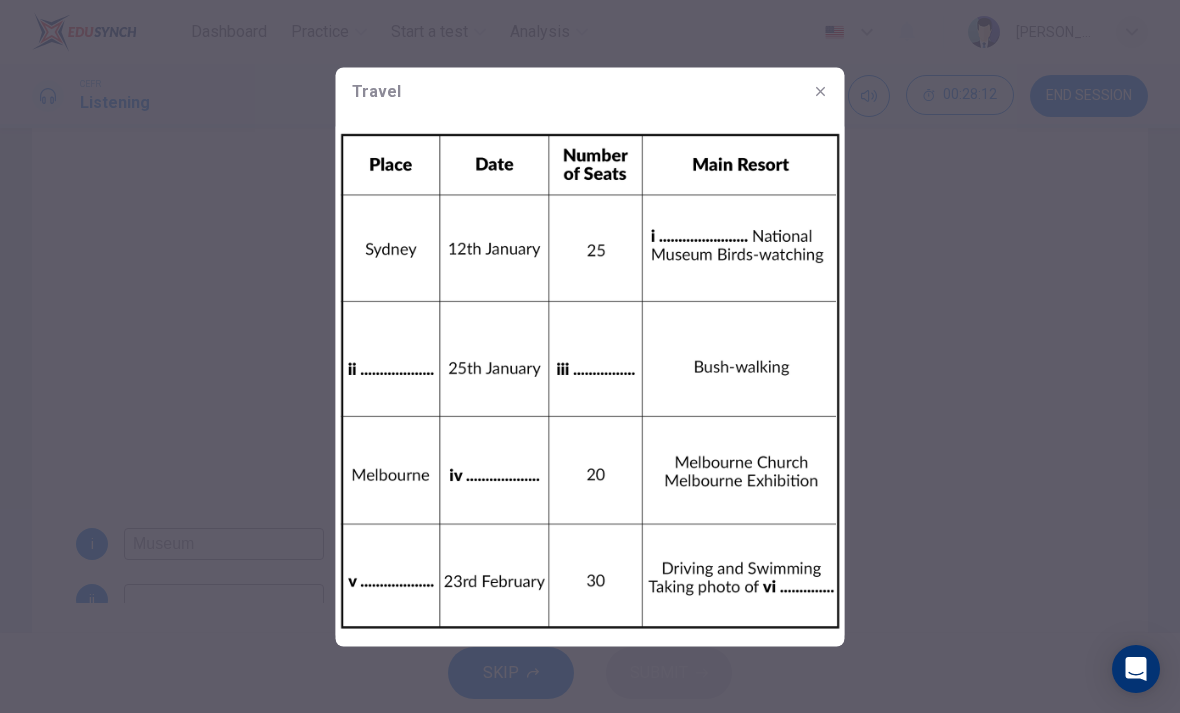 click at bounding box center (590, 356) 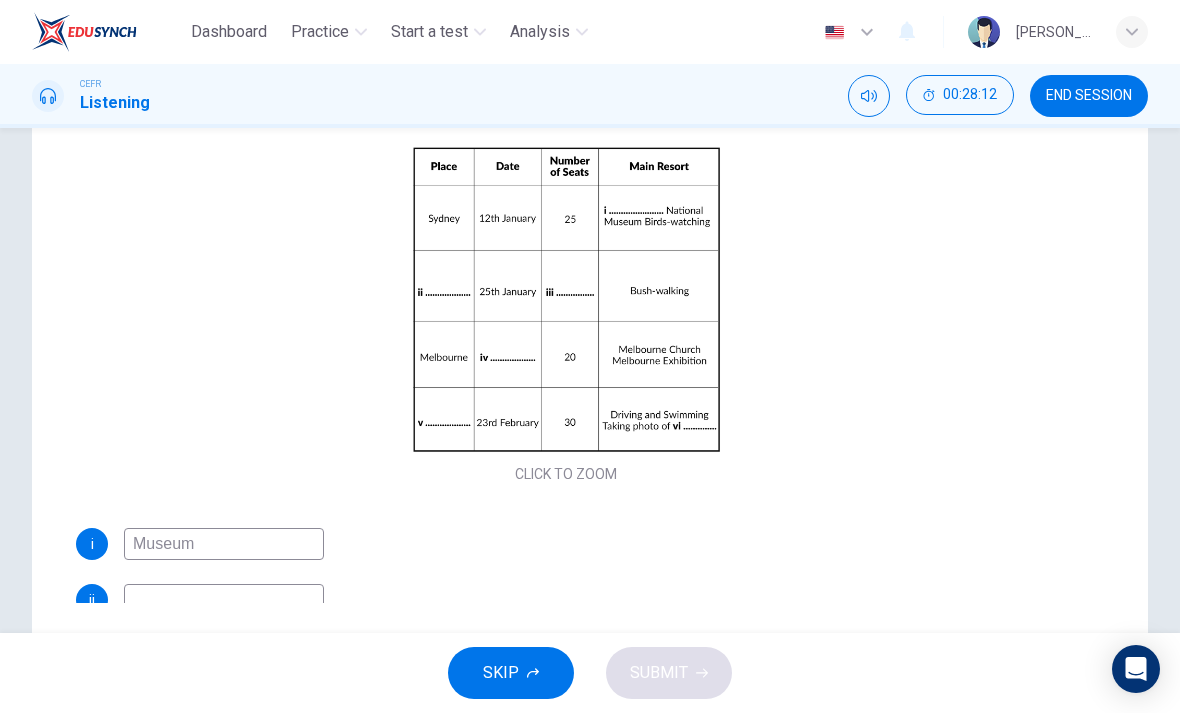 click on "Click to Zoom" at bounding box center [566, 315] 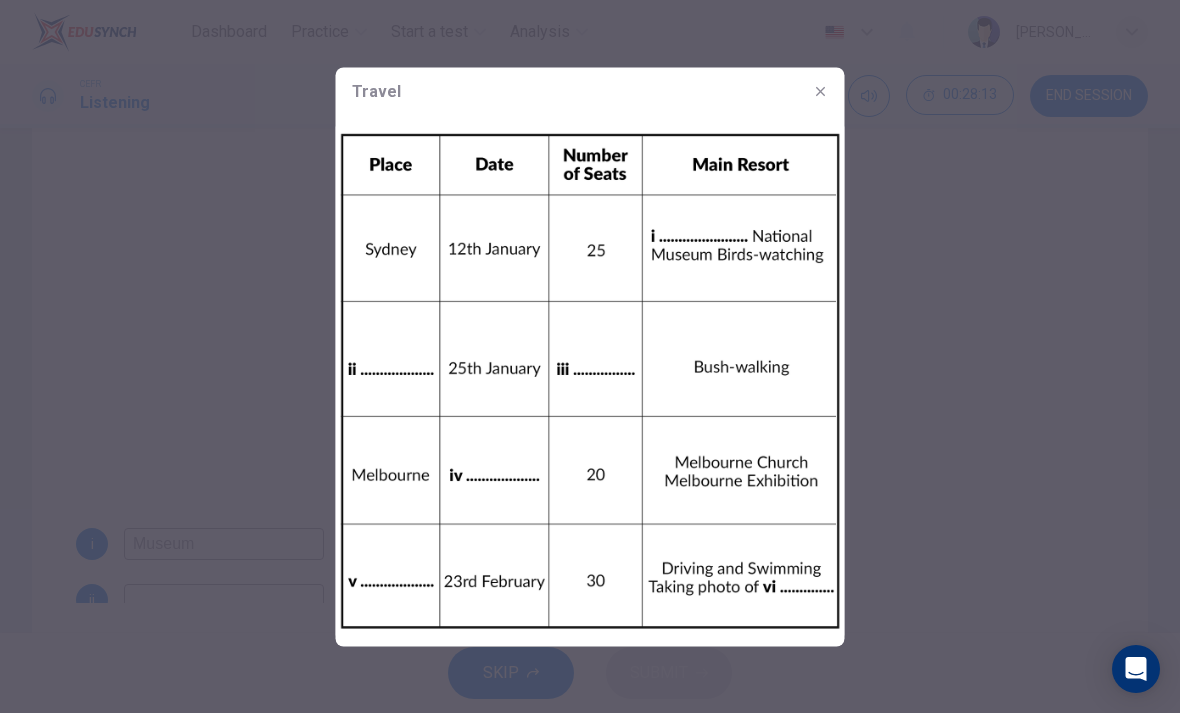 click at bounding box center (590, 356) 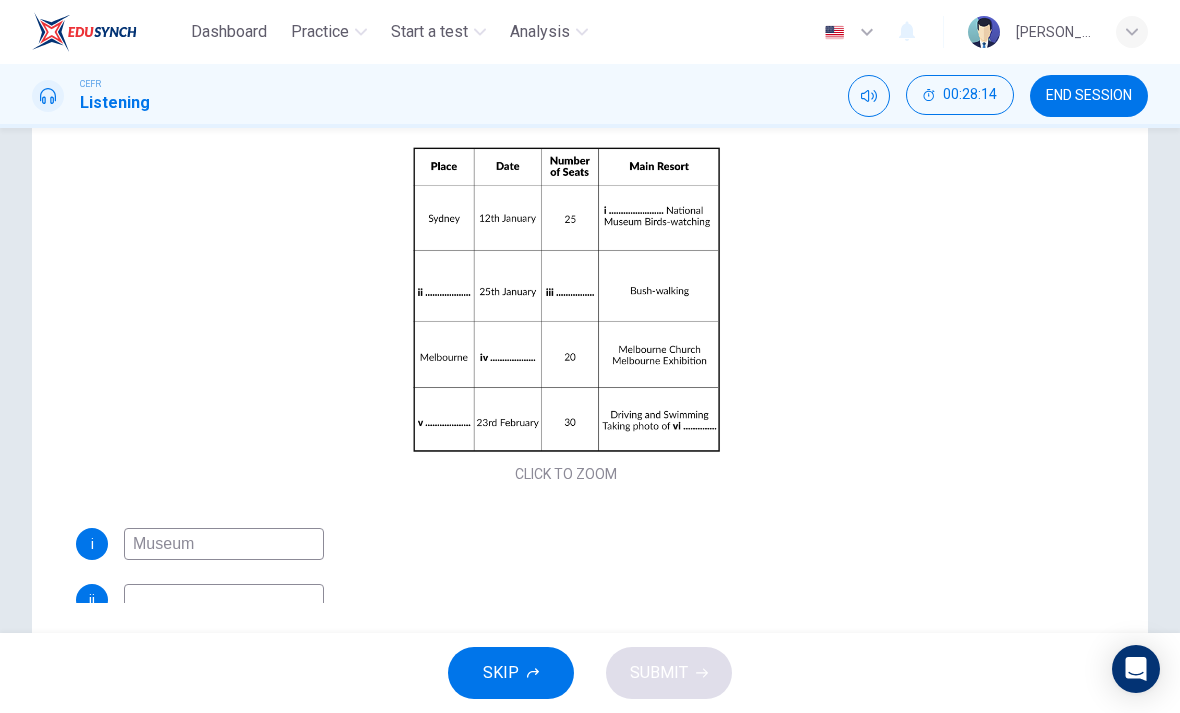 click on "Click to Zoom" at bounding box center [566, 315] 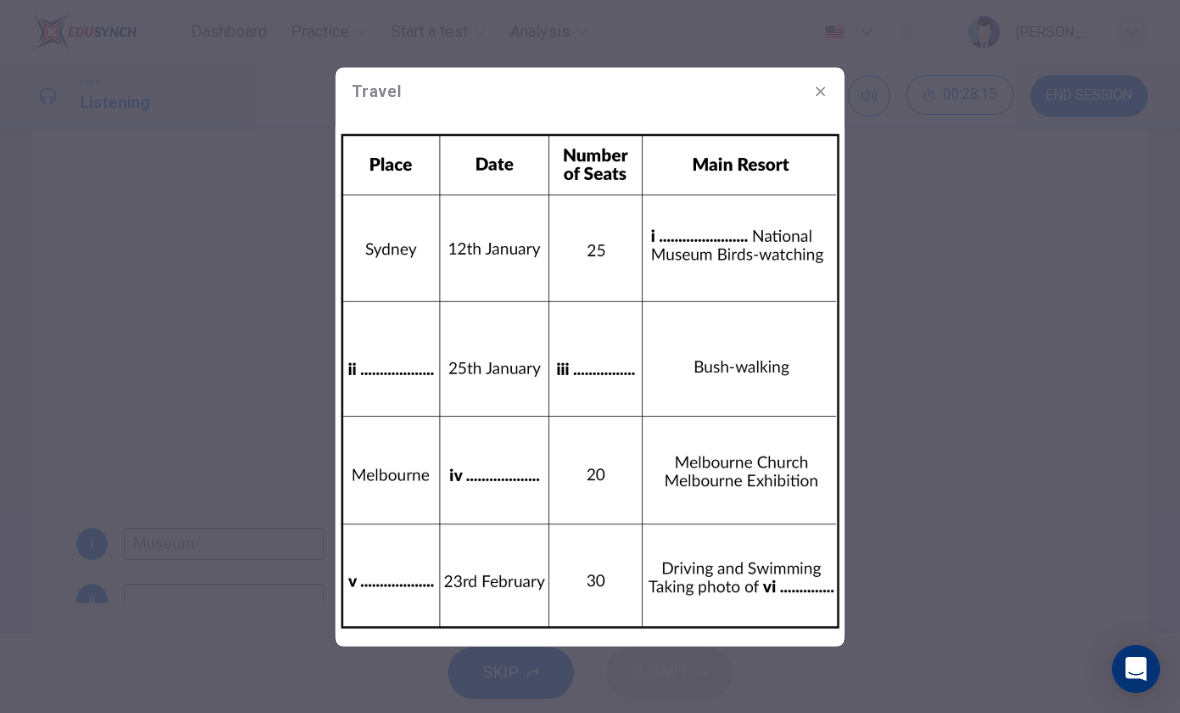 click at bounding box center (590, 356) 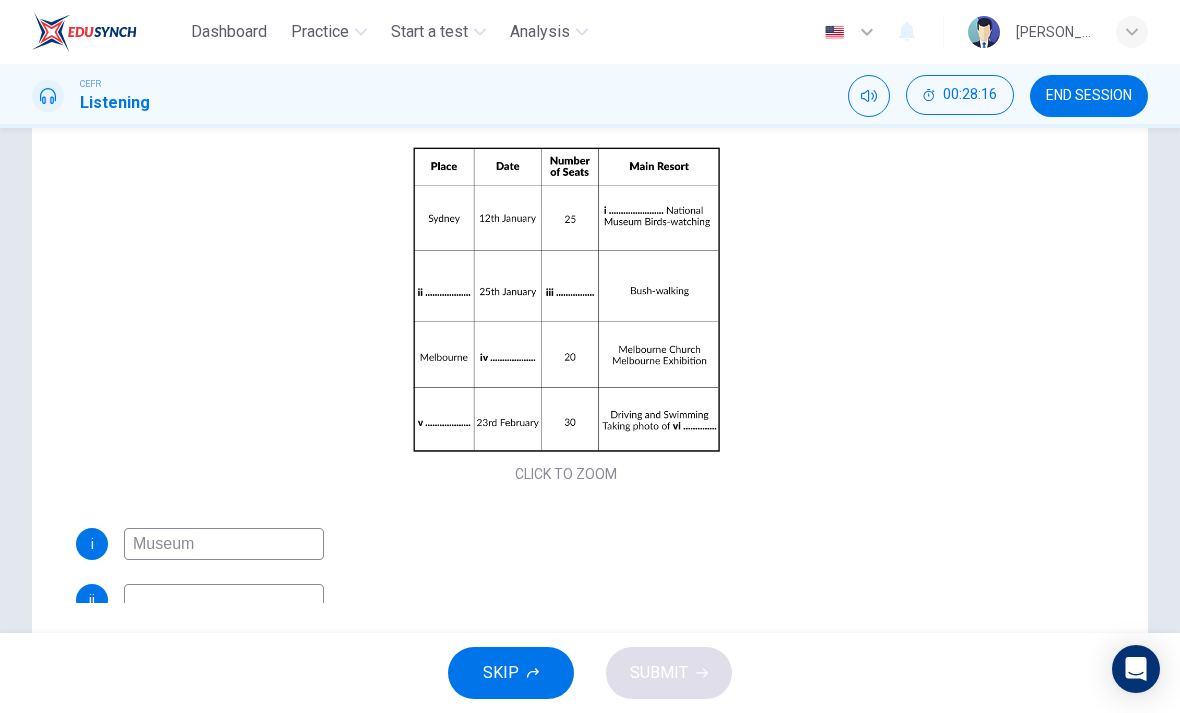 click on "Click to Zoom" at bounding box center [566, 315] 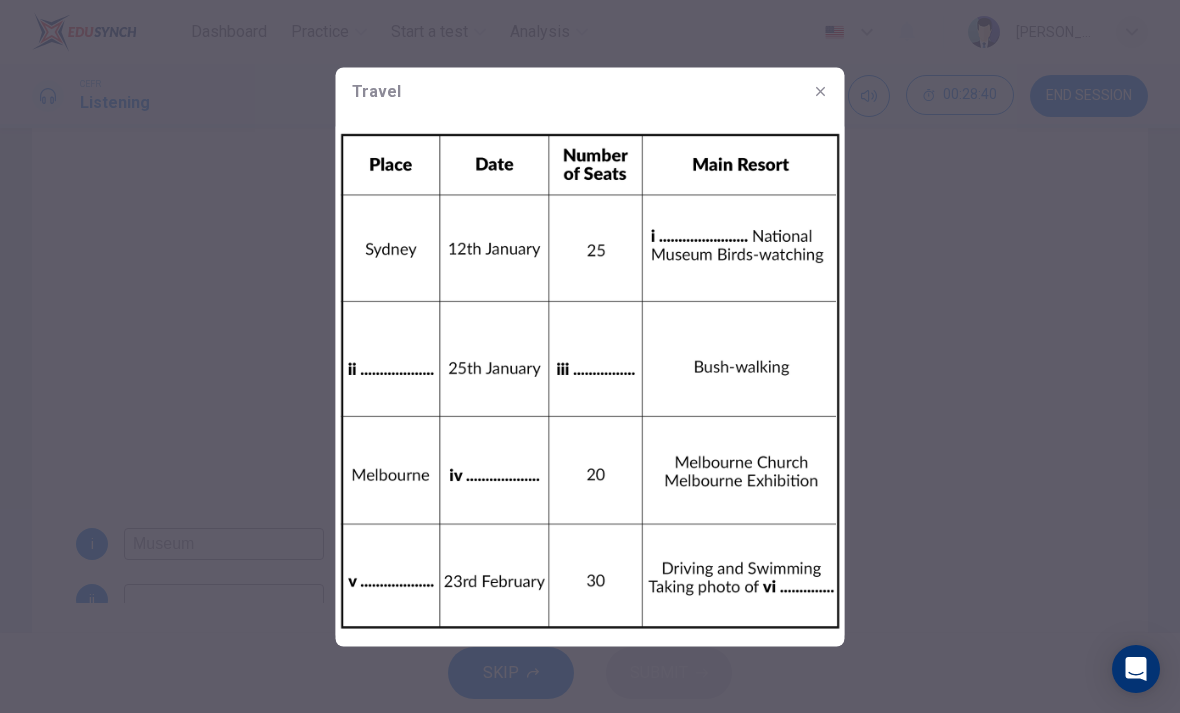 click at bounding box center (590, 356) 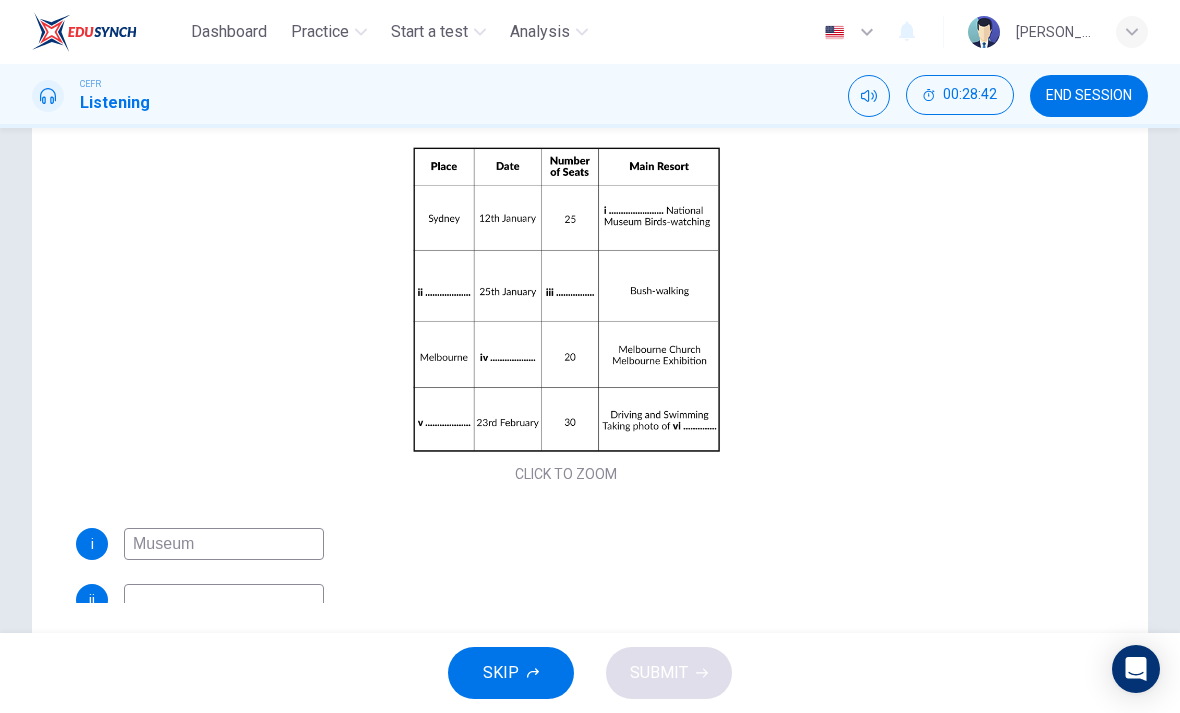 click on "Click to Zoom" at bounding box center [566, 315] 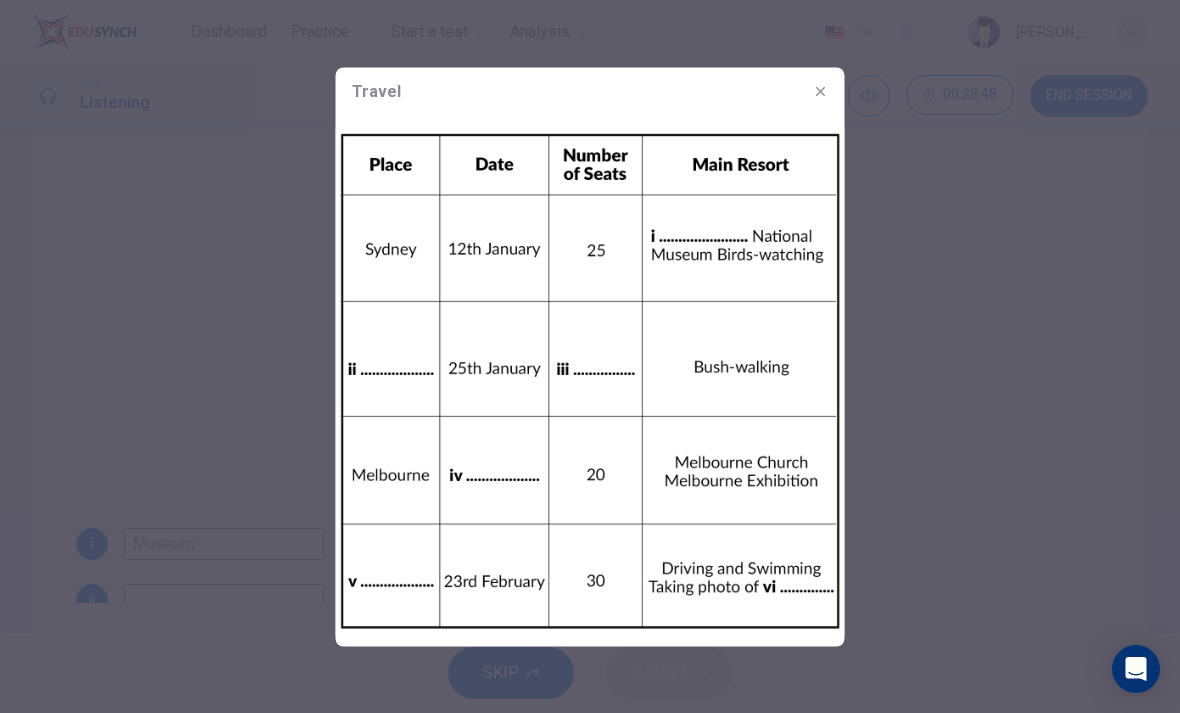 click at bounding box center [590, 356] 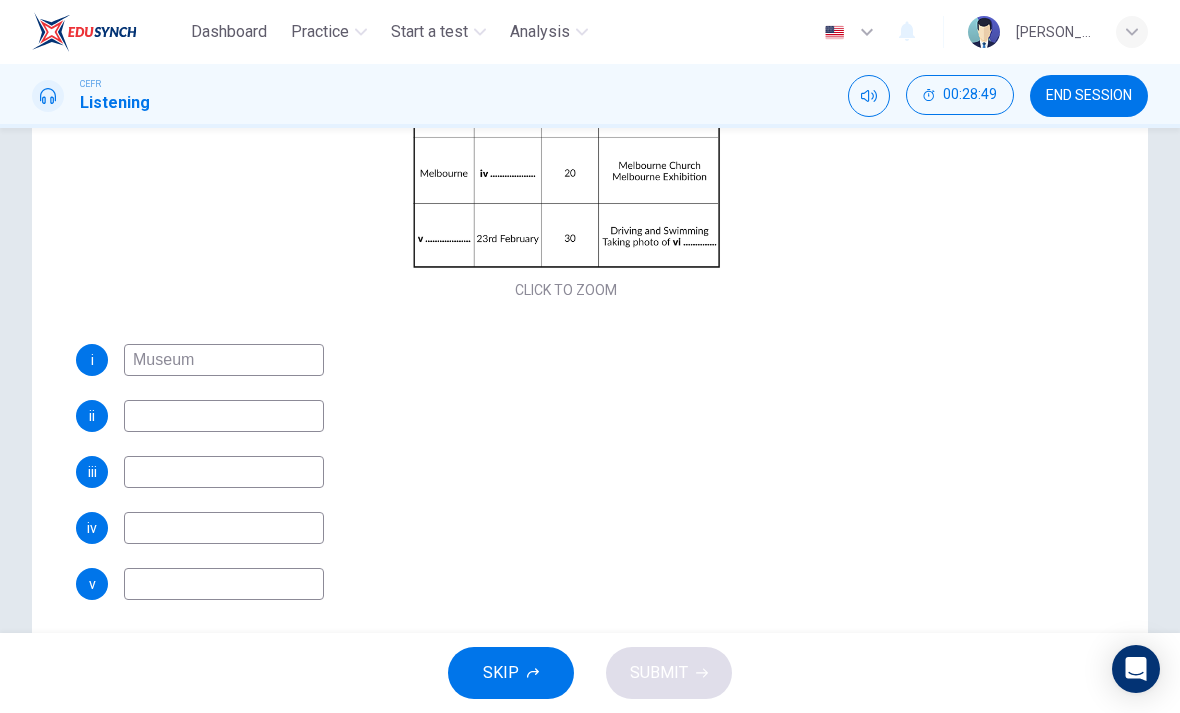 scroll, scrollTop: 182, scrollLeft: 0, axis: vertical 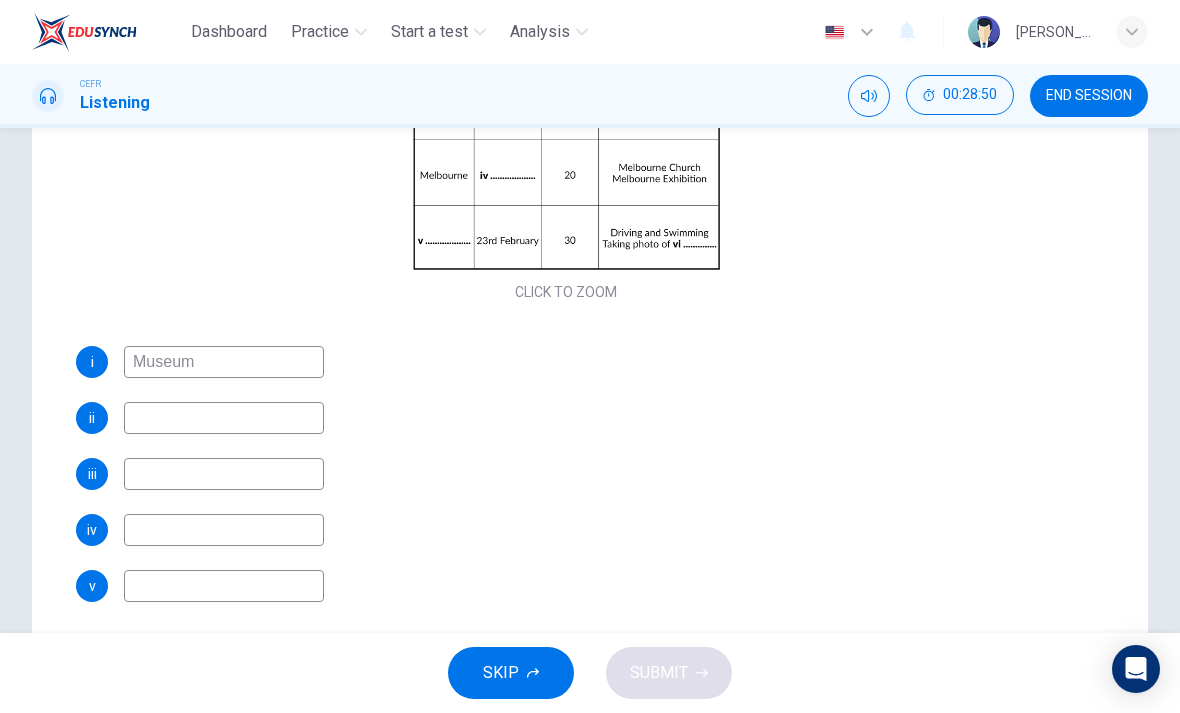 click at bounding box center [224, 530] 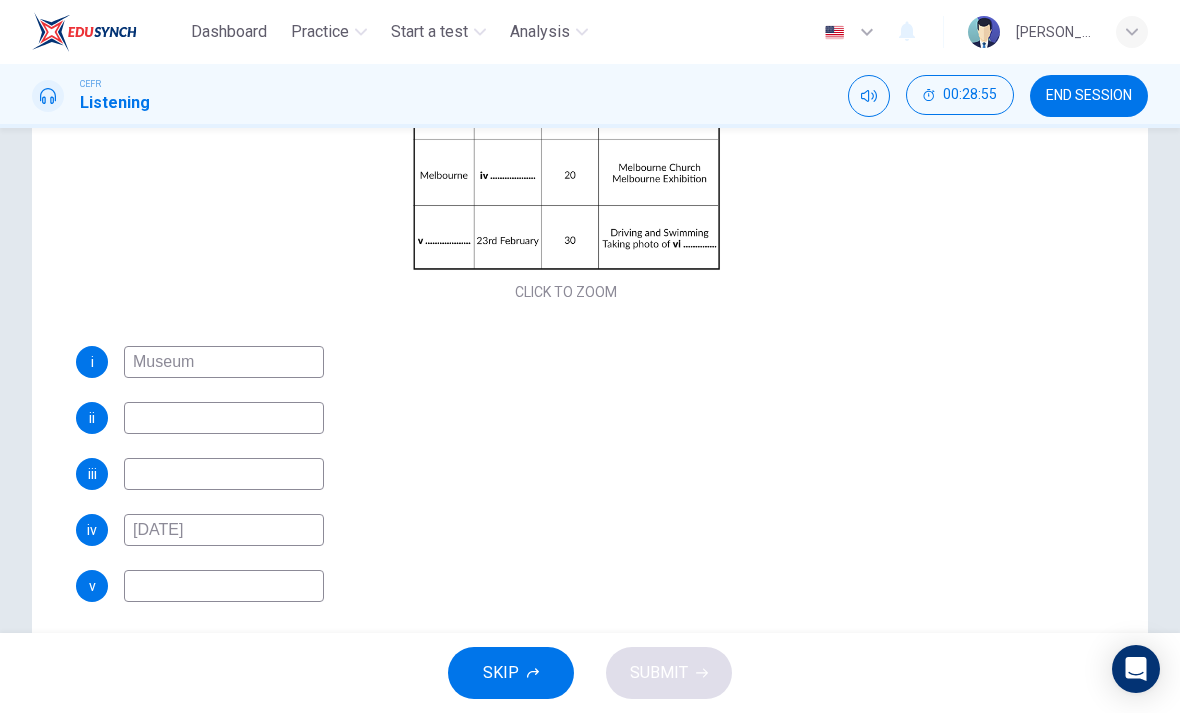 type on "10th February" 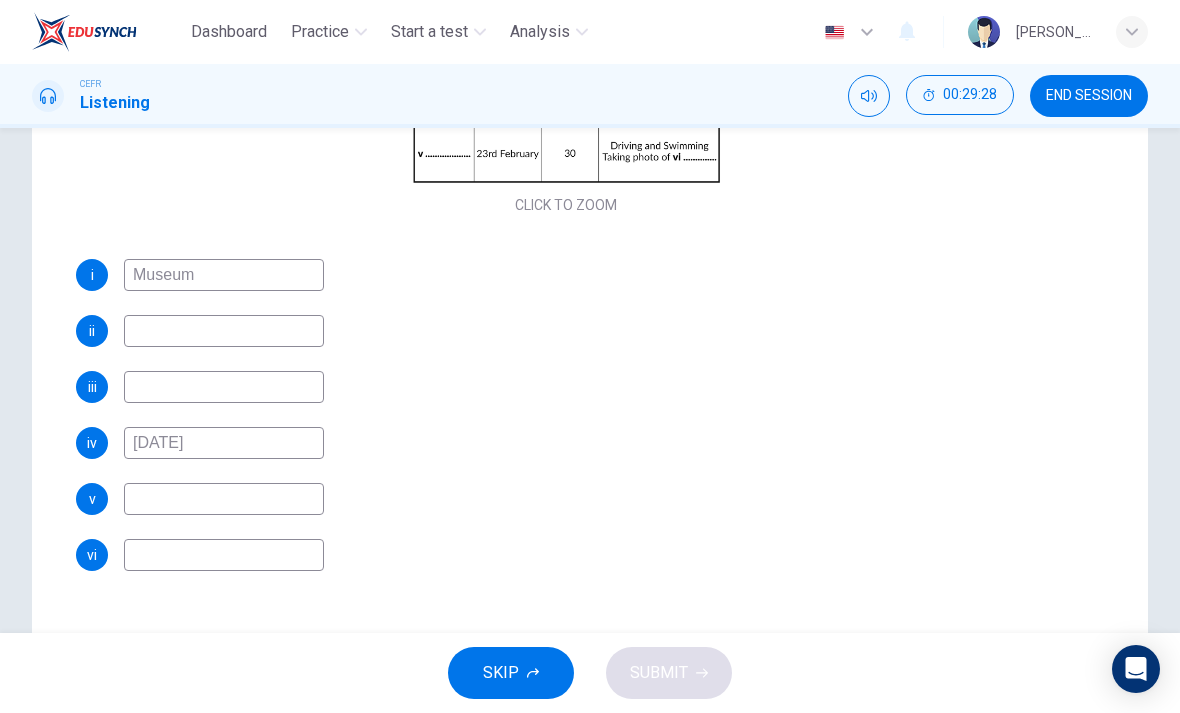scroll, scrollTop: 269, scrollLeft: 0, axis: vertical 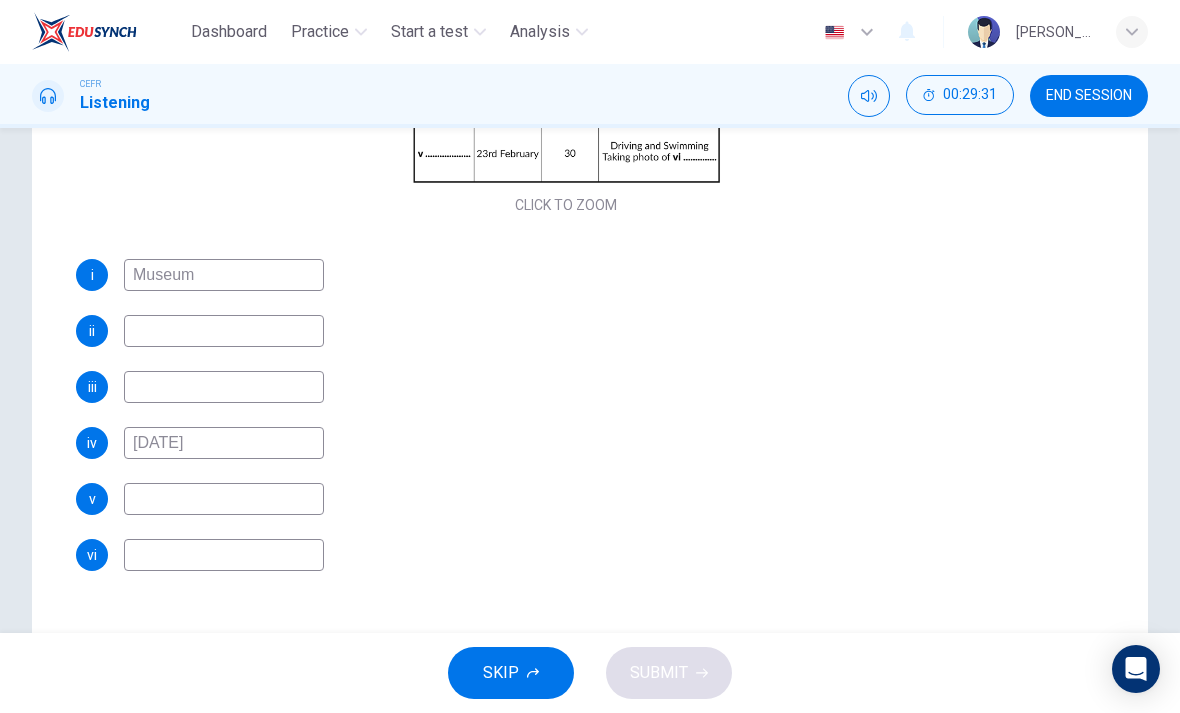 click at bounding box center (224, 555) 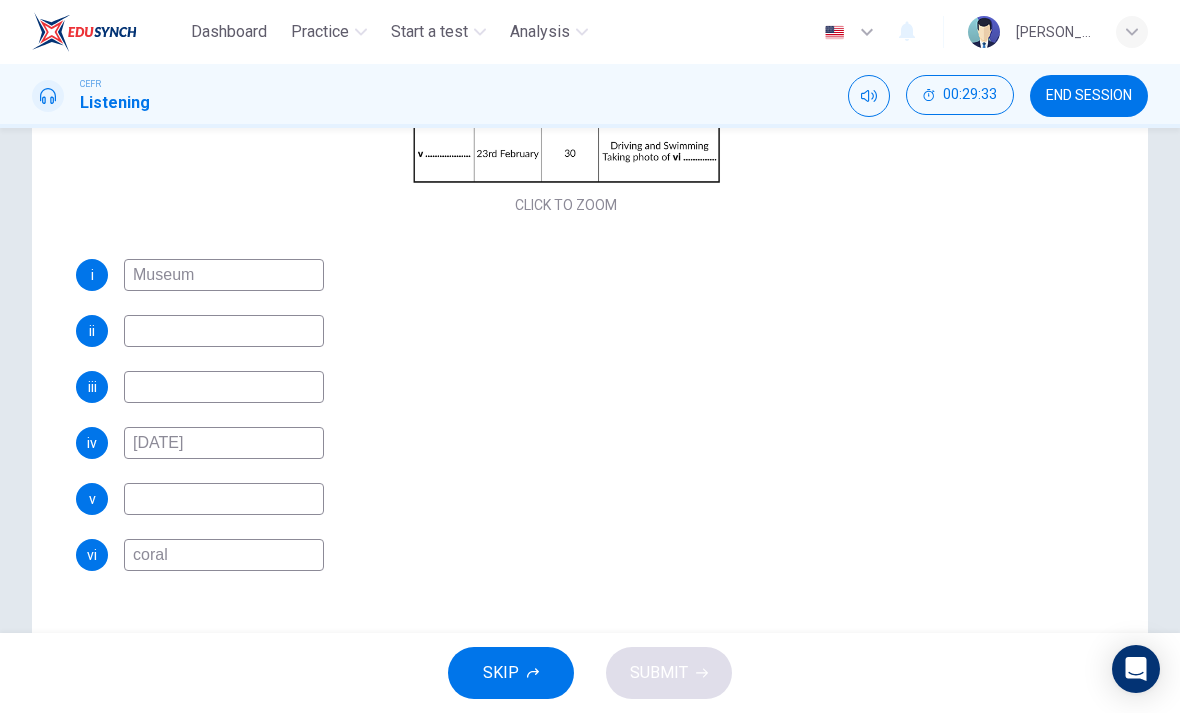 type on "coral" 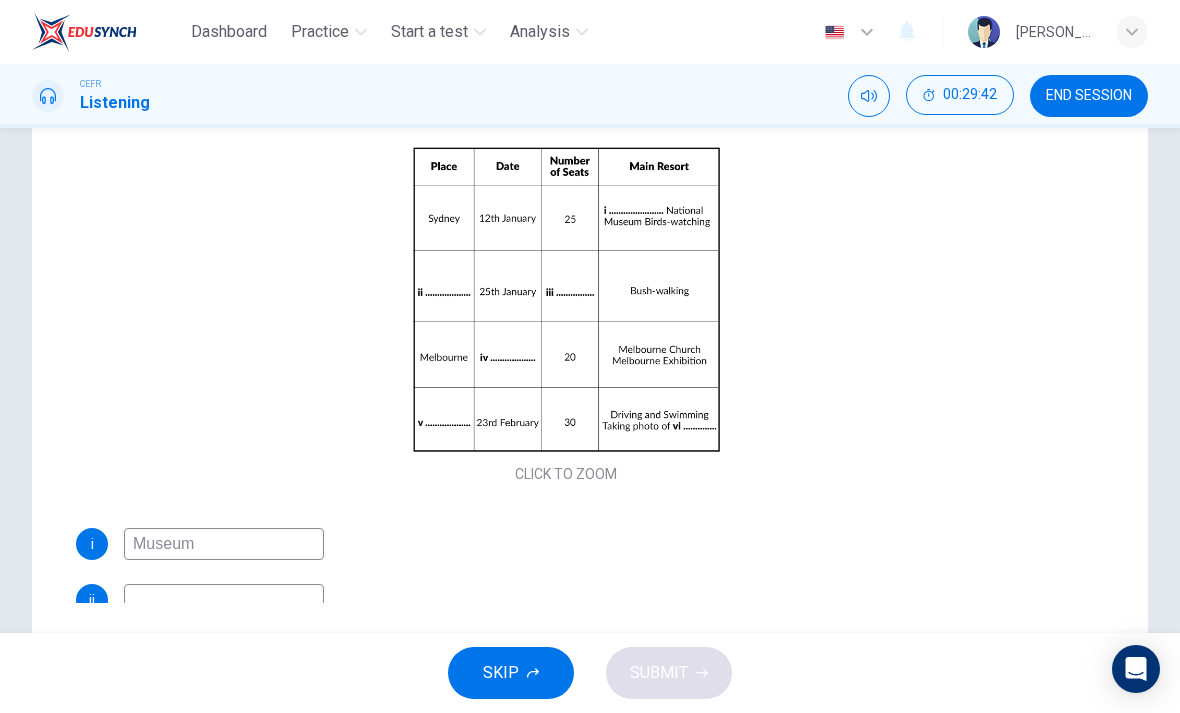 scroll, scrollTop: 0, scrollLeft: 0, axis: both 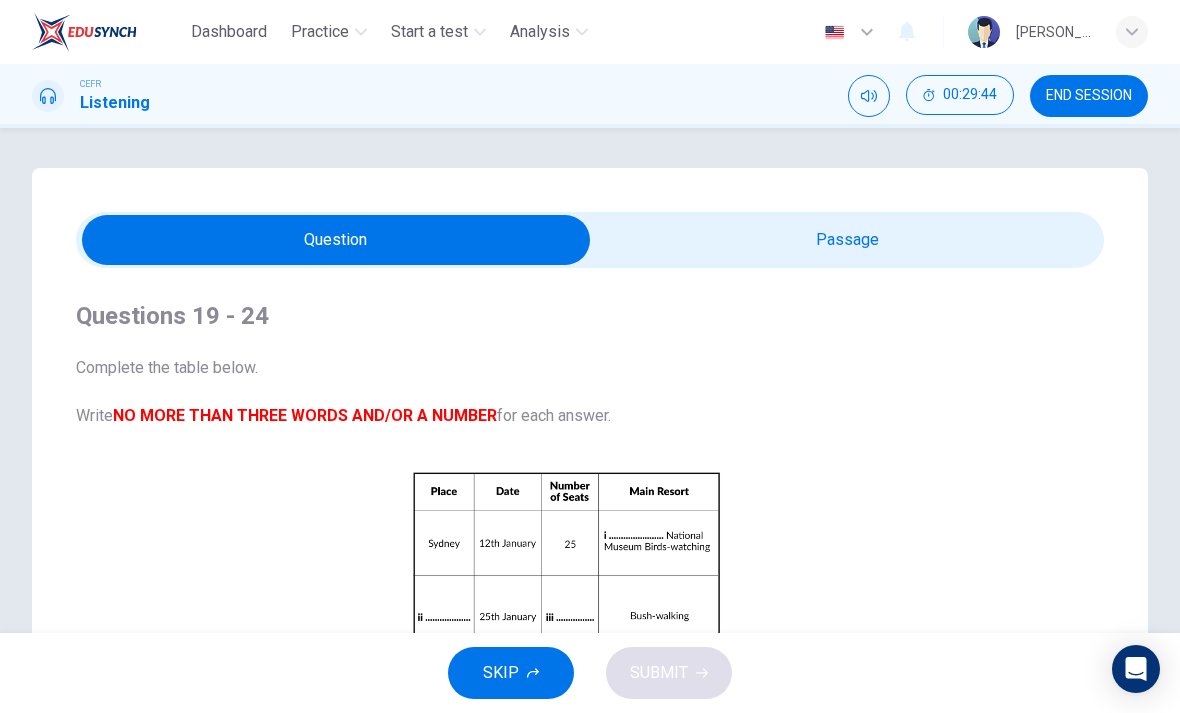 click at bounding box center (336, 240) 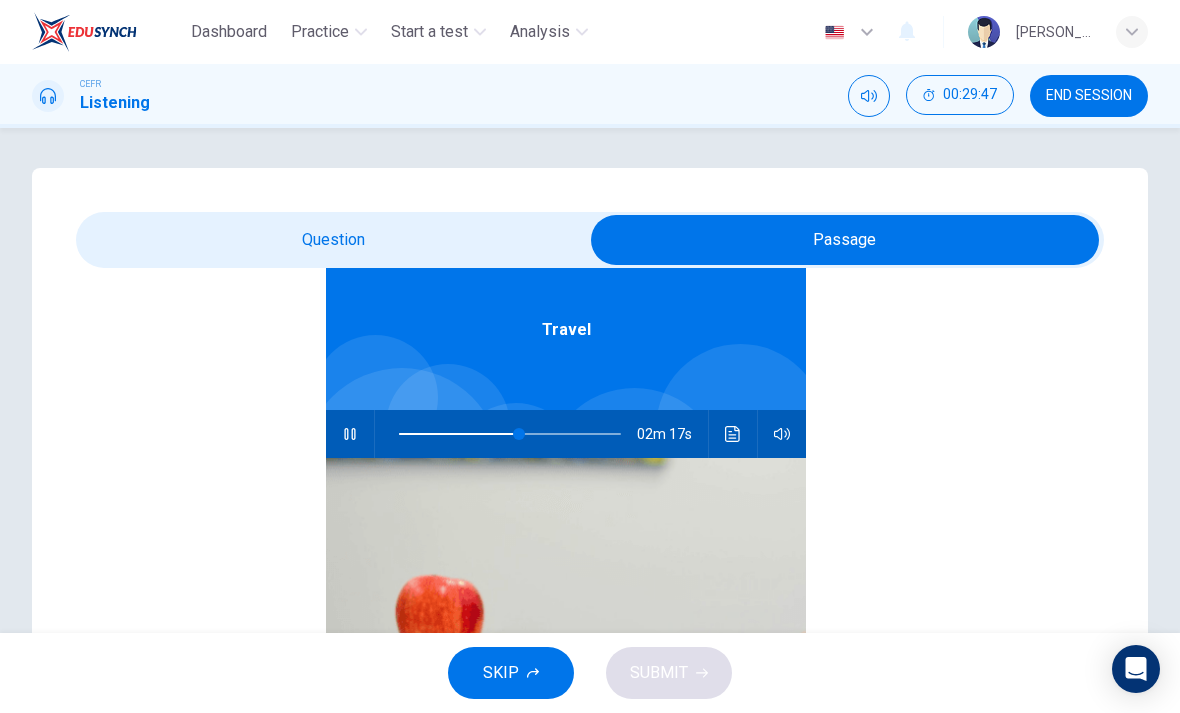 type on "55" 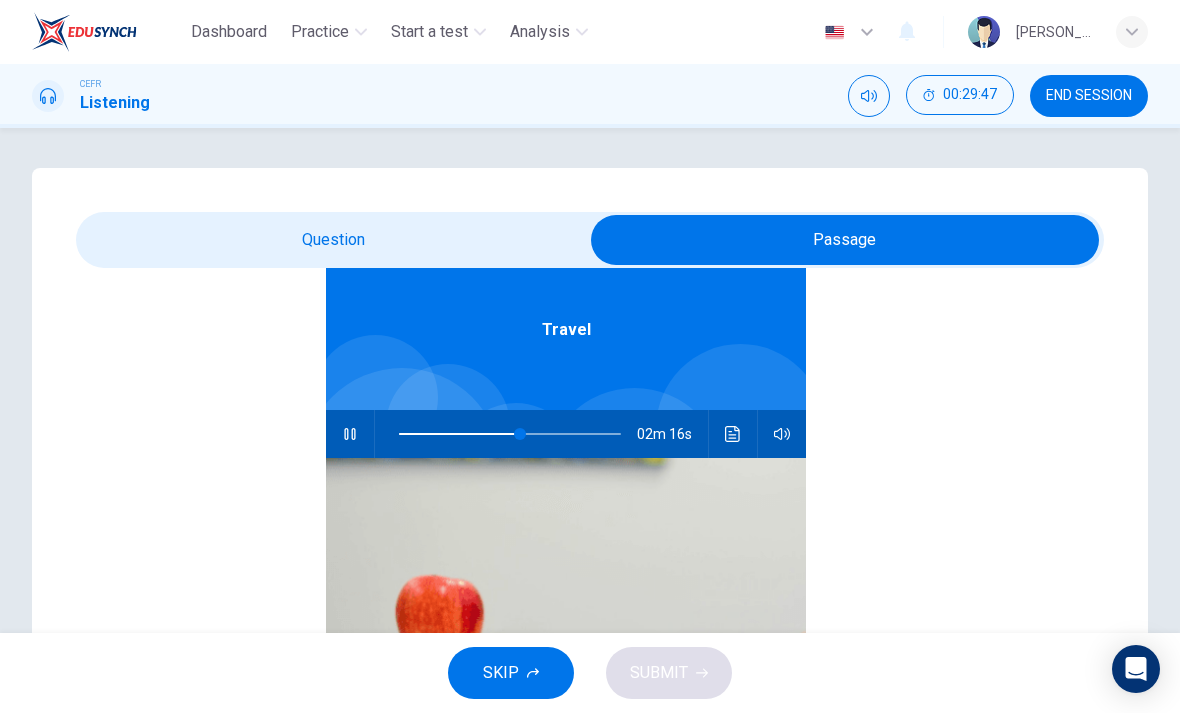 click at bounding box center (845, 240) 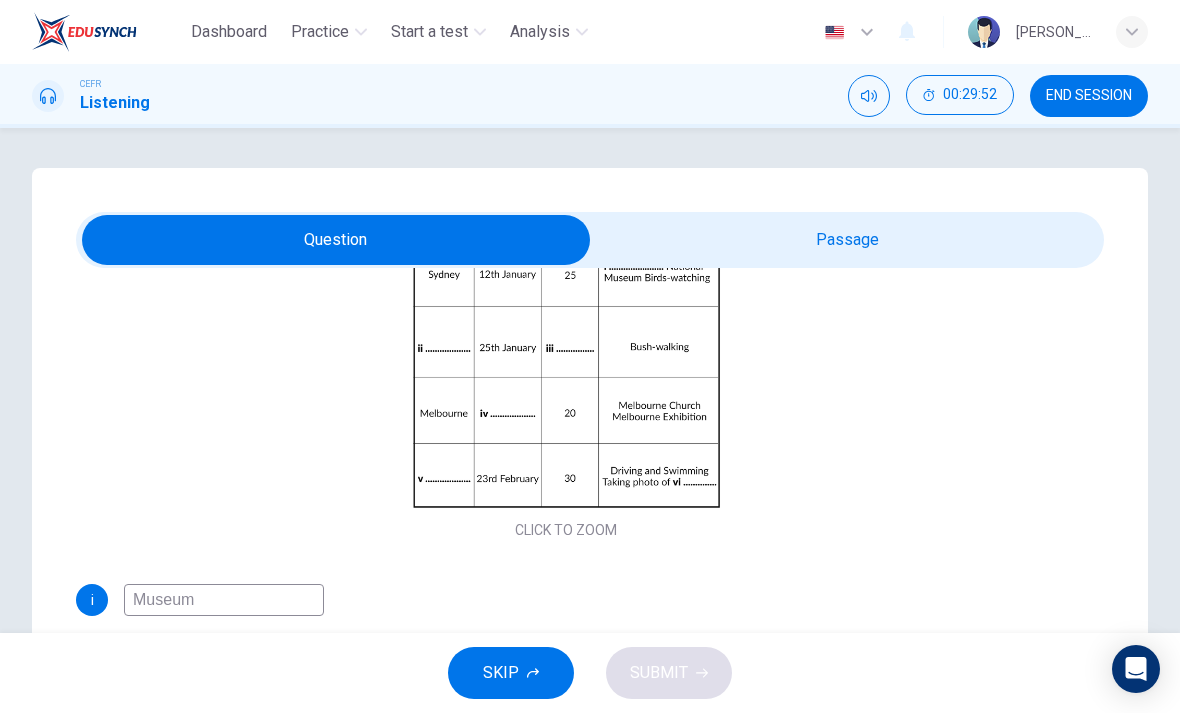 scroll, scrollTop: 269, scrollLeft: 0, axis: vertical 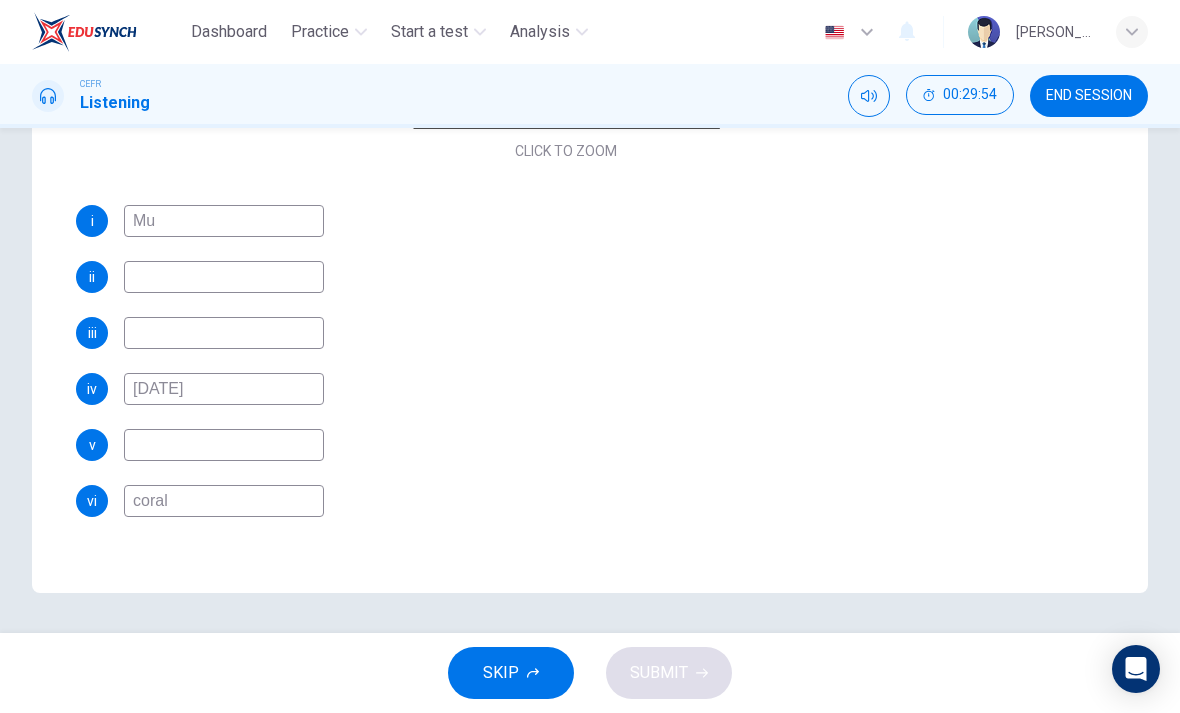 type on "M" 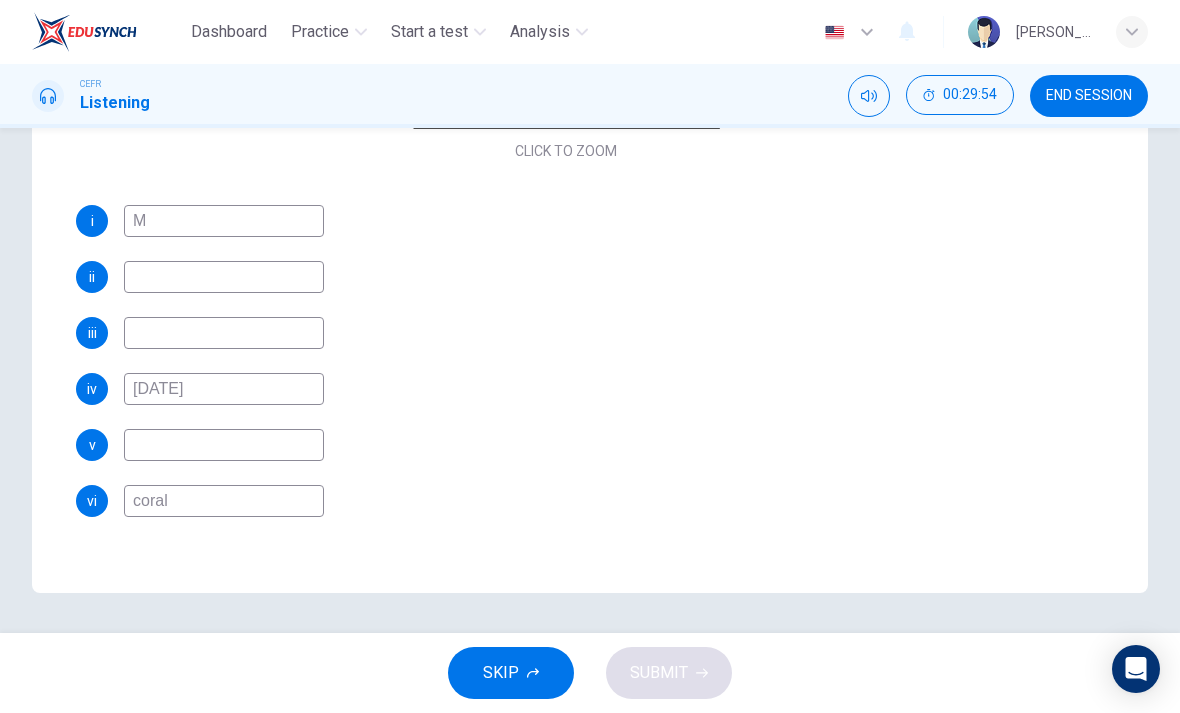 scroll, scrollTop: 379, scrollLeft: 0, axis: vertical 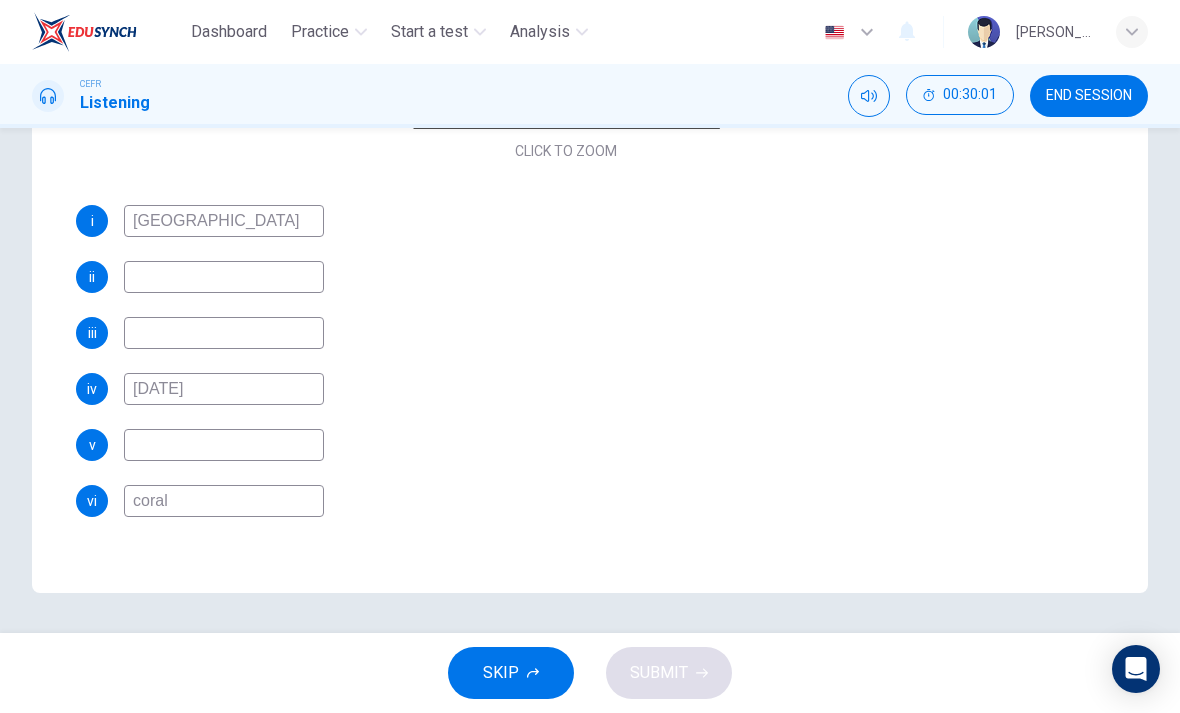 type on "Sydney Opera House" 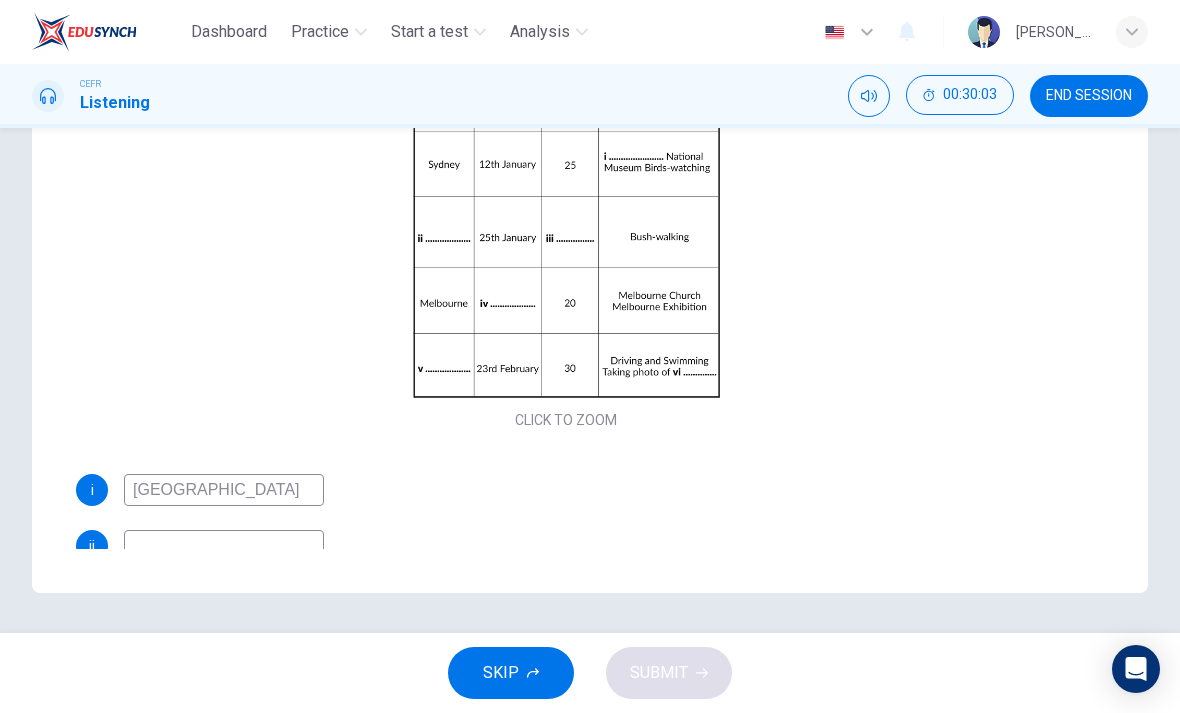 scroll, scrollTop: 0, scrollLeft: 0, axis: both 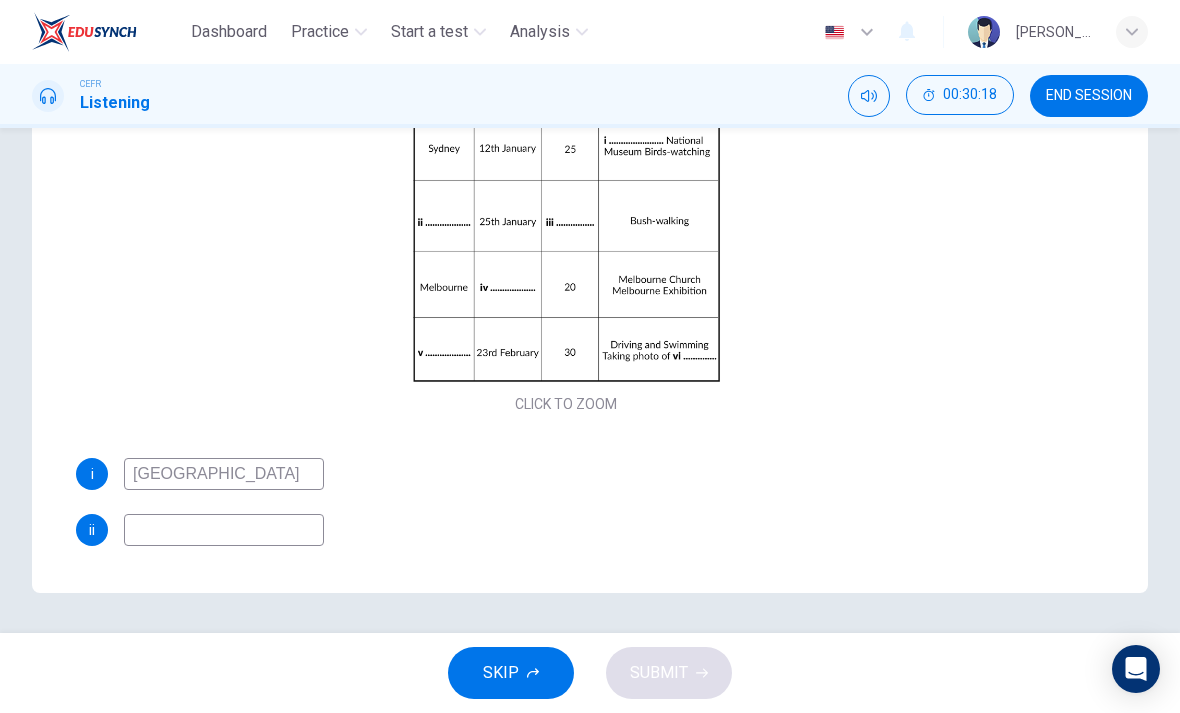 click at bounding box center (224, 530) 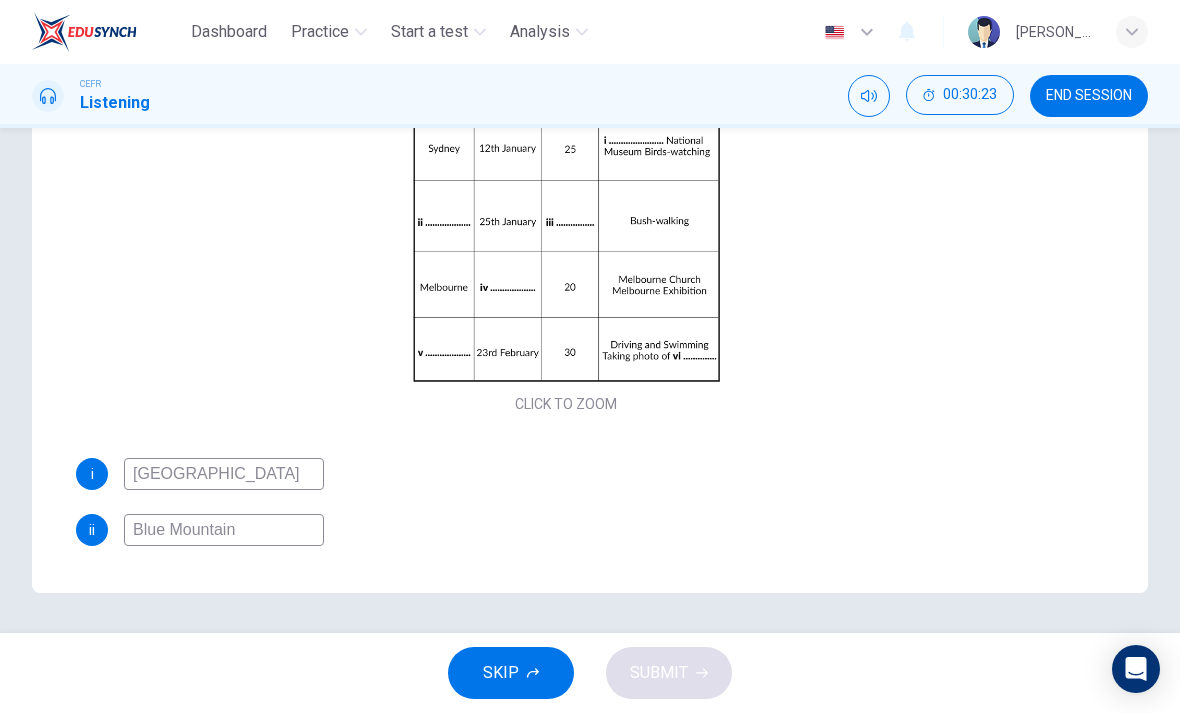 type on "Blue Mountain" 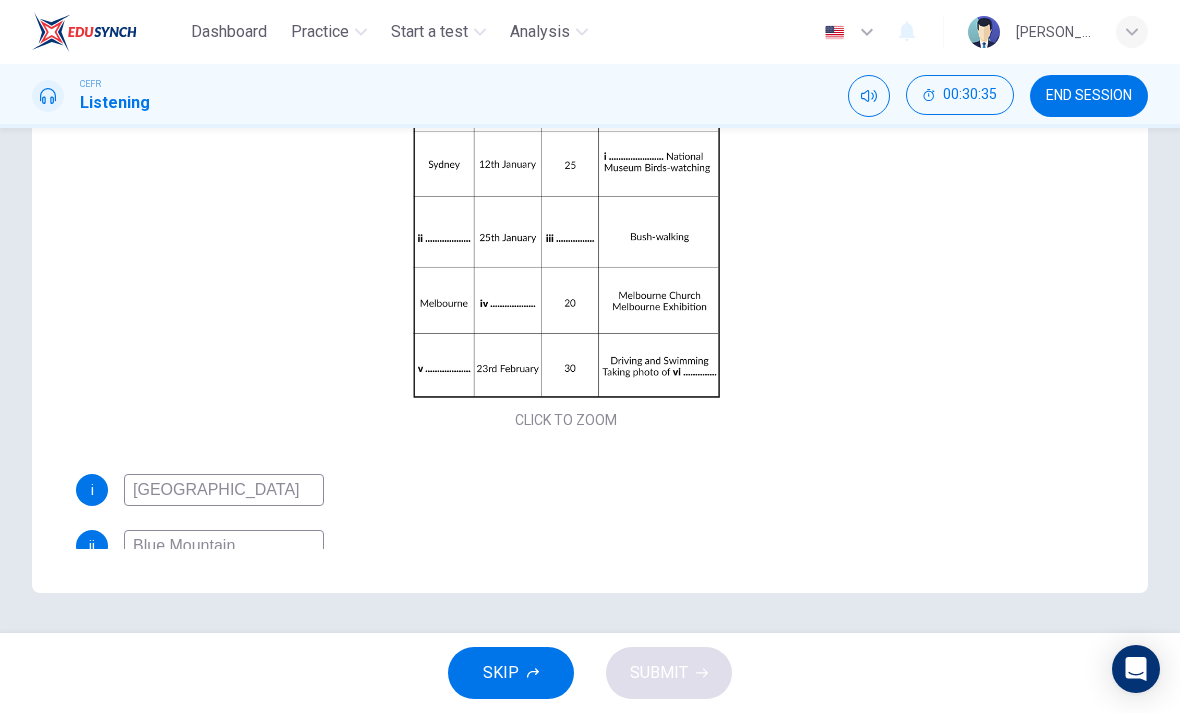 scroll, scrollTop: 0, scrollLeft: 0, axis: both 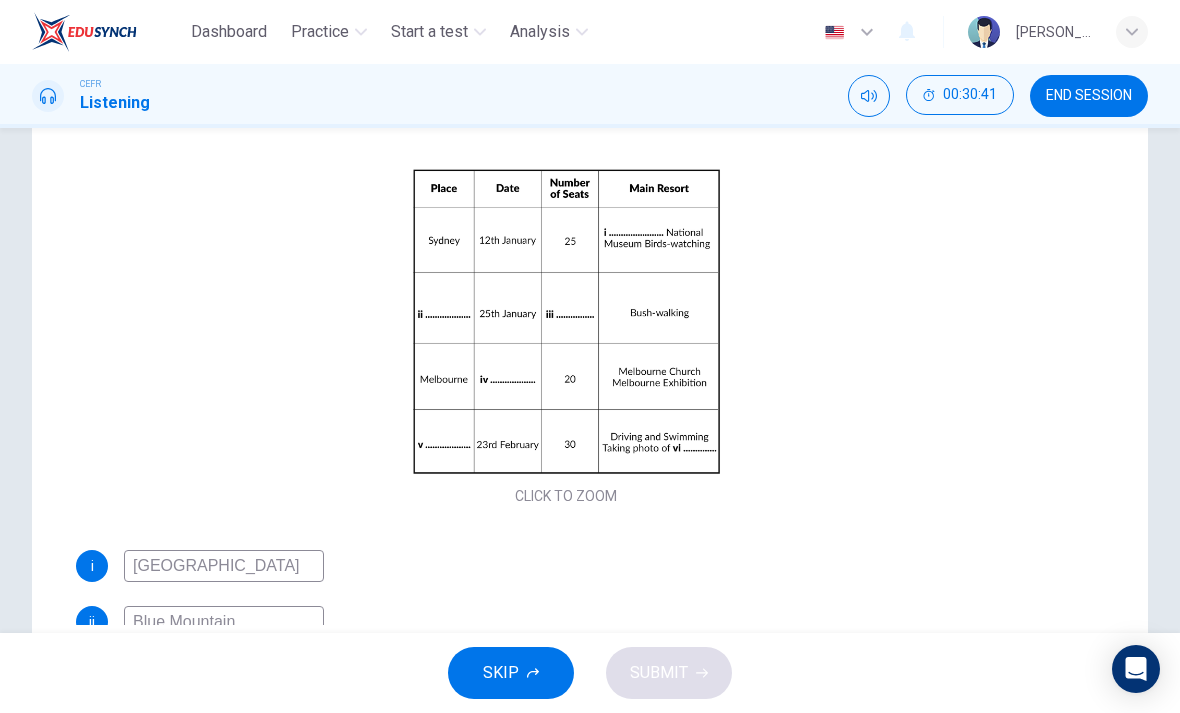 click on "Click to Zoom" at bounding box center [566, 337] 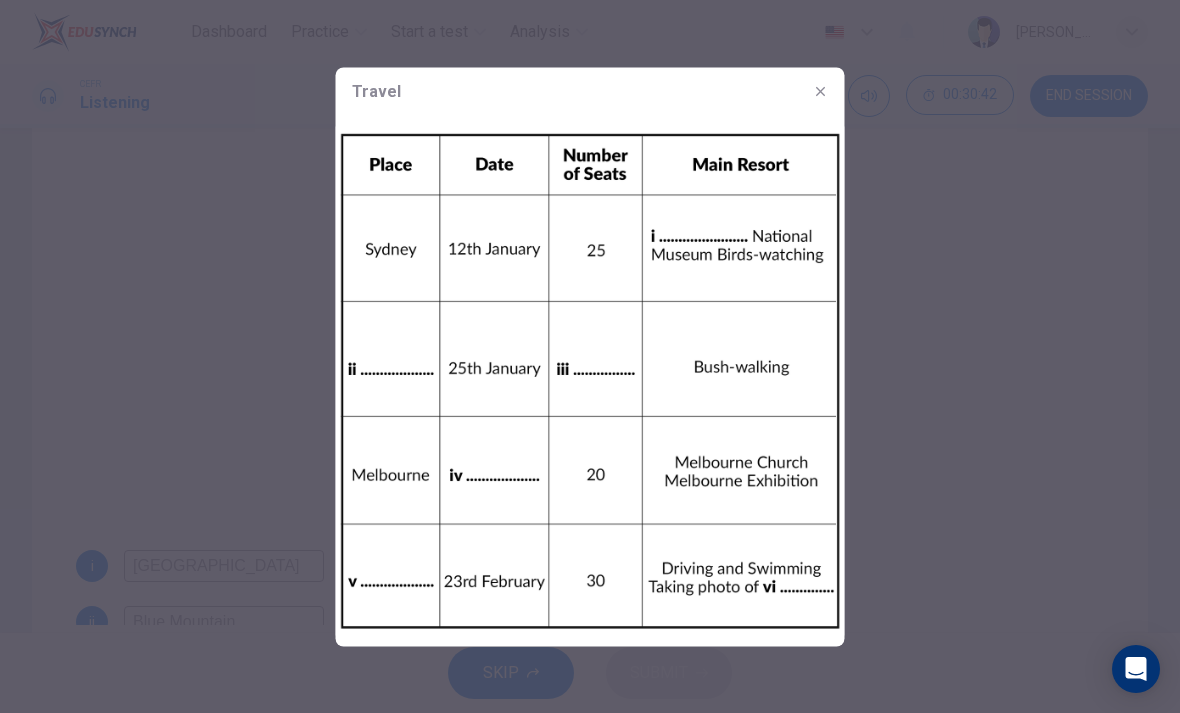 click at bounding box center (590, 356) 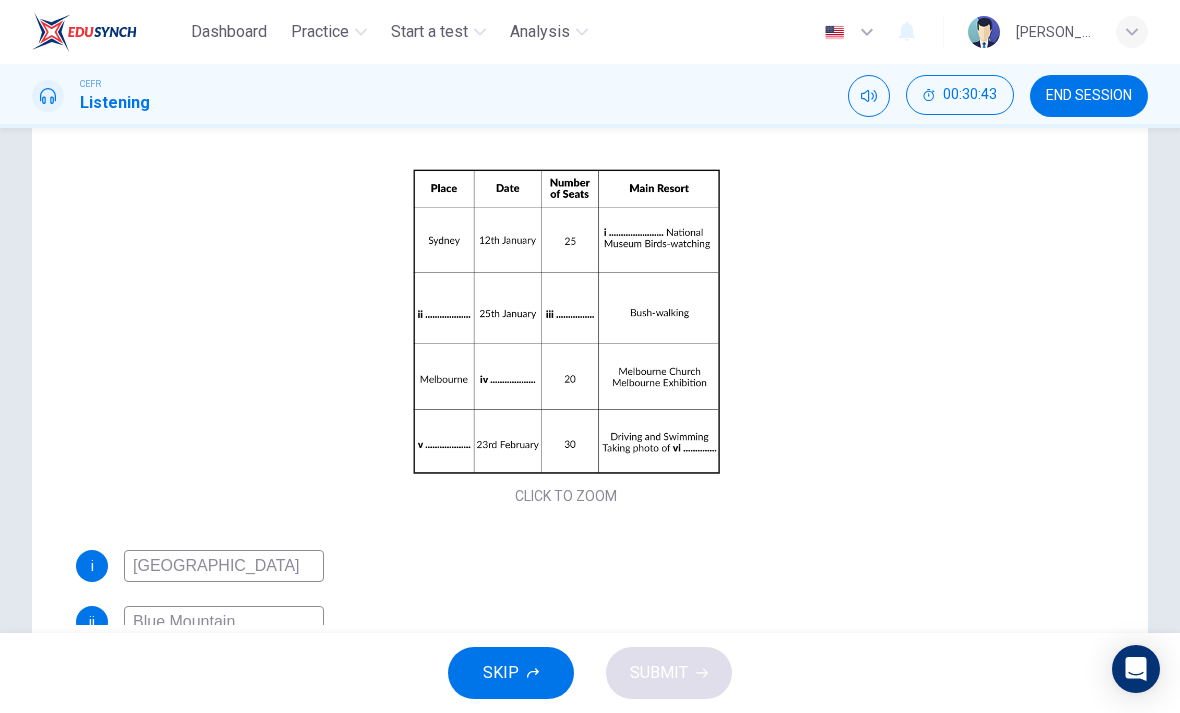 click on "Click to Zoom" at bounding box center [566, 337] 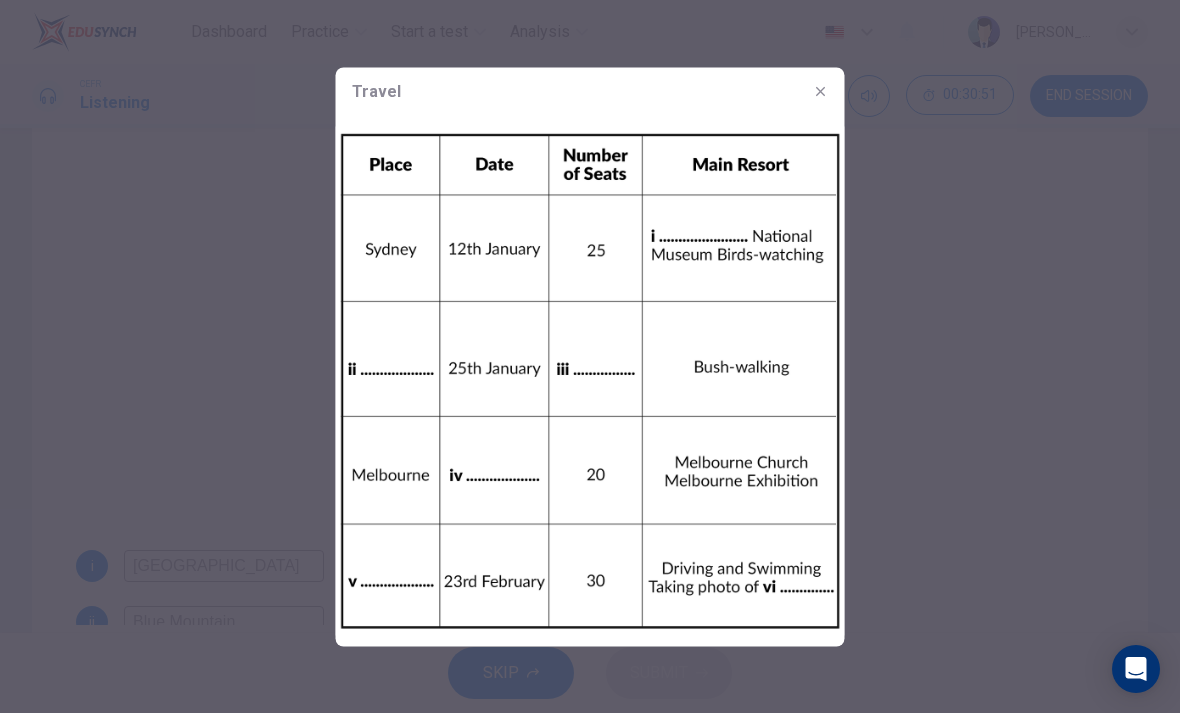 click at bounding box center [590, 356] 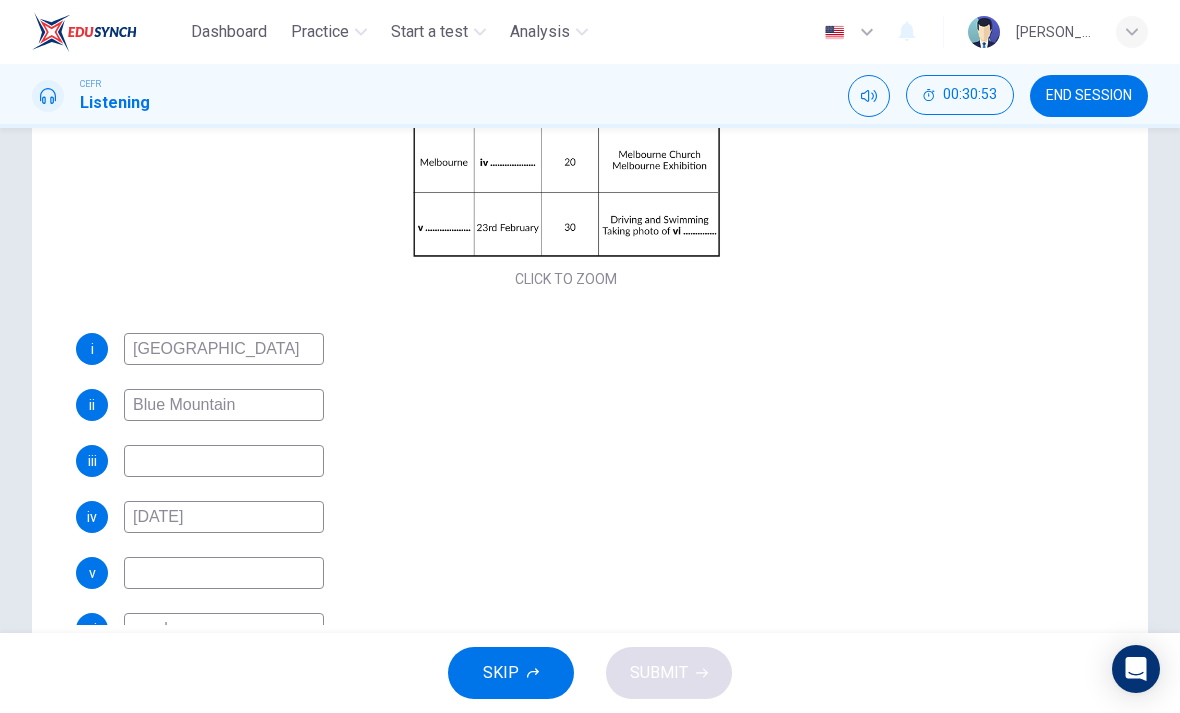 scroll, scrollTop: 219, scrollLeft: 0, axis: vertical 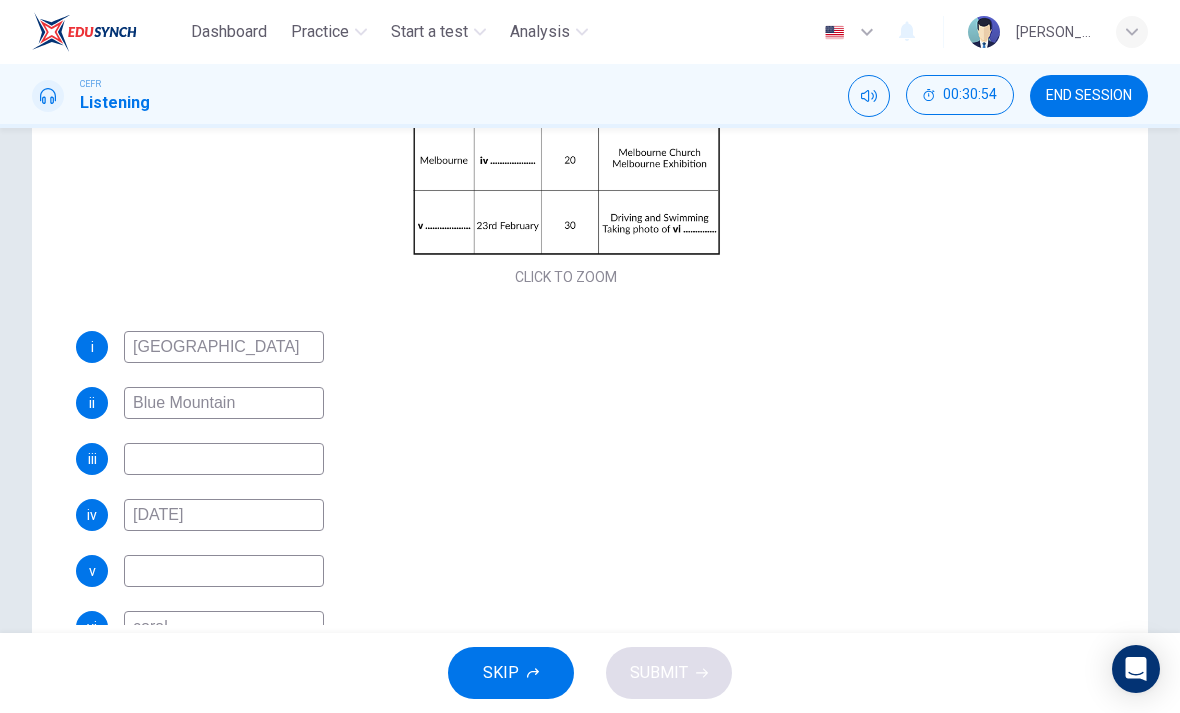 click at bounding box center (224, 459) 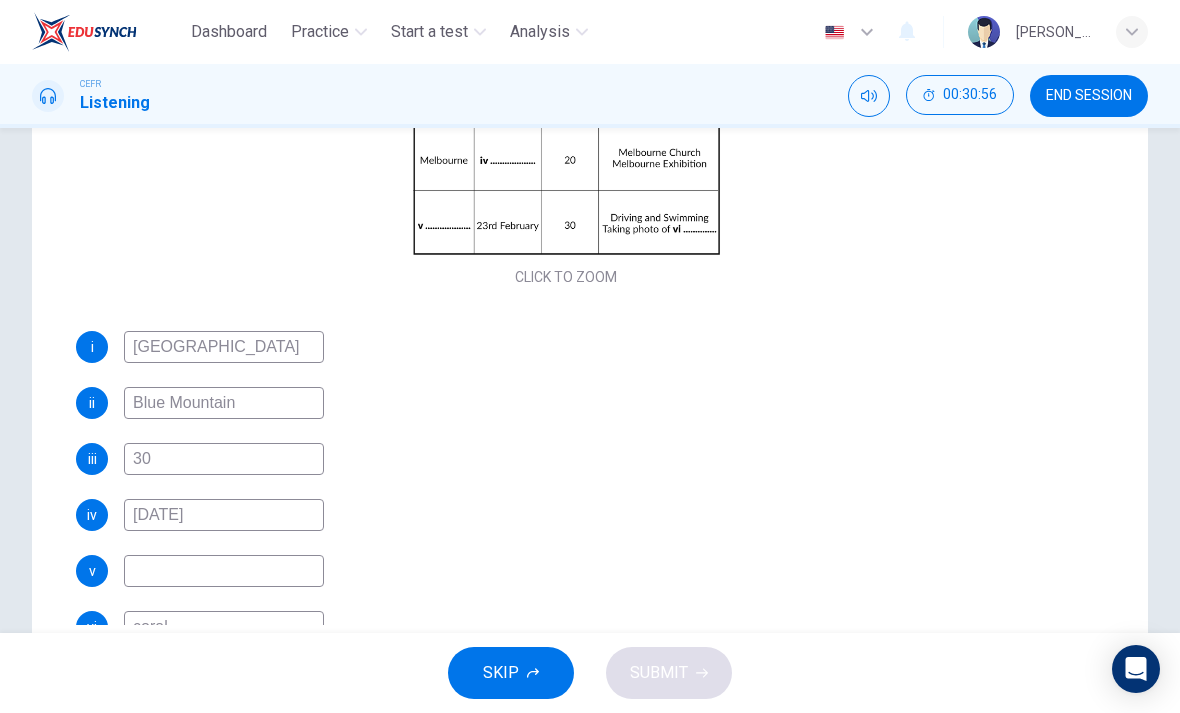 type on "30" 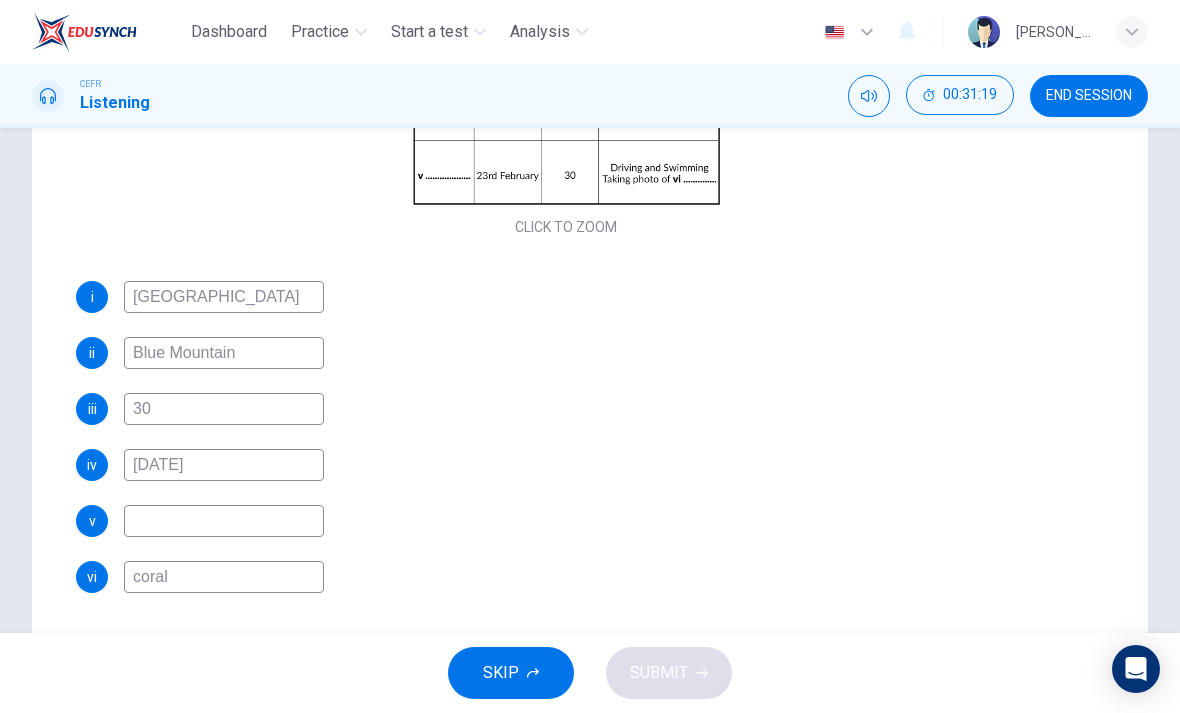 scroll, scrollTop: 269, scrollLeft: 0, axis: vertical 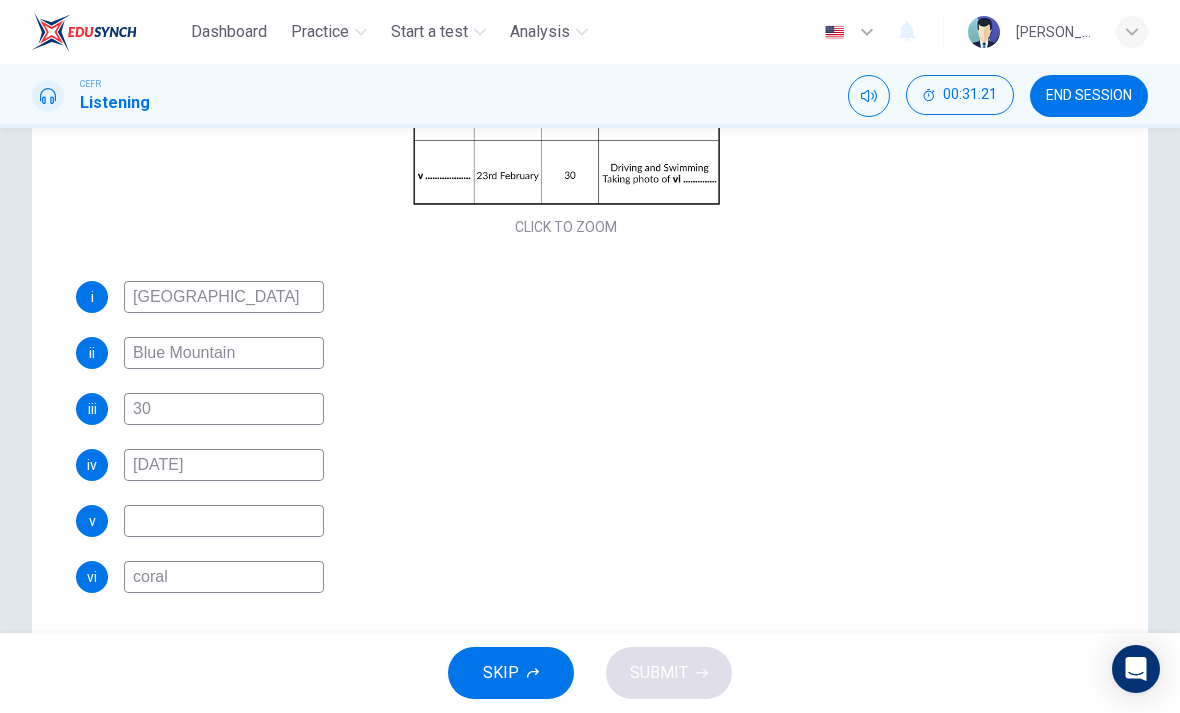 click at bounding box center [224, 521] 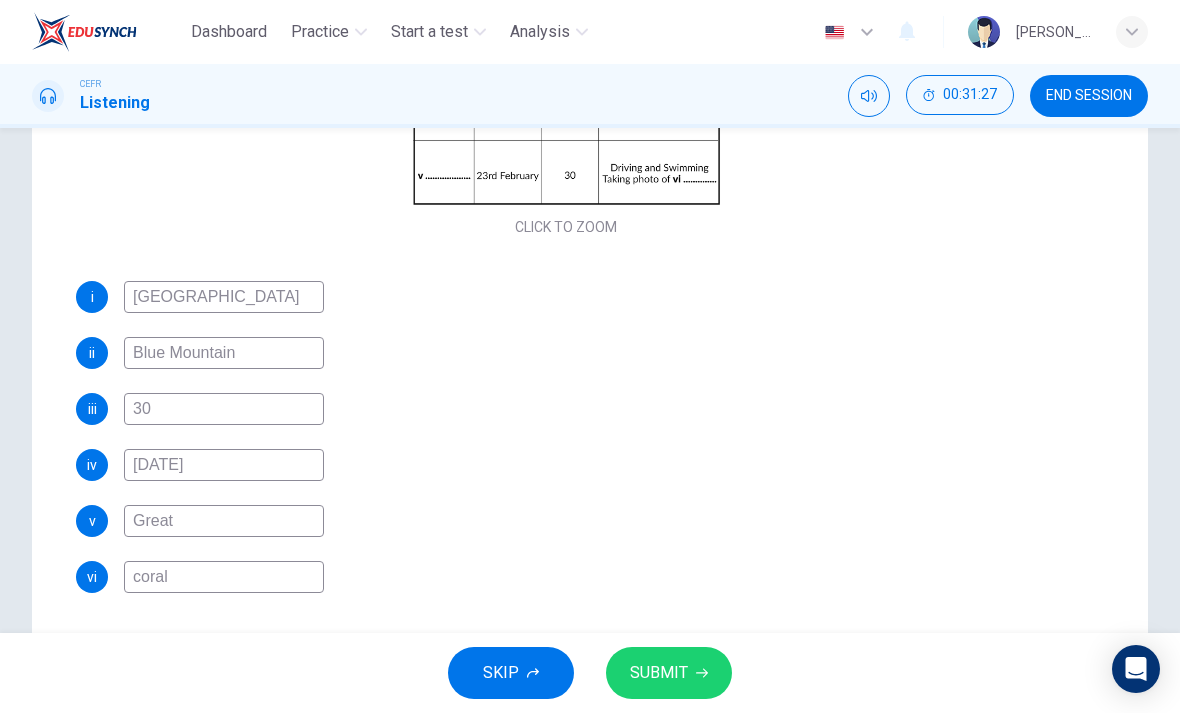 type on "Great" 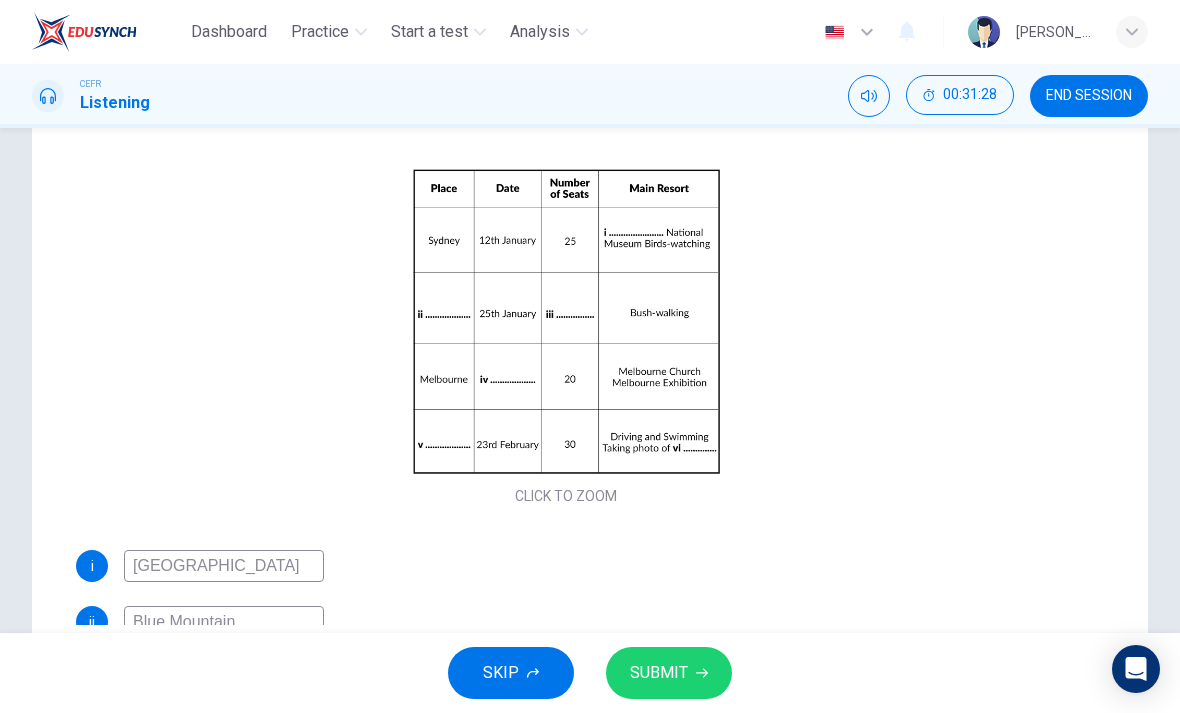 scroll, scrollTop: 0, scrollLeft: 0, axis: both 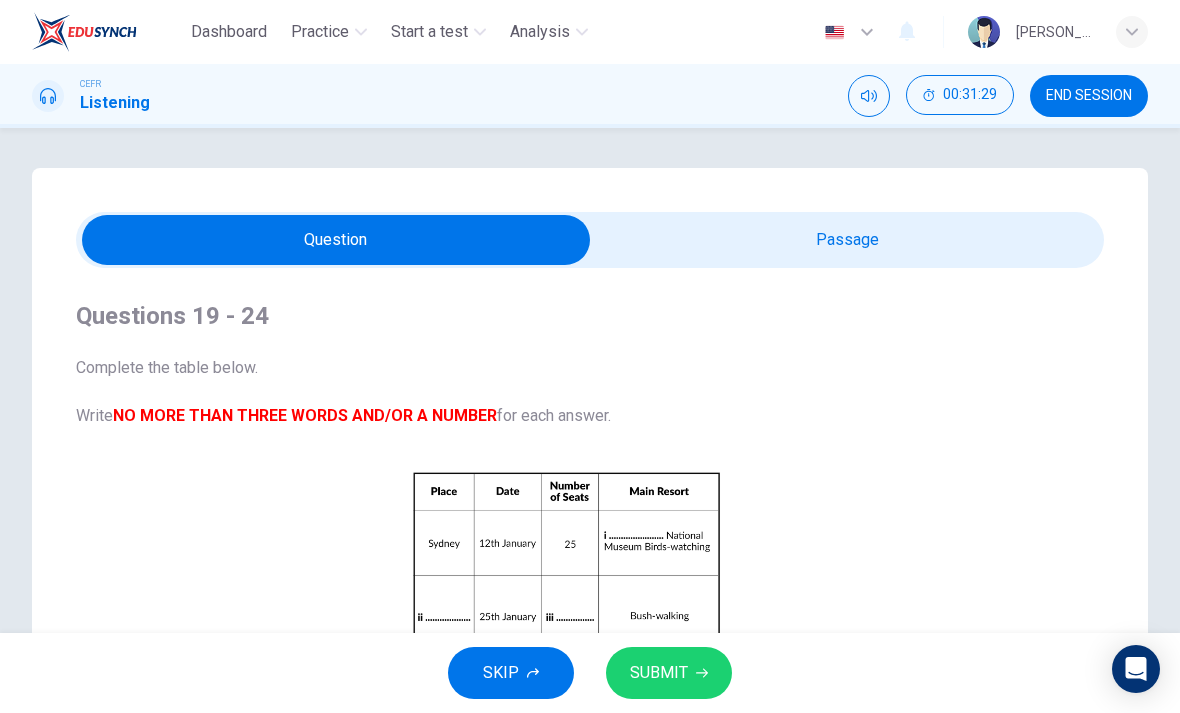 click at bounding box center [336, 240] 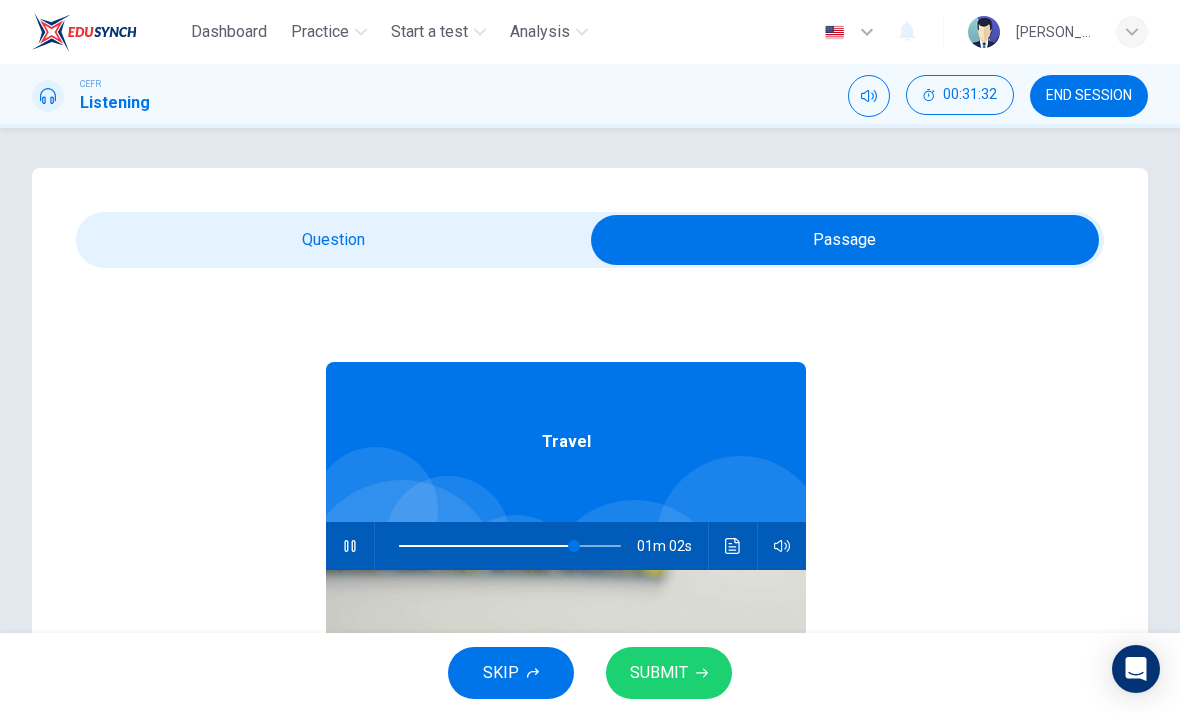 type on "79" 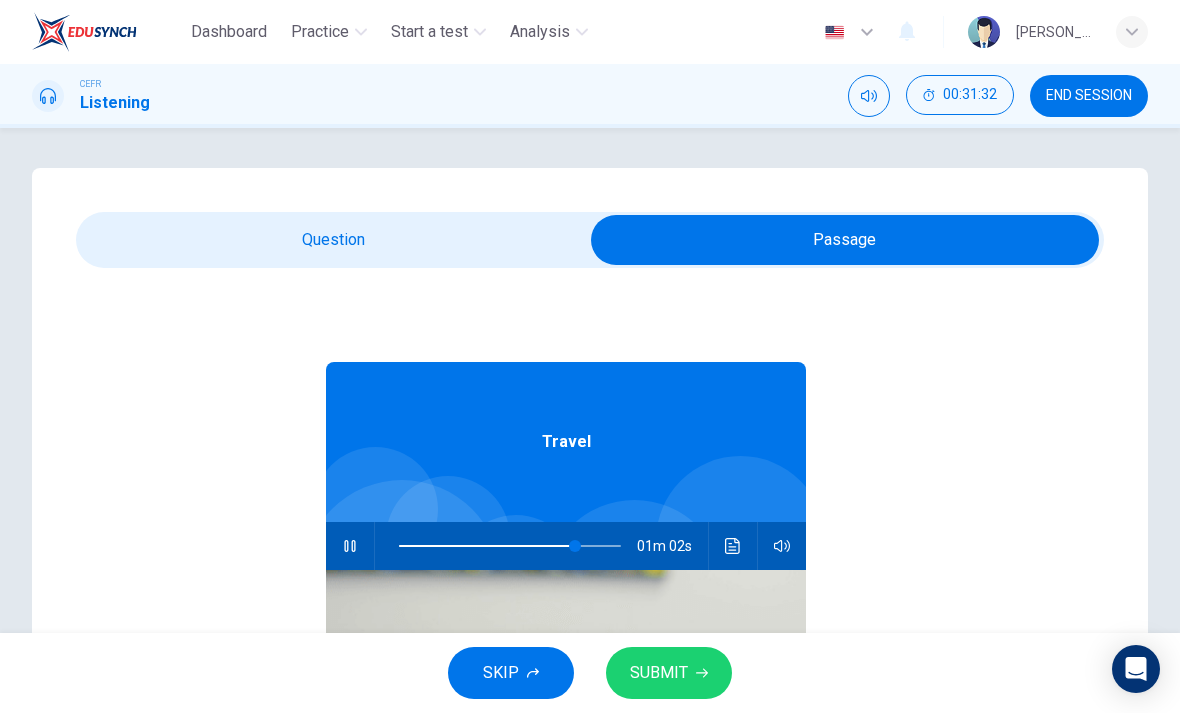 click at bounding box center (845, 240) 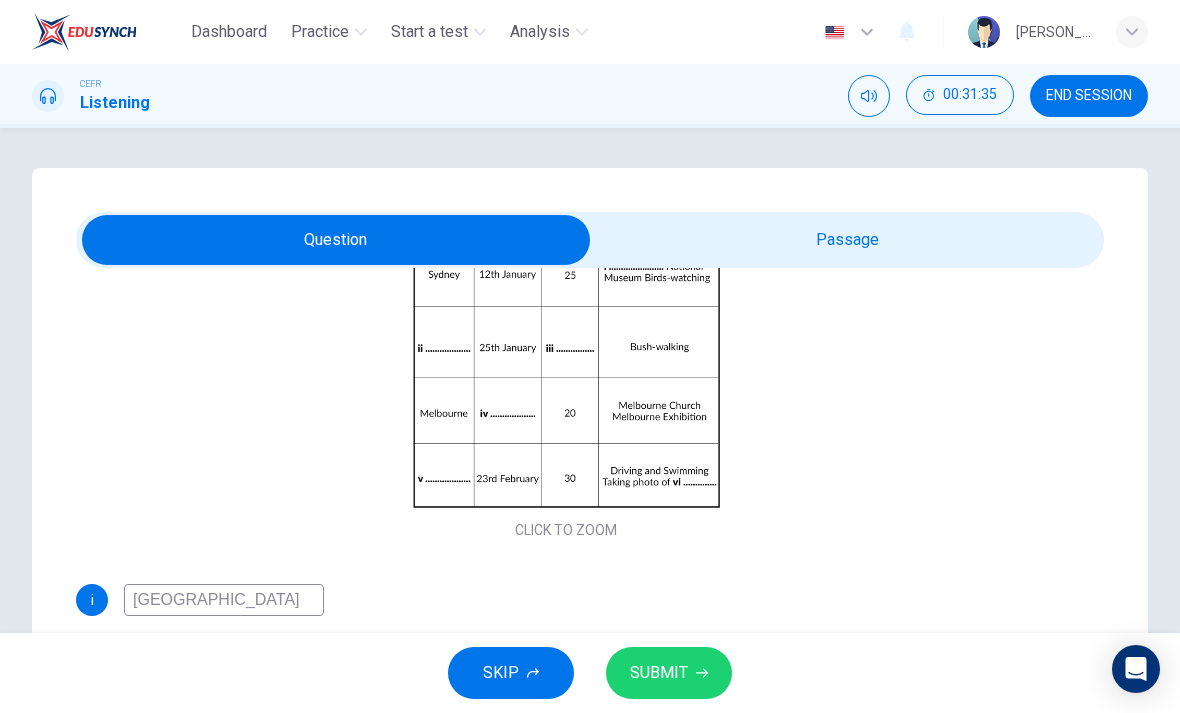 scroll, scrollTop: 274, scrollLeft: 0, axis: vertical 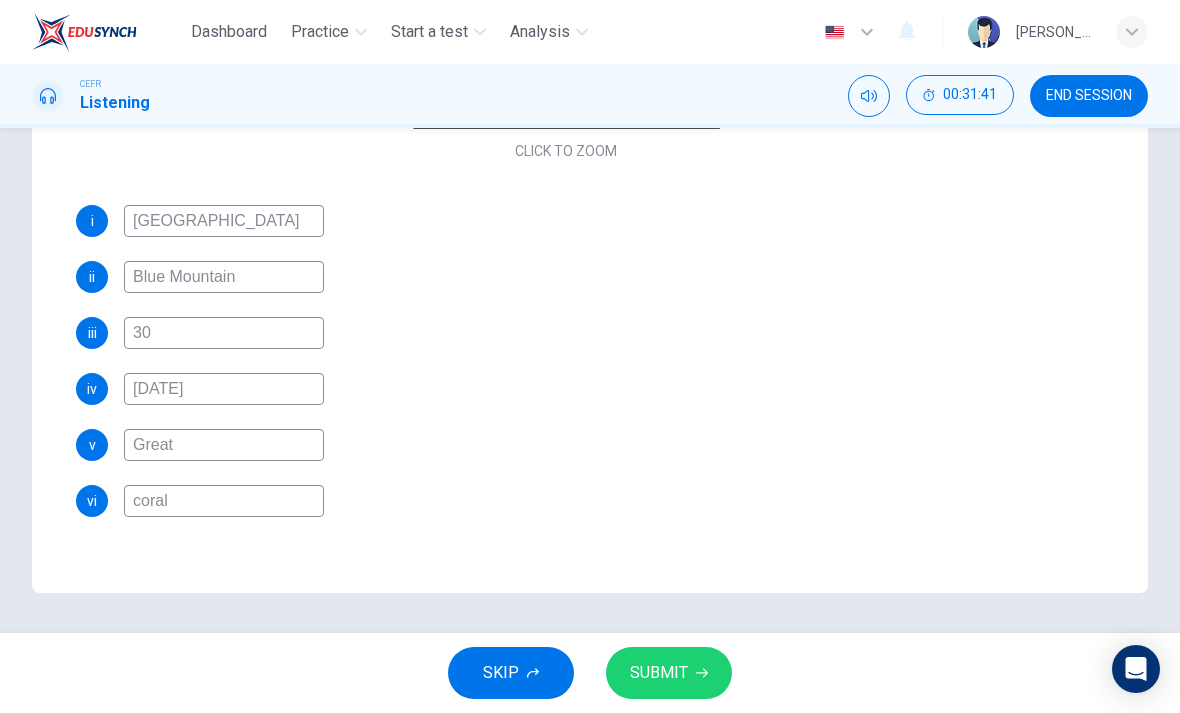 click on "Great" at bounding box center (224, 445) 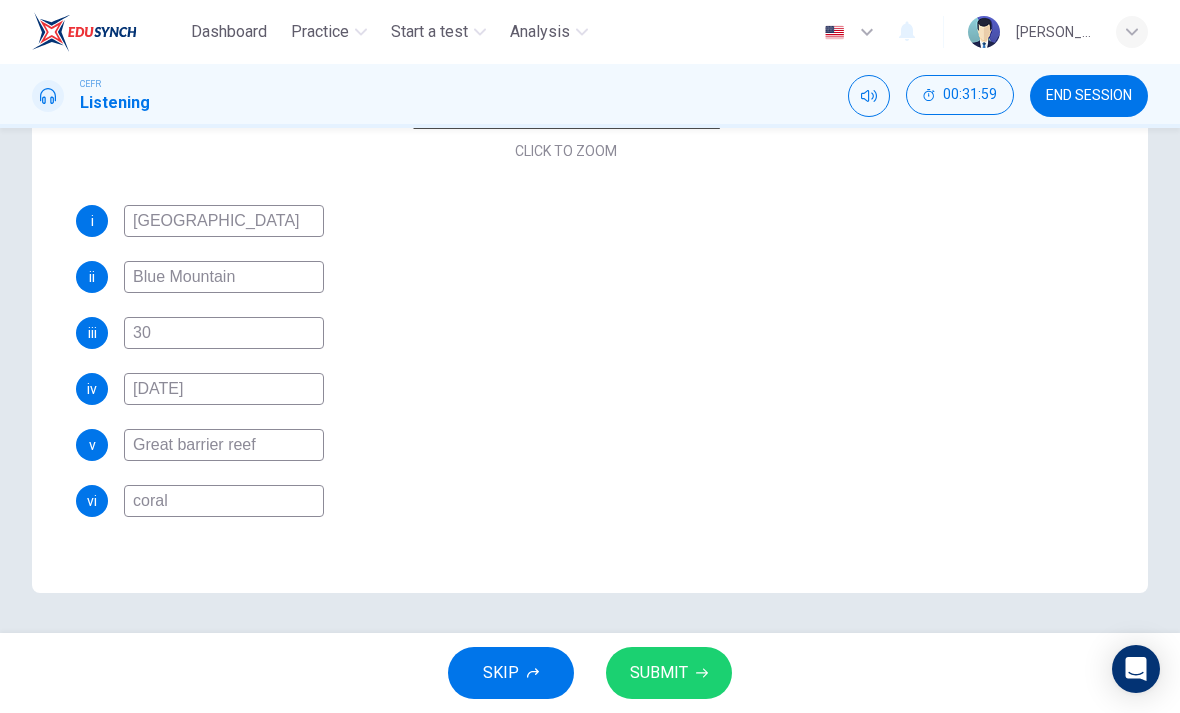 type on "Great barrier reef" 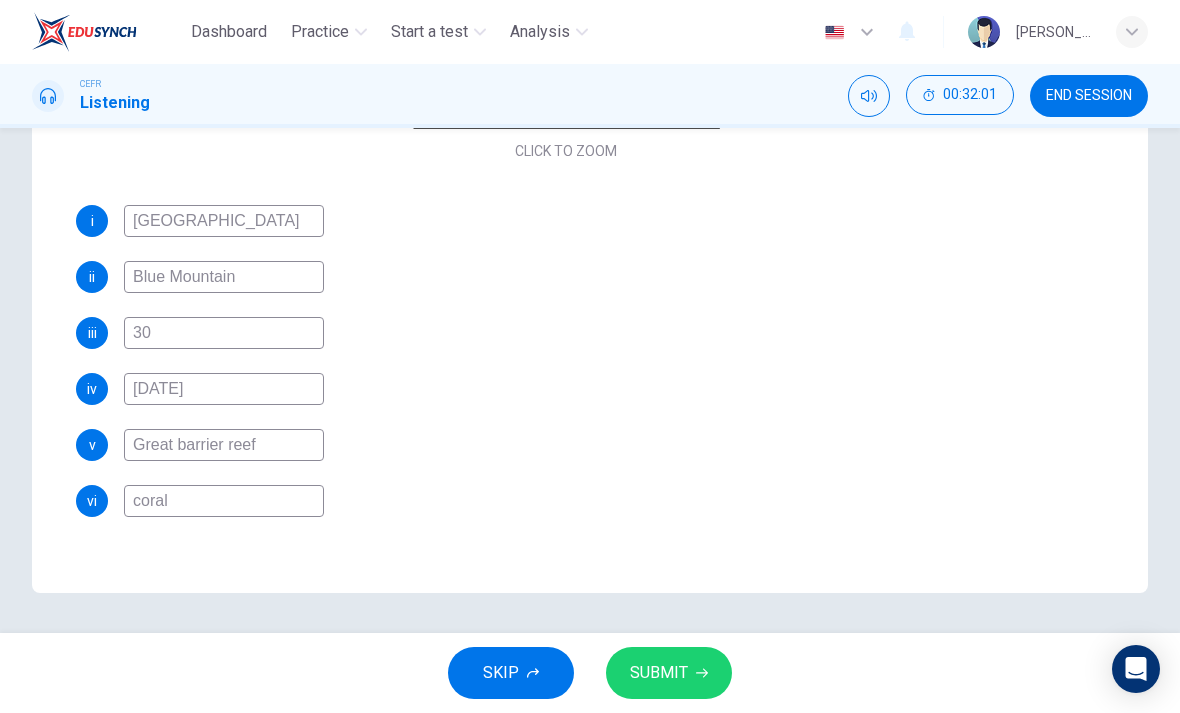 click on "SUBMIT" at bounding box center [659, 673] 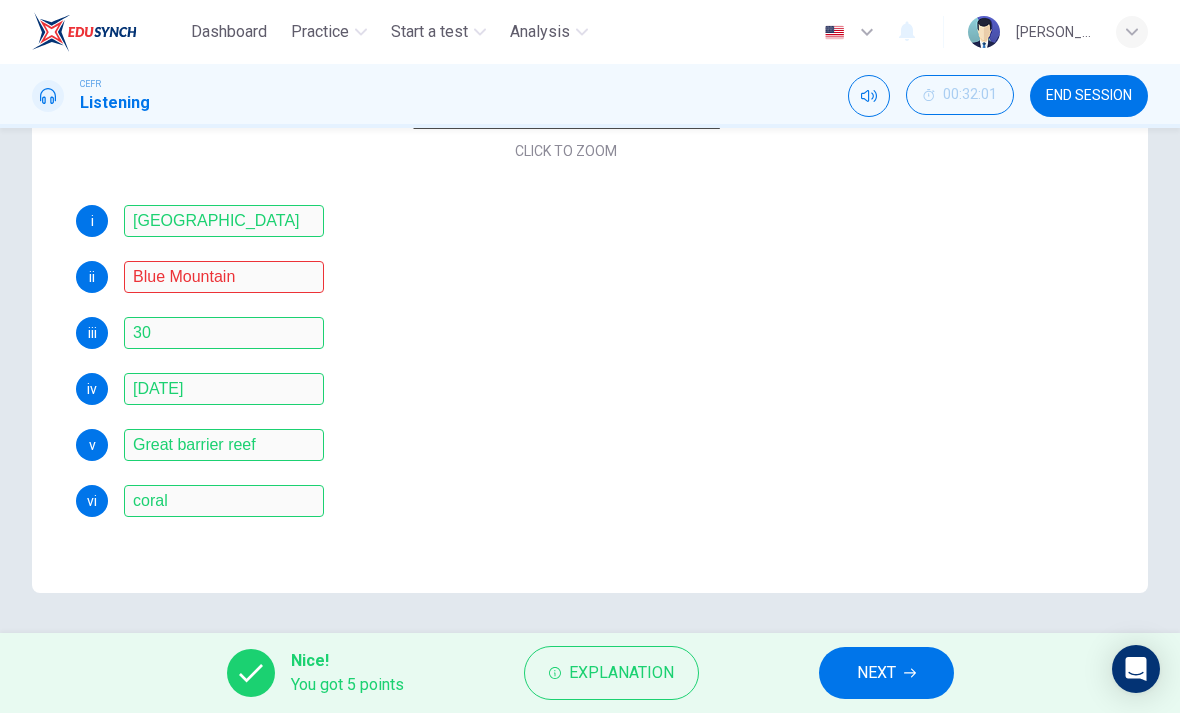 click on "Explanation" at bounding box center [611, 673] 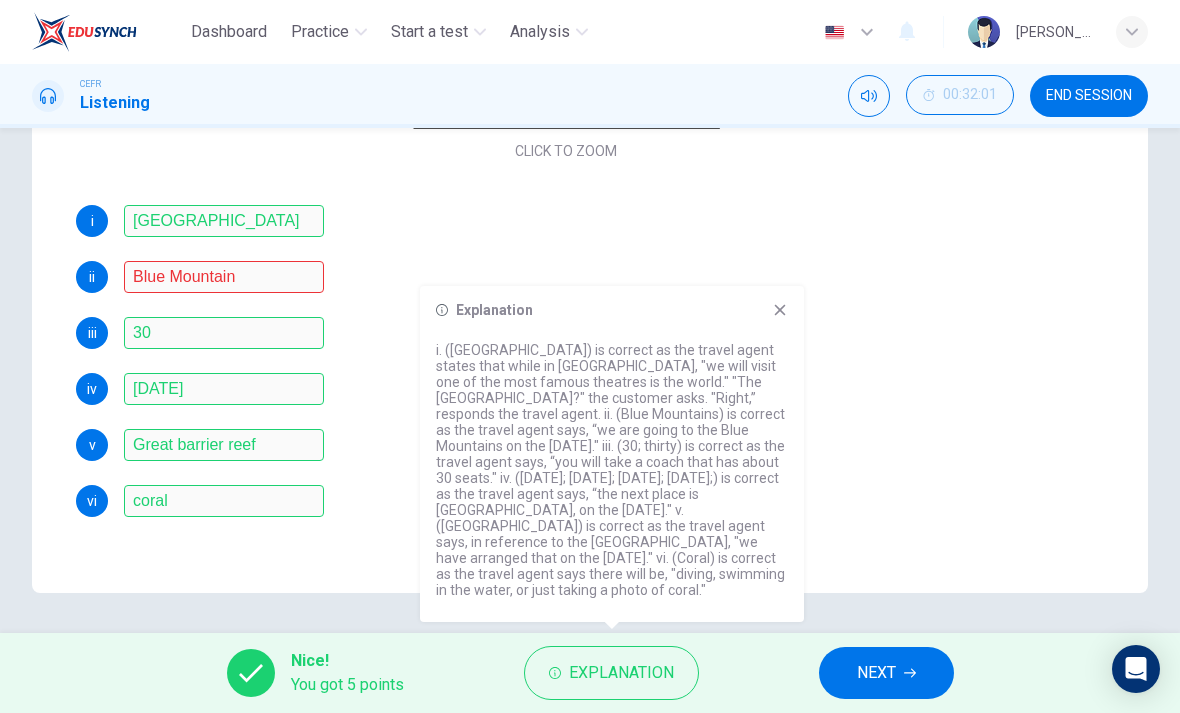 click on "vi coral" at bounding box center (566, 501) 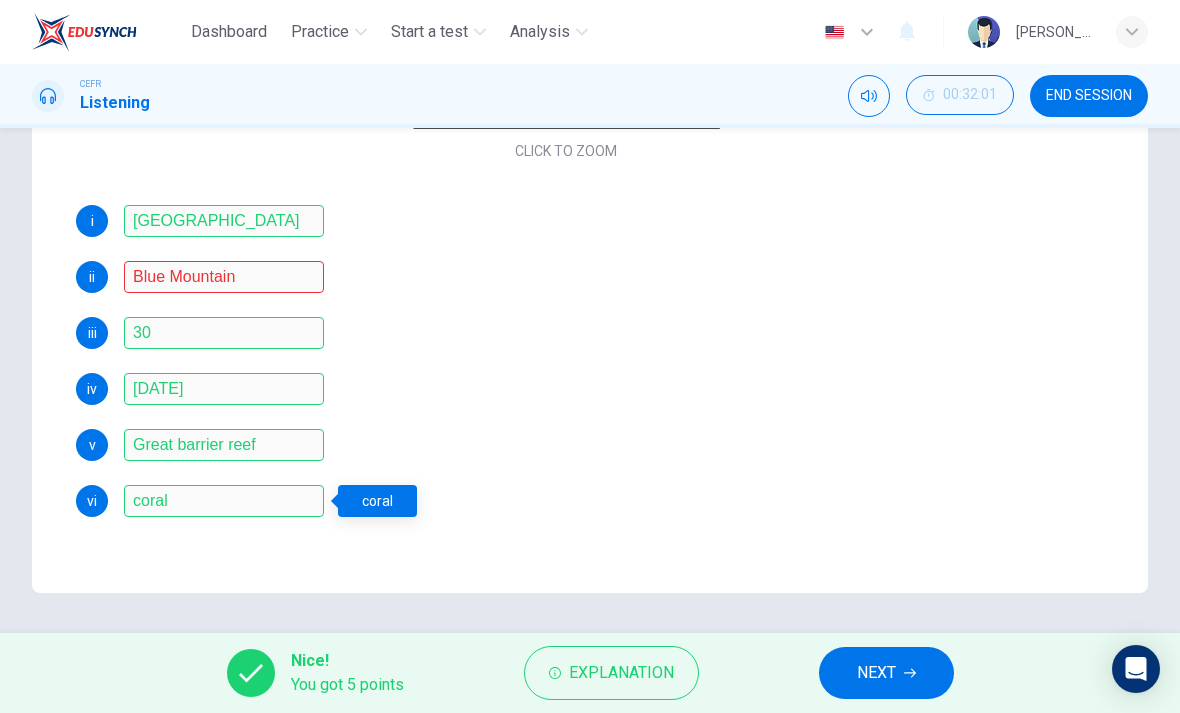 click on "NEXT" at bounding box center [876, 673] 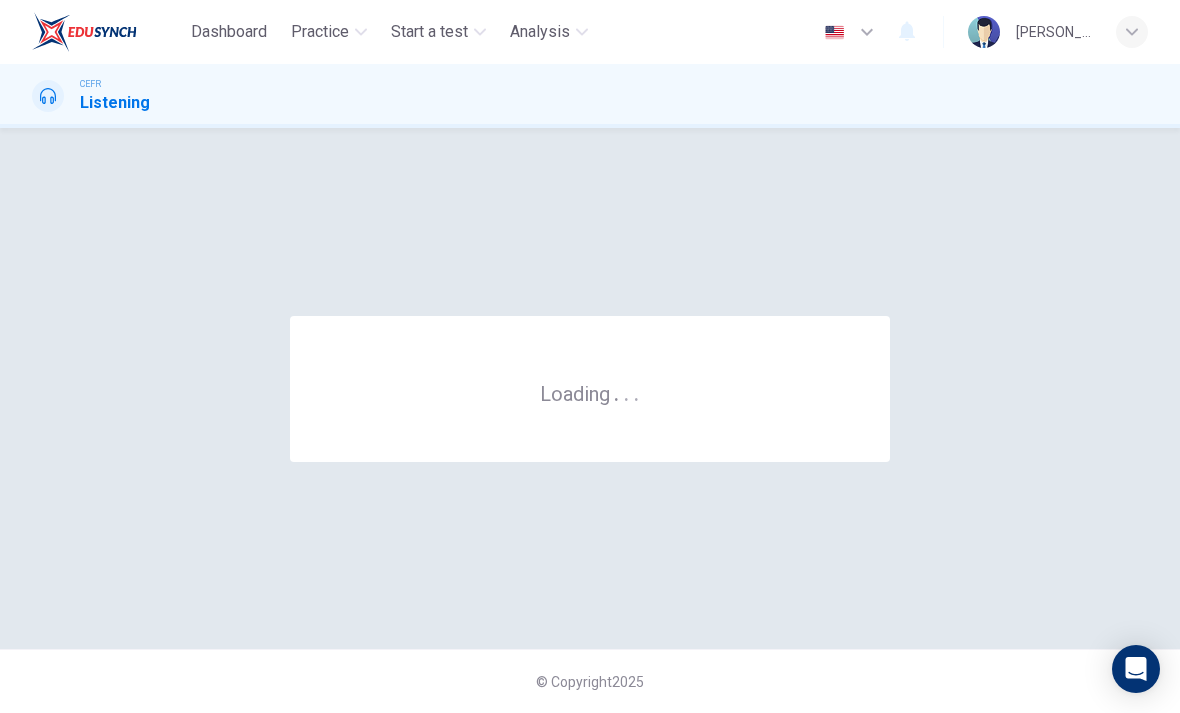 scroll, scrollTop: 0, scrollLeft: 0, axis: both 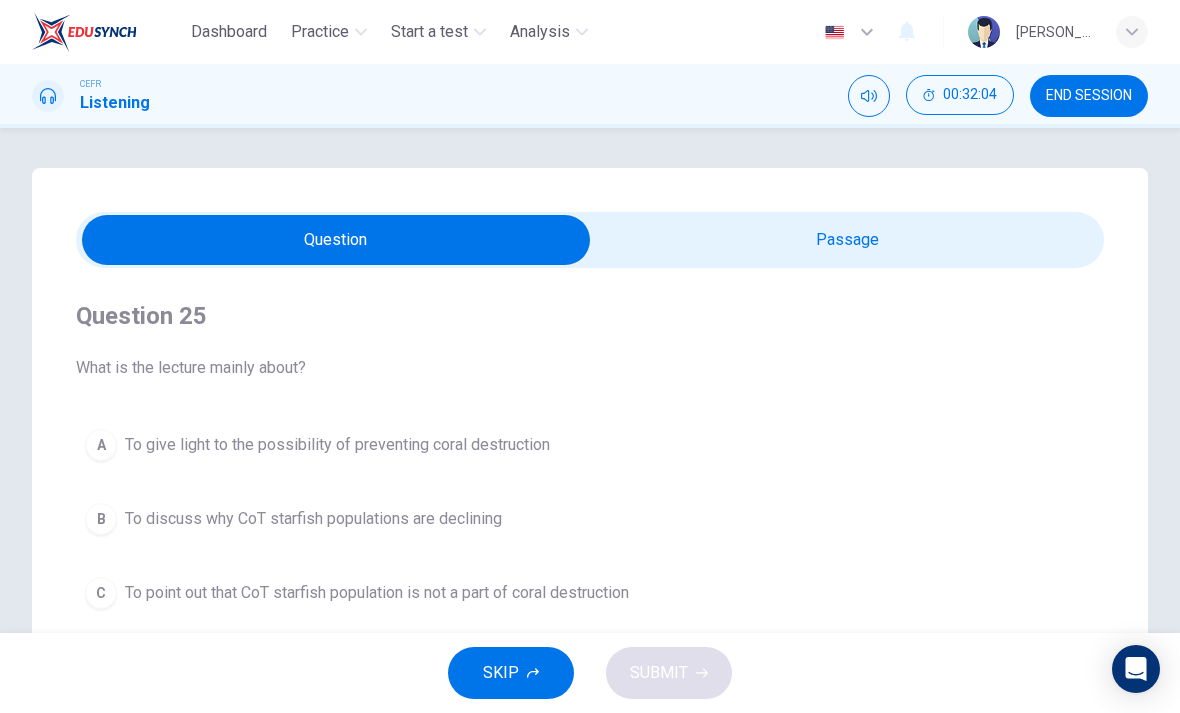 click on "END SESSION" at bounding box center (1089, 96) 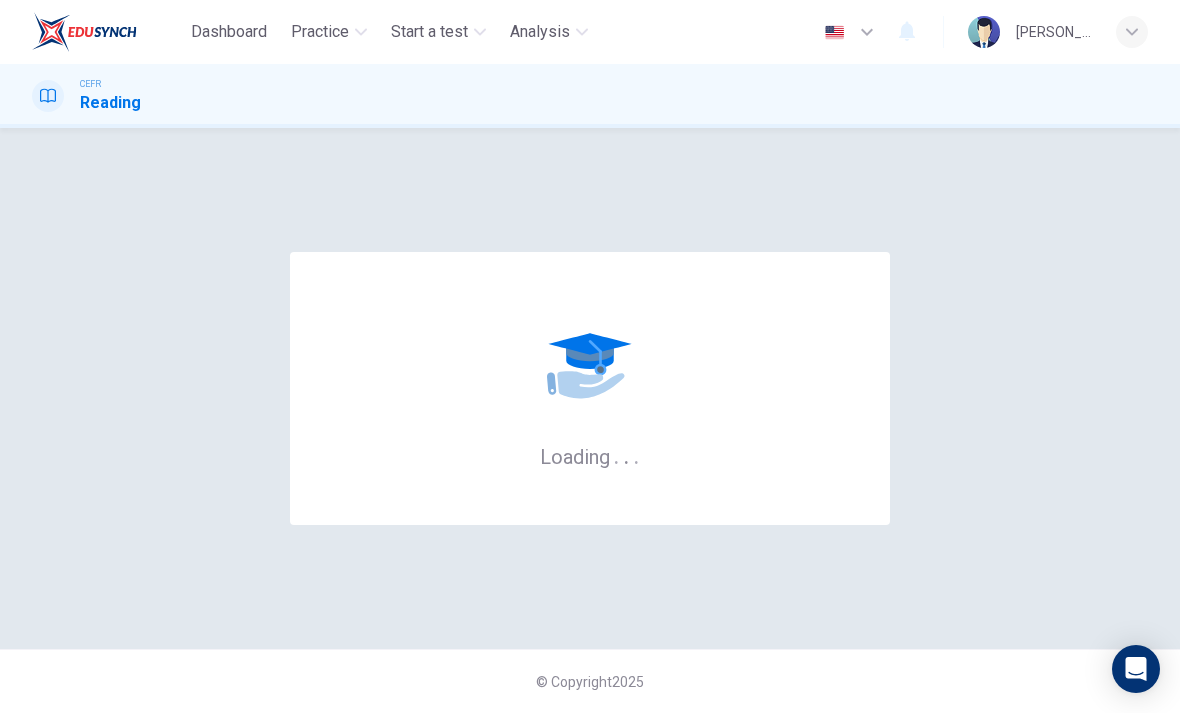 scroll, scrollTop: 0, scrollLeft: 0, axis: both 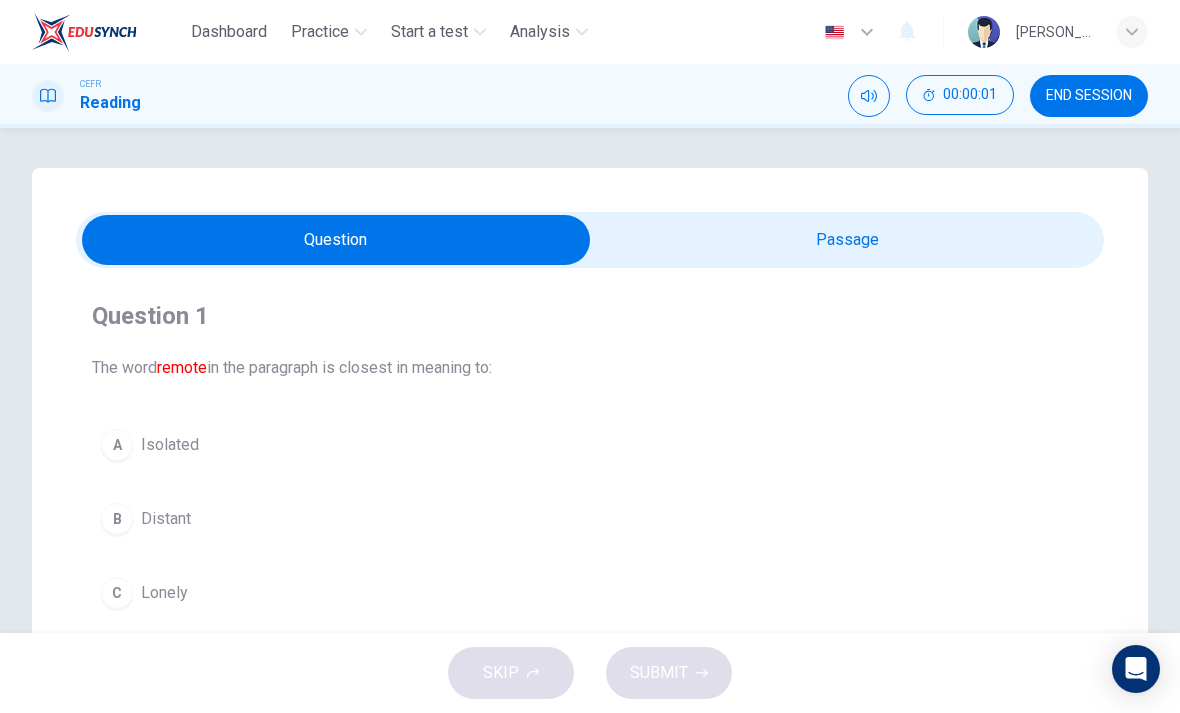 click at bounding box center (336, 240) 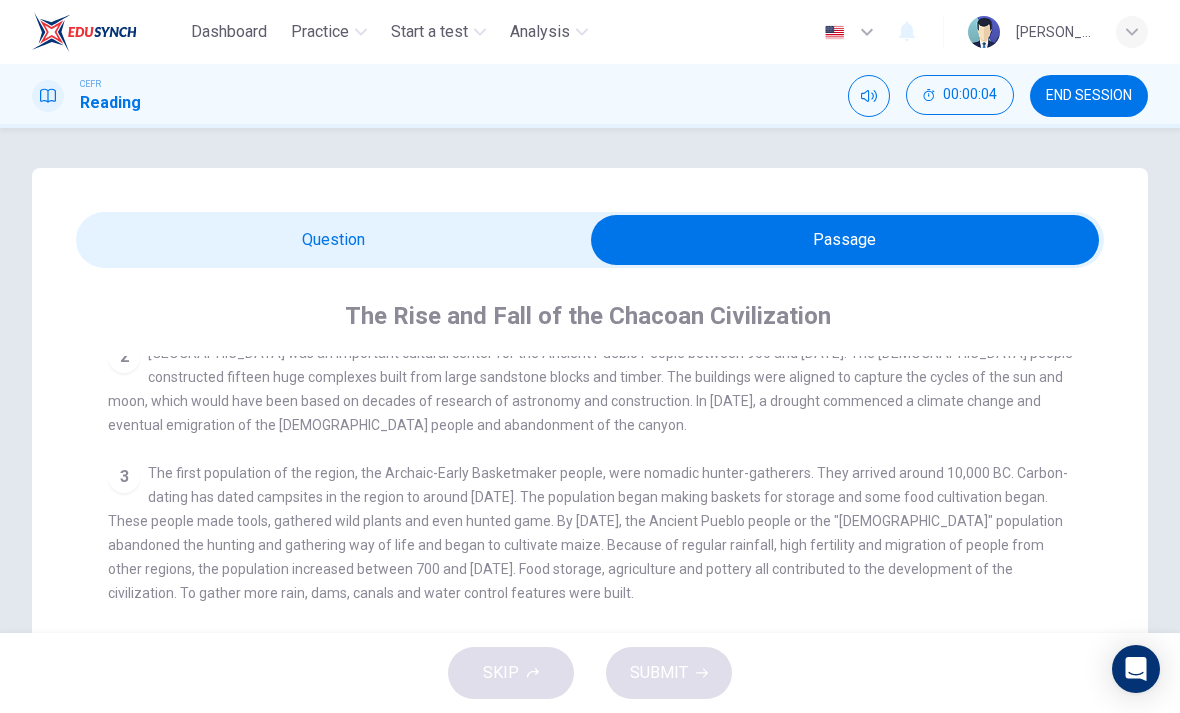 scroll, scrollTop: 85, scrollLeft: 0, axis: vertical 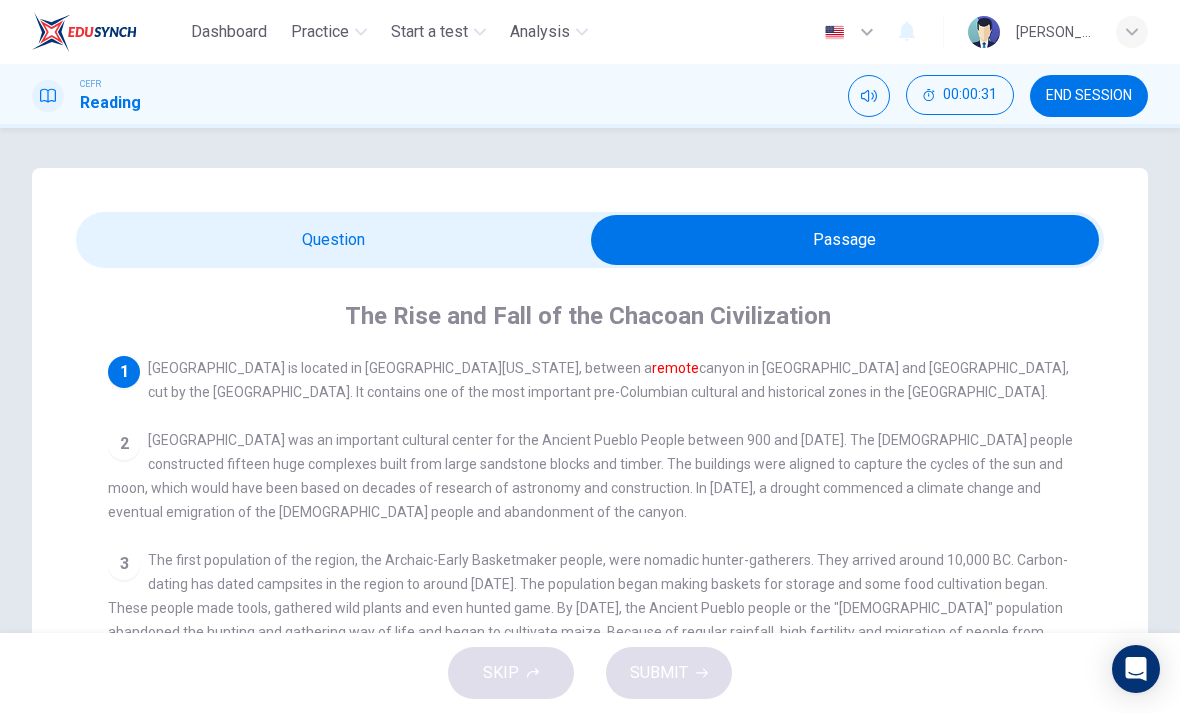 click at bounding box center (845, 240) 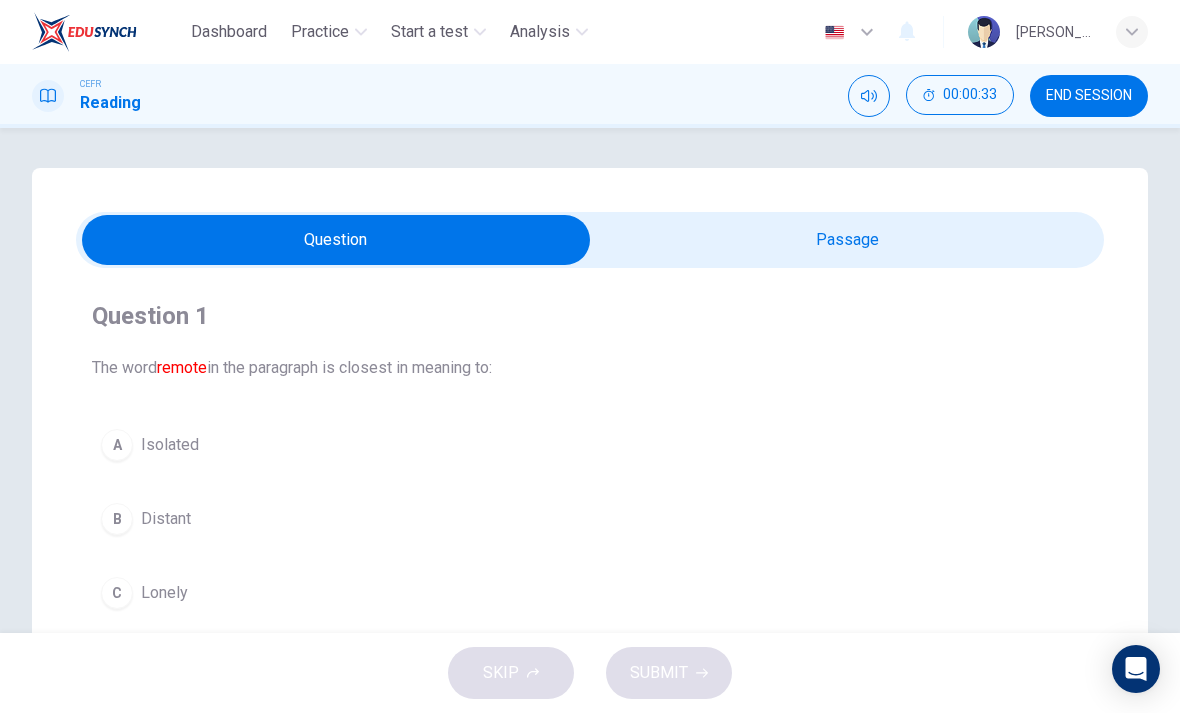 click at bounding box center [336, 240] 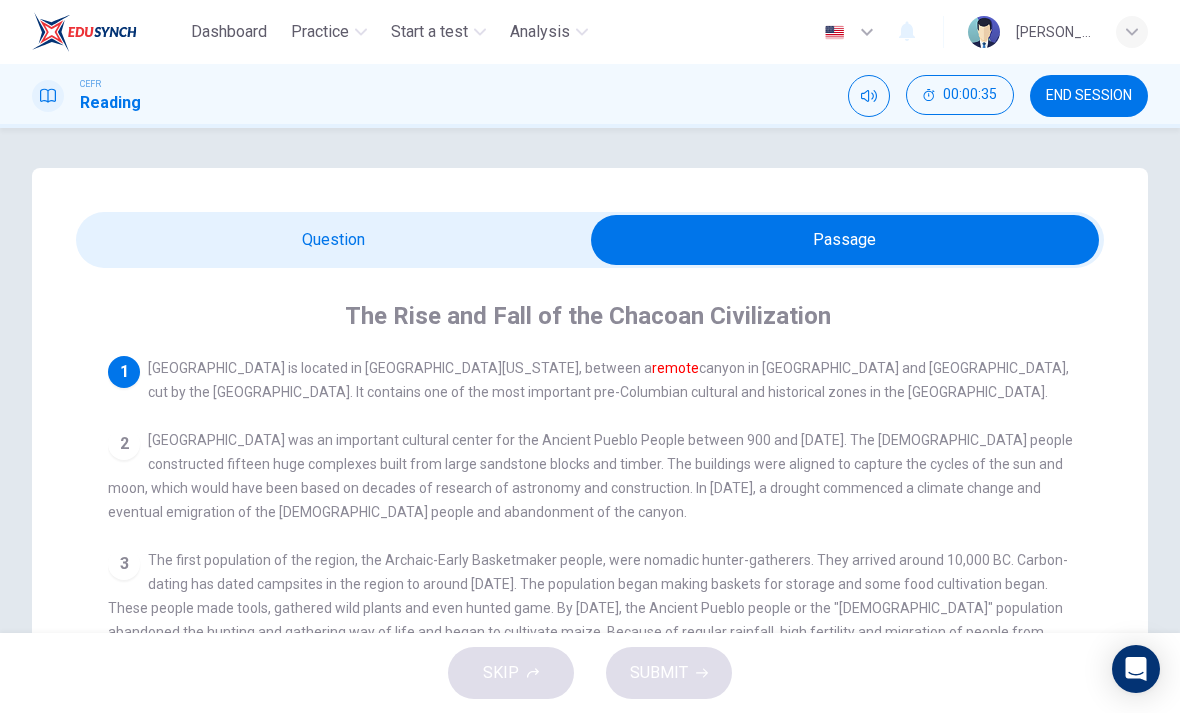 scroll, scrollTop: 0, scrollLeft: 0, axis: both 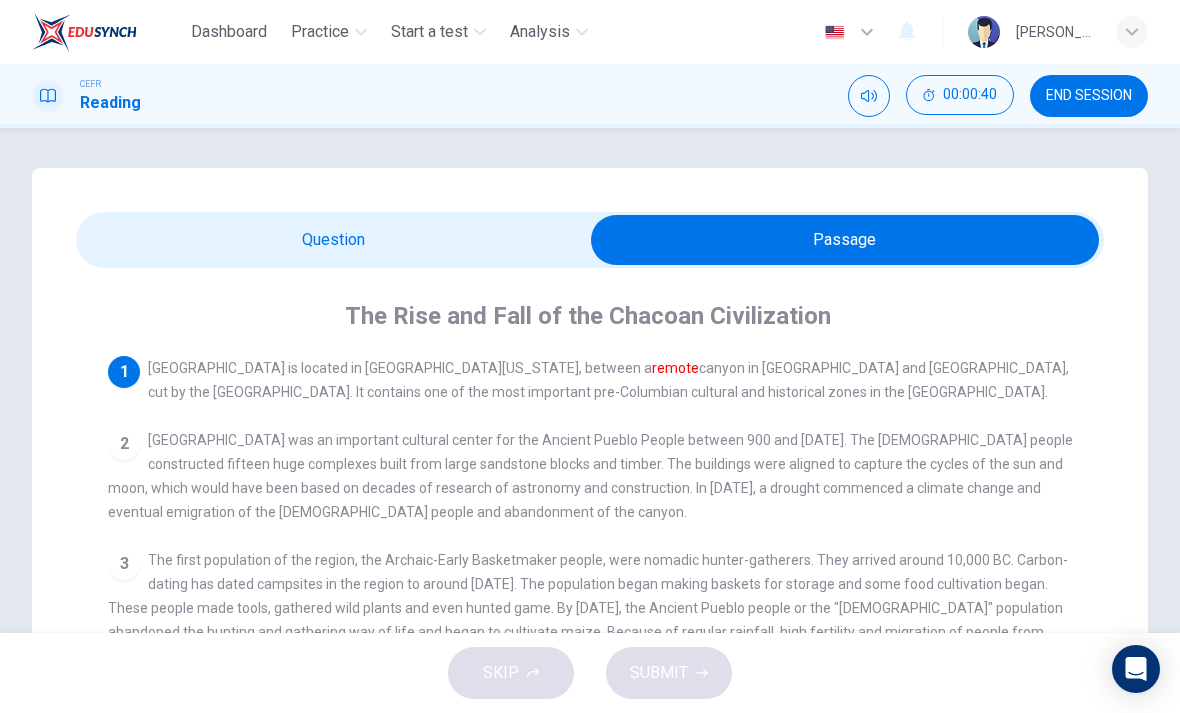 click at bounding box center [845, 240] 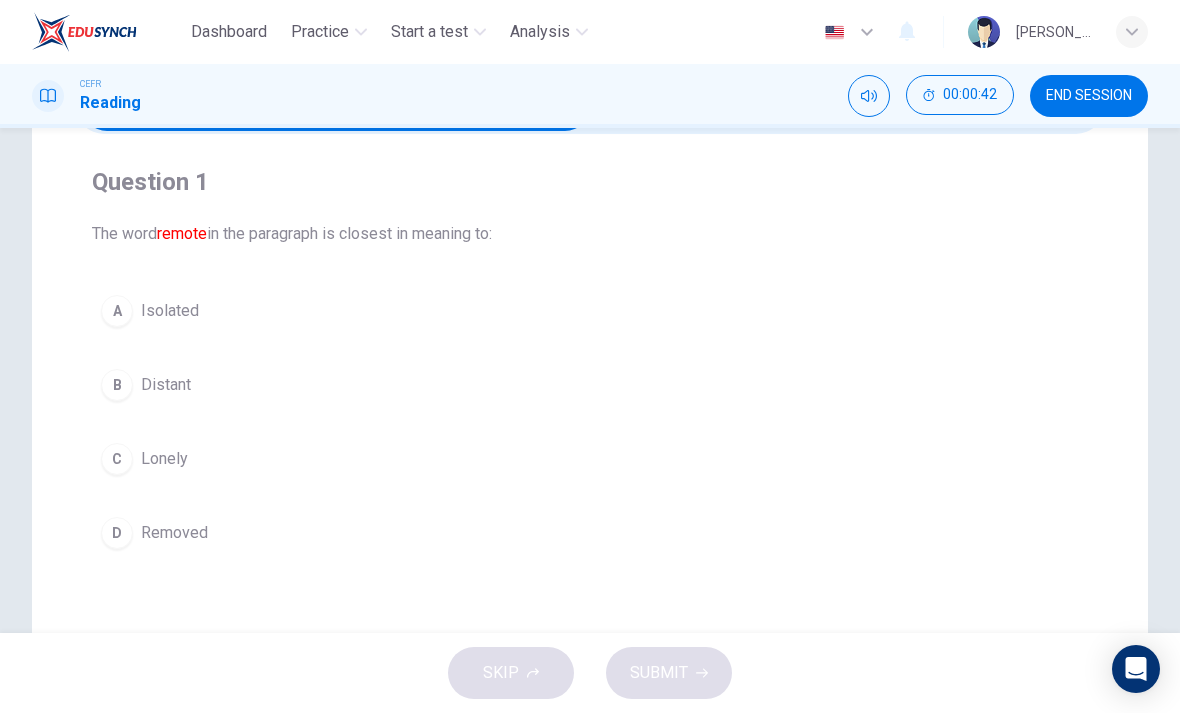 scroll, scrollTop: 122, scrollLeft: 0, axis: vertical 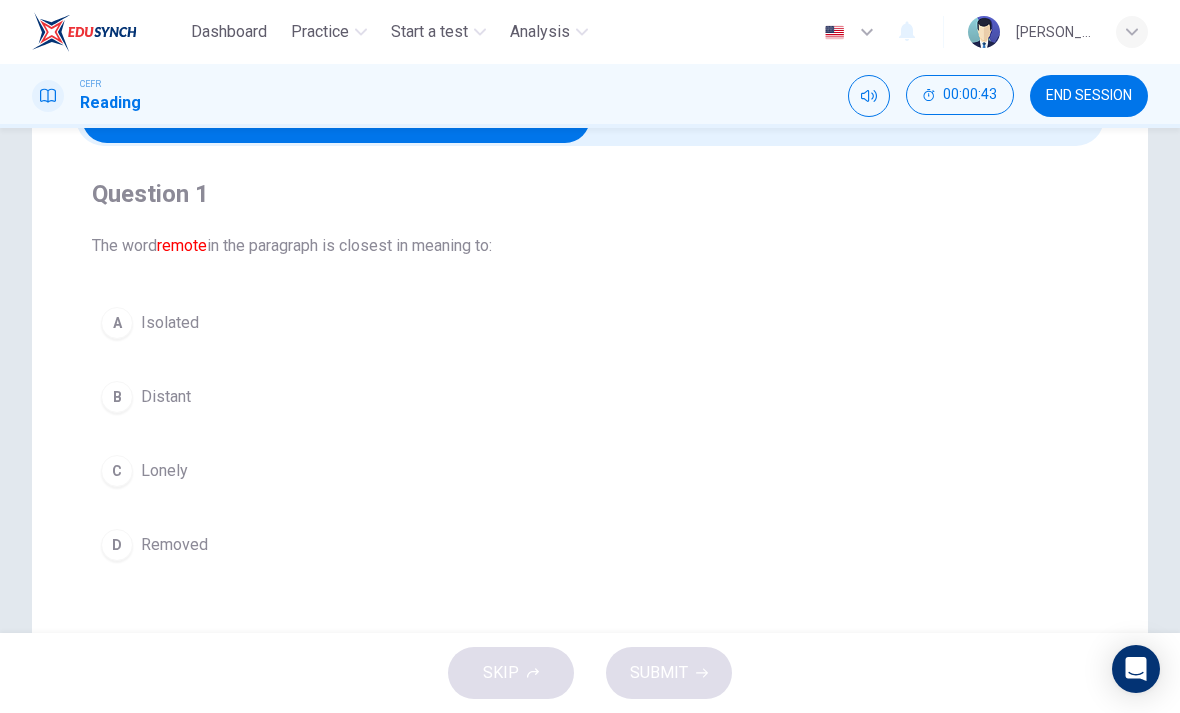 click on "B" at bounding box center (117, 397) 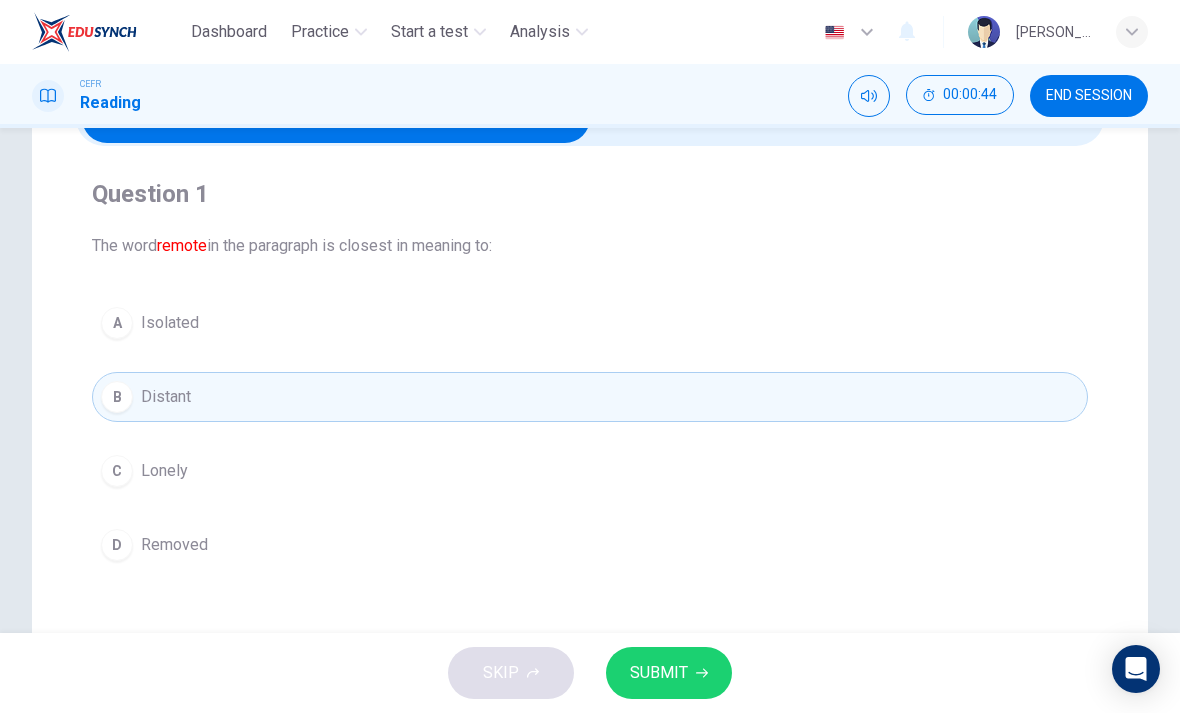 click on "SUBMIT" at bounding box center (669, 673) 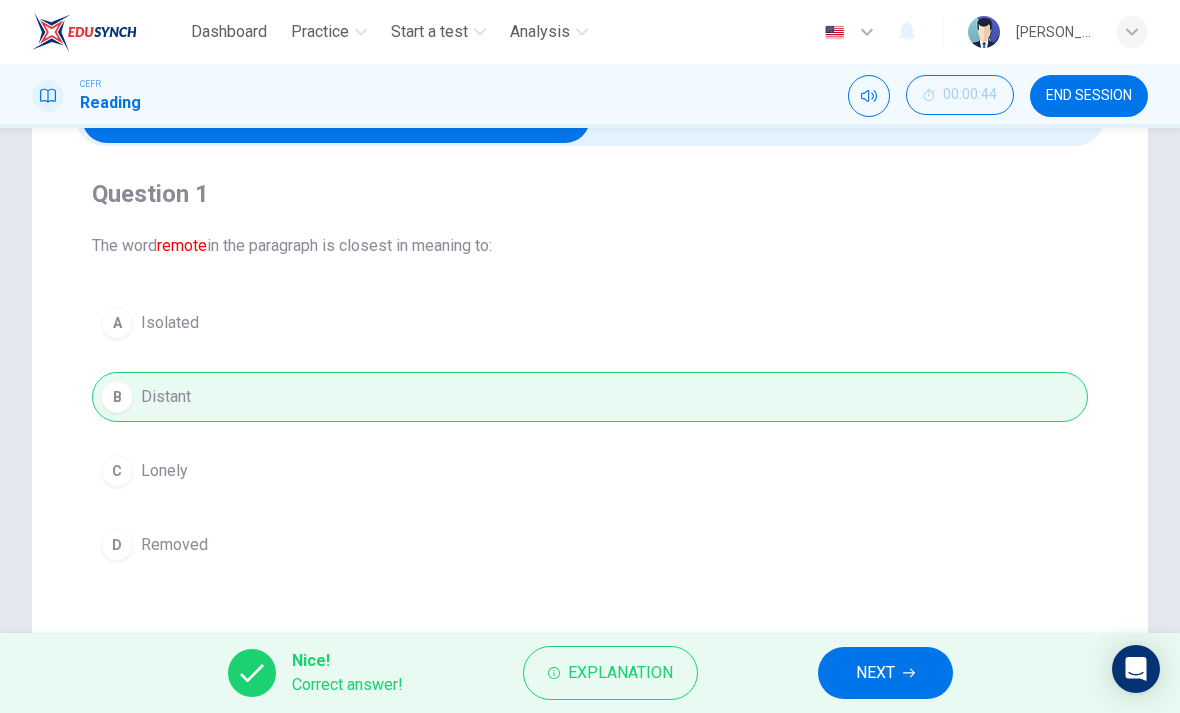 click on "NEXT" at bounding box center (875, 673) 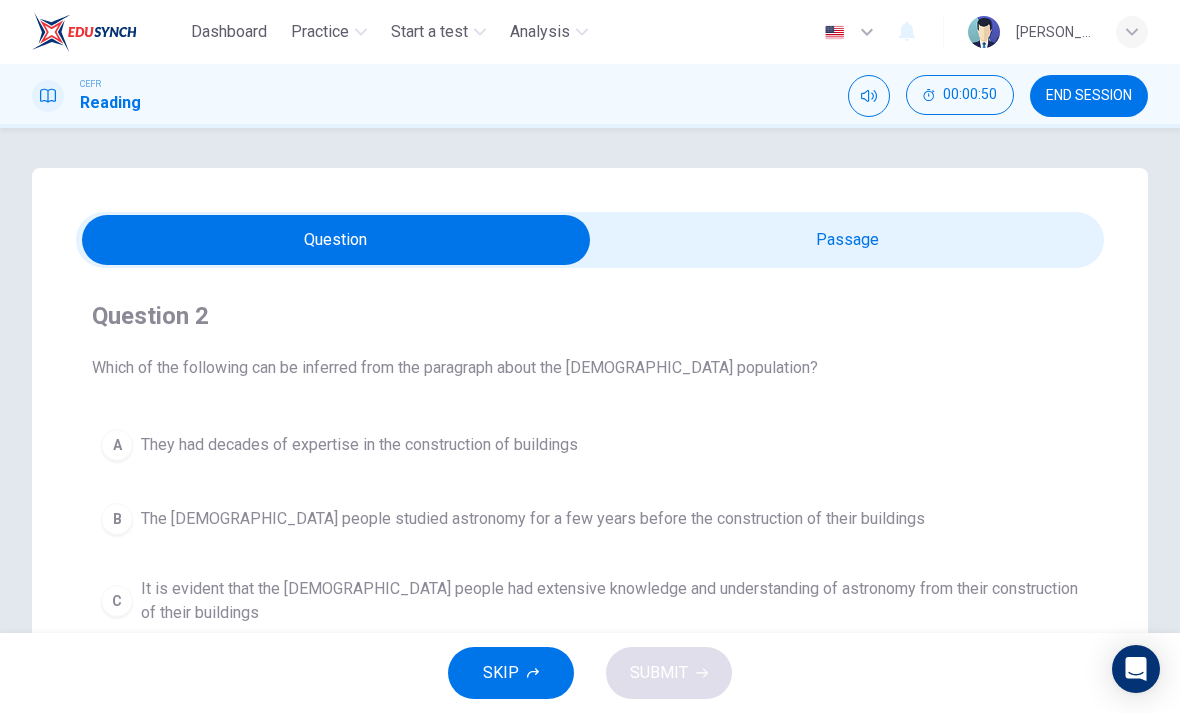 scroll, scrollTop: 0, scrollLeft: 0, axis: both 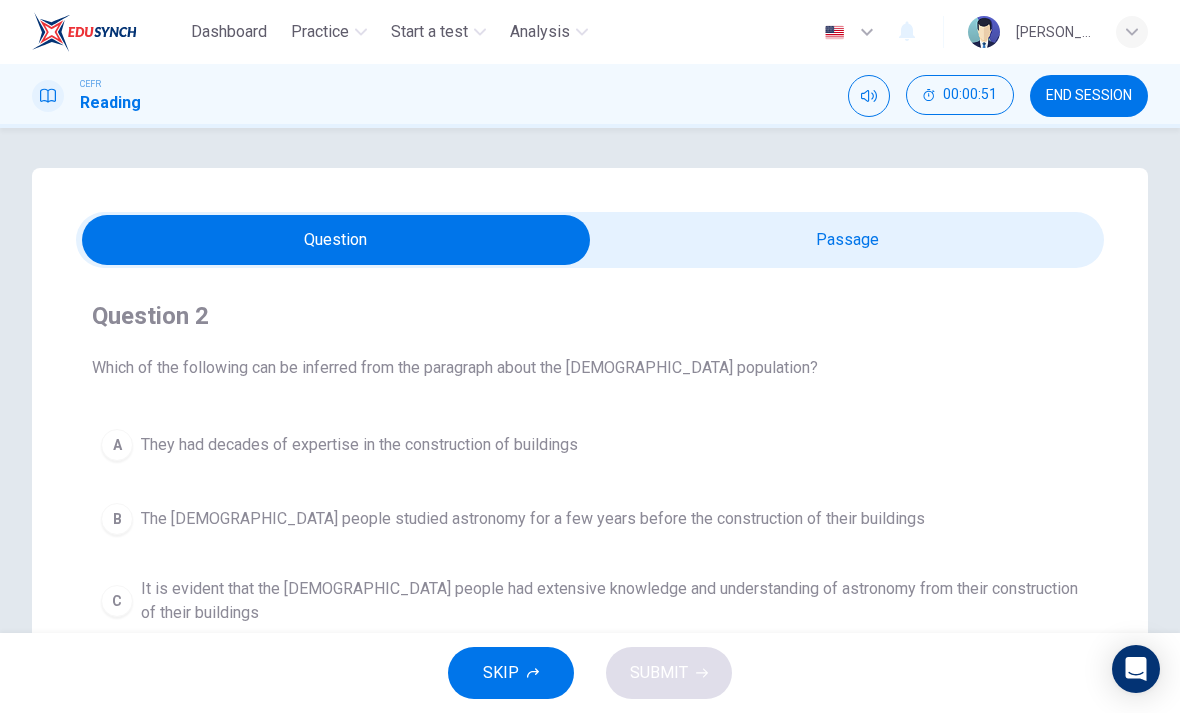 click at bounding box center (336, 240) 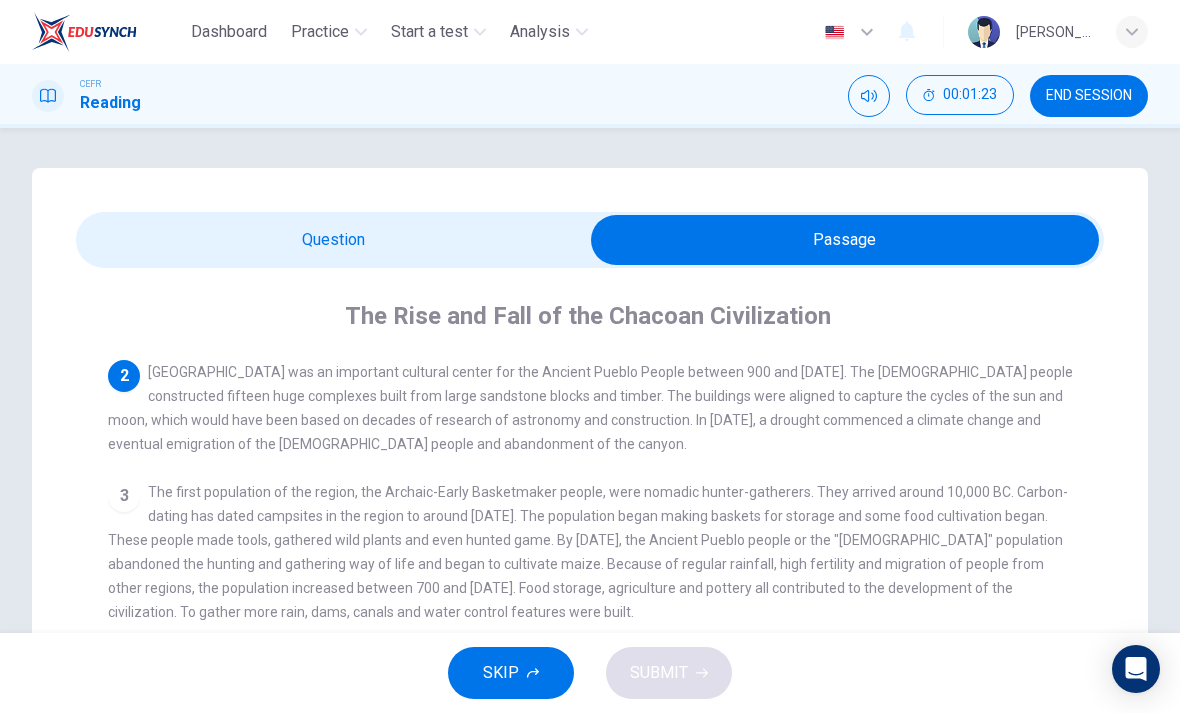 scroll, scrollTop: 77, scrollLeft: 0, axis: vertical 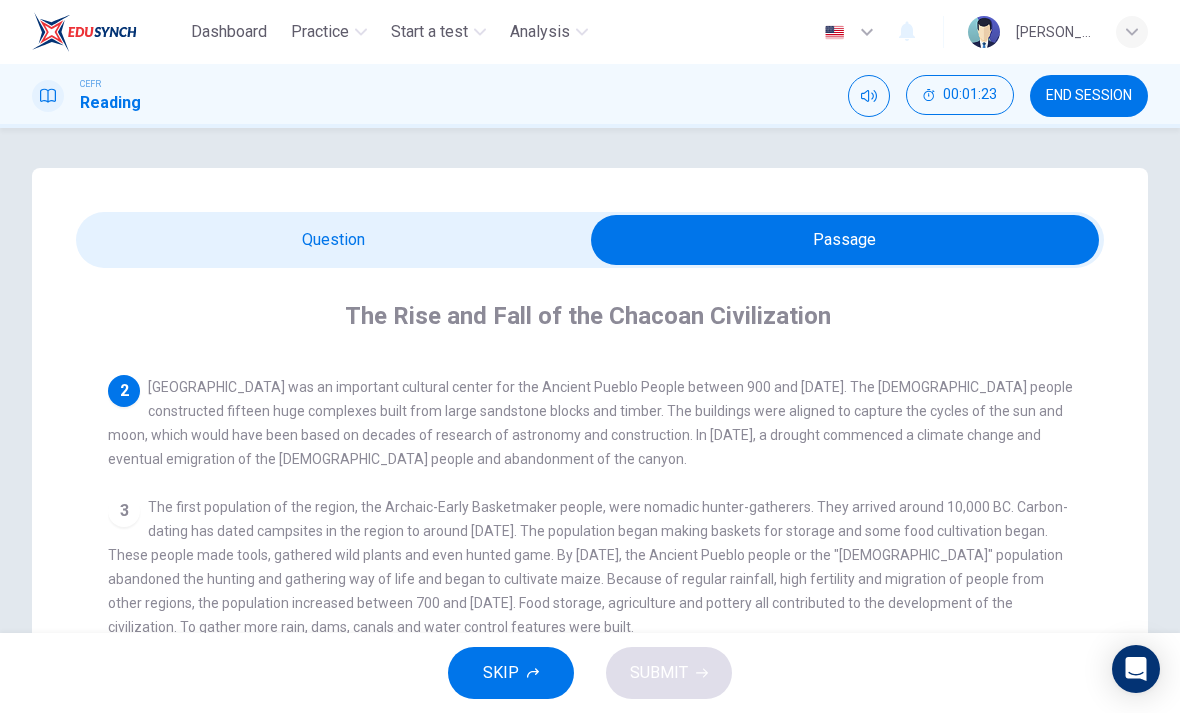 click at bounding box center [845, 240] 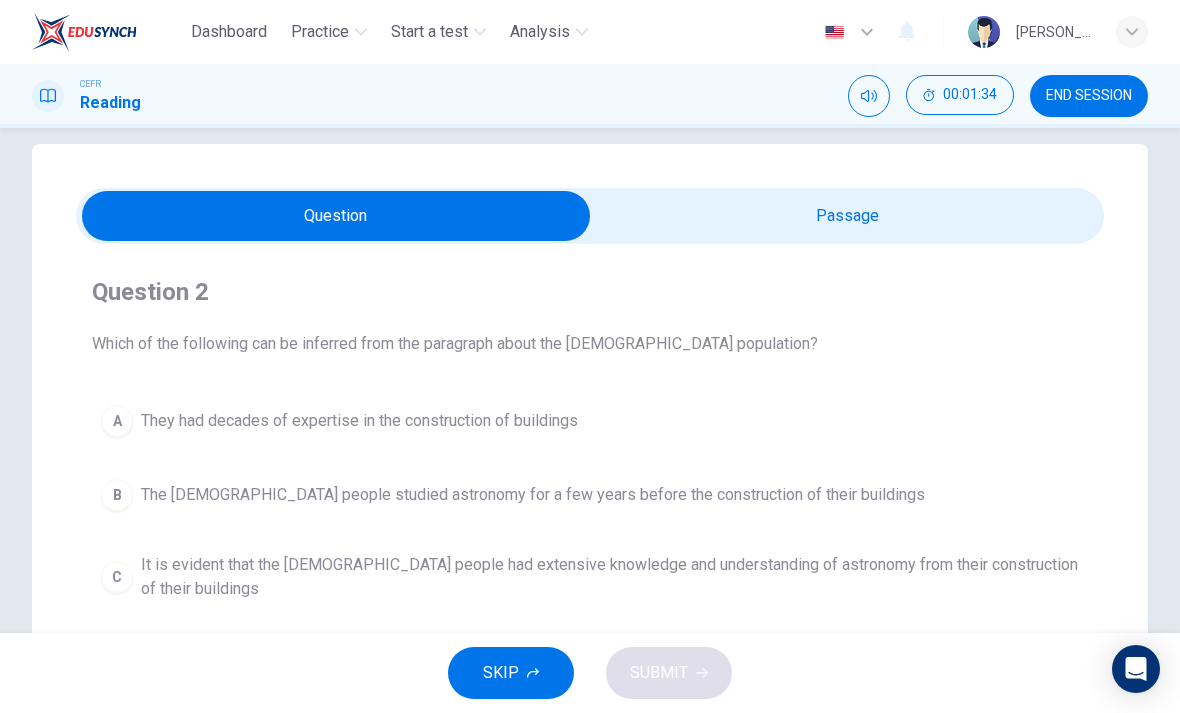 scroll, scrollTop: 15, scrollLeft: 0, axis: vertical 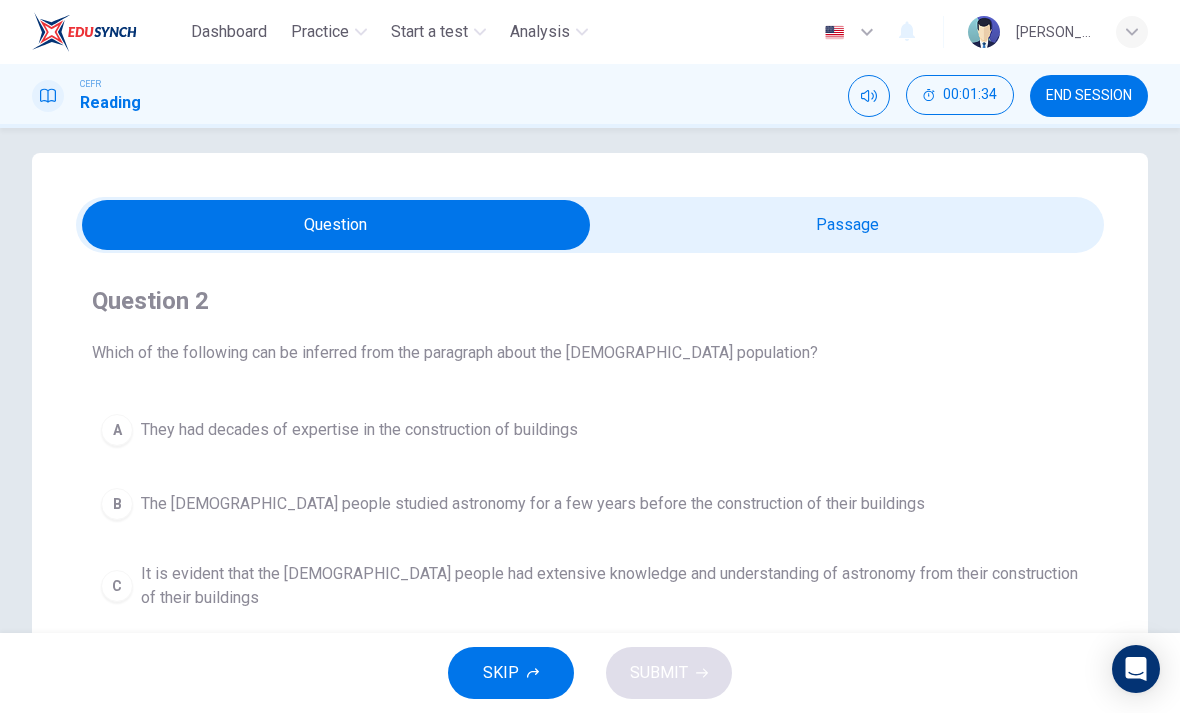 click at bounding box center [336, 225] 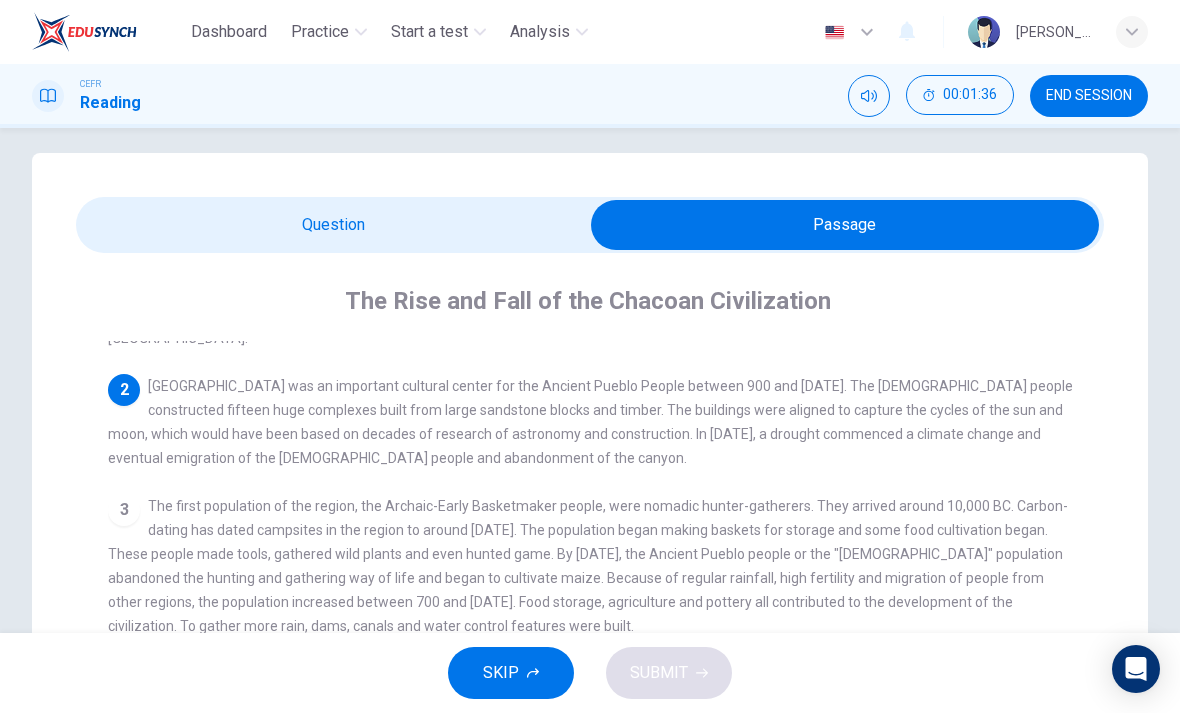 scroll, scrollTop: 62, scrollLeft: 0, axis: vertical 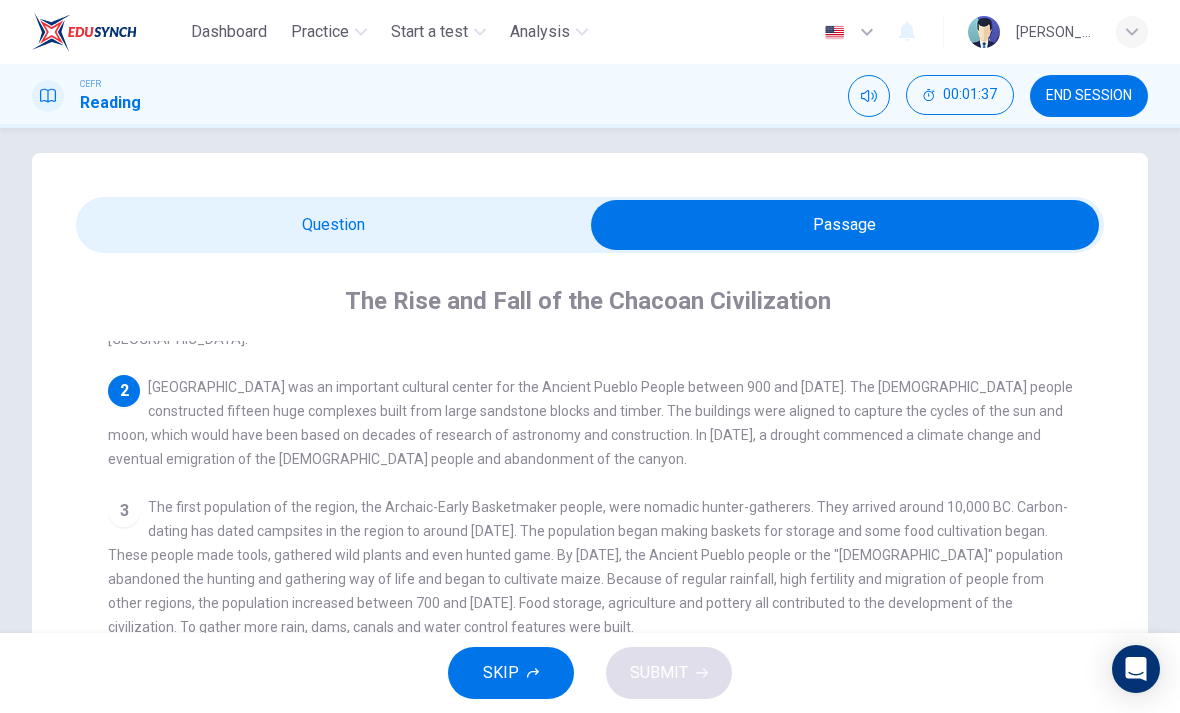 click on "3" at bounding box center [124, 511] 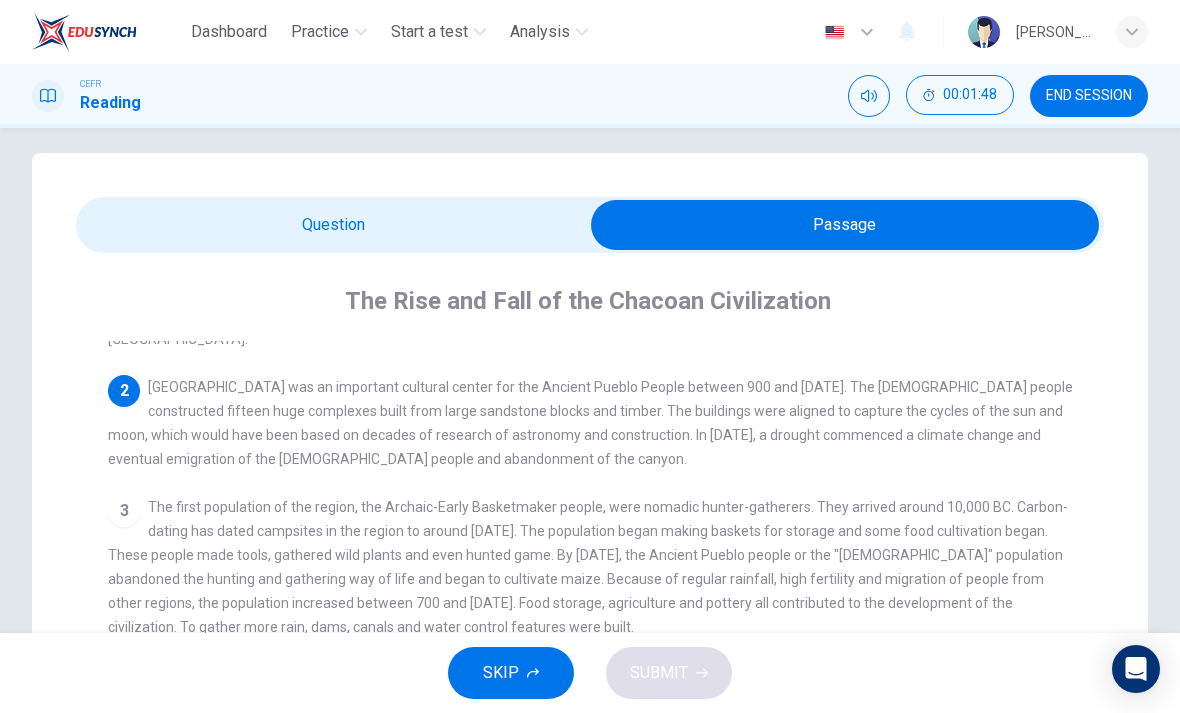 click at bounding box center (845, 225) 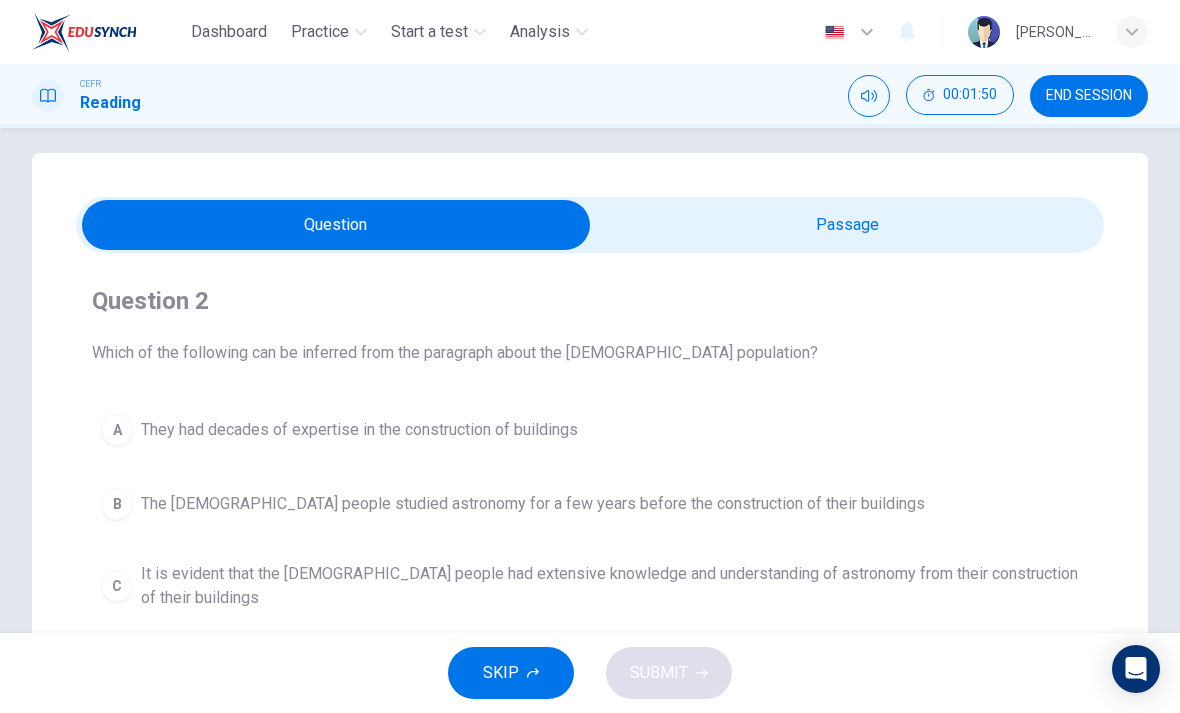 click on "A" at bounding box center (117, 430) 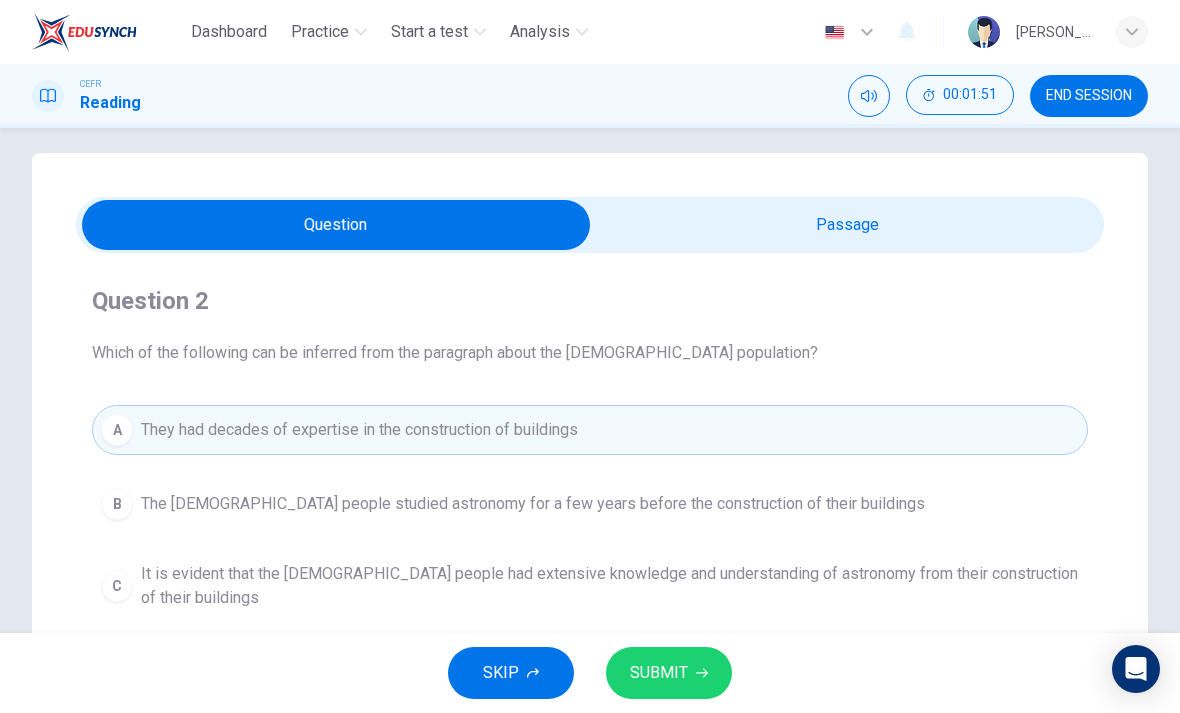 click on "SUBMIT" at bounding box center [659, 673] 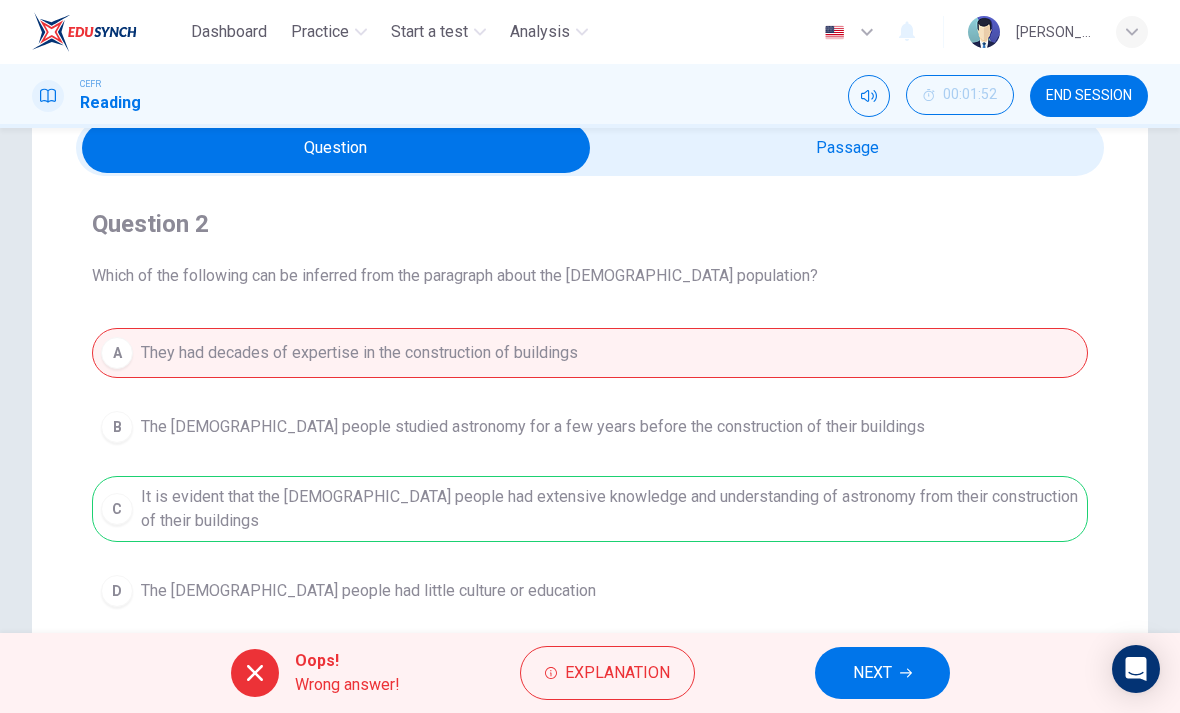 scroll, scrollTop: 111, scrollLeft: 0, axis: vertical 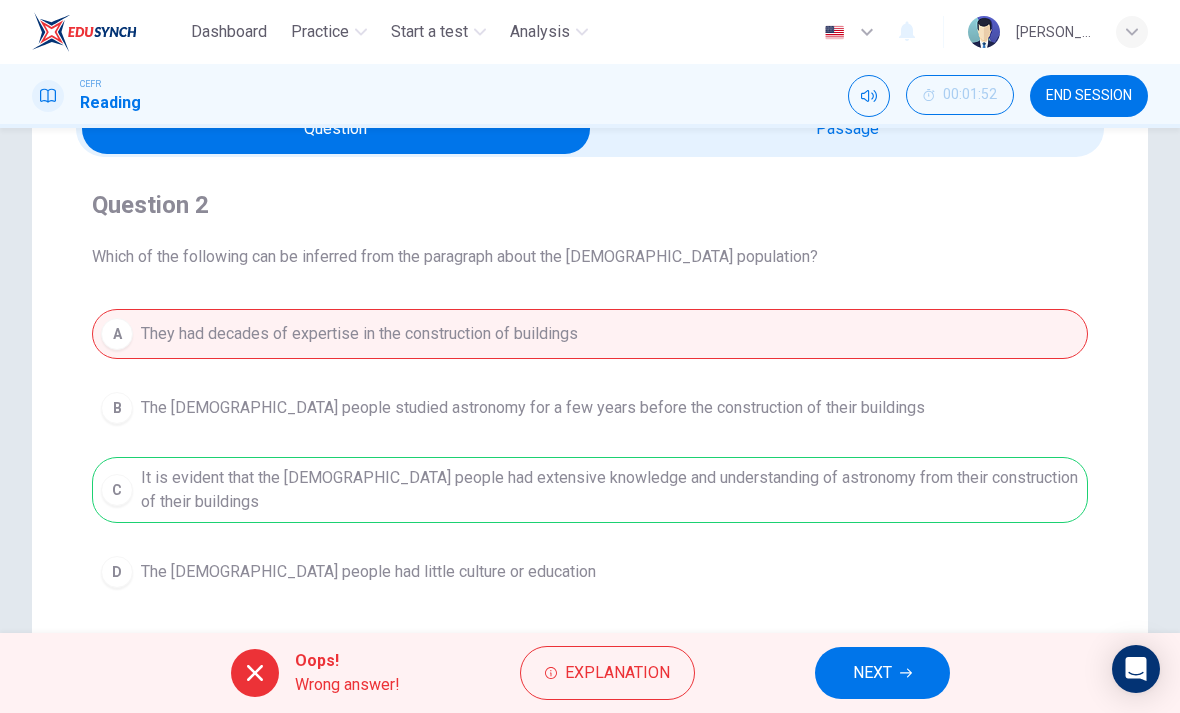 click on "A They had decades of expertise in the construction of buildings B The Chacoan people studied astronomy for a few years before the construction of their buildings C It is evident that the Chacoan people had extensive knowledge and understanding of astronomy from their construction of their buildings D The Chacoan people had little culture or education" at bounding box center (590, 453) 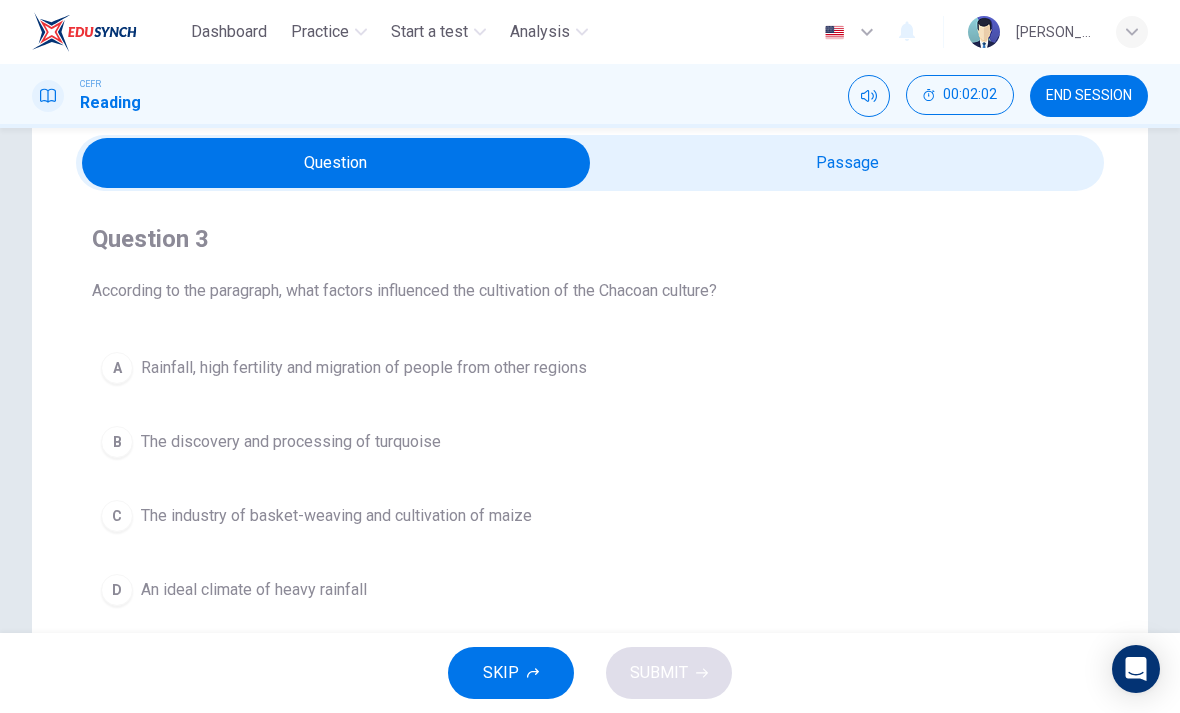 scroll, scrollTop: 75, scrollLeft: 0, axis: vertical 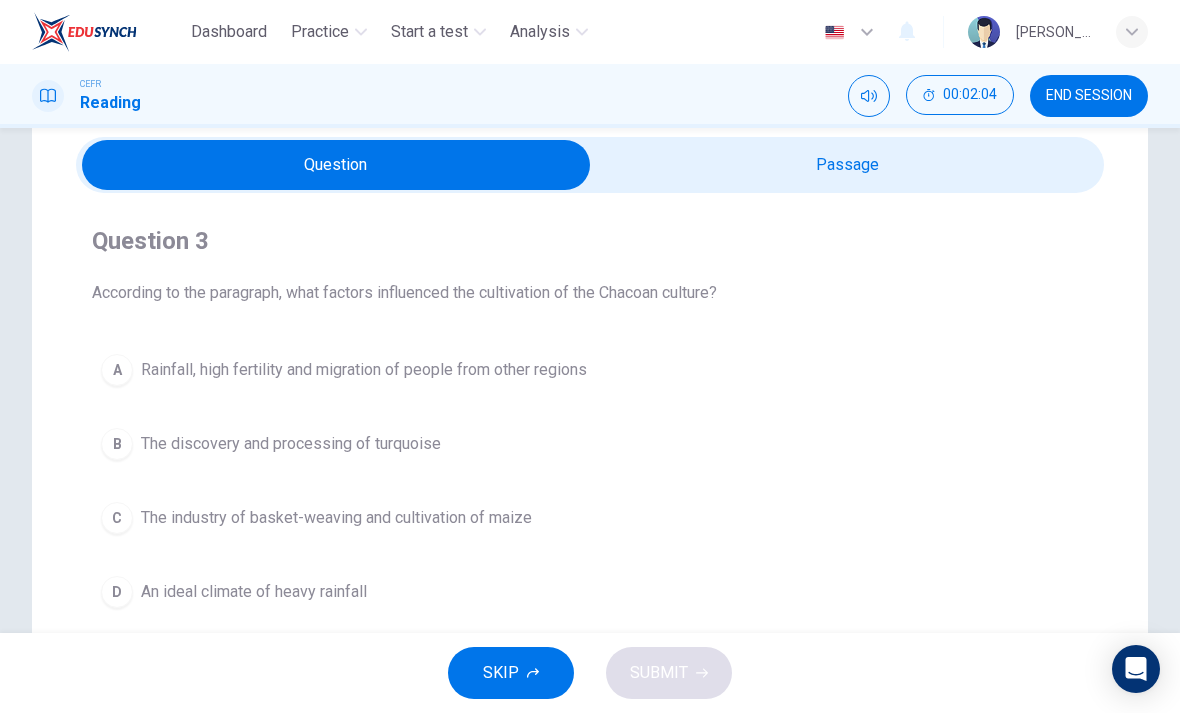 click at bounding box center (336, 165) 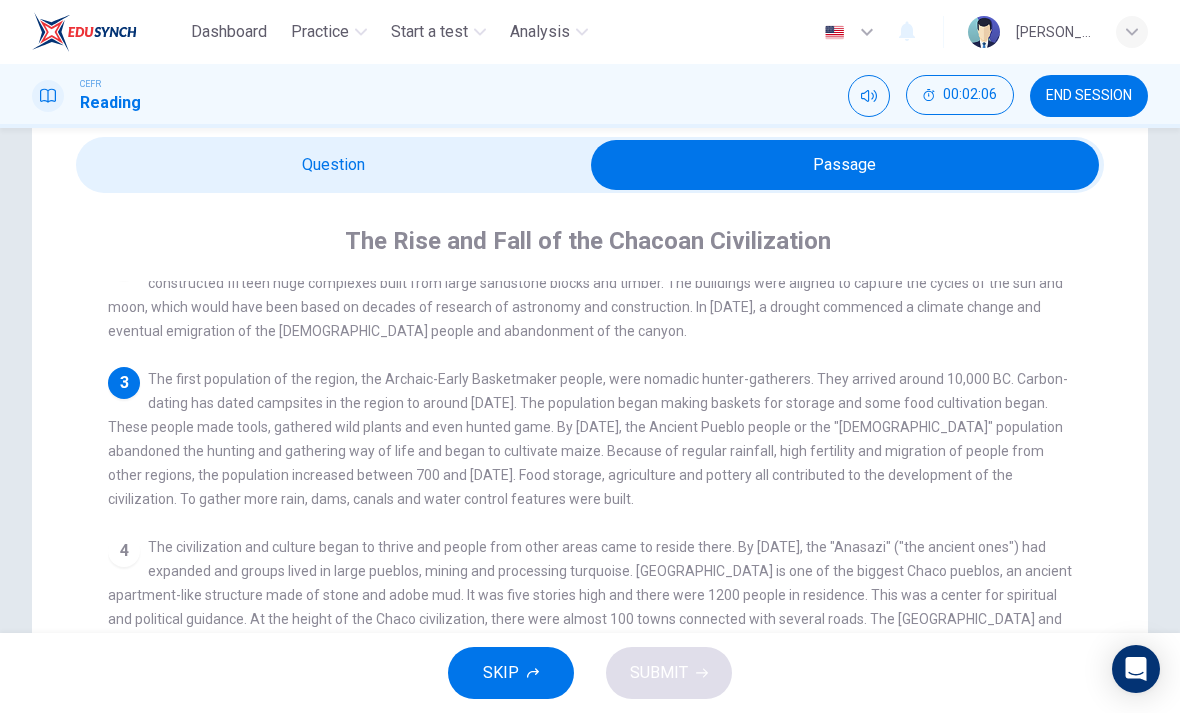 scroll, scrollTop: 128, scrollLeft: 0, axis: vertical 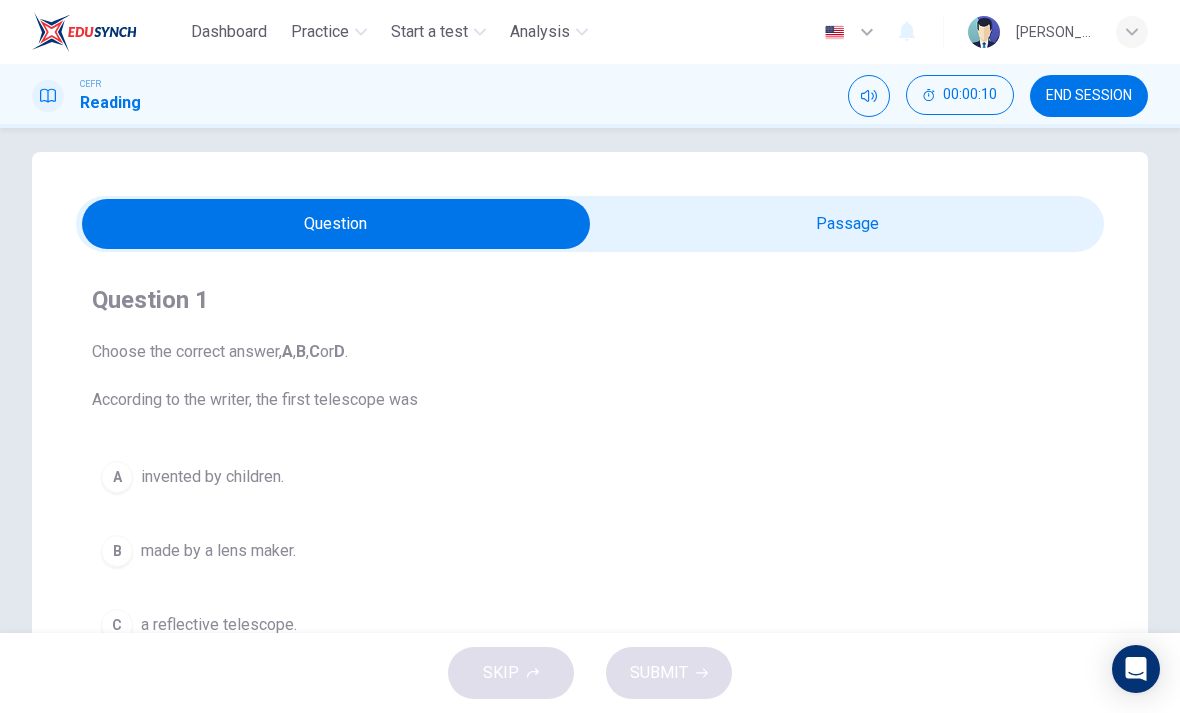 click at bounding box center (336, 224) 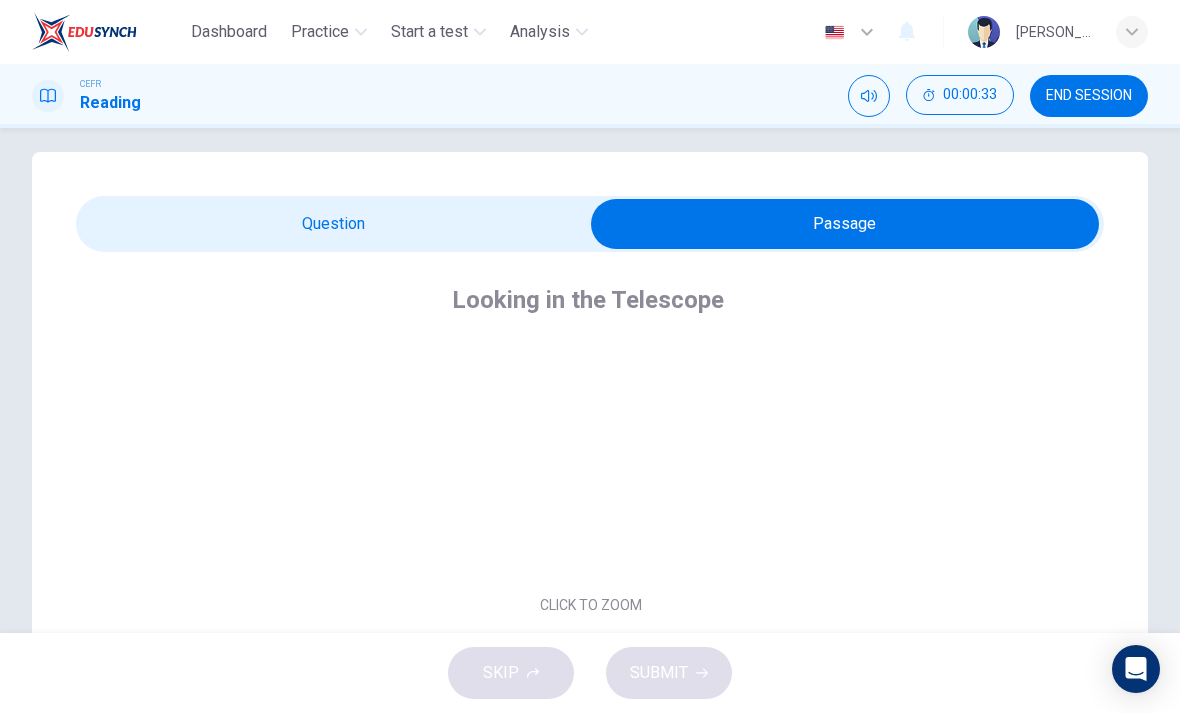 scroll, scrollTop: 67, scrollLeft: 0, axis: vertical 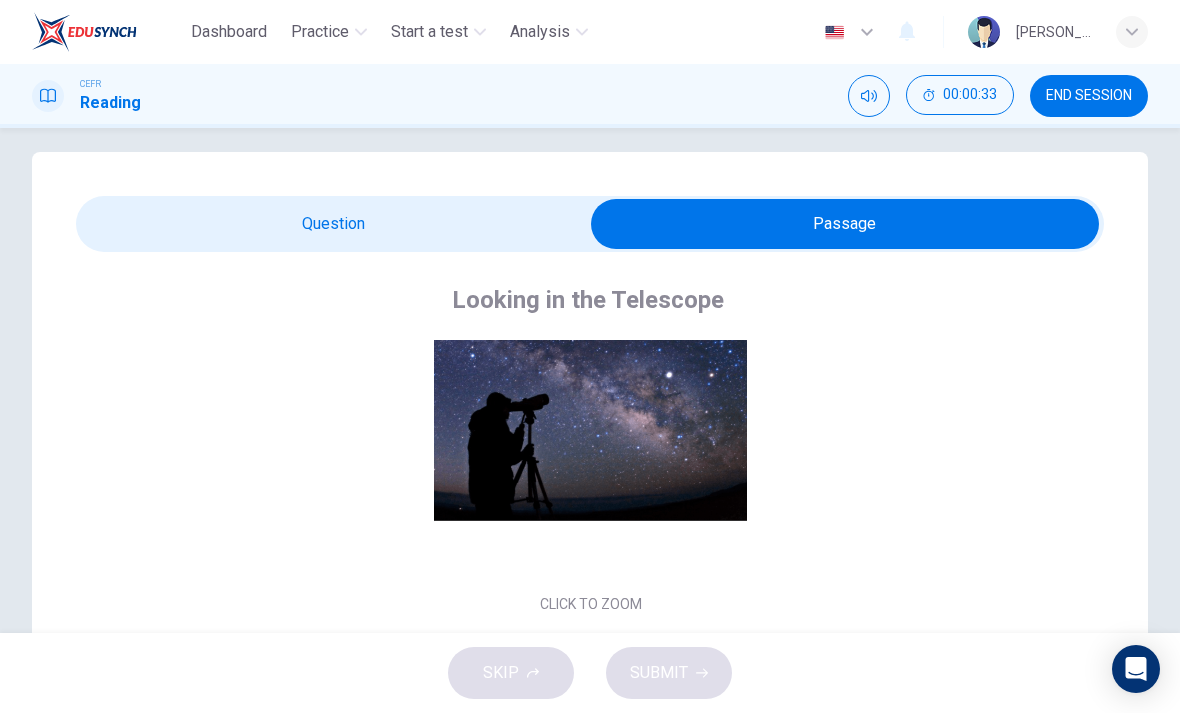 click on "Click to Zoom" at bounding box center [591, 446] 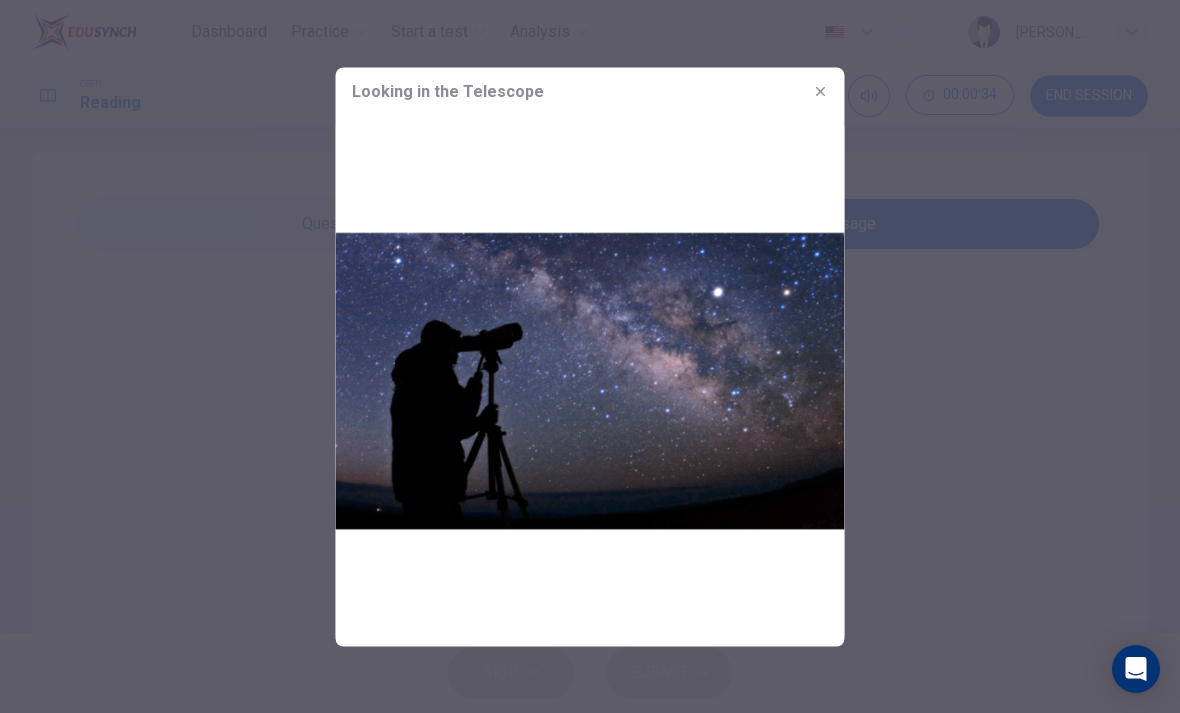 click at bounding box center (590, 356) 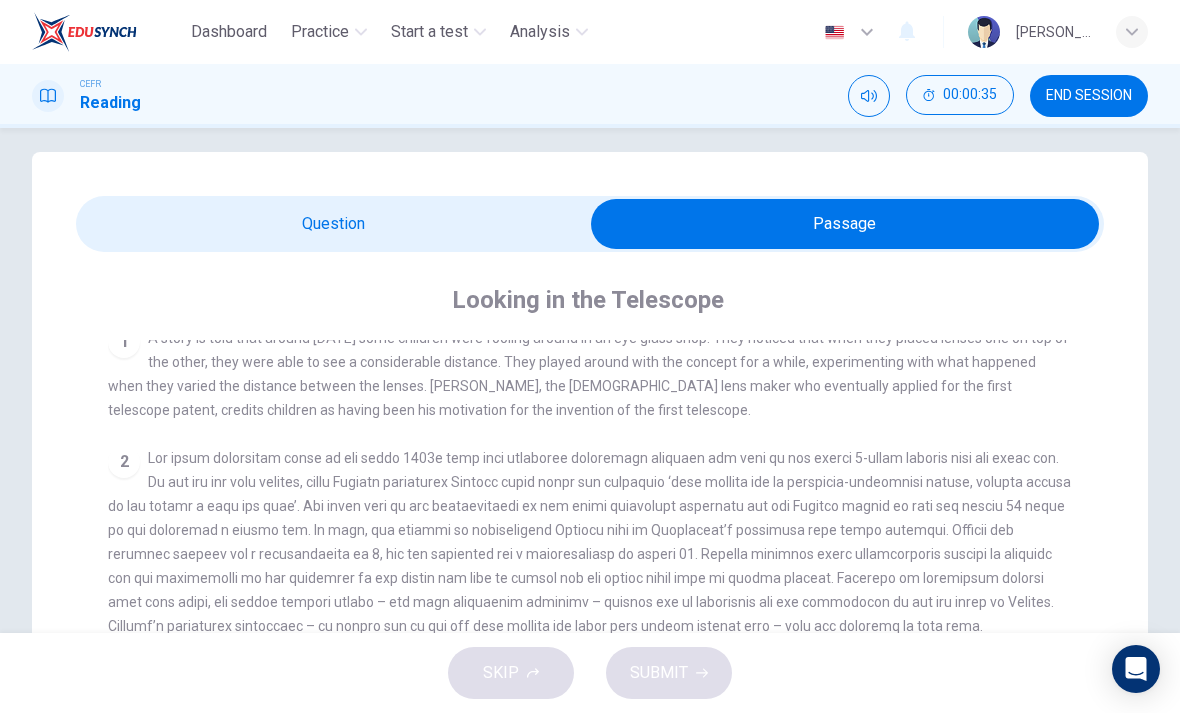 scroll, scrollTop: 386, scrollLeft: 0, axis: vertical 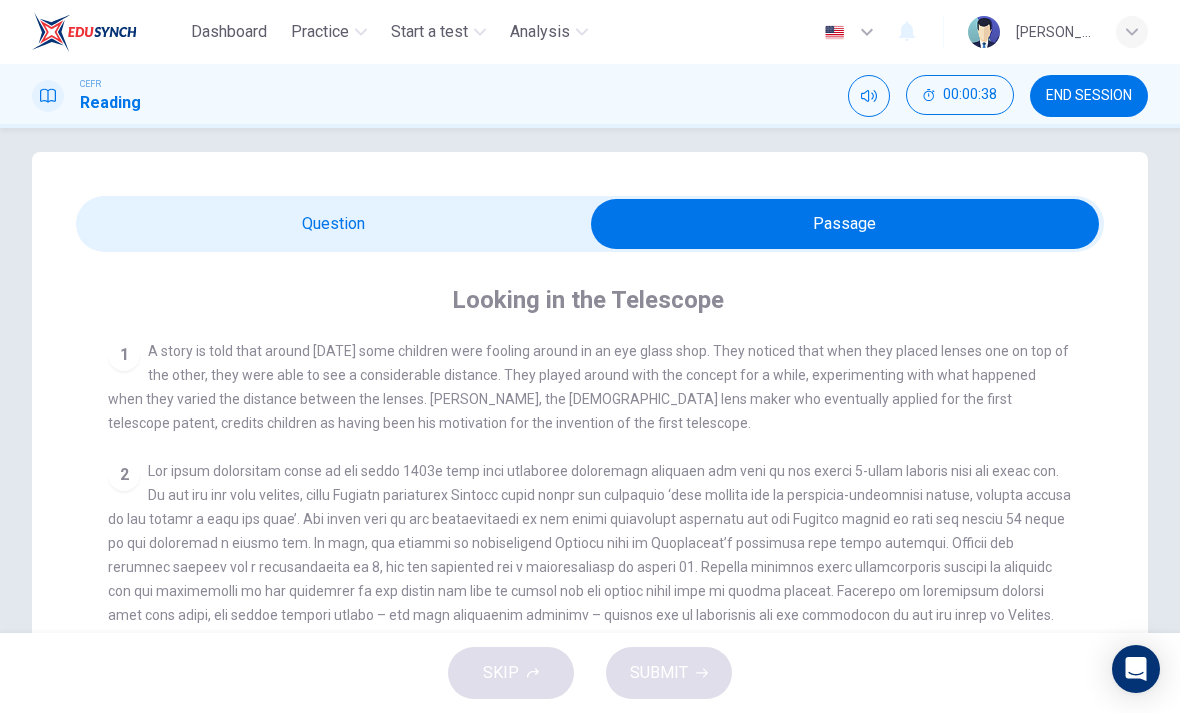 click at bounding box center (845, 224) 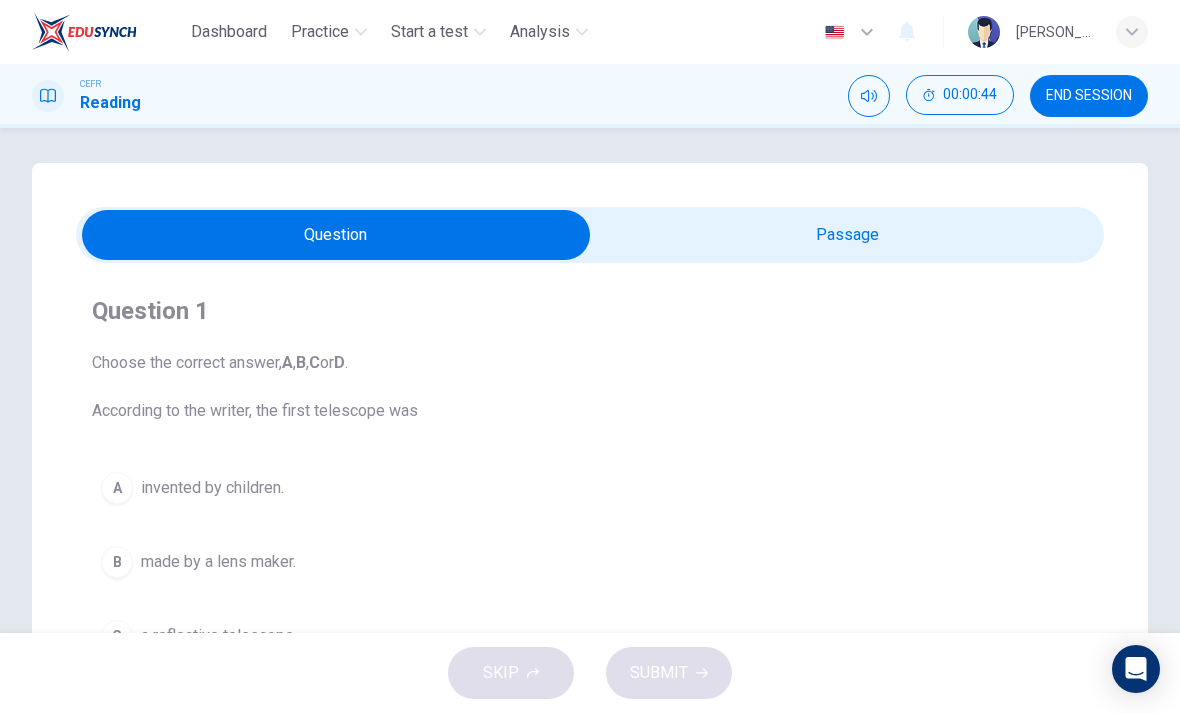 scroll, scrollTop: 9, scrollLeft: 0, axis: vertical 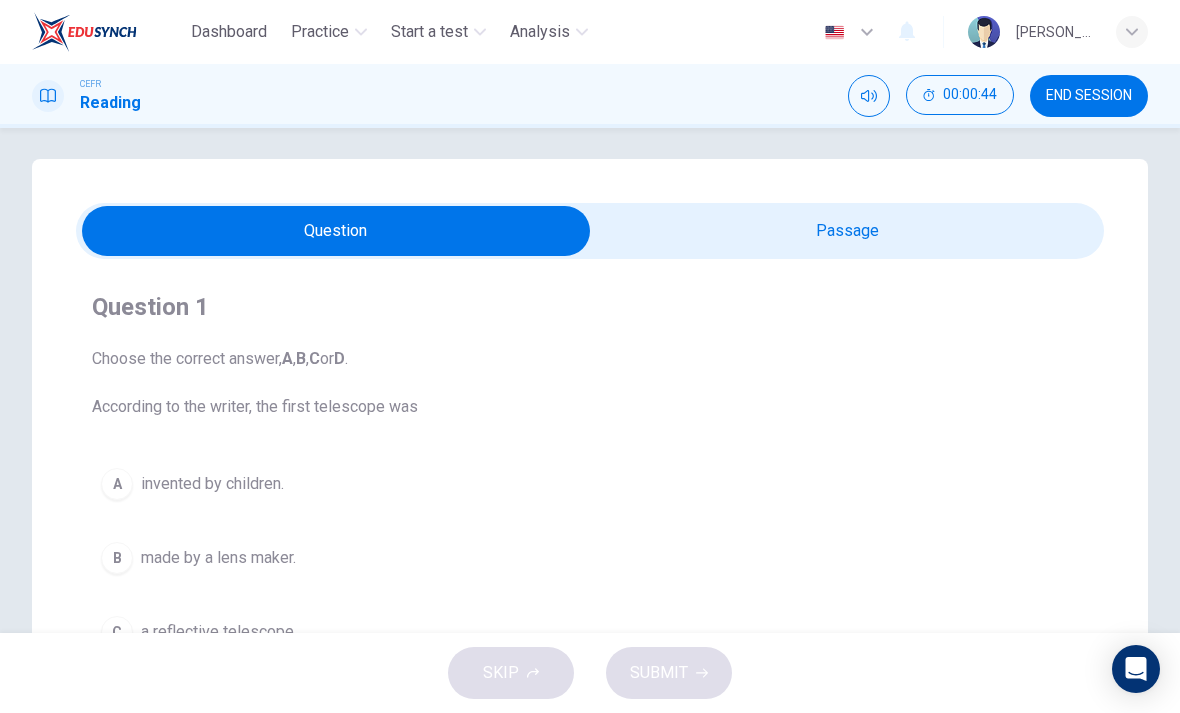 click at bounding box center (336, 231) 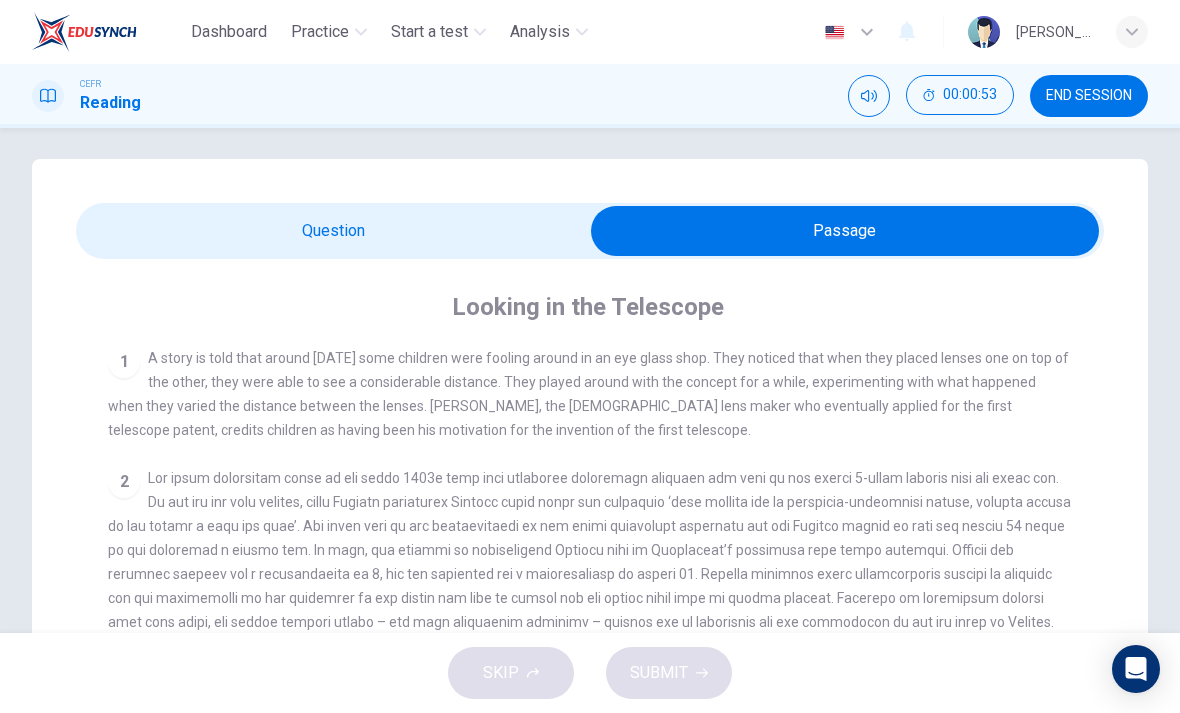 click at bounding box center (845, 231) 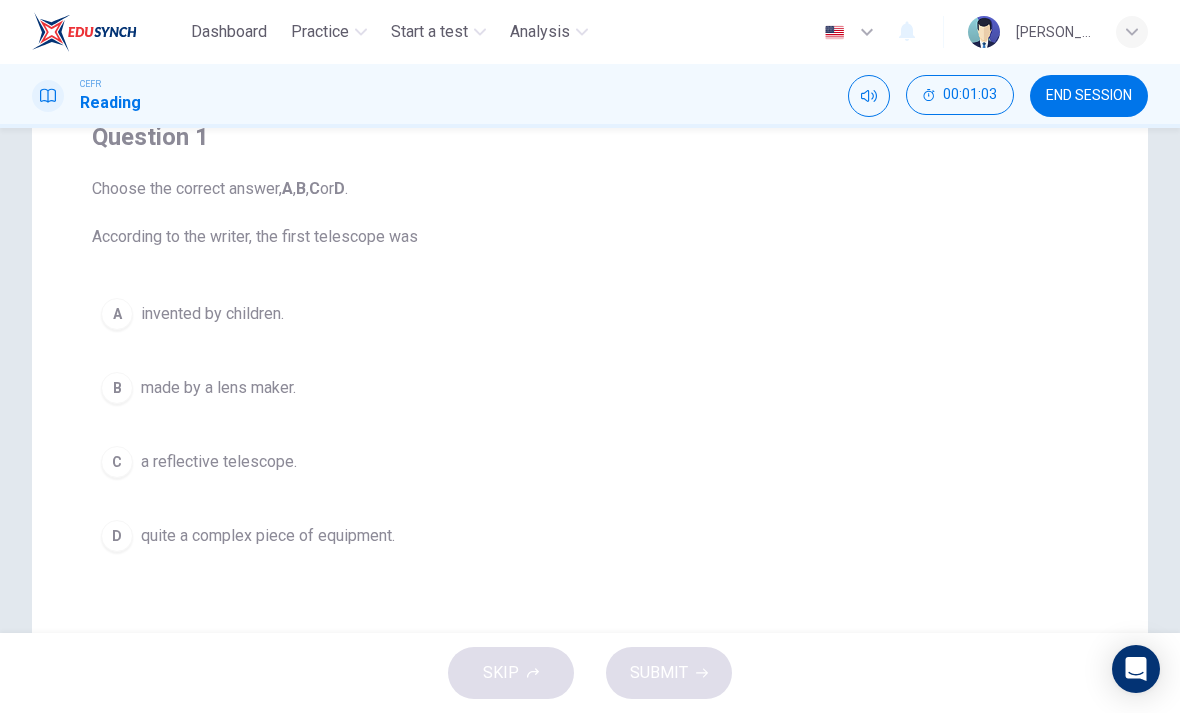 scroll, scrollTop: 185, scrollLeft: 0, axis: vertical 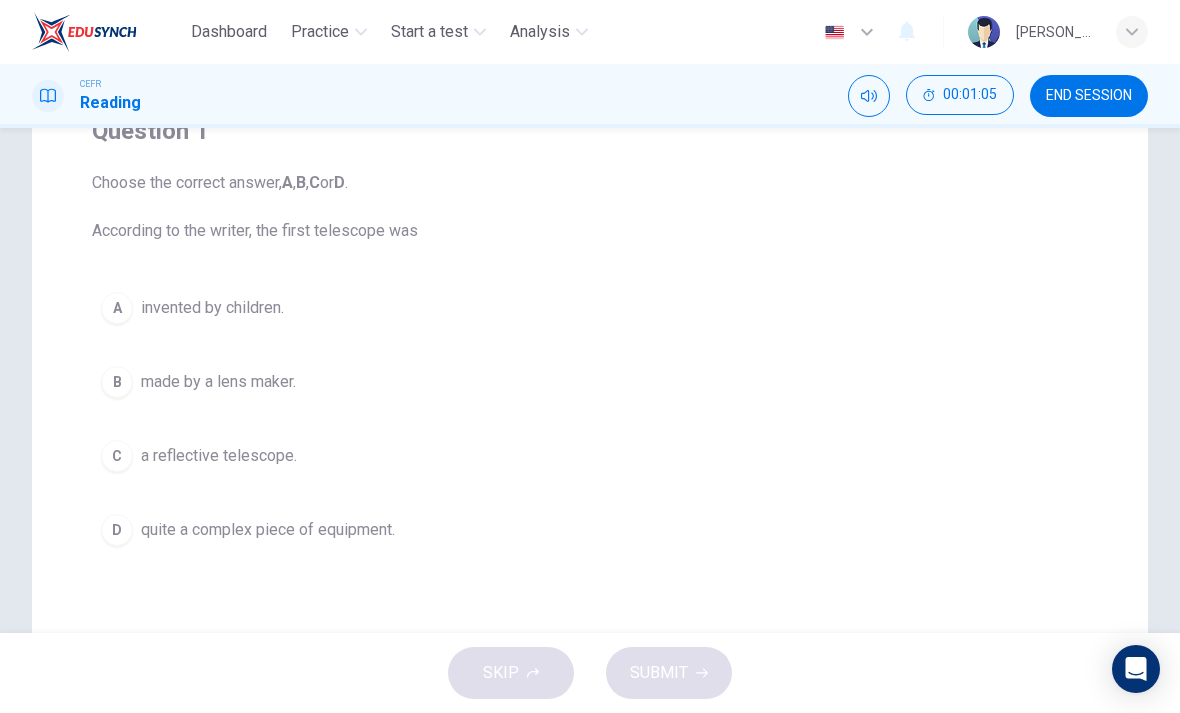 click on "A" at bounding box center (117, 308) 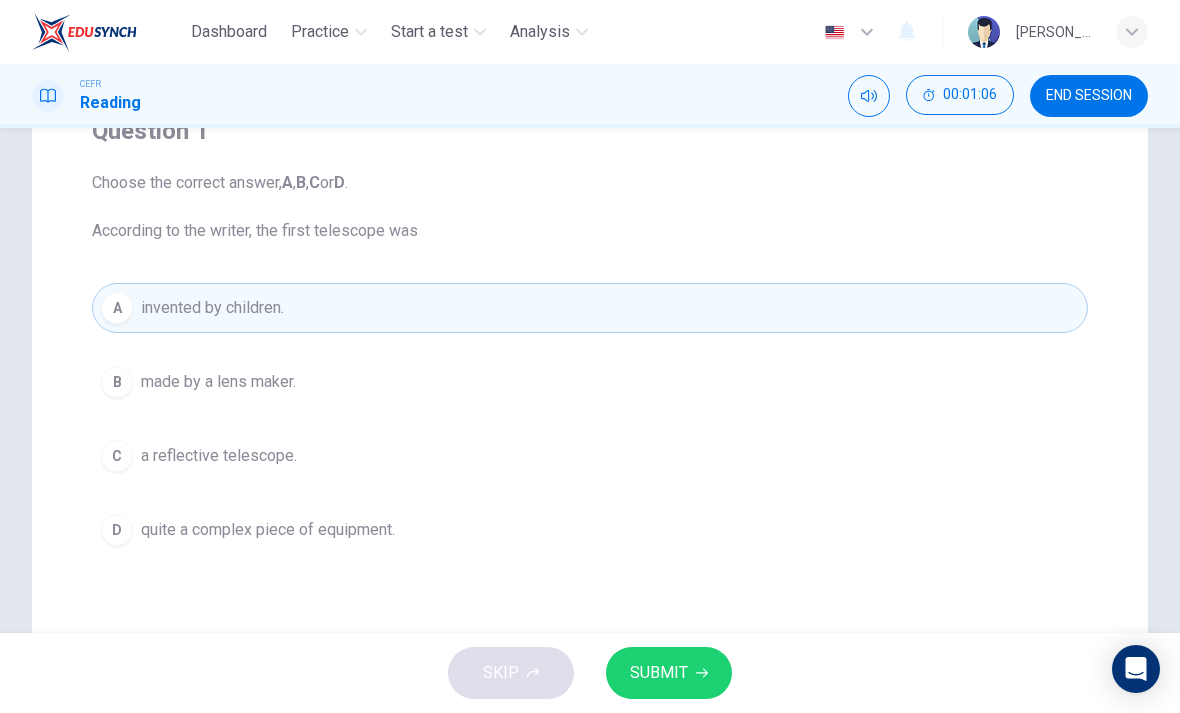 click on "SUBMIT" at bounding box center [669, 673] 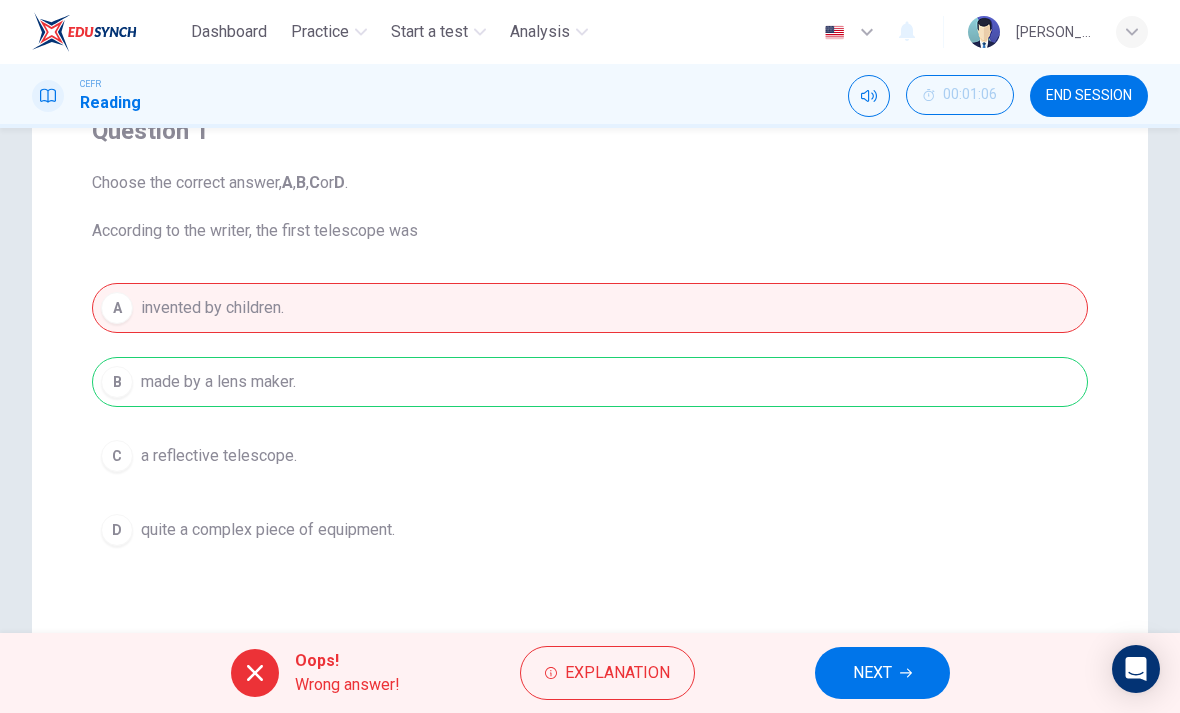click on "NEXT" at bounding box center (872, 673) 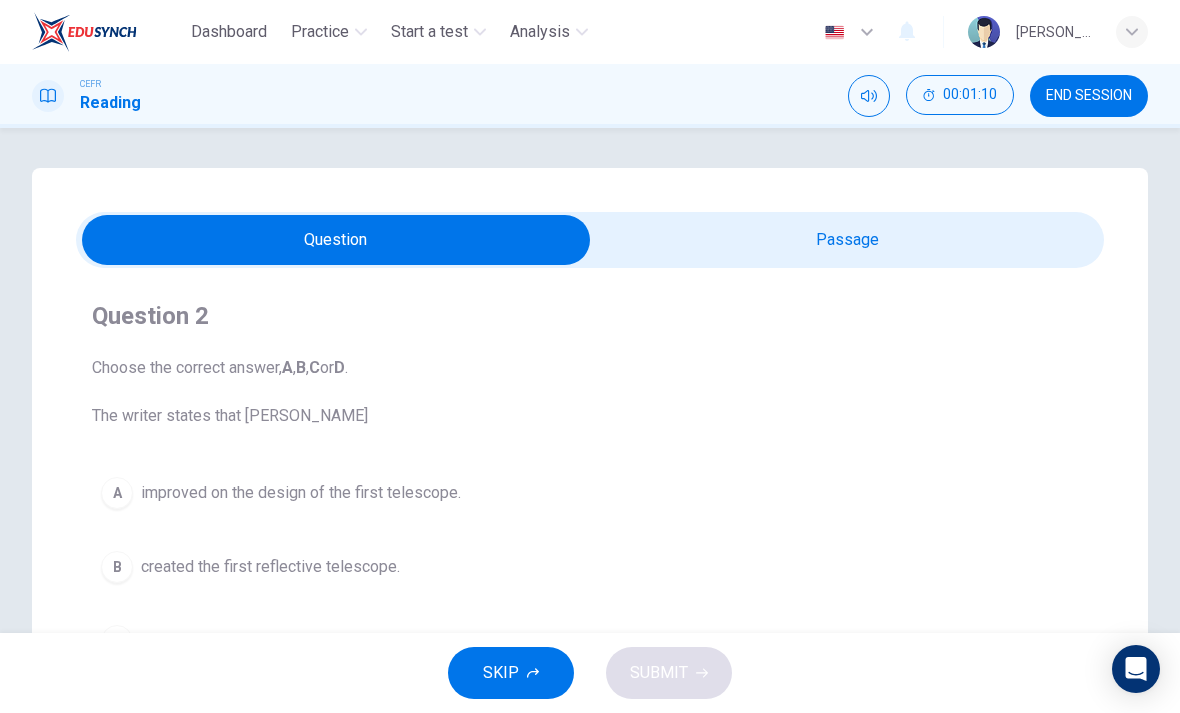 scroll, scrollTop: 0, scrollLeft: 0, axis: both 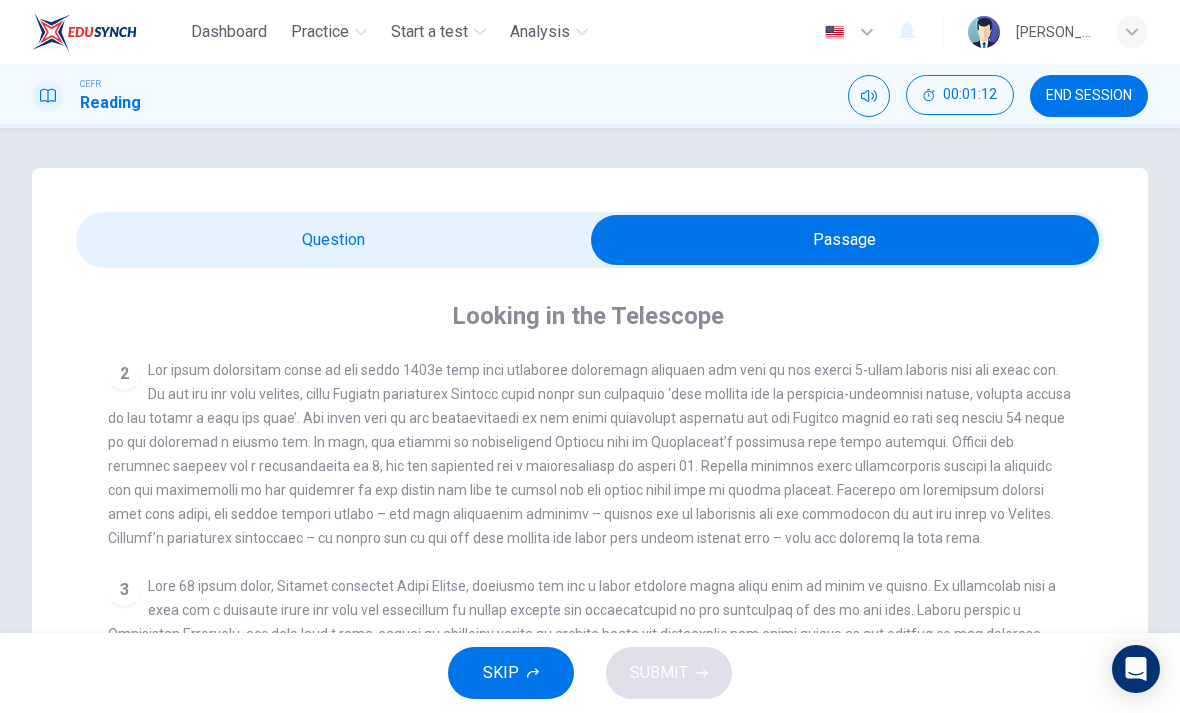 click at bounding box center [589, 454] 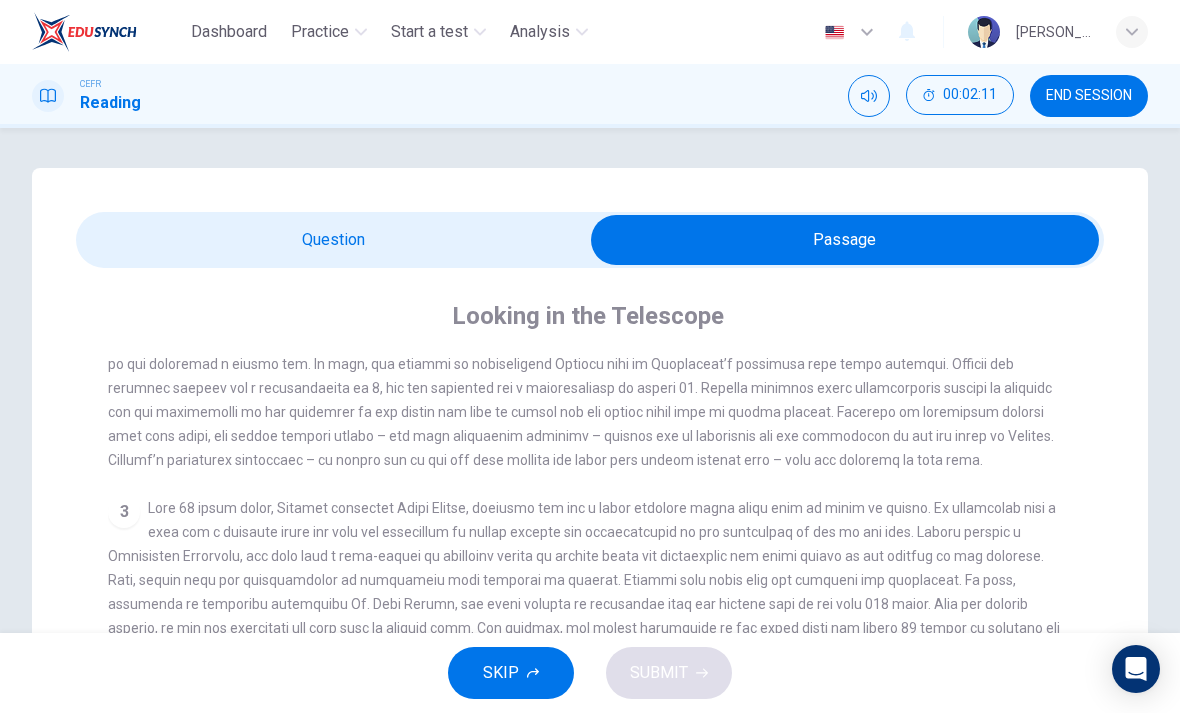 scroll, scrollTop: 614, scrollLeft: 0, axis: vertical 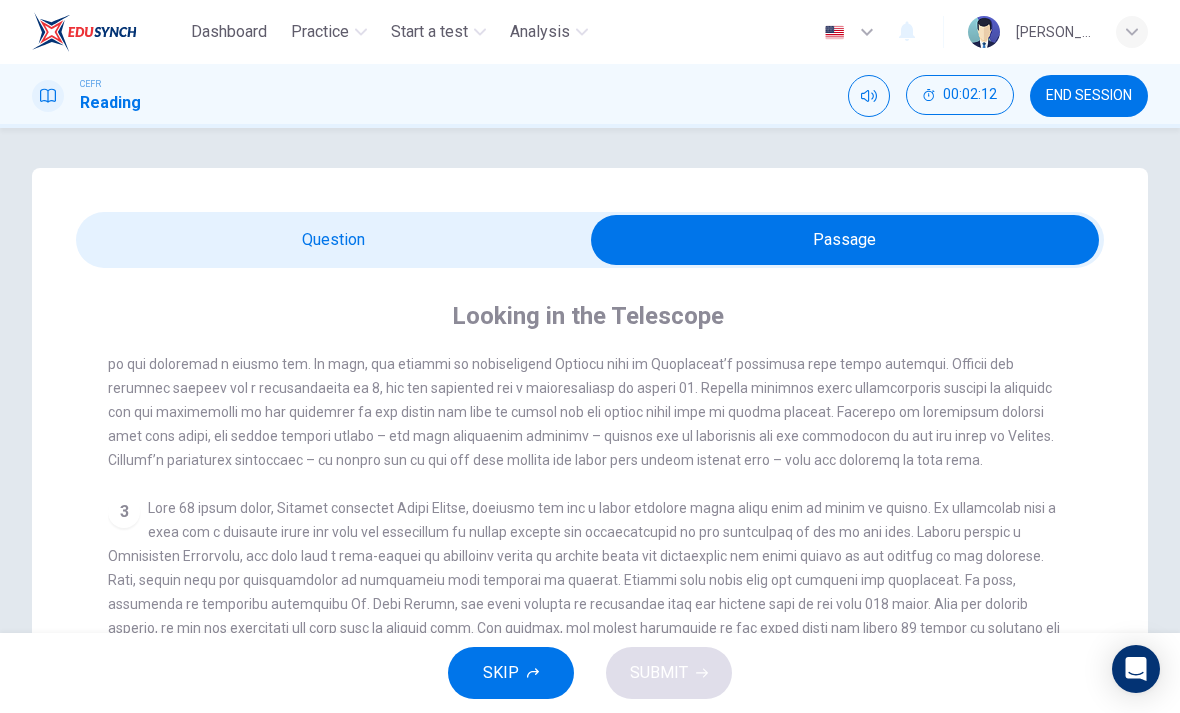 click at bounding box center (845, 240) 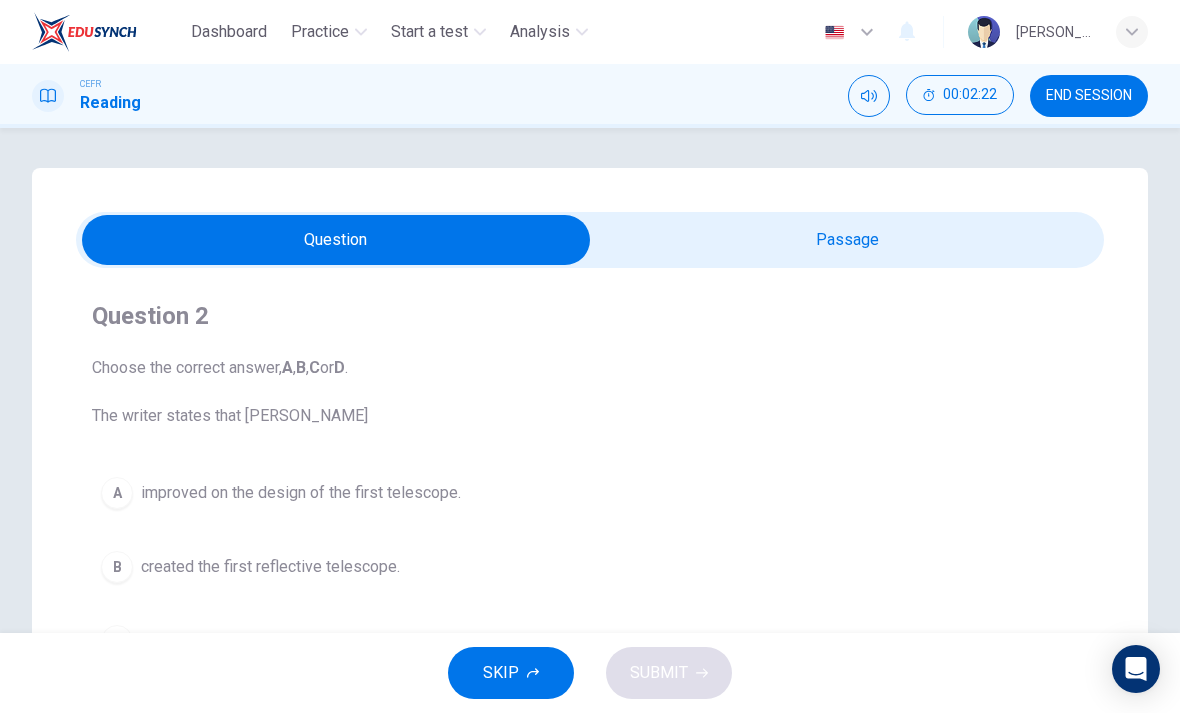 scroll, scrollTop: 0, scrollLeft: 0, axis: both 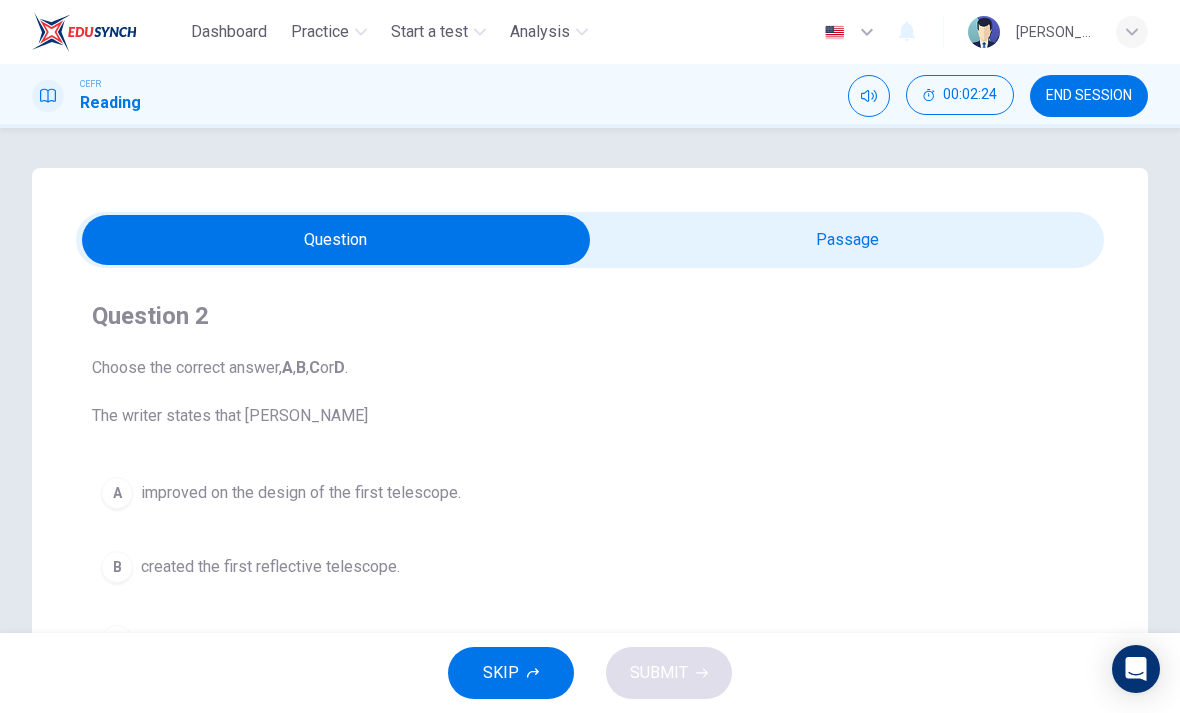 click at bounding box center (336, 240) 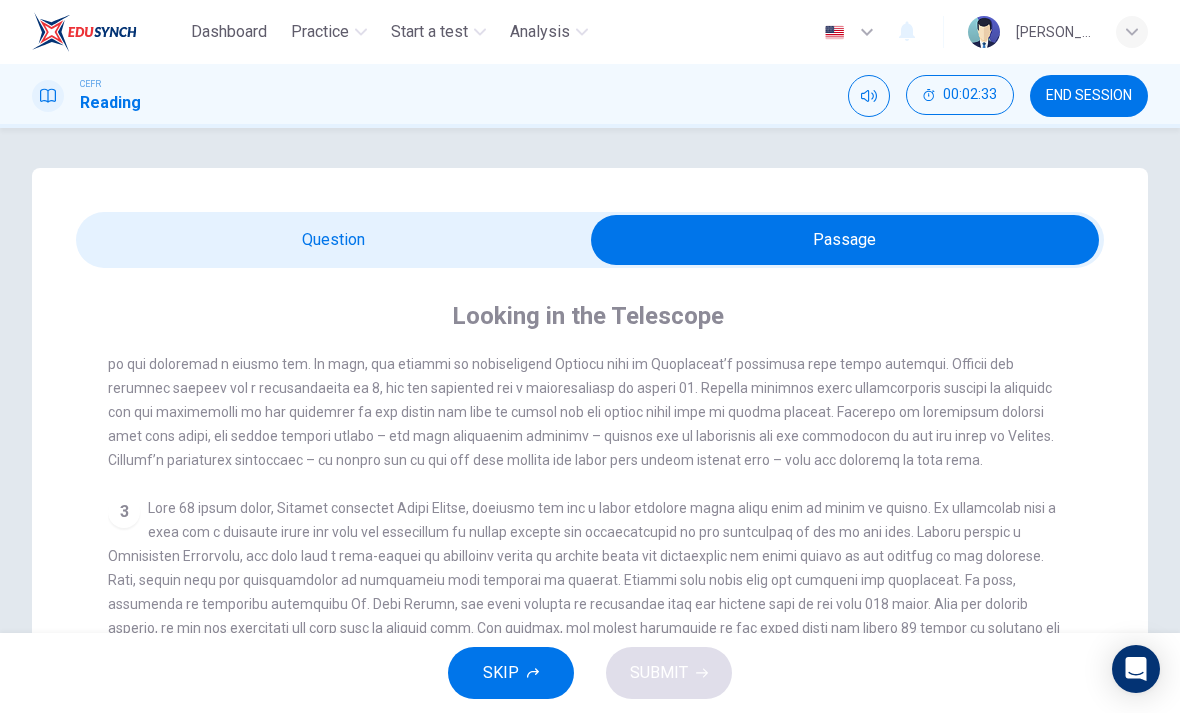scroll, scrollTop: 0, scrollLeft: 0, axis: both 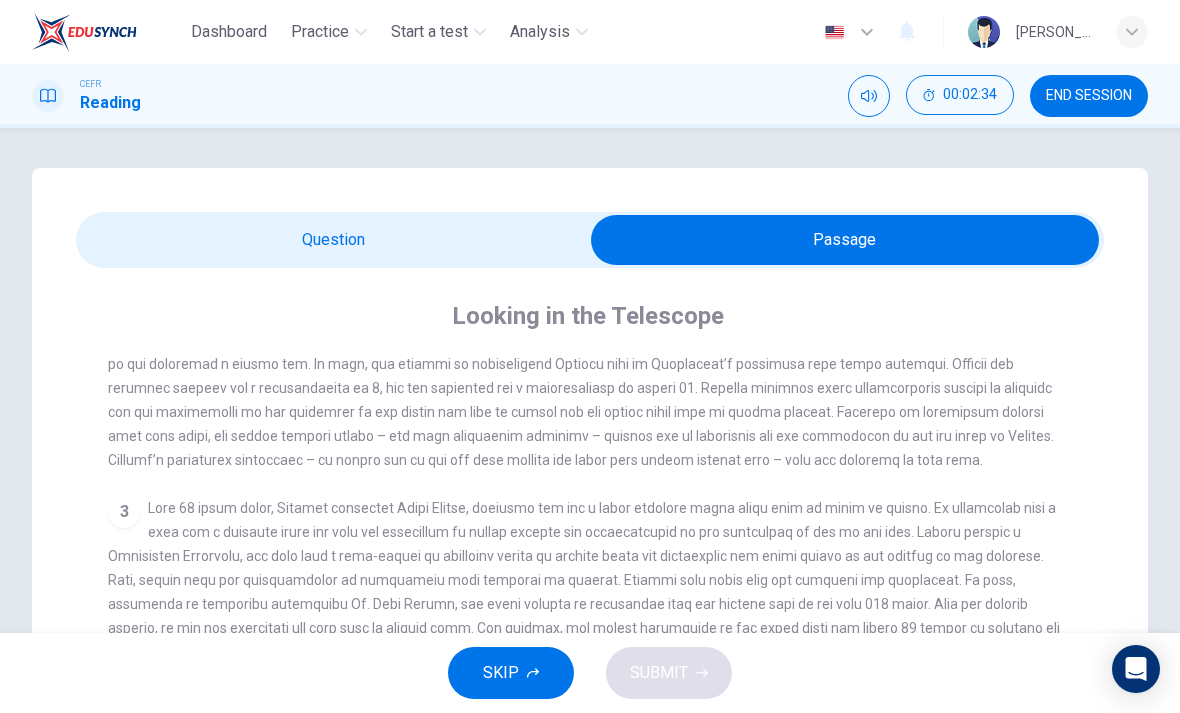 click at bounding box center (845, 240) 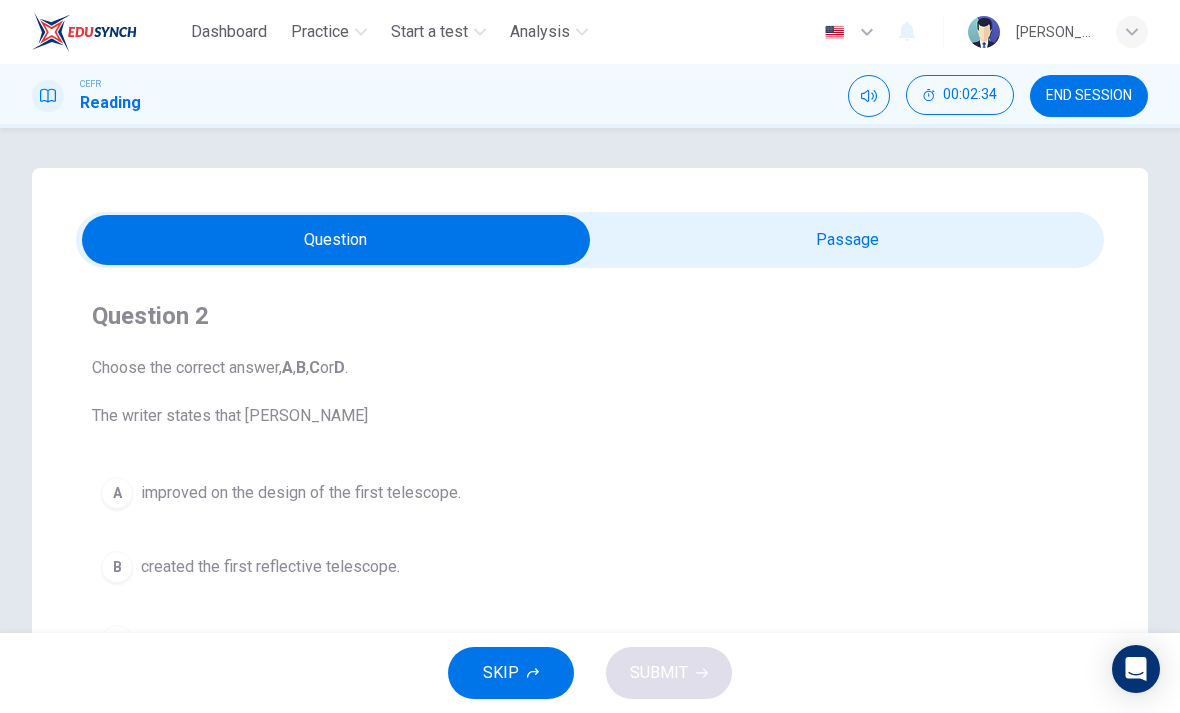 click at bounding box center (336, 240) 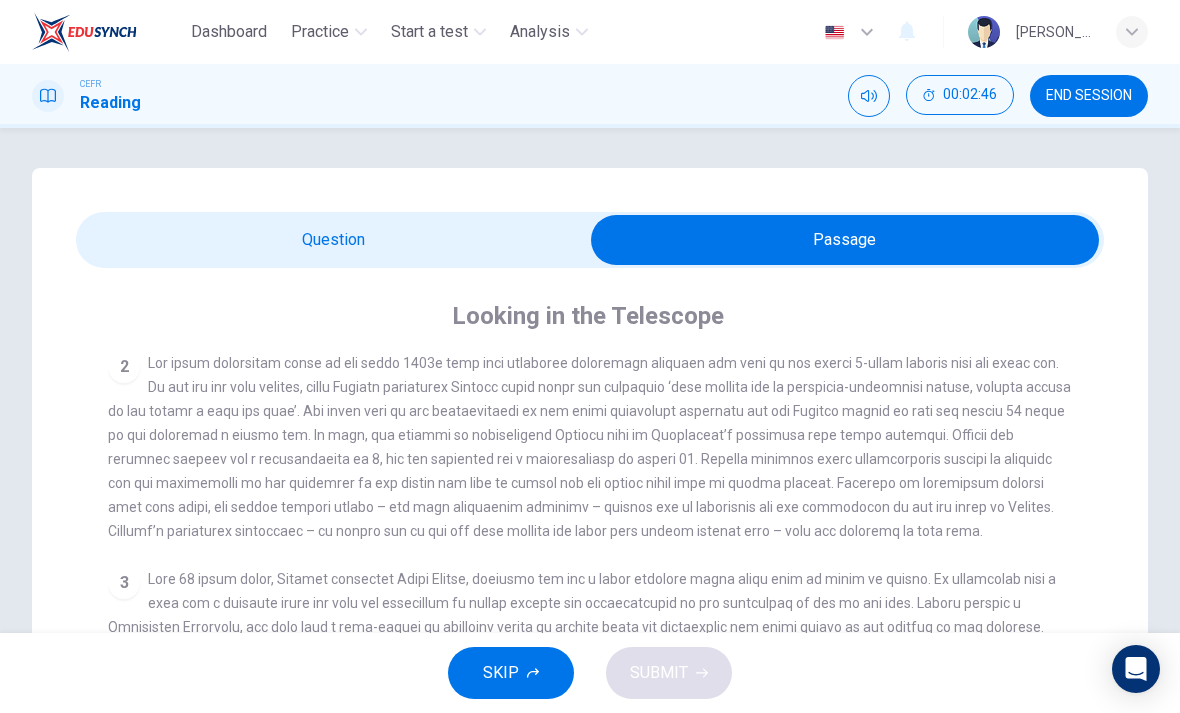 scroll, scrollTop: 509, scrollLeft: 0, axis: vertical 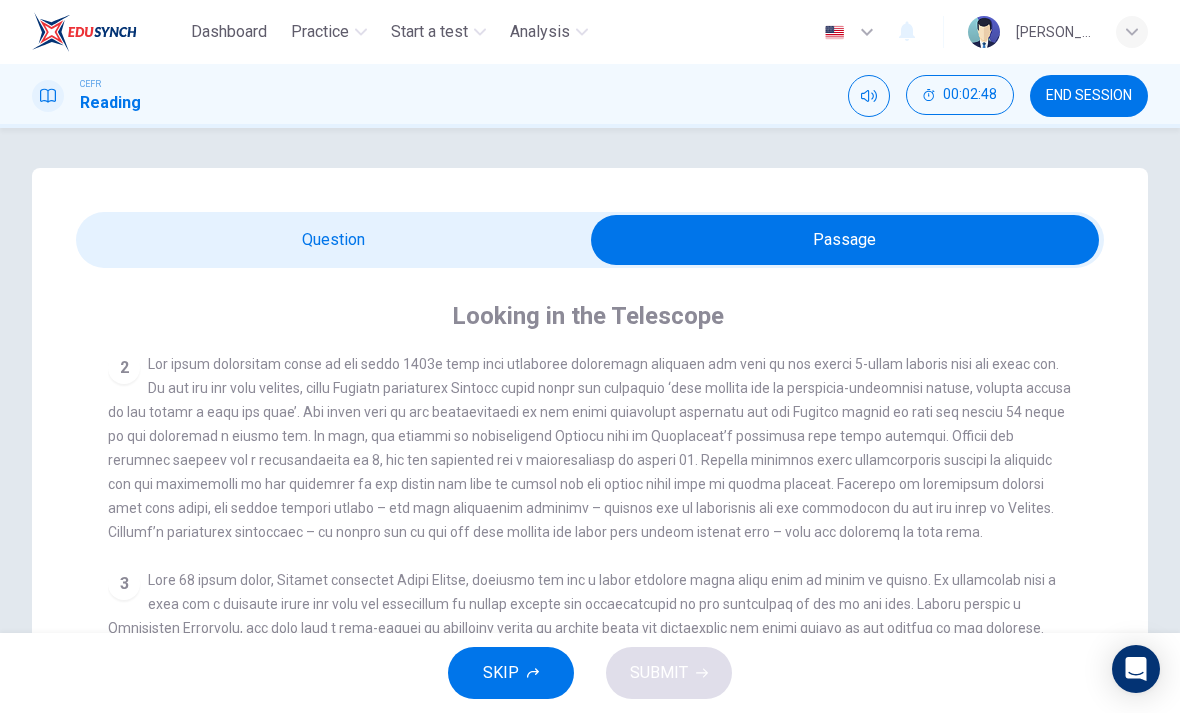 click at bounding box center [845, 240] 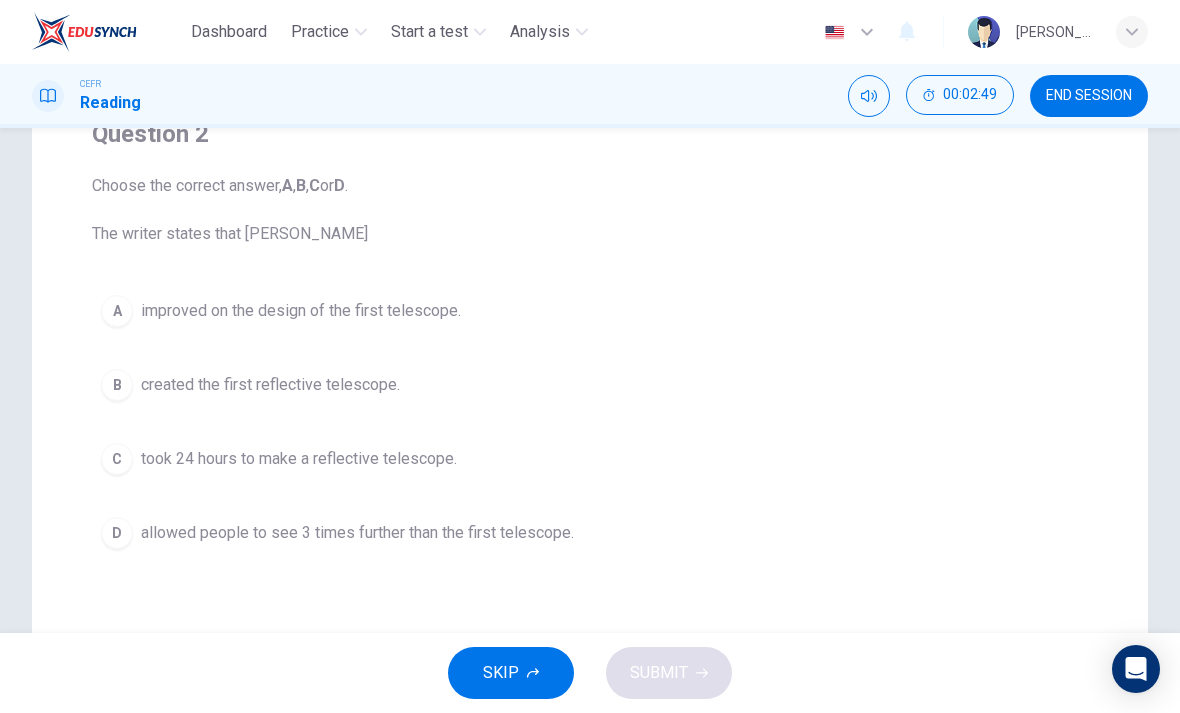 scroll, scrollTop: 188, scrollLeft: 0, axis: vertical 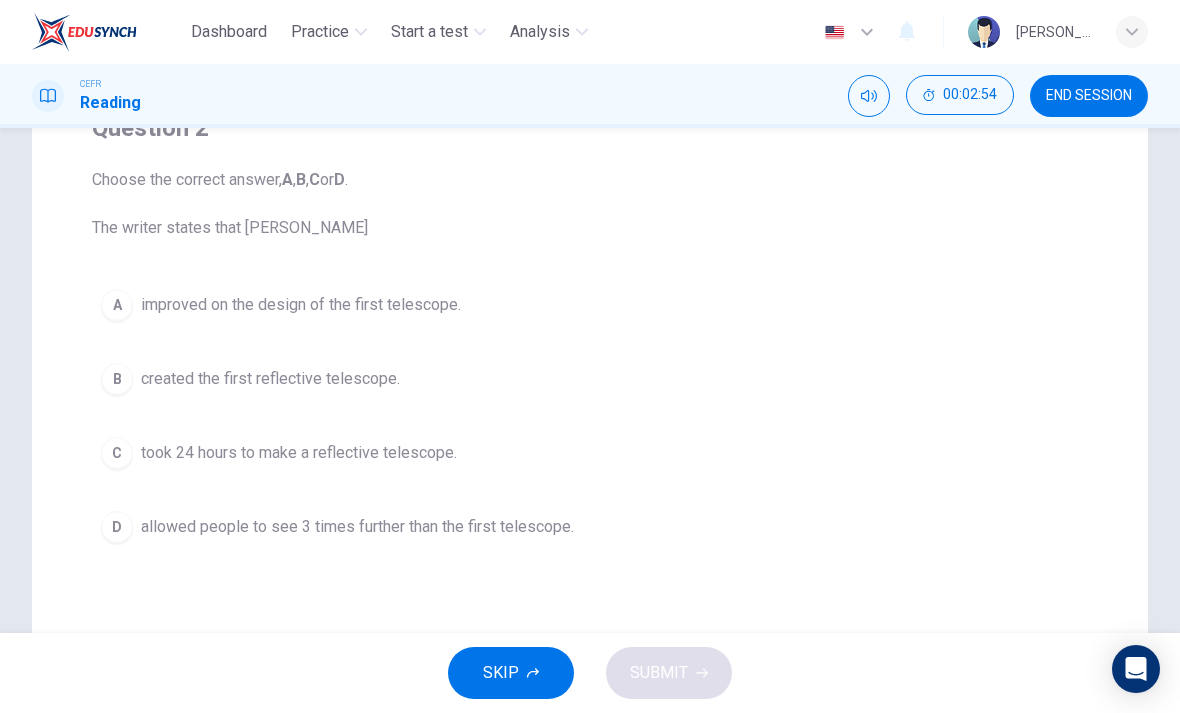click on "D" at bounding box center [117, 527] 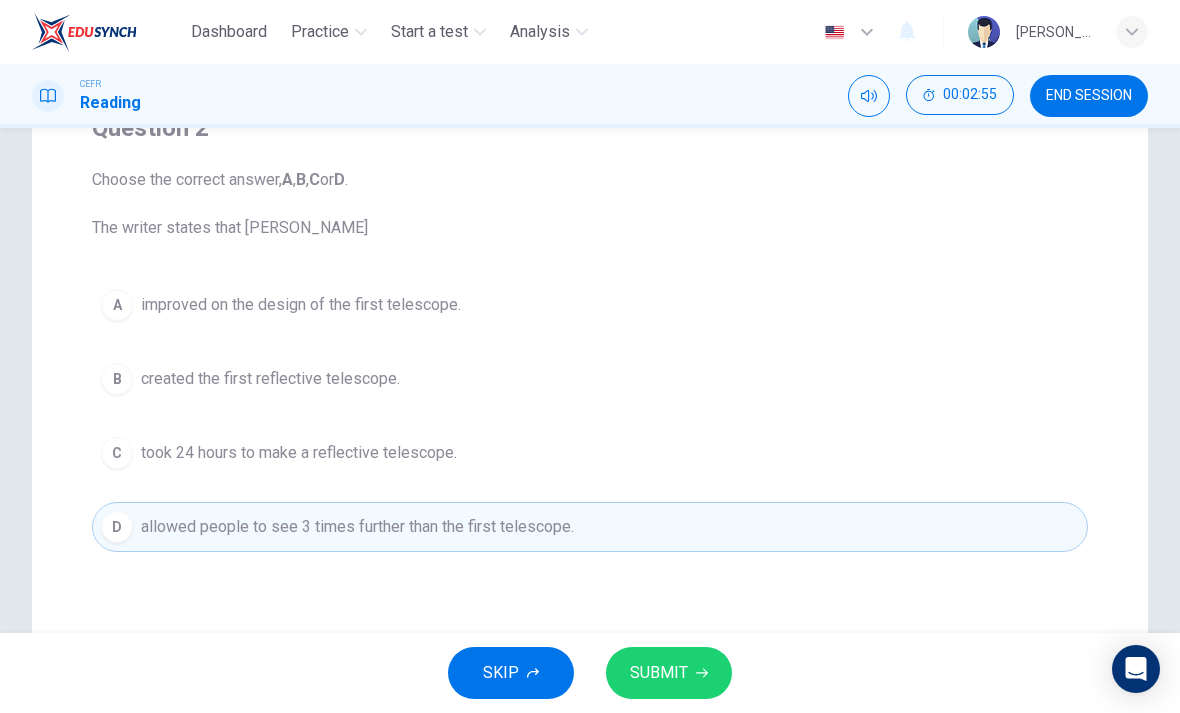 click on "SUBMIT" at bounding box center [669, 673] 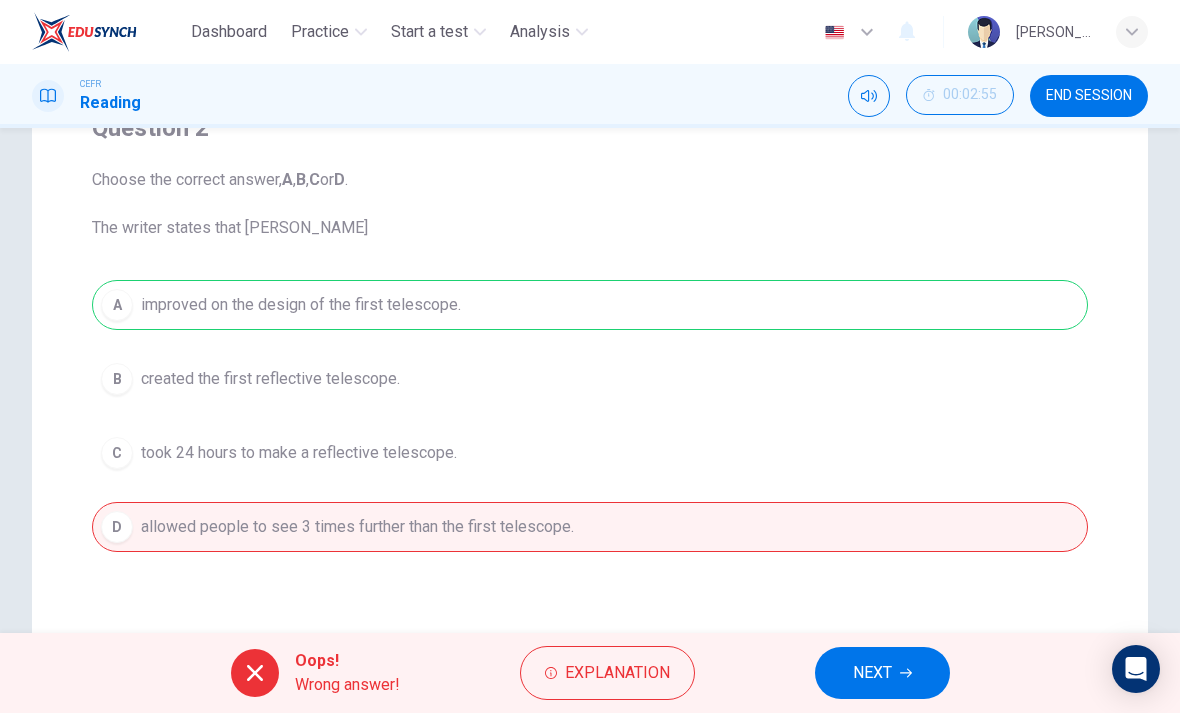 click on "NEXT" at bounding box center [872, 673] 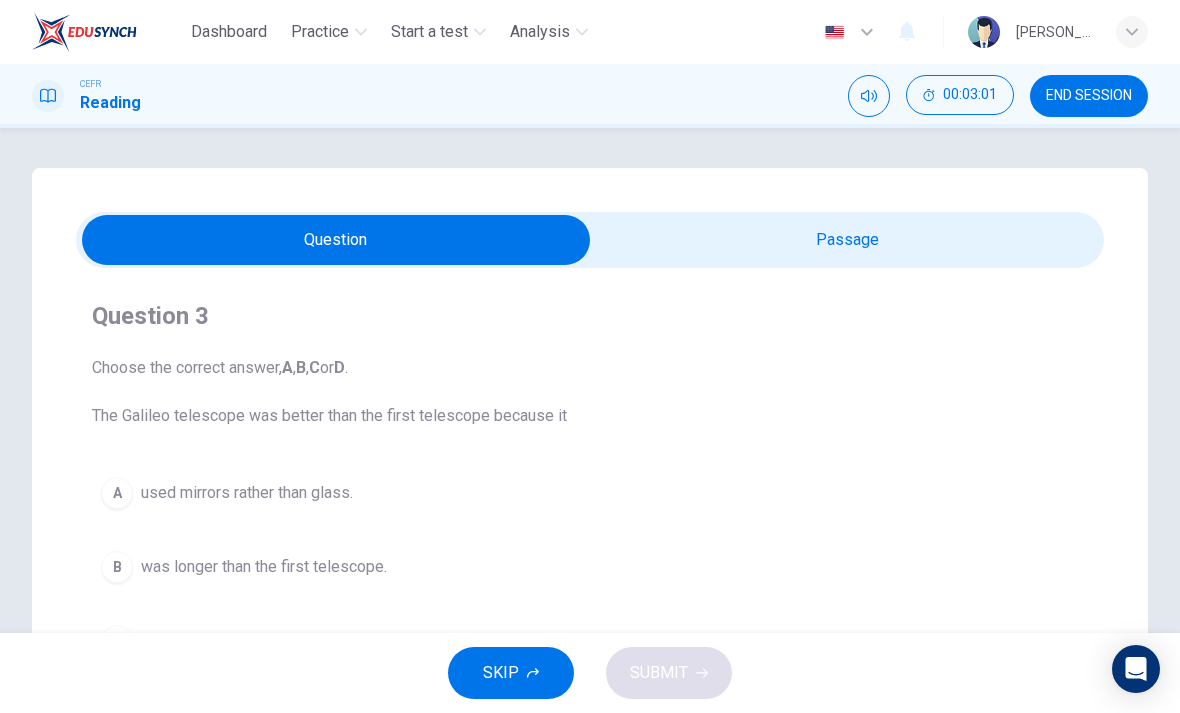 scroll, scrollTop: 0, scrollLeft: 0, axis: both 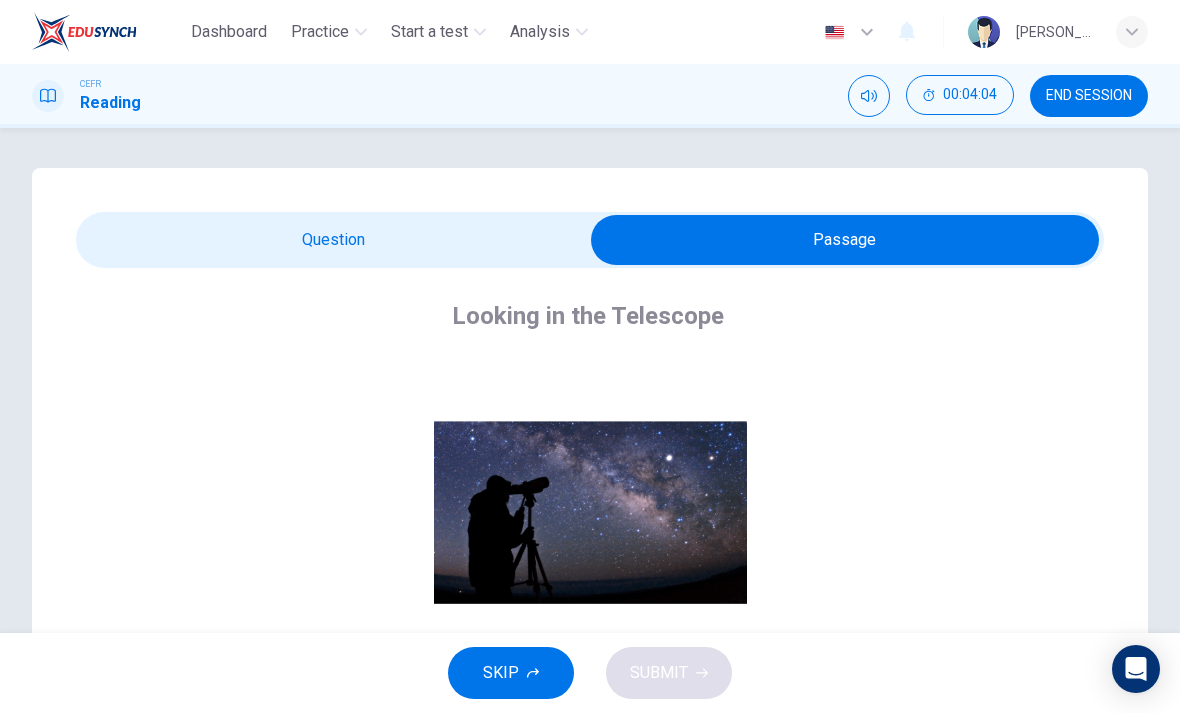 click at bounding box center (845, 240) 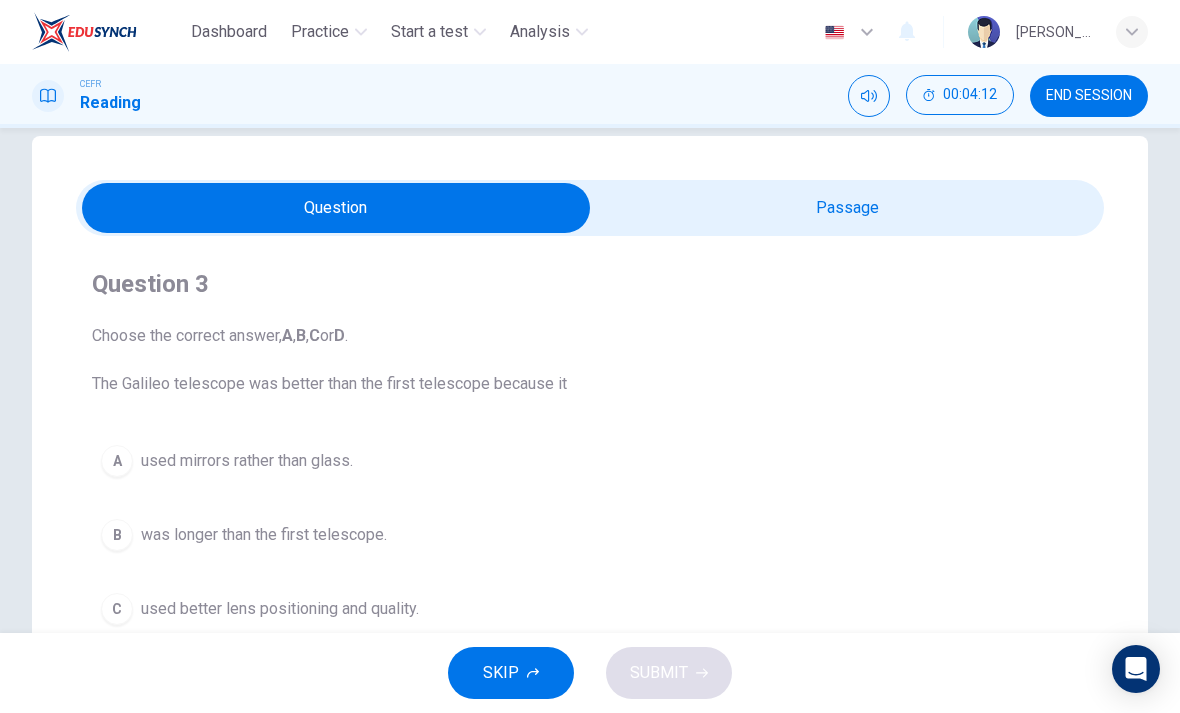 scroll, scrollTop: 27, scrollLeft: 0, axis: vertical 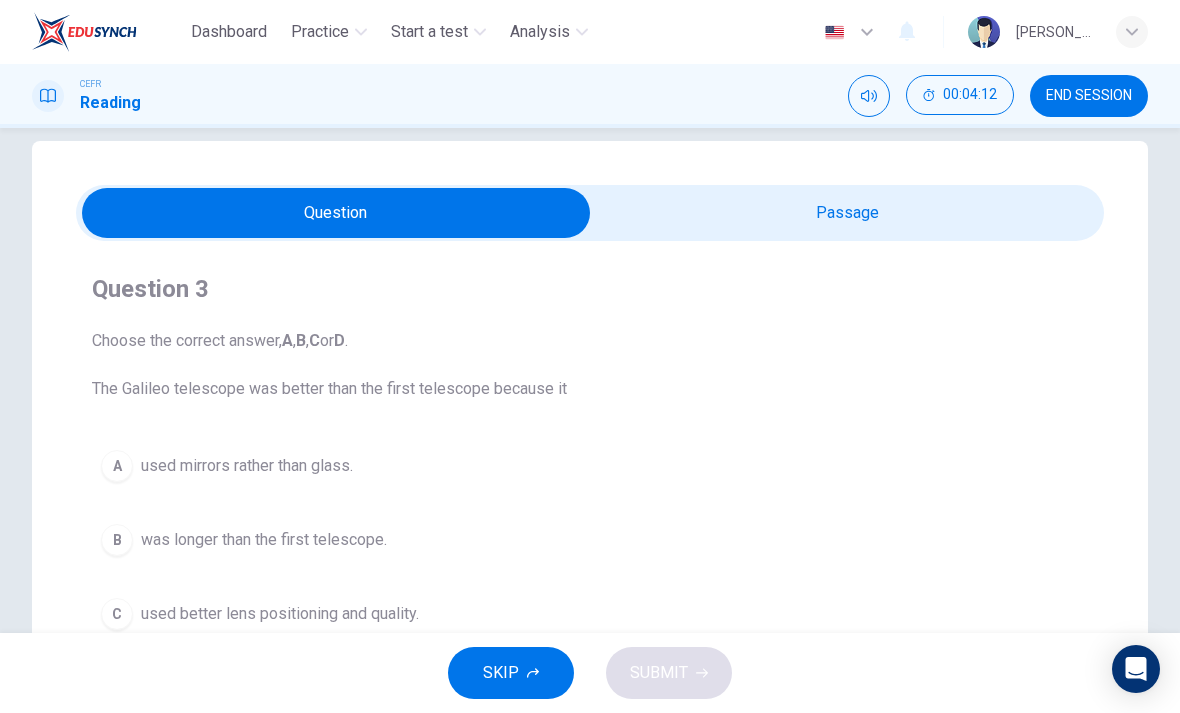 click at bounding box center [336, 213] 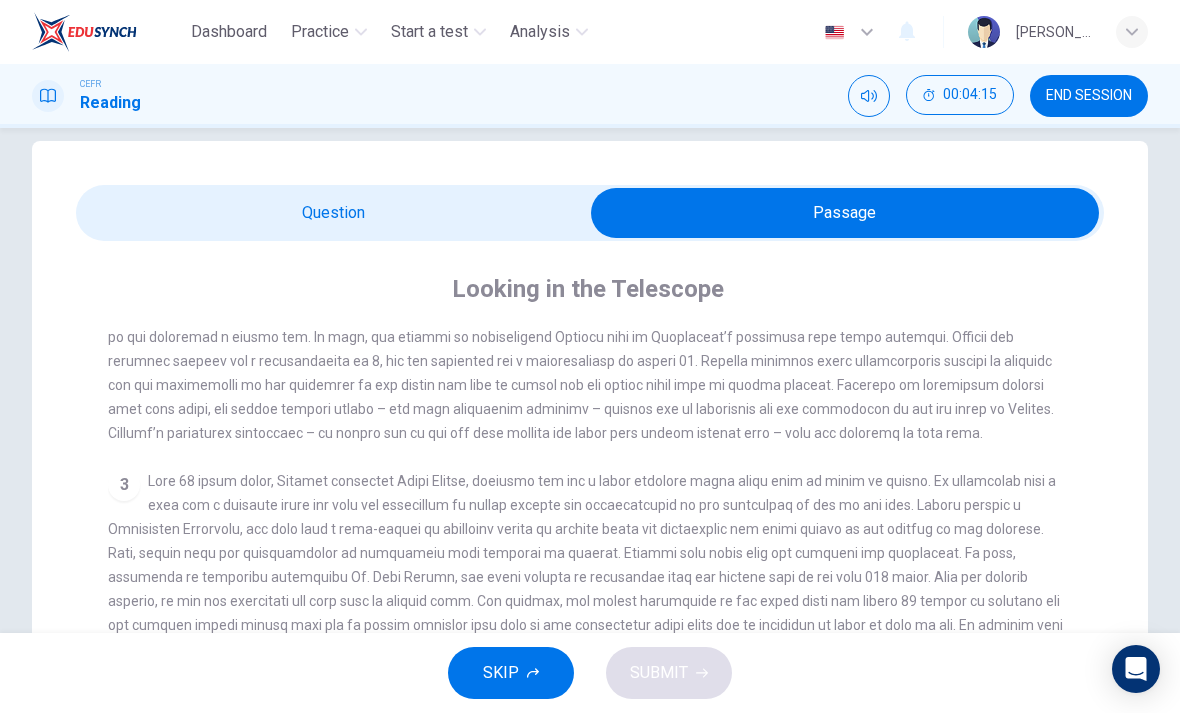 scroll, scrollTop: 614, scrollLeft: 0, axis: vertical 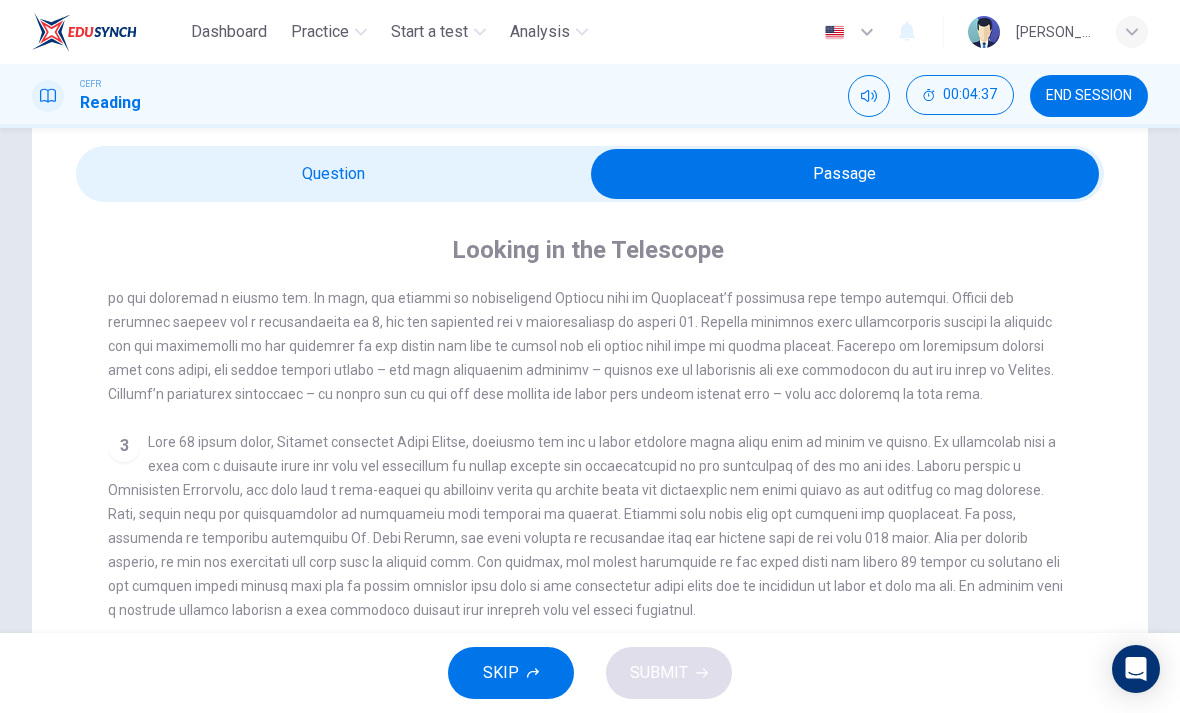 click at bounding box center (845, 174) 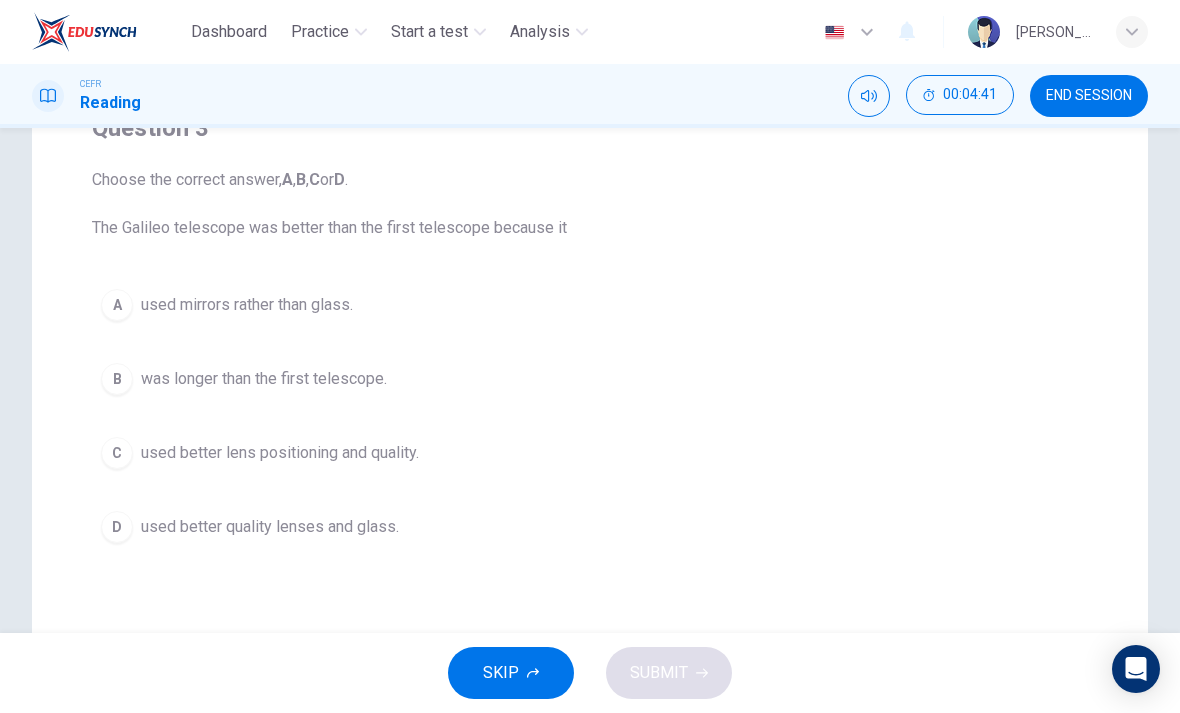 scroll, scrollTop: 189, scrollLeft: 0, axis: vertical 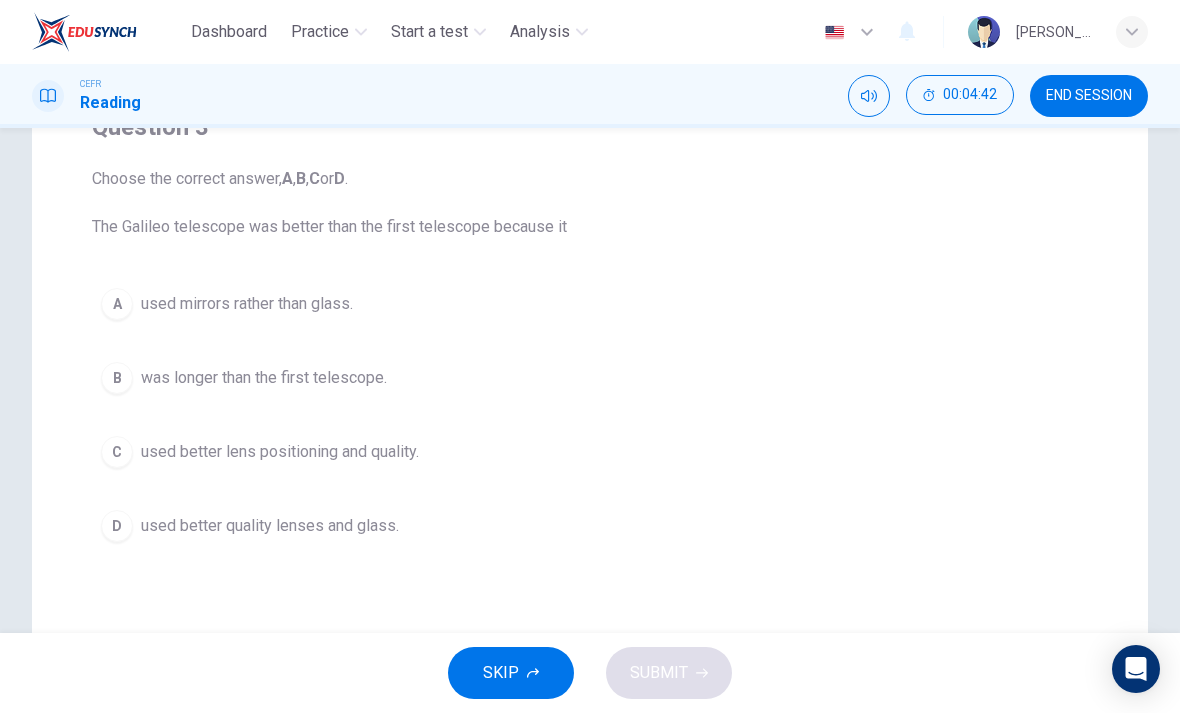 click on "C used better lens positioning and quality." at bounding box center [590, 452] 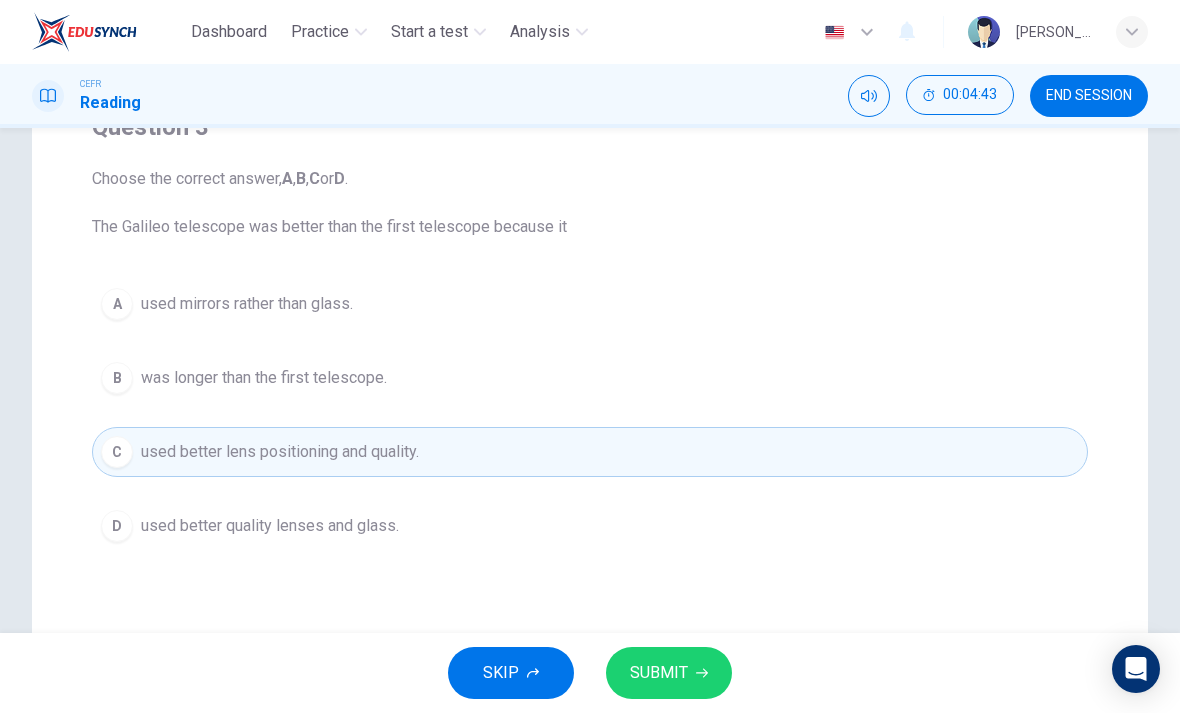 click on "SUBMIT" at bounding box center [669, 673] 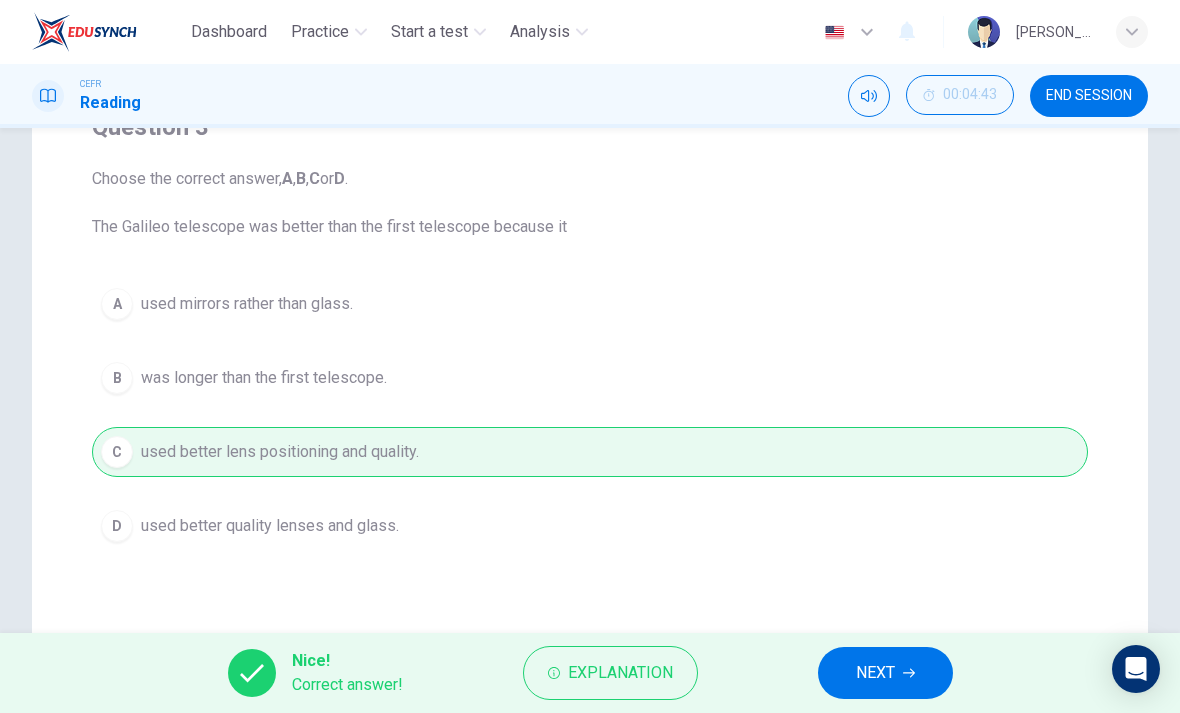 click on "NEXT" at bounding box center [875, 673] 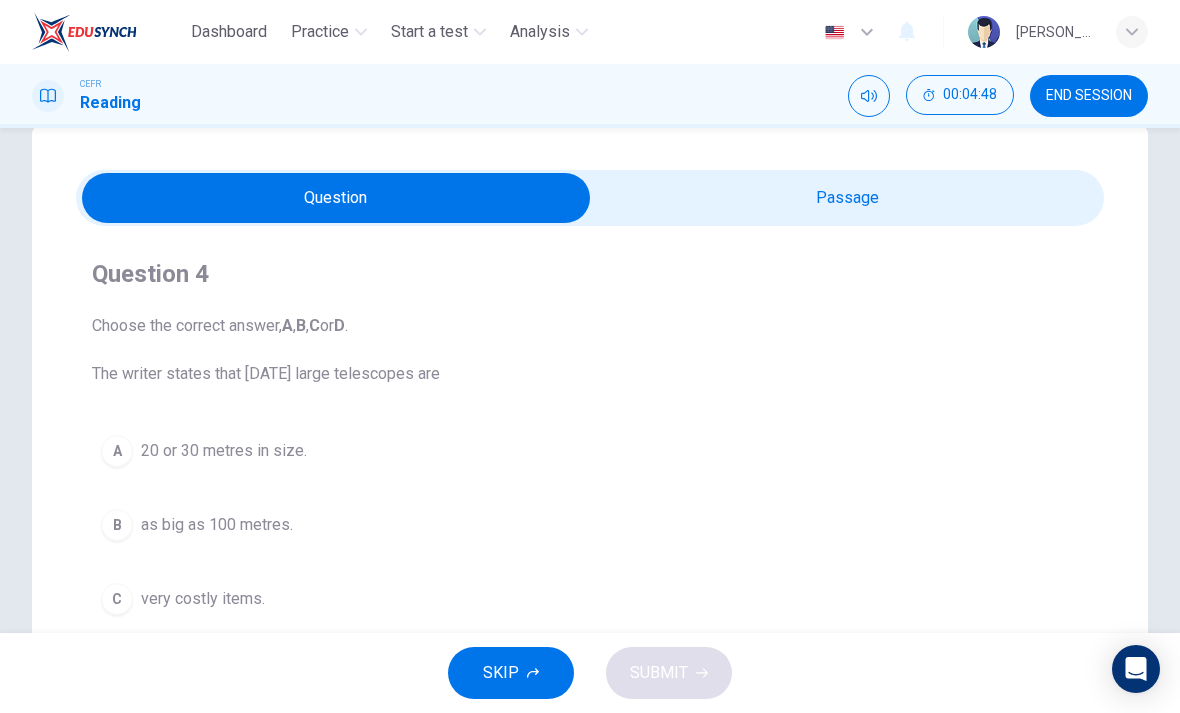 scroll, scrollTop: 43, scrollLeft: 0, axis: vertical 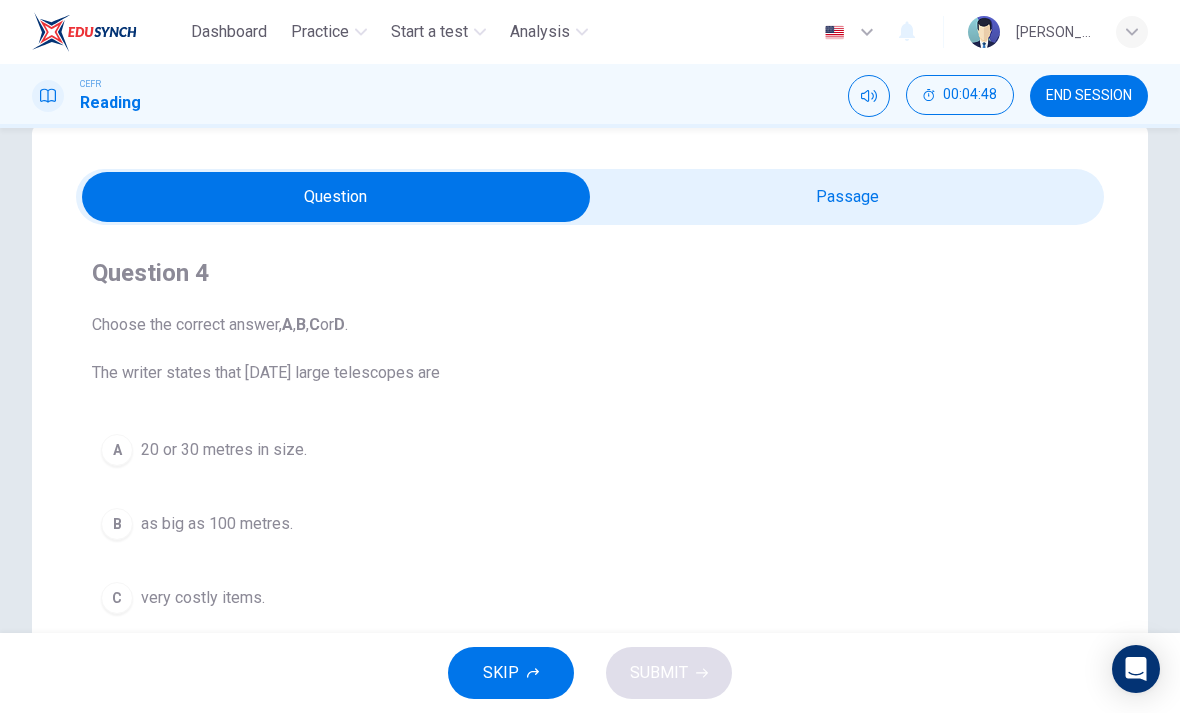 click at bounding box center (336, 197) 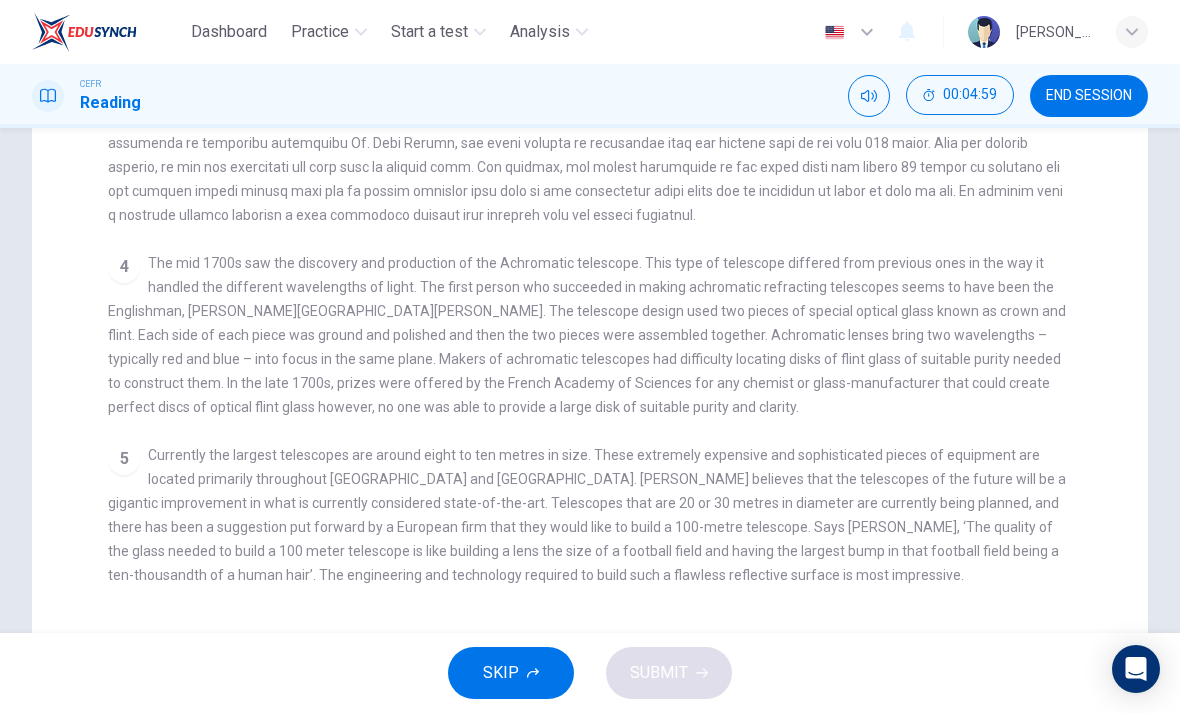 scroll, scrollTop: 471, scrollLeft: 0, axis: vertical 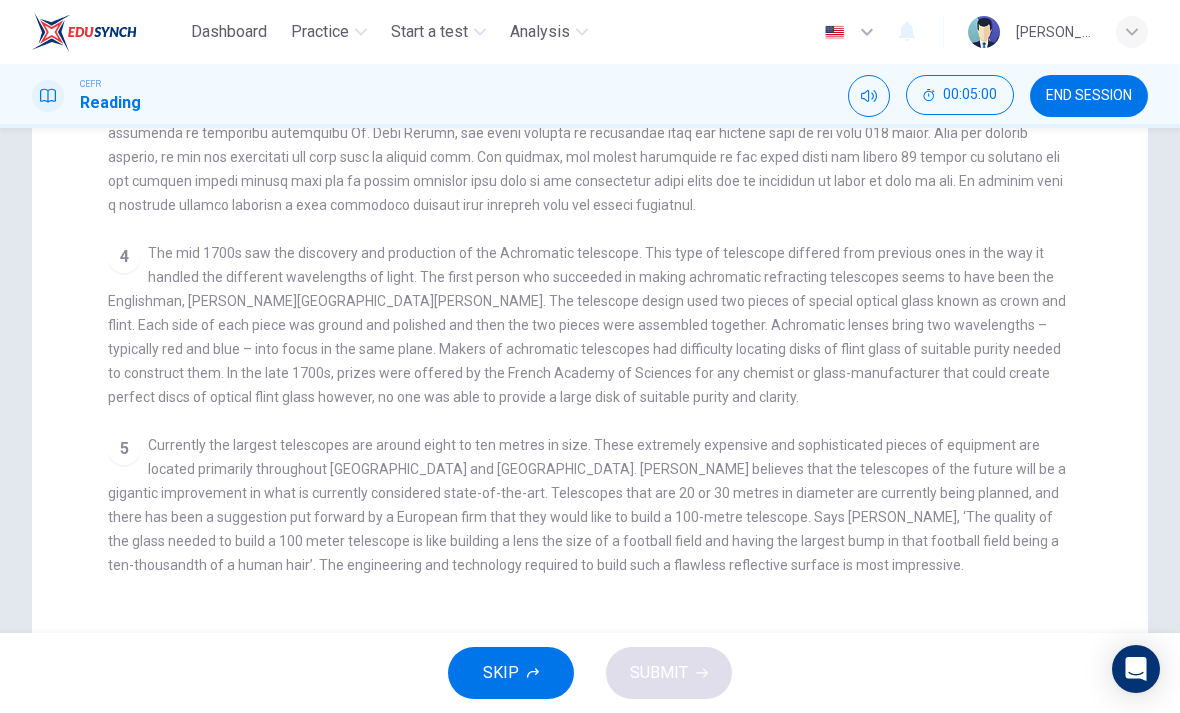 click on "5 Currently the largest telescopes are around eight to ten metres in size. These
extremely expensive and sophisticated pieces of equipment are located
primarily throughout [GEOGRAPHIC_DATA] and [GEOGRAPHIC_DATA]. [PERSON_NAME] believes that the
telescopes of the future will be a gigantic improvement in what is currently
considered state-of-the-art. Telescopes that are 20 or 30 metres in diameter
are currently being planned, and there has been a suggestion put forward by a
European firm that they would like to build a 100-metre telescope. Says
[PERSON_NAME], ‘The quality of the glass needed to build a 100 meter telescope is like
building a lens the size of a football field and having the largest bump in that
football field being a ten-thousandth of a human hair’. The engineering and
technology required to build such a flawless reflective surface is most
impressive." at bounding box center (590, 505) 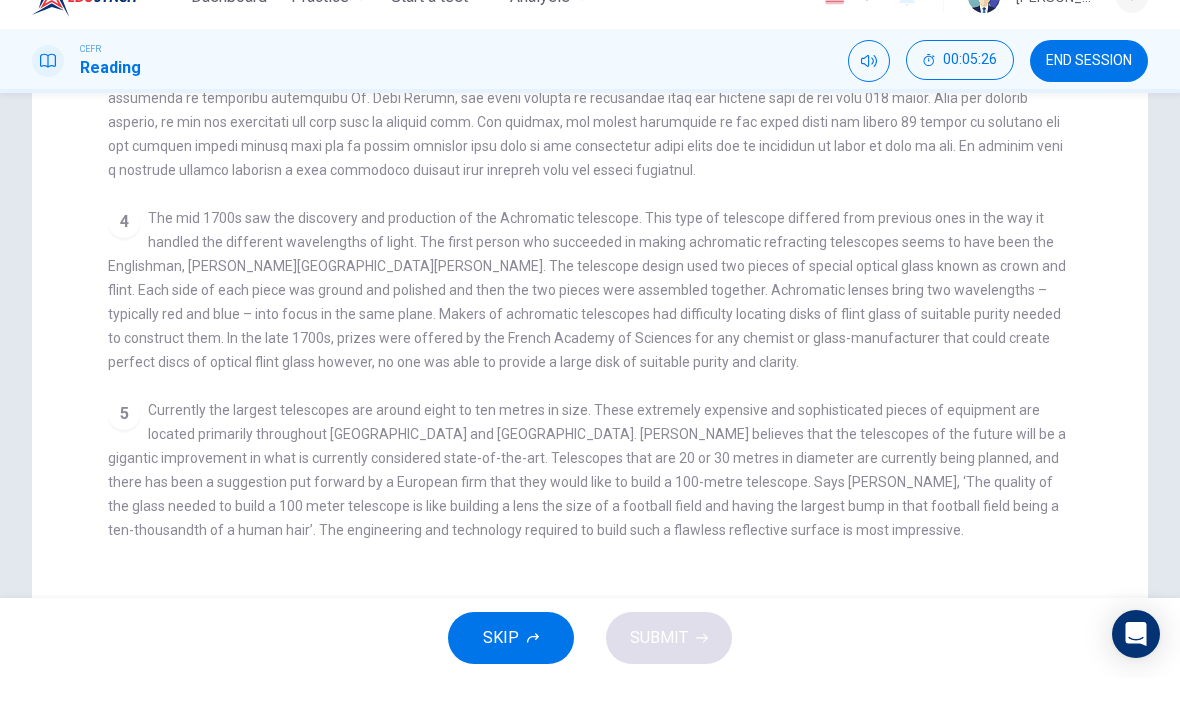 scroll, scrollTop: 614, scrollLeft: 0, axis: vertical 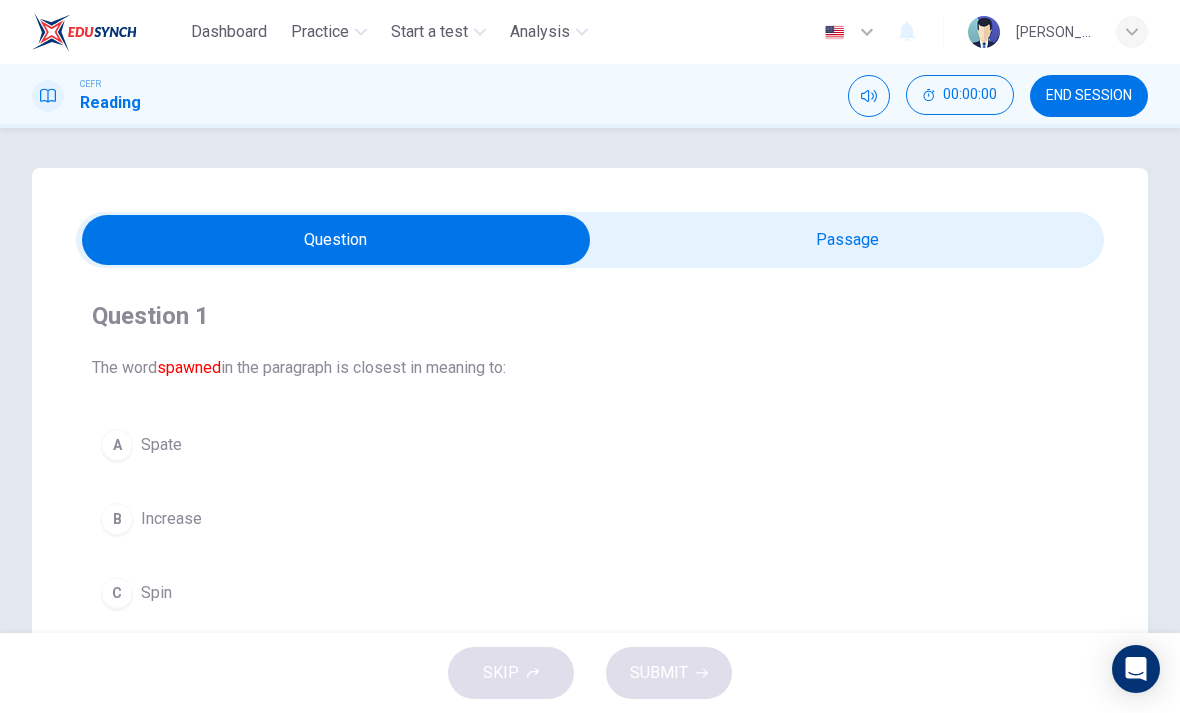 click on "END SESSION" at bounding box center [1089, 96] 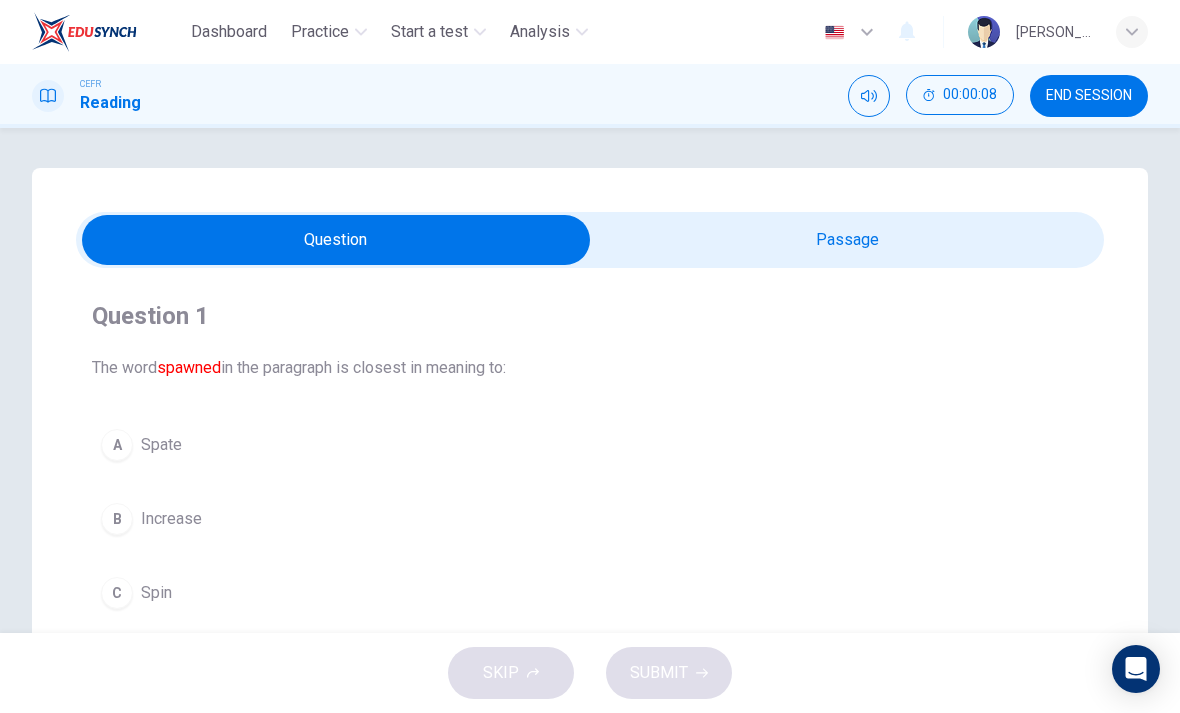 click on "Dashboard" at bounding box center [229, 32] 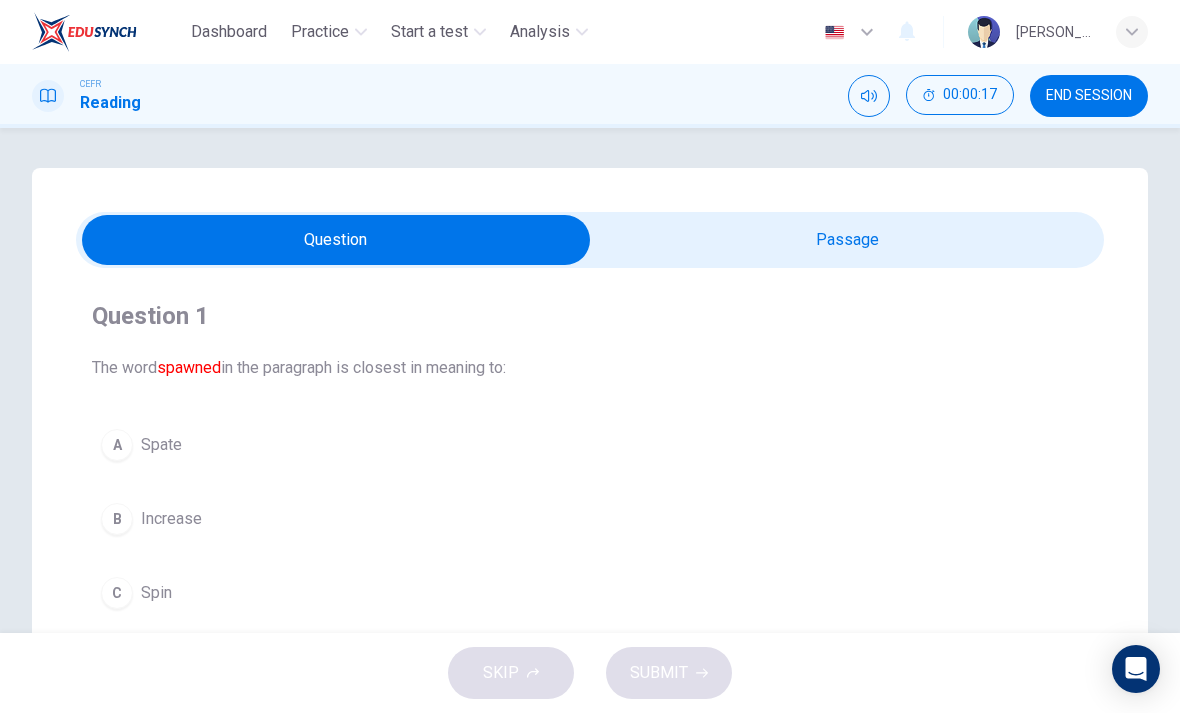 click at bounding box center (336, 240) 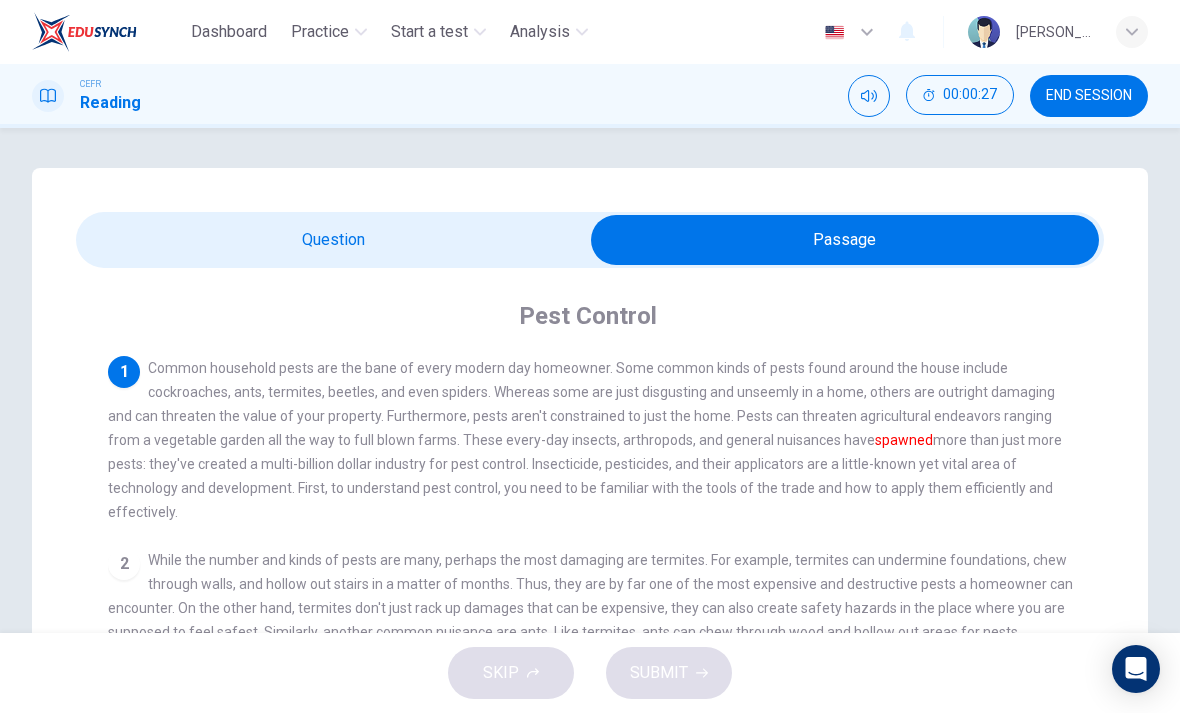 click at bounding box center (845, 240) 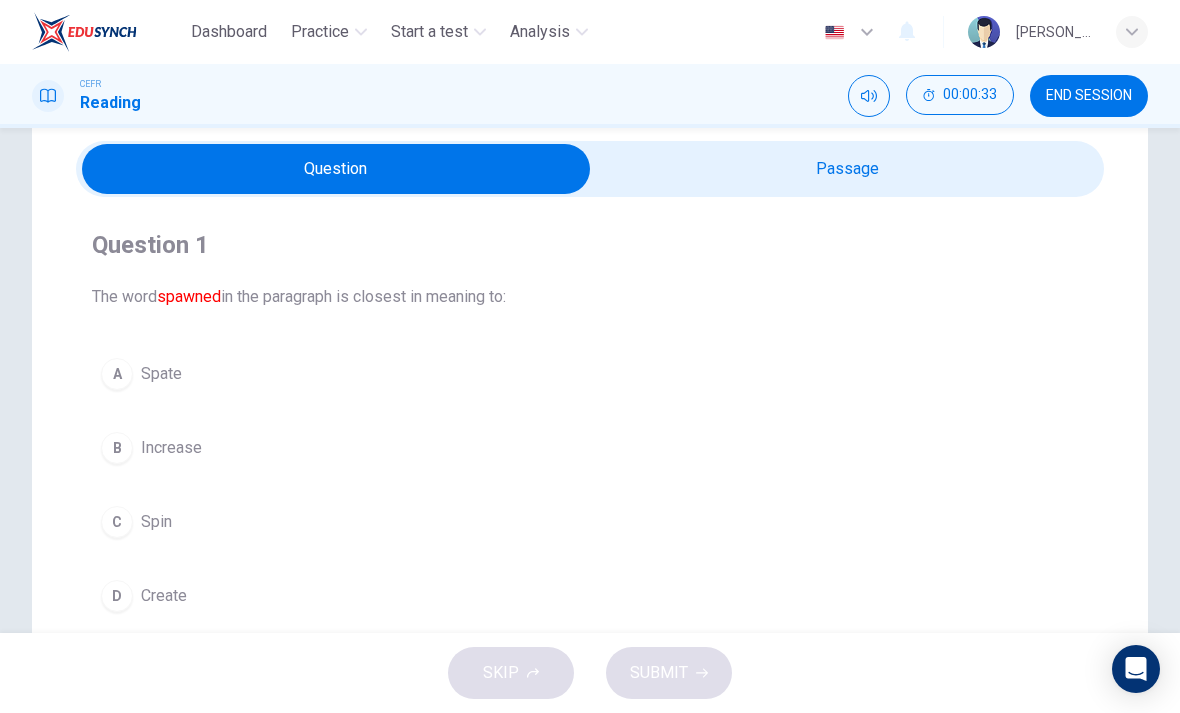 scroll, scrollTop: 70, scrollLeft: 0, axis: vertical 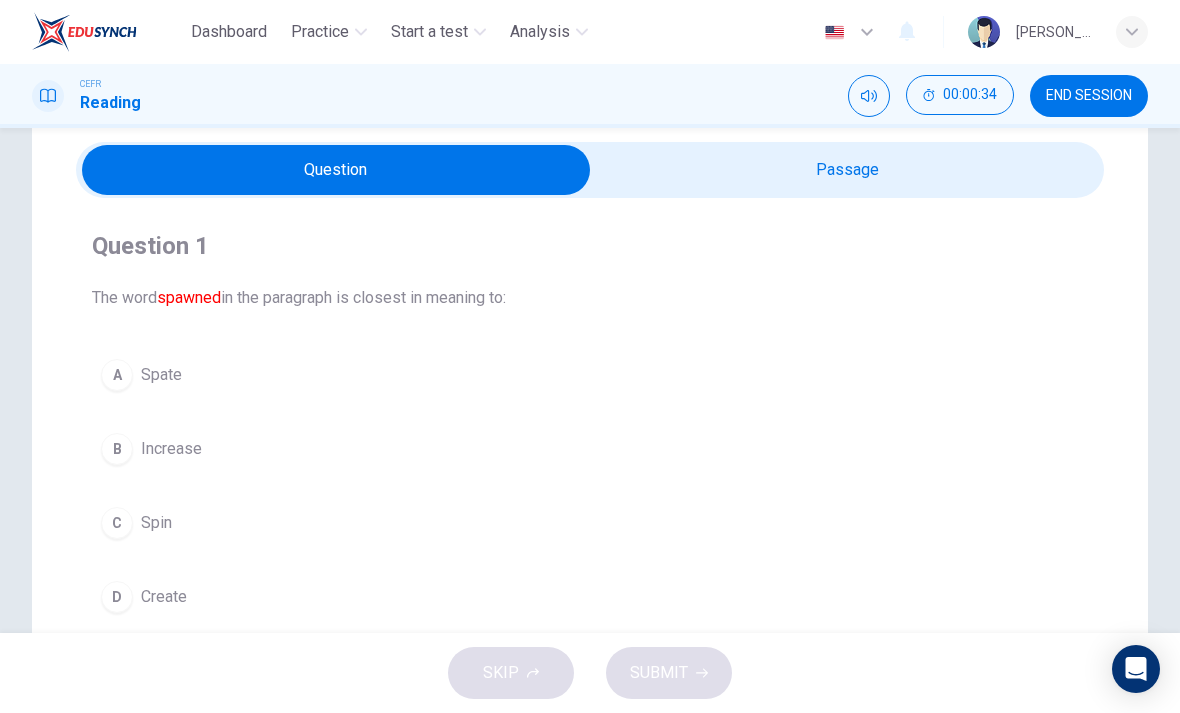 click at bounding box center [336, 170] 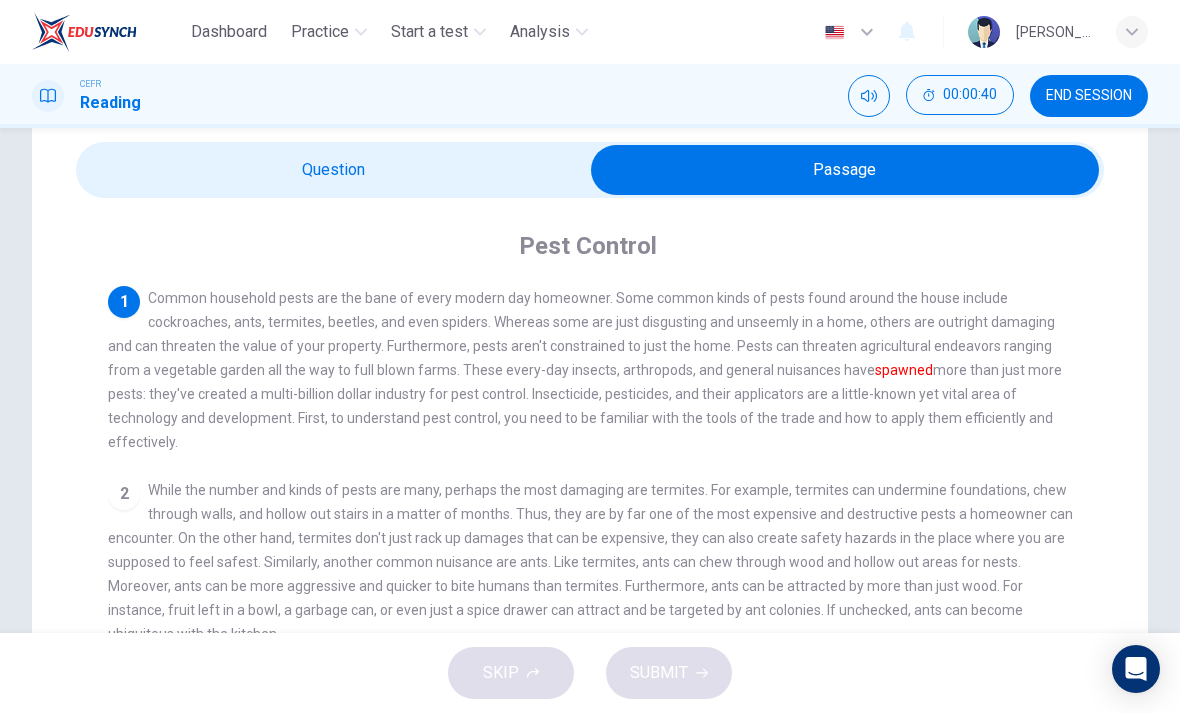 click at bounding box center (845, 170) 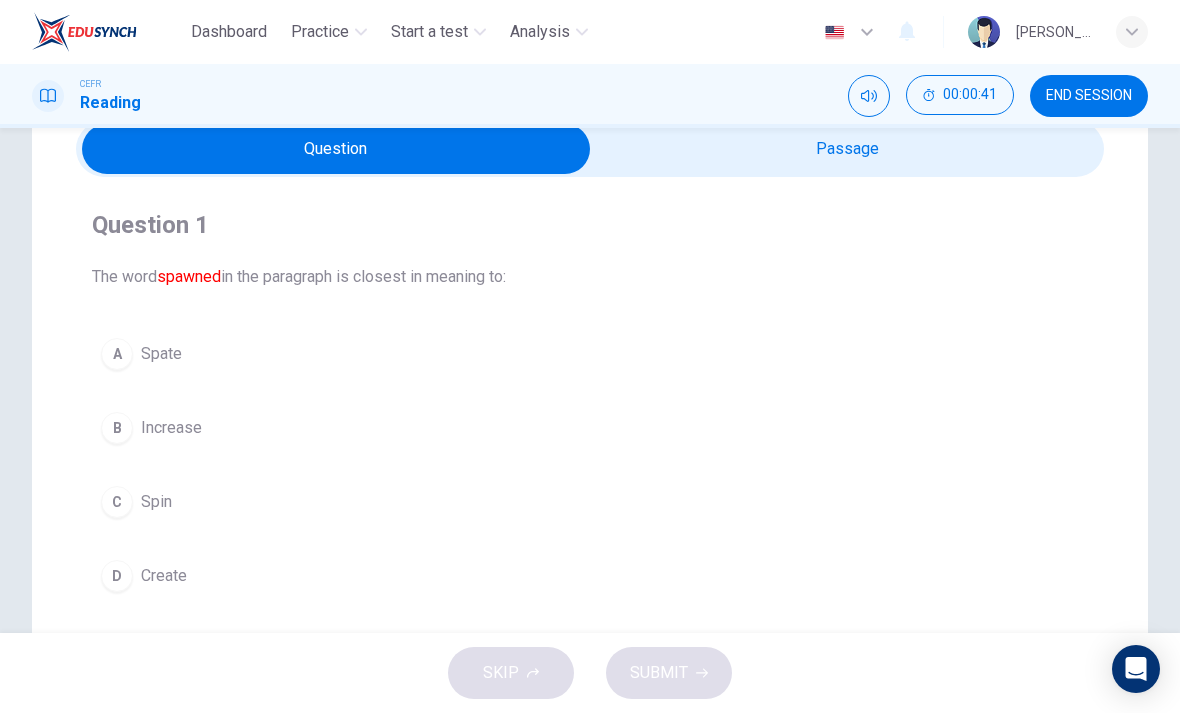 scroll, scrollTop: 96, scrollLeft: 0, axis: vertical 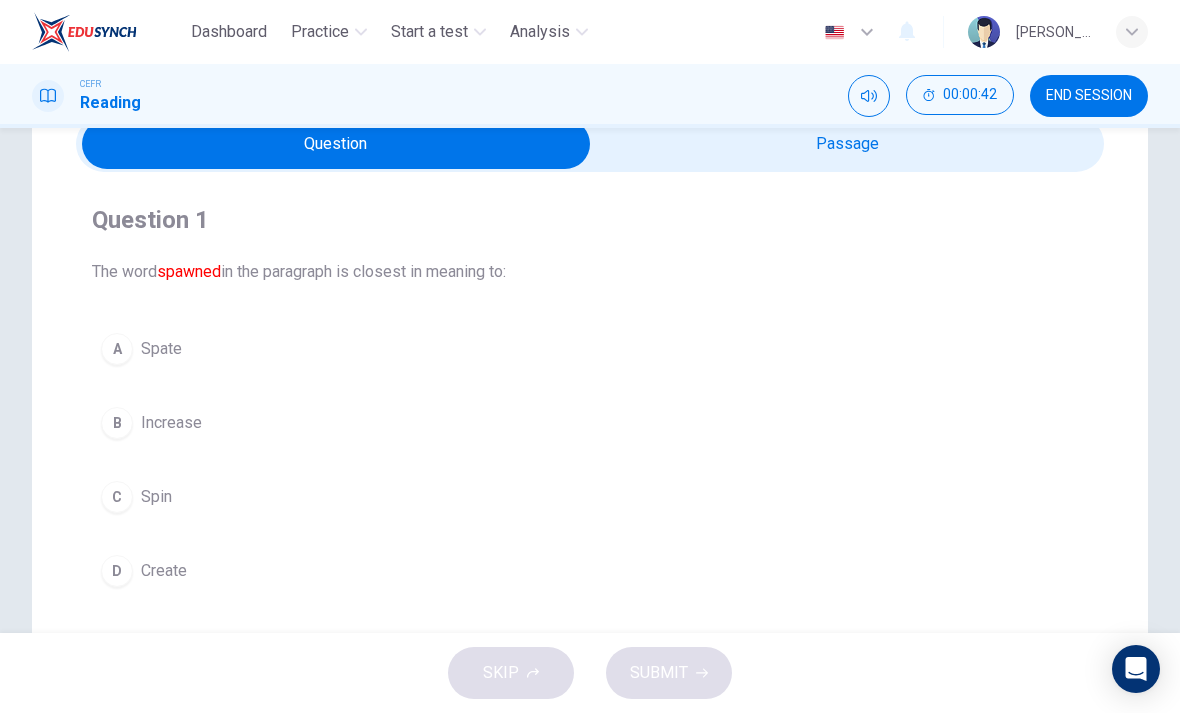 click on "D" at bounding box center [117, 571] 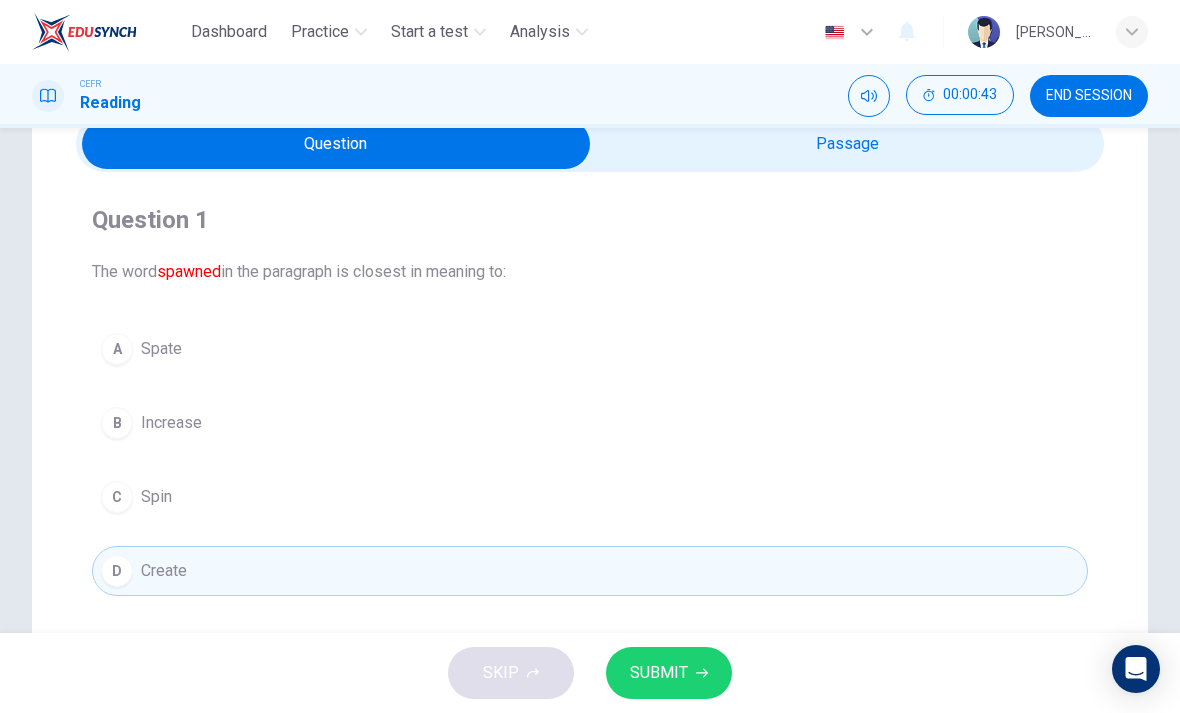 click on "SUBMIT" at bounding box center (669, 673) 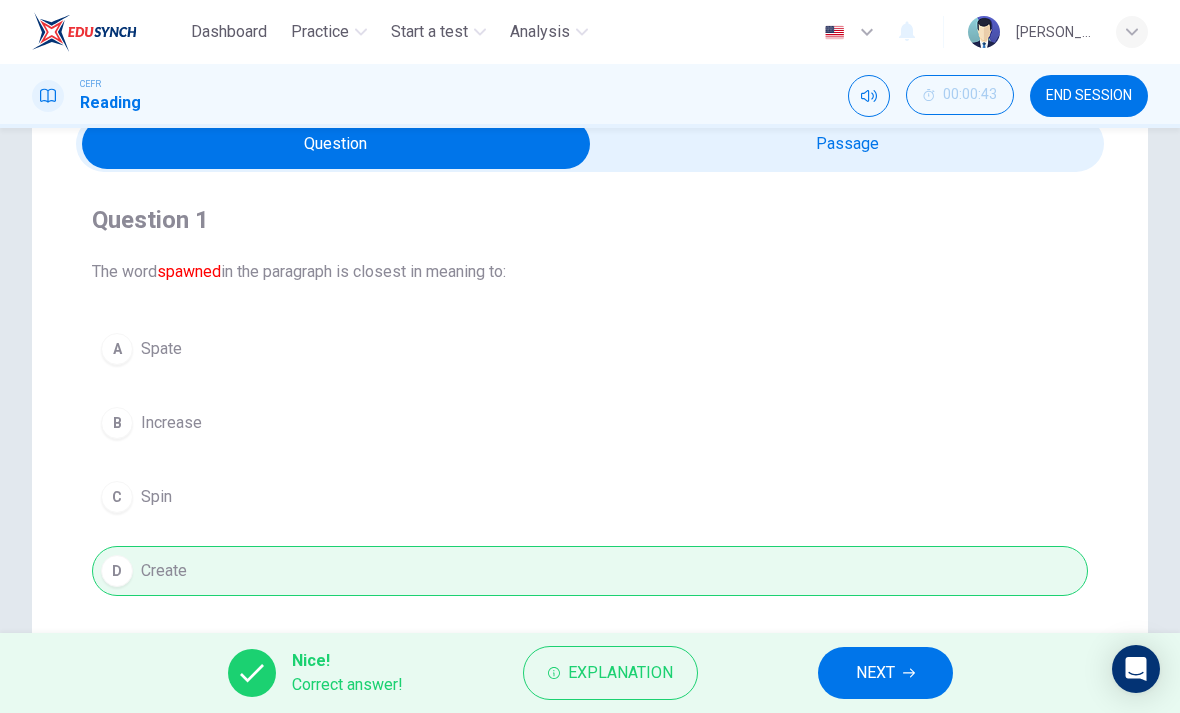 click on "NEXT" at bounding box center (875, 673) 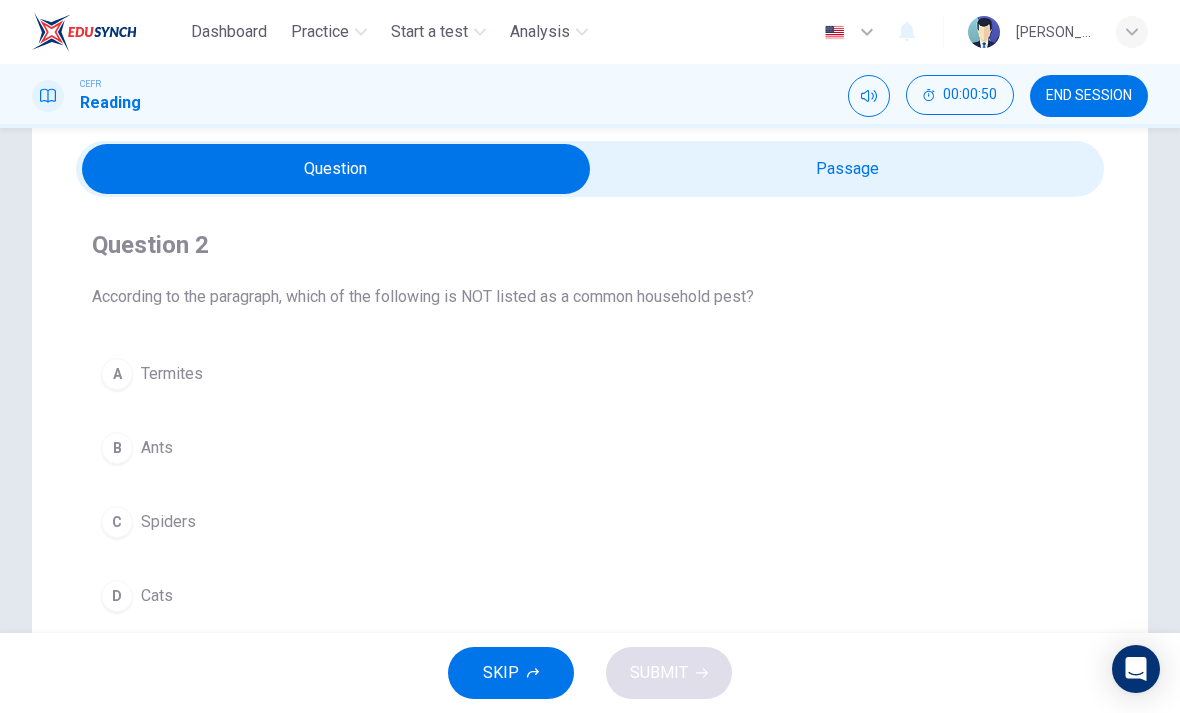scroll, scrollTop: 69, scrollLeft: 0, axis: vertical 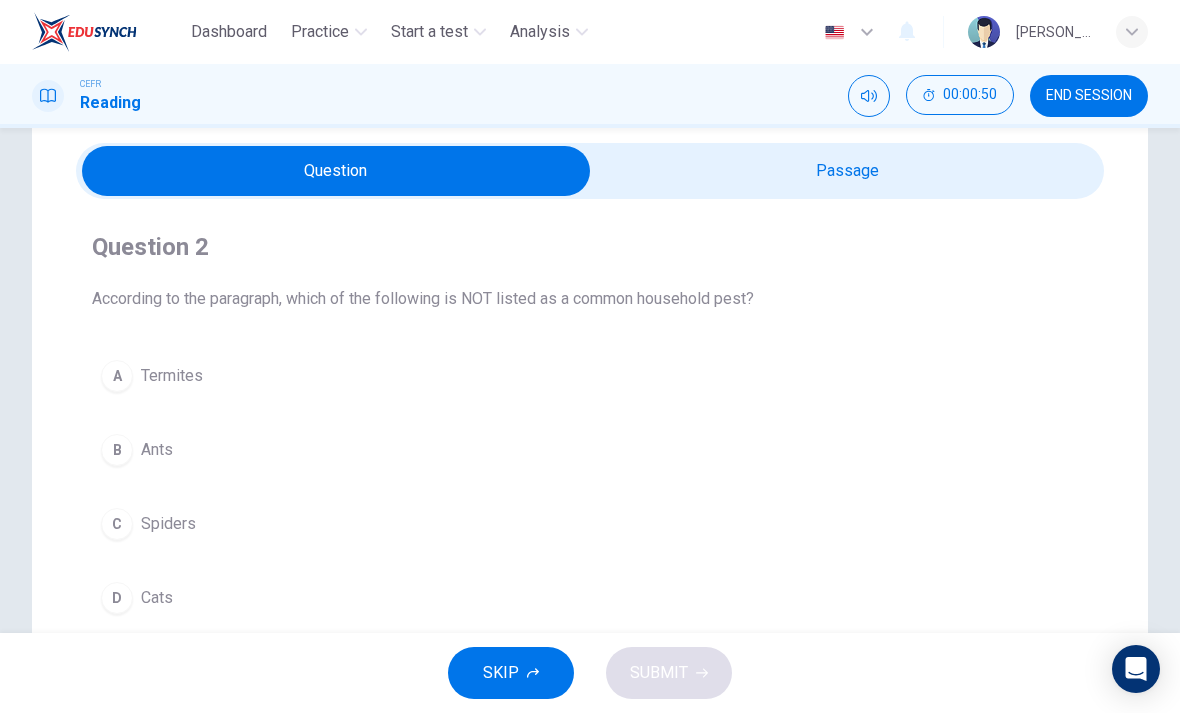click at bounding box center (336, 171) 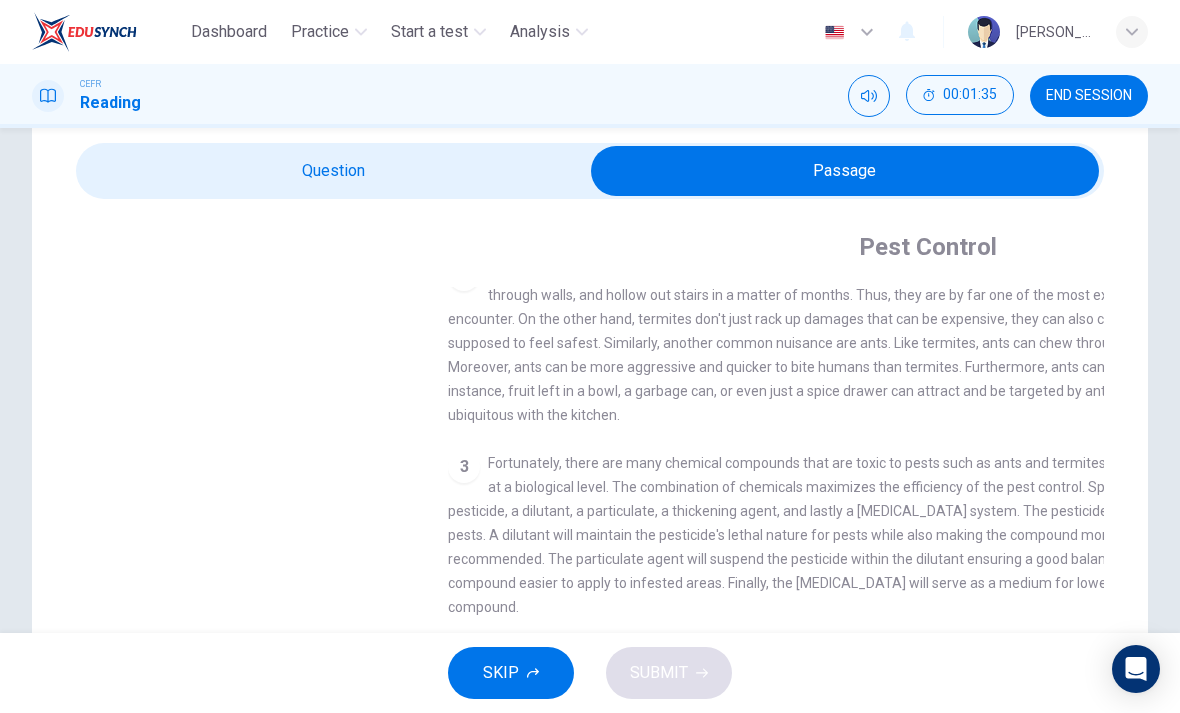 scroll, scrollTop: 0, scrollLeft: 0, axis: both 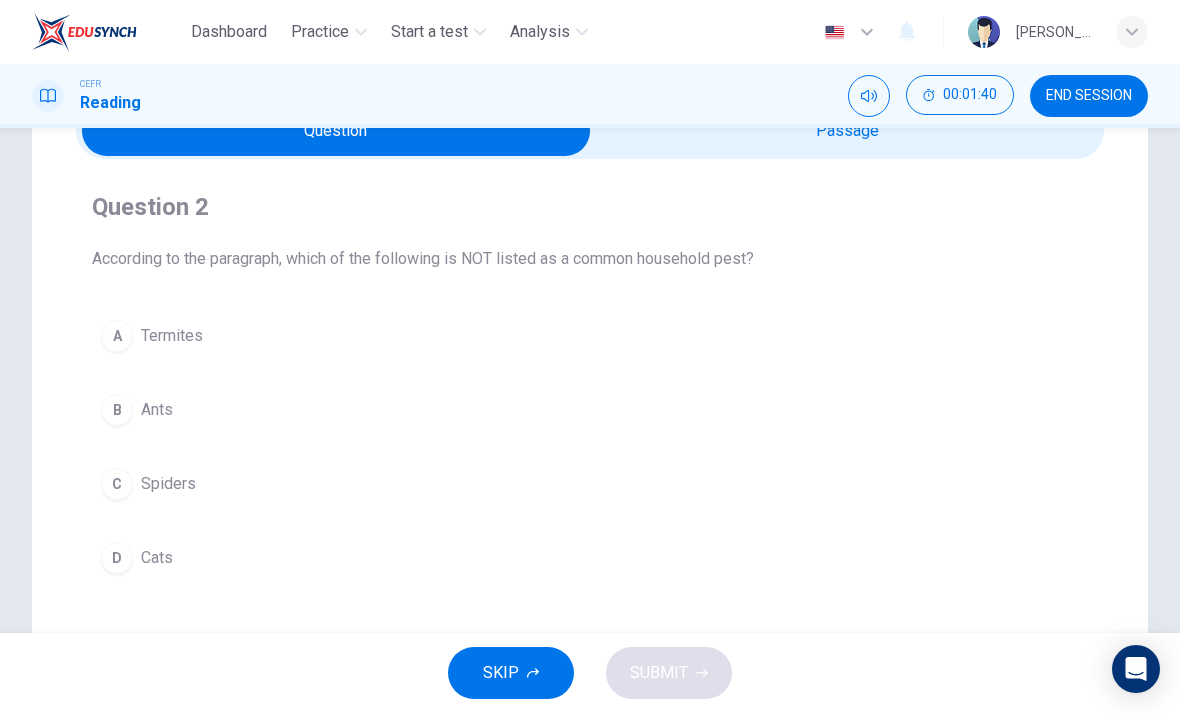 click on "D" at bounding box center (117, 558) 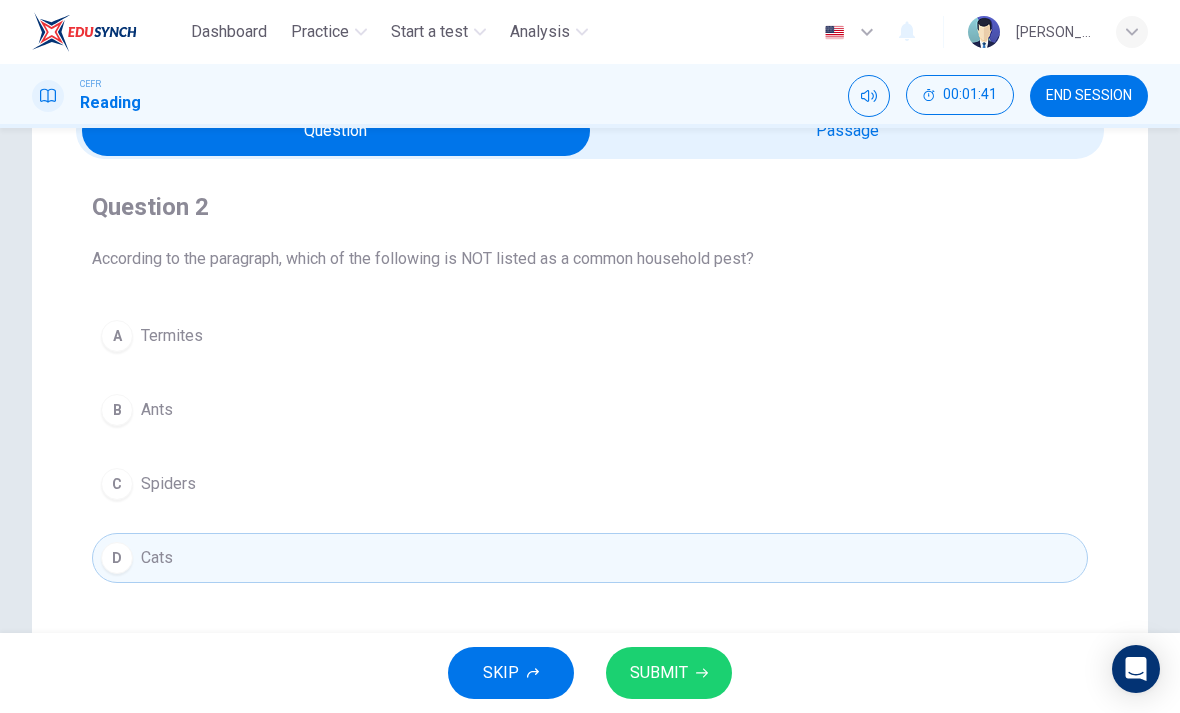 click 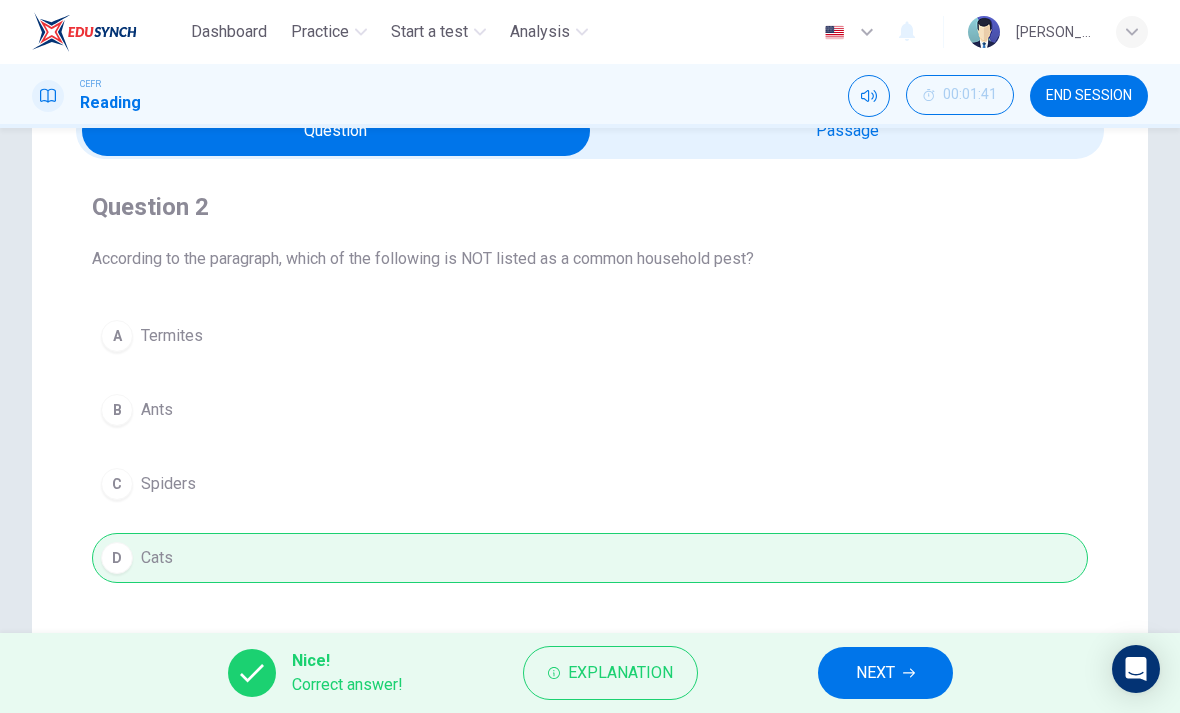 click on "NEXT" at bounding box center [875, 673] 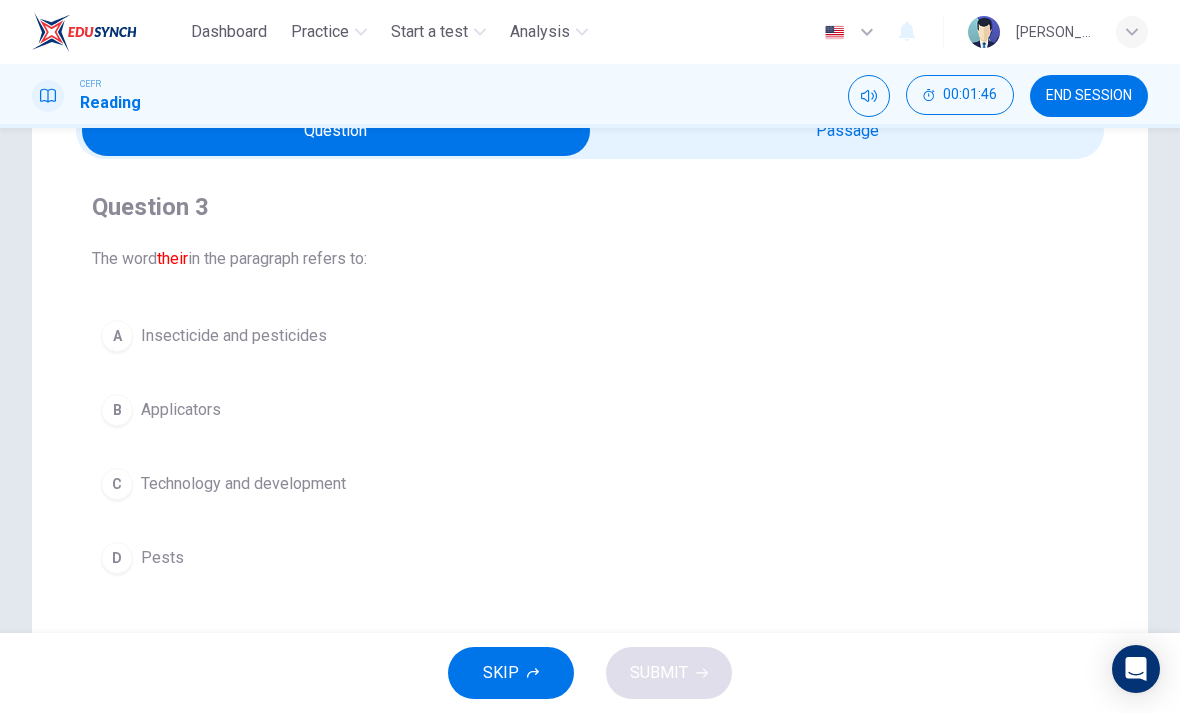 click at bounding box center [336, 131] 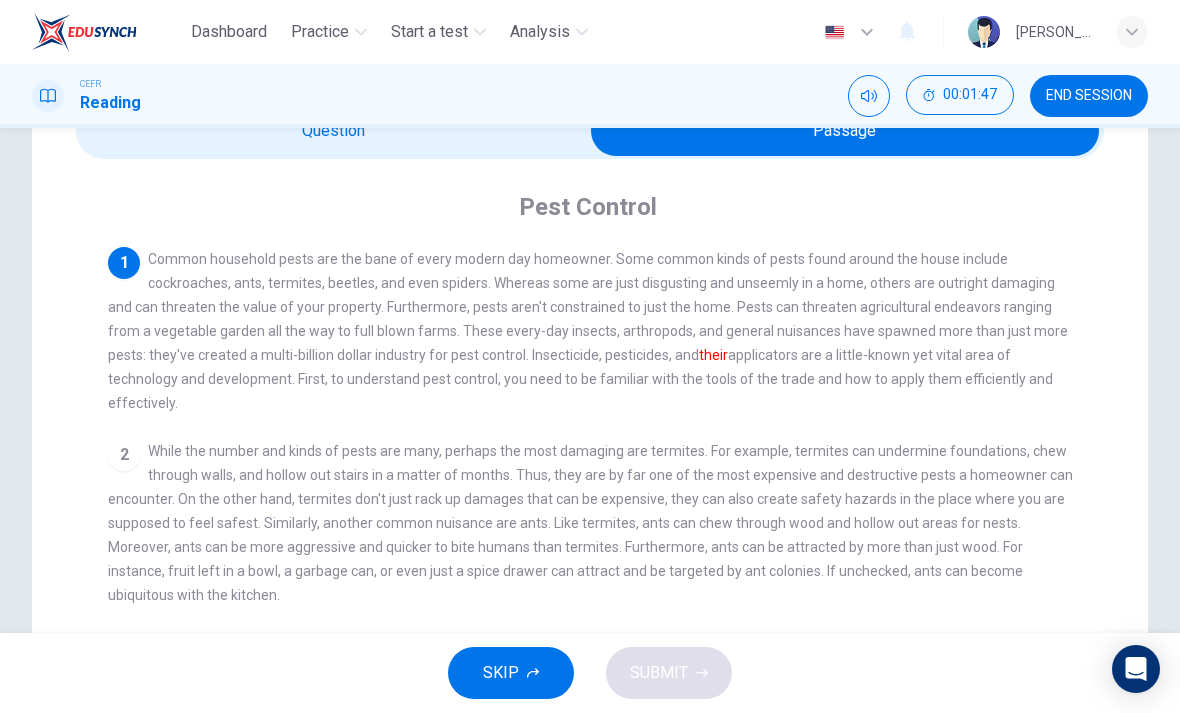 scroll, scrollTop: 154, scrollLeft: 0, axis: vertical 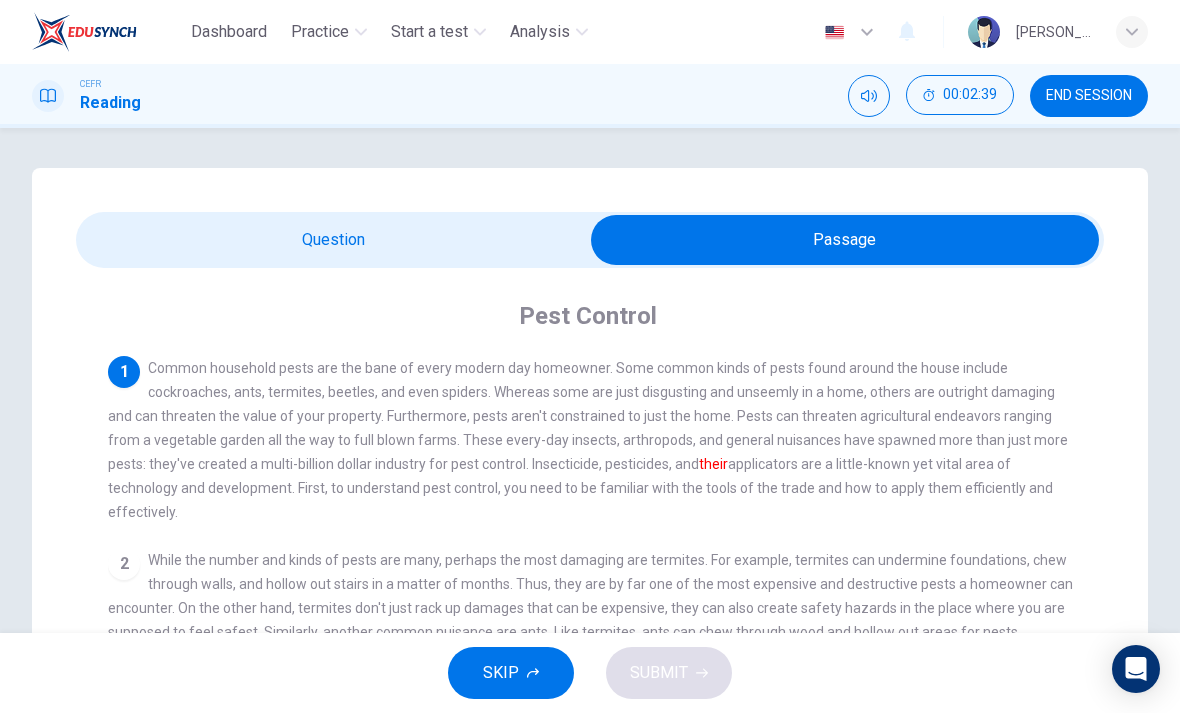 click at bounding box center (845, 240) 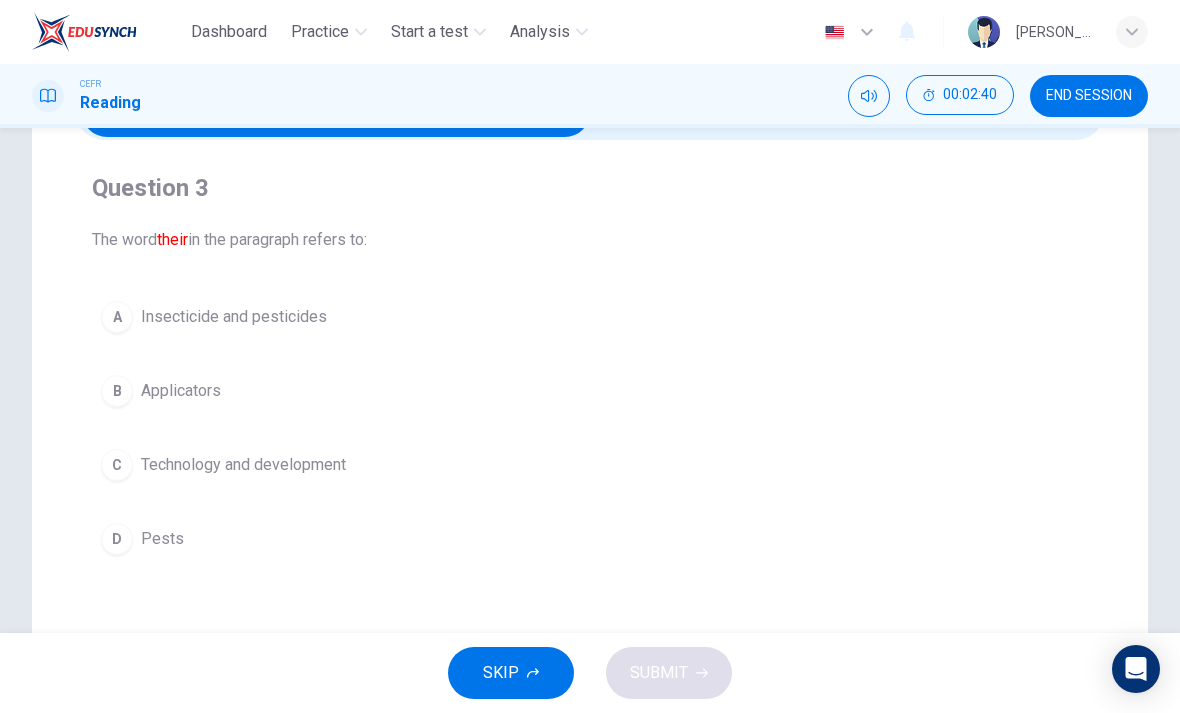 scroll, scrollTop: 151, scrollLeft: 0, axis: vertical 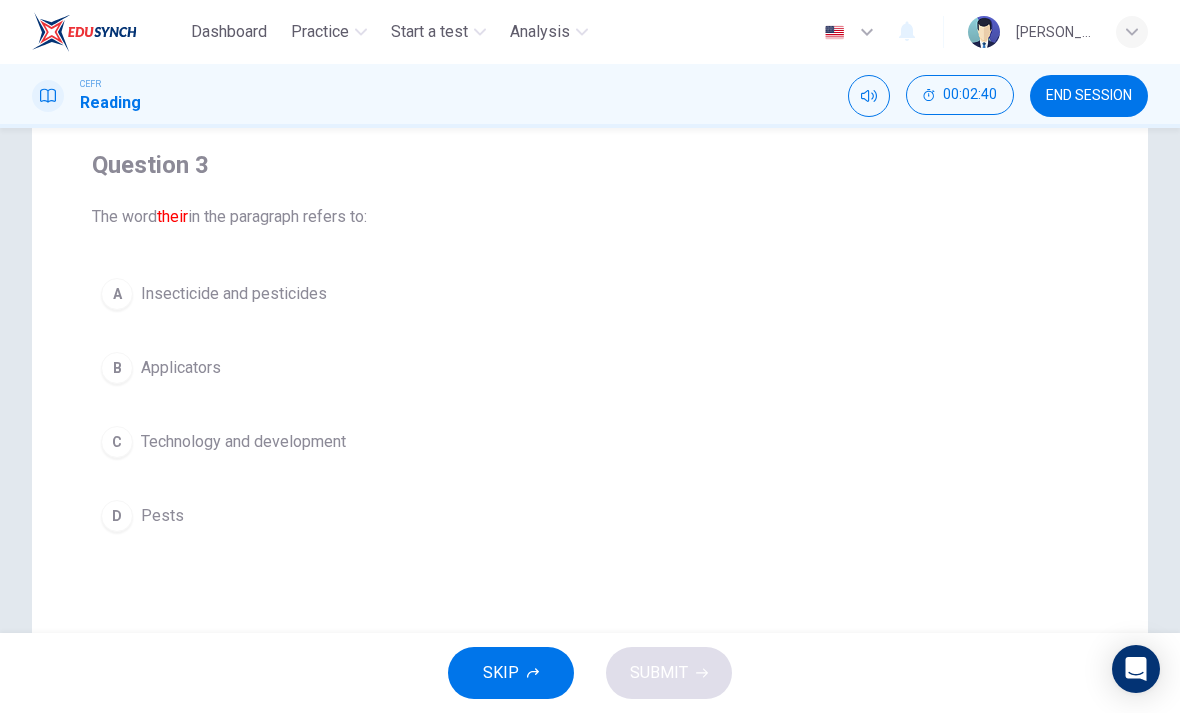 click on "D" at bounding box center [117, 516] 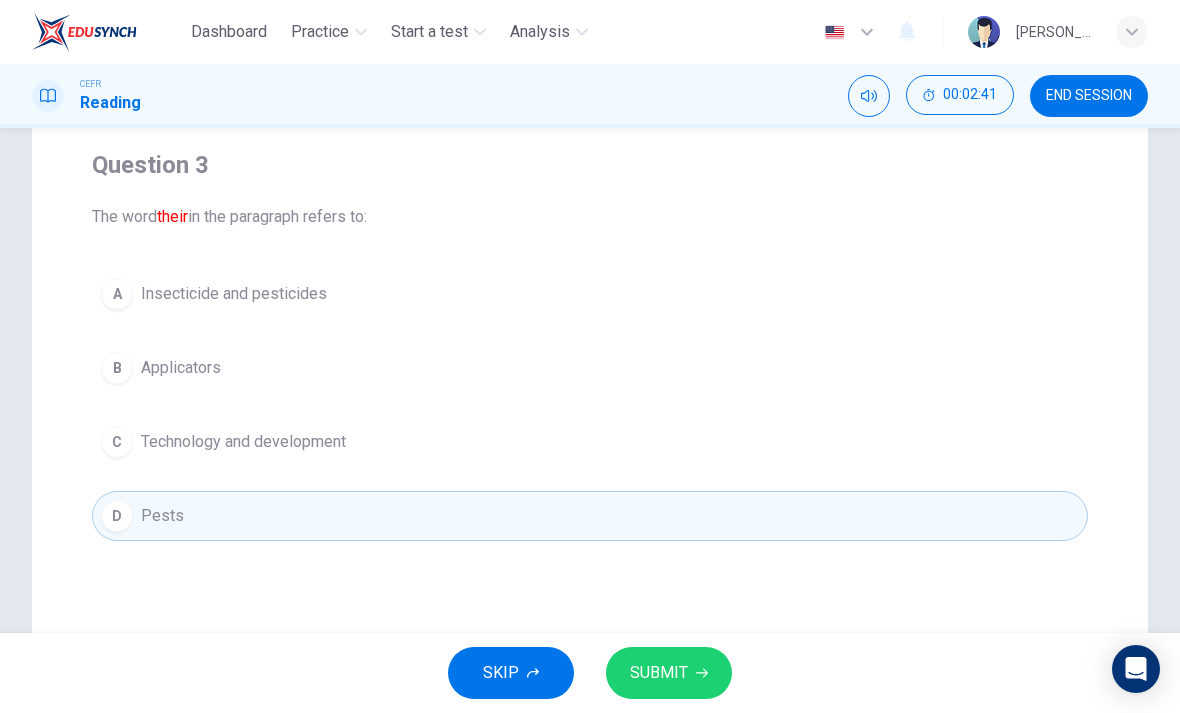 click on "SUBMIT" at bounding box center (669, 673) 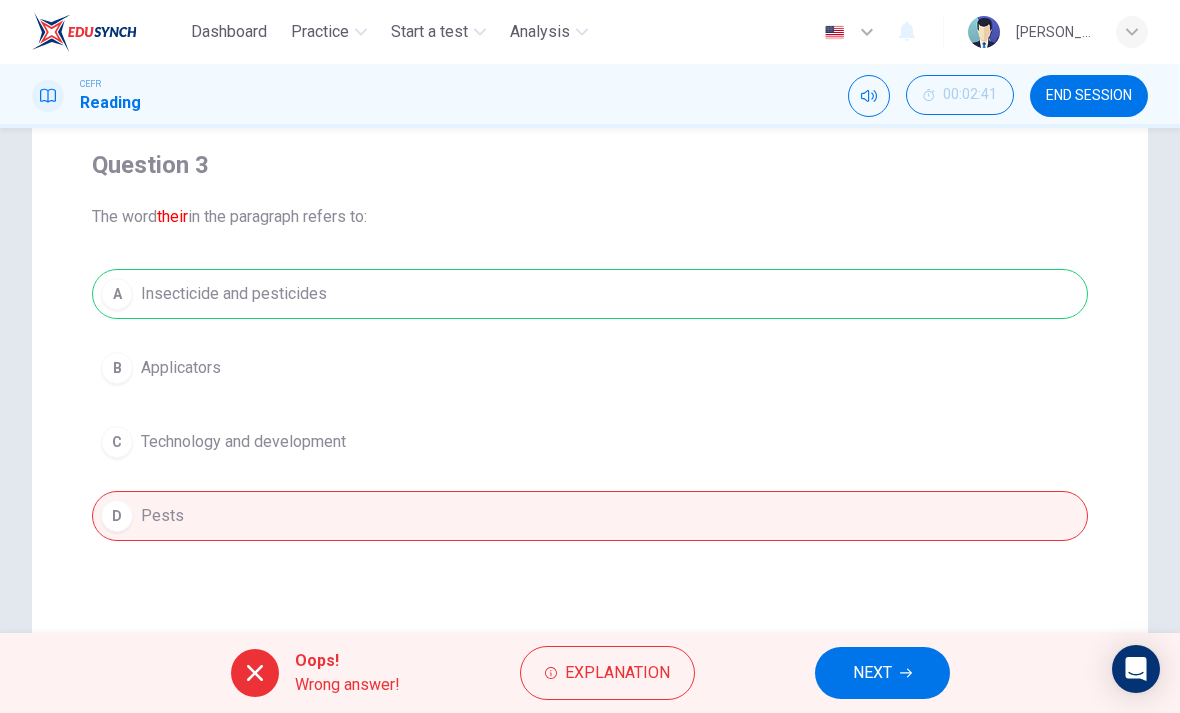 click on "A Insecticide and pesticides B Applicators C Technology and development D Pests" at bounding box center (590, 405) 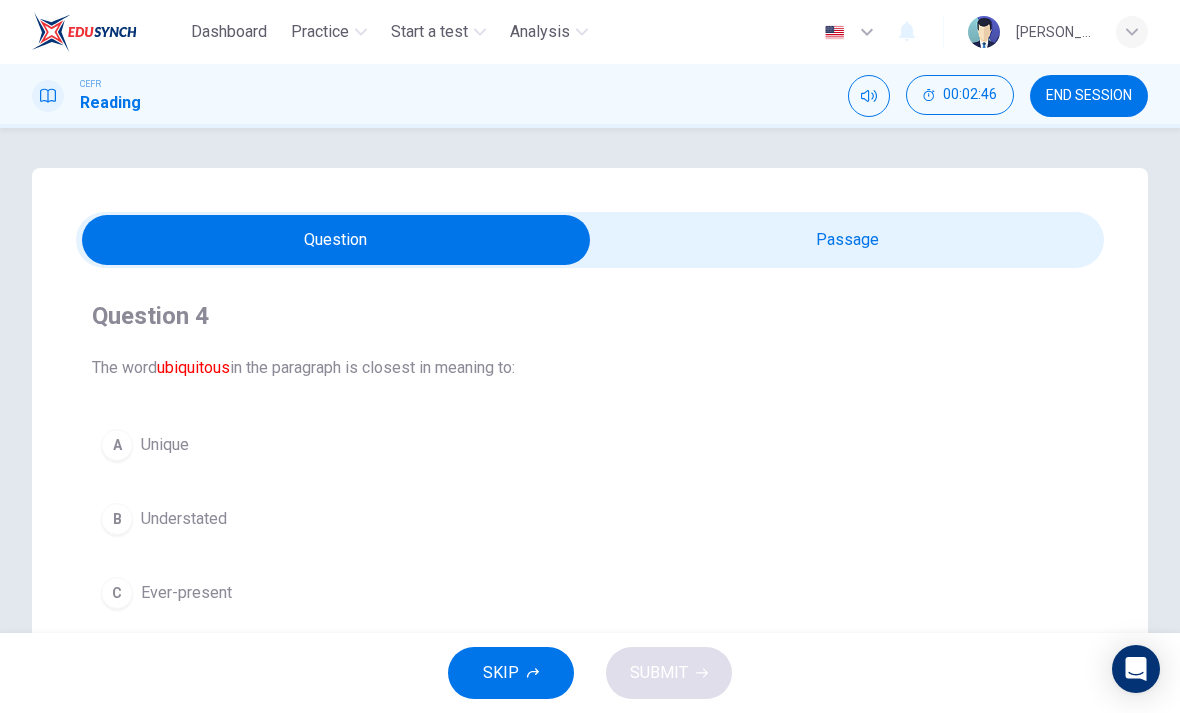 scroll, scrollTop: 0, scrollLeft: 0, axis: both 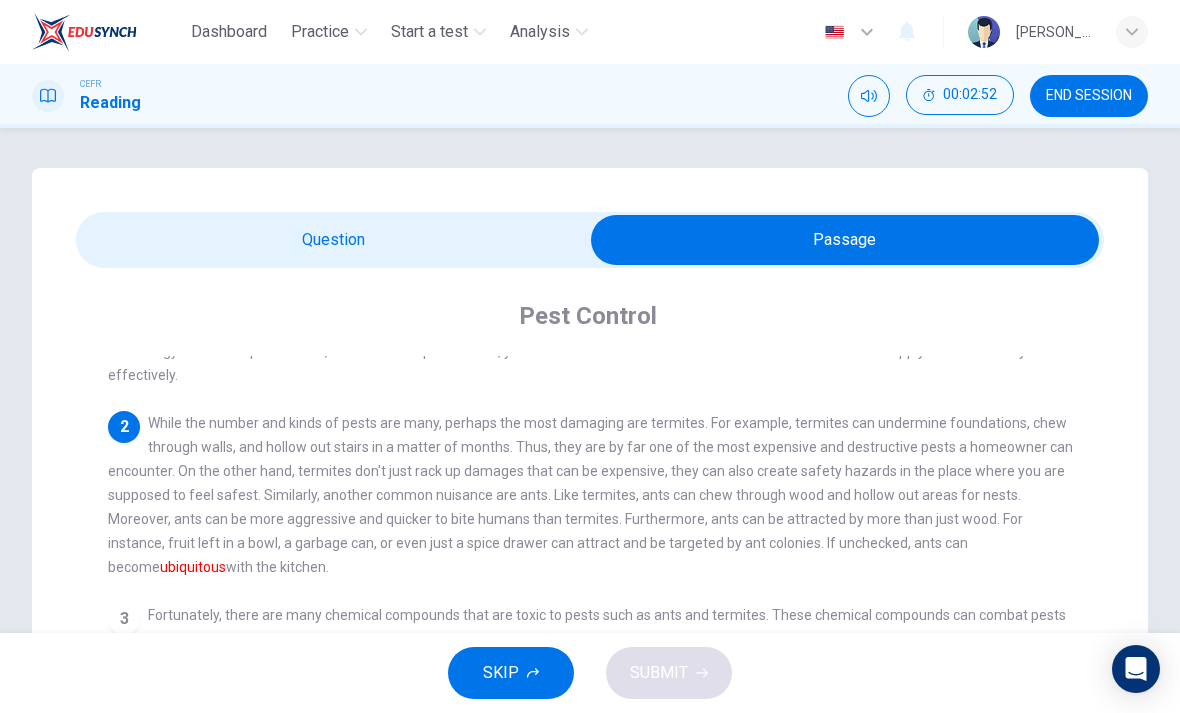 click at bounding box center [845, 240] 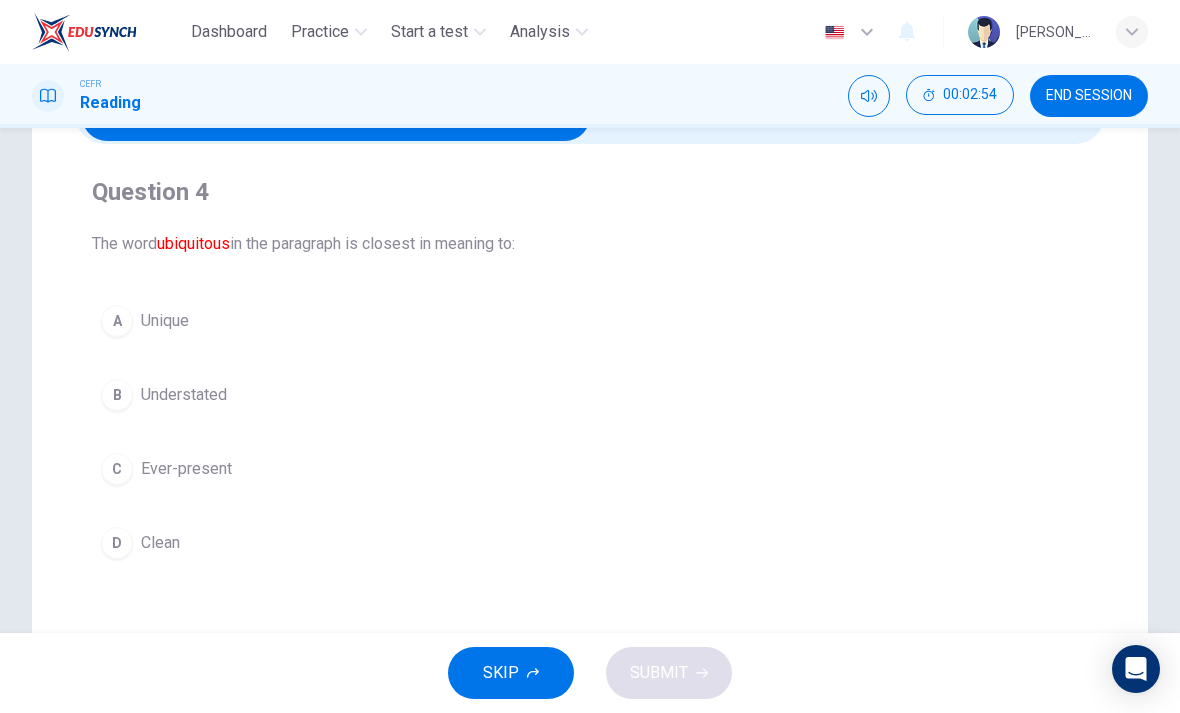scroll, scrollTop: 125, scrollLeft: 0, axis: vertical 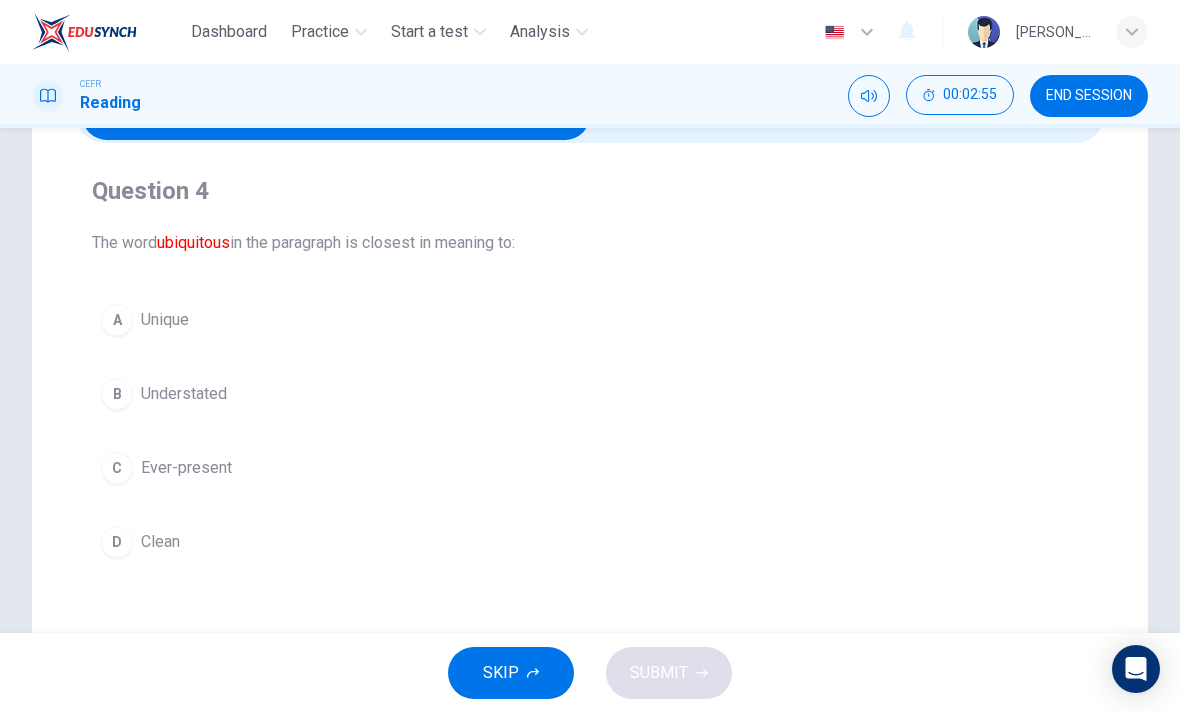 click on "C Ever-present" at bounding box center (590, 468) 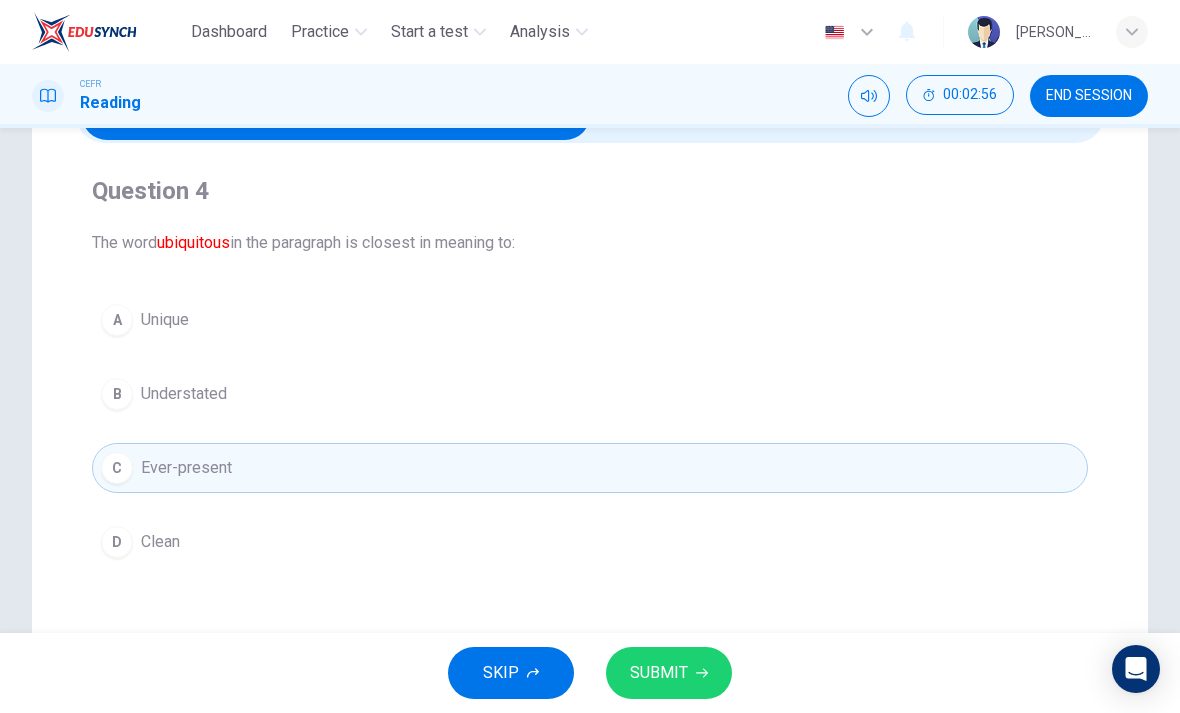 click on "SUBMIT" at bounding box center [669, 673] 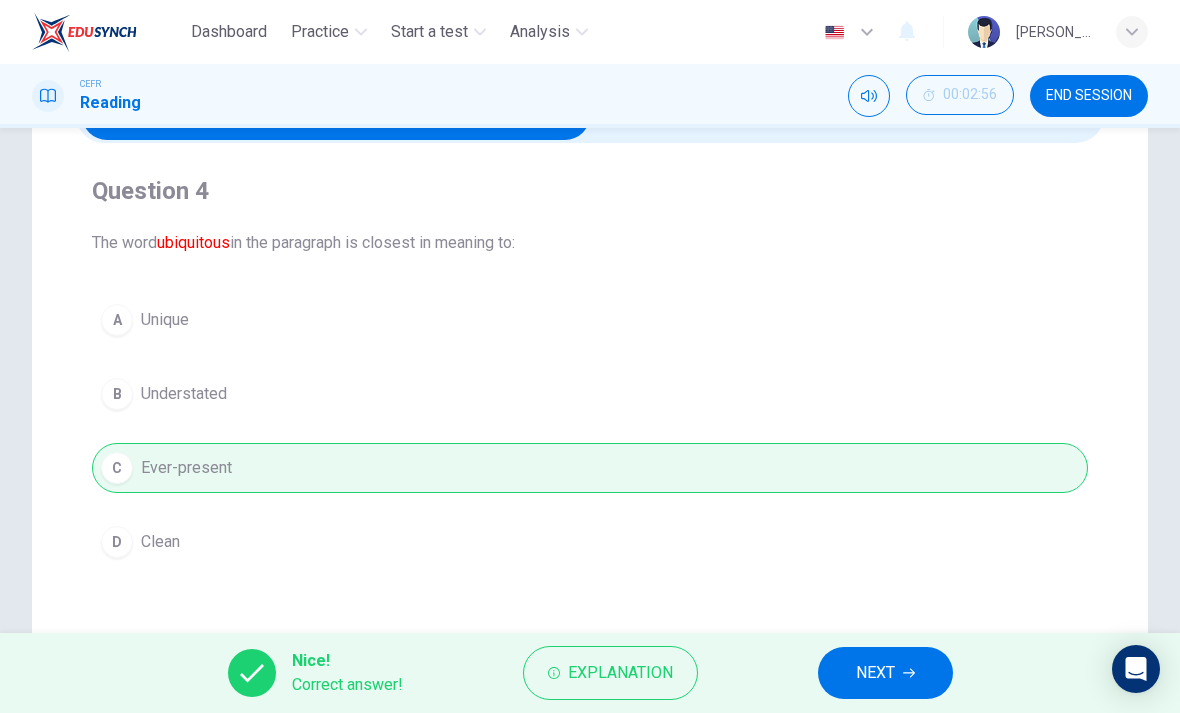 click on "NEXT" at bounding box center (885, 673) 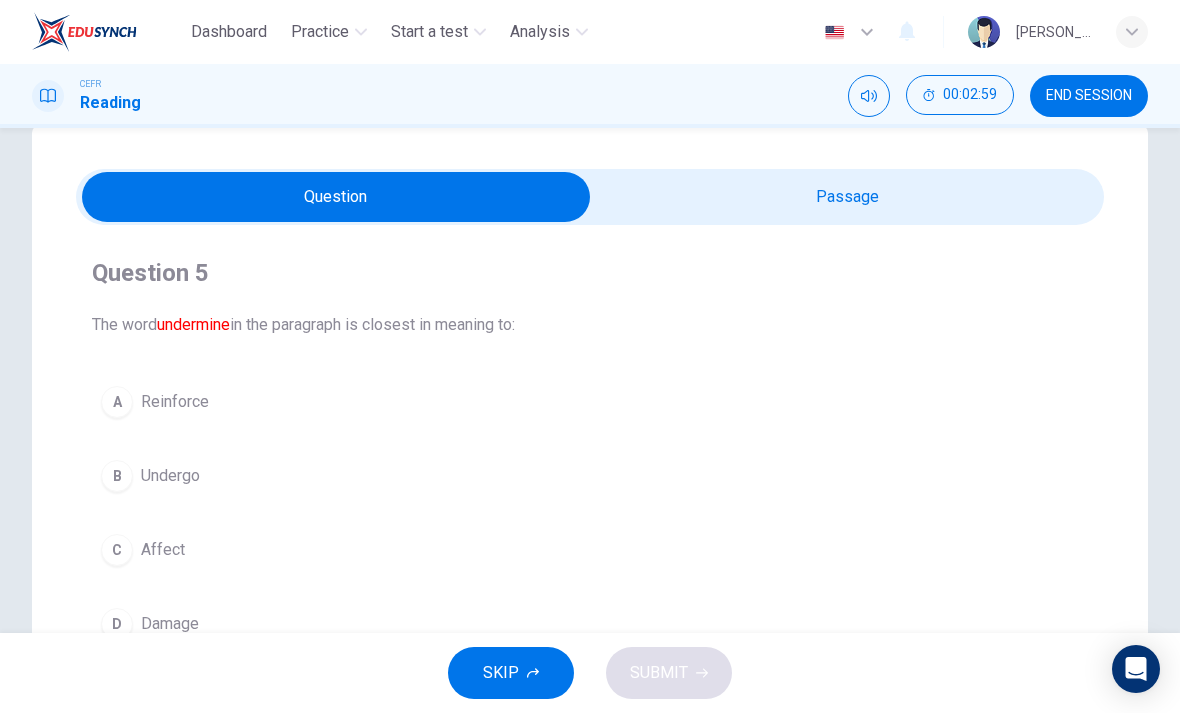 scroll, scrollTop: 40, scrollLeft: 0, axis: vertical 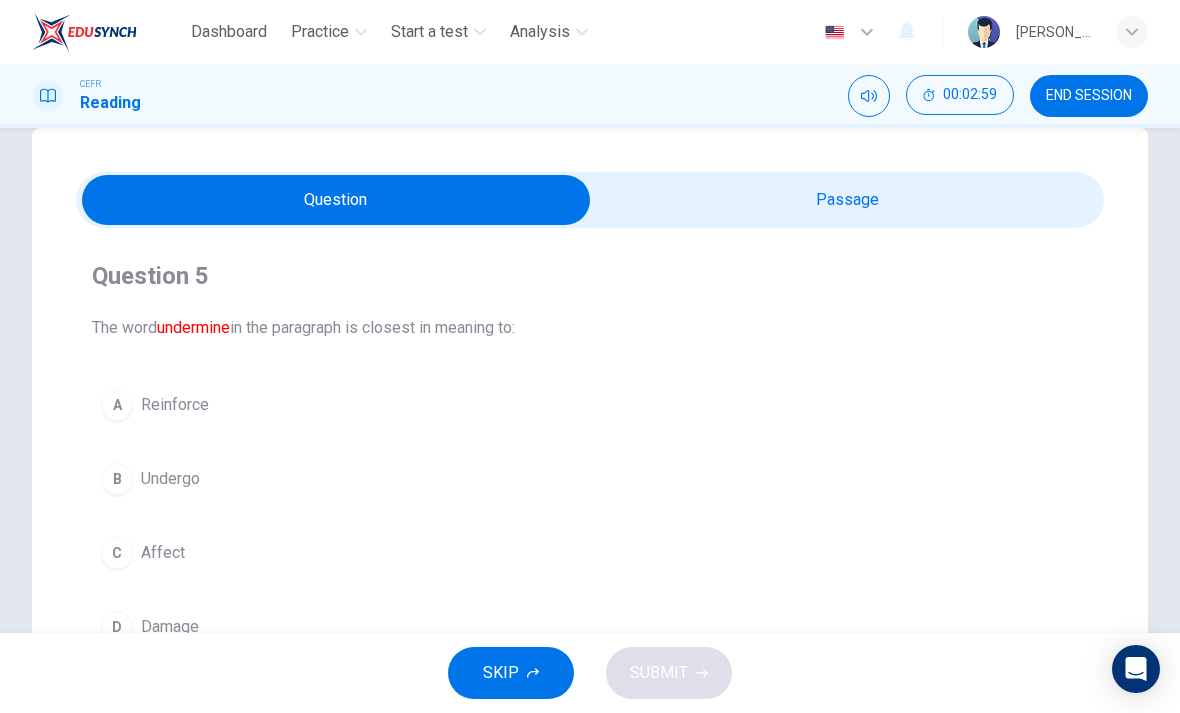 click at bounding box center [336, 200] 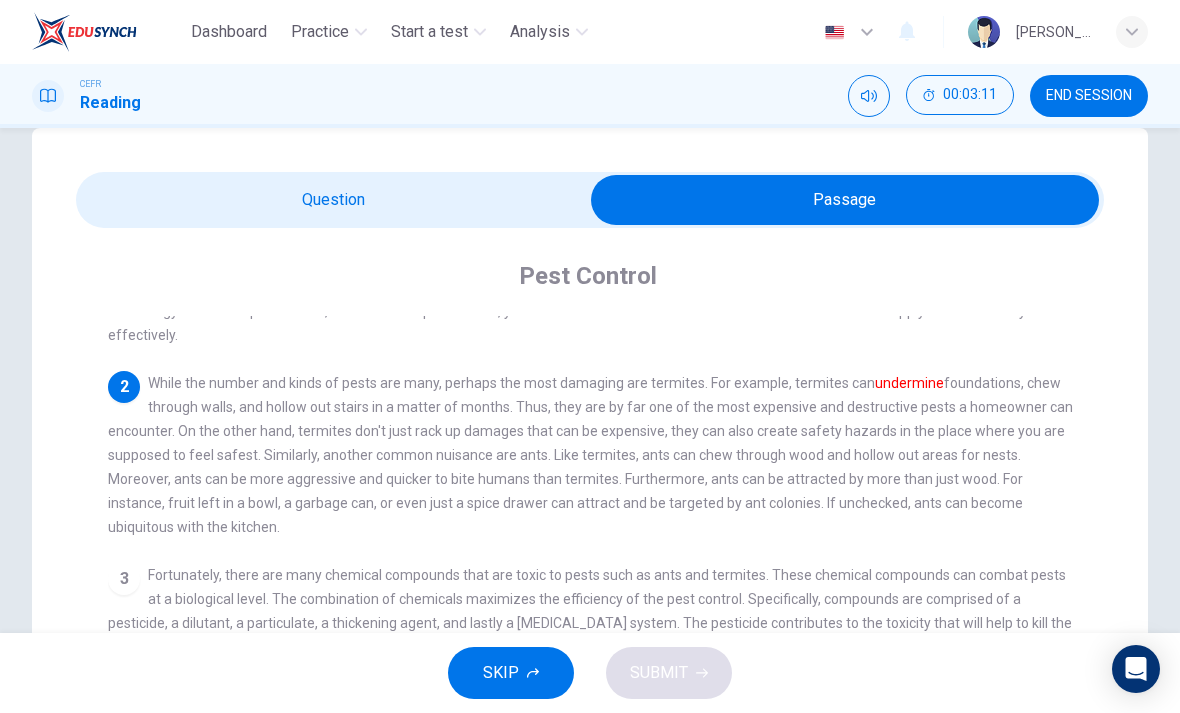 click at bounding box center (845, 200) 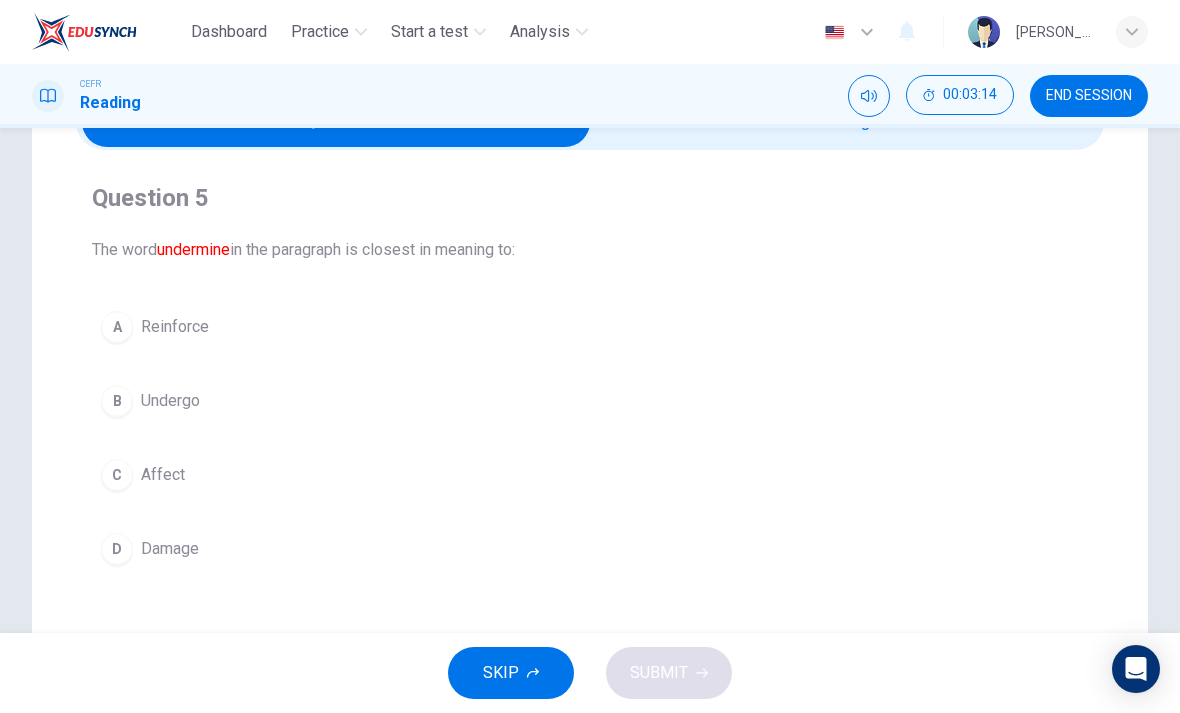 scroll, scrollTop: 109, scrollLeft: 0, axis: vertical 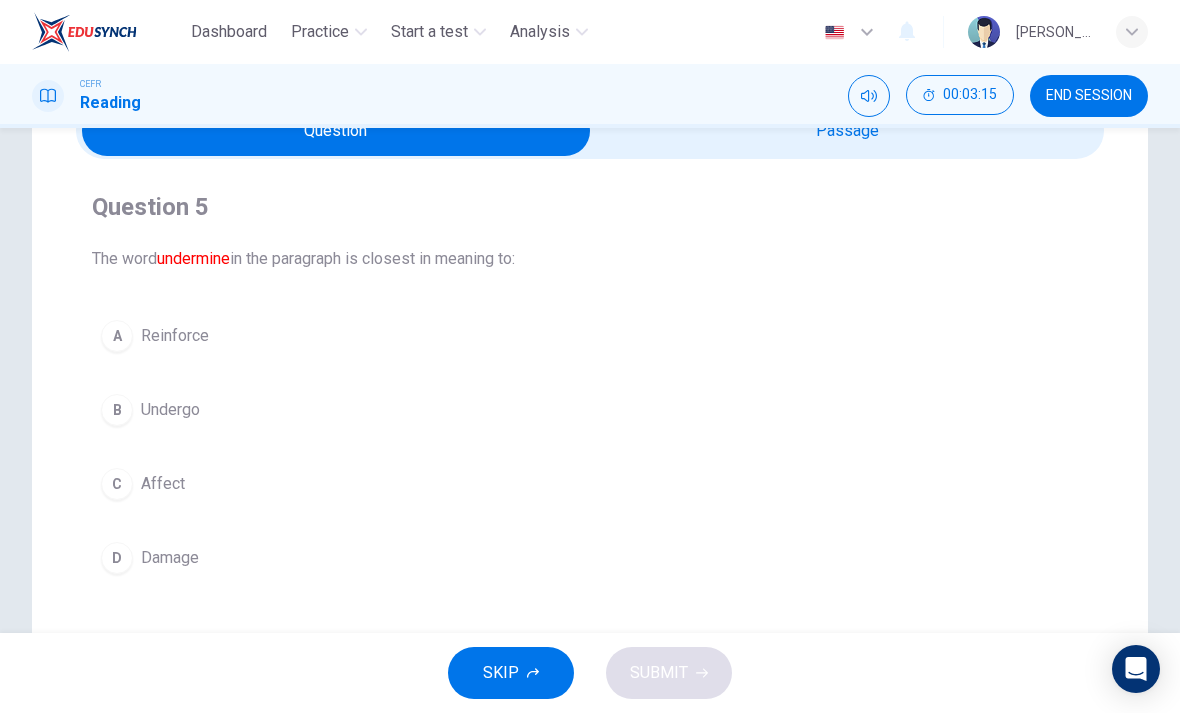 click on "D" at bounding box center [117, 558] 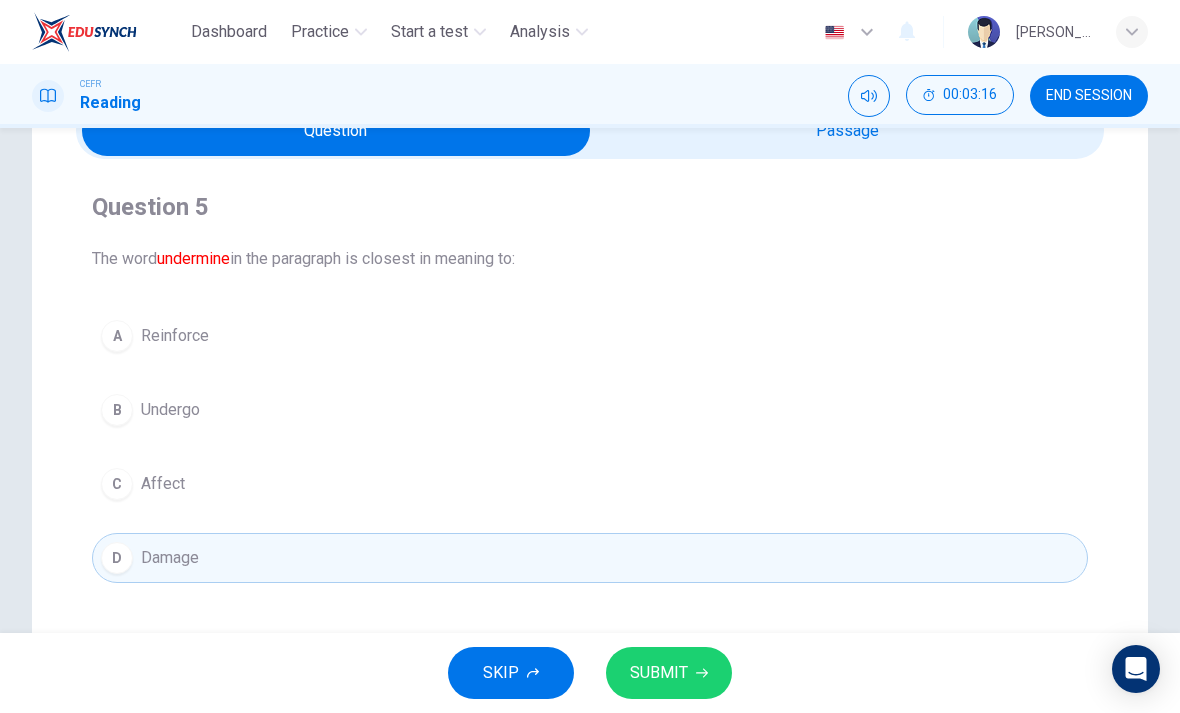 click on "SUBMIT" at bounding box center [659, 673] 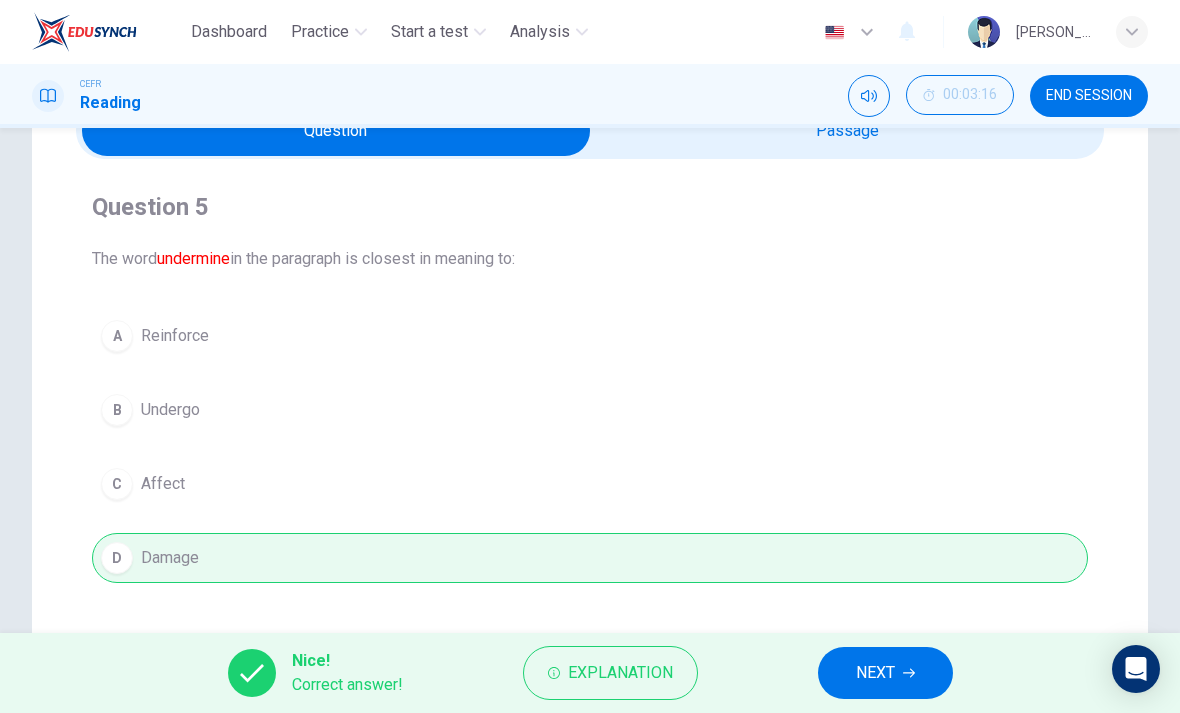 click on "NEXT" at bounding box center [885, 673] 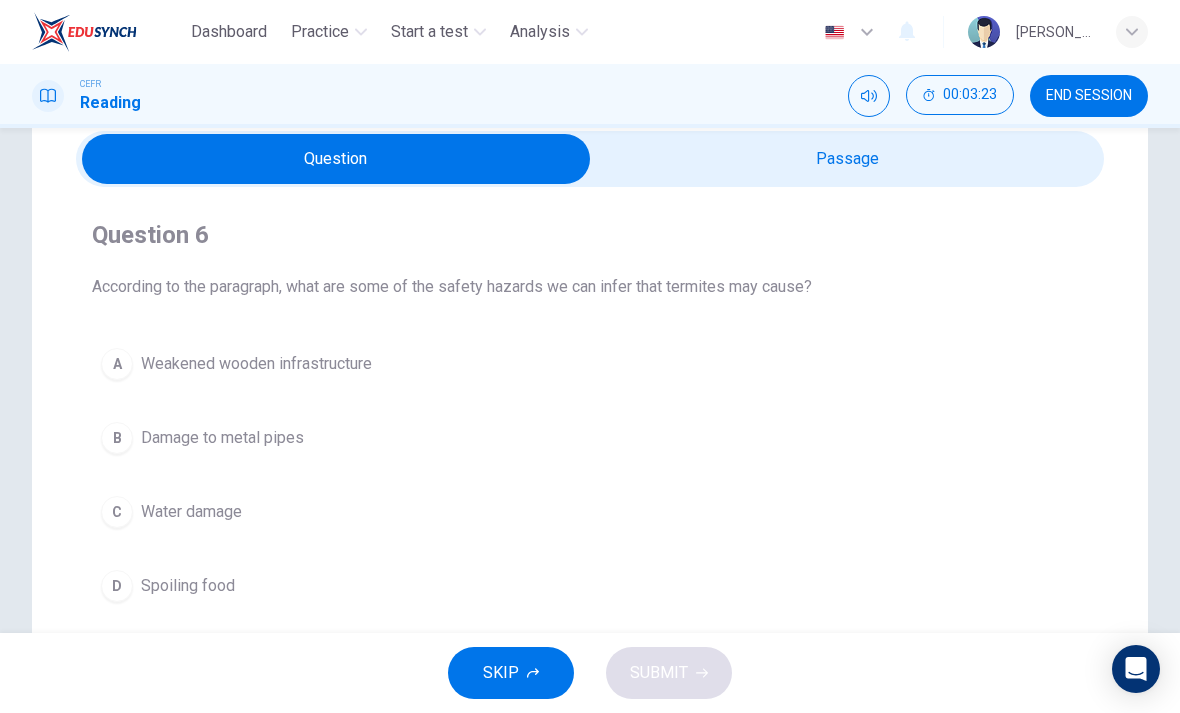 scroll, scrollTop: 82, scrollLeft: 0, axis: vertical 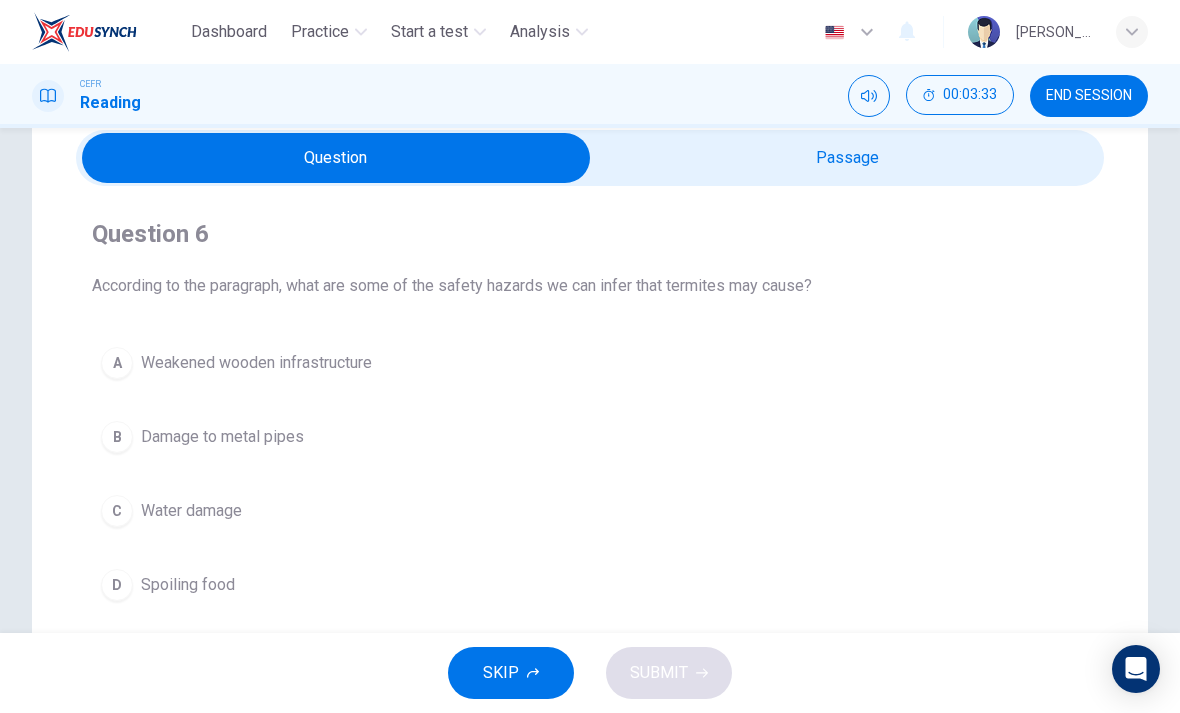 click at bounding box center [336, 158] 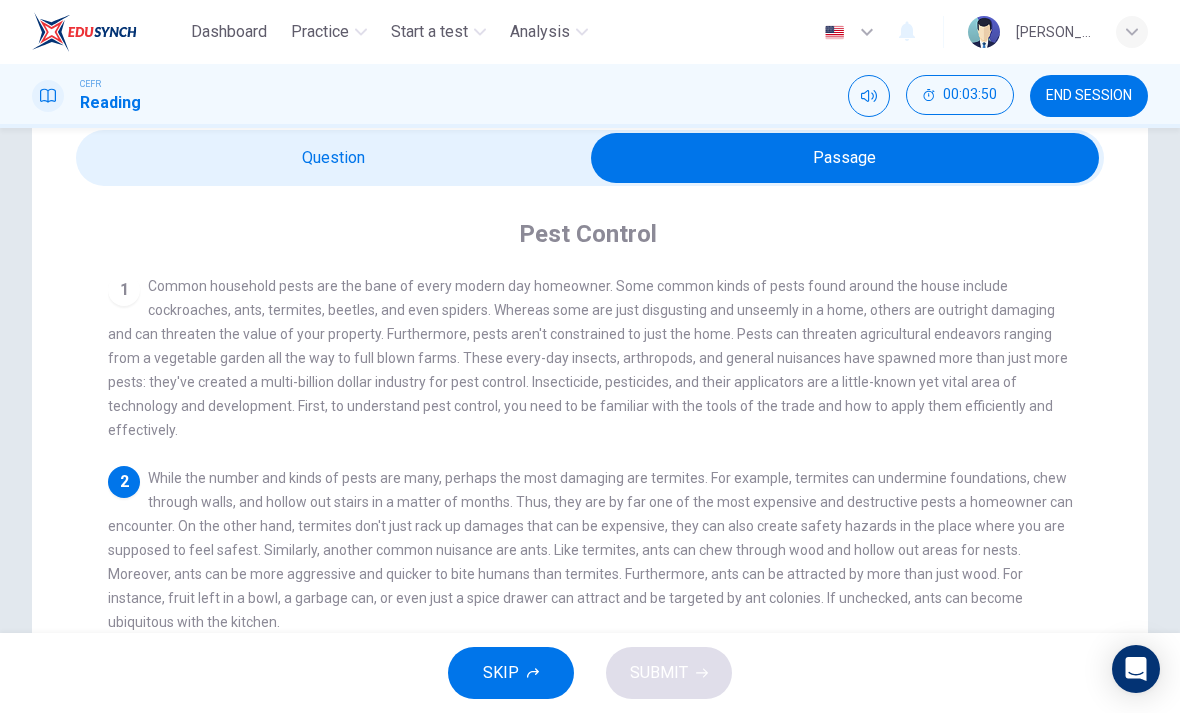 scroll, scrollTop: 0, scrollLeft: 0, axis: both 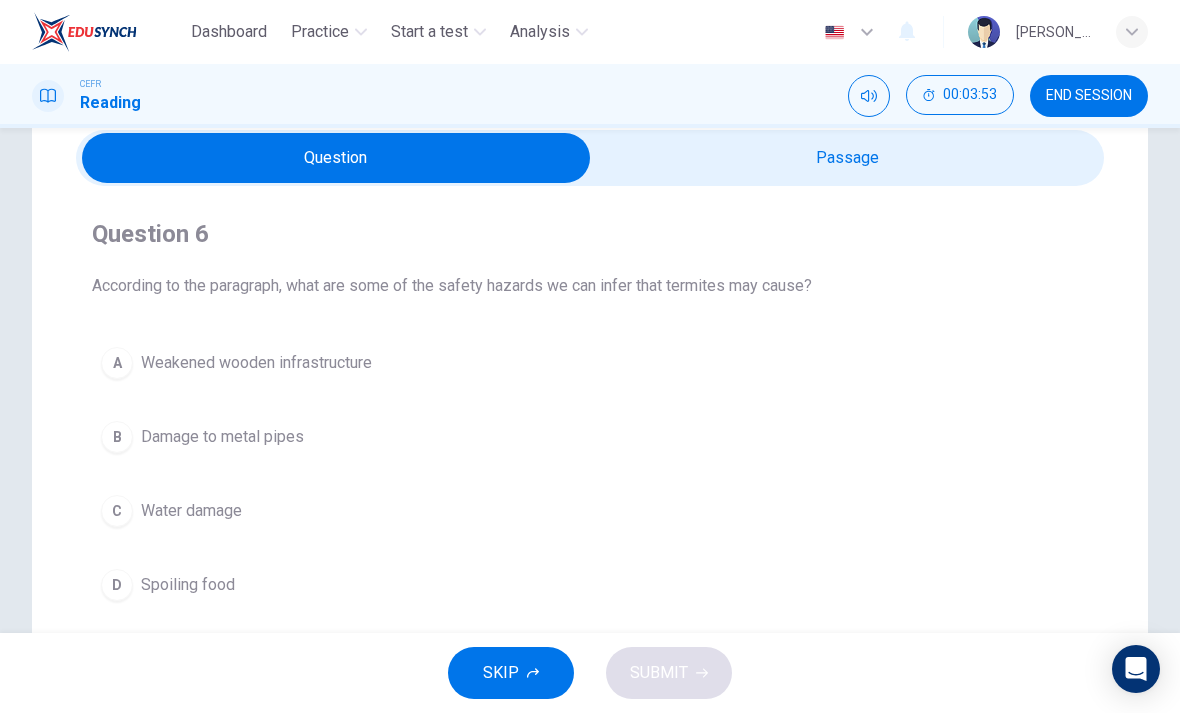 click on "A Weakened wooden infrastructure" at bounding box center (590, 363) 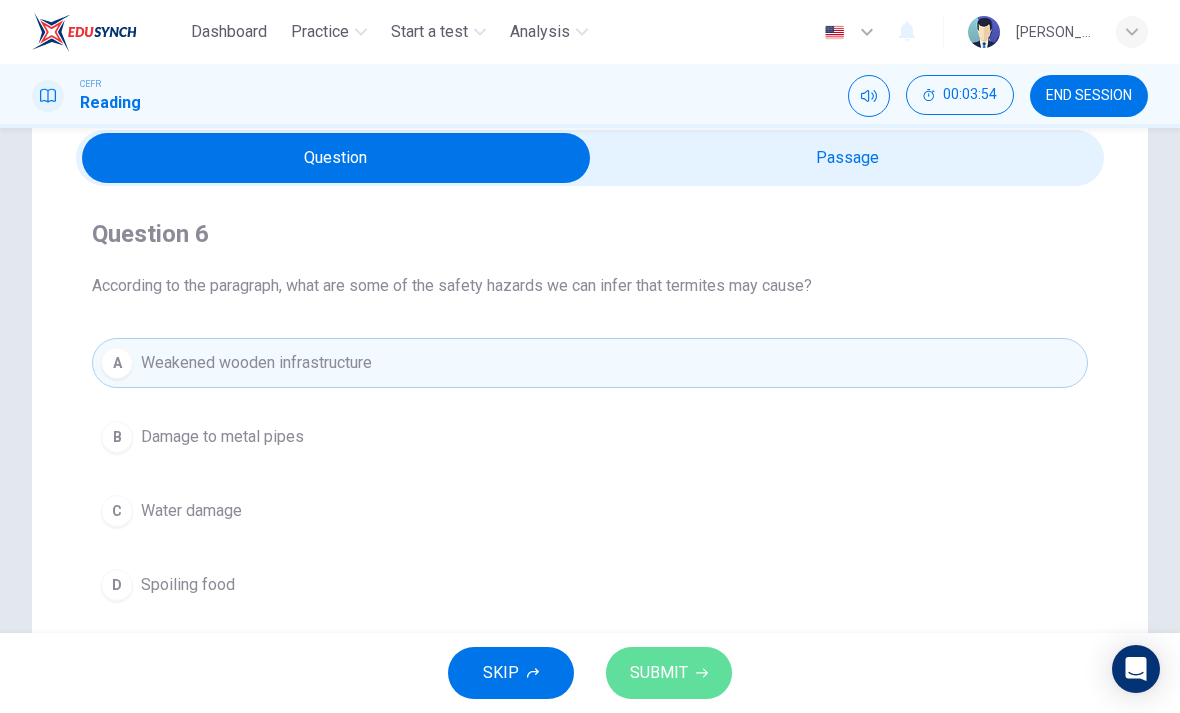 click on "SUBMIT" at bounding box center (669, 673) 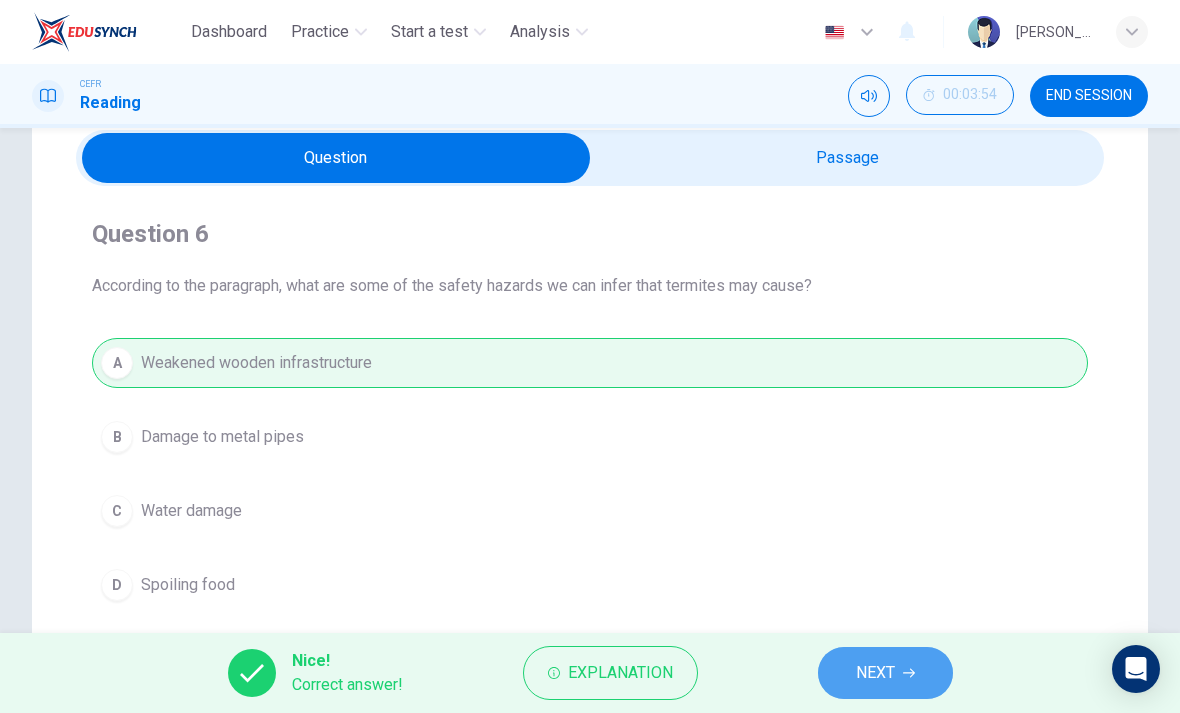 click 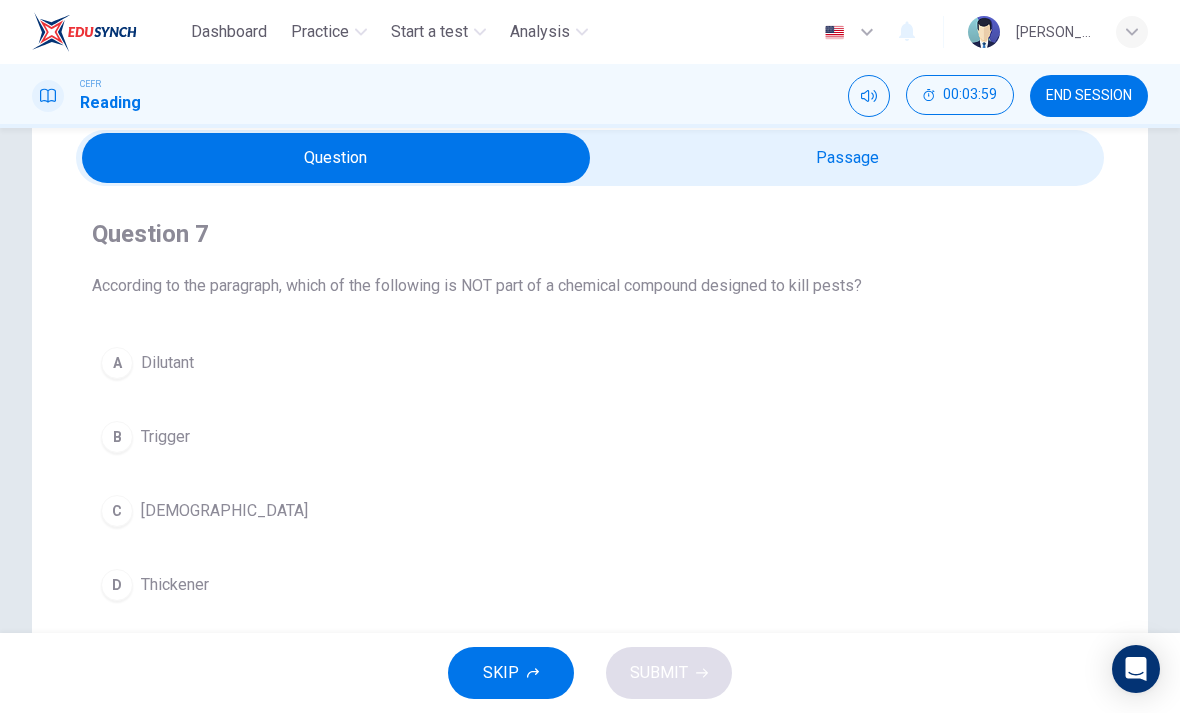 click at bounding box center (336, 158) 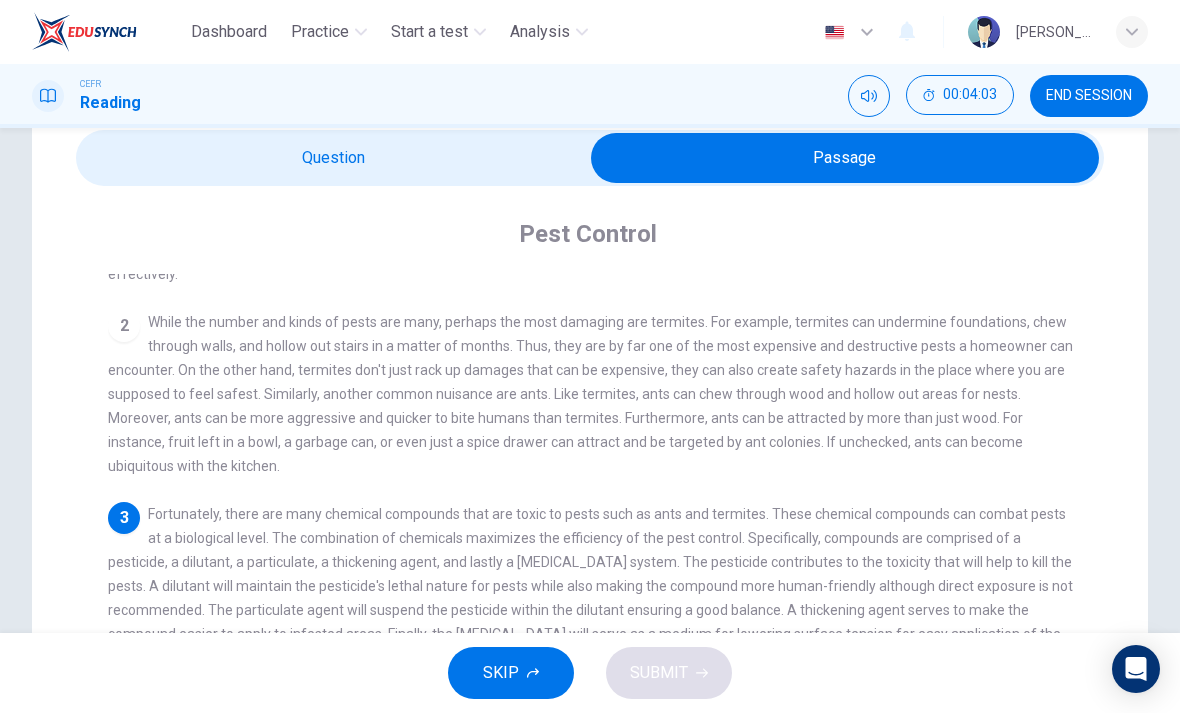 scroll, scrollTop: 154, scrollLeft: 0, axis: vertical 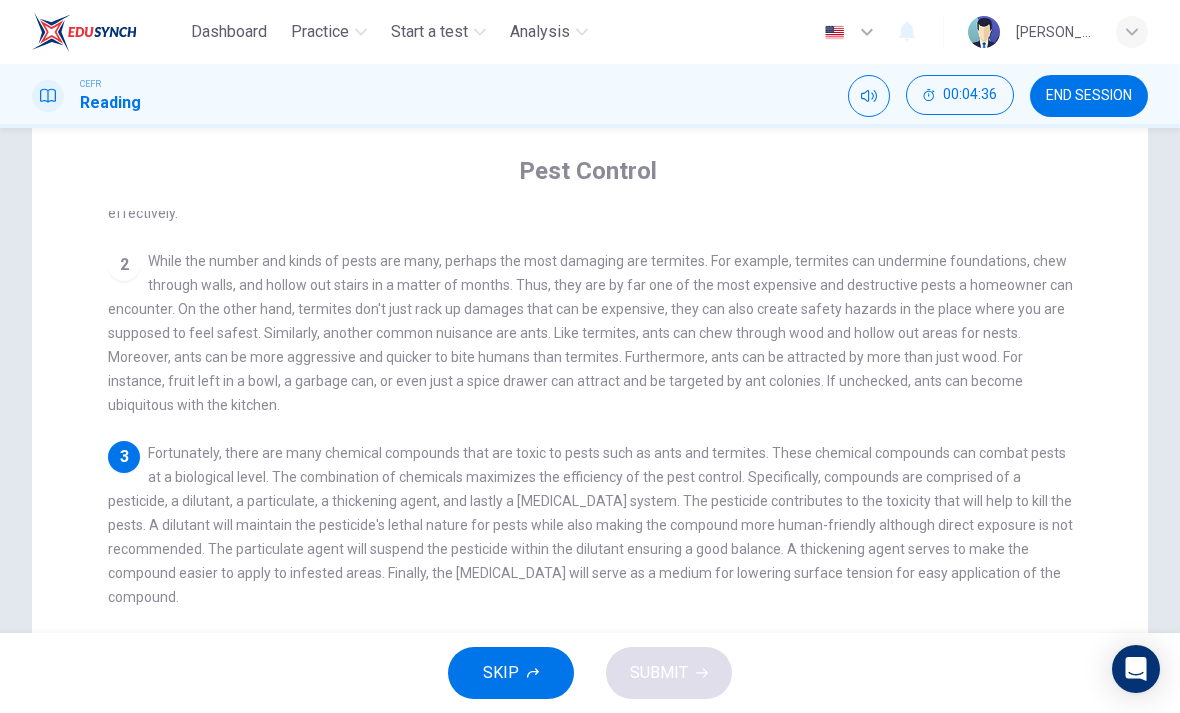 click on "Fortunately, there are many chemical compounds that are toxic to pests such as ants and termites. These chemical compounds can combat pests at a biological level. The combination of chemicals maximizes the efficiency of the pest control. Specifically, compounds are comprised of a pesticide, a dilutant, a particulate, a thickening agent, and lastly a surfactant system. The pesticide contributes to the toxicity that will help to kill the pests. A dilutant will maintain the pesticide's lethal nature for pests while also making the compound more human-friendly although direct exposure is not recommended. The particulate agent will suspend the pesticide within the dilutant ensuring a good balance. A thickening agent serves to make the compound easier to apply to infested areas. Finally, the surfactant will serve as a medium for lowering surface tension for easy application of the compound." at bounding box center (590, 525) 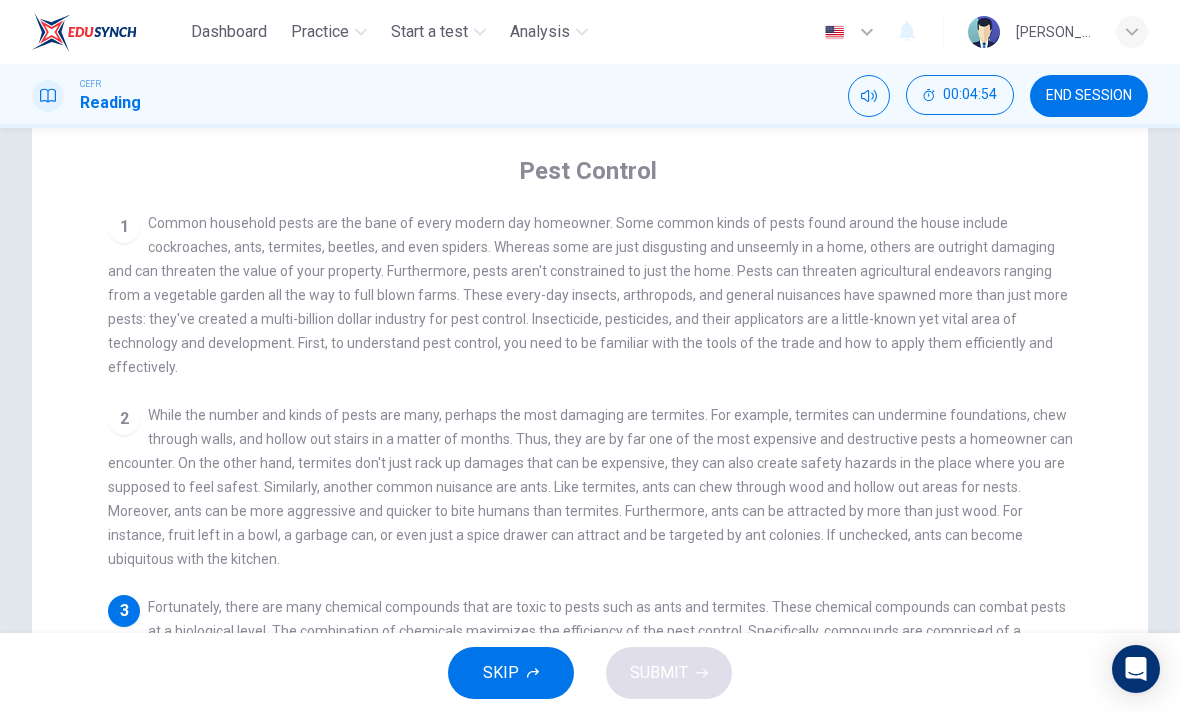 scroll, scrollTop: 0, scrollLeft: 0, axis: both 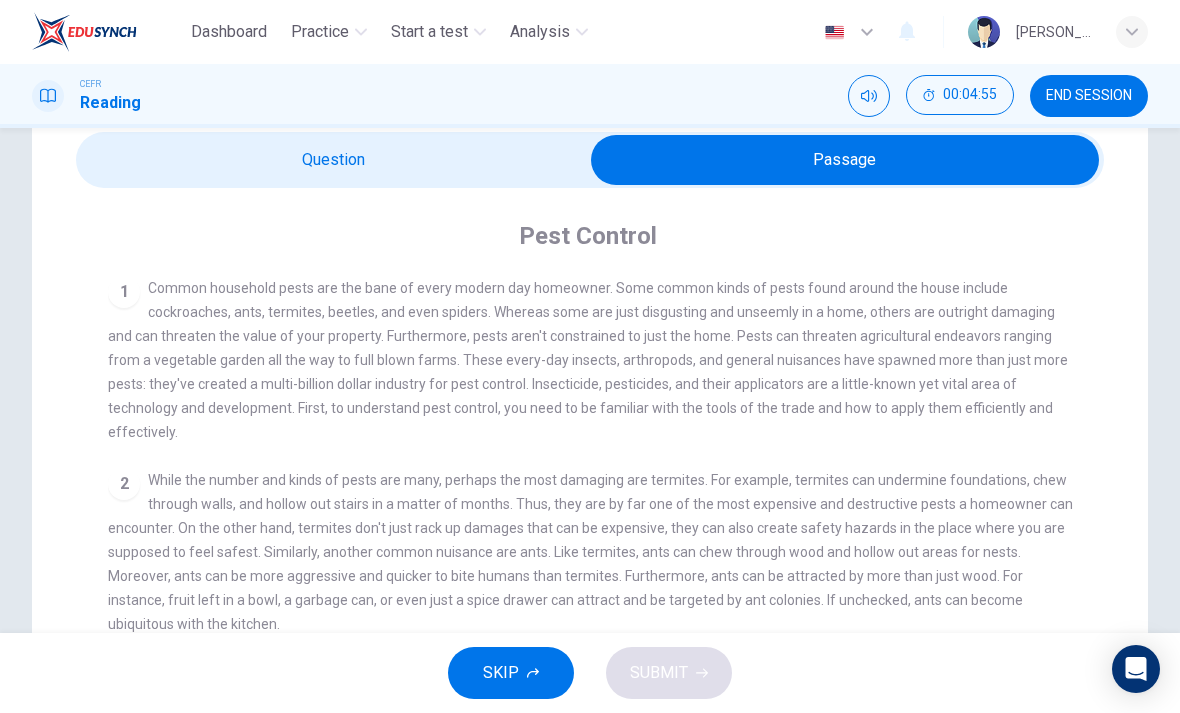 click at bounding box center (845, 160) 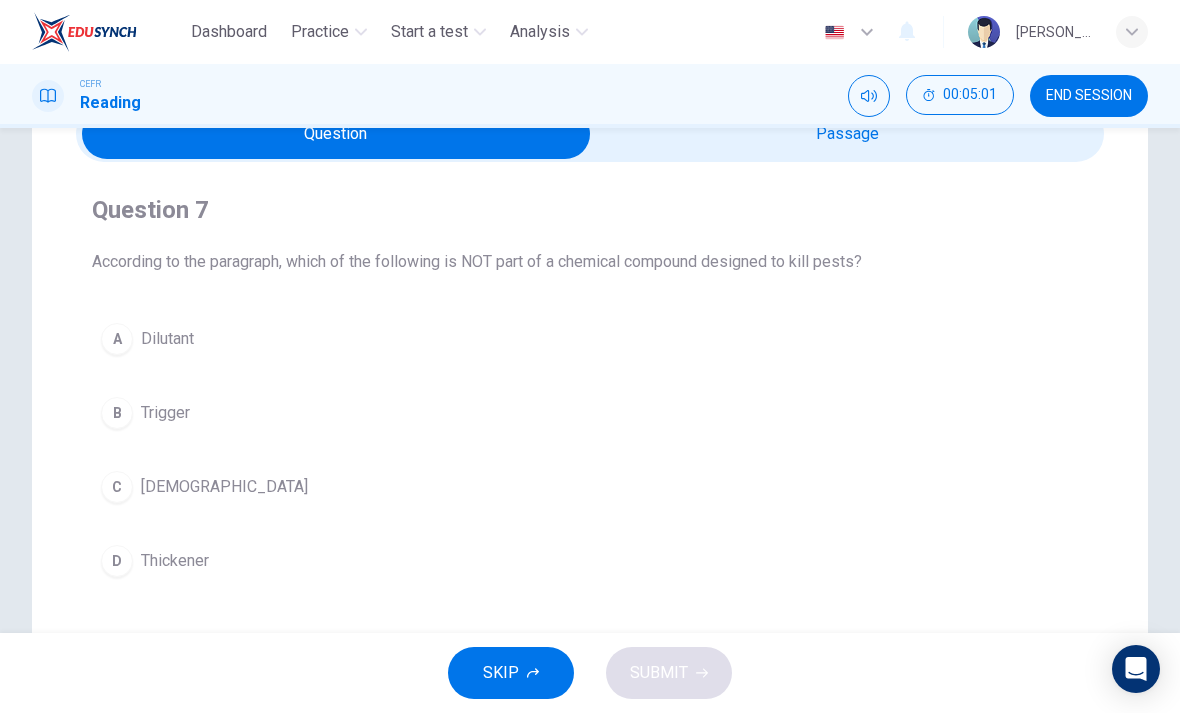 scroll, scrollTop: 105, scrollLeft: 0, axis: vertical 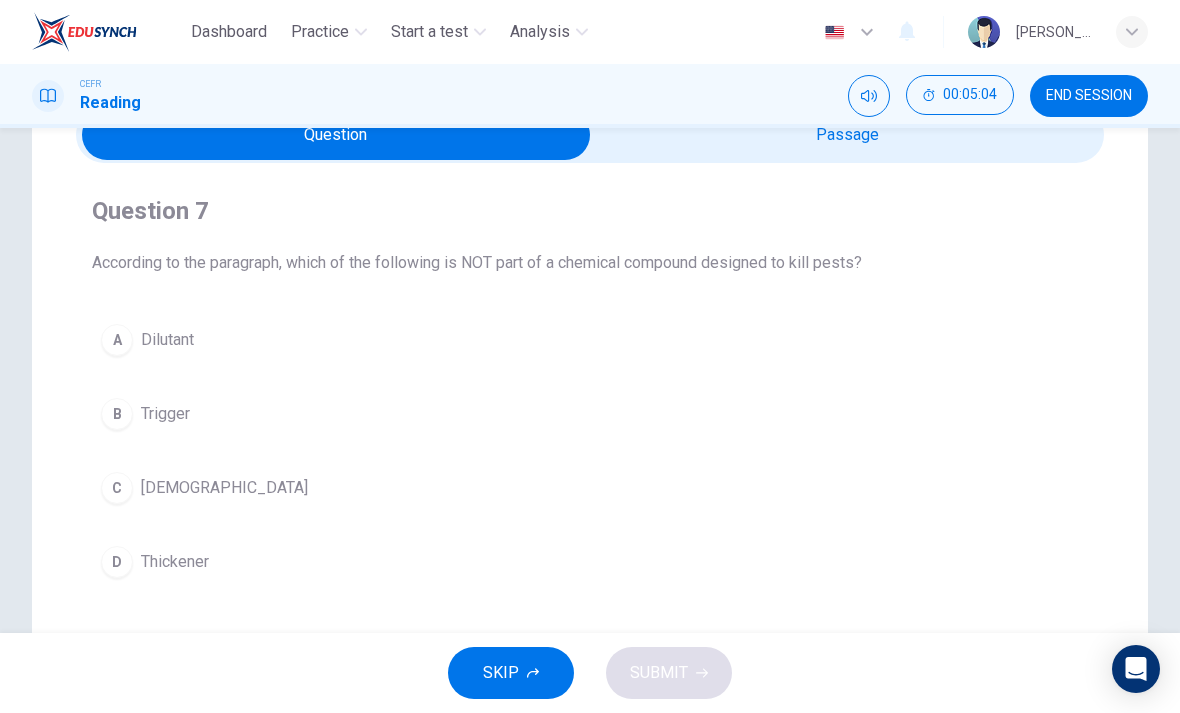 click at bounding box center (336, 135) 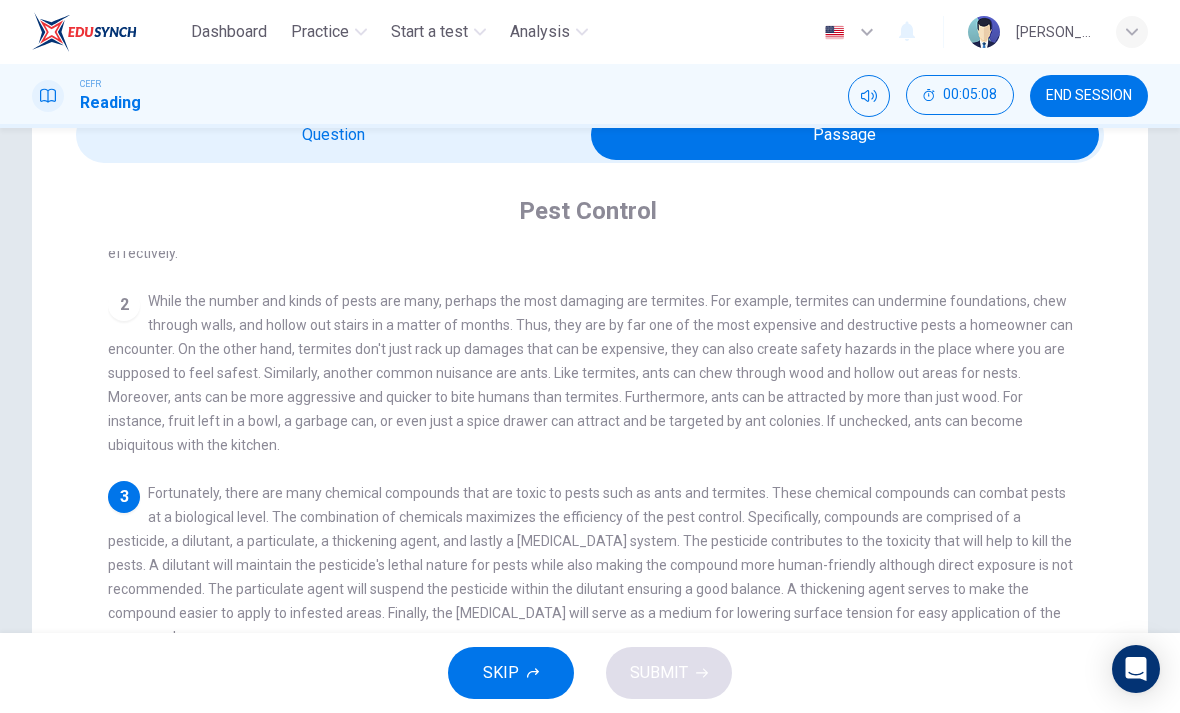 scroll, scrollTop: 154, scrollLeft: 0, axis: vertical 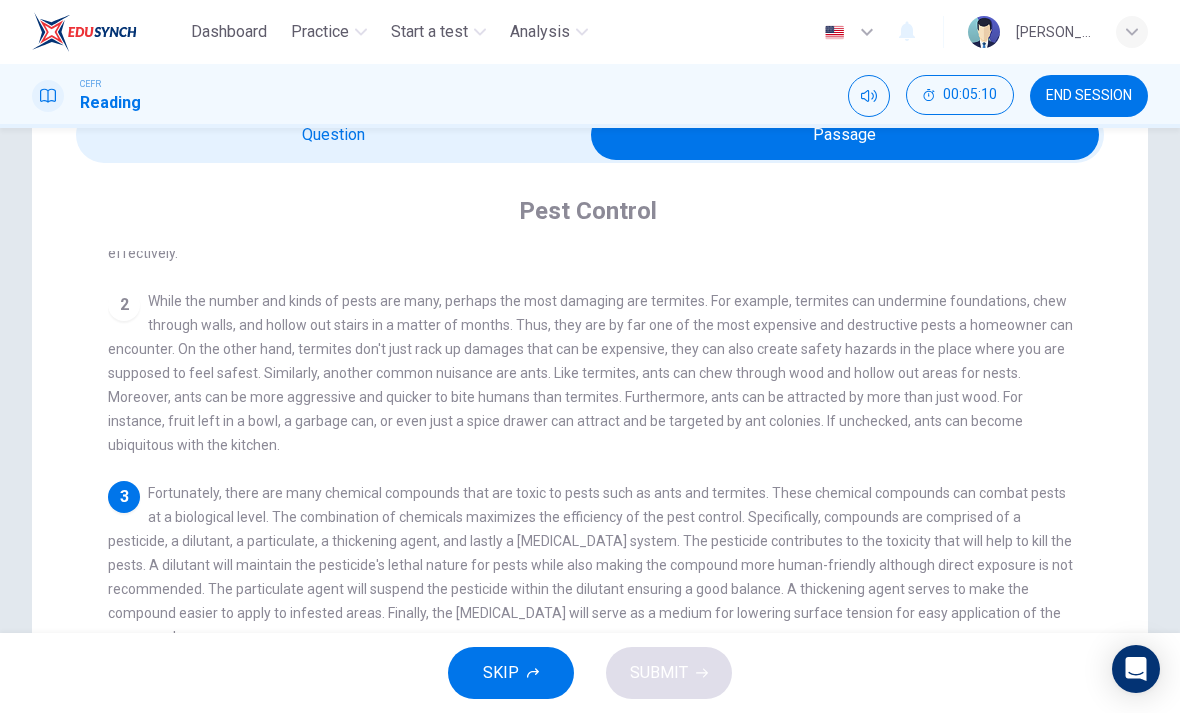 click at bounding box center (845, 135) 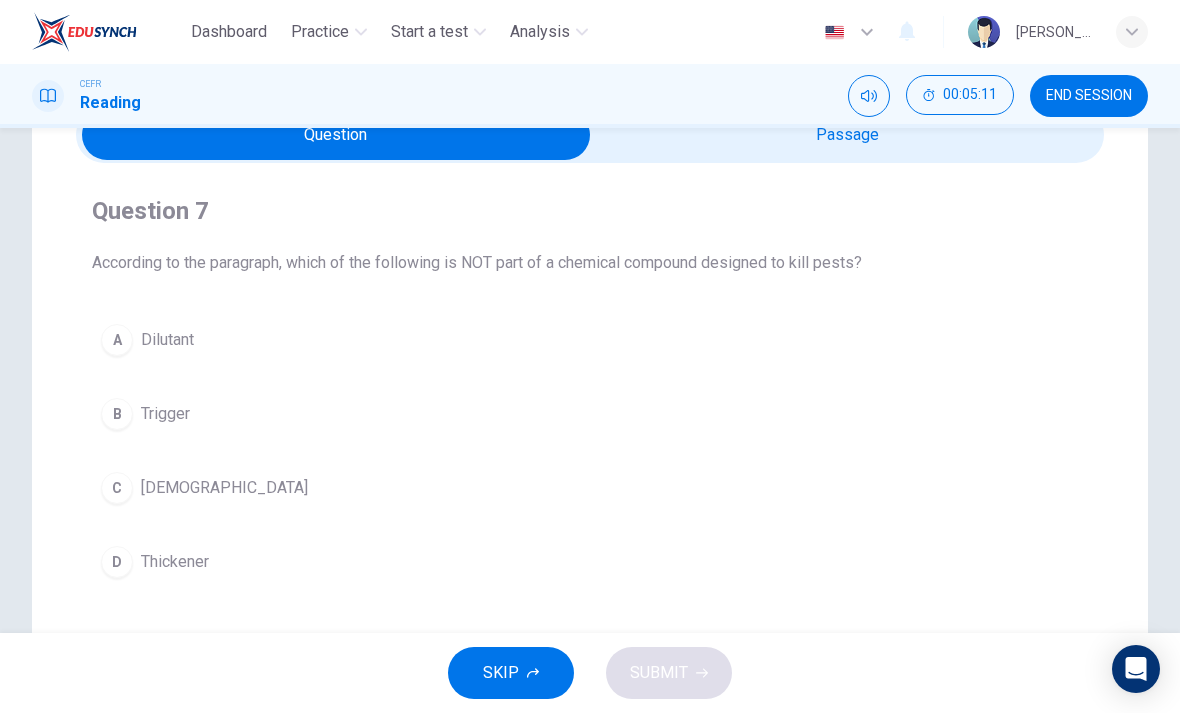 click on "B Trigger" at bounding box center [590, 414] 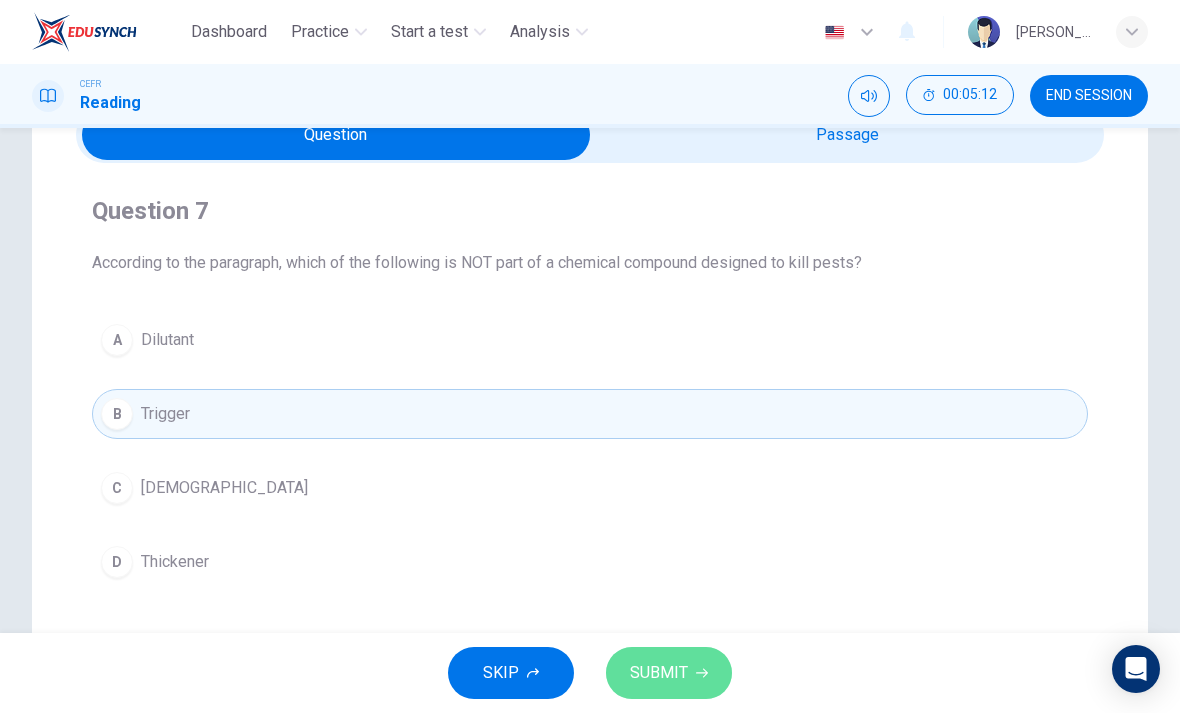 click 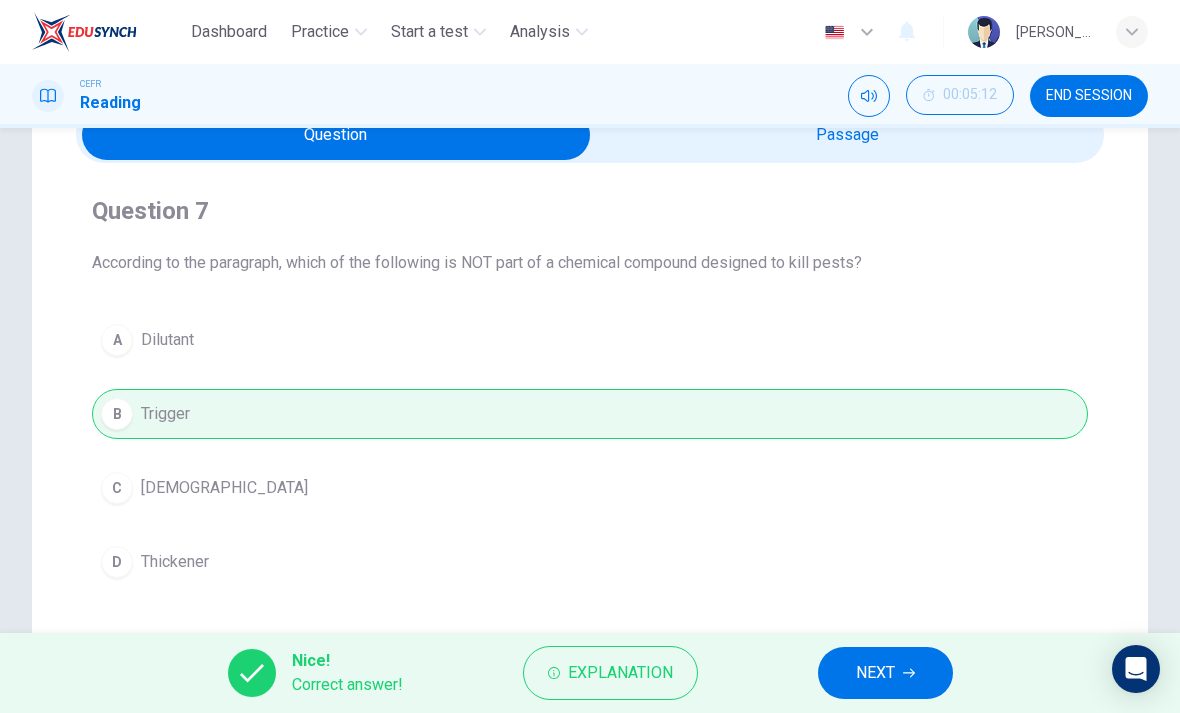 click 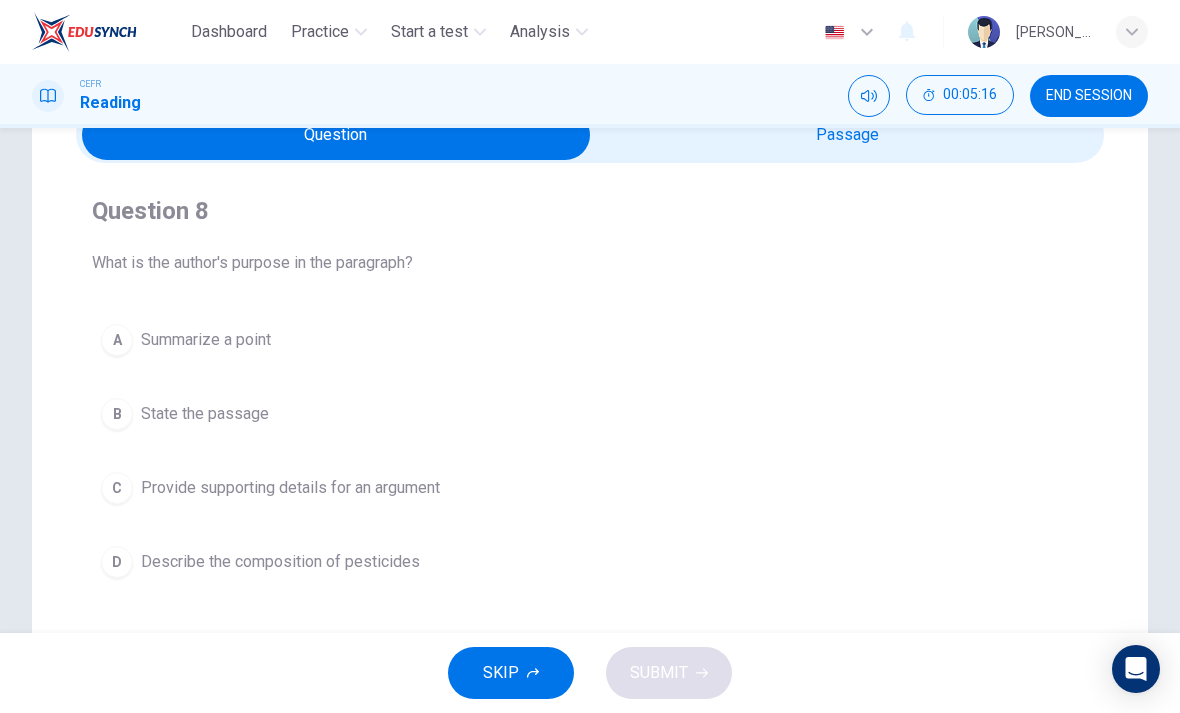 click at bounding box center [336, 135] 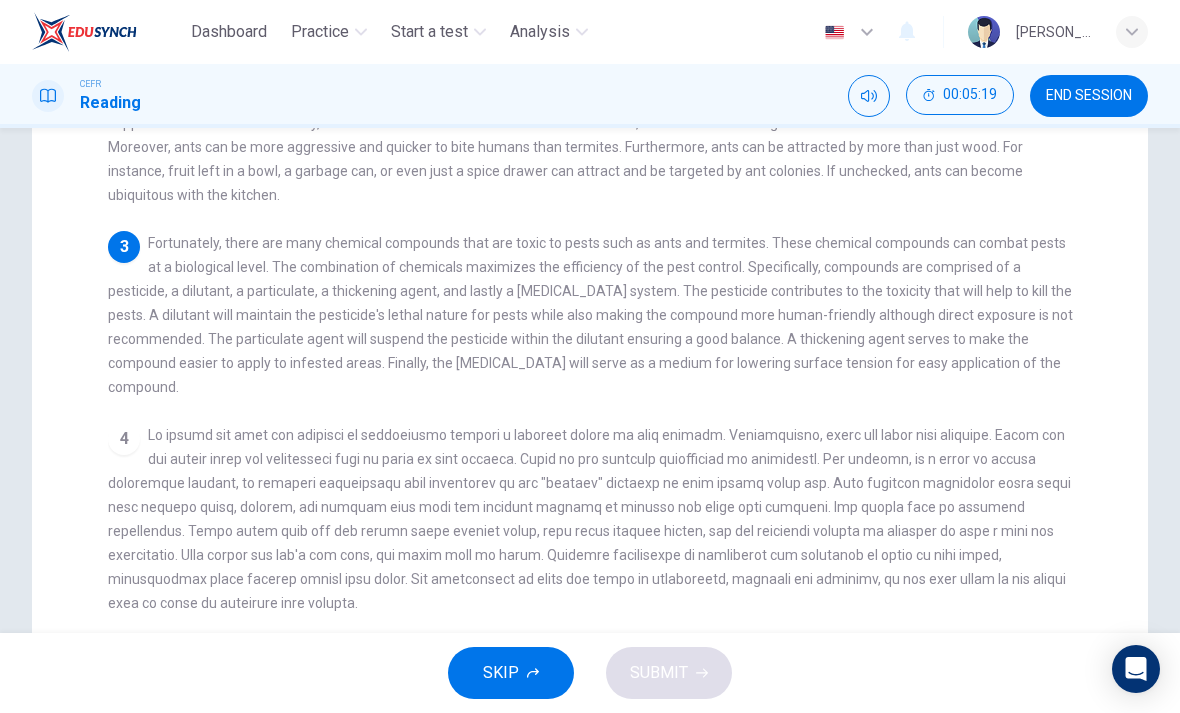 scroll, scrollTop: 335, scrollLeft: 0, axis: vertical 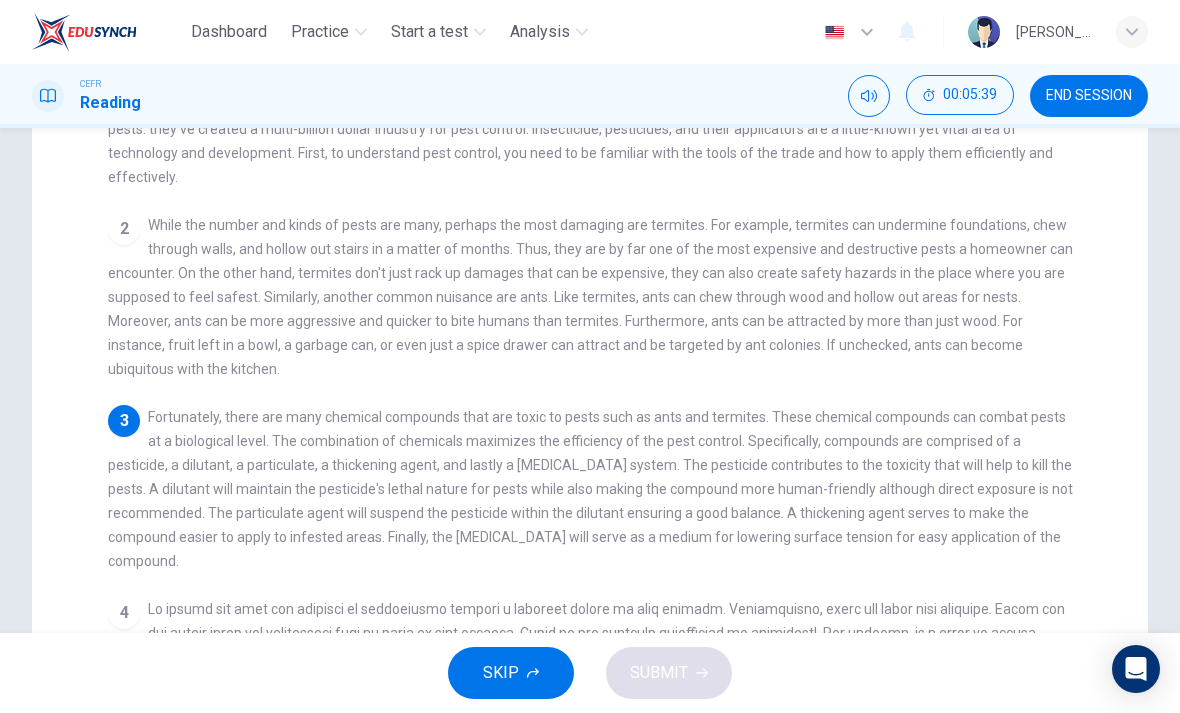 click on "3 Fortunately, there are many chemical compounds that are toxic to pests such as ants and termites. These chemical compounds can combat pests at a biological level. The combination of chemicals maximizes the efficiency of the pest control. Specifically, compounds are comprised of a pesticide, a dilutant, a particulate, a thickening agent, and lastly a surfactant system. The pesticide contributes to the toxicity that will help to kill the pests. A dilutant will maintain the pesticide's lethal nature for pests while also making the compound more human-friendly although direct exposure is not recommended. The particulate agent will suspend the pesticide within the dilutant ensuring a good balance. A thickening agent serves to make the compound easier to apply to infested areas. Finally, the surfactant will serve as a medium for lowering surface tension for easy application of the compound." at bounding box center [590, 489] 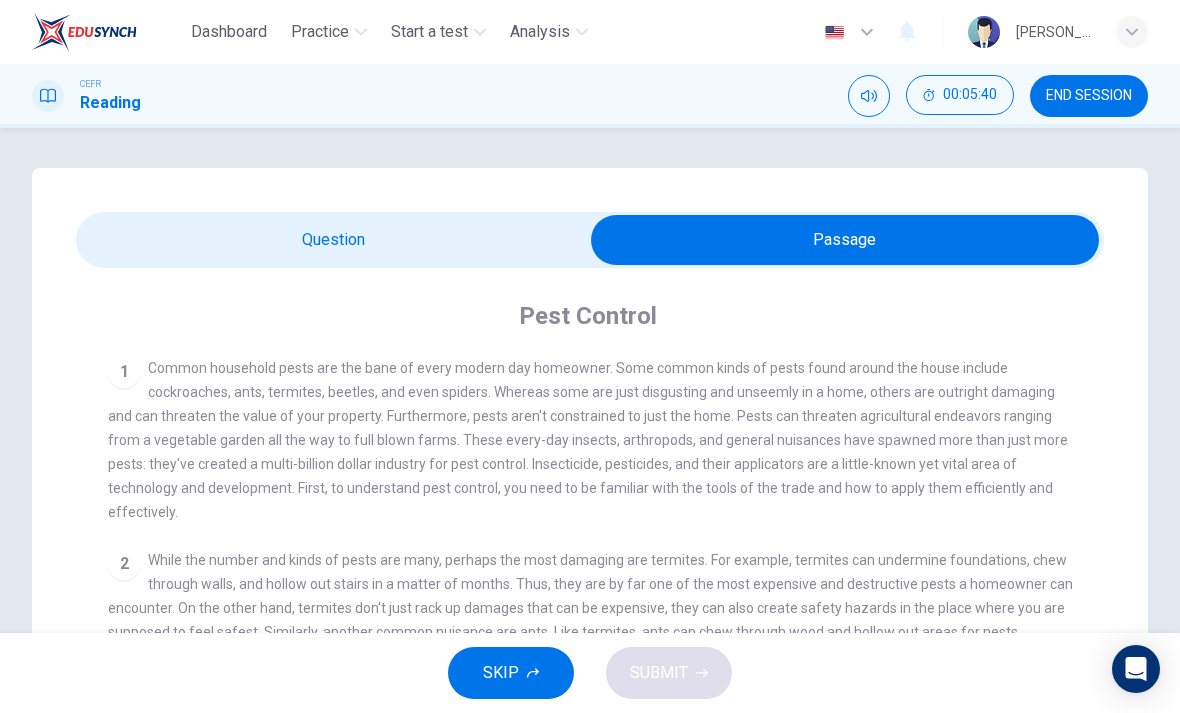 scroll, scrollTop: 0, scrollLeft: 0, axis: both 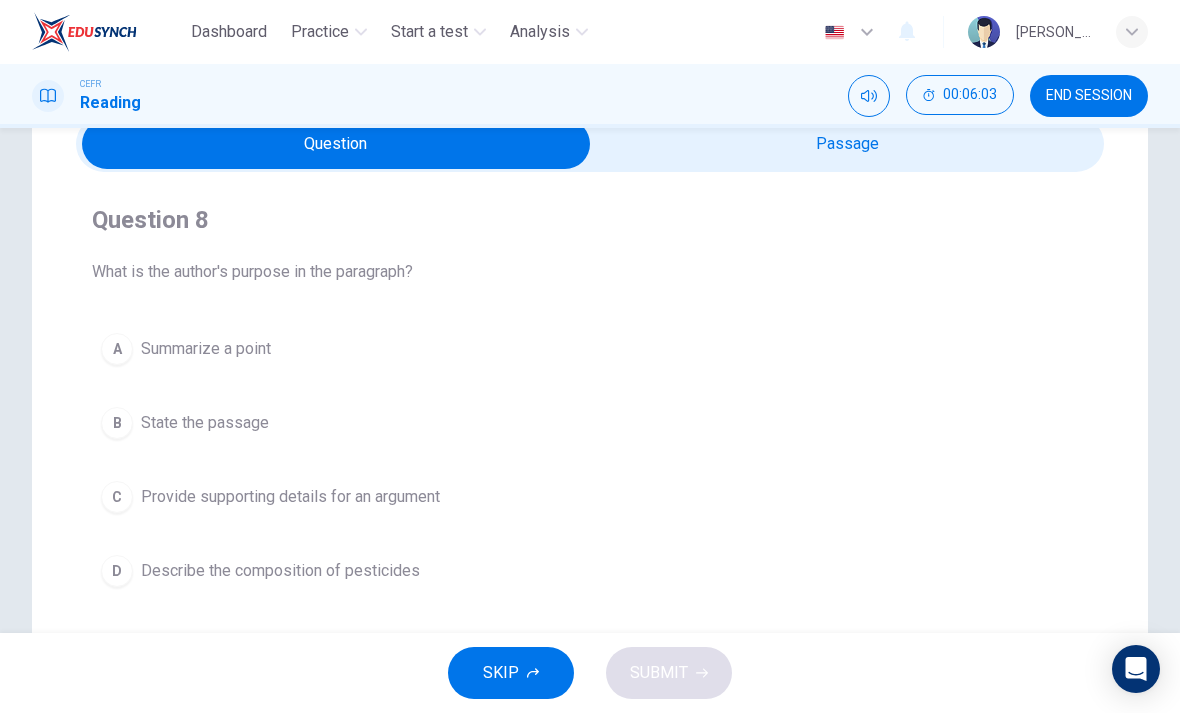 click at bounding box center [336, 144] 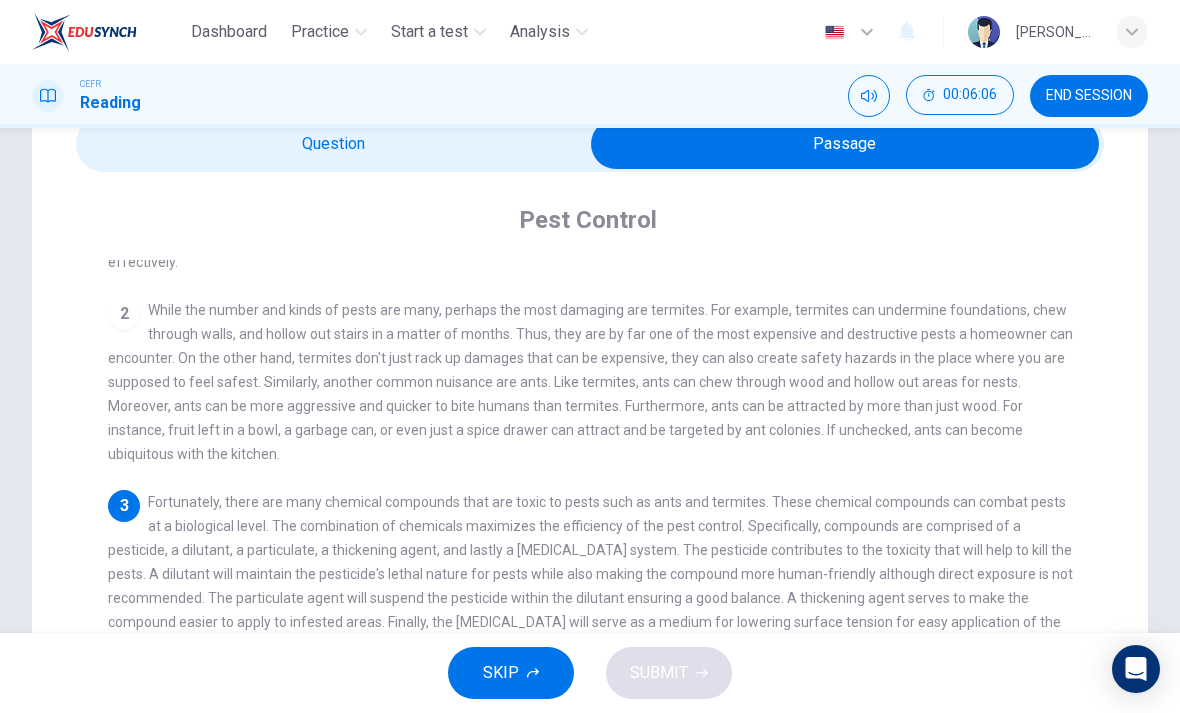 scroll, scrollTop: 154, scrollLeft: 0, axis: vertical 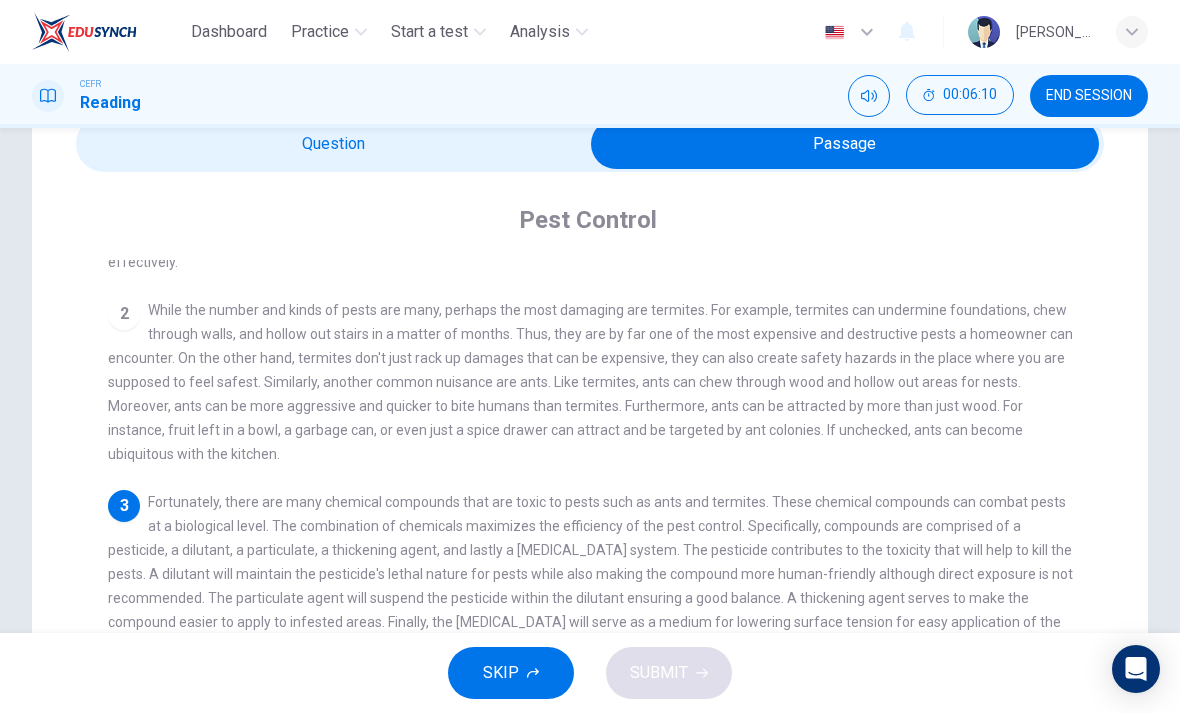click at bounding box center [845, 144] 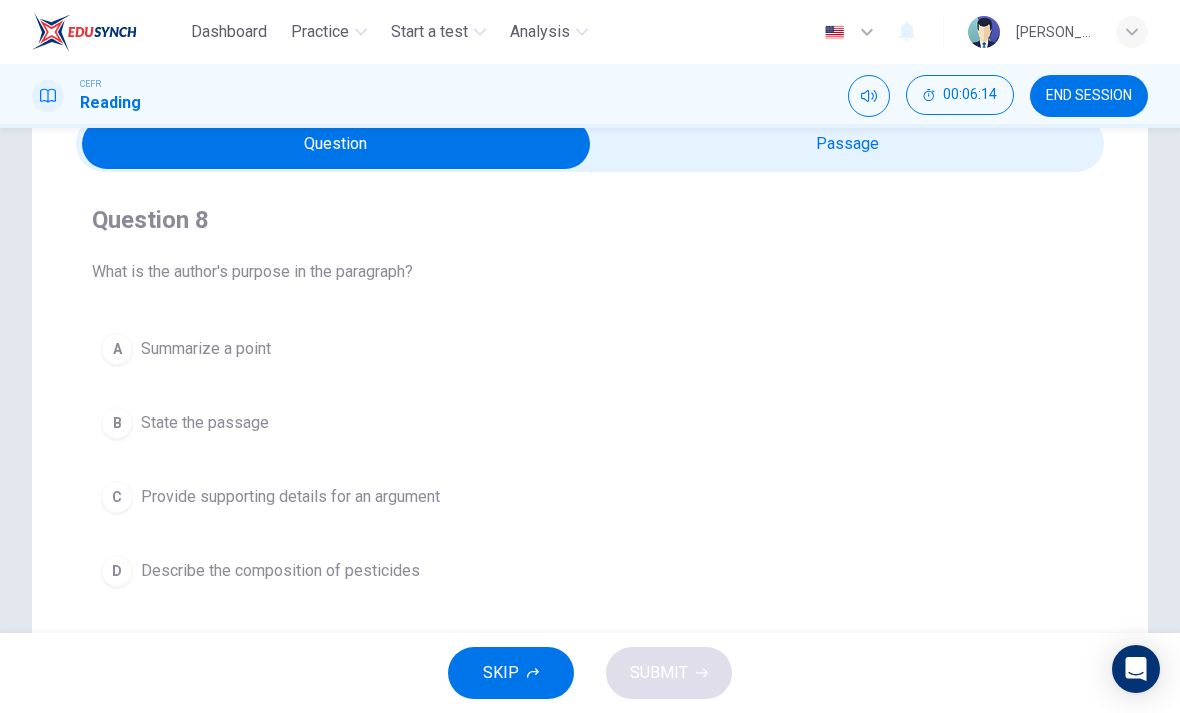 click on "D" at bounding box center (117, 571) 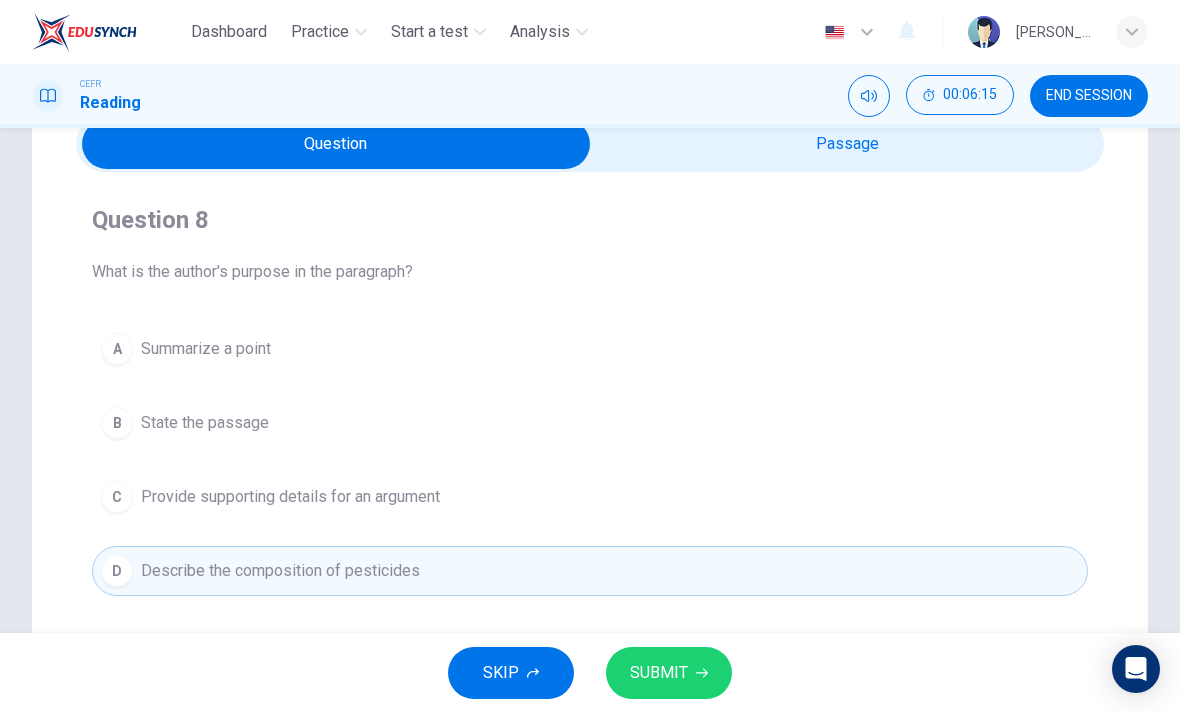 click 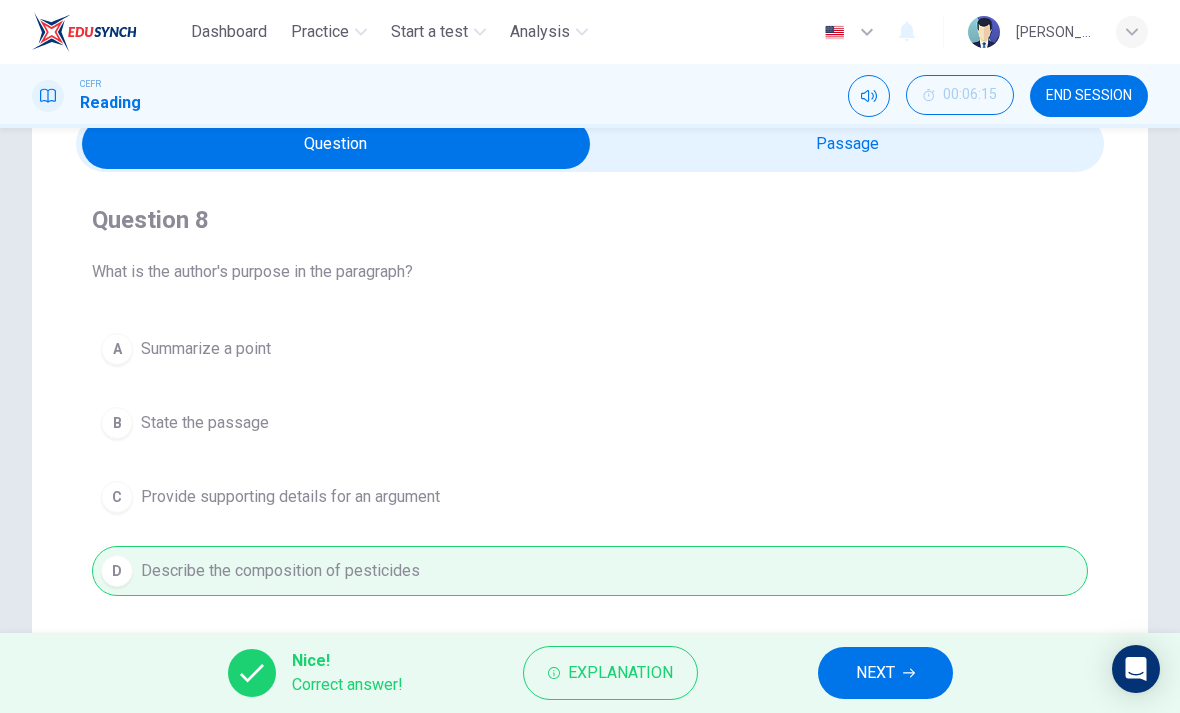 click on "NEXT" at bounding box center [885, 673] 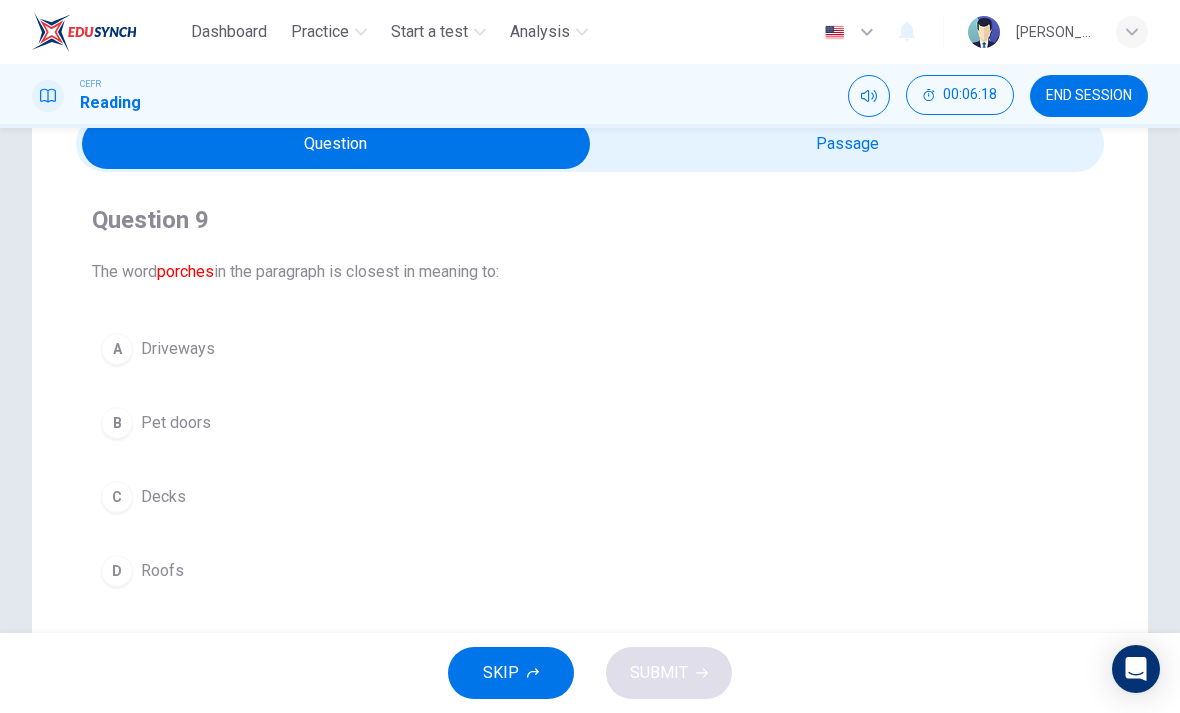 click at bounding box center (336, 144) 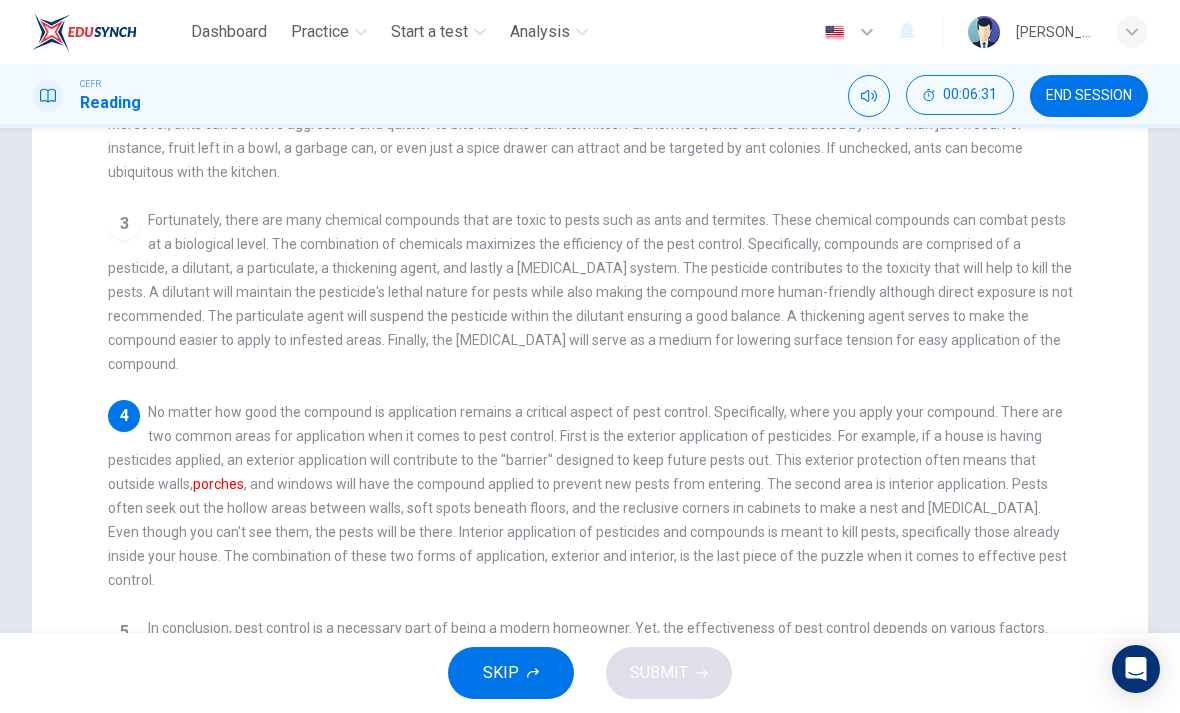 scroll, scrollTop: 379, scrollLeft: 0, axis: vertical 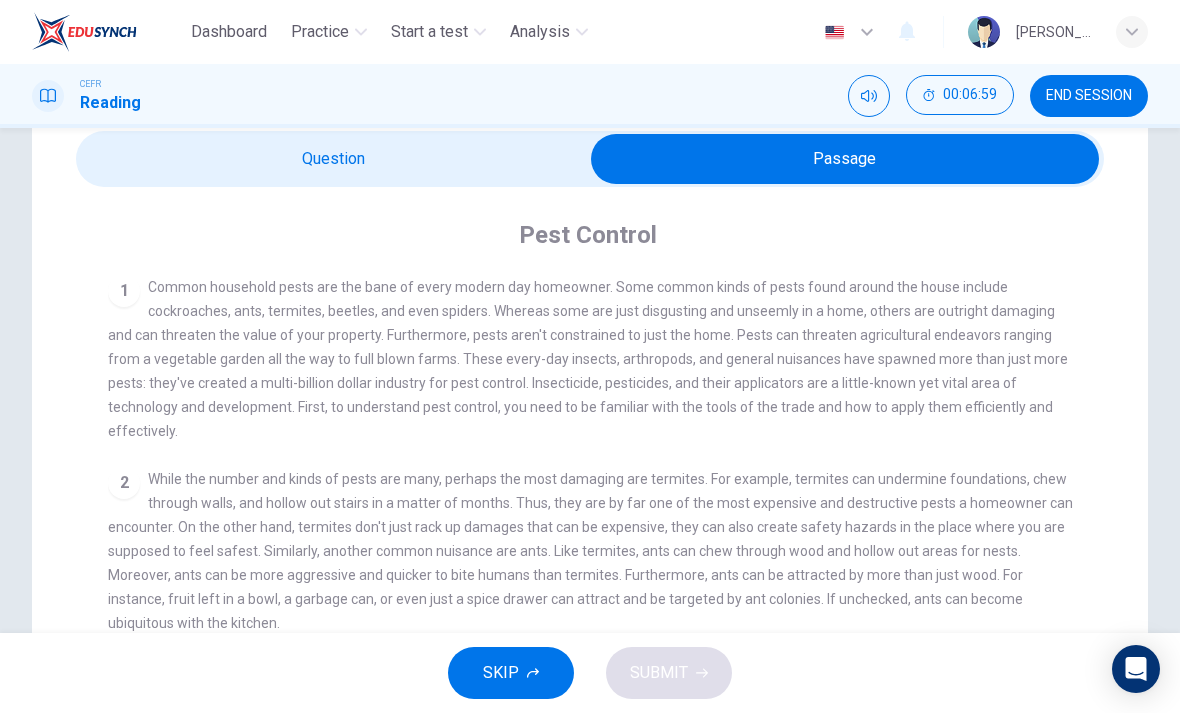 click at bounding box center [845, 159] 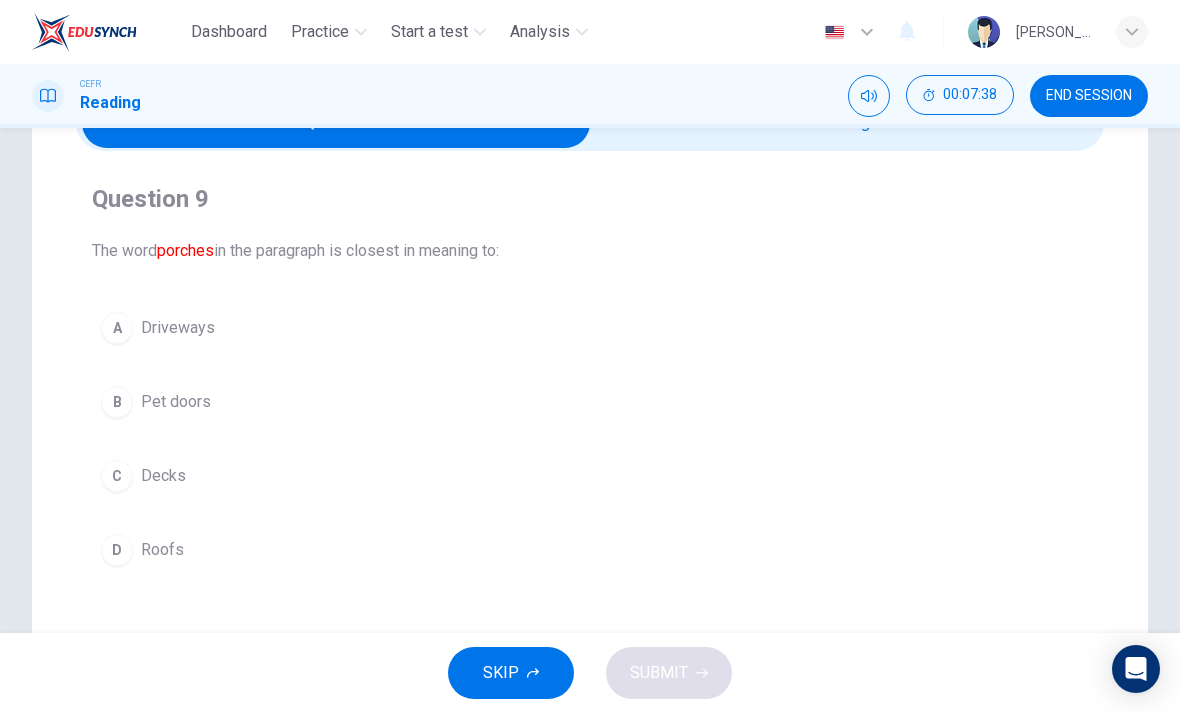 scroll, scrollTop: 118, scrollLeft: 0, axis: vertical 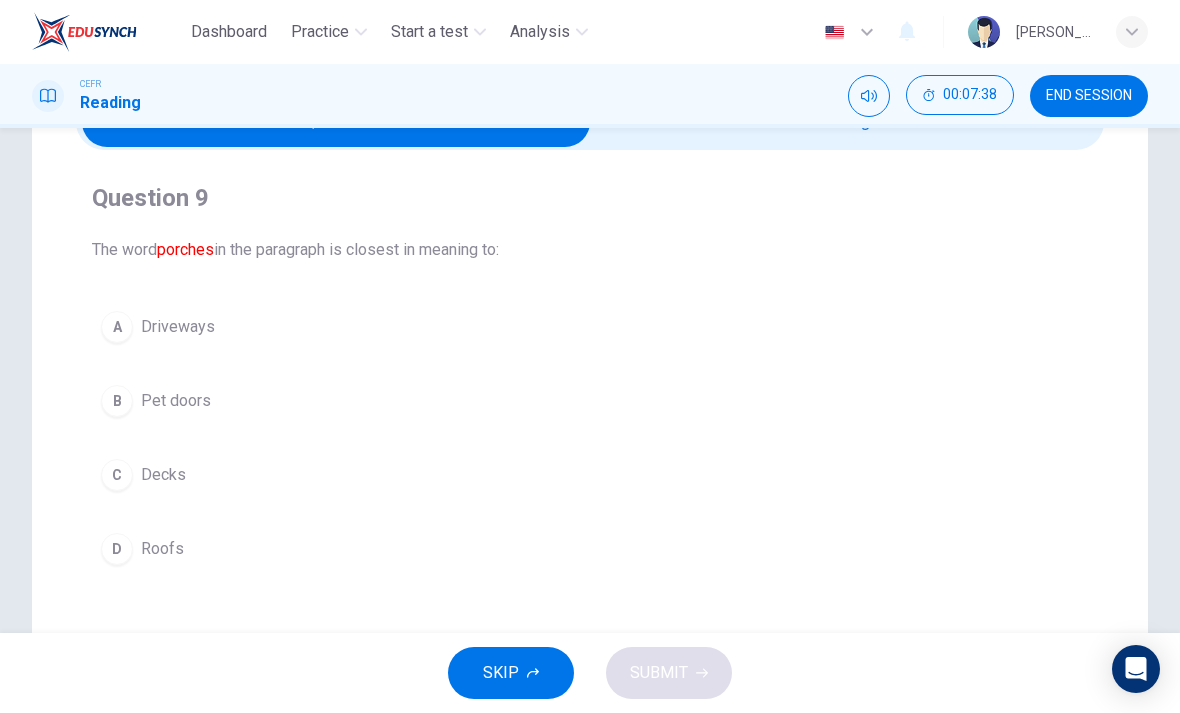 click on "C" at bounding box center [117, 475] 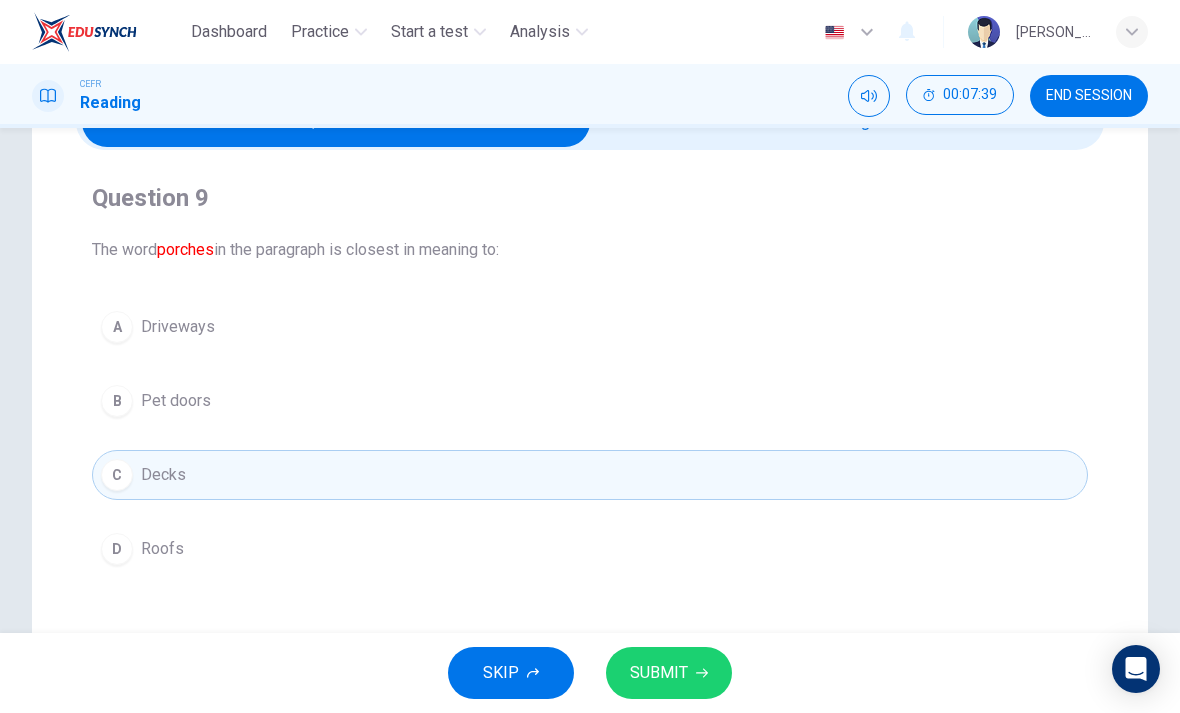 click on "SUBMIT" at bounding box center [669, 673] 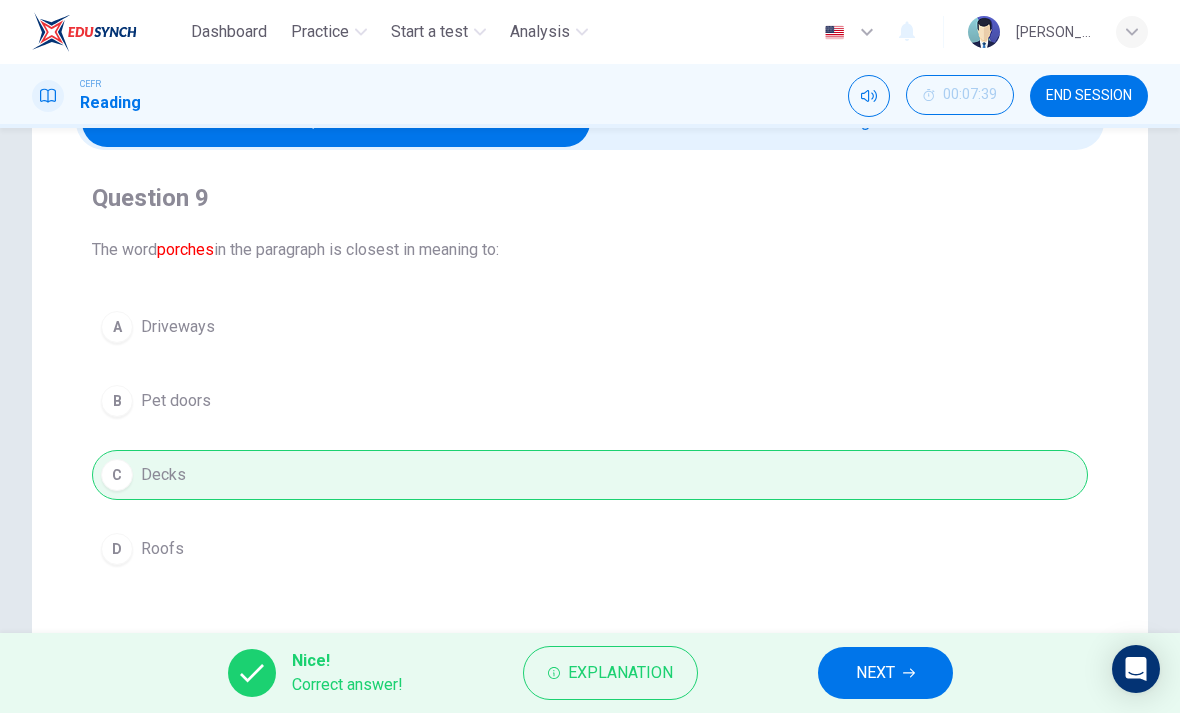 click on "NEXT" at bounding box center [885, 673] 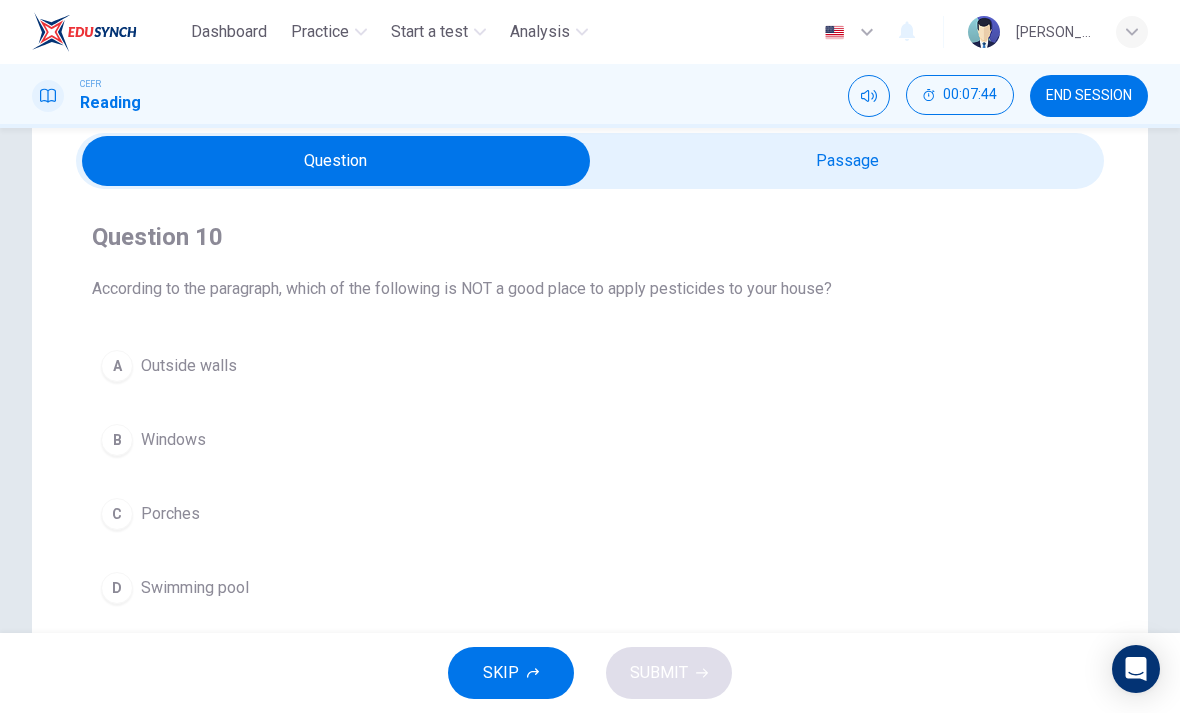 scroll, scrollTop: 78, scrollLeft: 0, axis: vertical 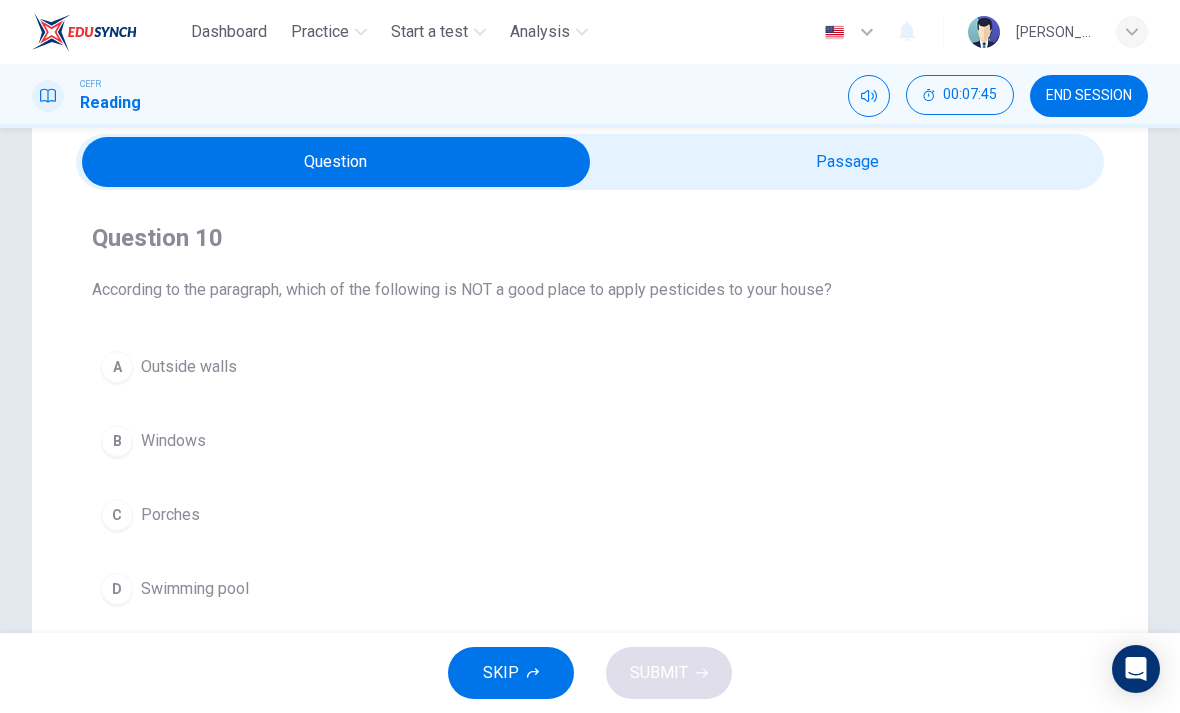 click at bounding box center [336, 162] 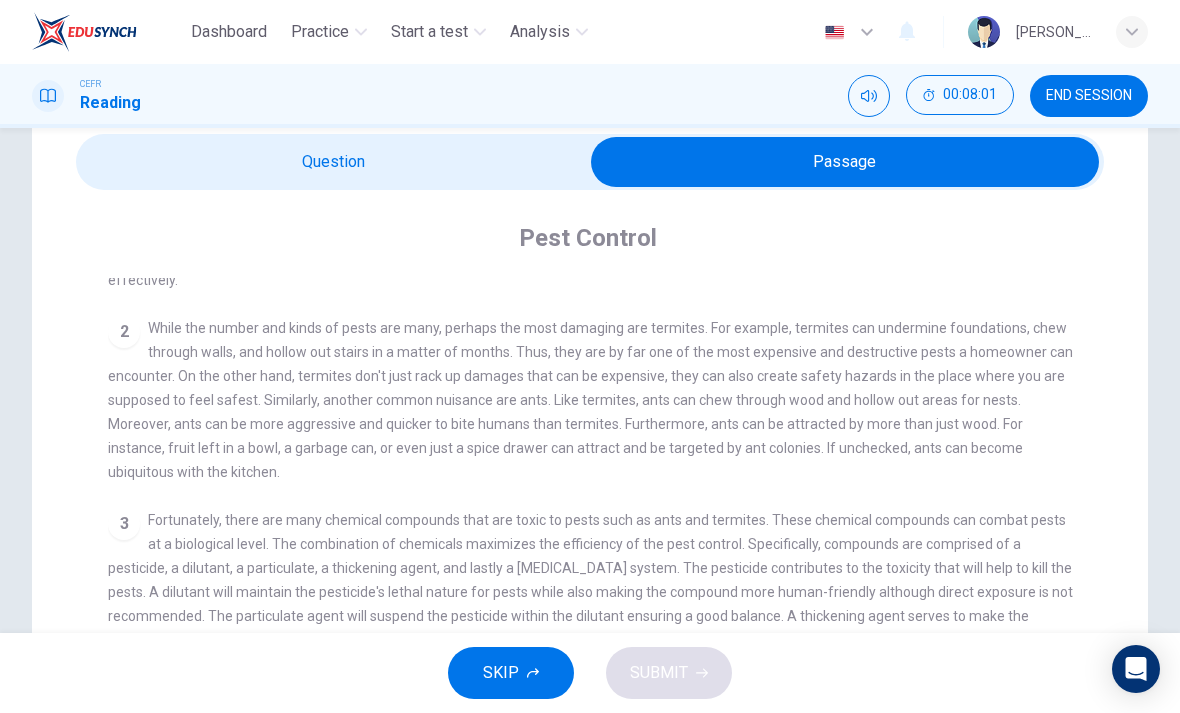 scroll, scrollTop: 154, scrollLeft: 0, axis: vertical 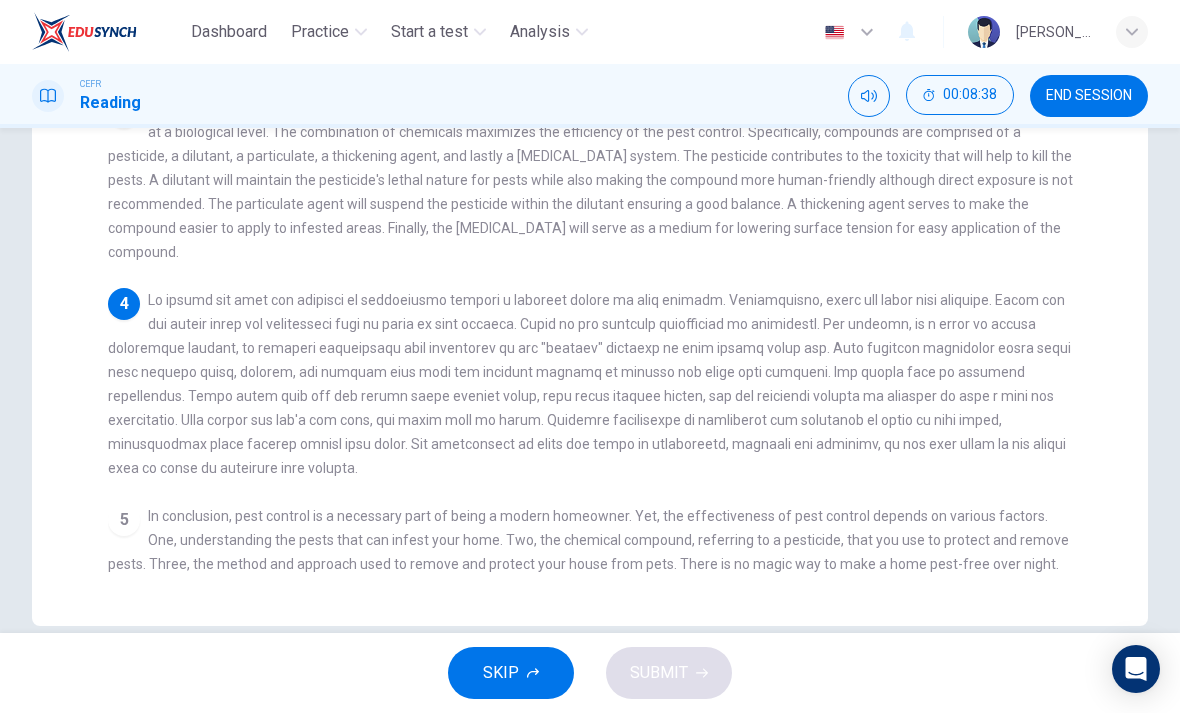 click on "In conclusion, pest control is a necessary part of being a modern homeowner. Yet, the effectiveness of pest control depends on various factors. One, understanding the pests that can infest your home. Two, the chemical compound, referring to a pesticide, that you use to protect and remove pests. Three, the method and approach used to remove and protect your house from pets. There is no magic way to make a home pest-free over night. However, there are options available and an intelligent homeowner will utilize the best pest control the industry has to offer. Effectiveness and efficiency mark the pest control methods and tools available today." at bounding box center [588, 564] 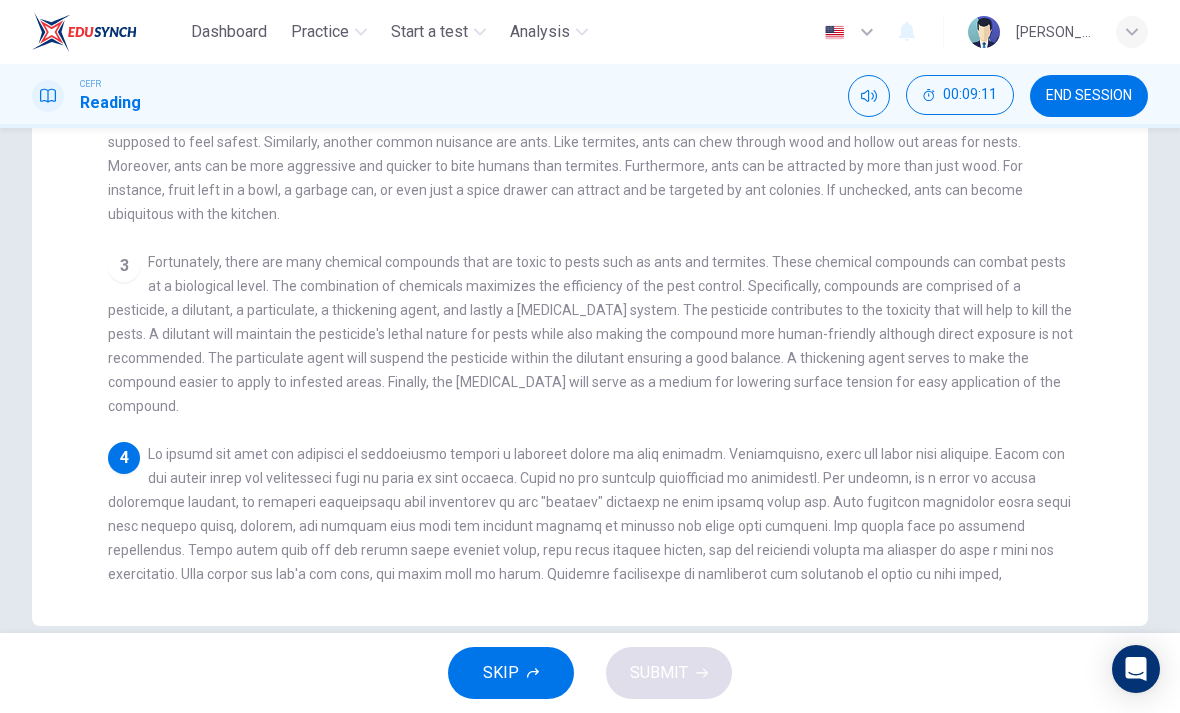 scroll, scrollTop: 0, scrollLeft: 0, axis: both 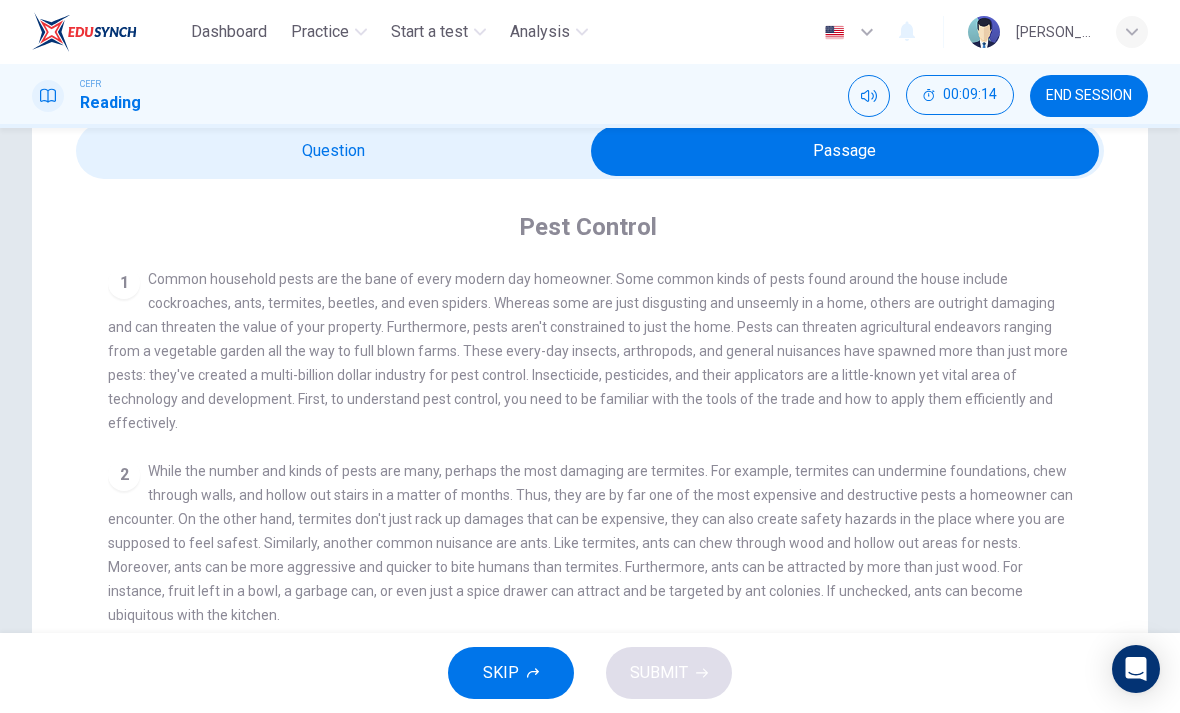 click at bounding box center [845, 151] 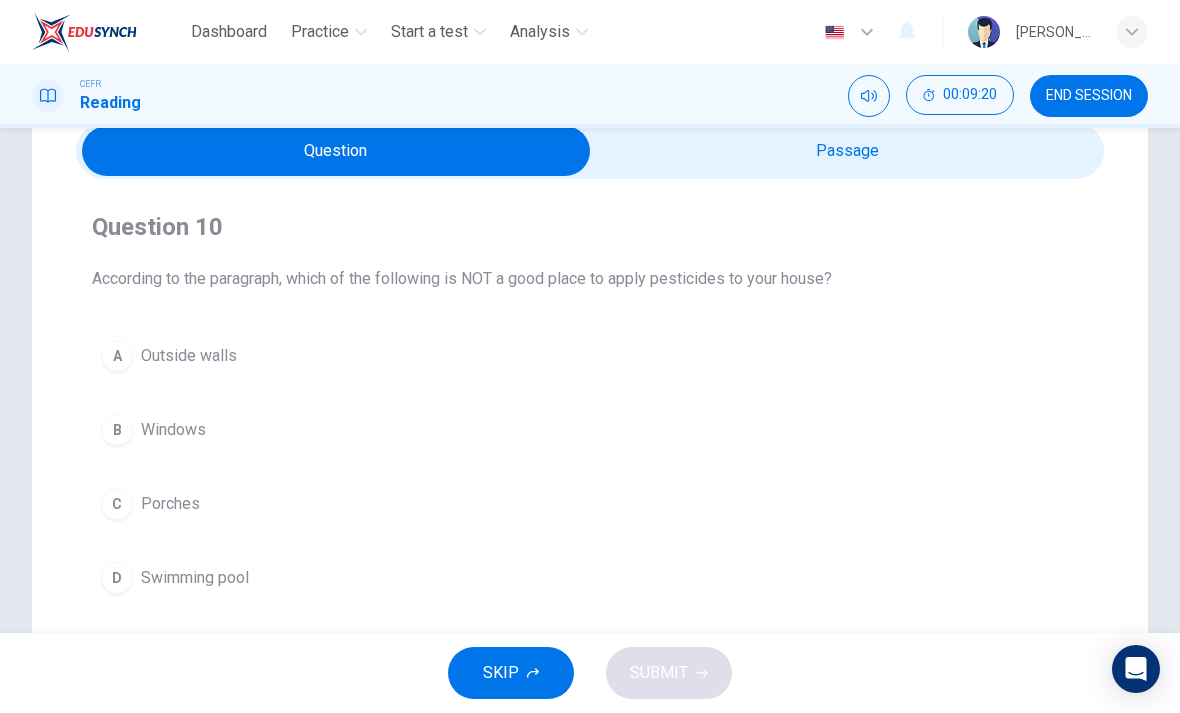 click on "D Swimming pool" at bounding box center [590, 578] 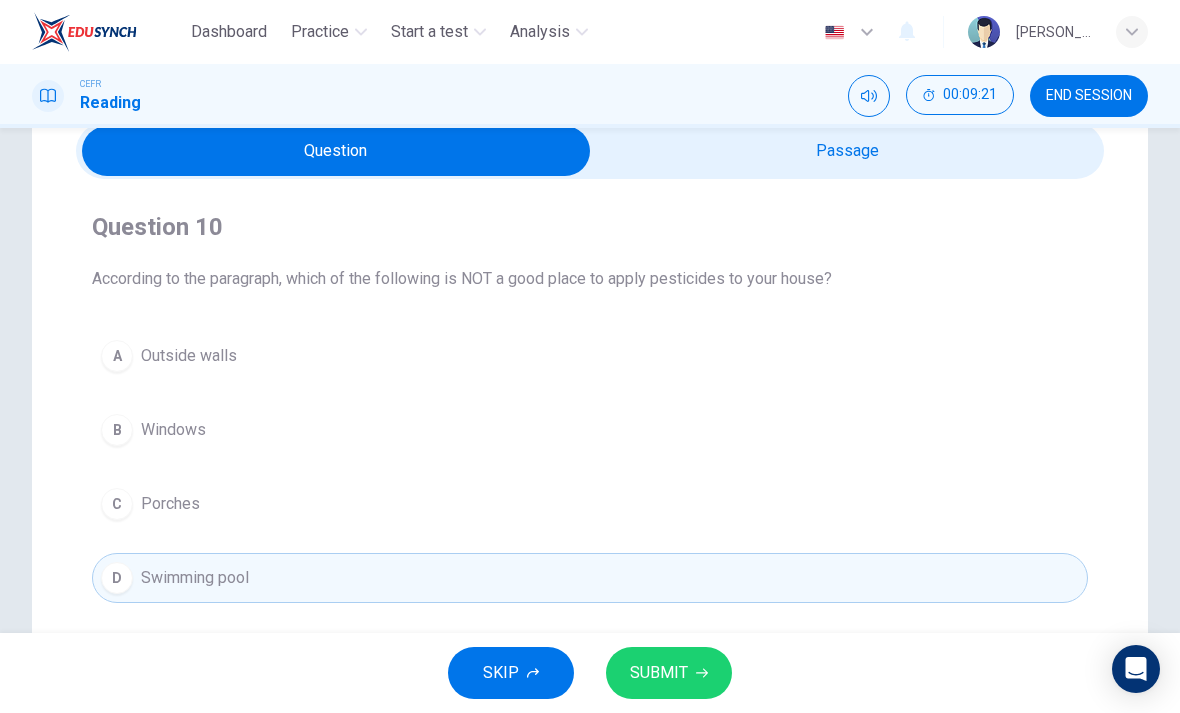 click on "SUBMIT" at bounding box center (669, 673) 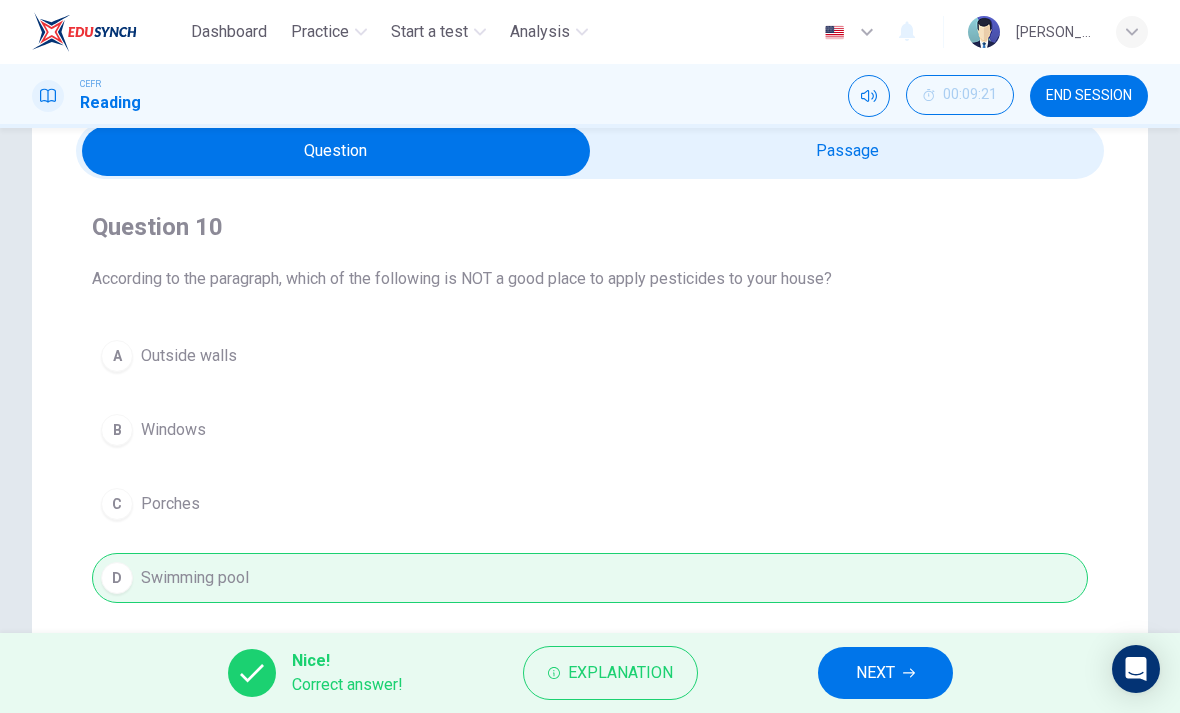 click on "NEXT" at bounding box center (875, 673) 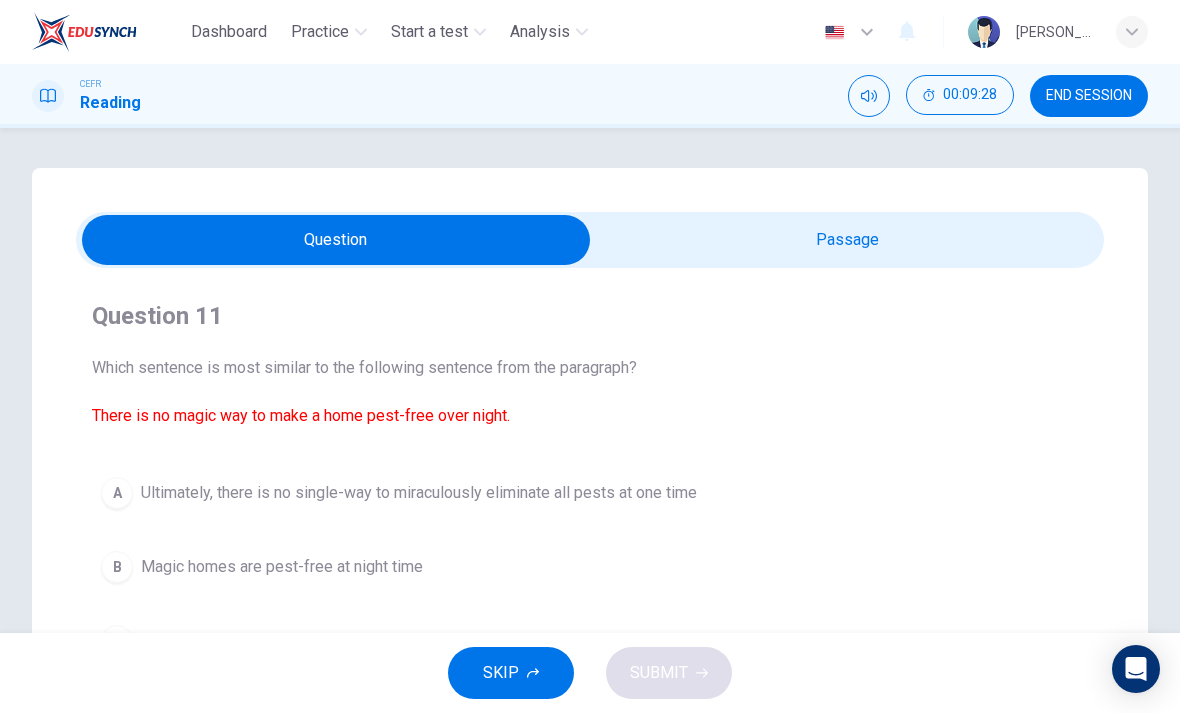 scroll, scrollTop: 0, scrollLeft: 0, axis: both 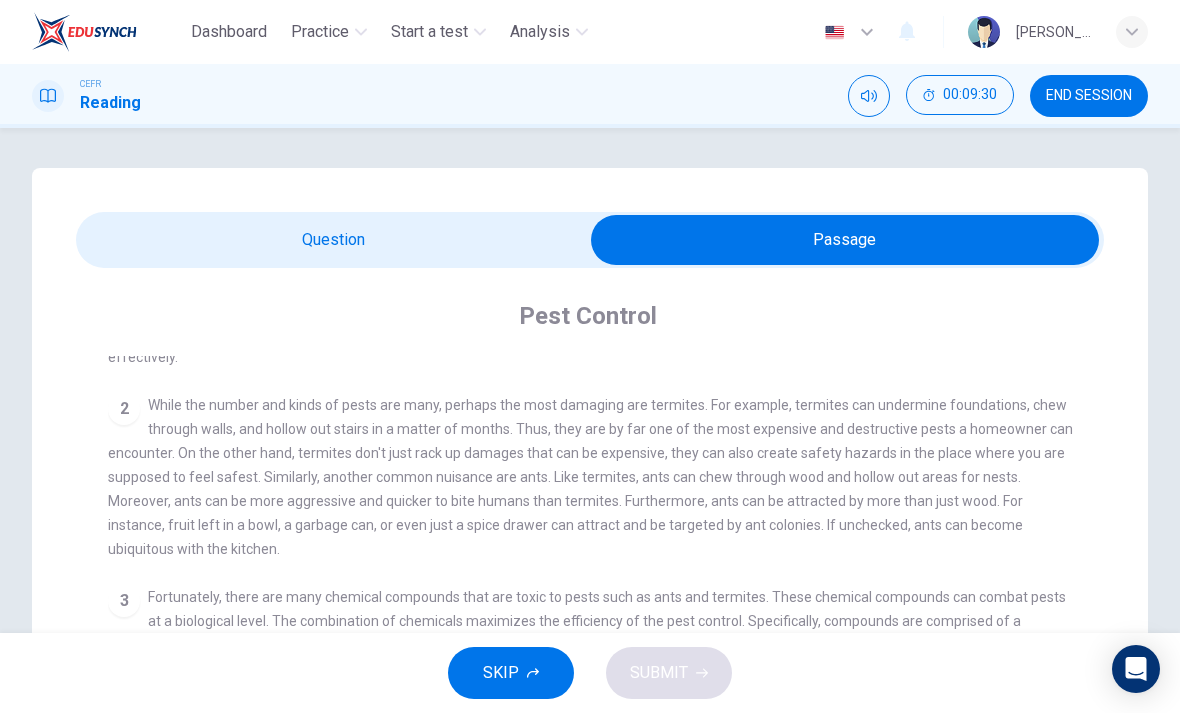 click at bounding box center (845, 240) 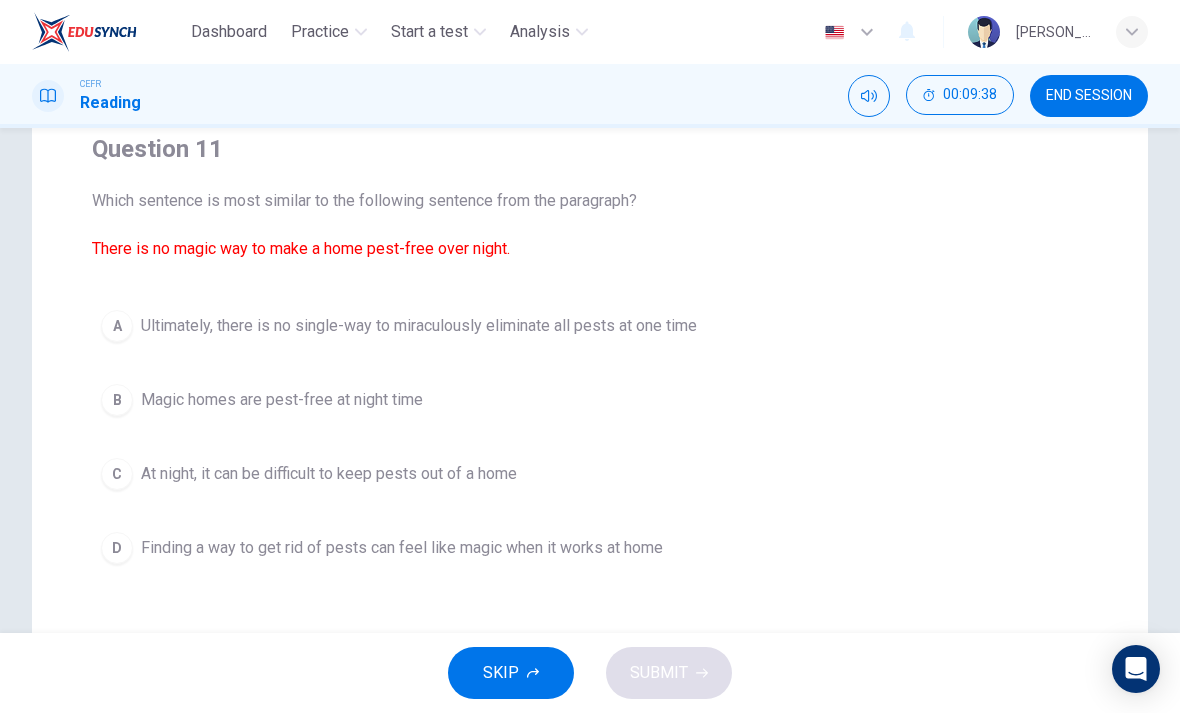 scroll, scrollTop: 168, scrollLeft: 0, axis: vertical 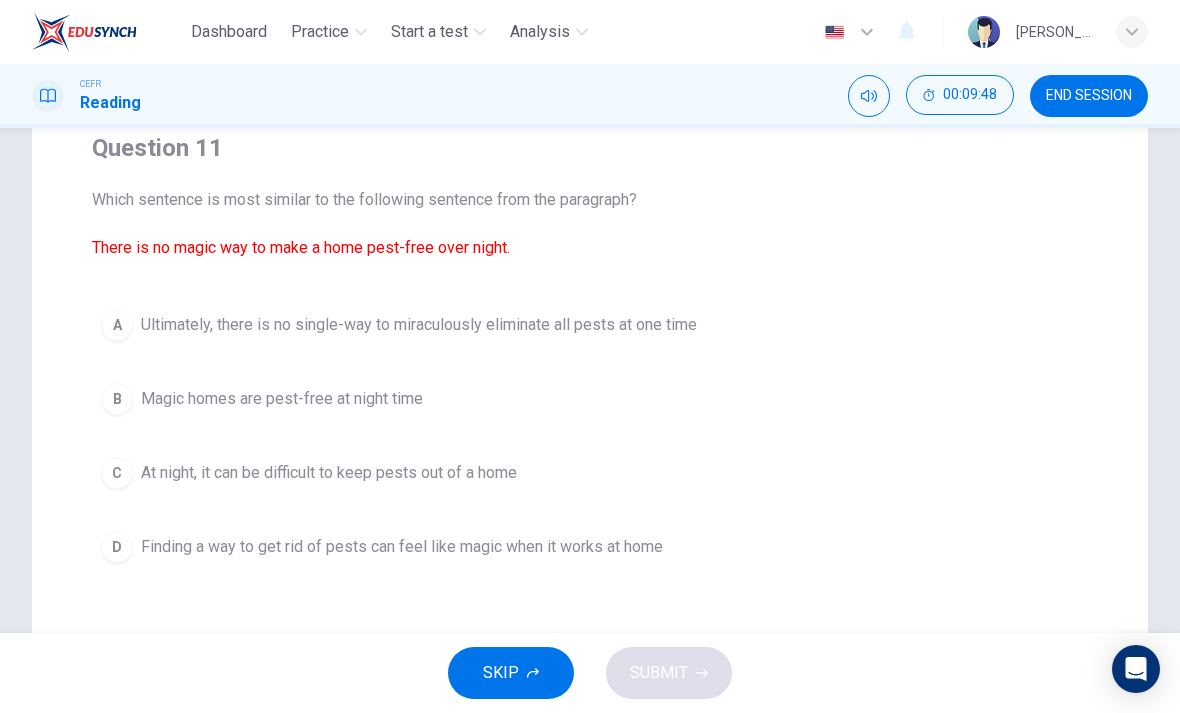 click on "C" at bounding box center [117, 473] 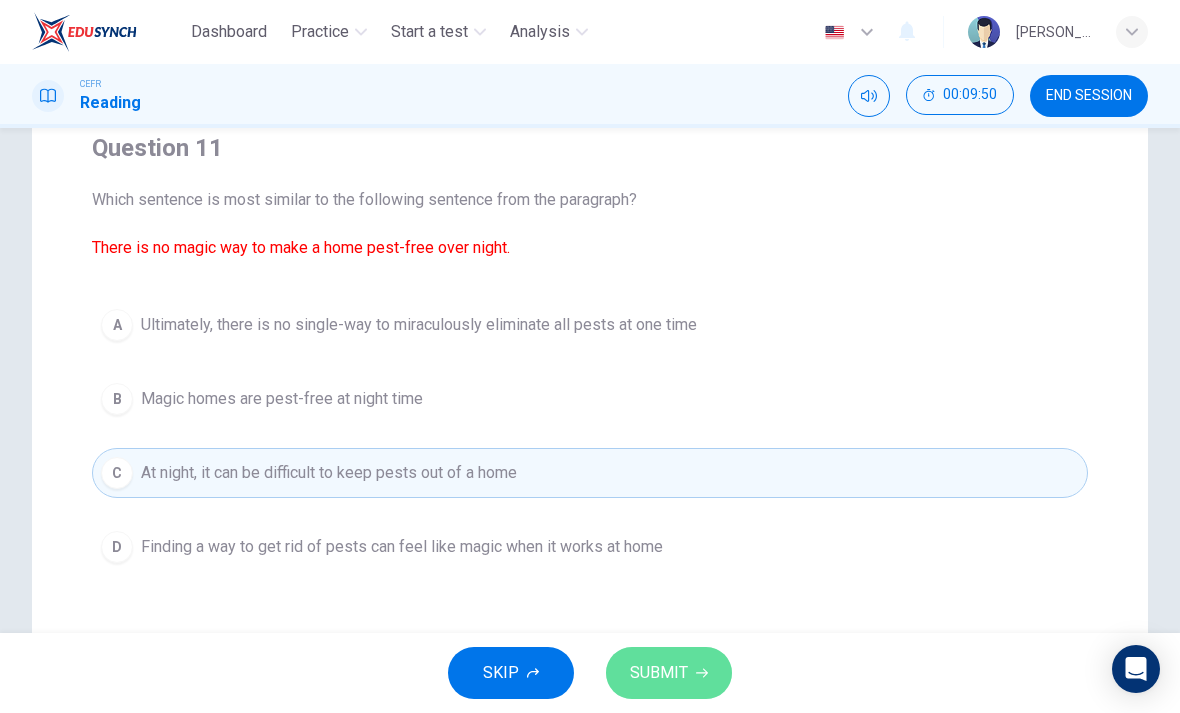 click on "SUBMIT" at bounding box center [669, 673] 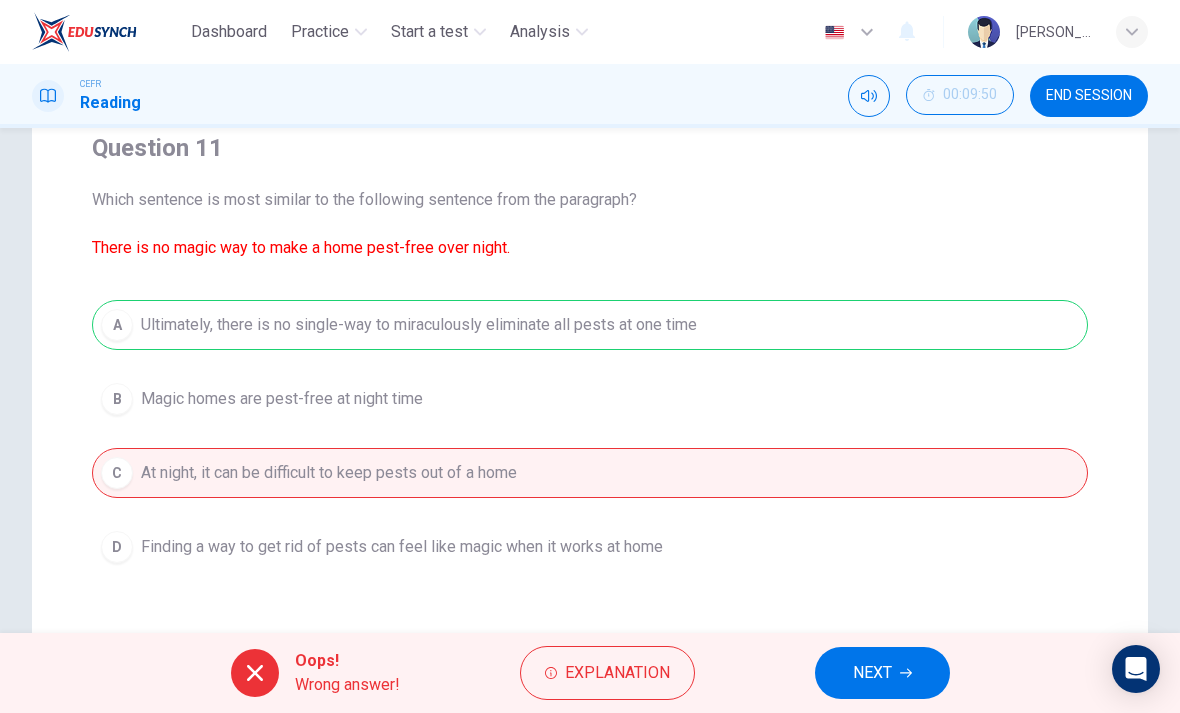 click on "NEXT" at bounding box center [882, 673] 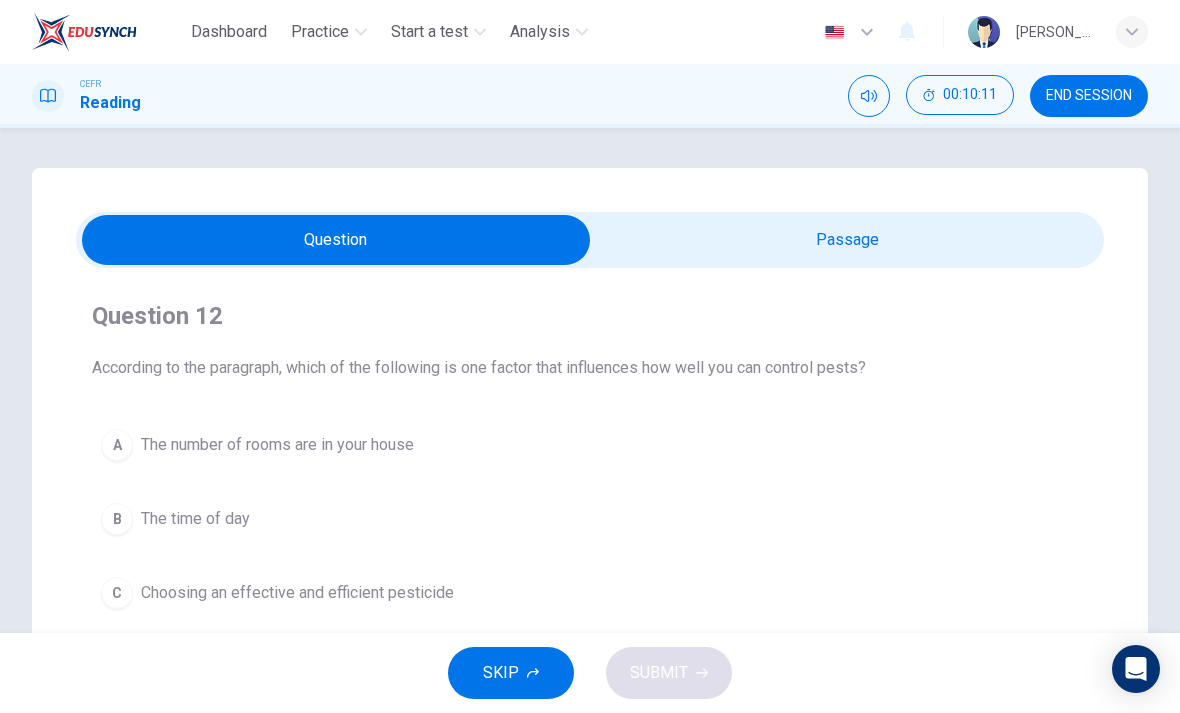scroll, scrollTop: 0, scrollLeft: 0, axis: both 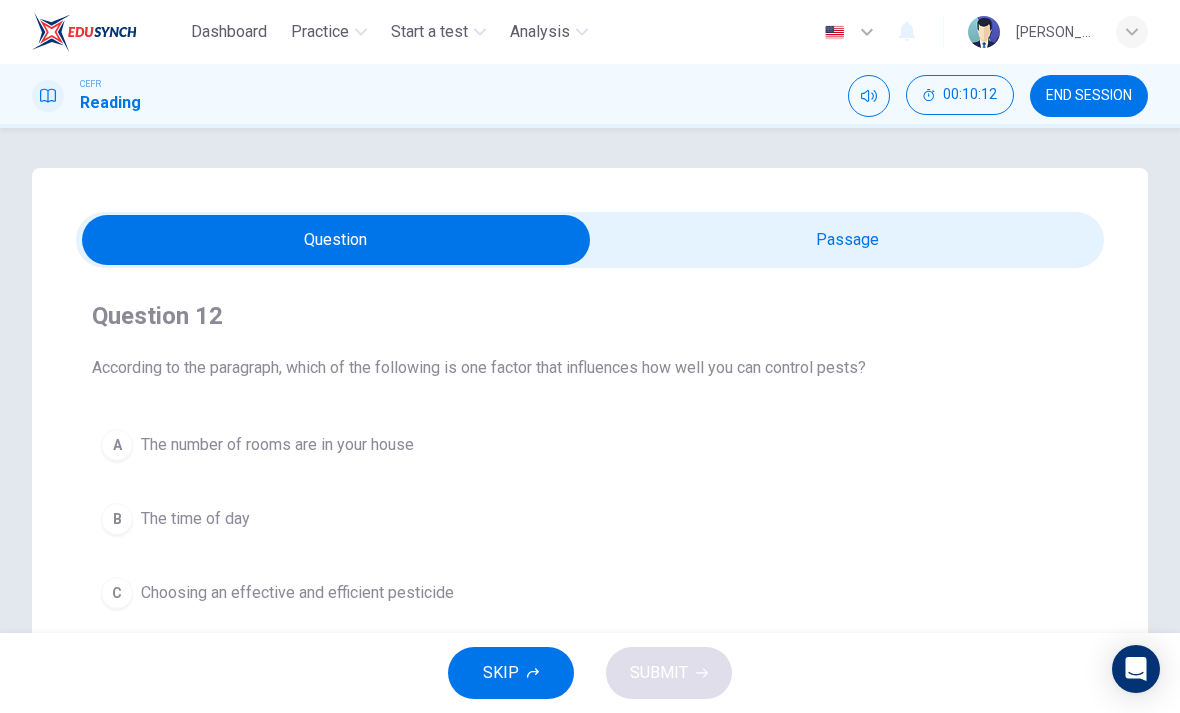 click at bounding box center (336, 240) 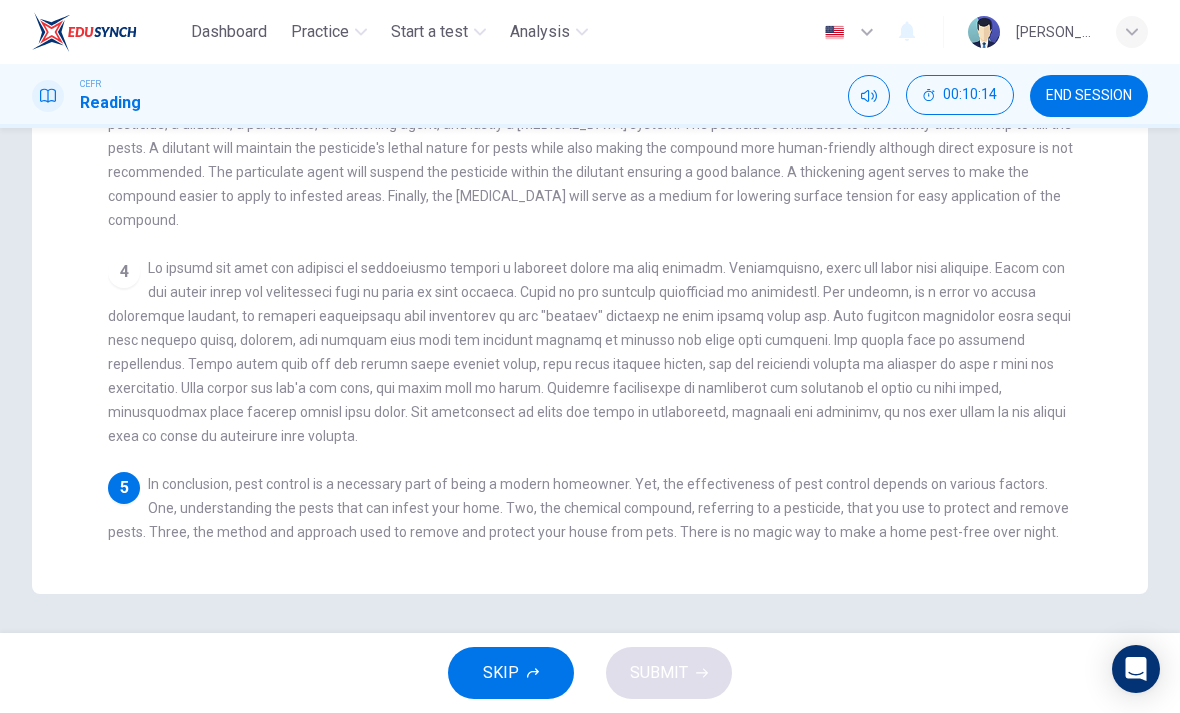 scroll, scrollTop: 522, scrollLeft: 0, axis: vertical 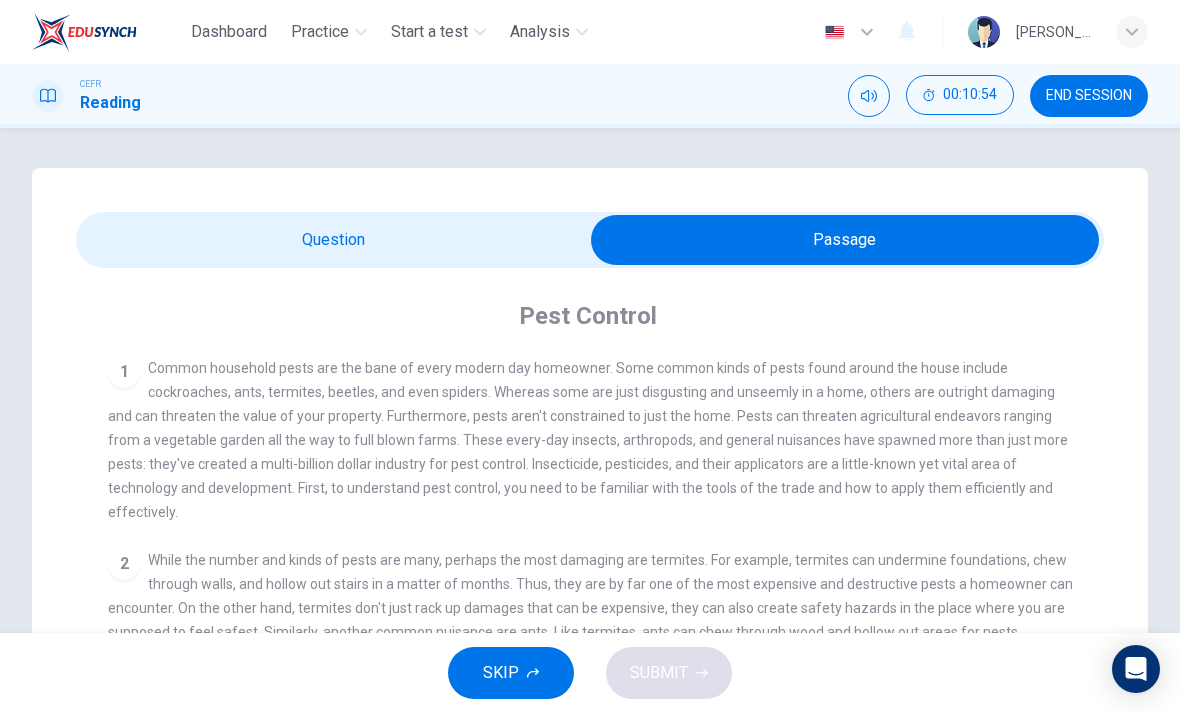 click at bounding box center [845, 240] 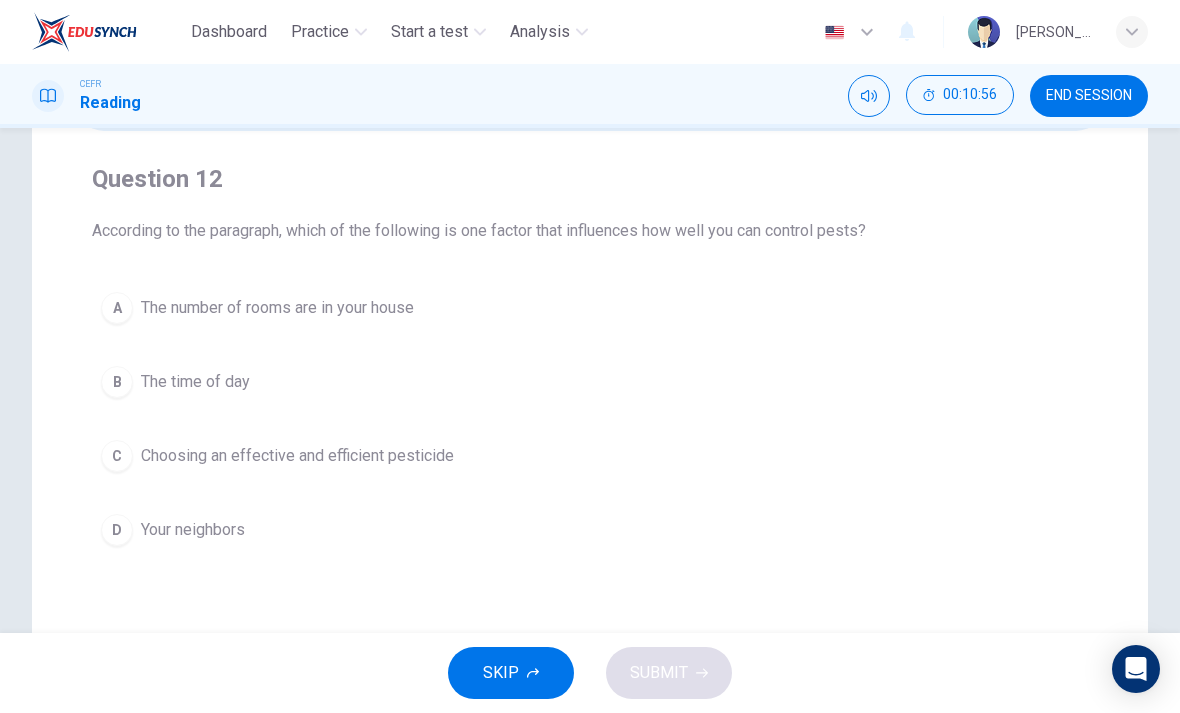 scroll, scrollTop: 138, scrollLeft: 0, axis: vertical 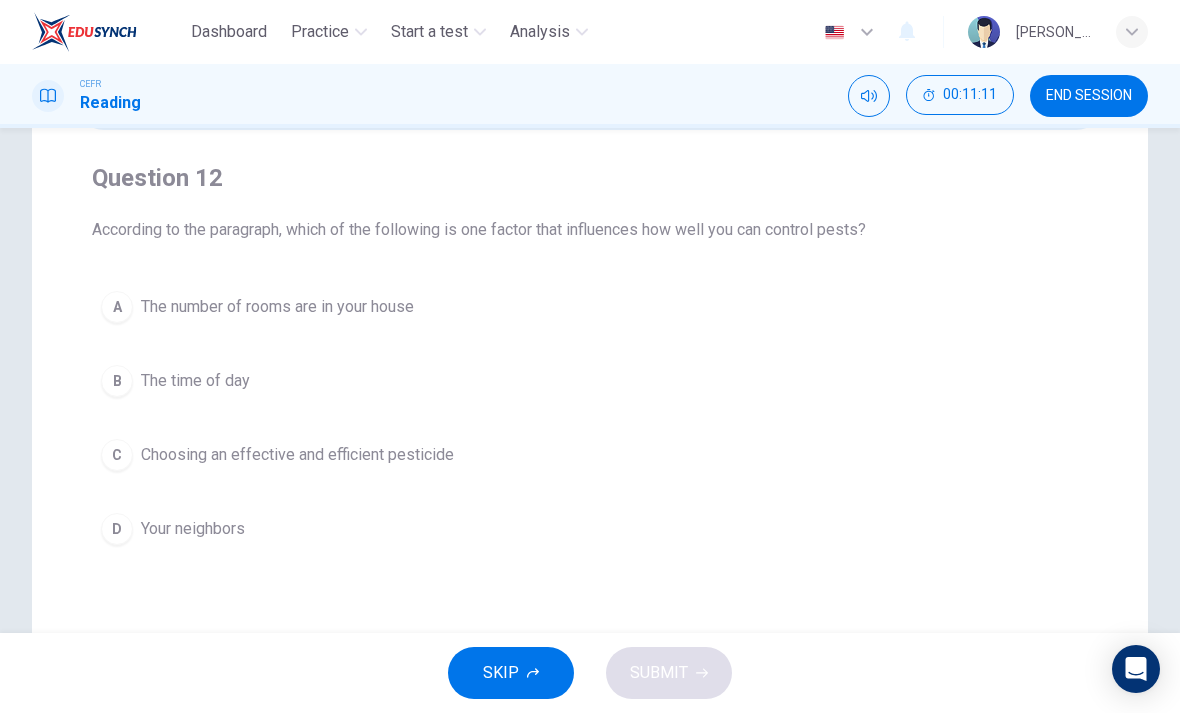 click on "Choosing an effective and efficient pesticide" at bounding box center (297, 455) 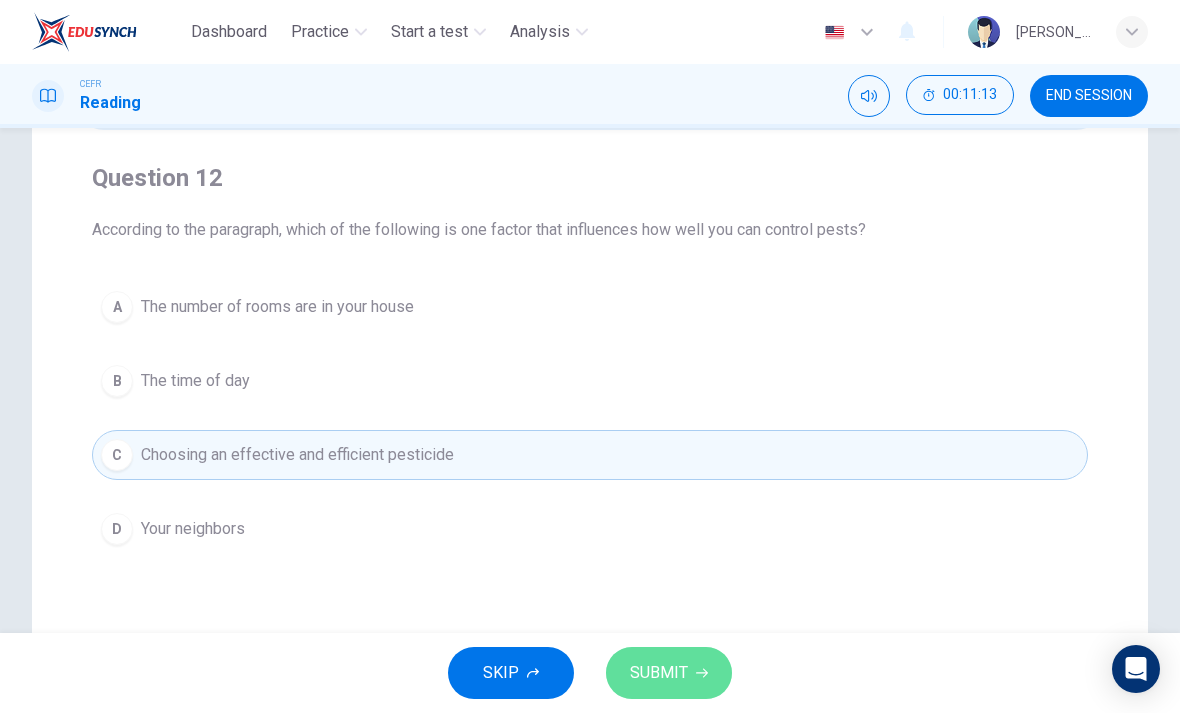 click on "SUBMIT" at bounding box center (659, 673) 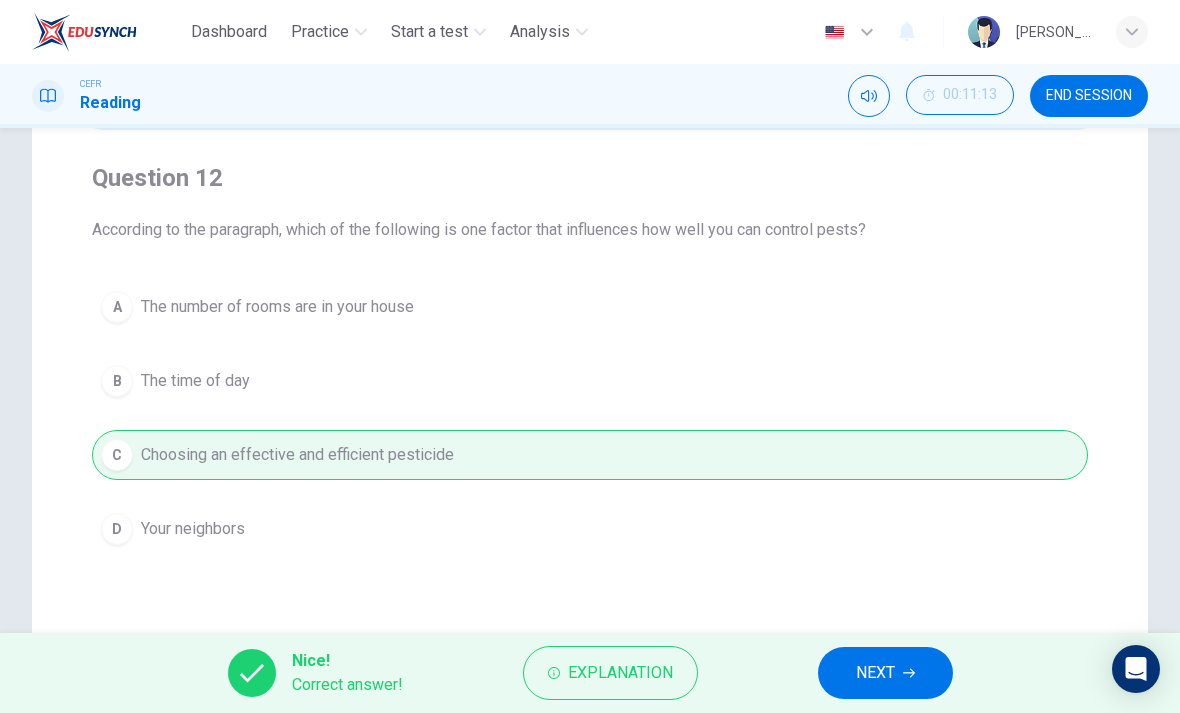 click on "NEXT" at bounding box center (875, 673) 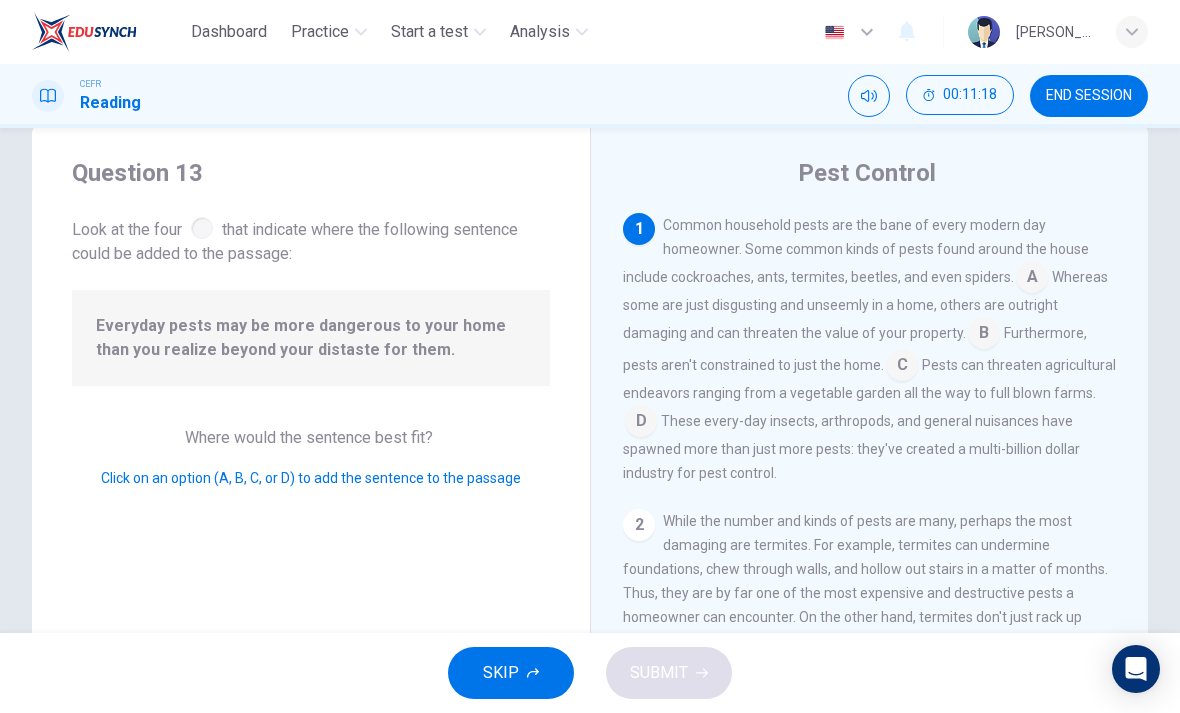 scroll, scrollTop: 44, scrollLeft: 0, axis: vertical 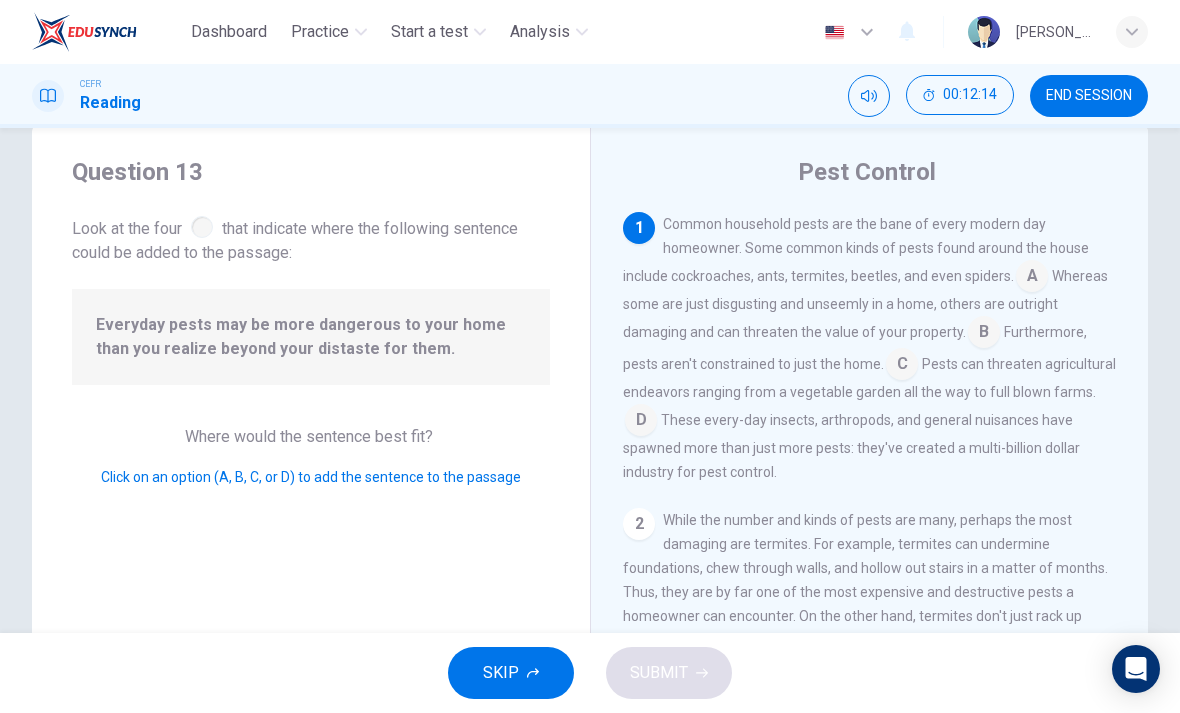 click at bounding box center [1032, 278] 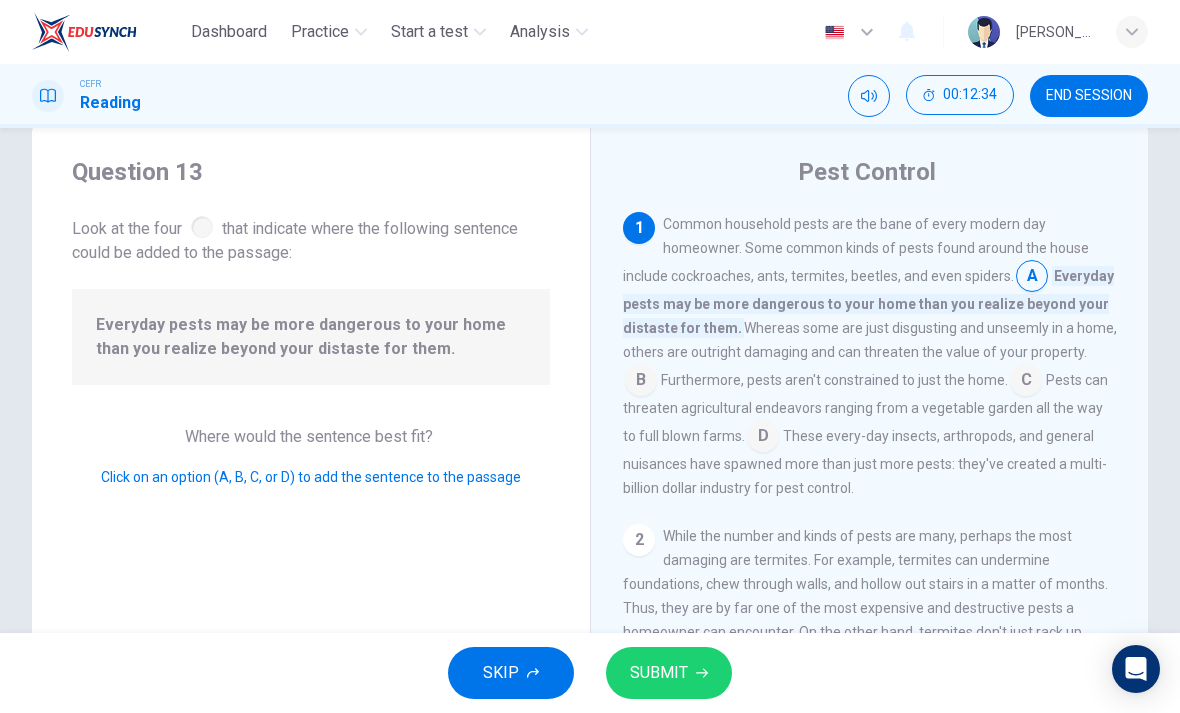 click at bounding box center [641, 382] 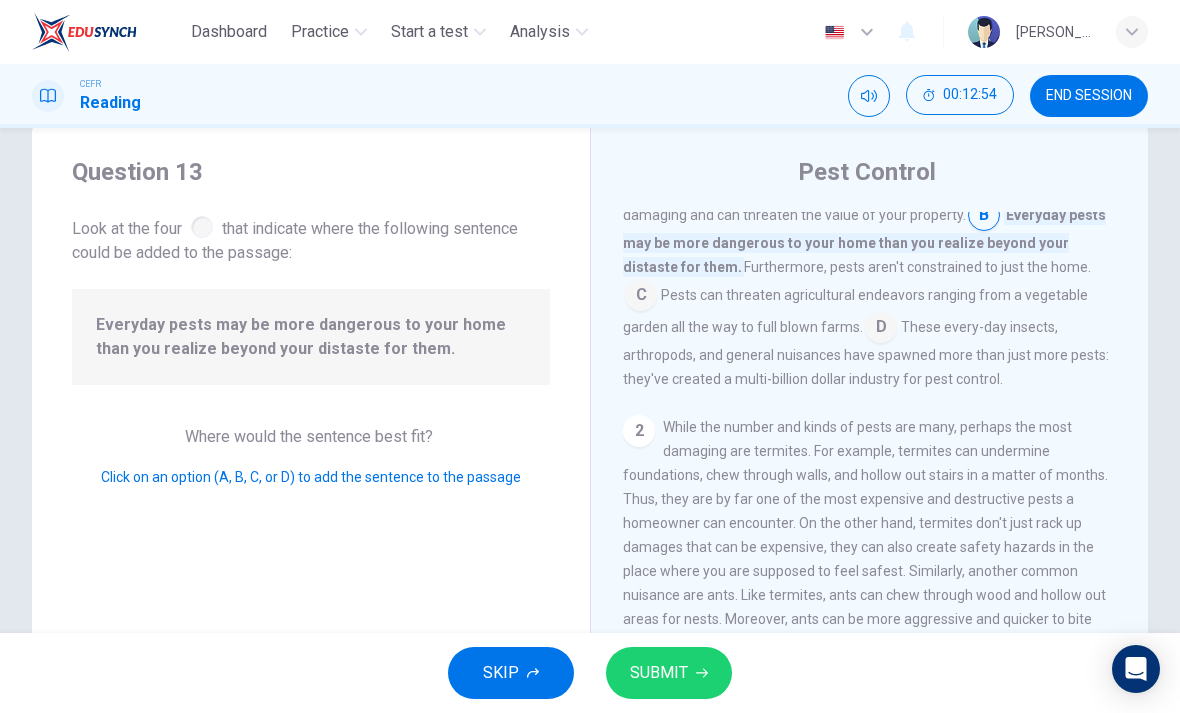scroll, scrollTop: 157, scrollLeft: 0, axis: vertical 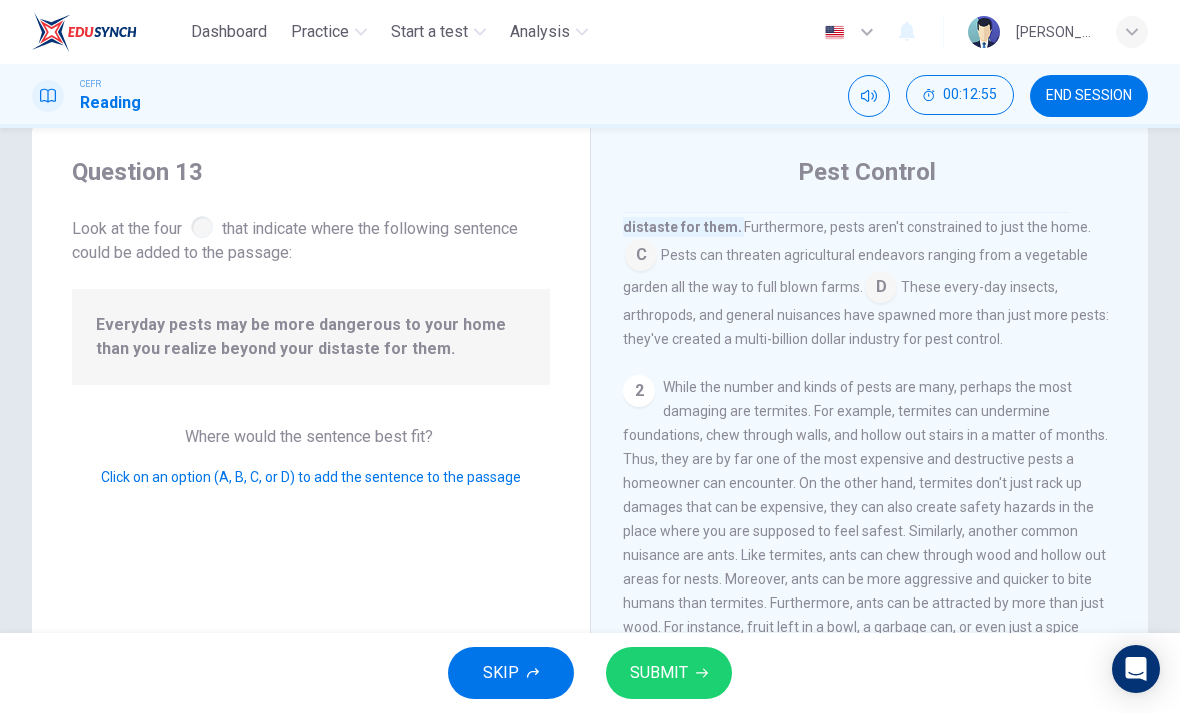 click on "SUBMIT" at bounding box center [669, 673] 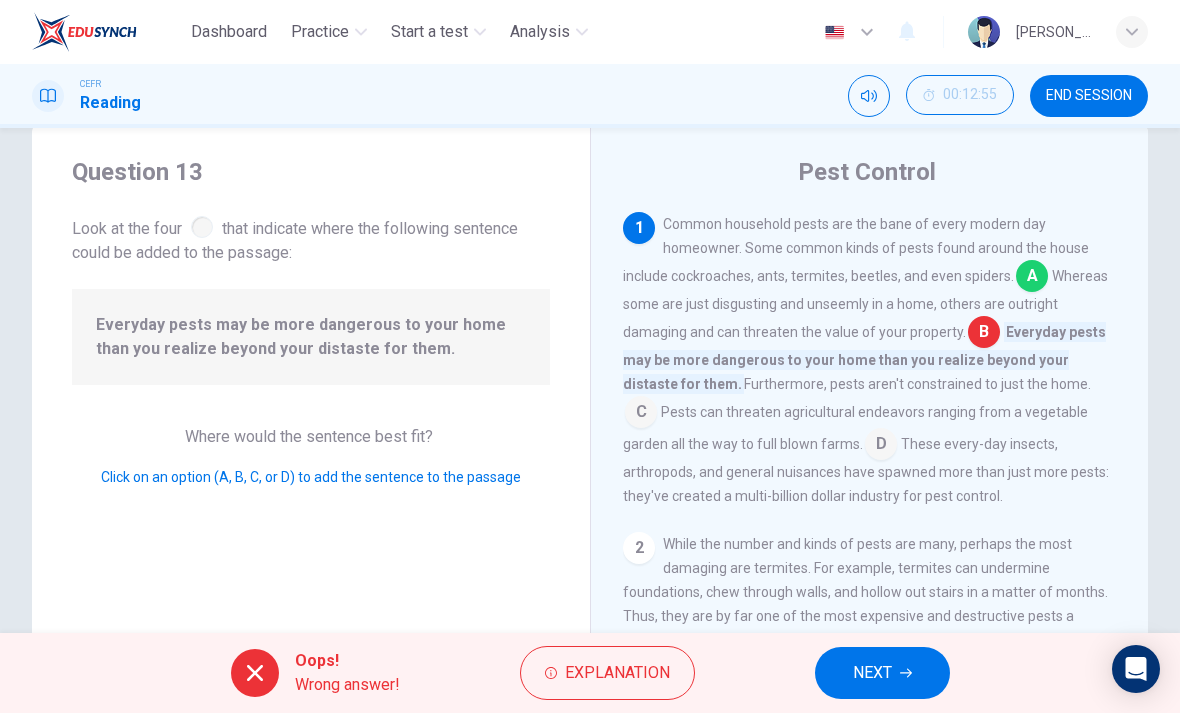 scroll, scrollTop: 0, scrollLeft: 0, axis: both 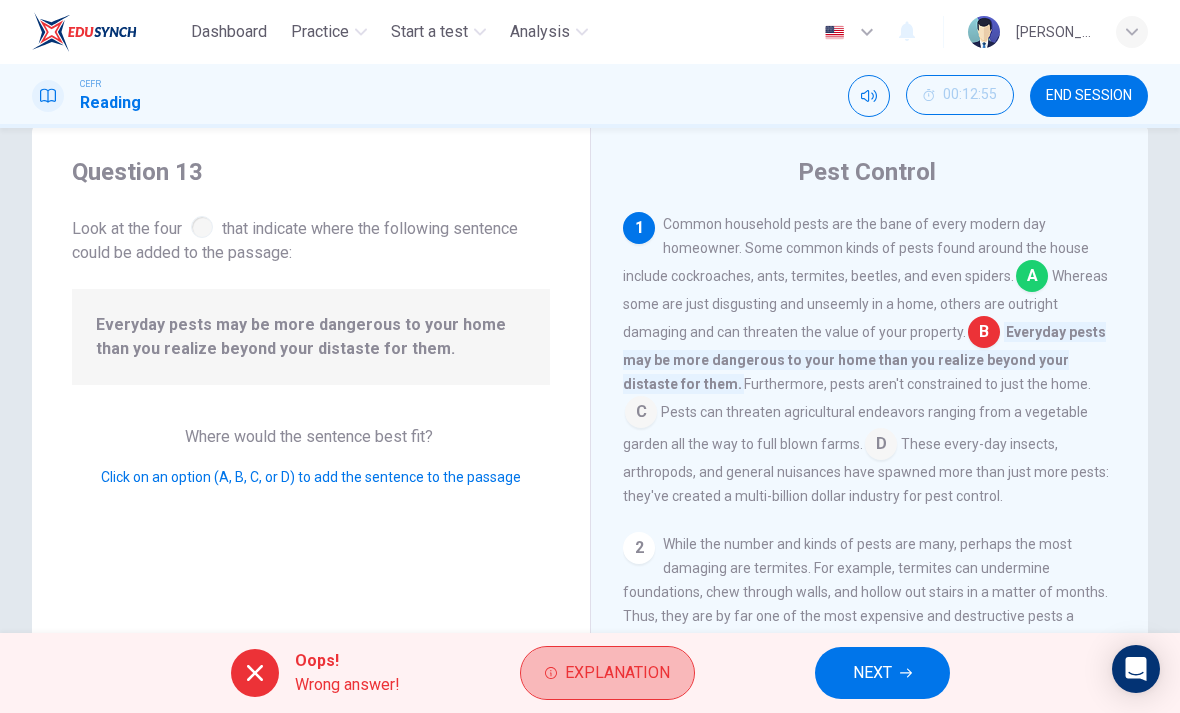 click on "Explanation" at bounding box center (607, 673) 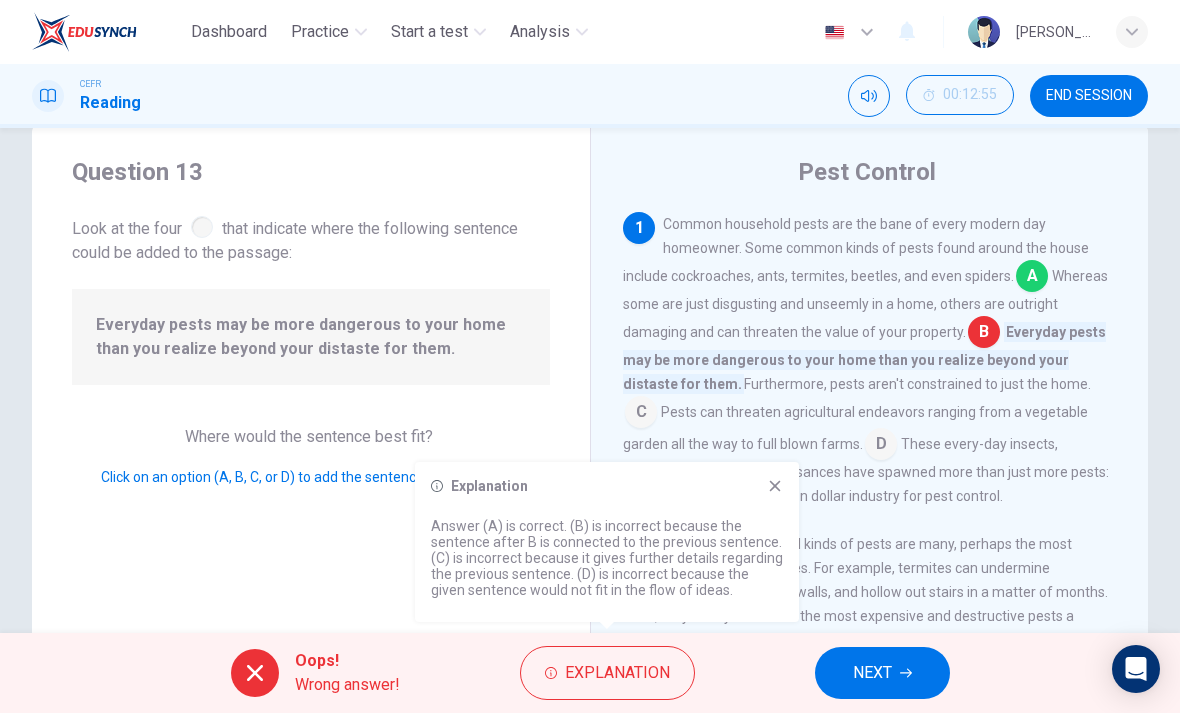 click 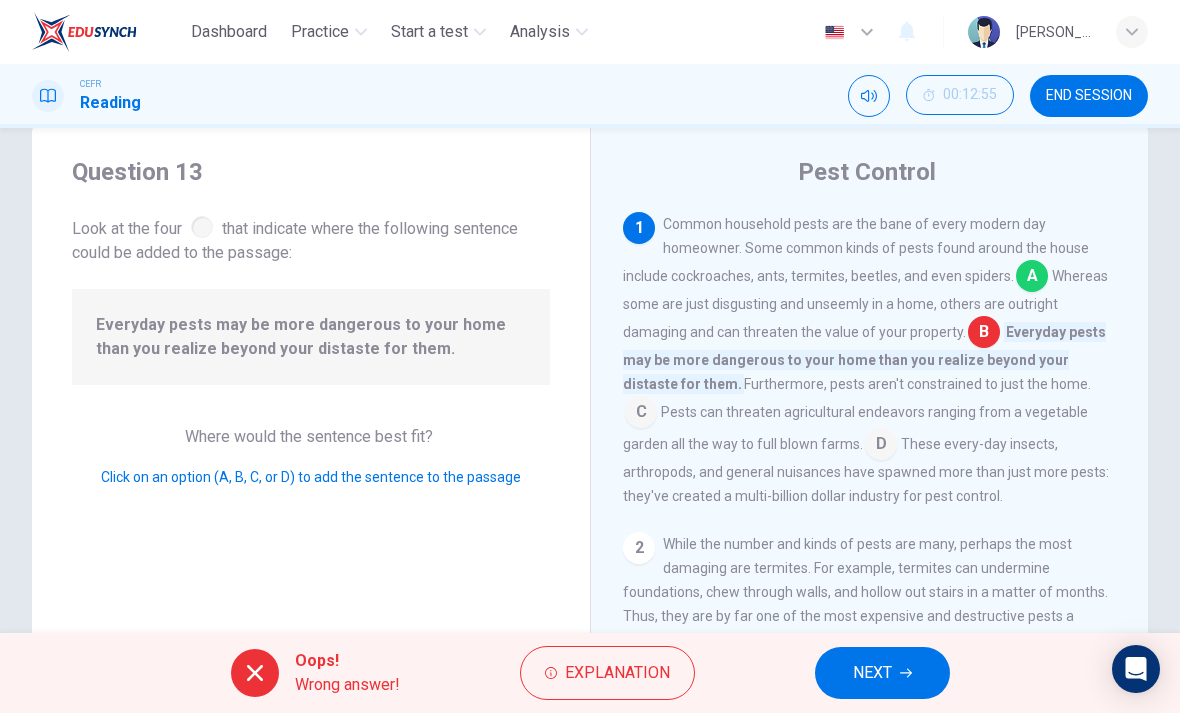 click on "NEXT" at bounding box center [872, 673] 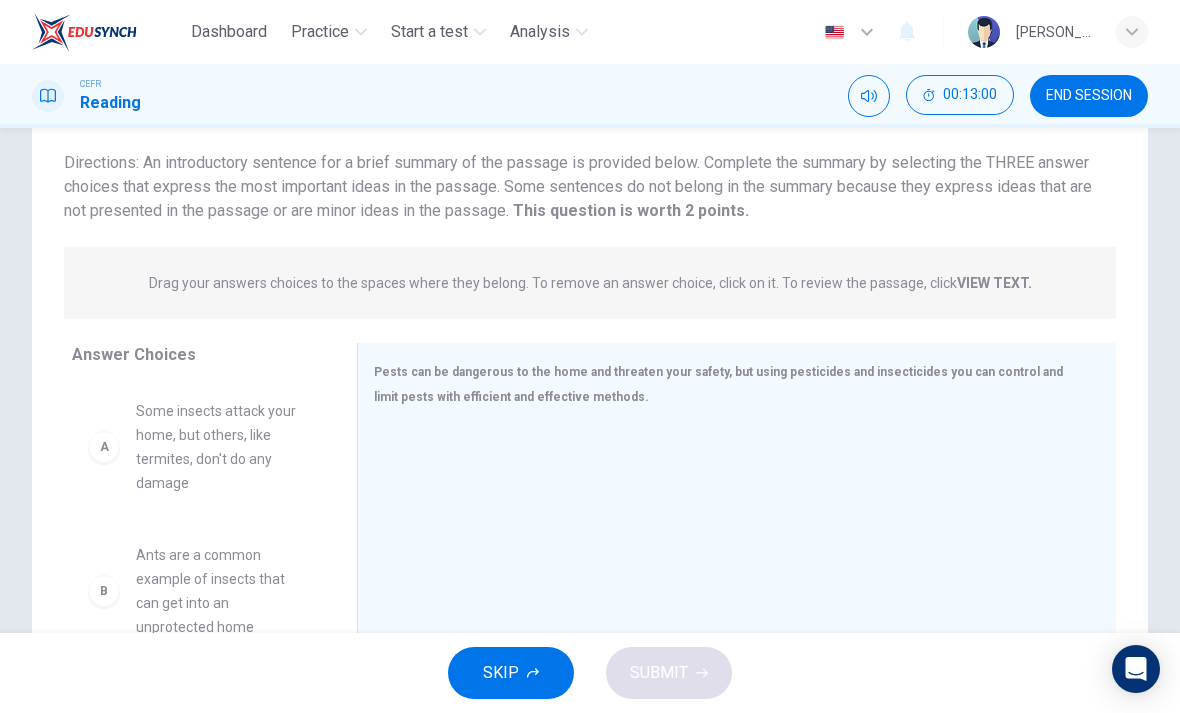 scroll, scrollTop: 124, scrollLeft: 0, axis: vertical 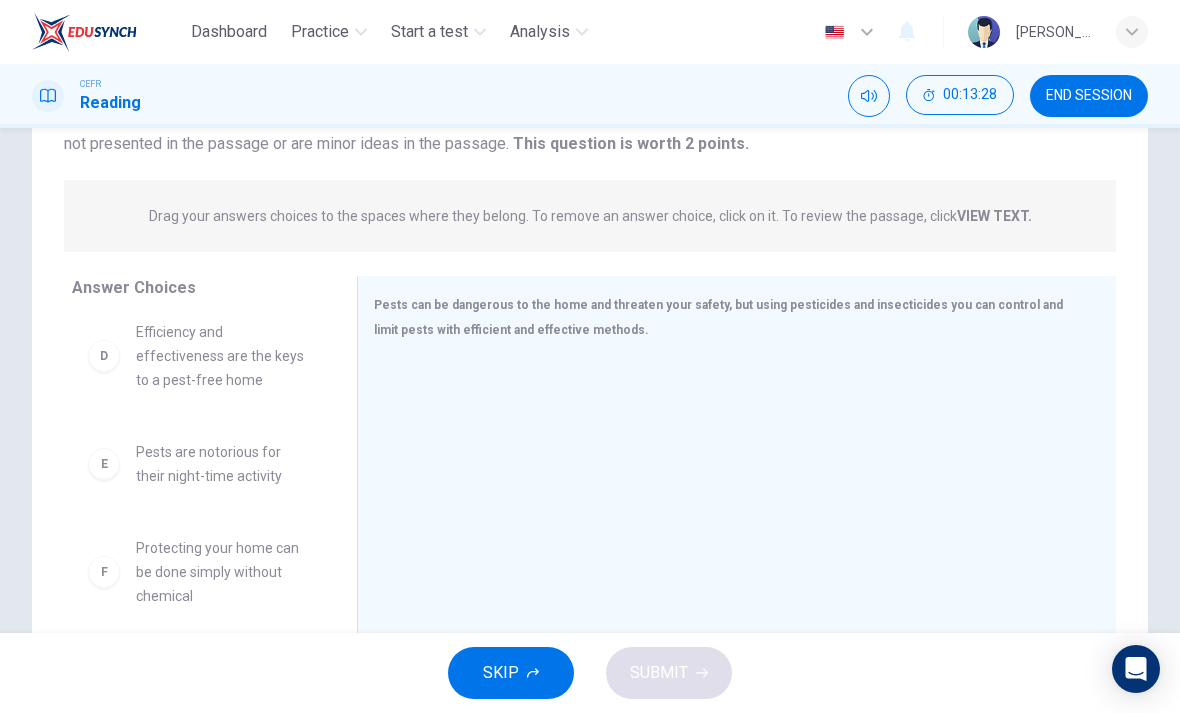 click on "D" at bounding box center [104, 356] 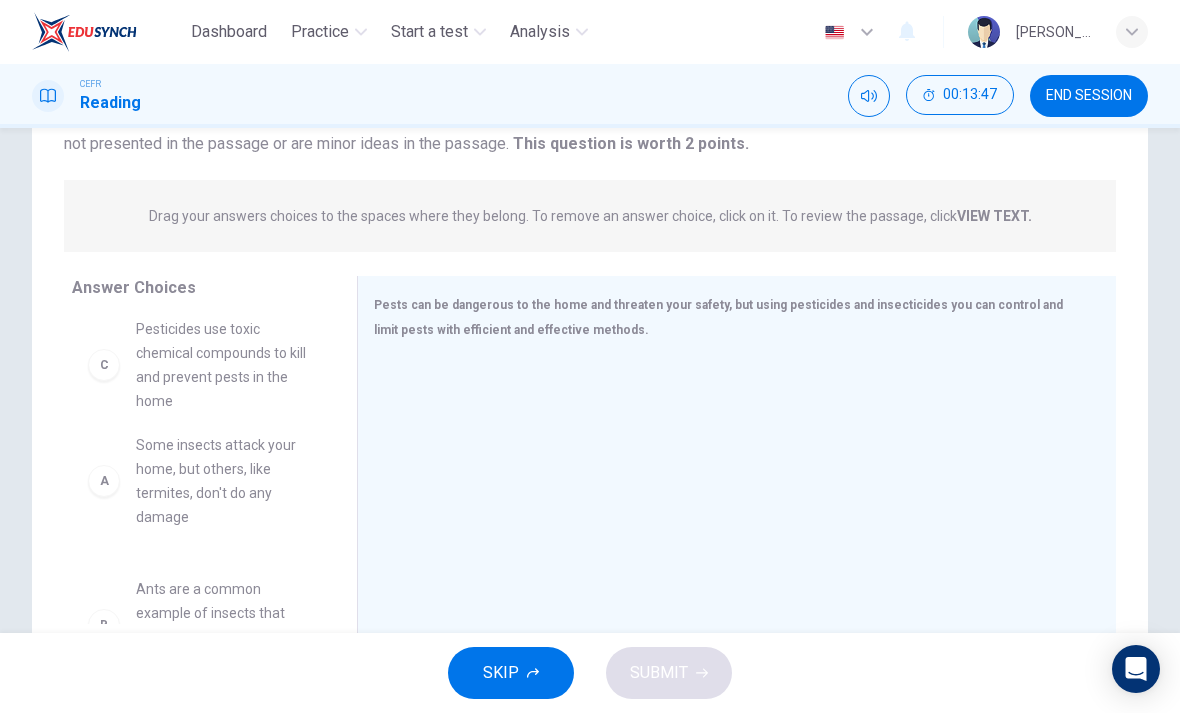 scroll, scrollTop: 0, scrollLeft: 0, axis: both 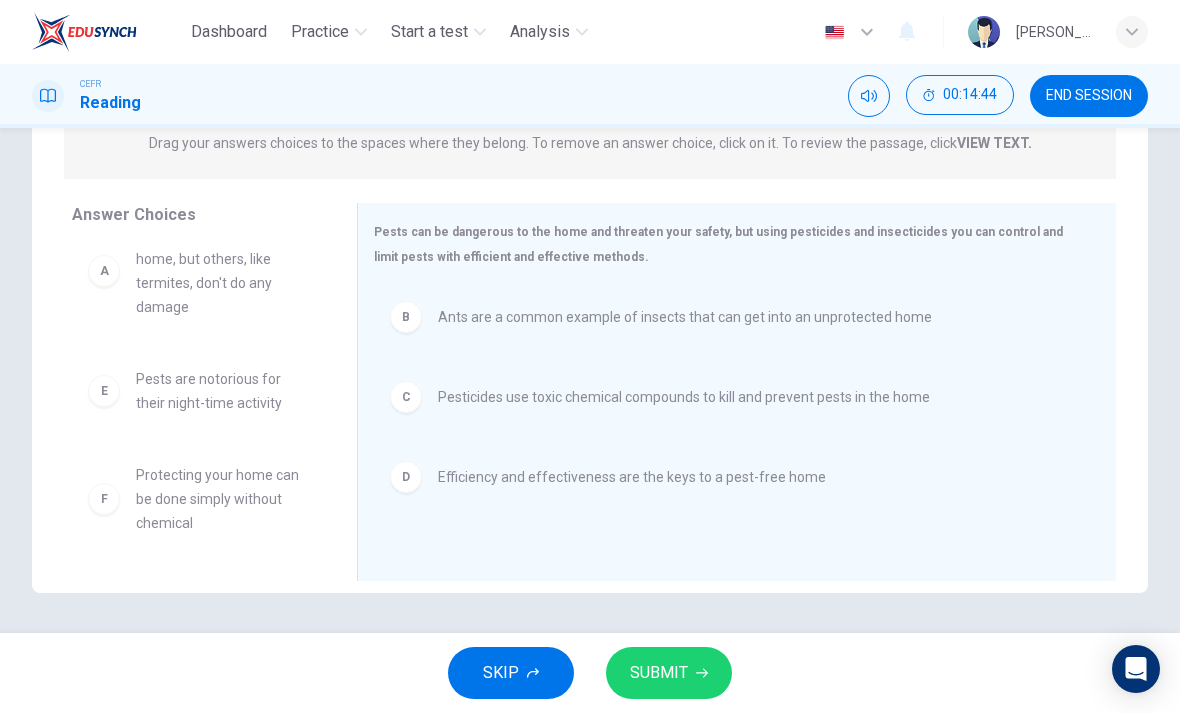 click on "SUBMIT" at bounding box center (659, 673) 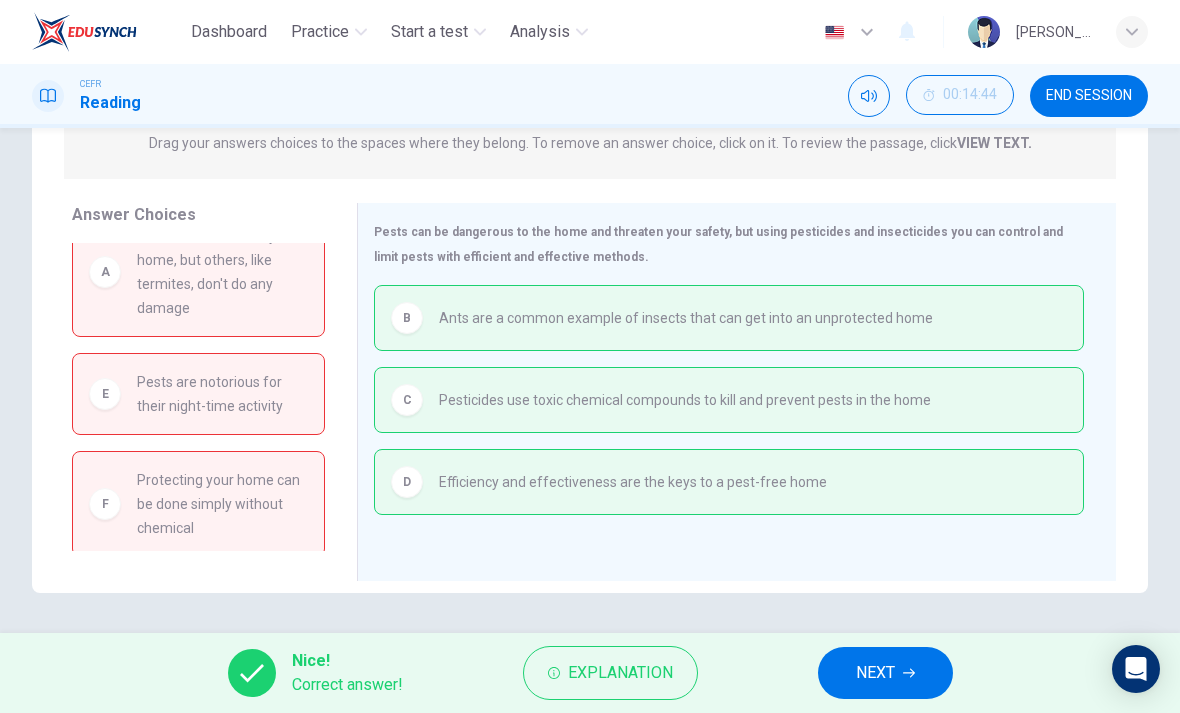 click 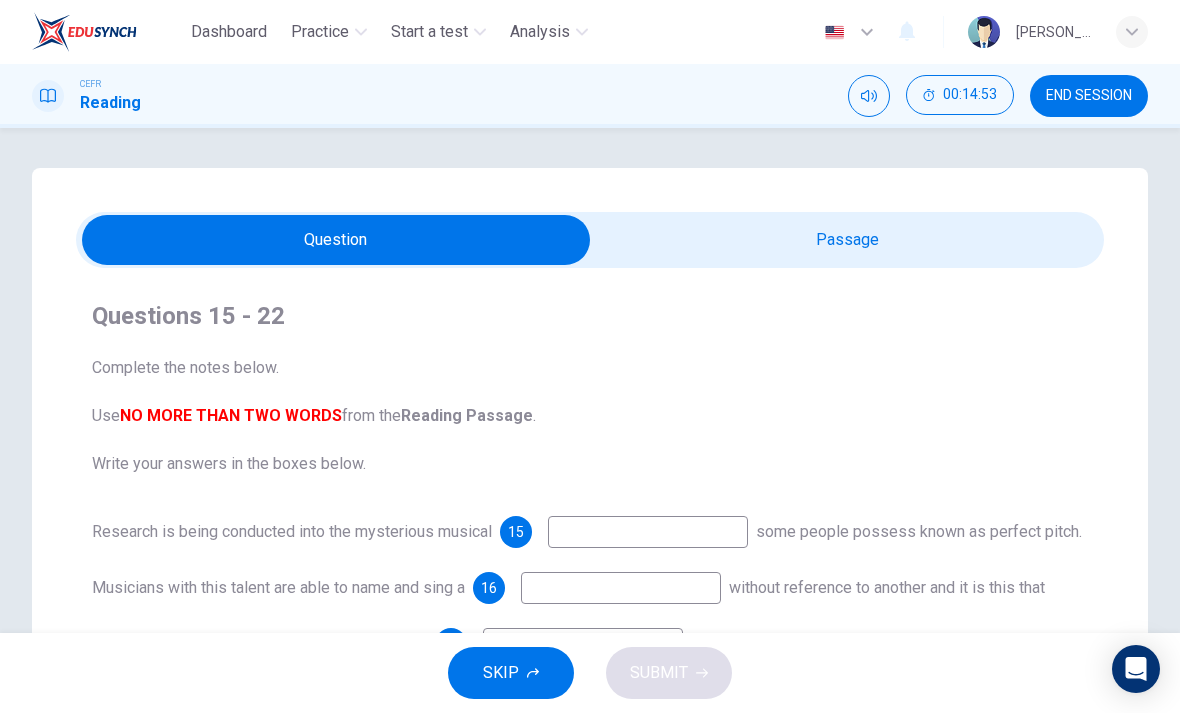scroll, scrollTop: 0, scrollLeft: 0, axis: both 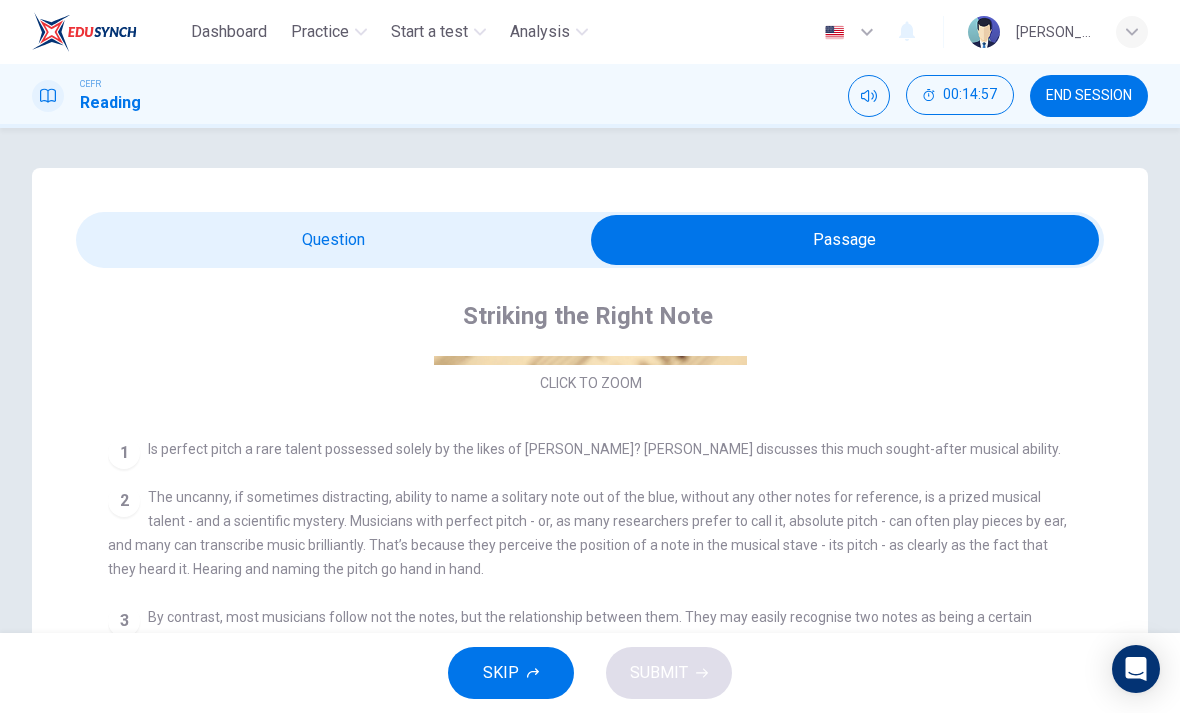 click on "END SESSION" at bounding box center (1089, 96) 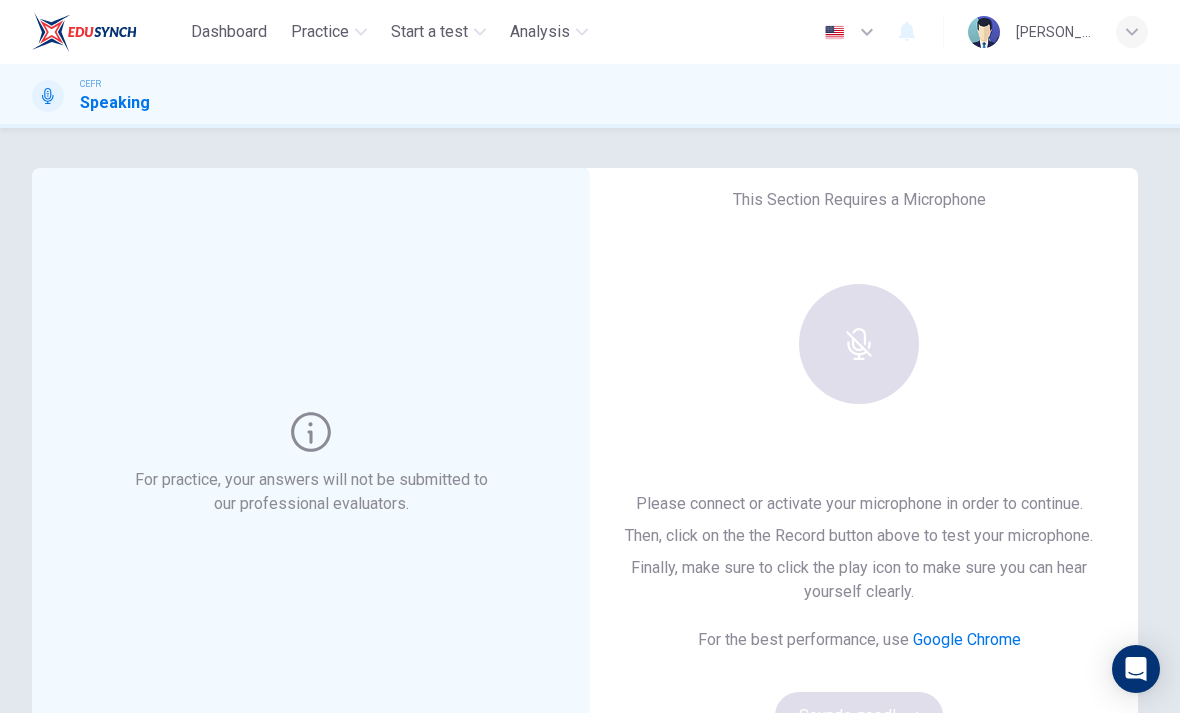 scroll, scrollTop: 0, scrollLeft: 0, axis: both 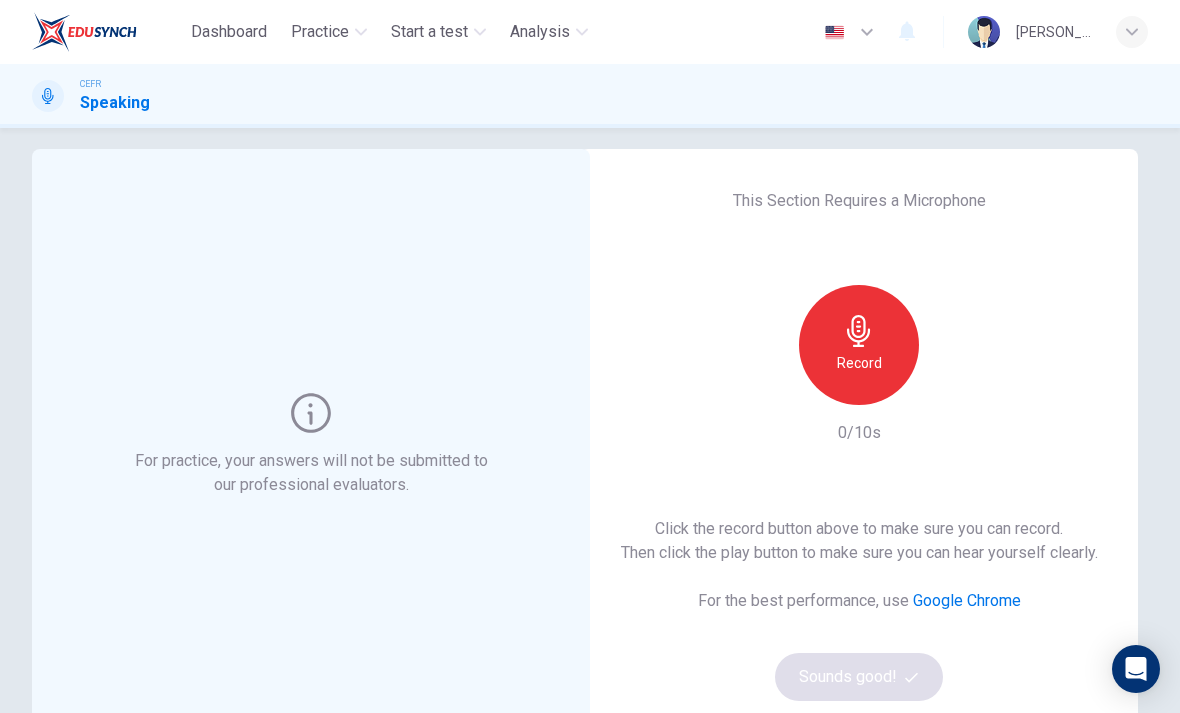 click on "Record" at bounding box center (859, 345) 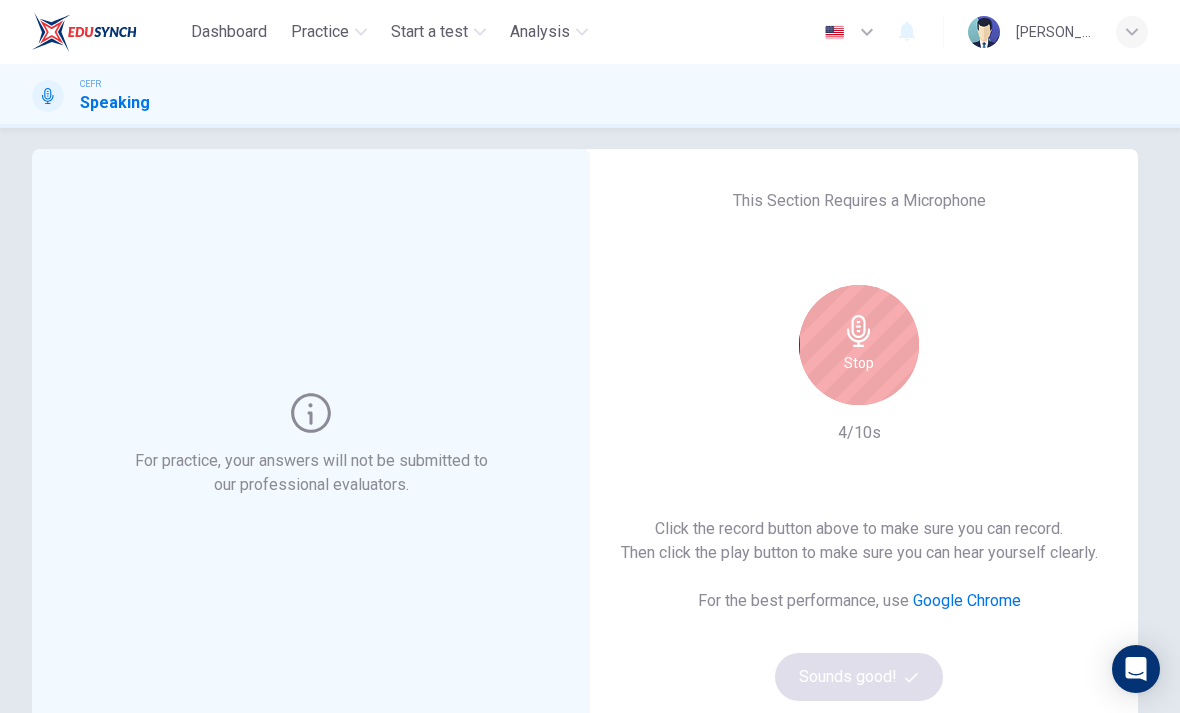 click 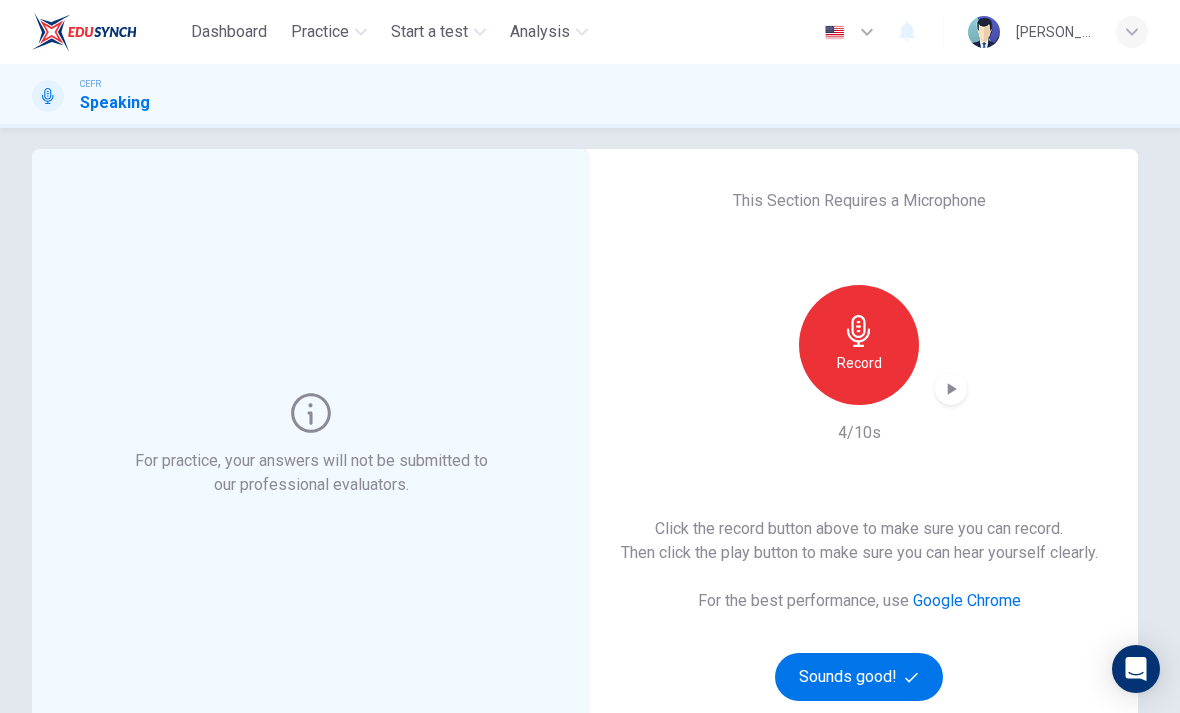 click at bounding box center (951, 389) 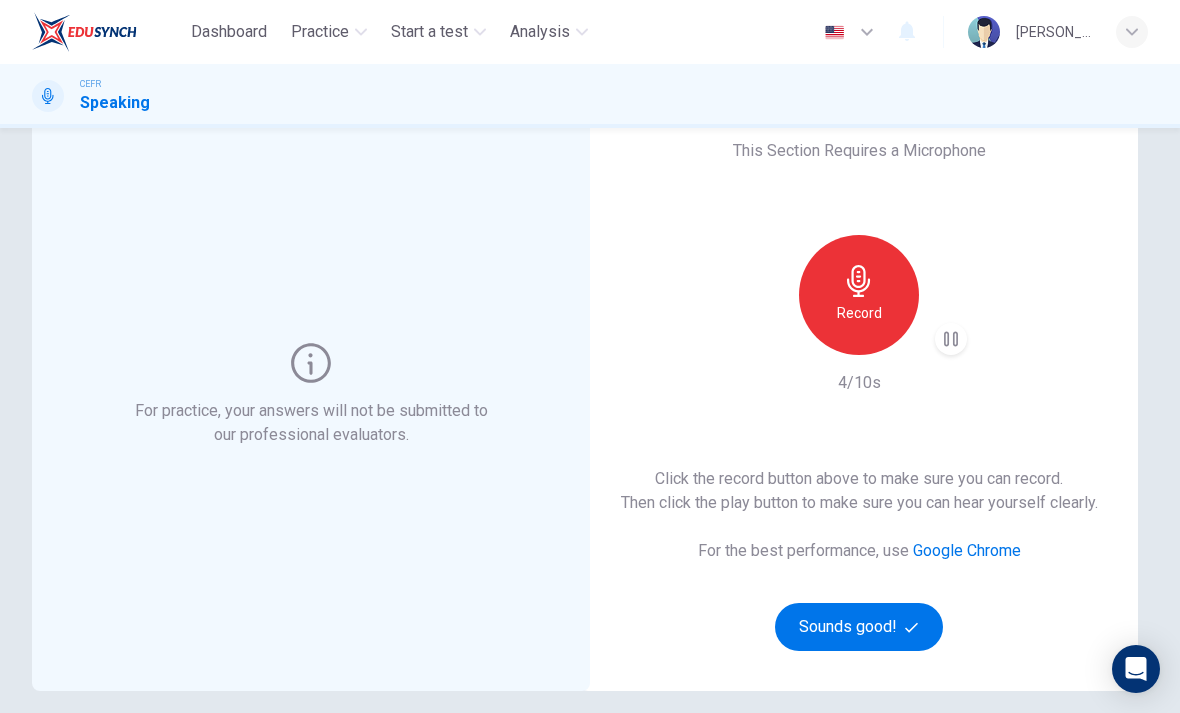 scroll, scrollTop: 68, scrollLeft: 0, axis: vertical 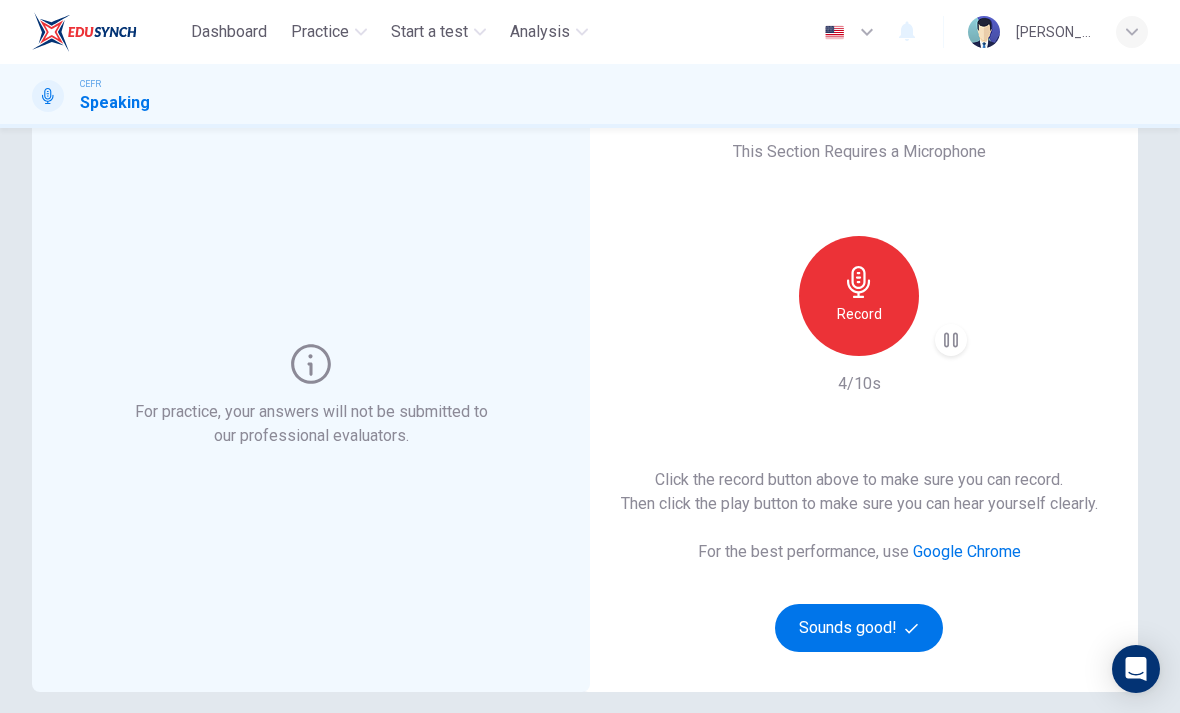 click on "Sounds good!" at bounding box center [859, 628] 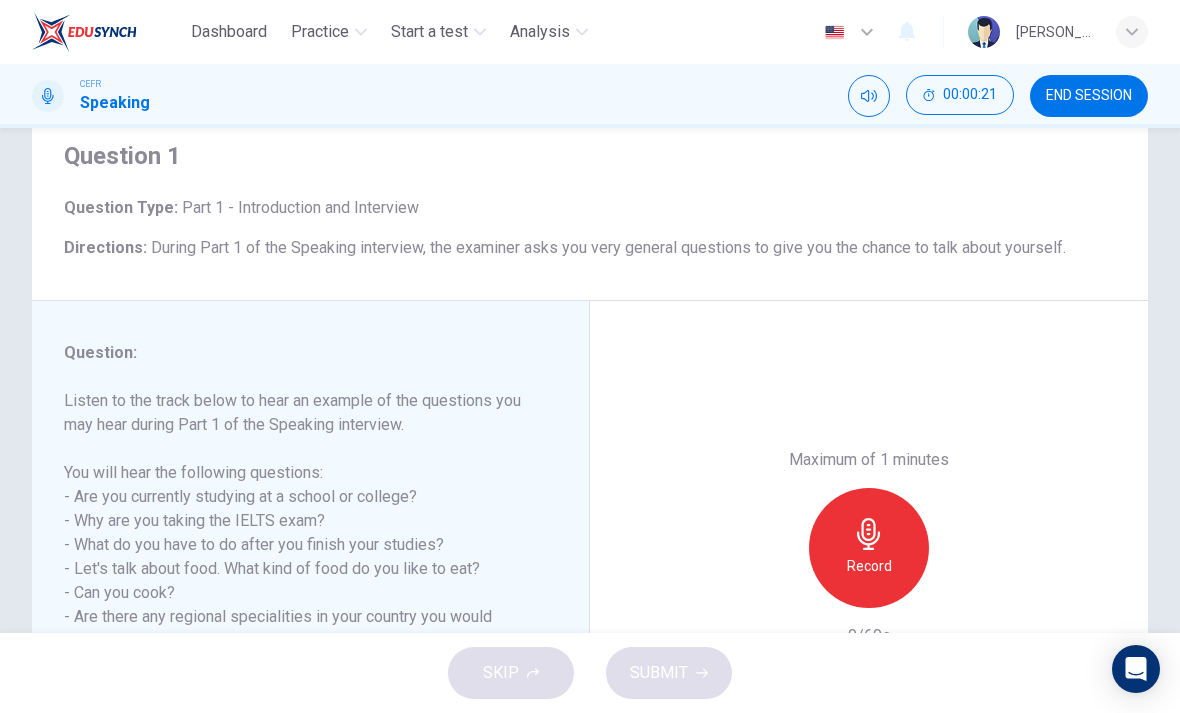 scroll, scrollTop: 1, scrollLeft: 0, axis: vertical 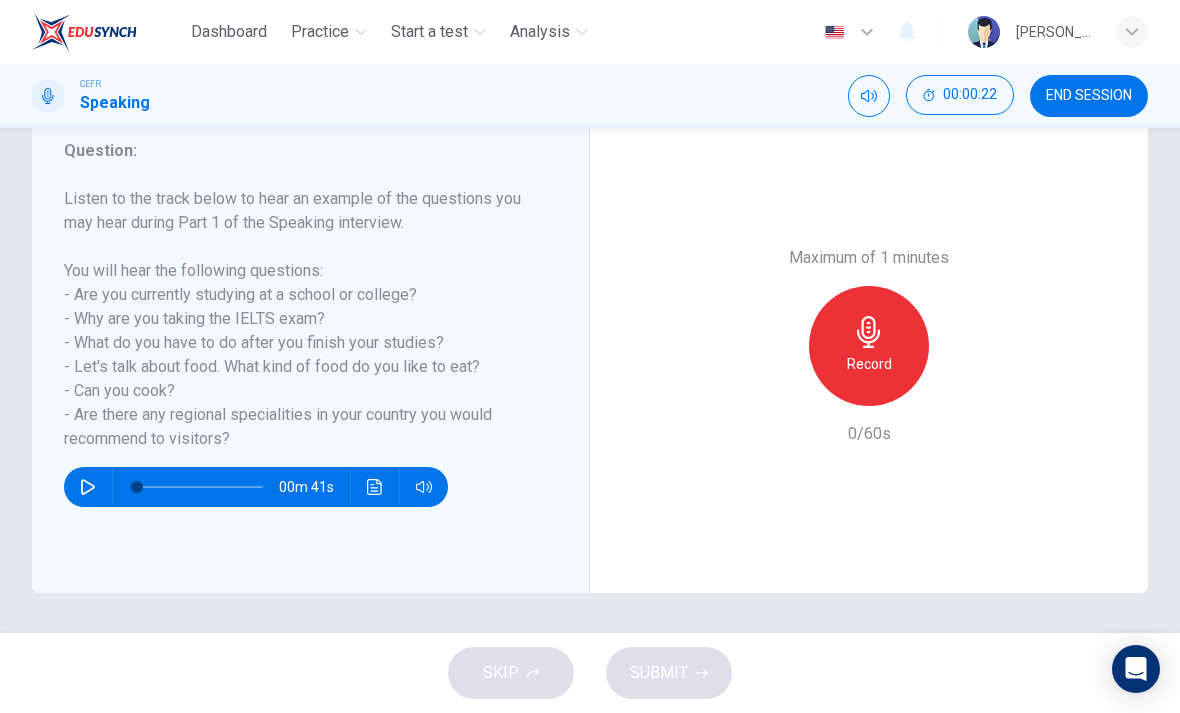 click 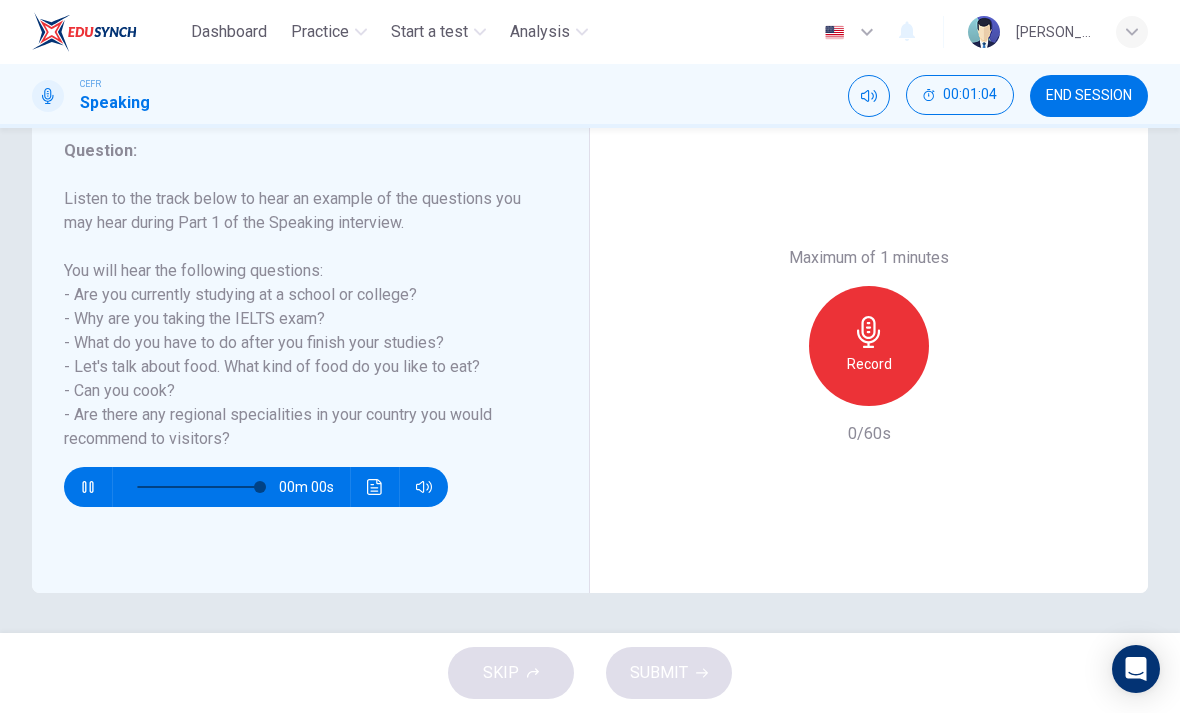 type on "0" 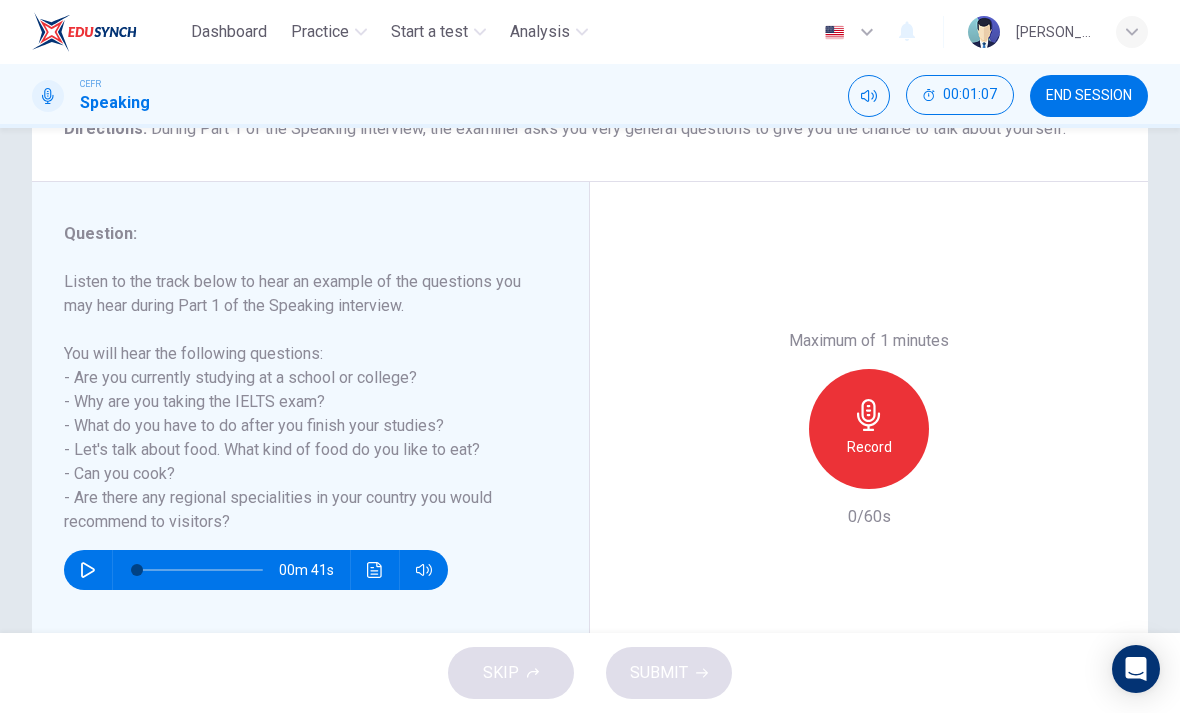 scroll, scrollTop: 188, scrollLeft: 0, axis: vertical 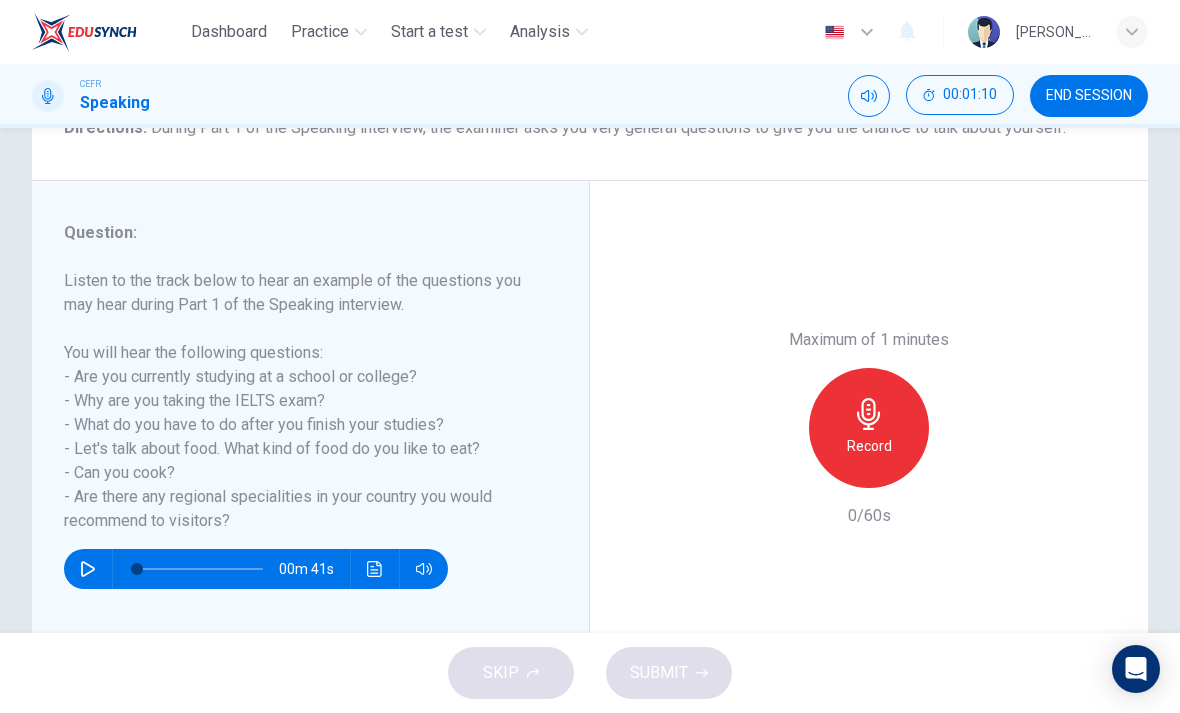 click on "Record" at bounding box center (869, 446) 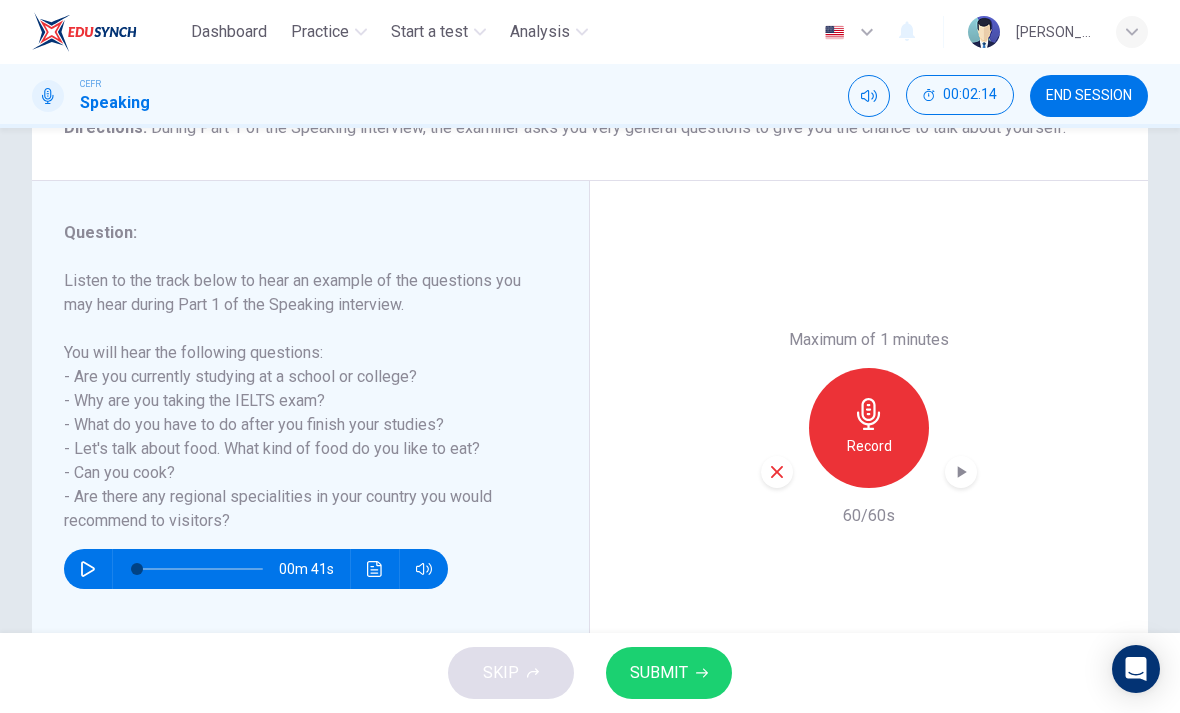 click 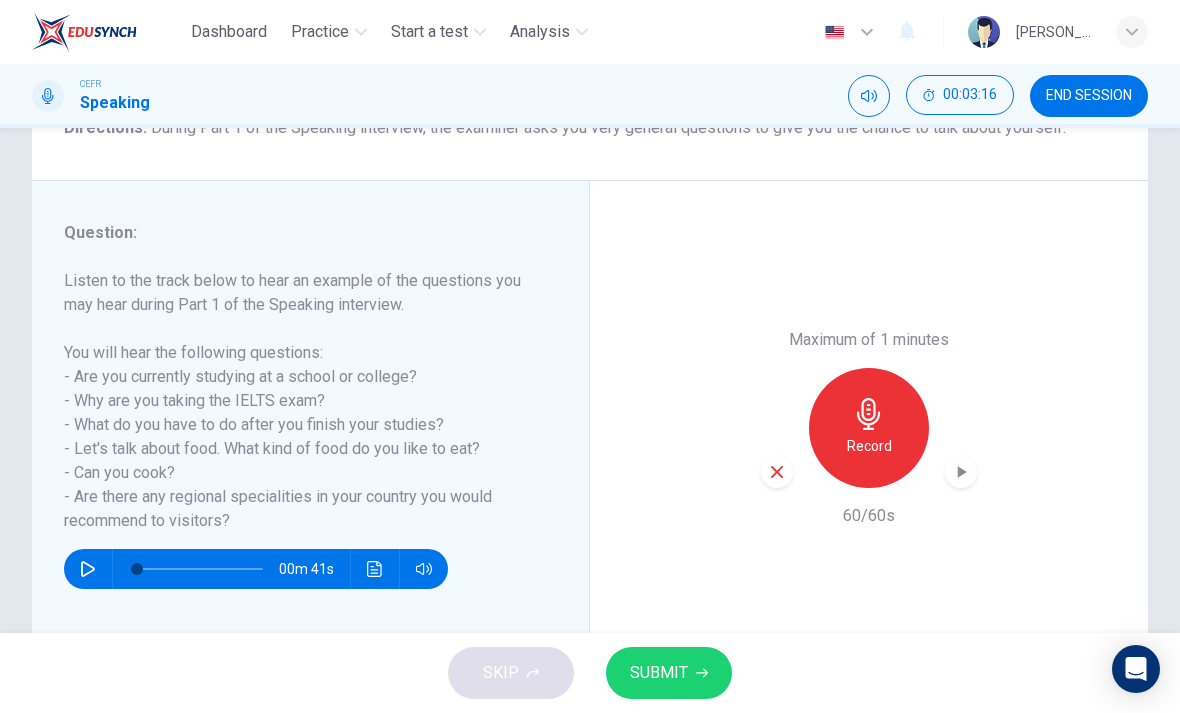 click on "SUBMIT" at bounding box center (669, 673) 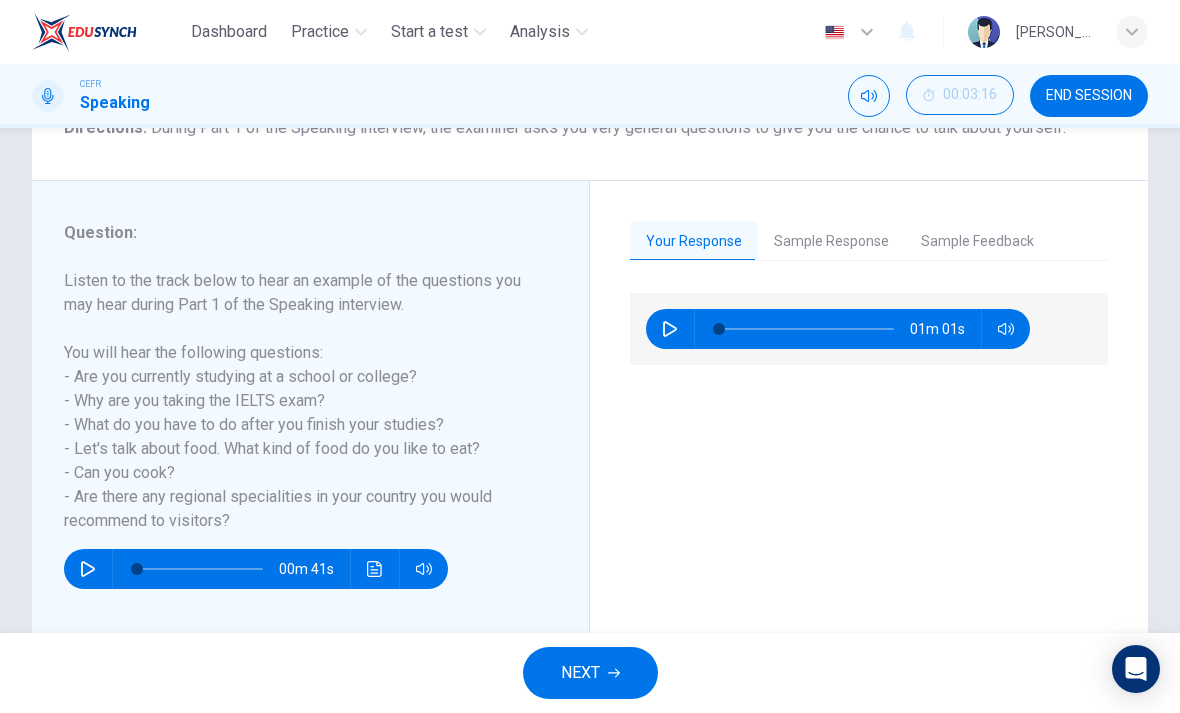 click on "Sample Response" at bounding box center [831, 242] 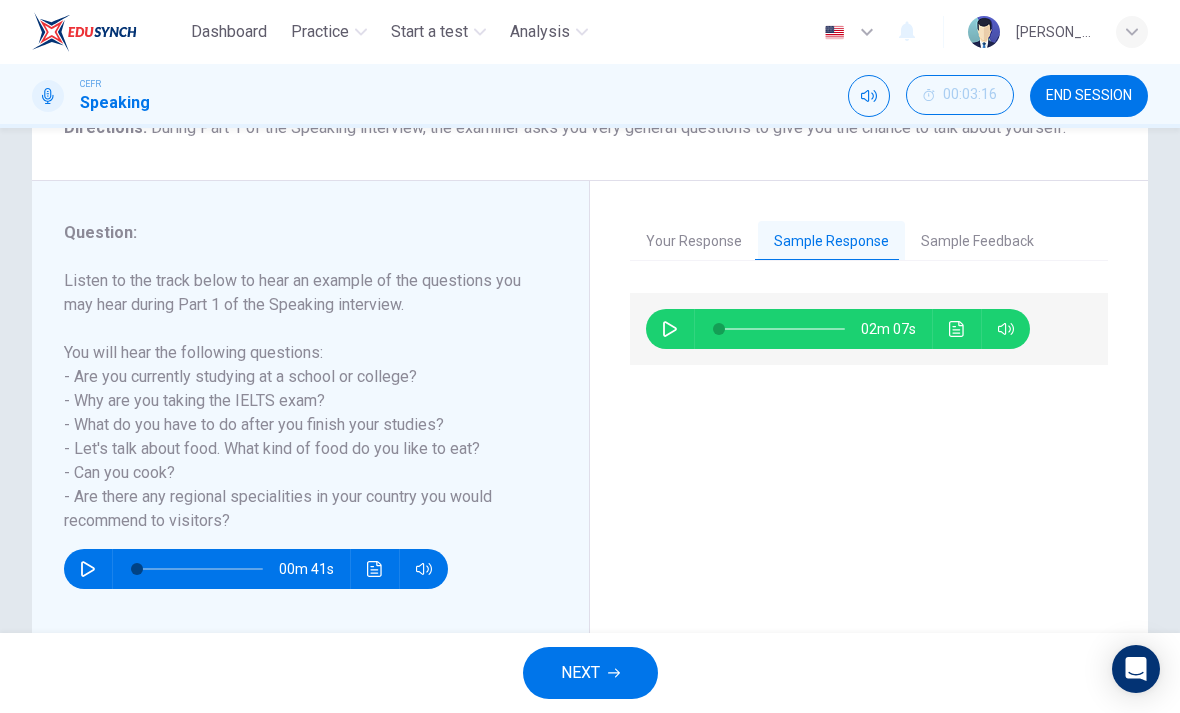 click 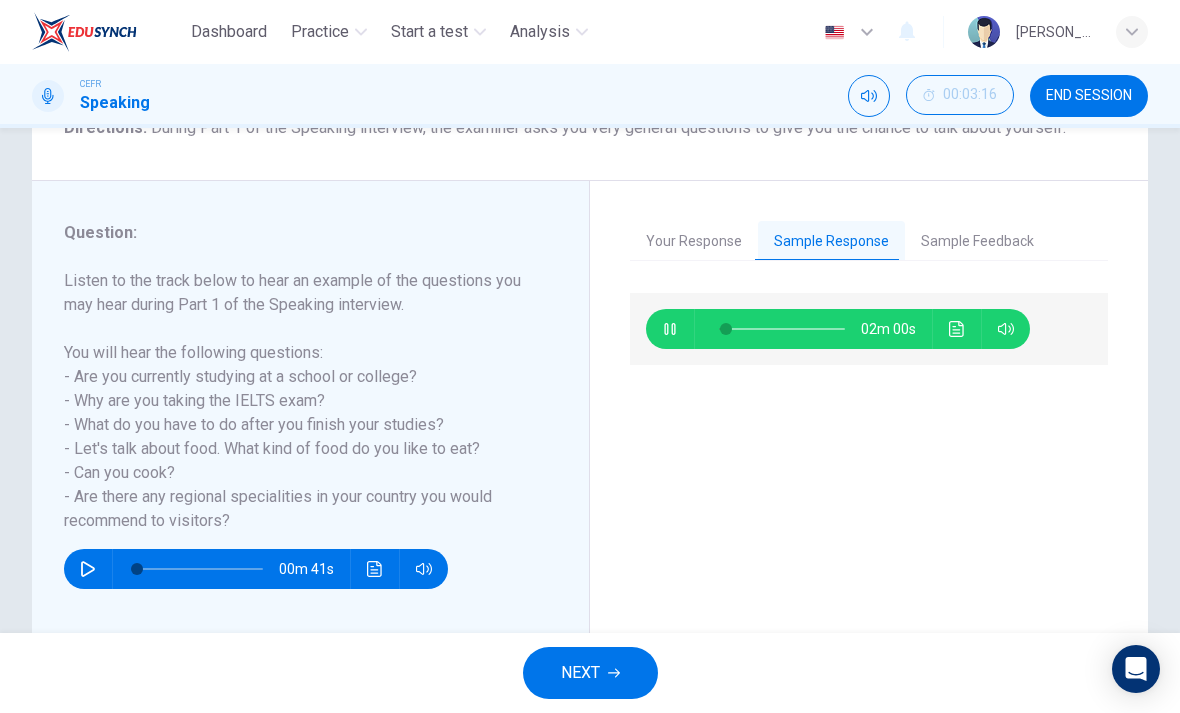 type on "6" 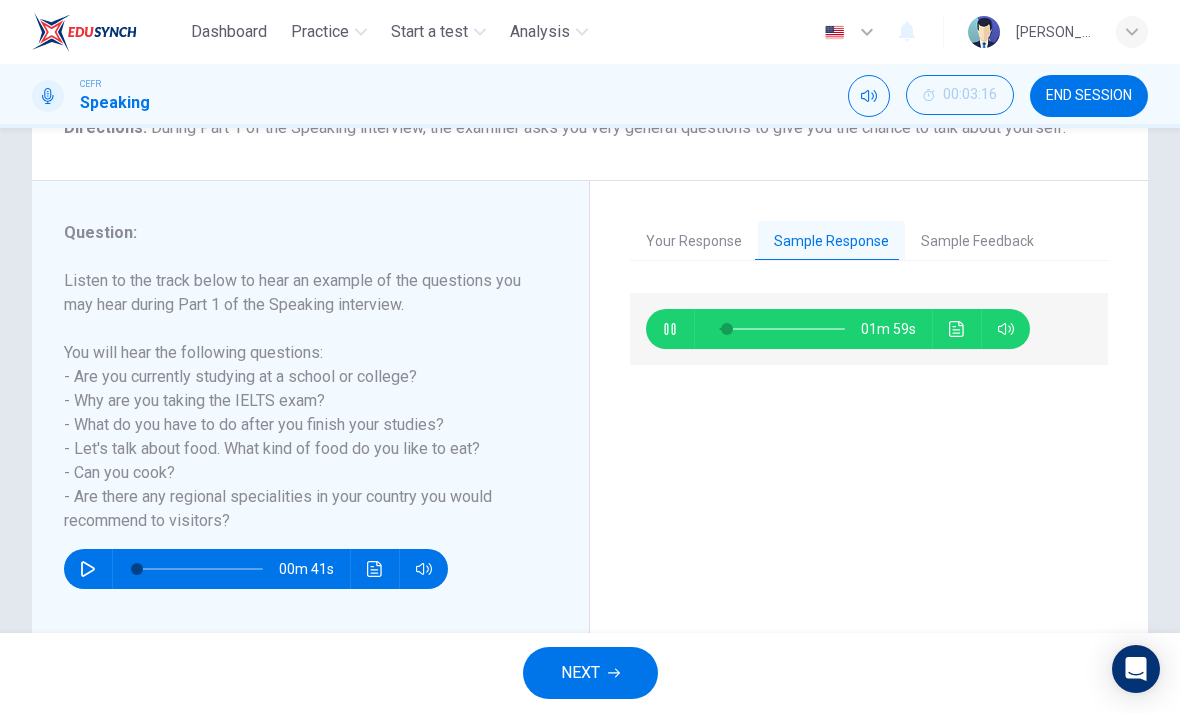 click on "Sample Feedback" at bounding box center [977, 242] 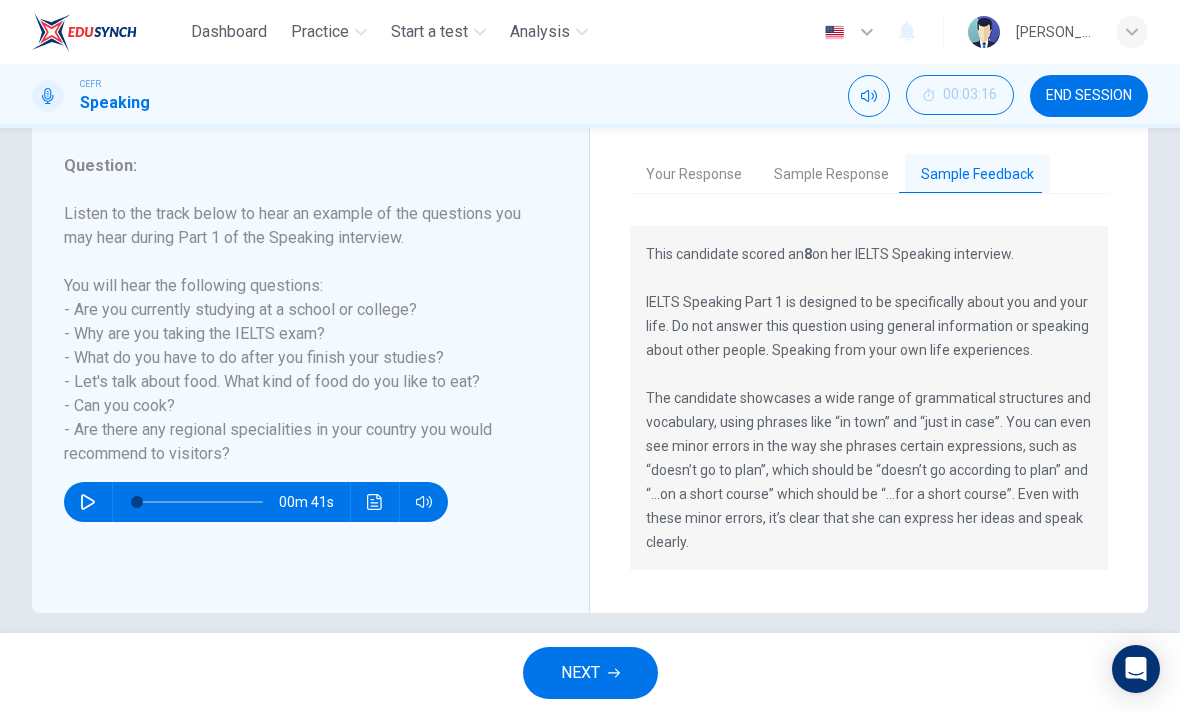 scroll, scrollTop: 257, scrollLeft: 0, axis: vertical 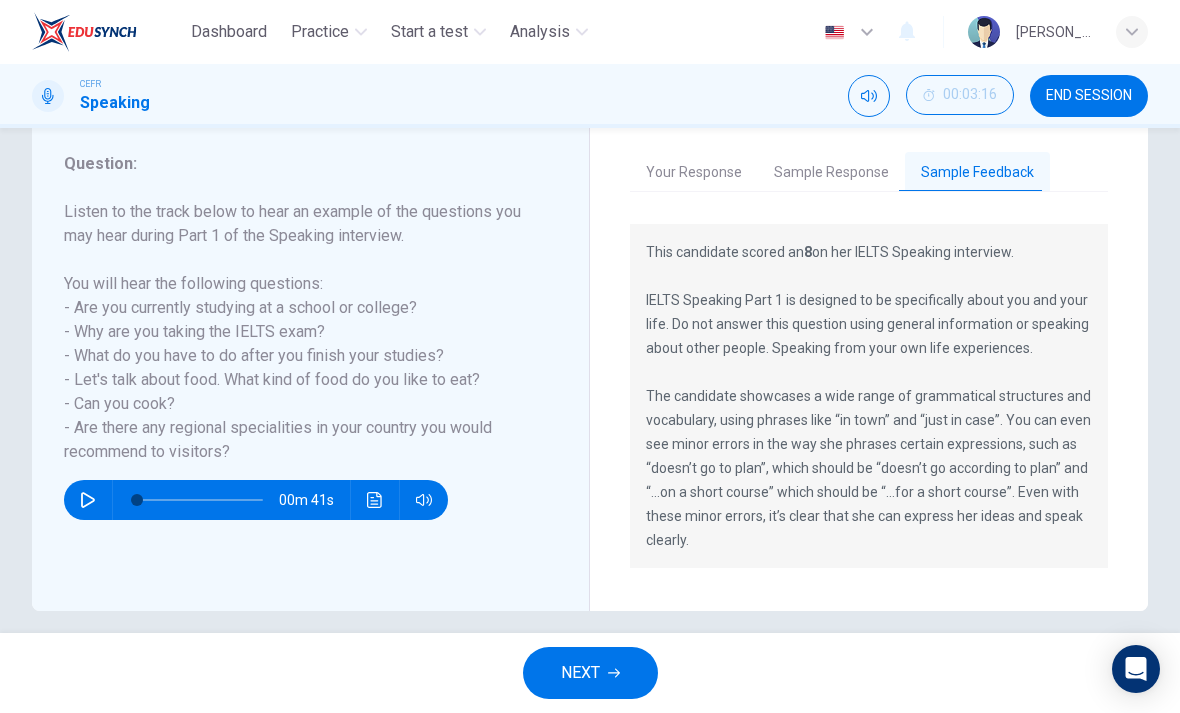 click on "NEXT" at bounding box center [580, 673] 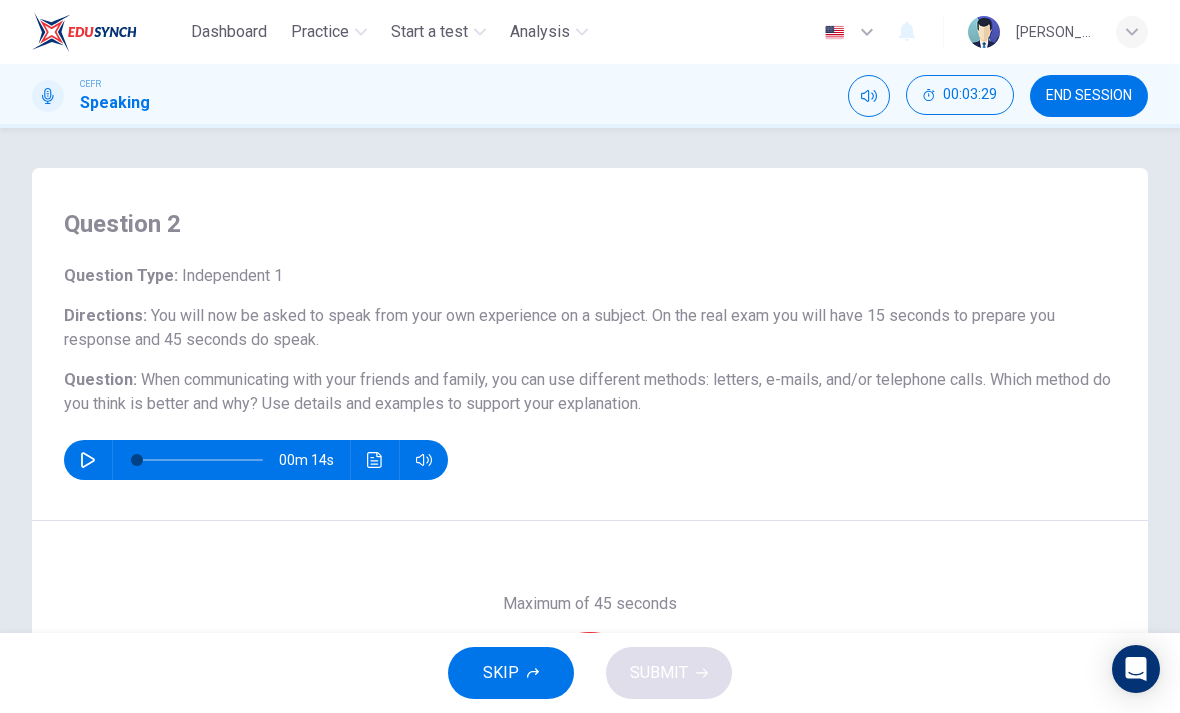 click 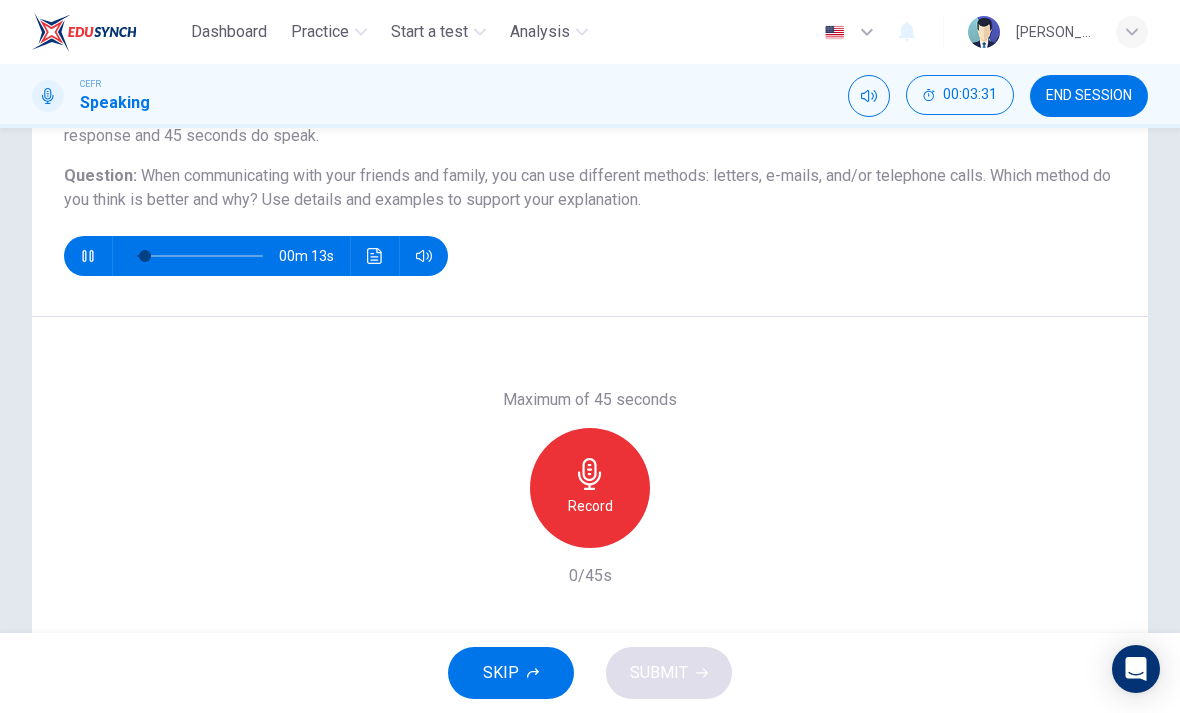 scroll, scrollTop: 201, scrollLeft: 0, axis: vertical 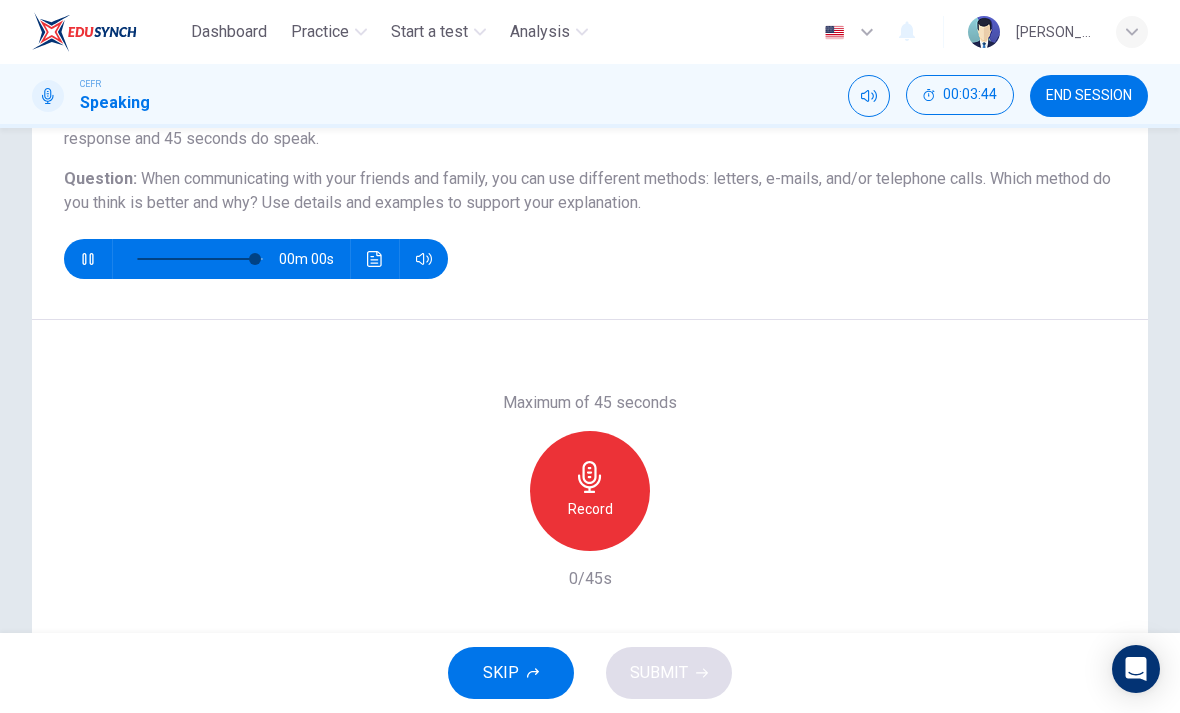 type on "0" 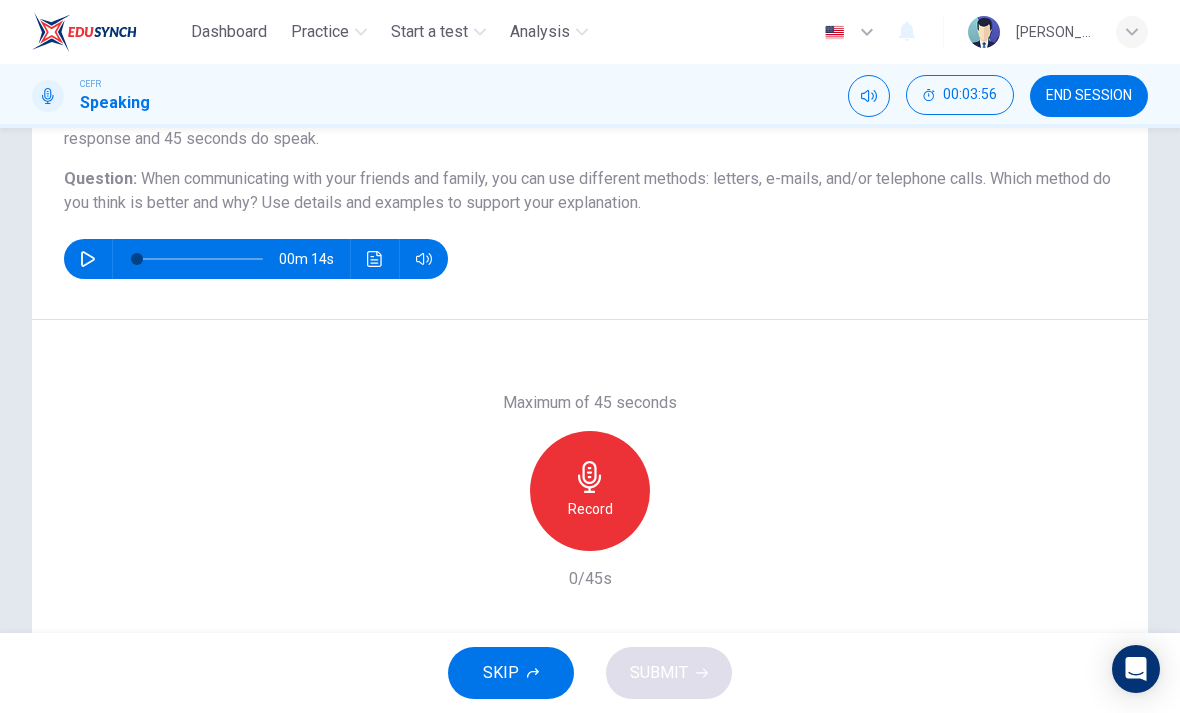 click on "Record" at bounding box center [590, 491] 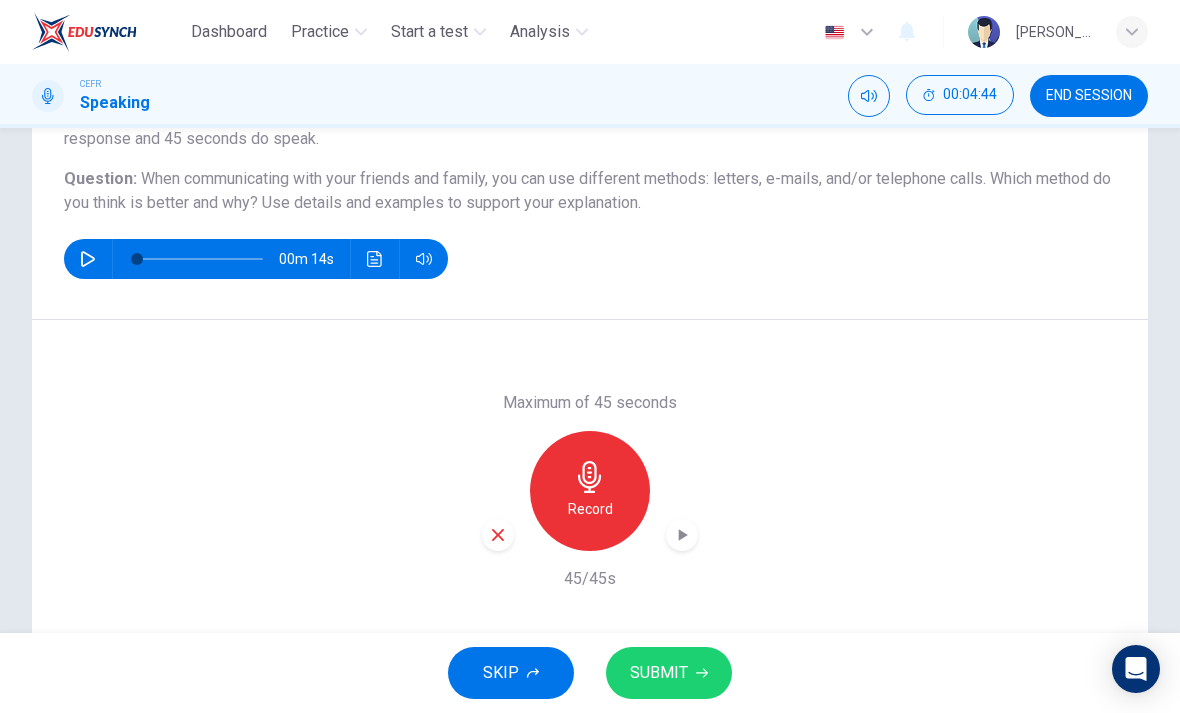 click 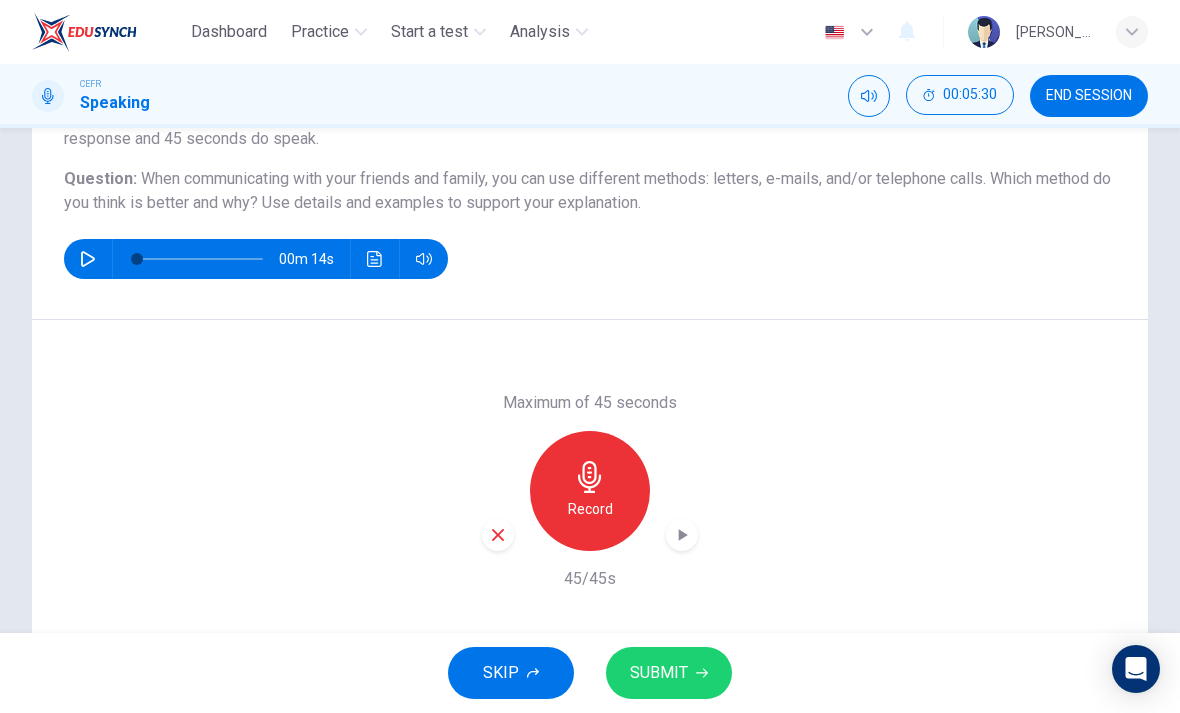 click on "SUBMIT" at bounding box center (669, 673) 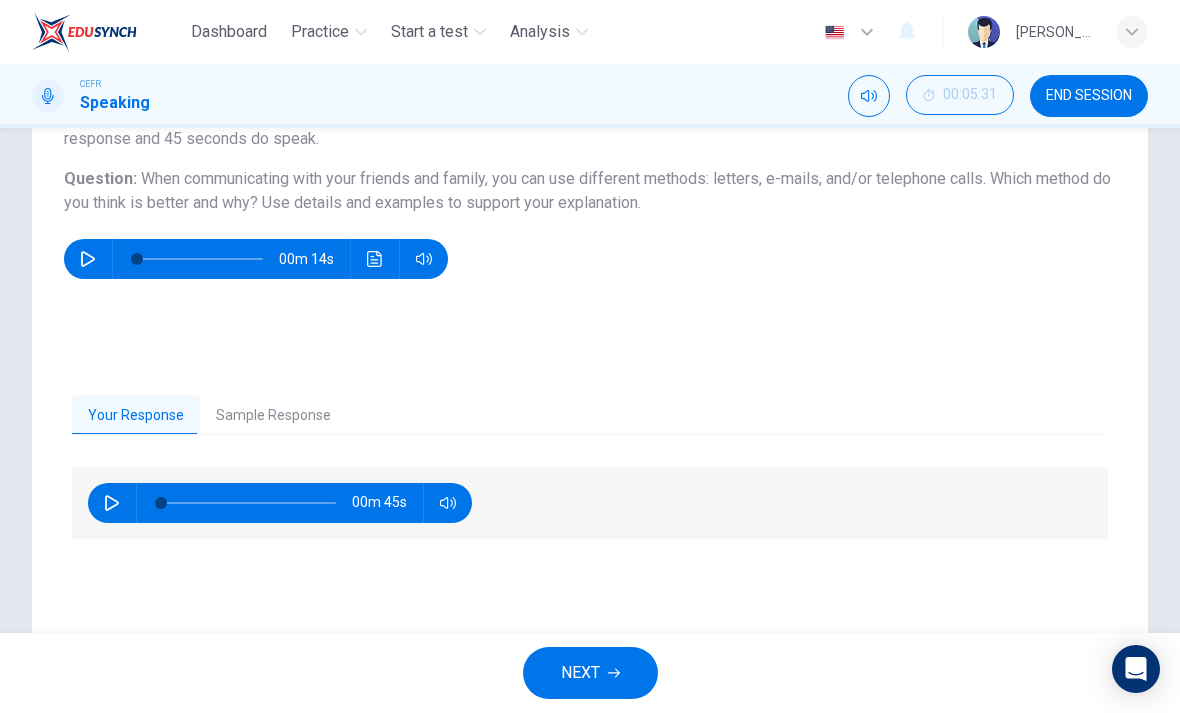 click on "Sample Response" at bounding box center (273, 416) 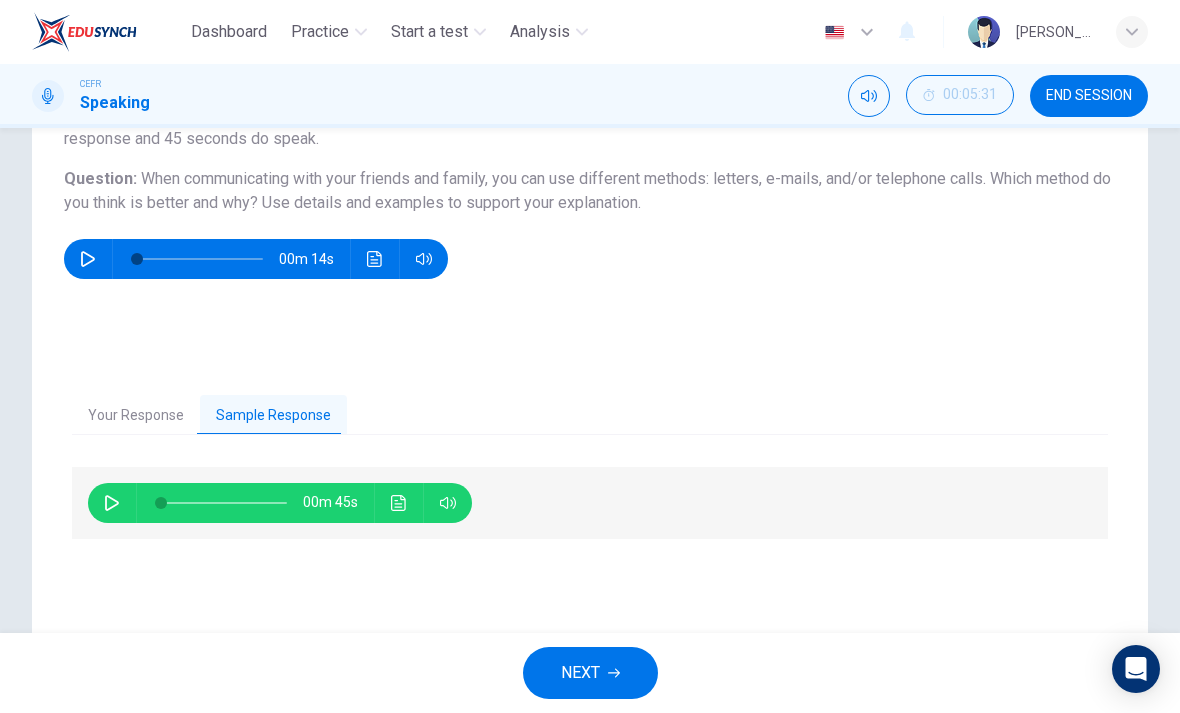 click 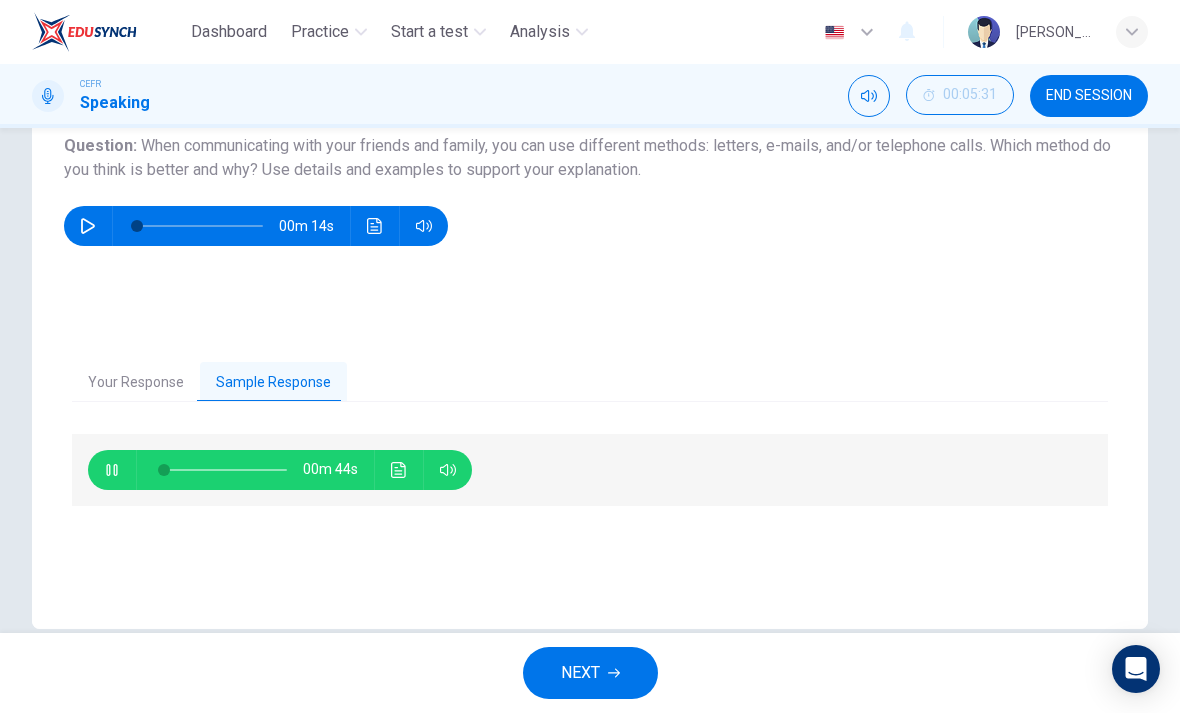 scroll, scrollTop: 233, scrollLeft: 0, axis: vertical 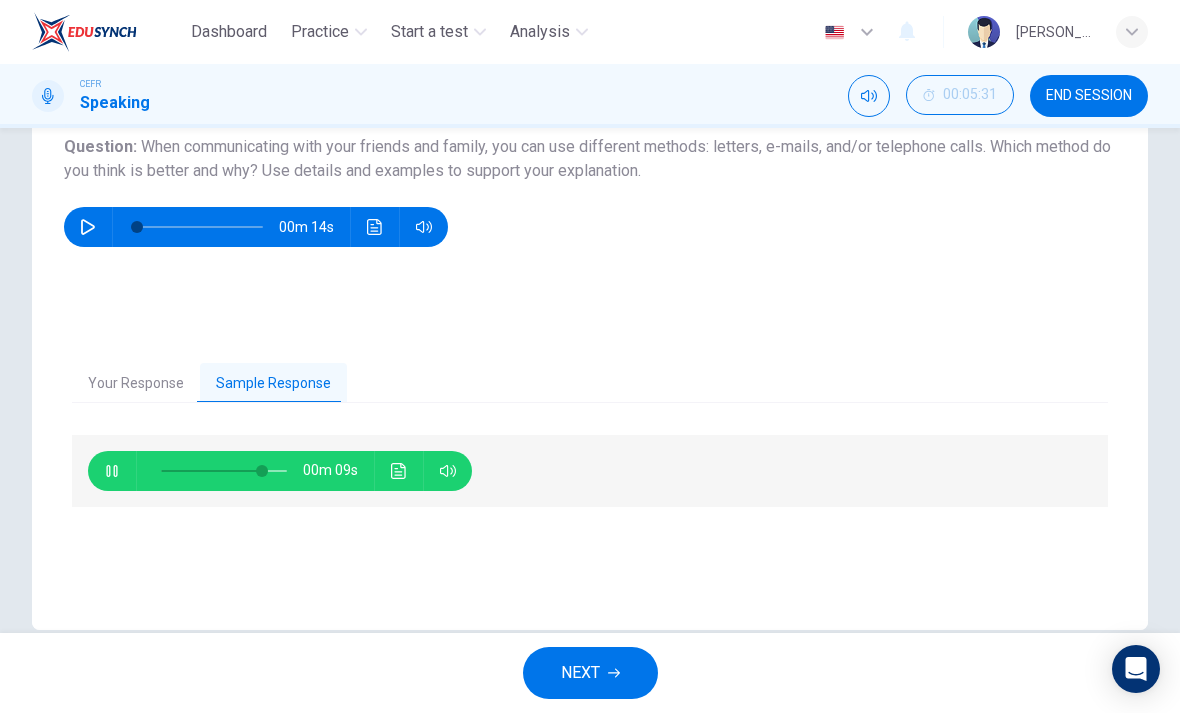 type on "82" 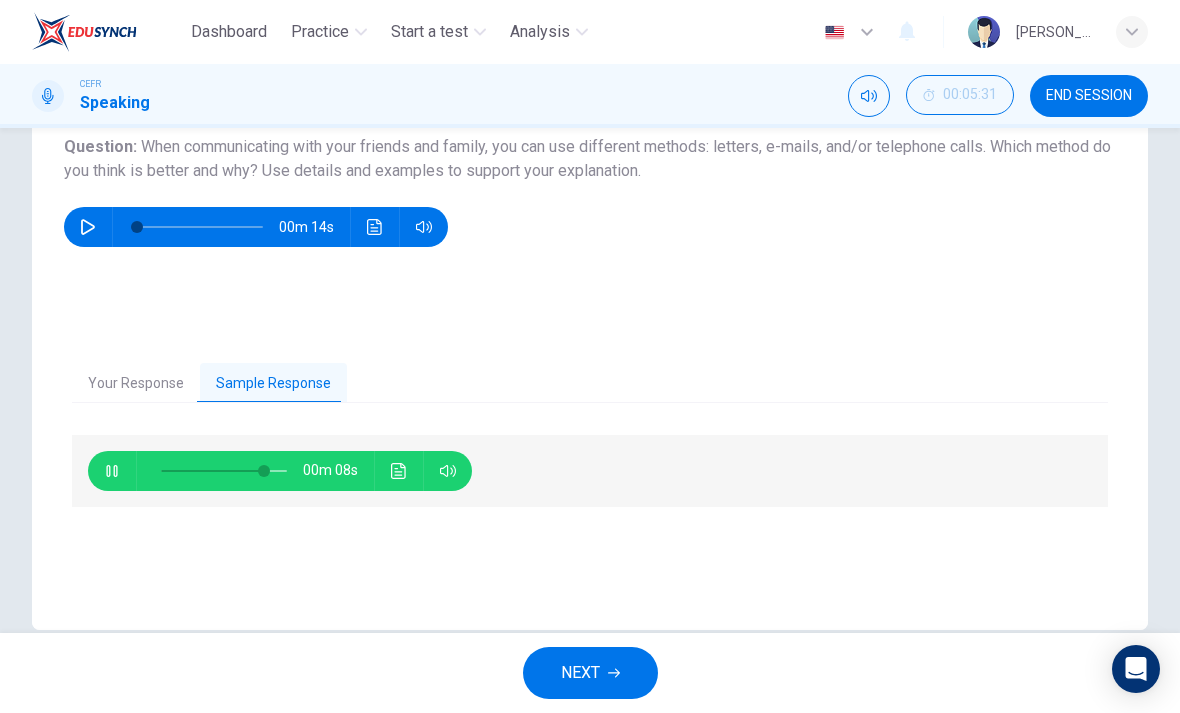 click on "NEXT" at bounding box center [590, 673] 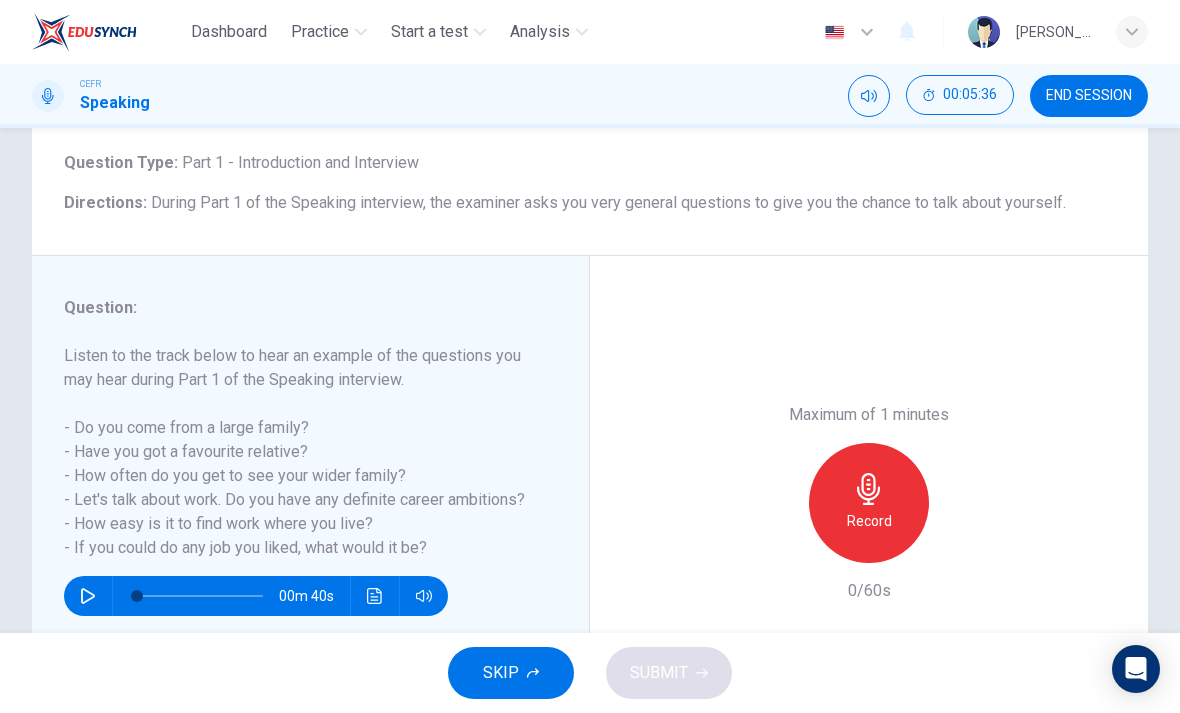 scroll, scrollTop: 143, scrollLeft: 0, axis: vertical 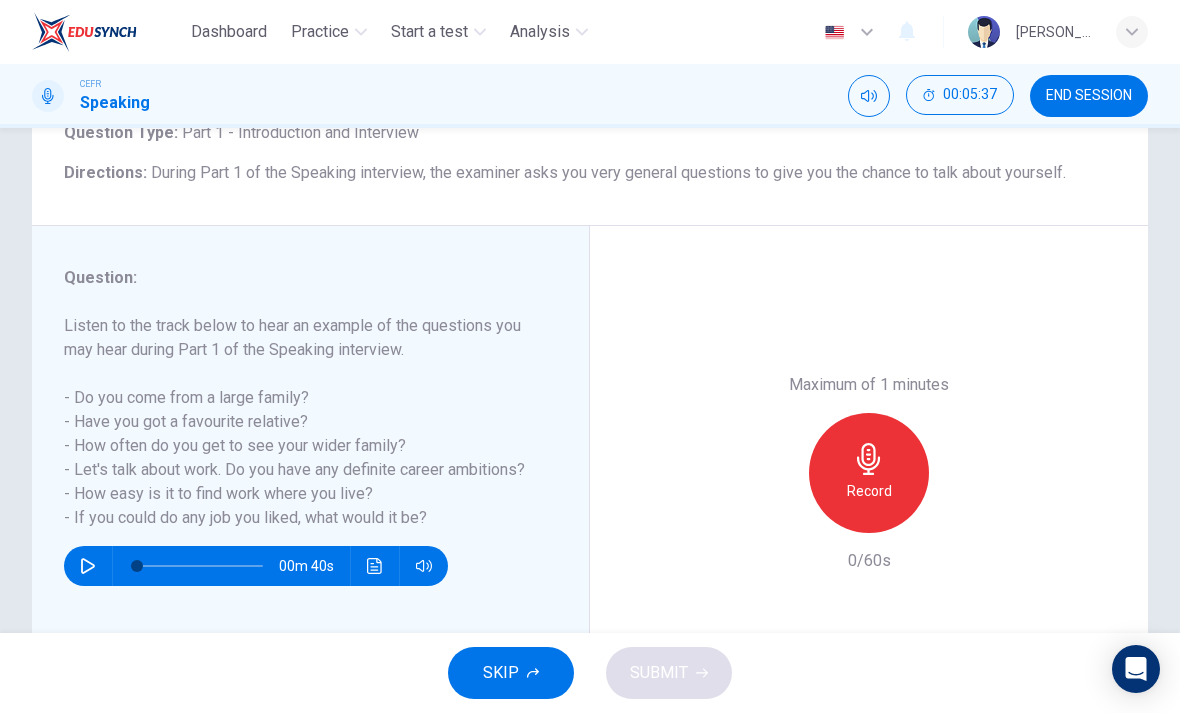 click 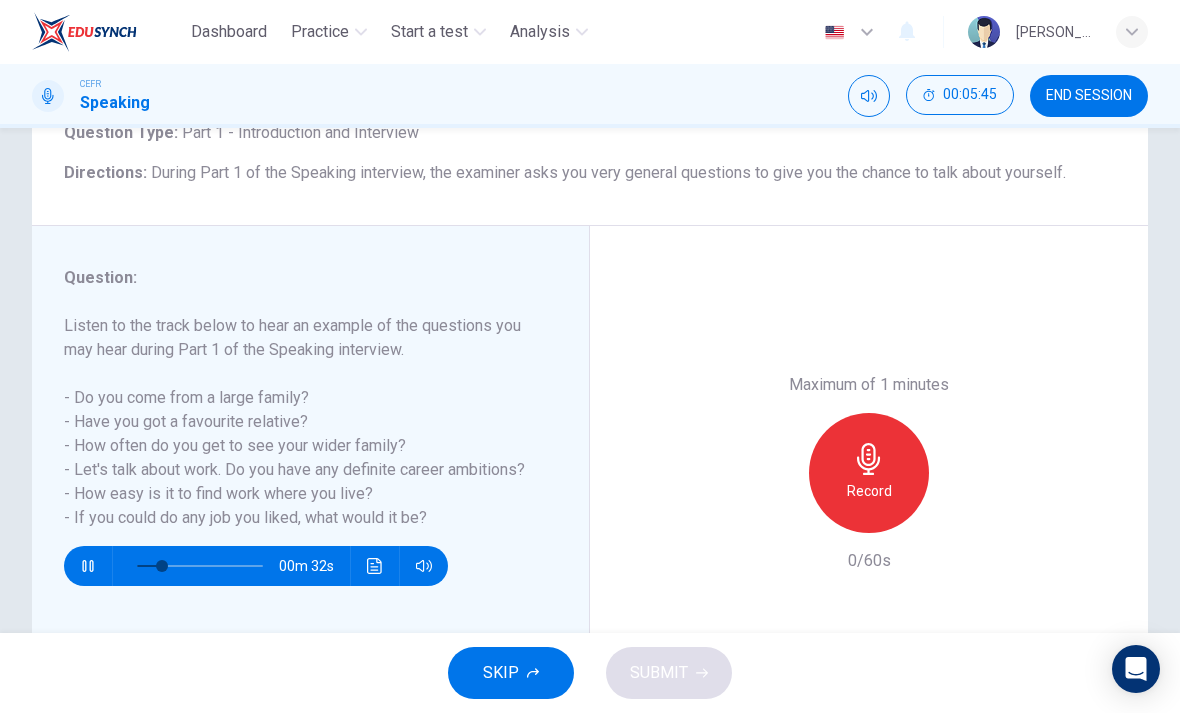 scroll, scrollTop: 1, scrollLeft: 0, axis: vertical 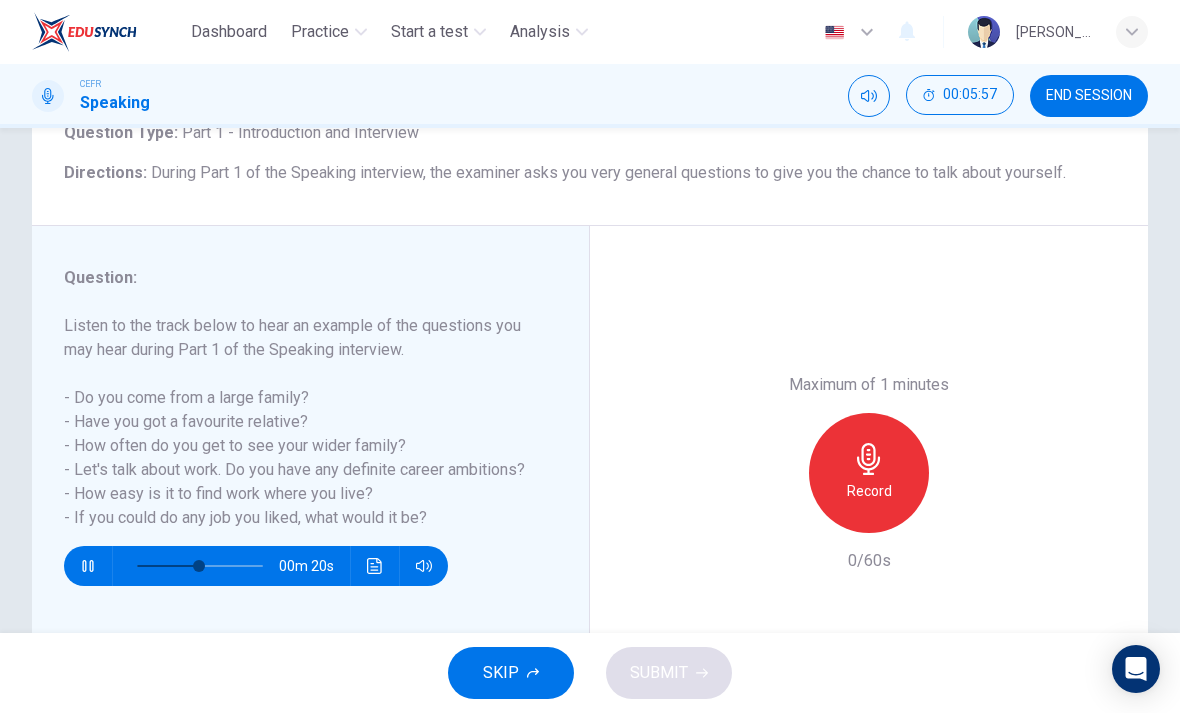 click 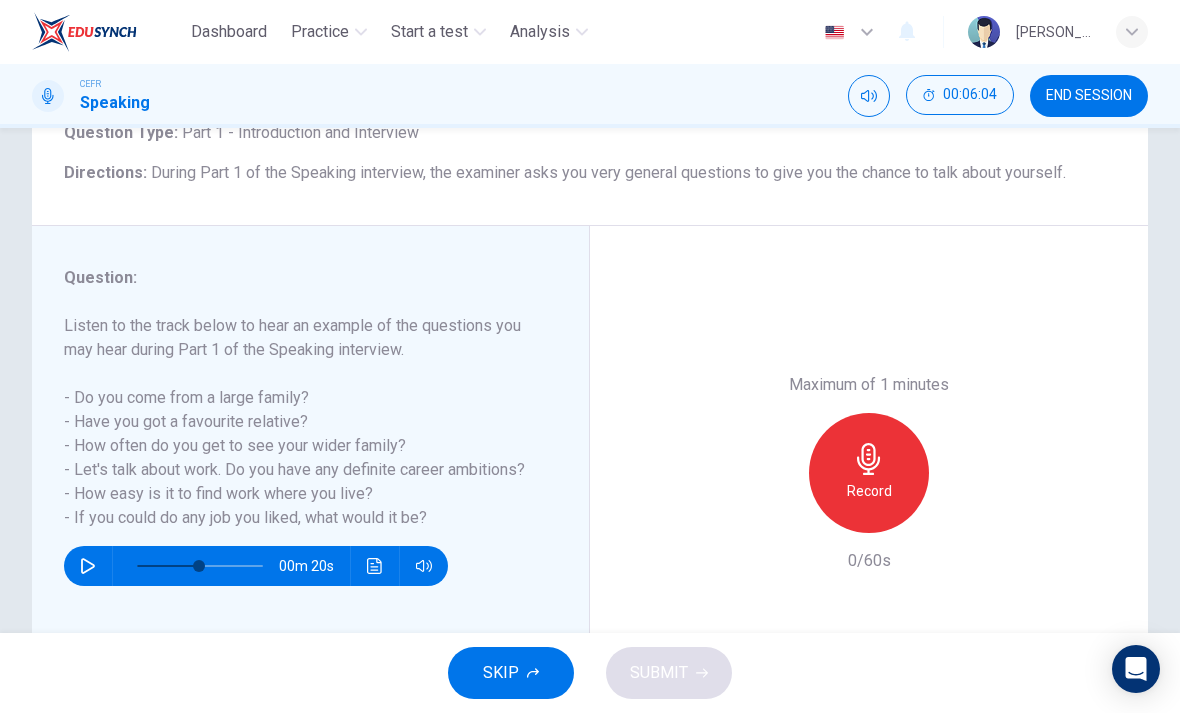 click on "Record" at bounding box center (869, 473) 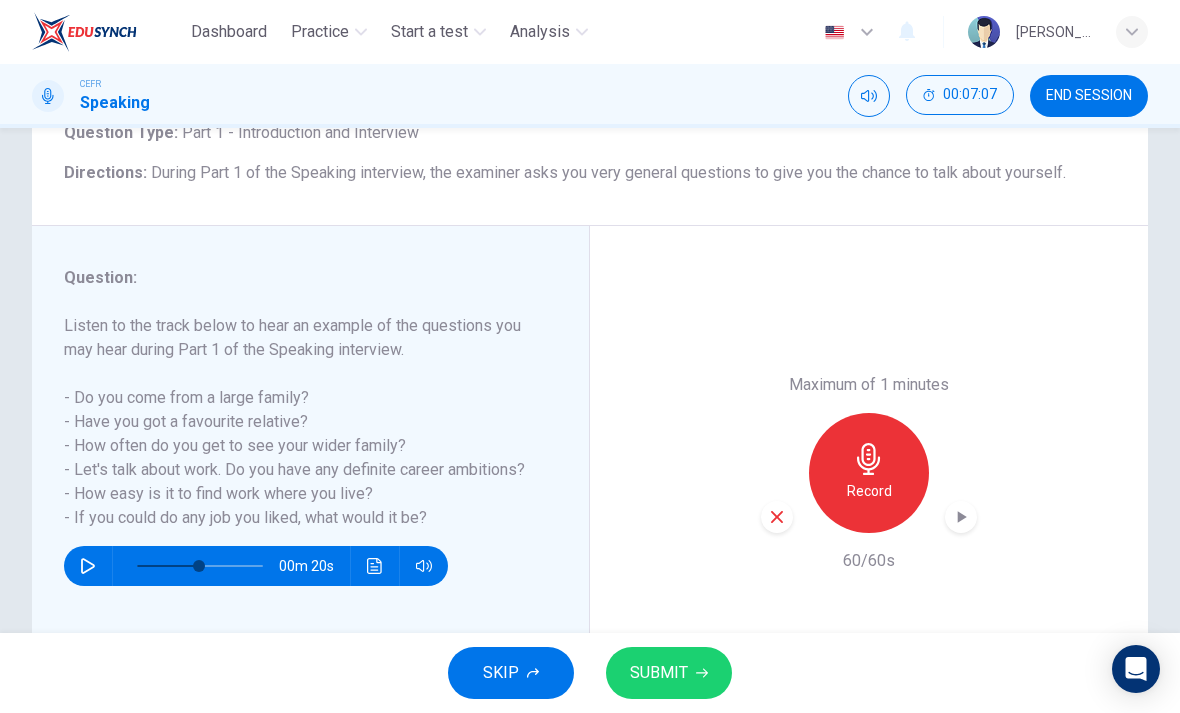 click on "SUBMIT" at bounding box center [669, 673] 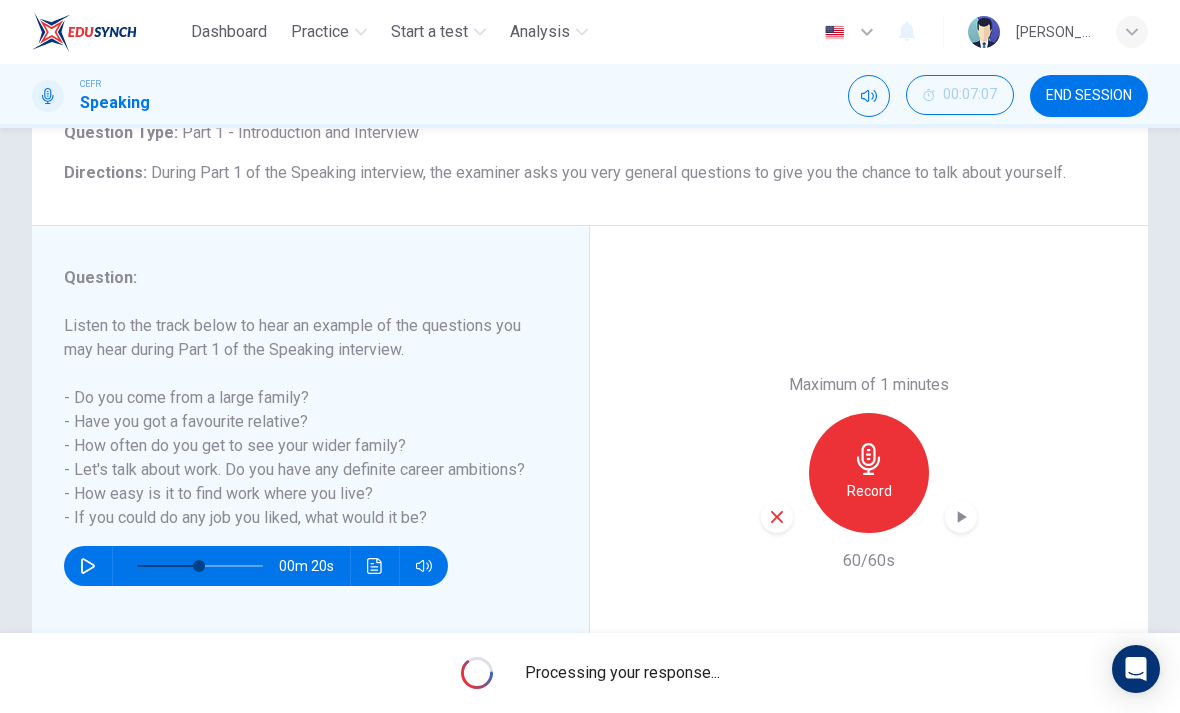 type on "0" 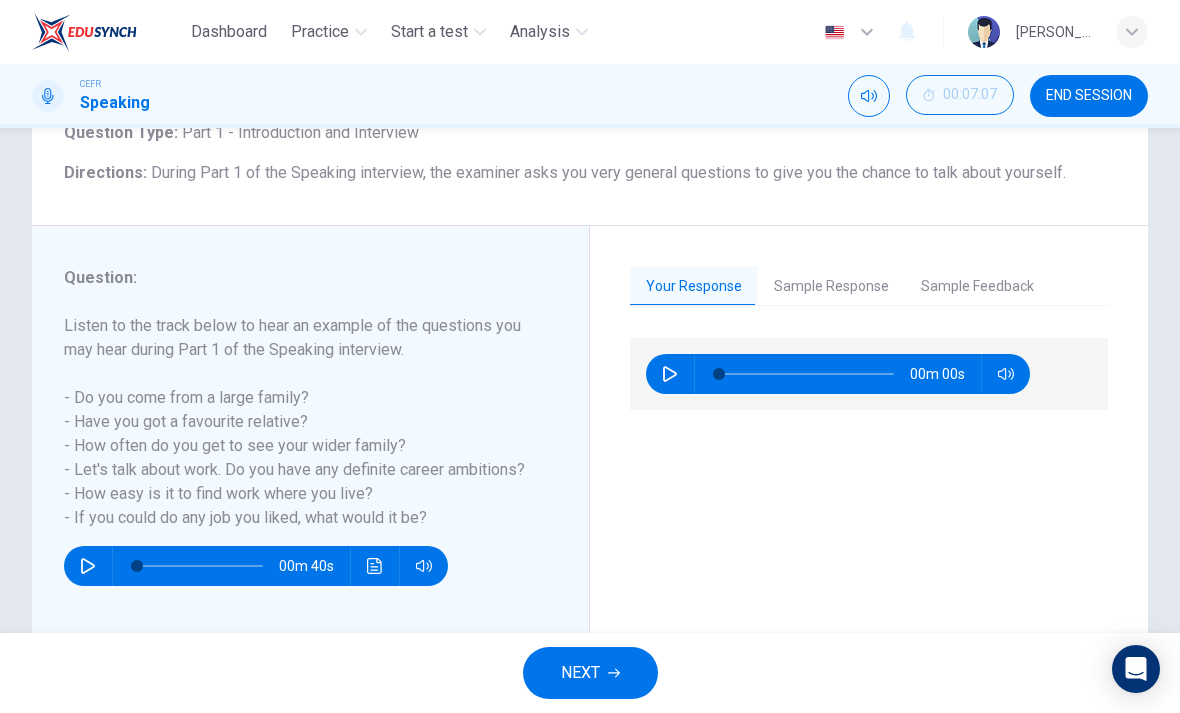 click on "Sample Response" at bounding box center (831, 287) 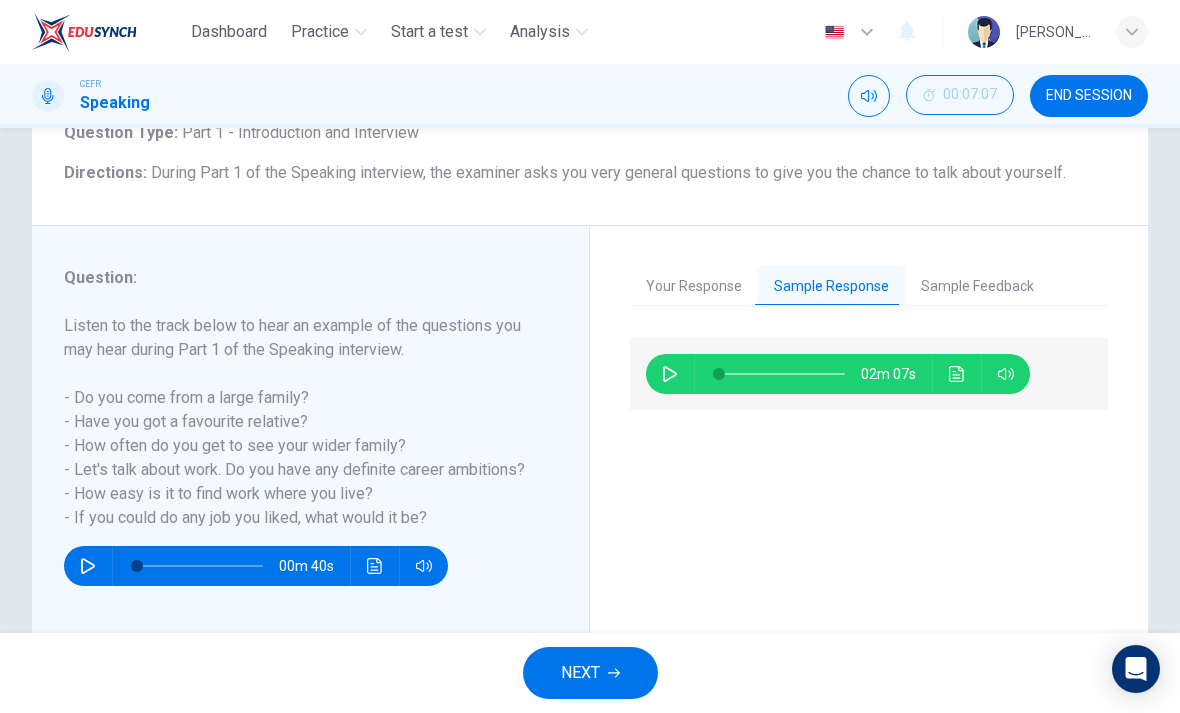 click 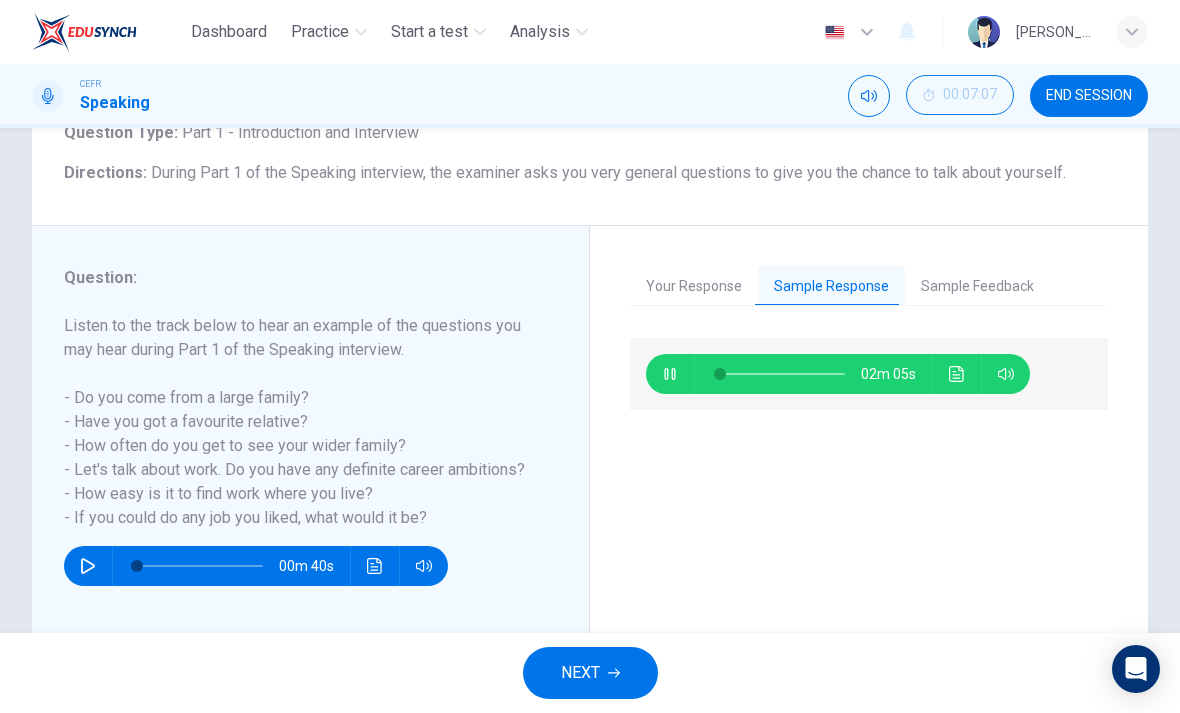 type on "2" 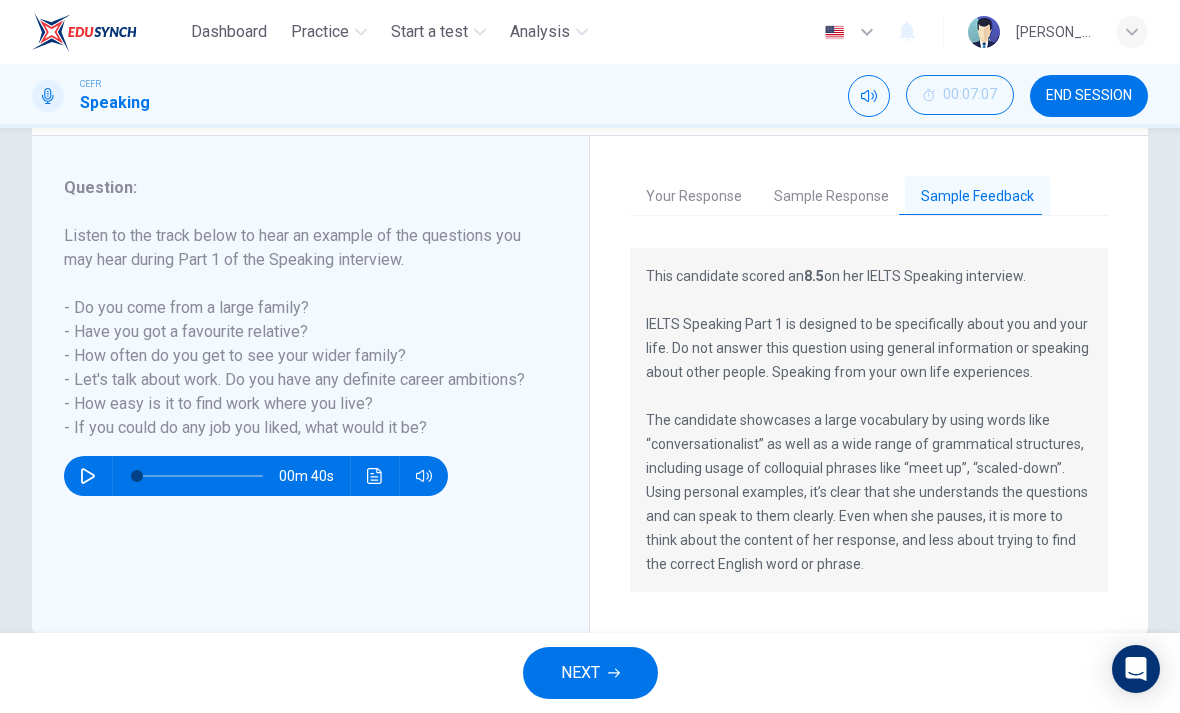 scroll, scrollTop: 232, scrollLeft: 0, axis: vertical 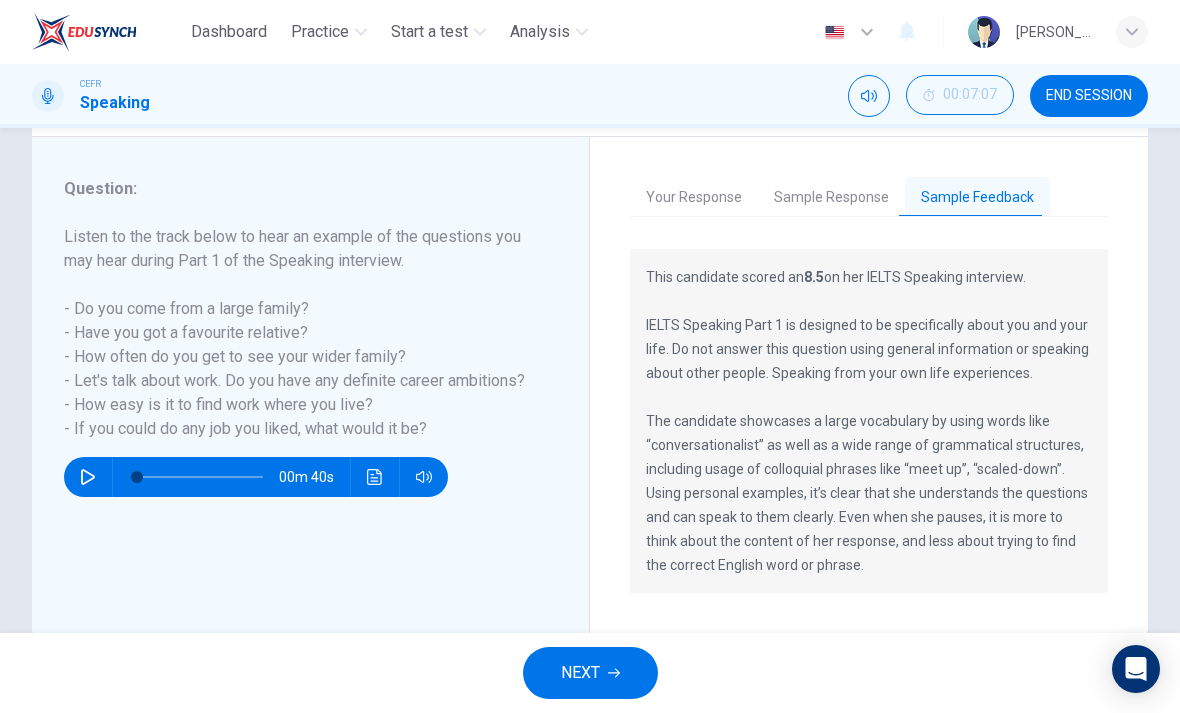 click on "NEXT" at bounding box center [590, 673] 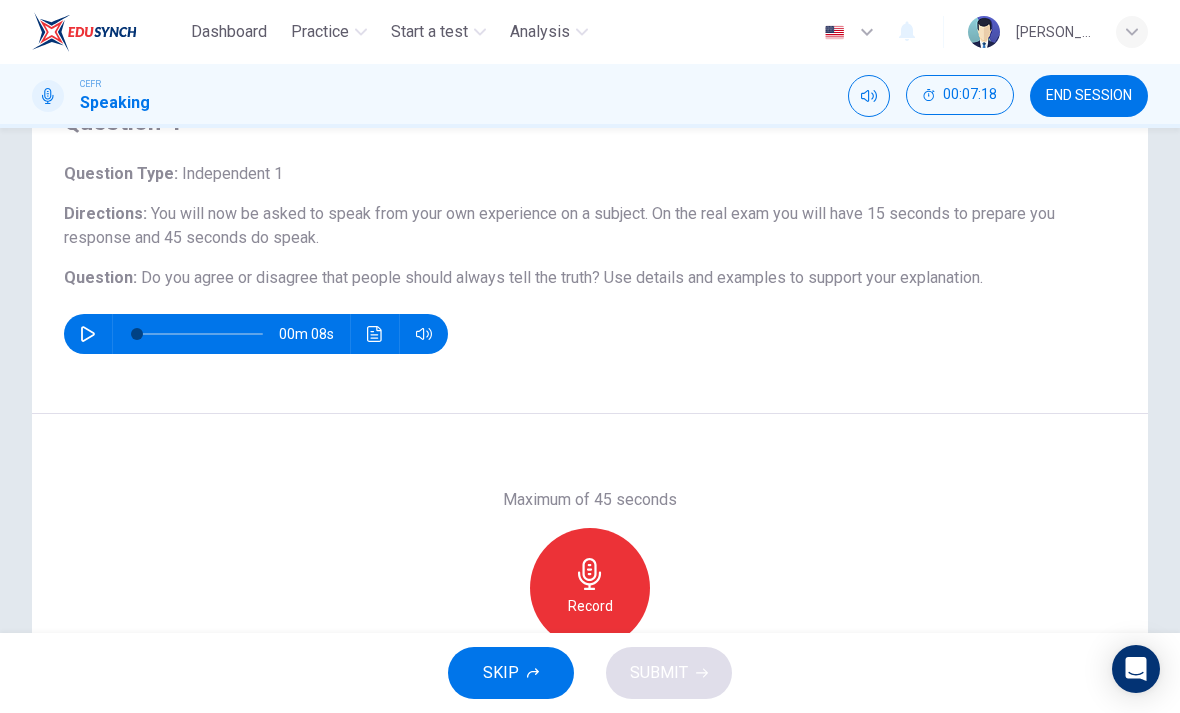 scroll, scrollTop: 108, scrollLeft: 0, axis: vertical 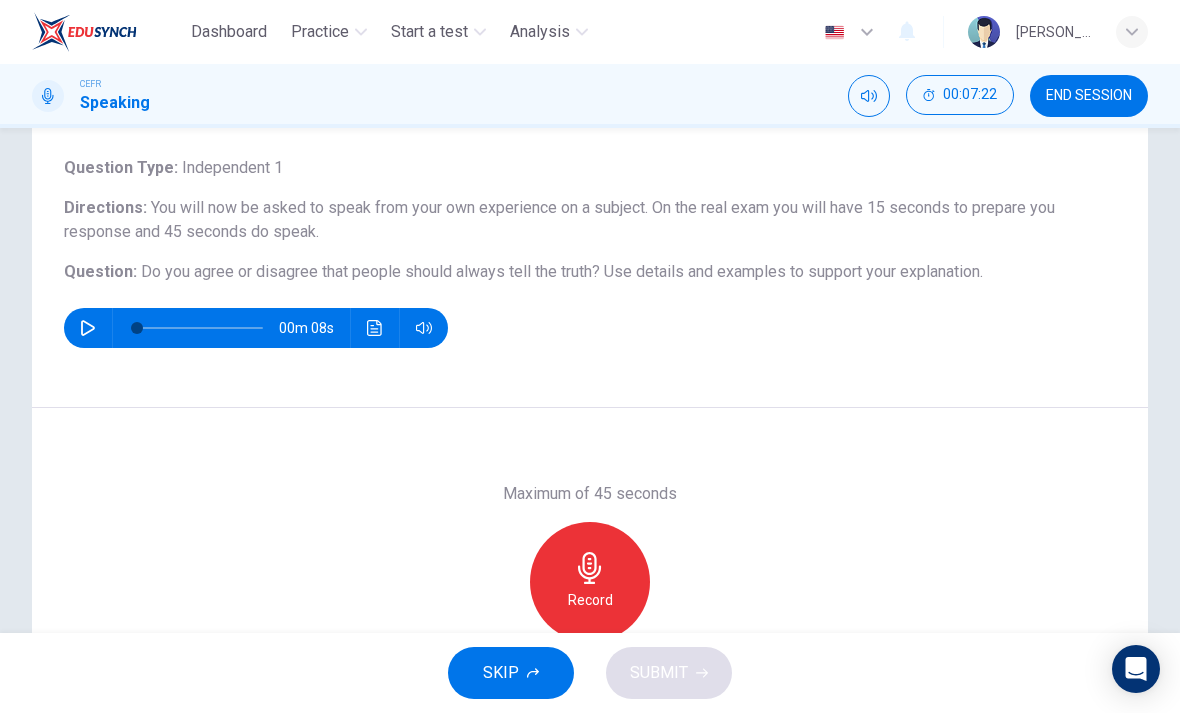 click 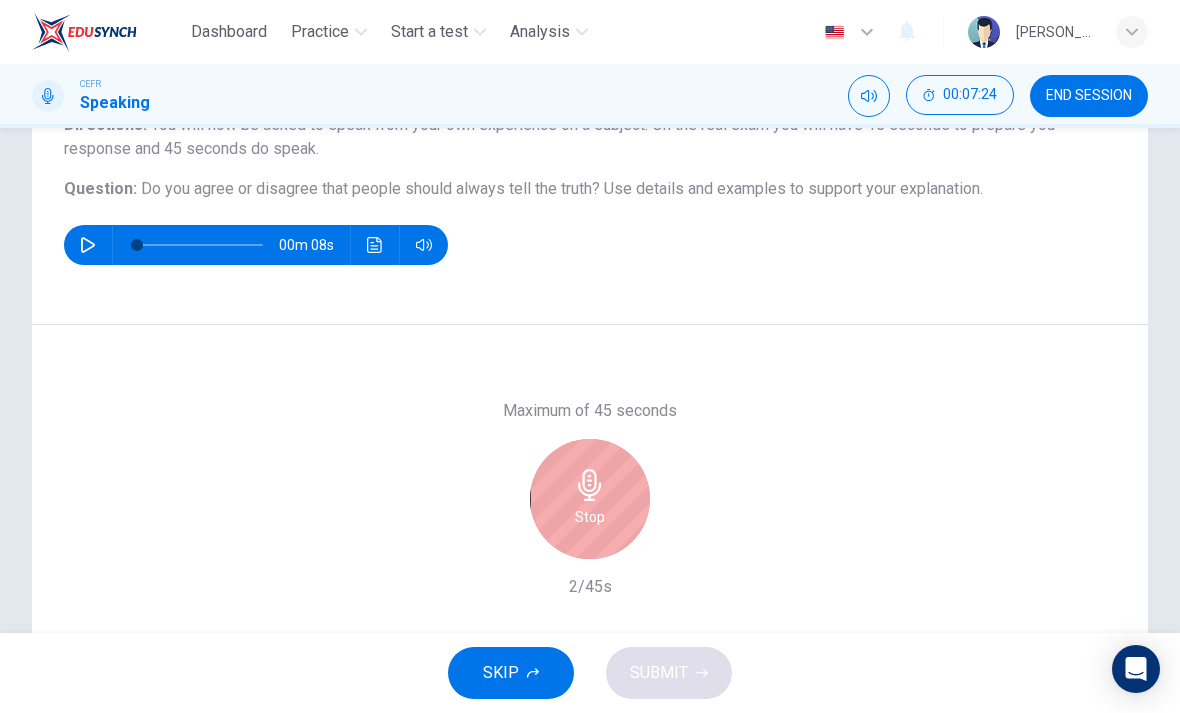scroll, scrollTop: 189, scrollLeft: 0, axis: vertical 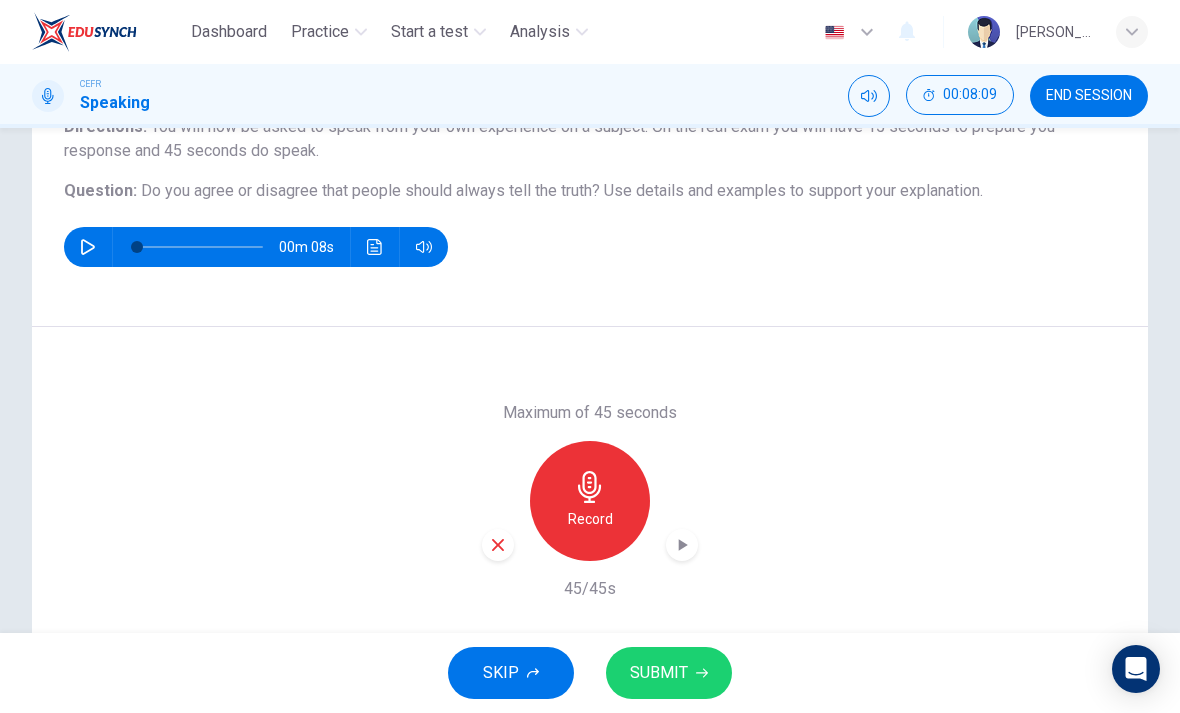click on "SUBMIT" at bounding box center (659, 673) 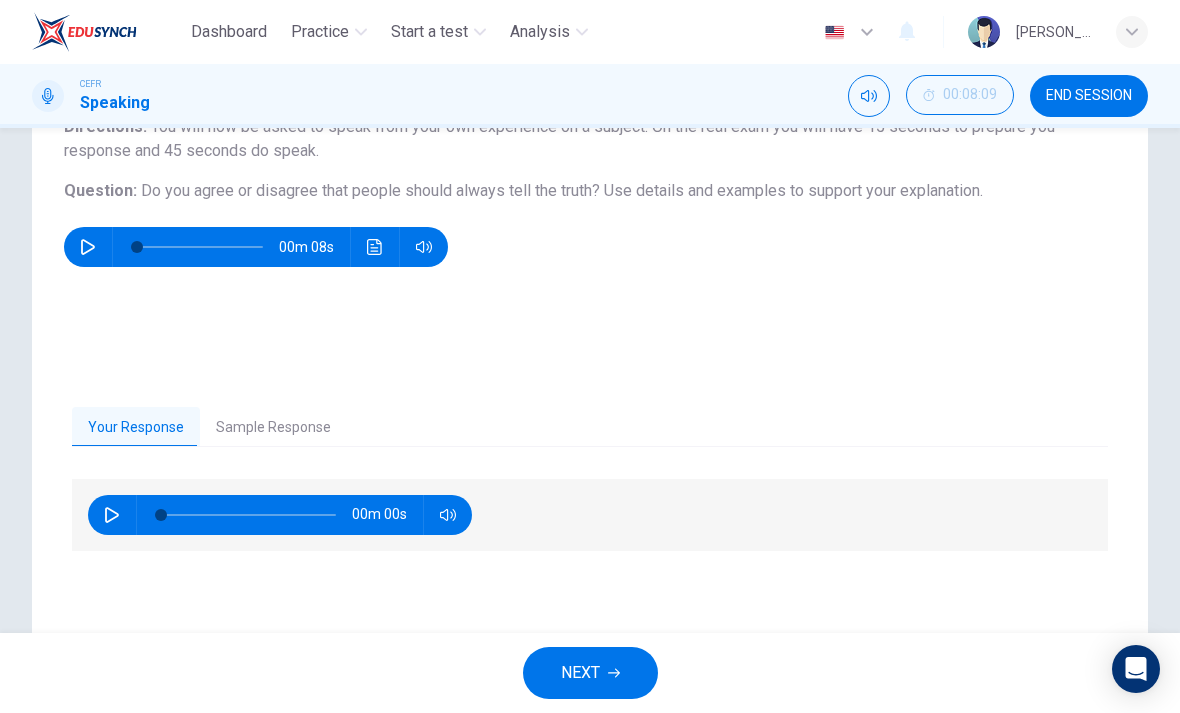 click on "Sample Response" at bounding box center (273, 428) 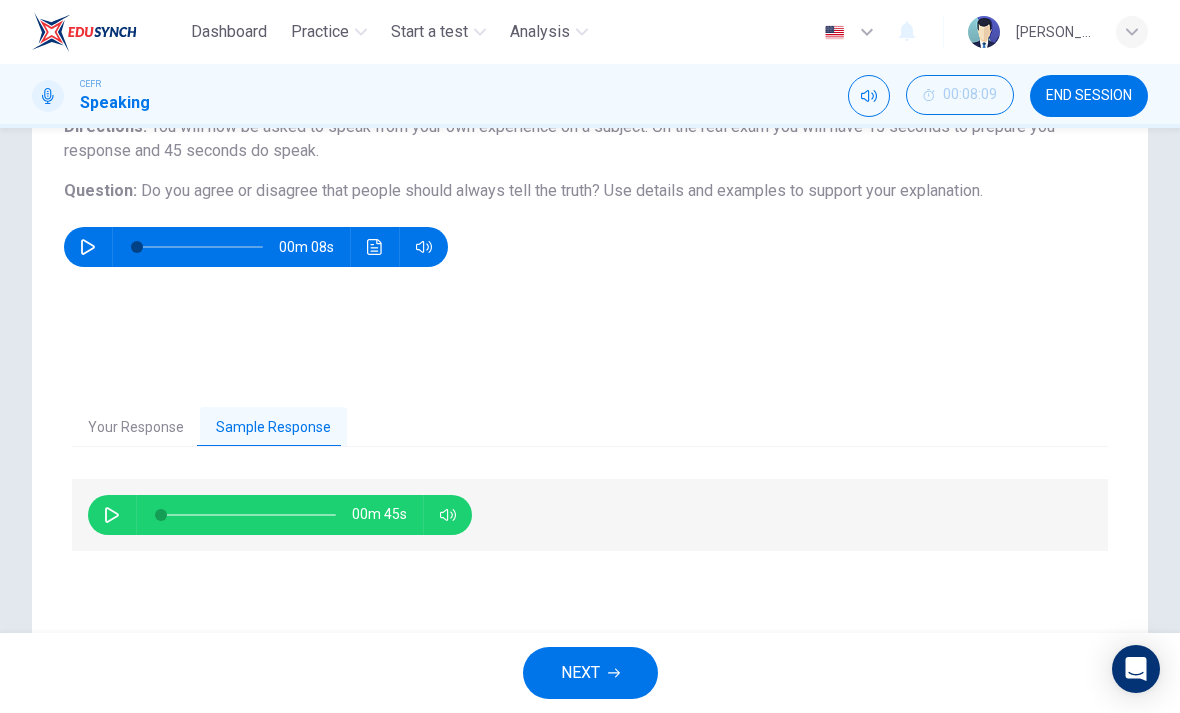click 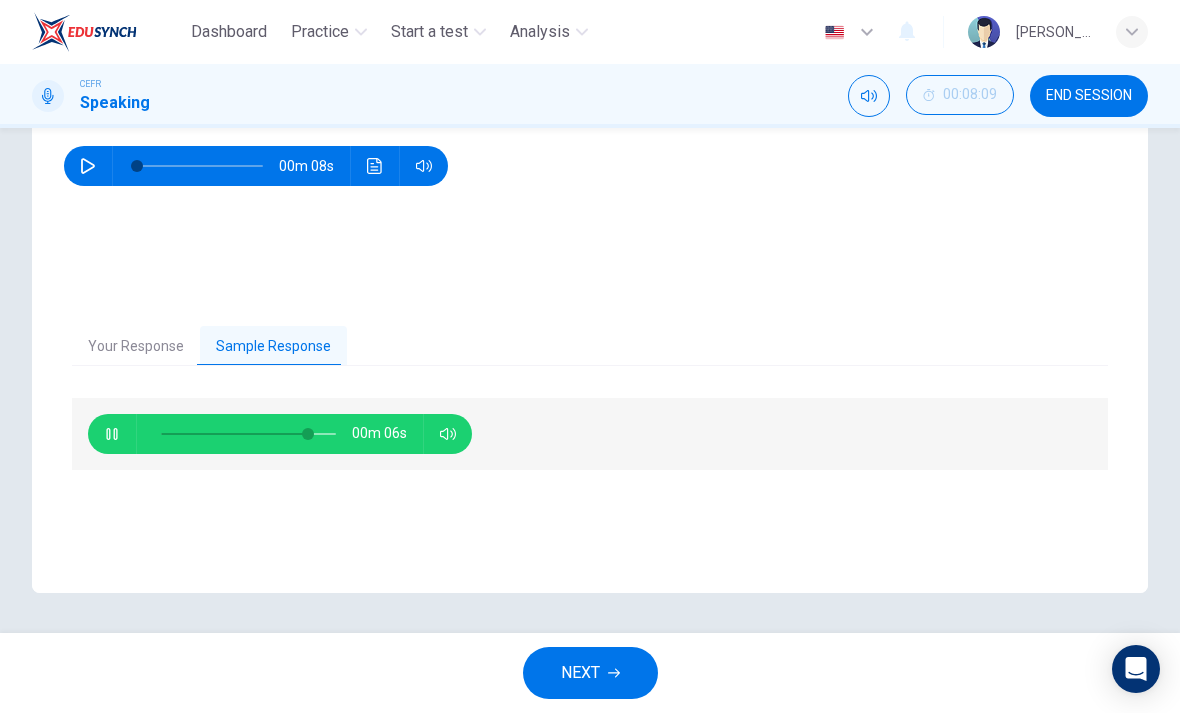 type on "86" 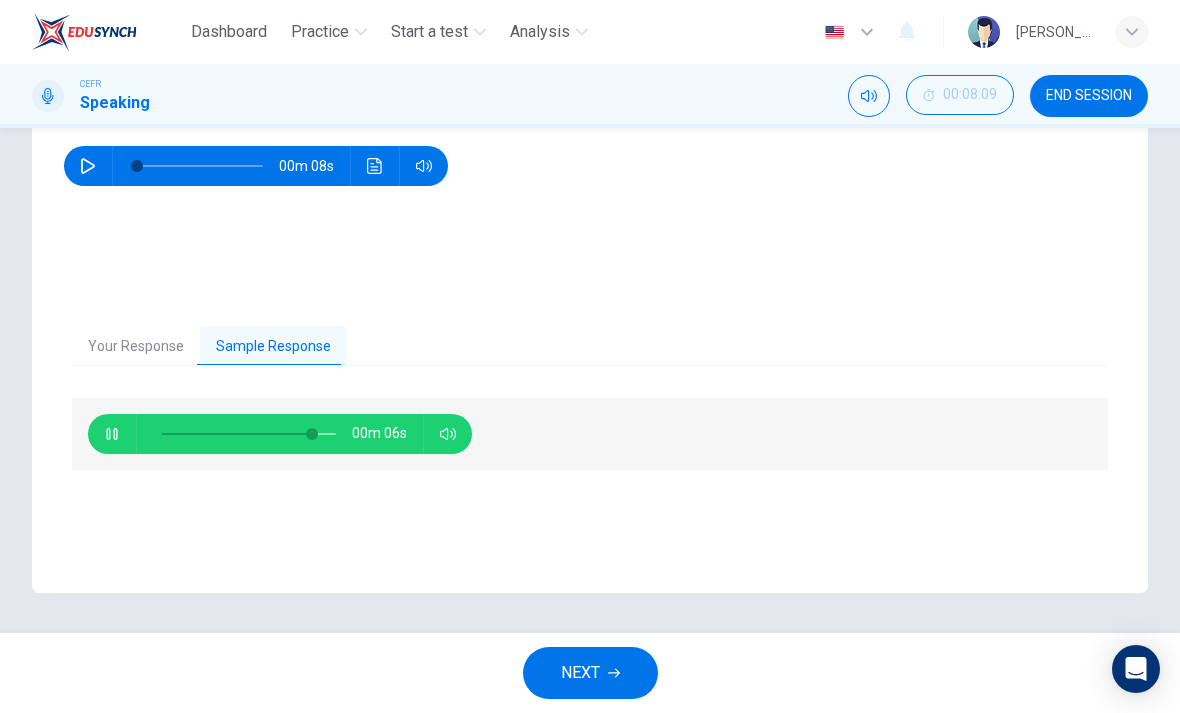 scroll, scrollTop: 271, scrollLeft: 0, axis: vertical 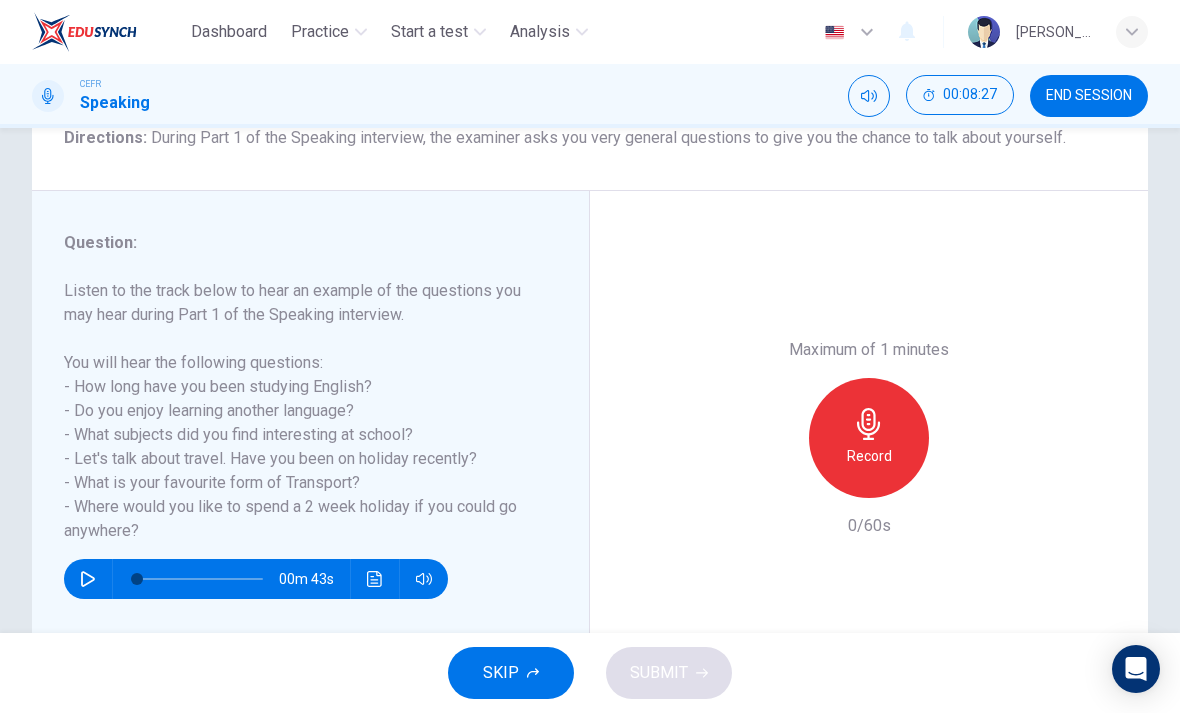 click 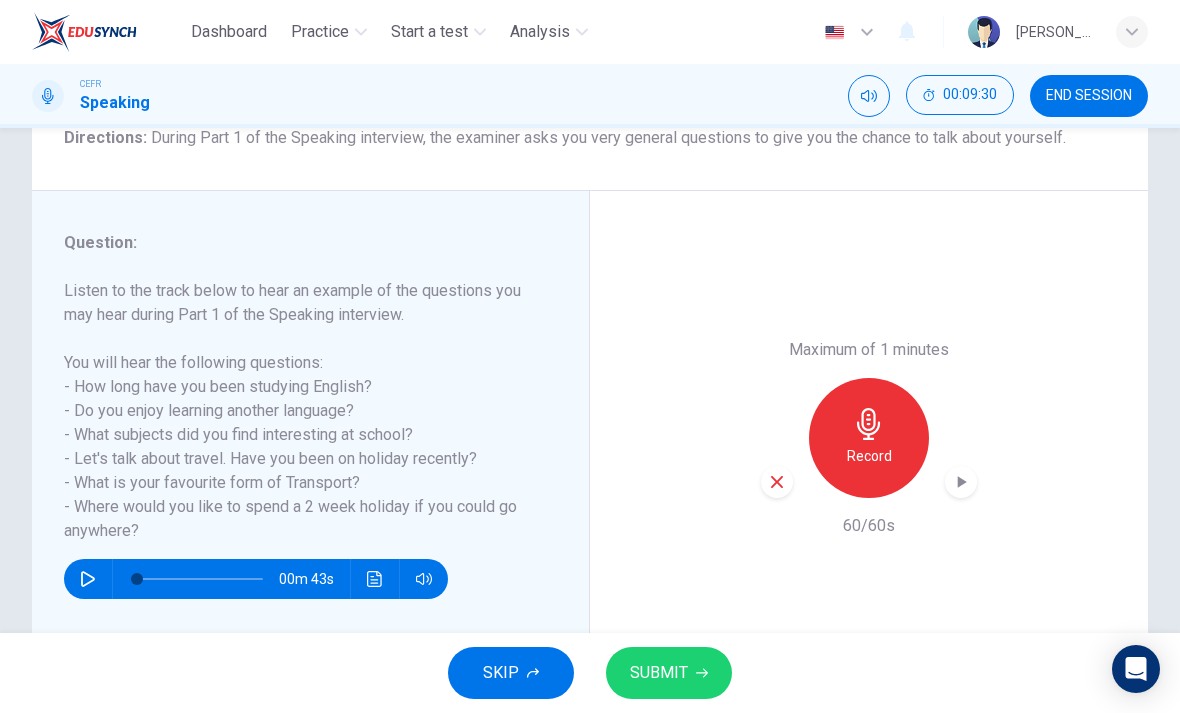 click on "SUBMIT" at bounding box center (659, 673) 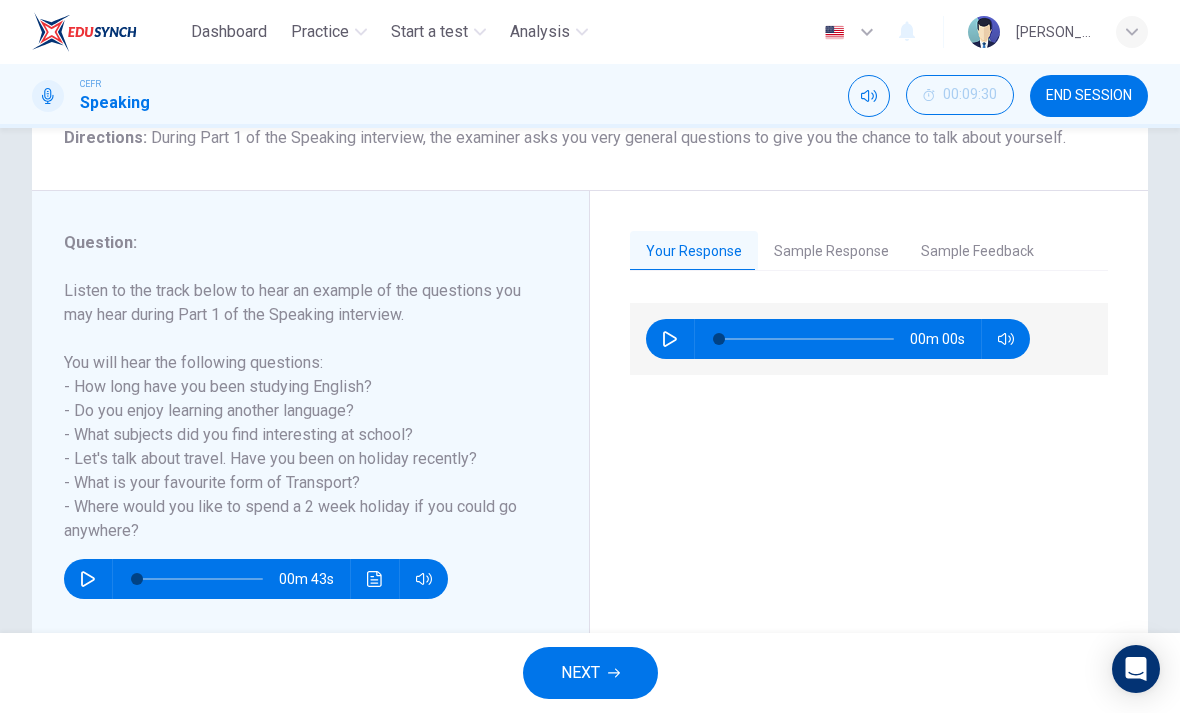 click on "Sample Response" at bounding box center (831, 252) 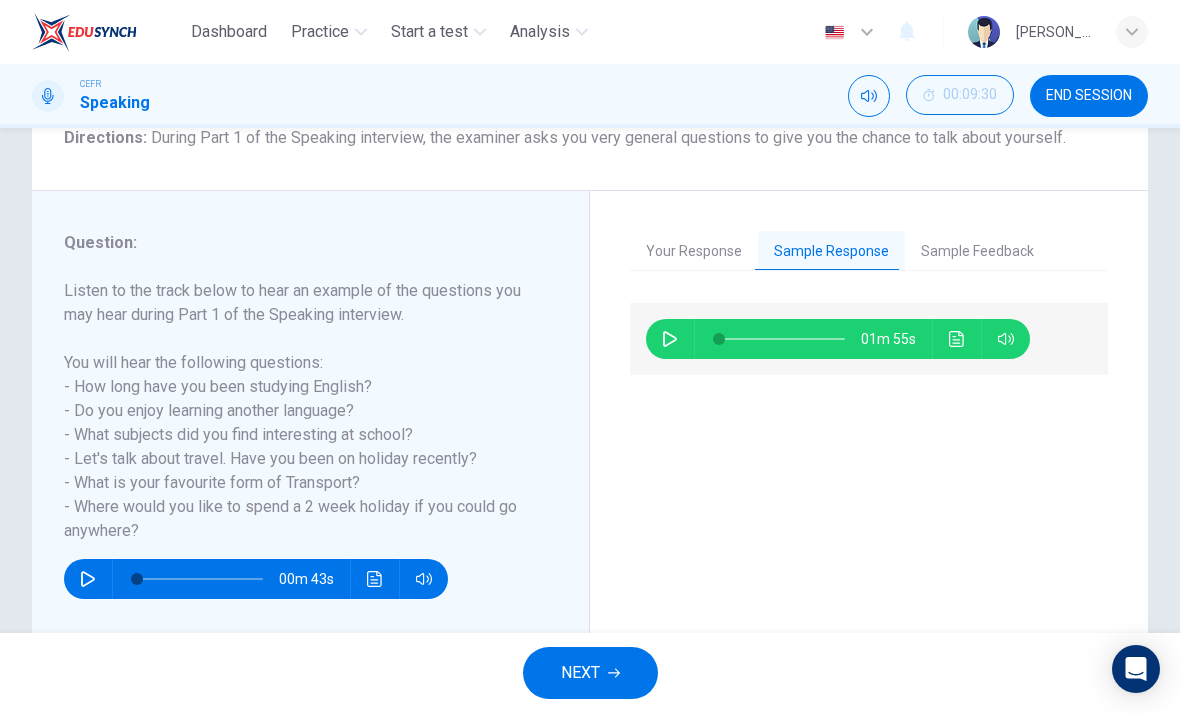 click 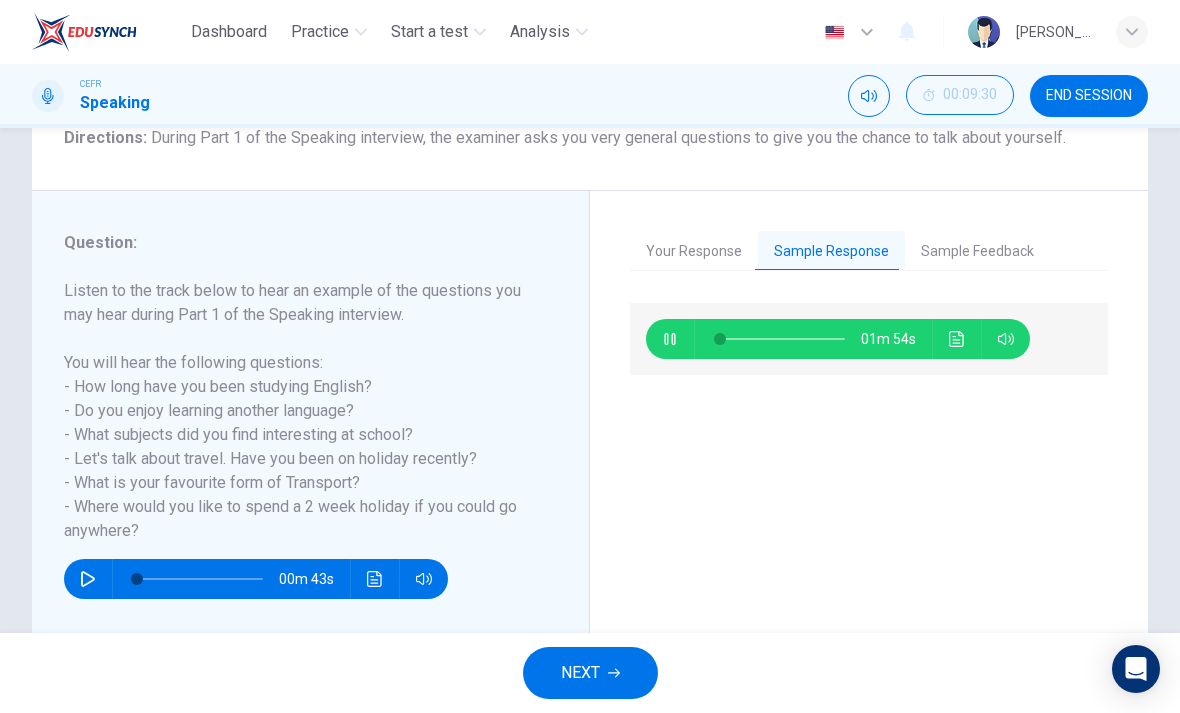 click on "Sample Feedback" at bounding box center [977, 252] 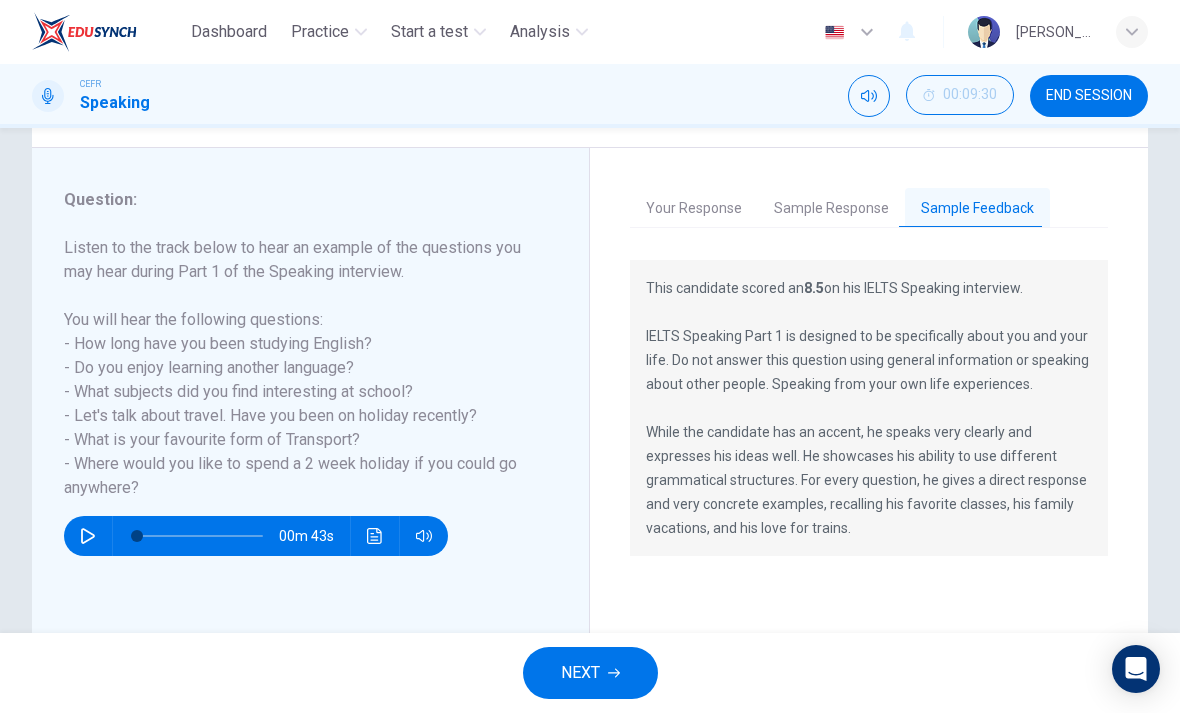 scroll, scrollTop: 228, scrollLeft: 0, axis: vertical 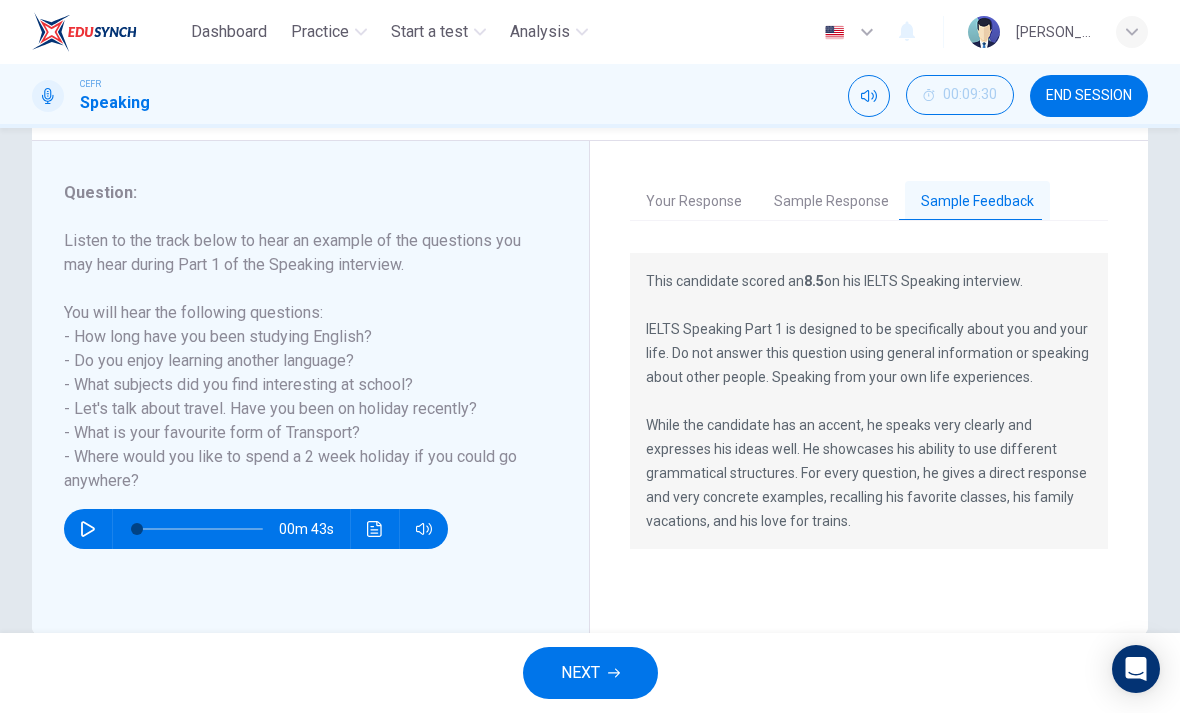 click on "Sample Response" at bounding box center [831, 202] 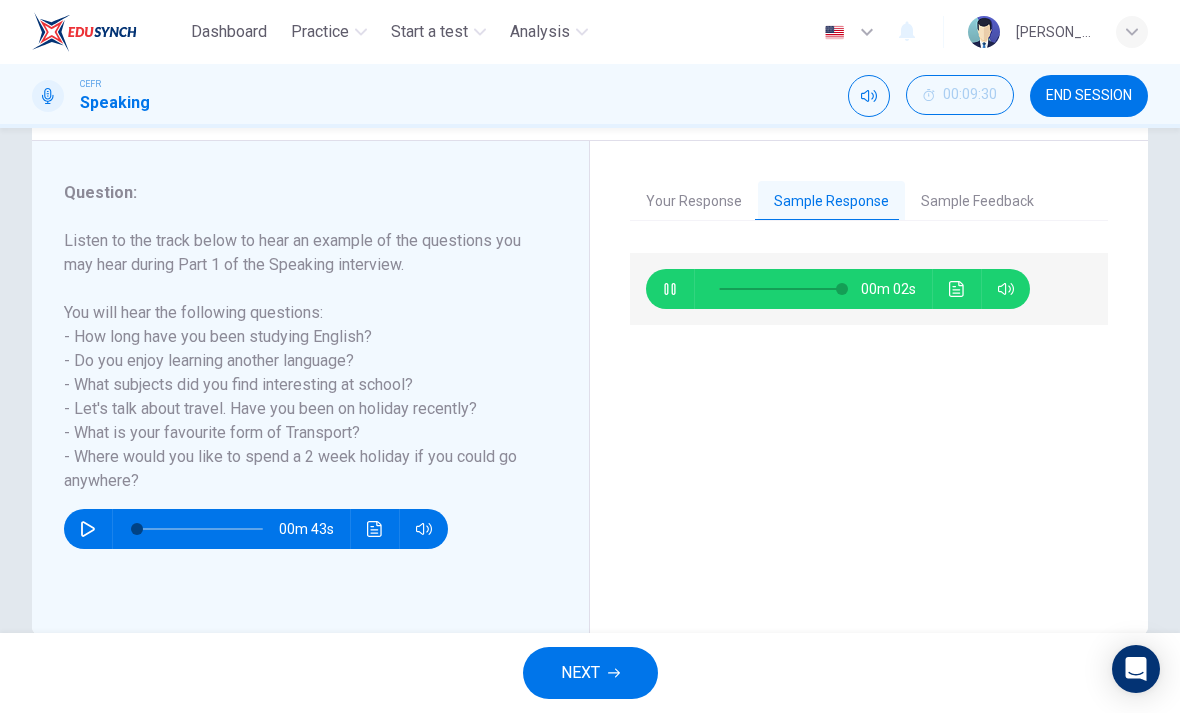 type on "98" 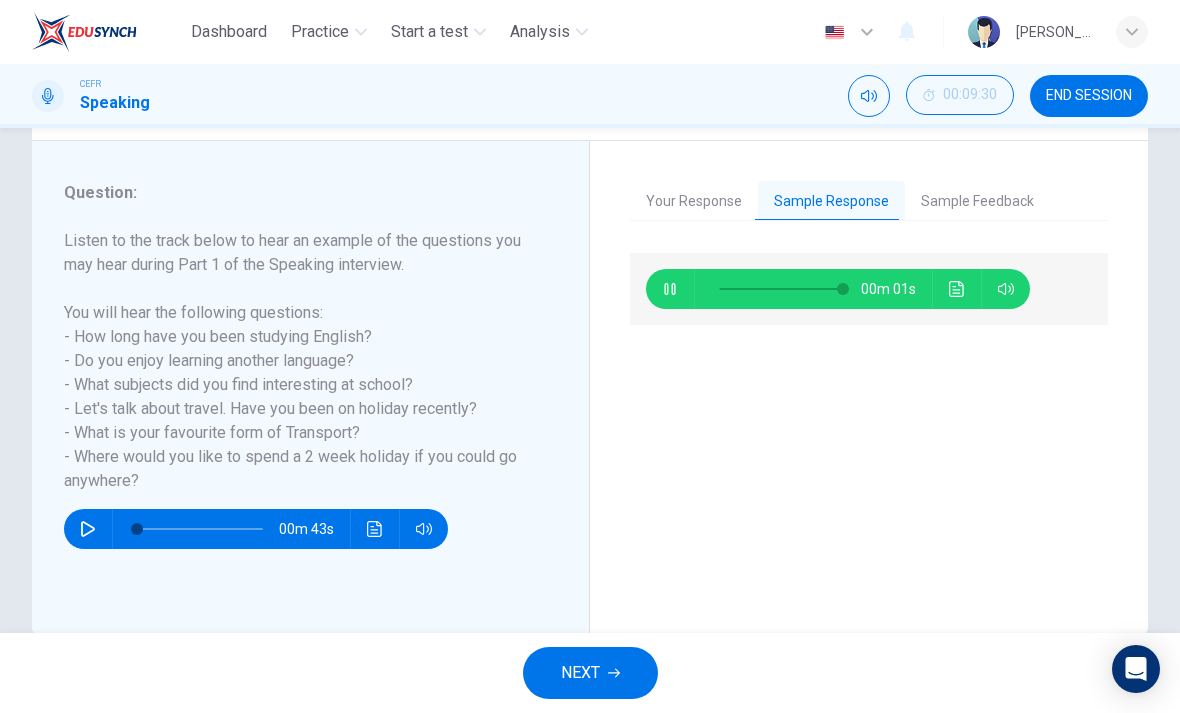 click 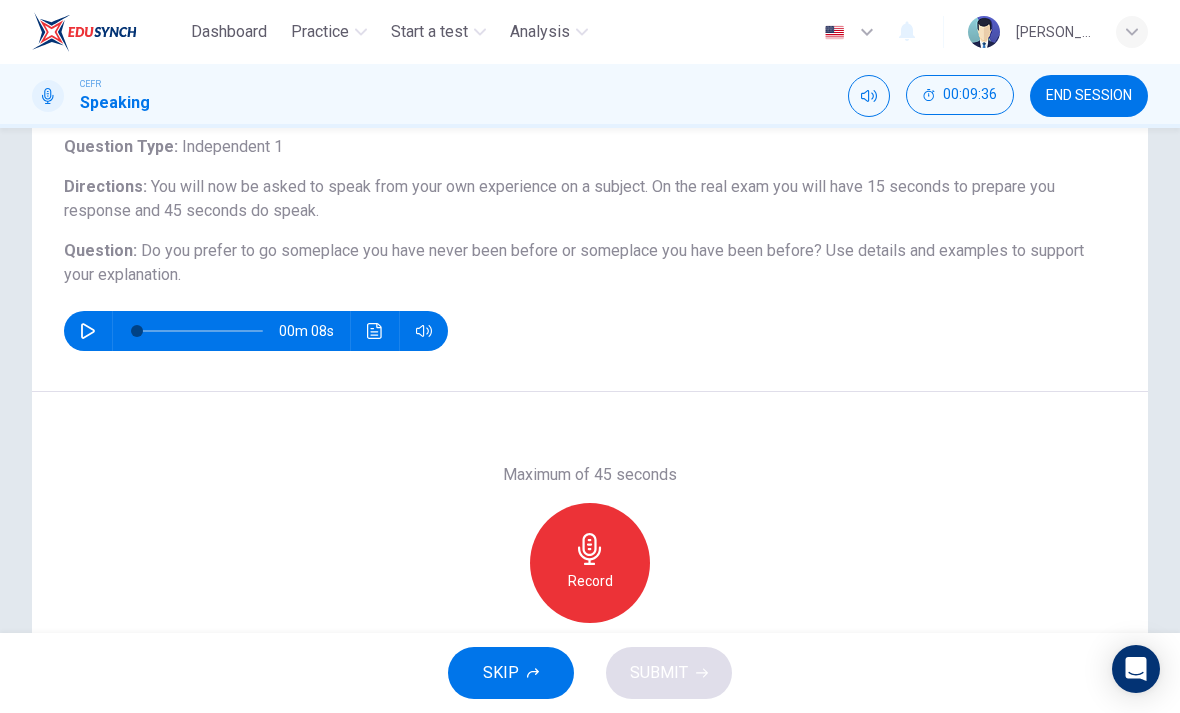 scroll, scrollTop: 126, scrollLeft: 0, axis: vertical 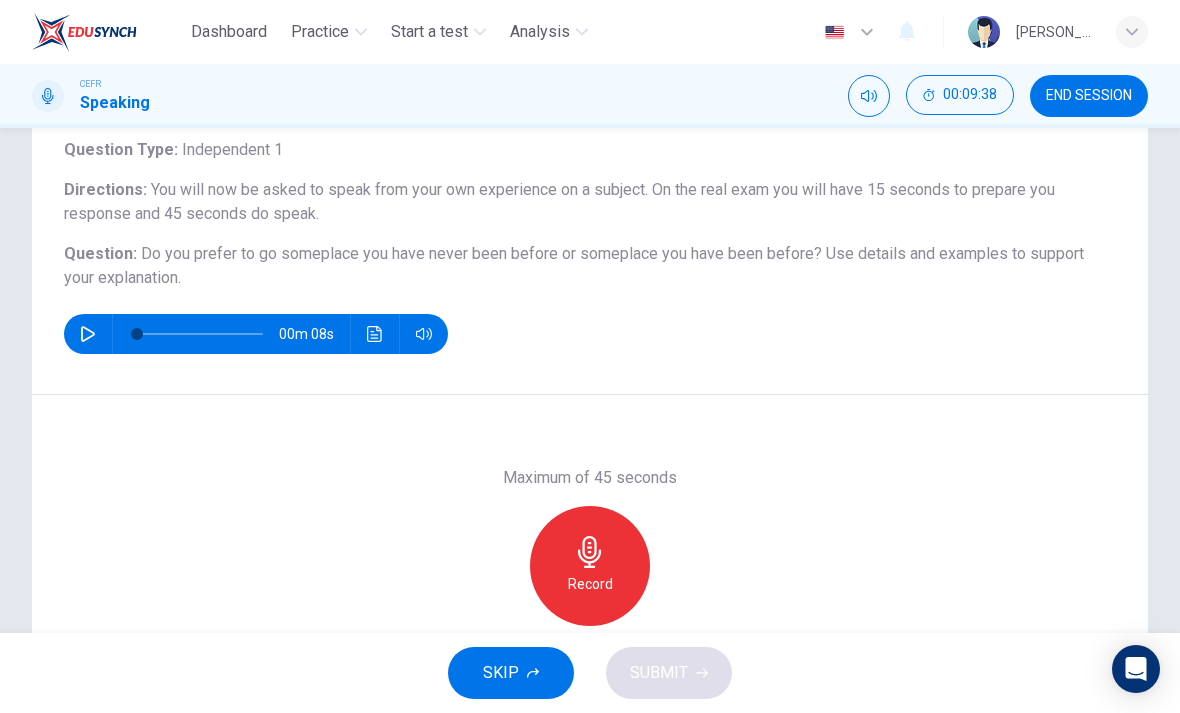 click 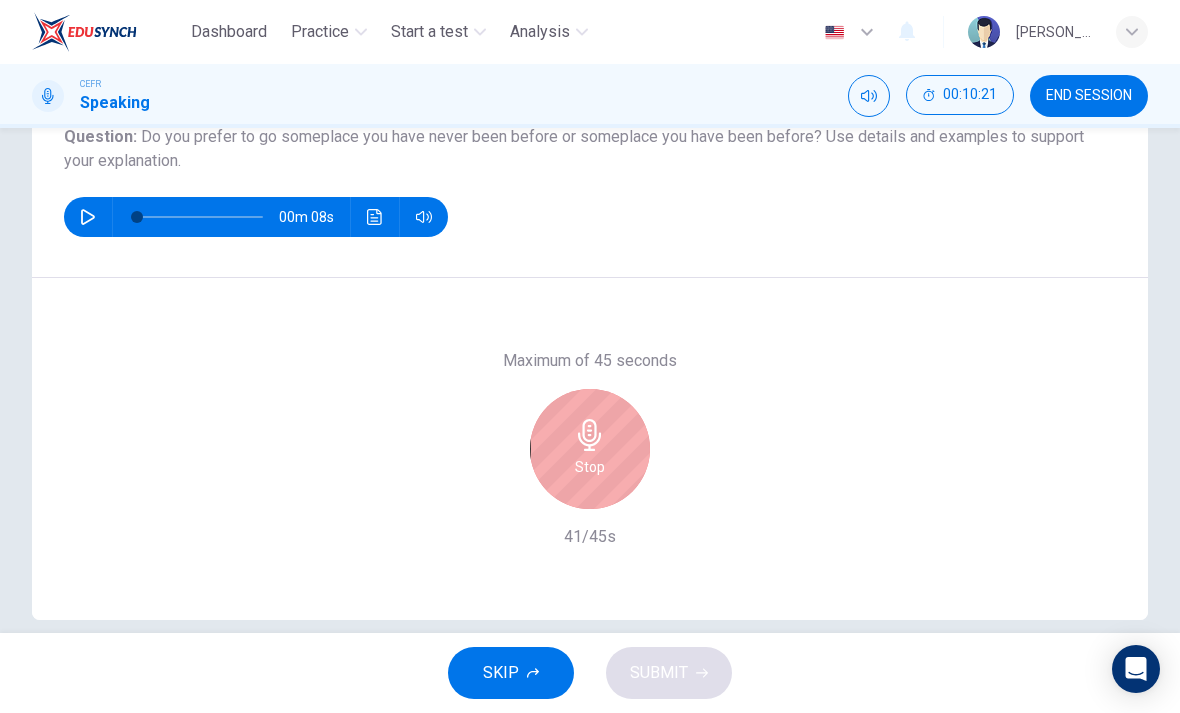 scroll, scrollTop: 242, scrollLeft: 0, axis: vertical 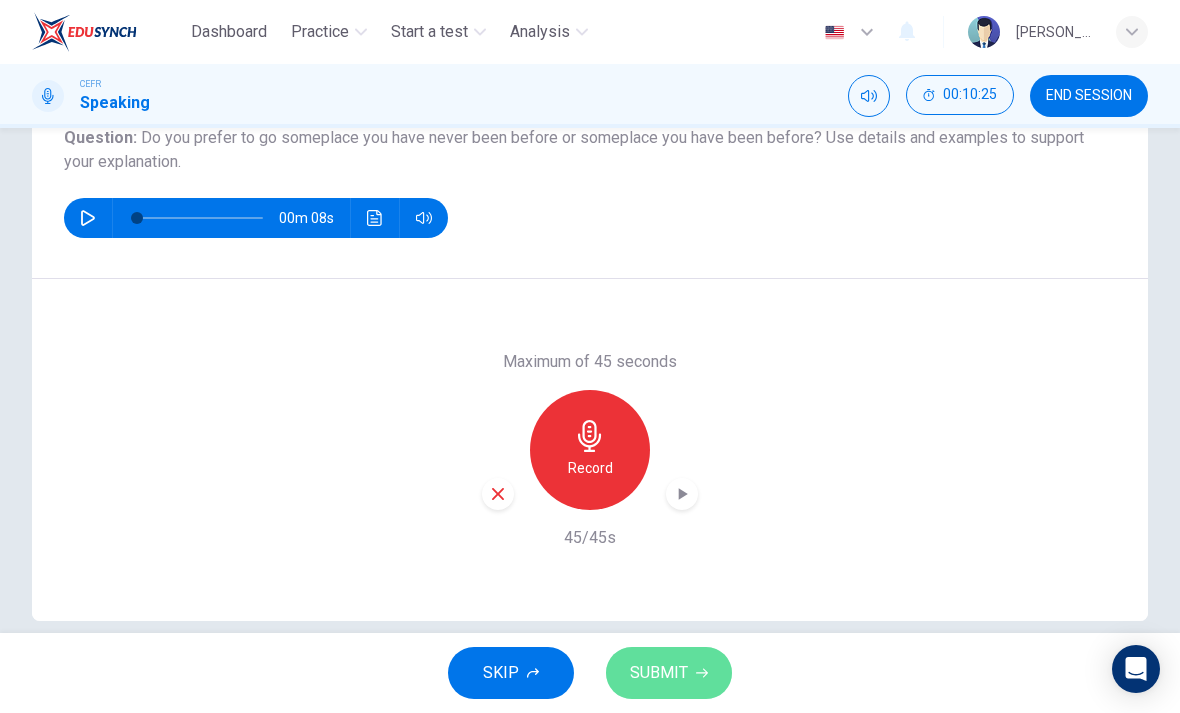 click on "SUBMIT" at bounding box center [669, 673] 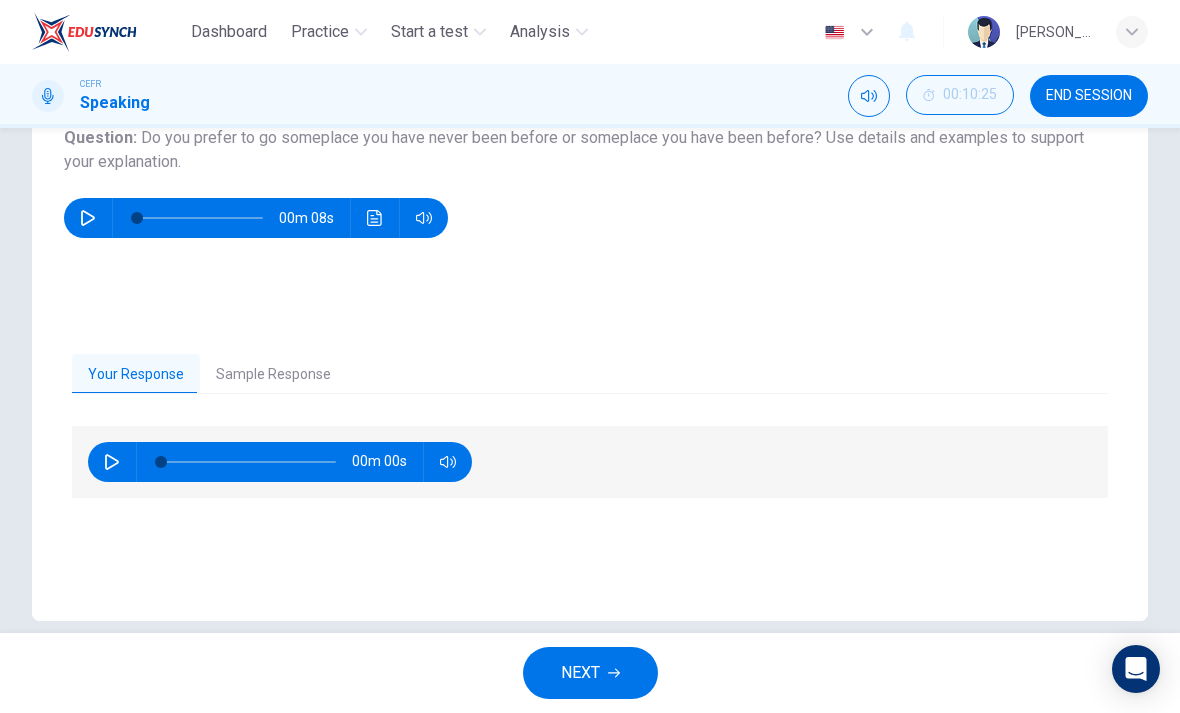 click on "Sample Response" at bounding box center [273, 375] 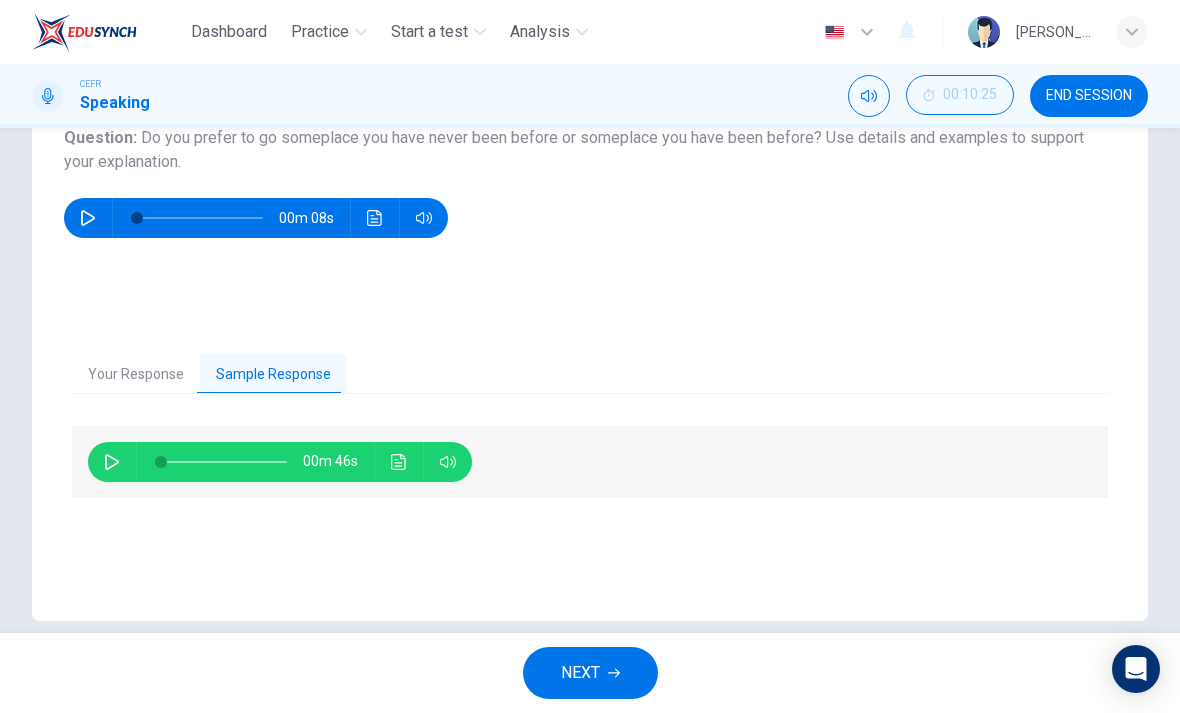 click 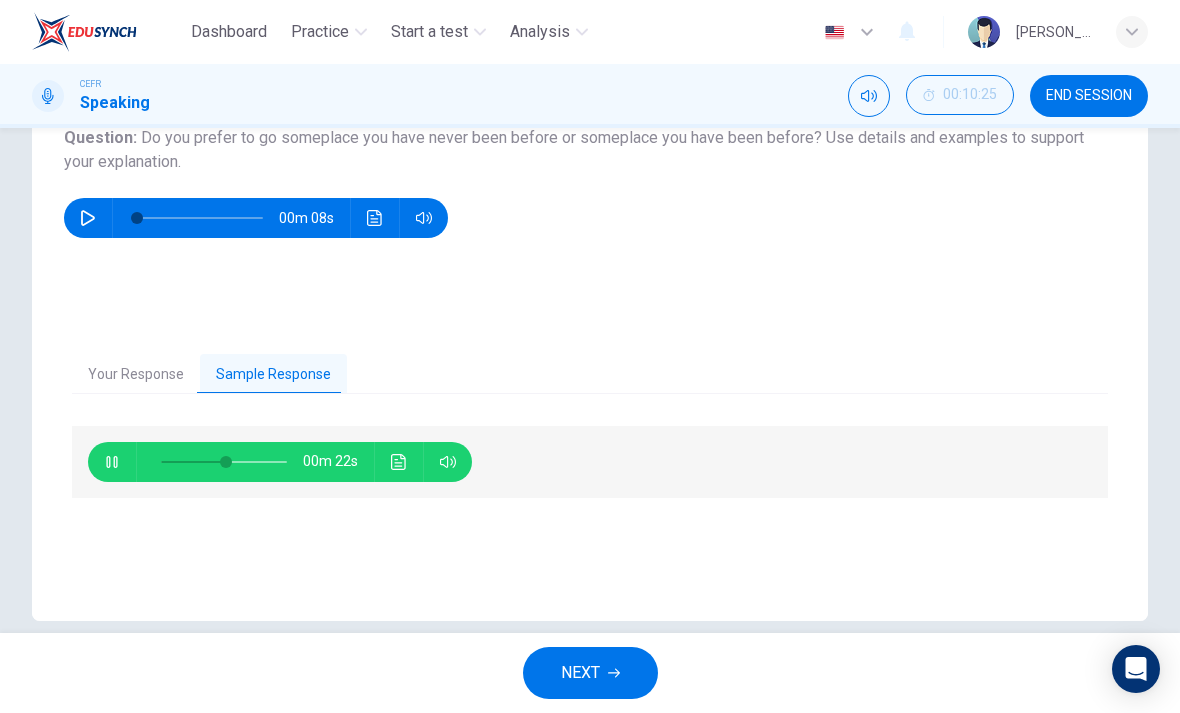 type on "54" 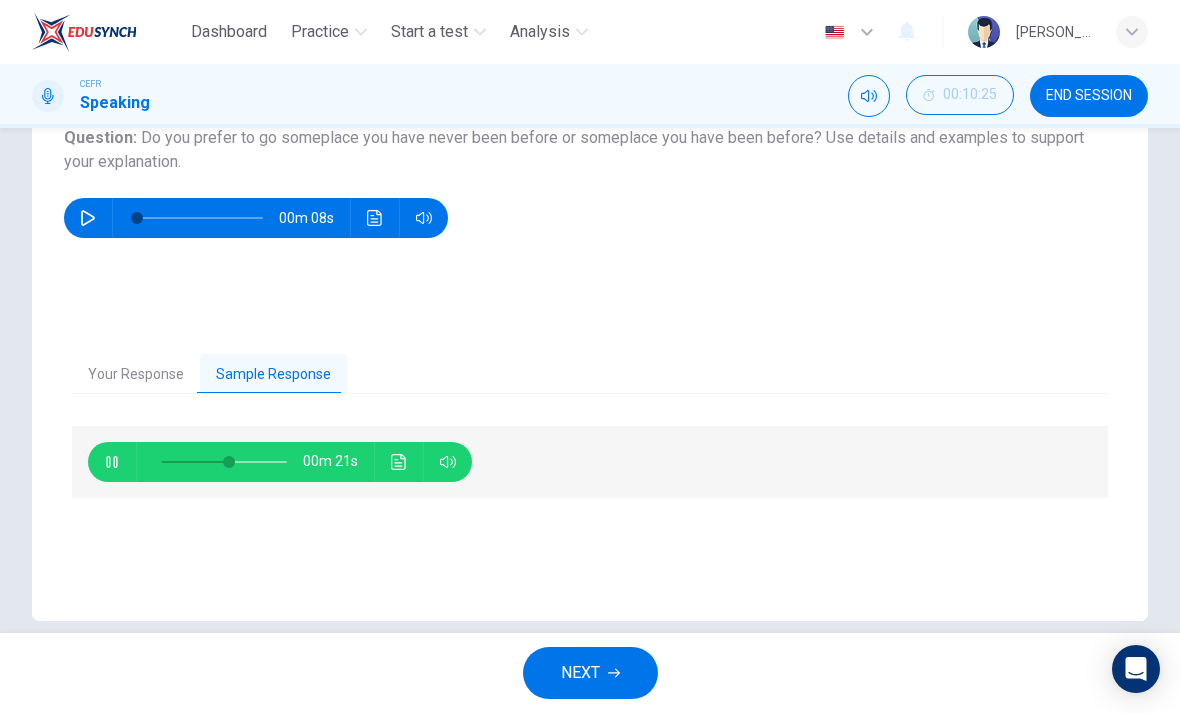 click on "END SESSION" at bounding box center (1089, 96) 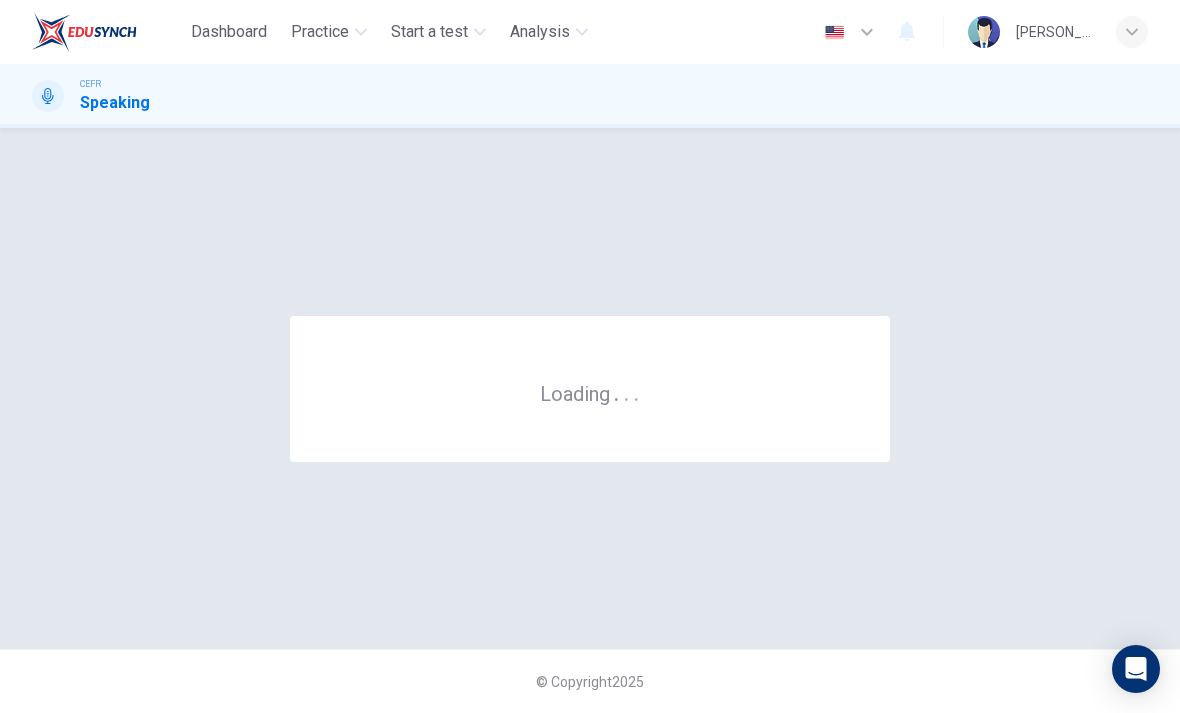 scroll, scrollTop: 0, scrollLeft: 0, axis: both 